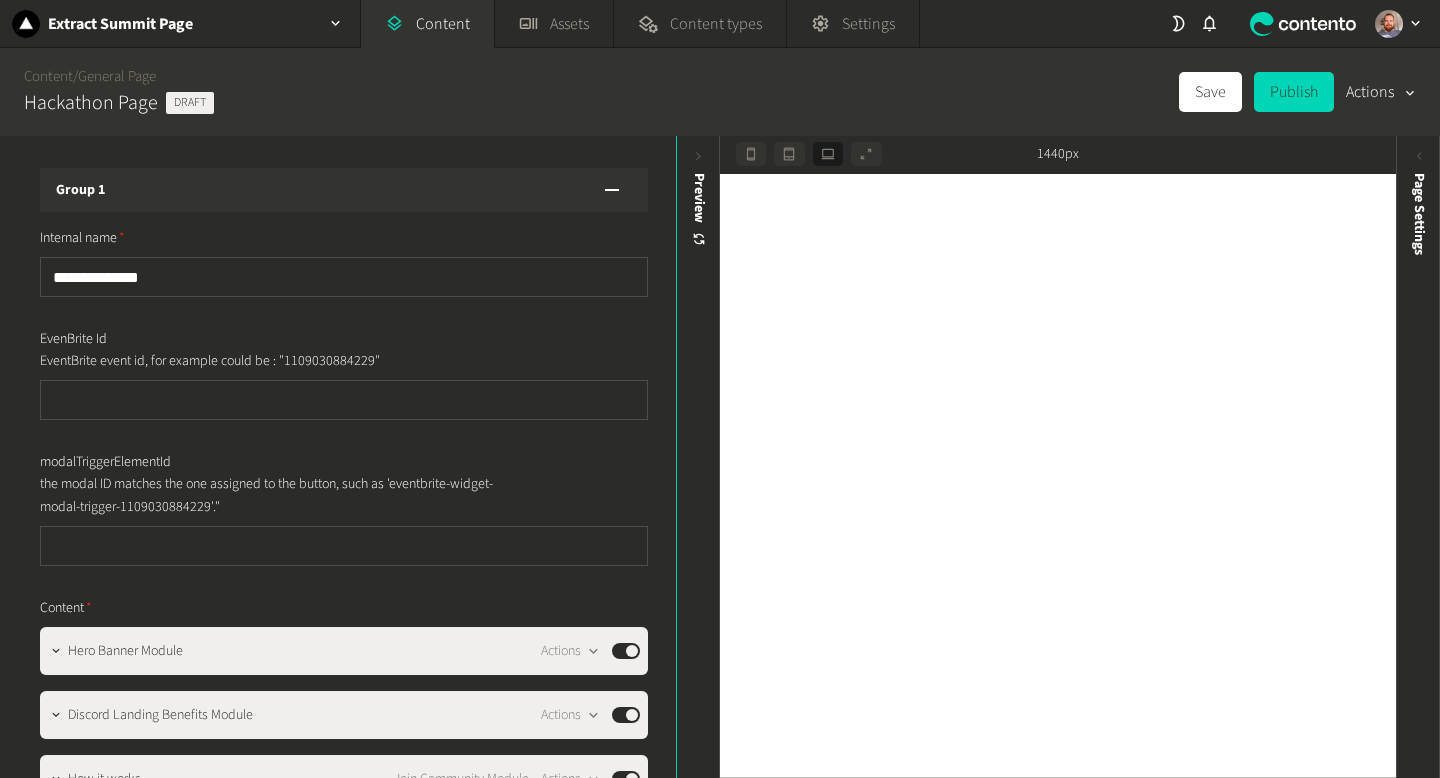 scroll, scrollTop: 0, scrollLeft: 0, axis: both 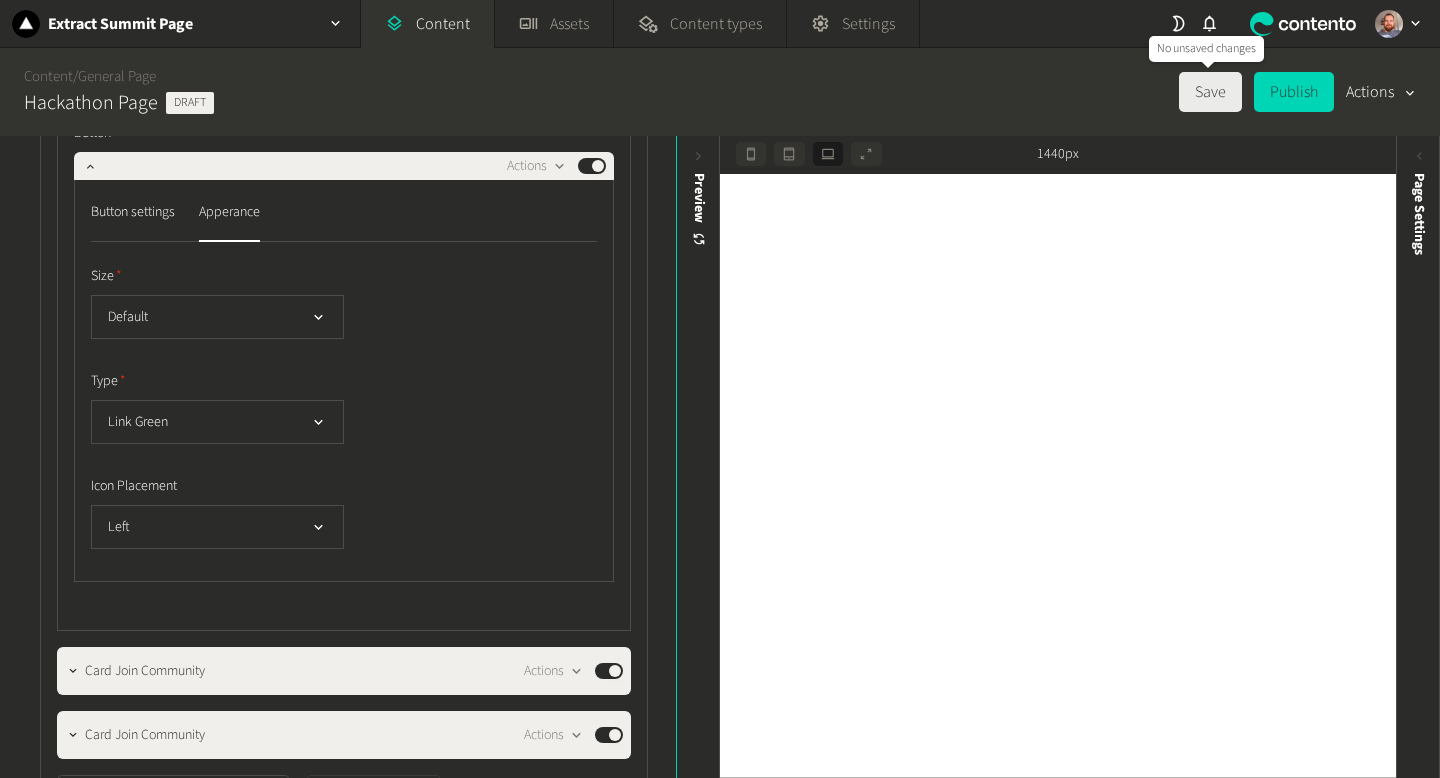click on "Save" 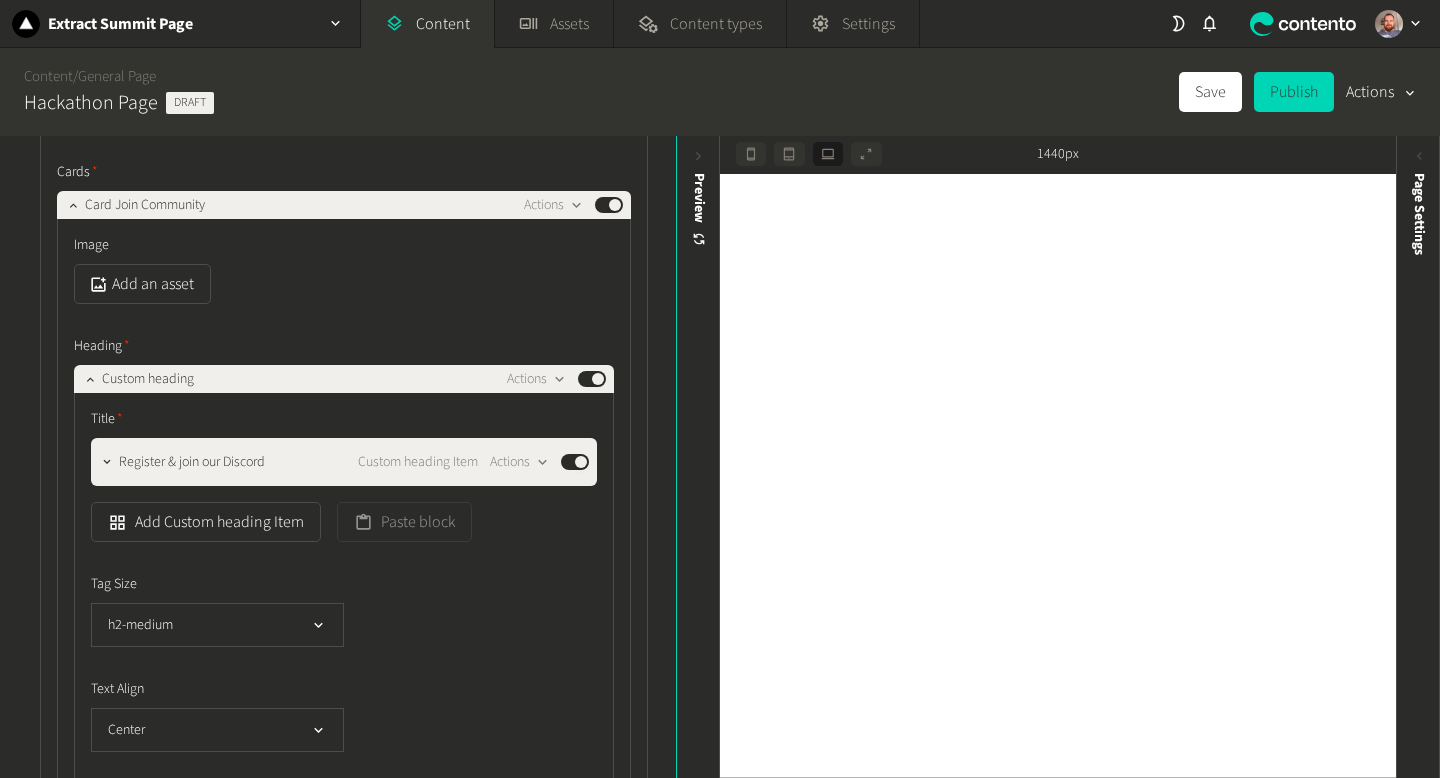 scroll, scrollTop: 1049, scrollLeft: 0, axis: vertical 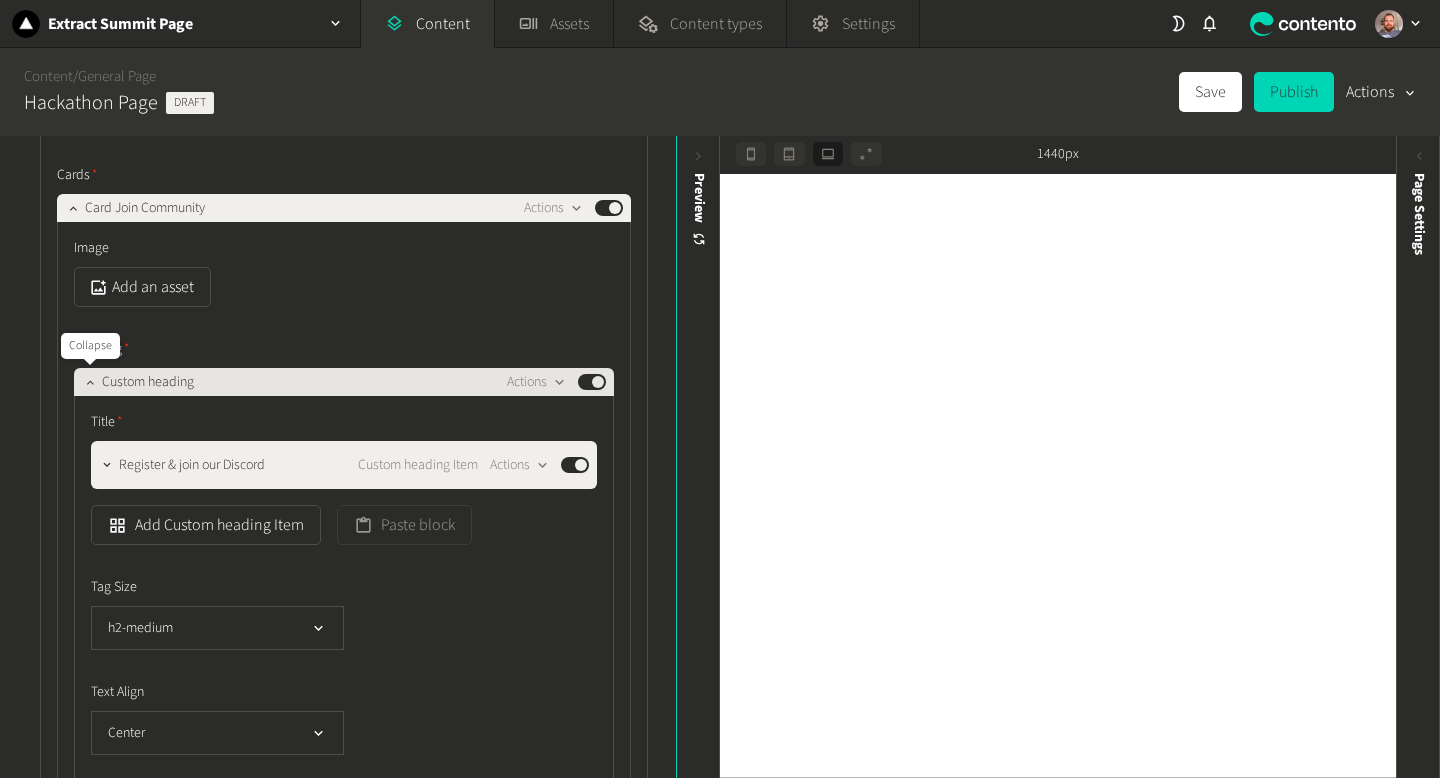 click 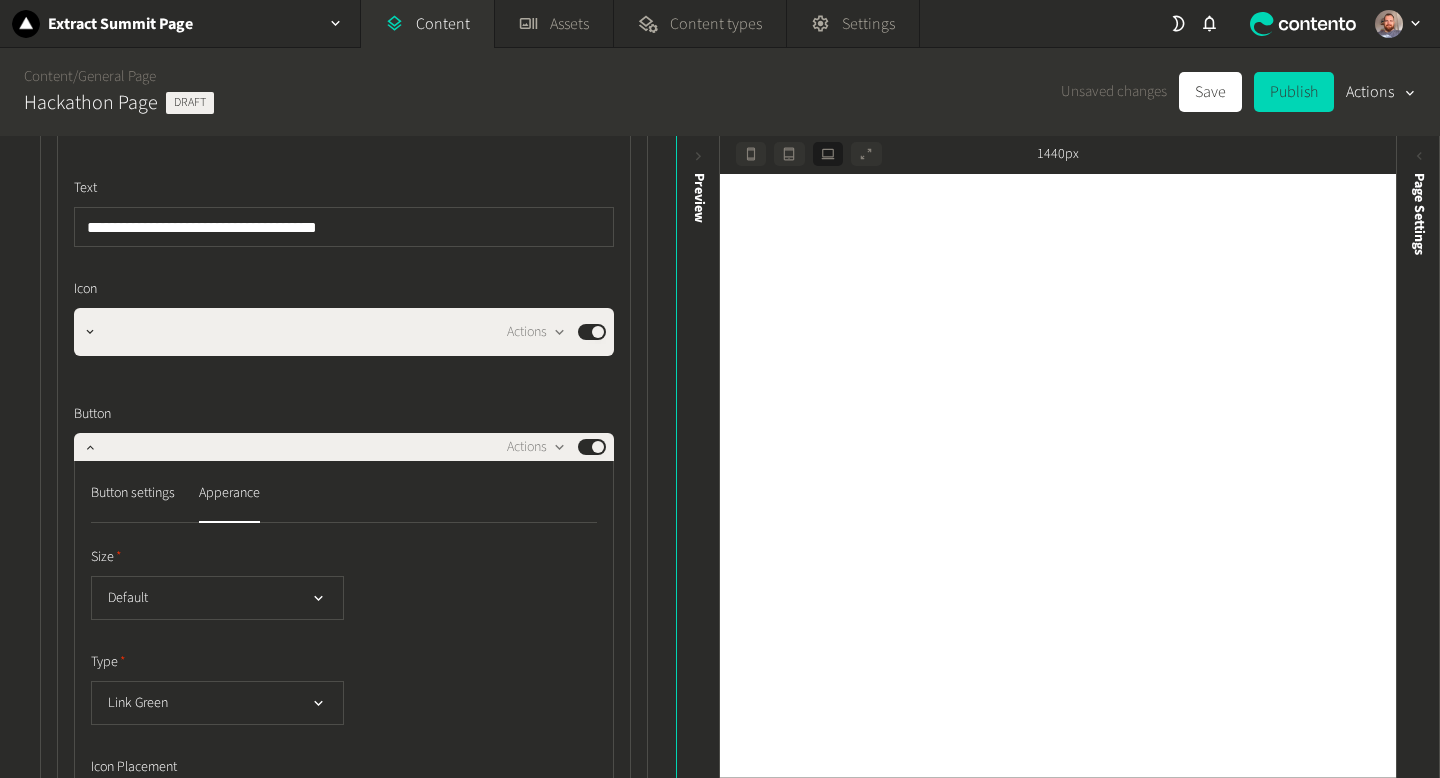 scroll, scrollTop: 1392, scrollLeft: 0, axis: vertical 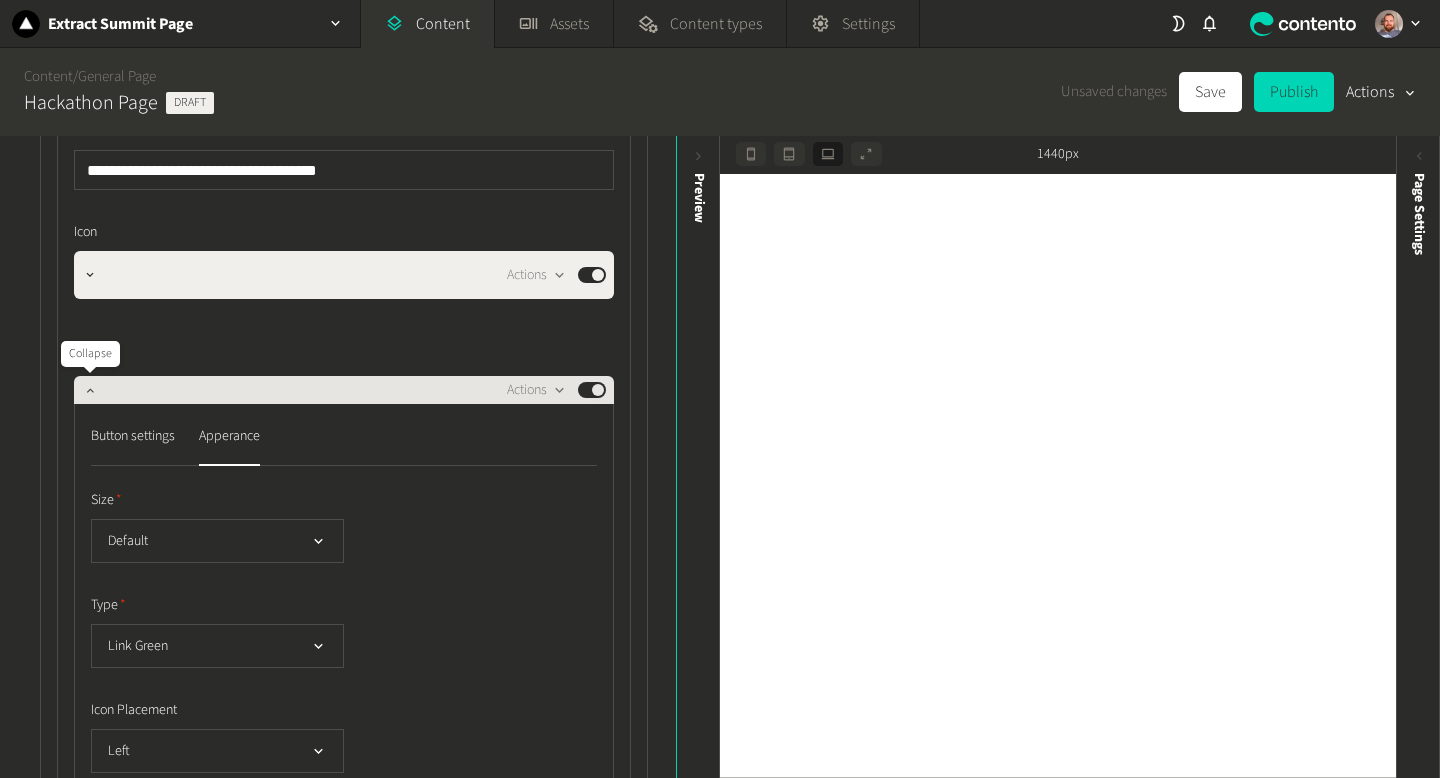 click 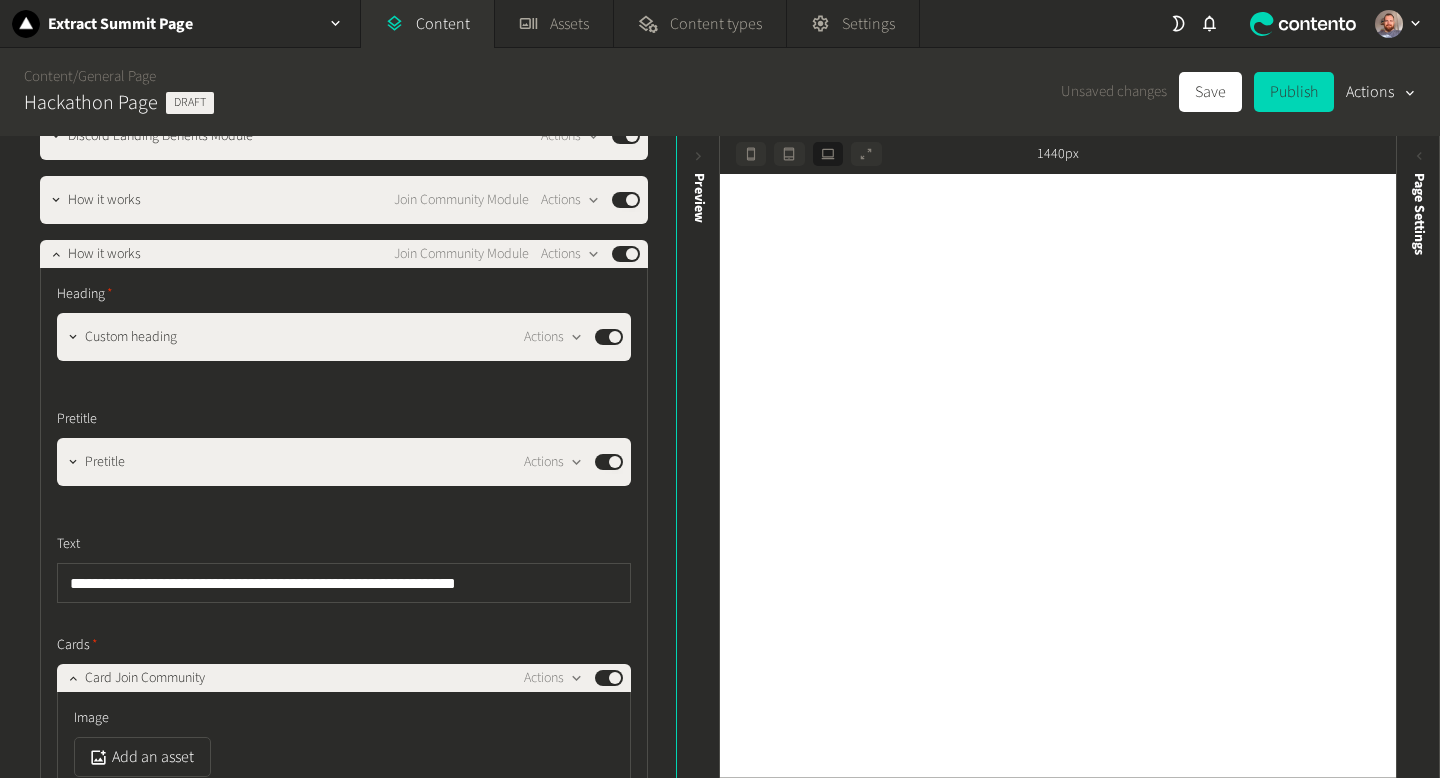 scroll, scrollTop: 525, scrollLeft: 0, axis: vertical 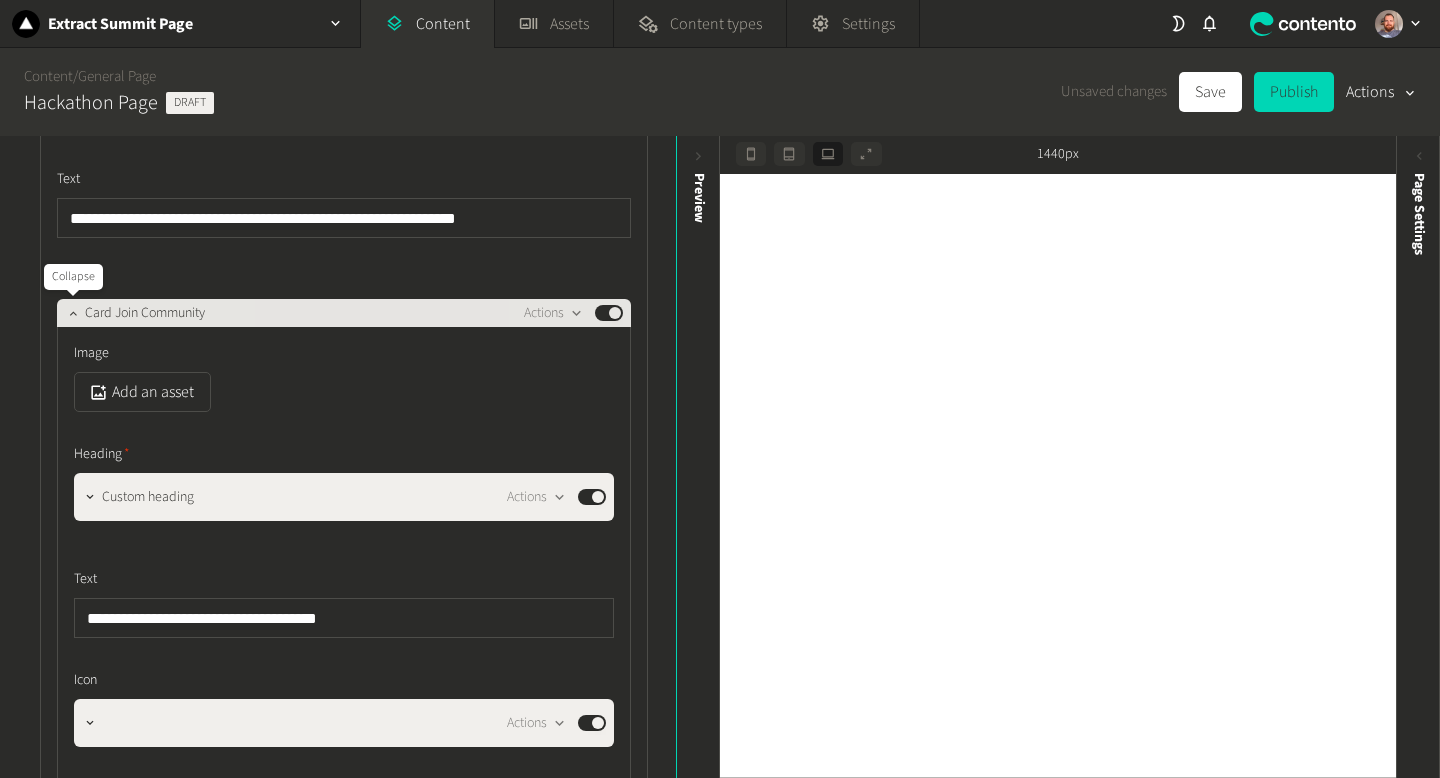 click 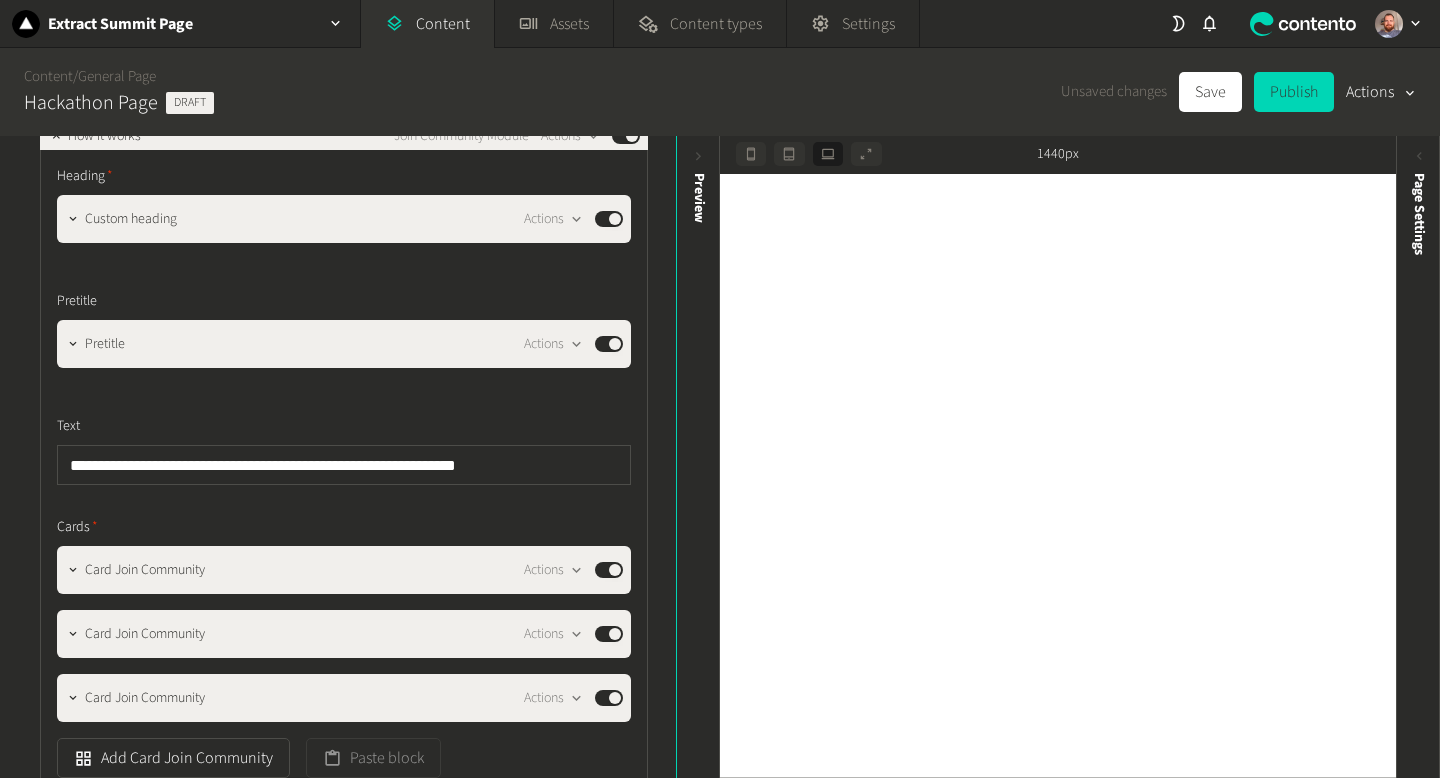 scroll, scrollTop: 467, scrollLeft: 0, axis: vertical 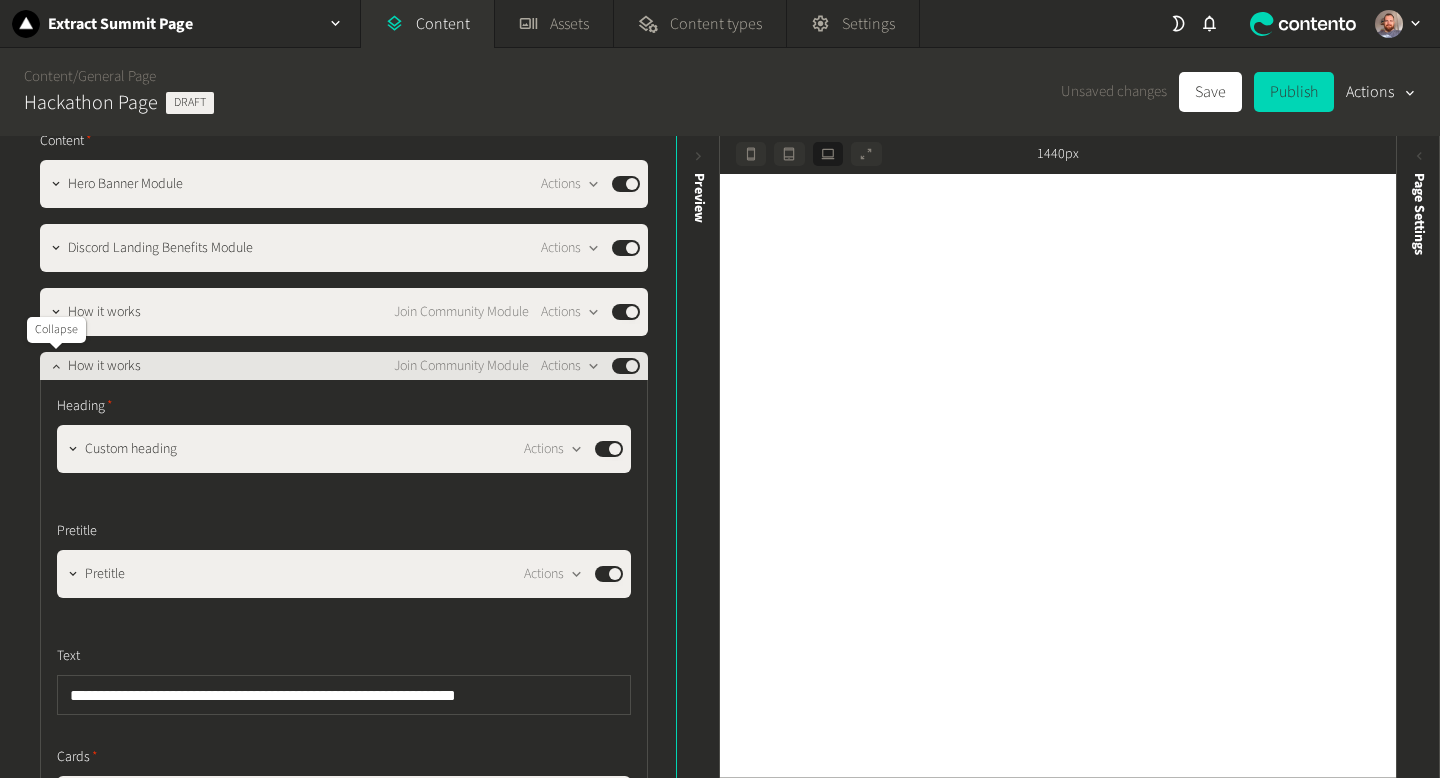 click 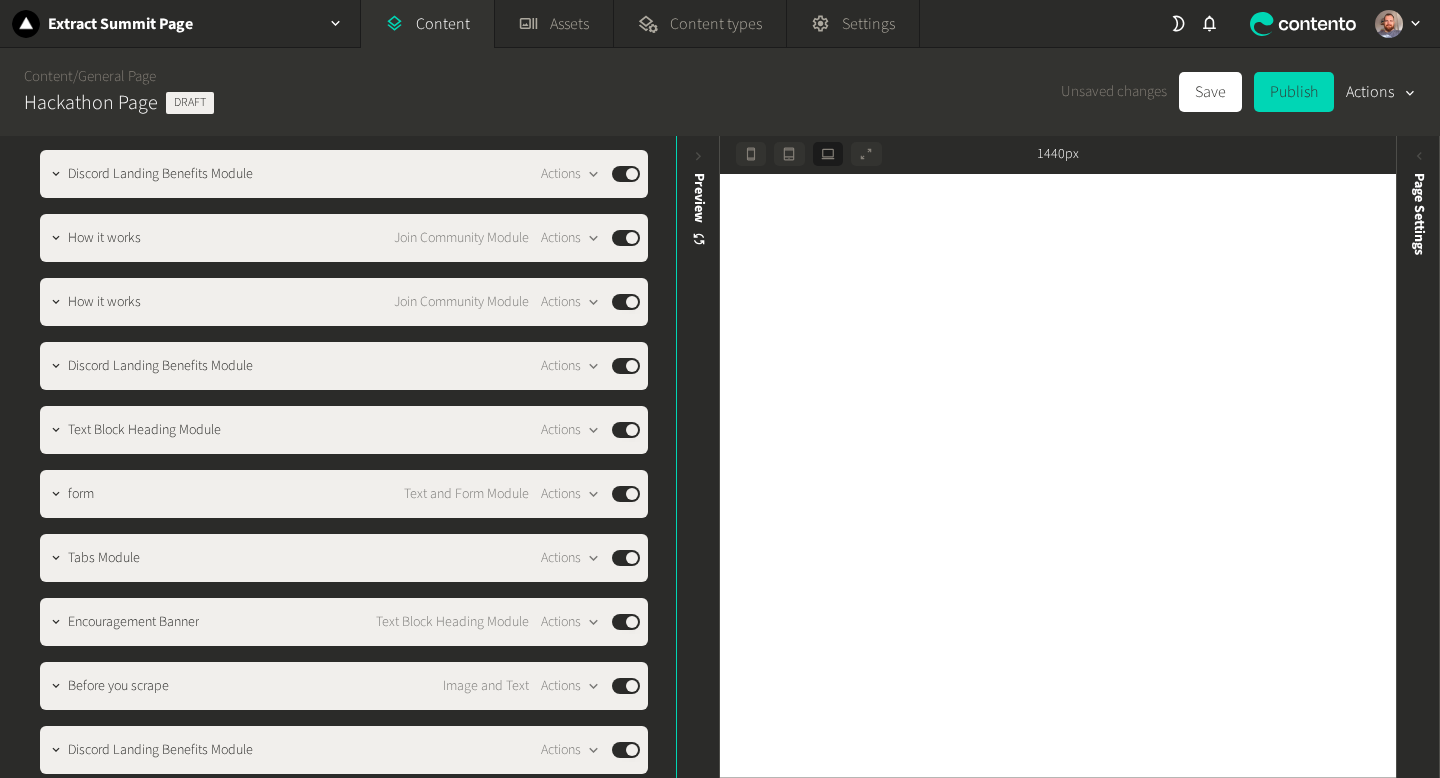scroll, scrollTop: 469, scrollLeft: 0, axis: vertical 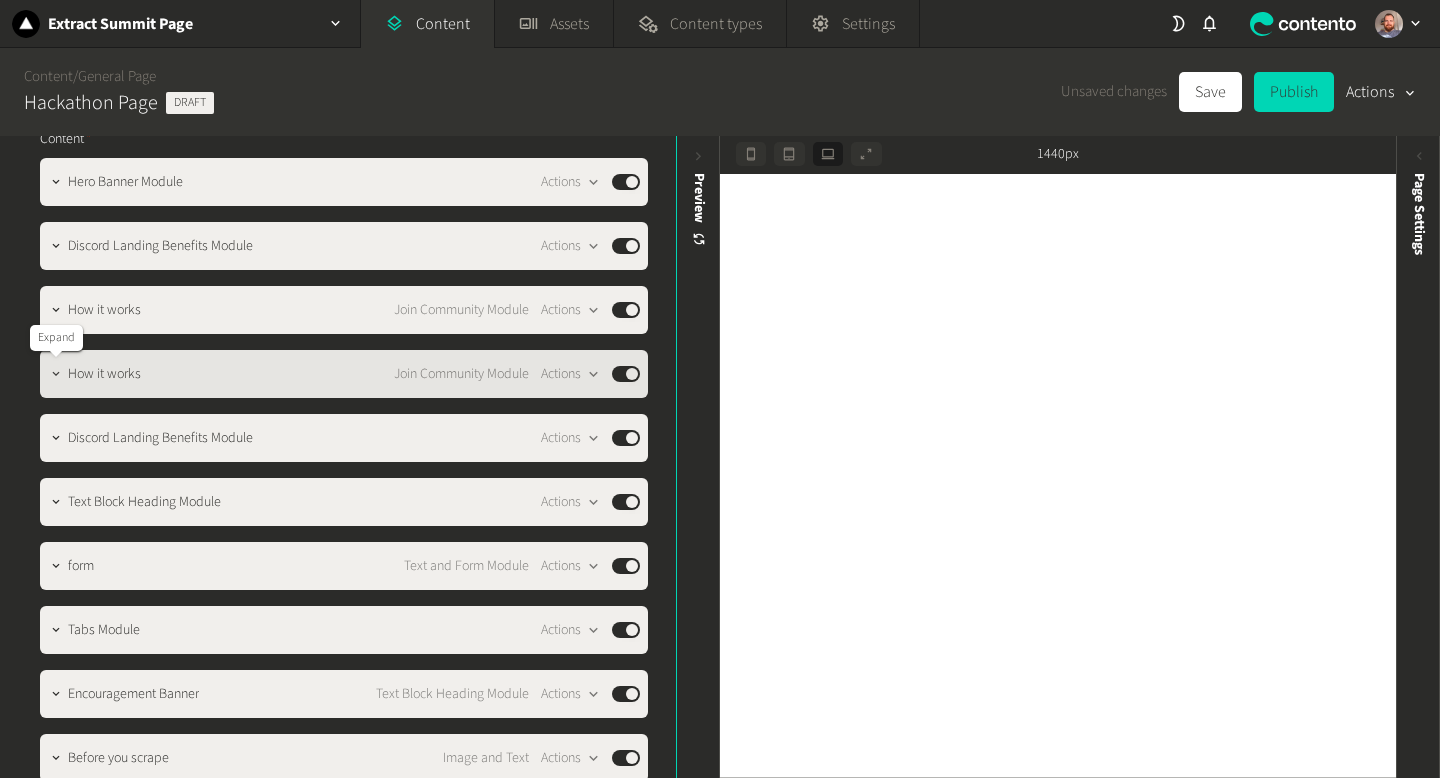 click 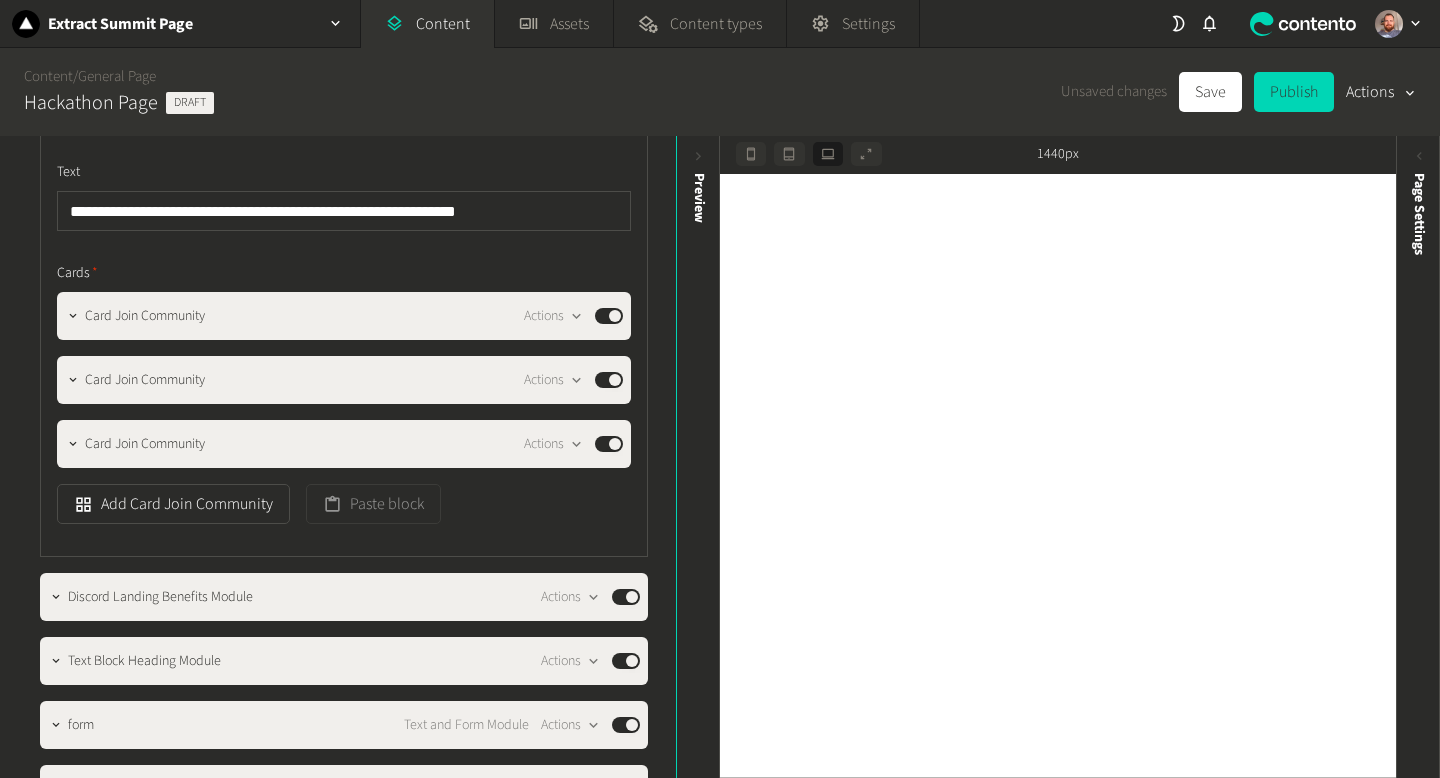 scroll, scrollTop: 930, scrollLeft: 0, axis: vertical 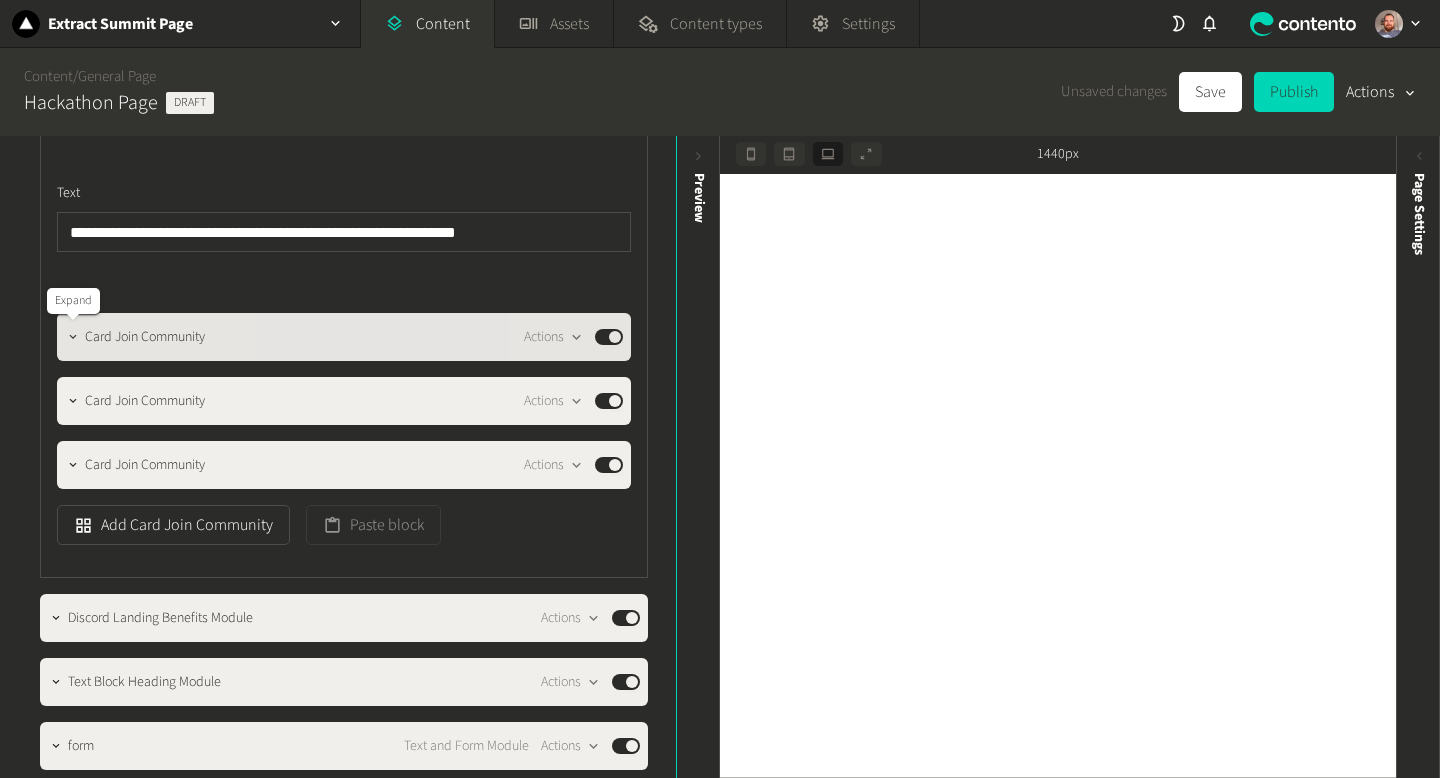 click 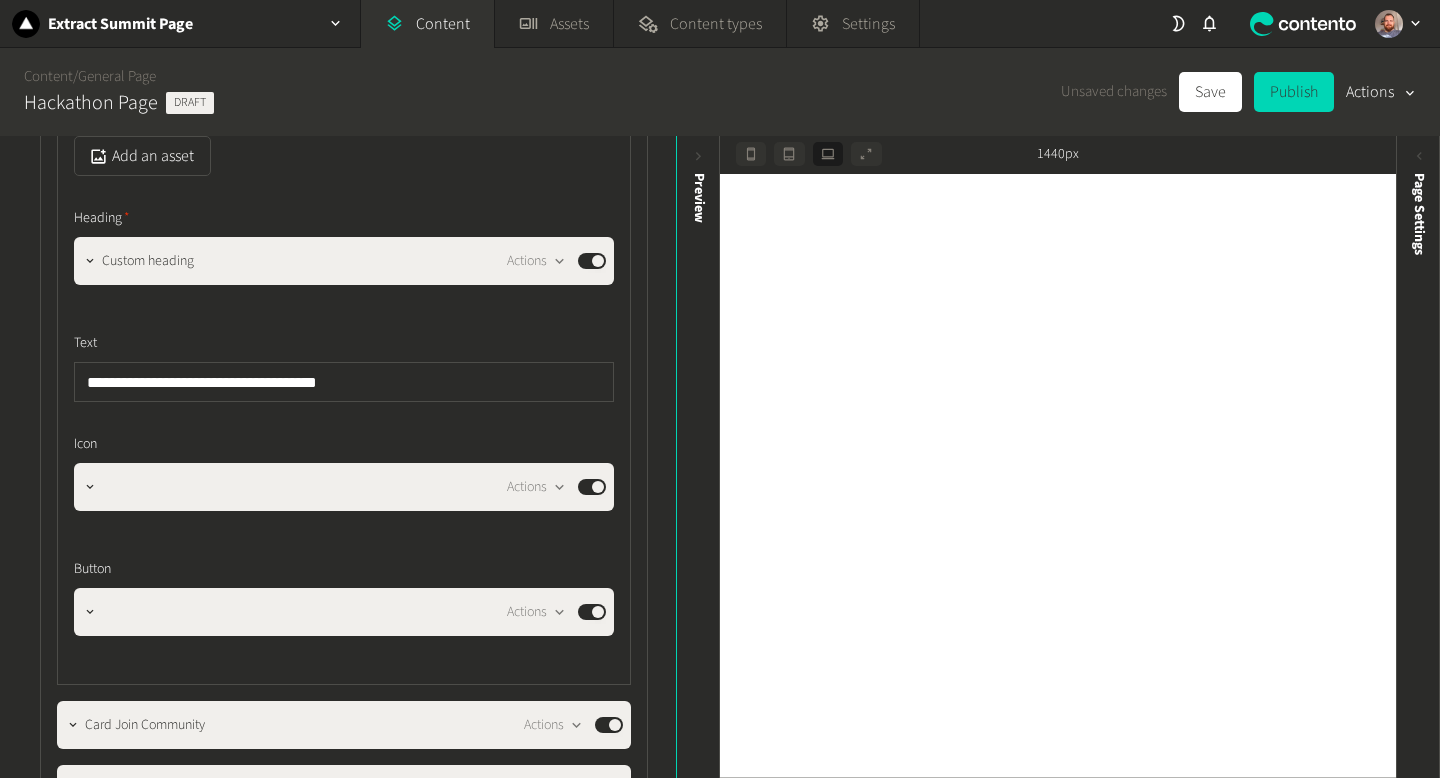 scroll, scrollTop: 1161, scrollLeft: 0, axis: vertical 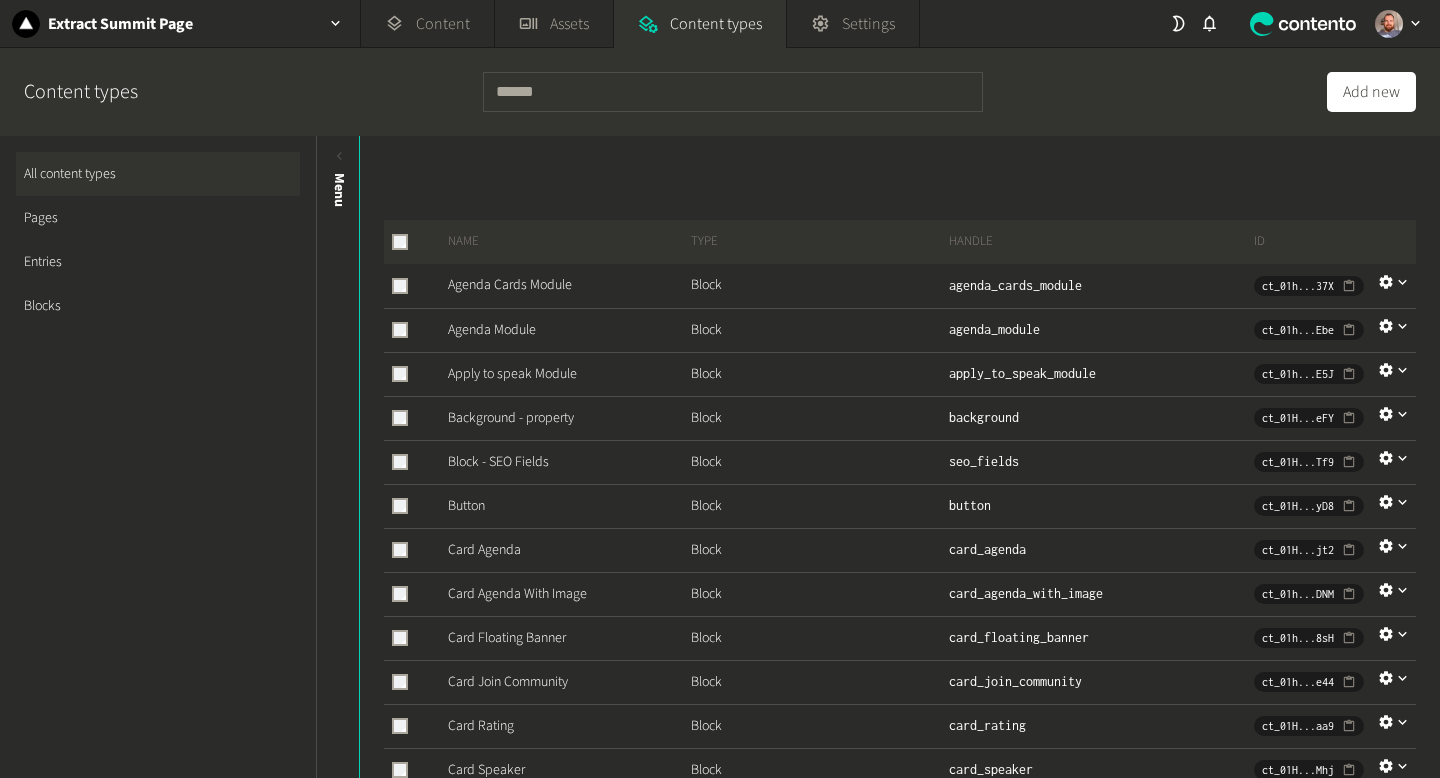 click on "Blocks" 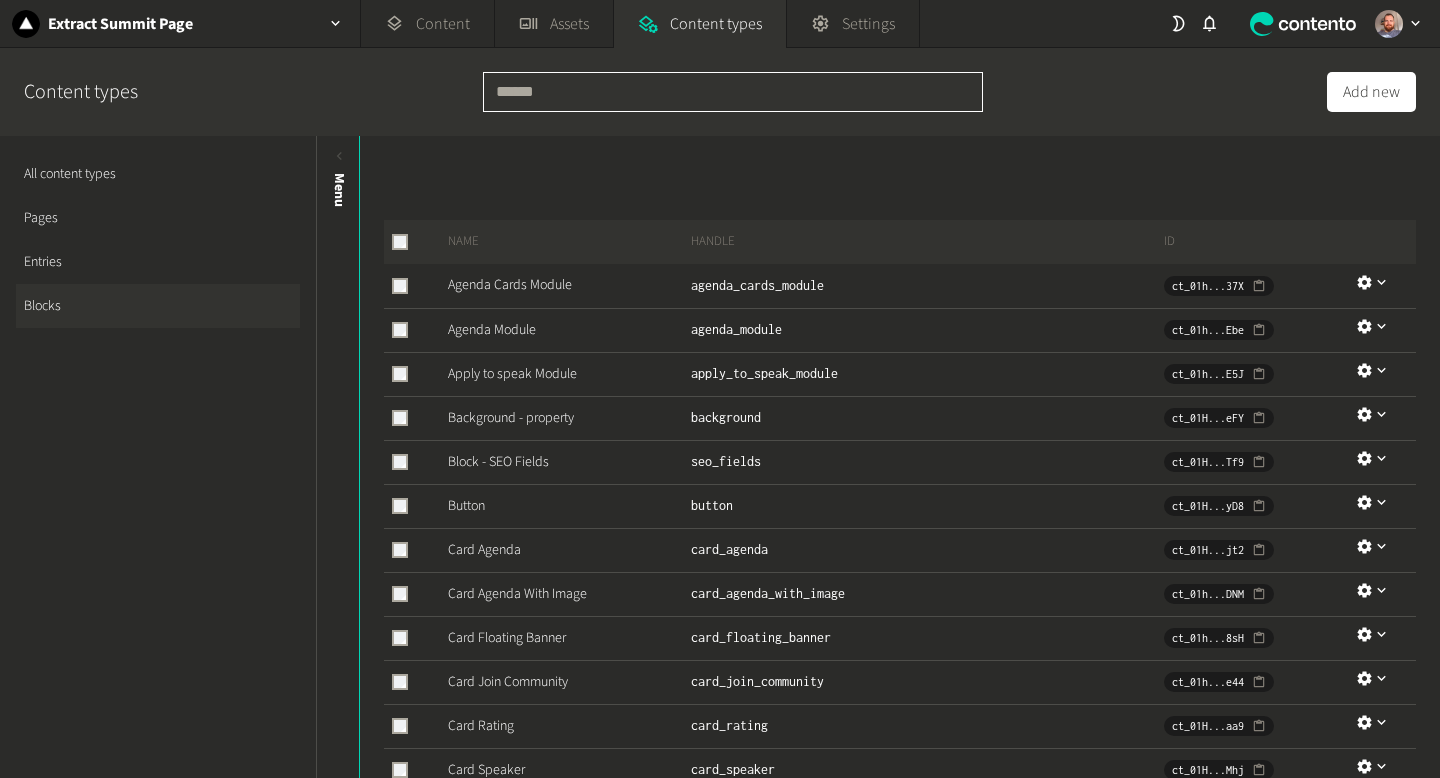 click 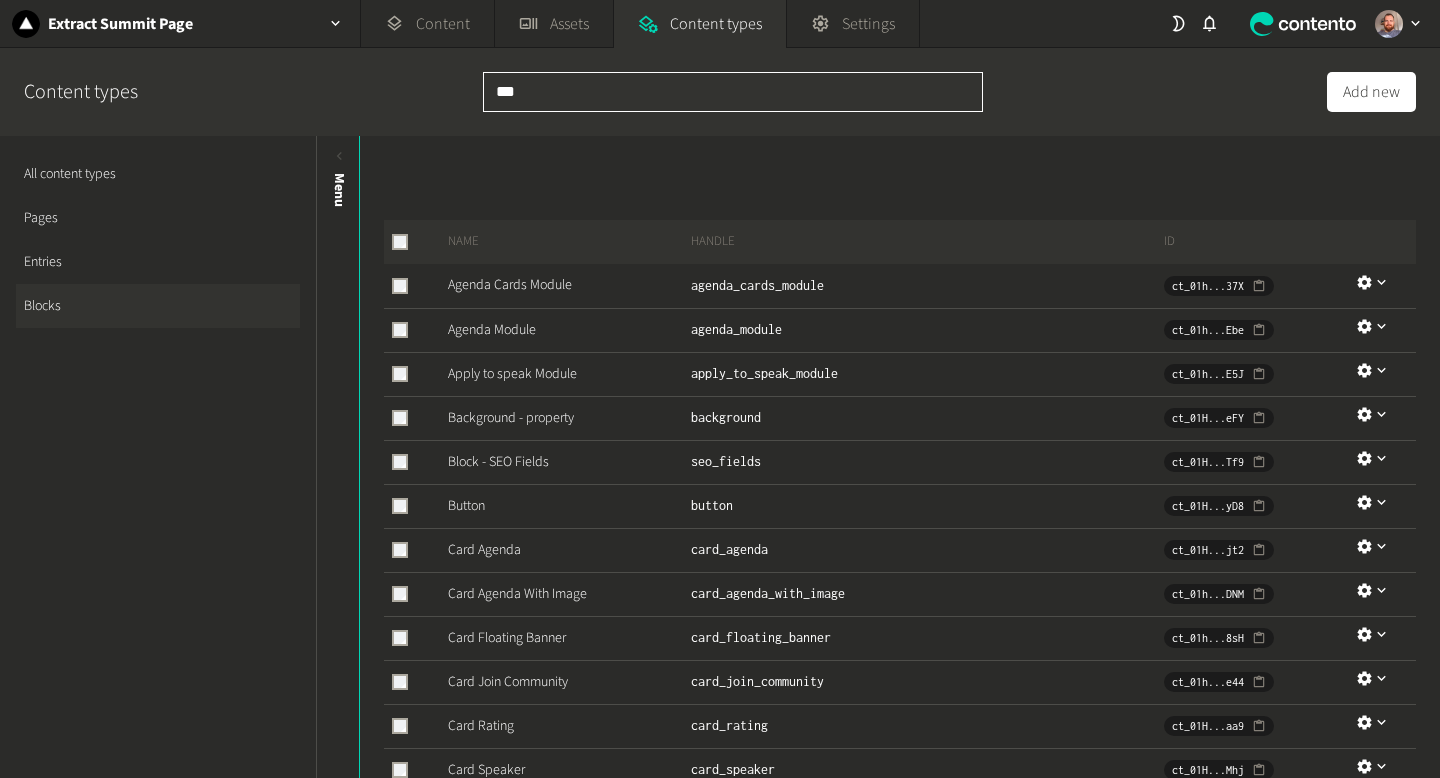 type on "****" 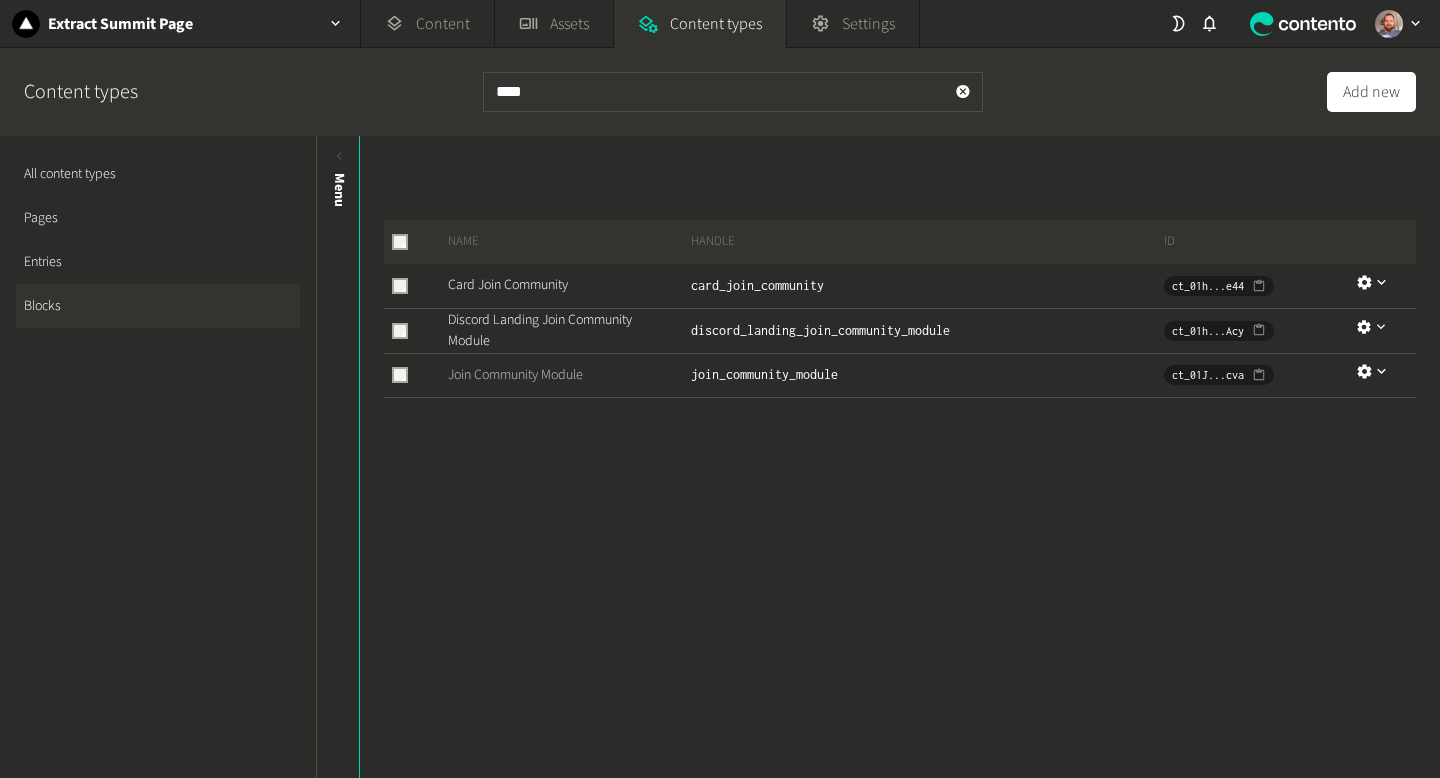 click on "Join Community Module" 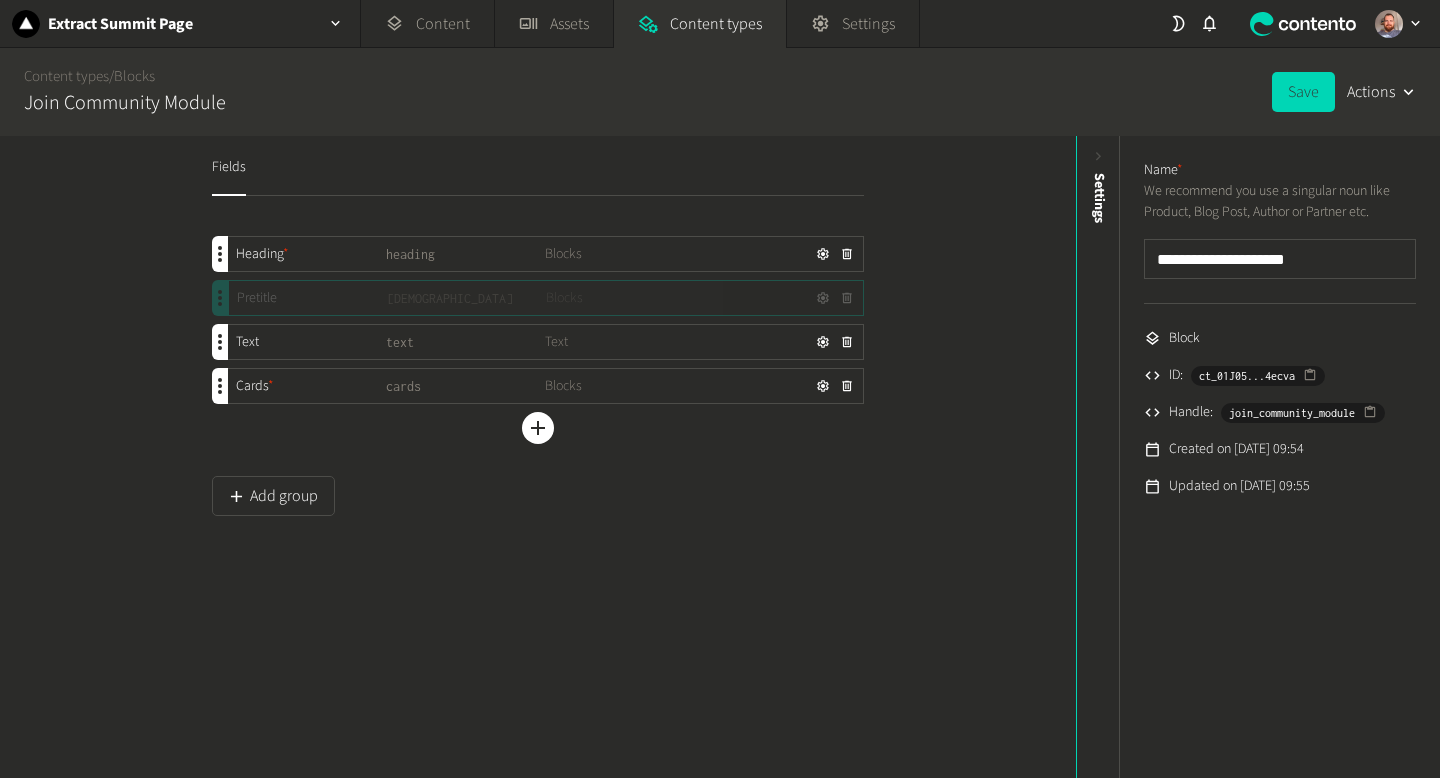 type 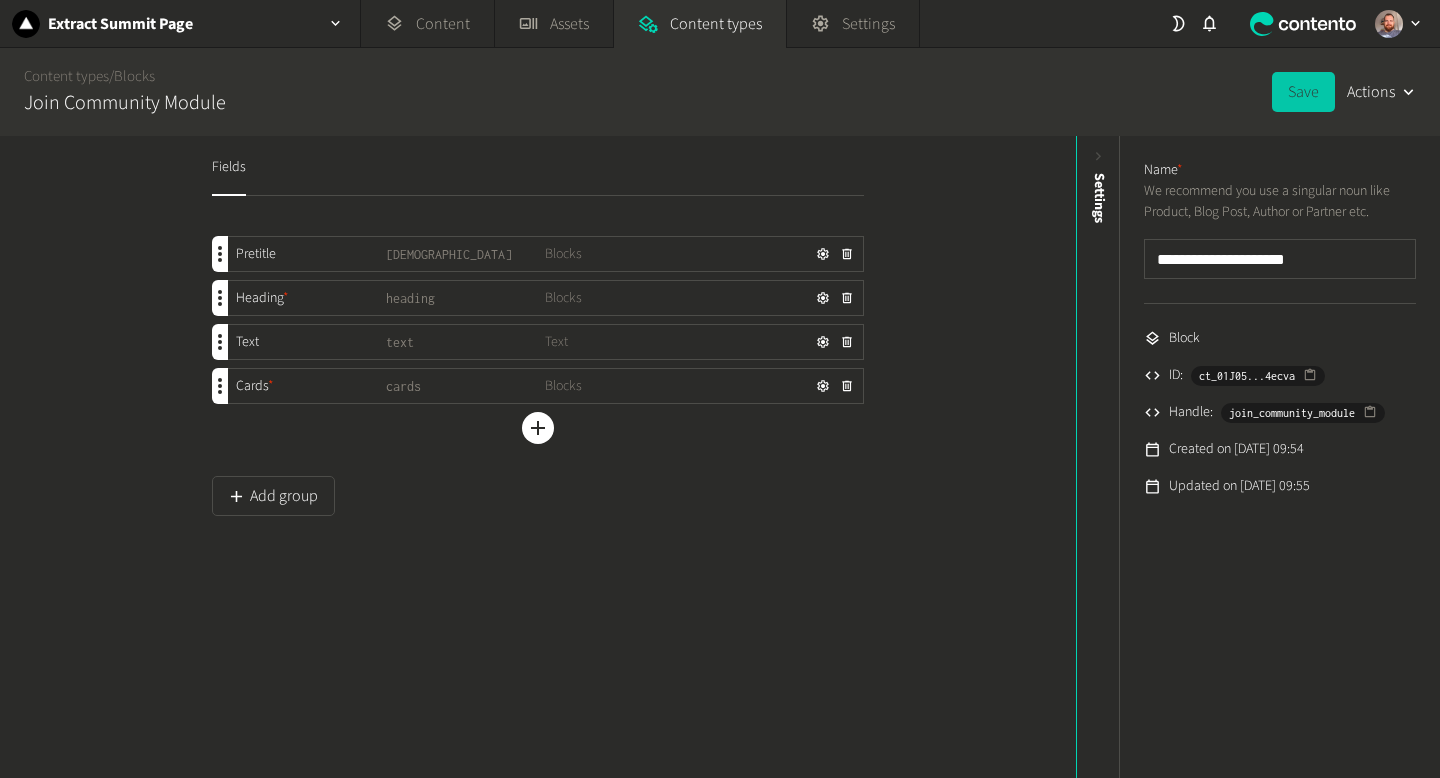 click on "Save" 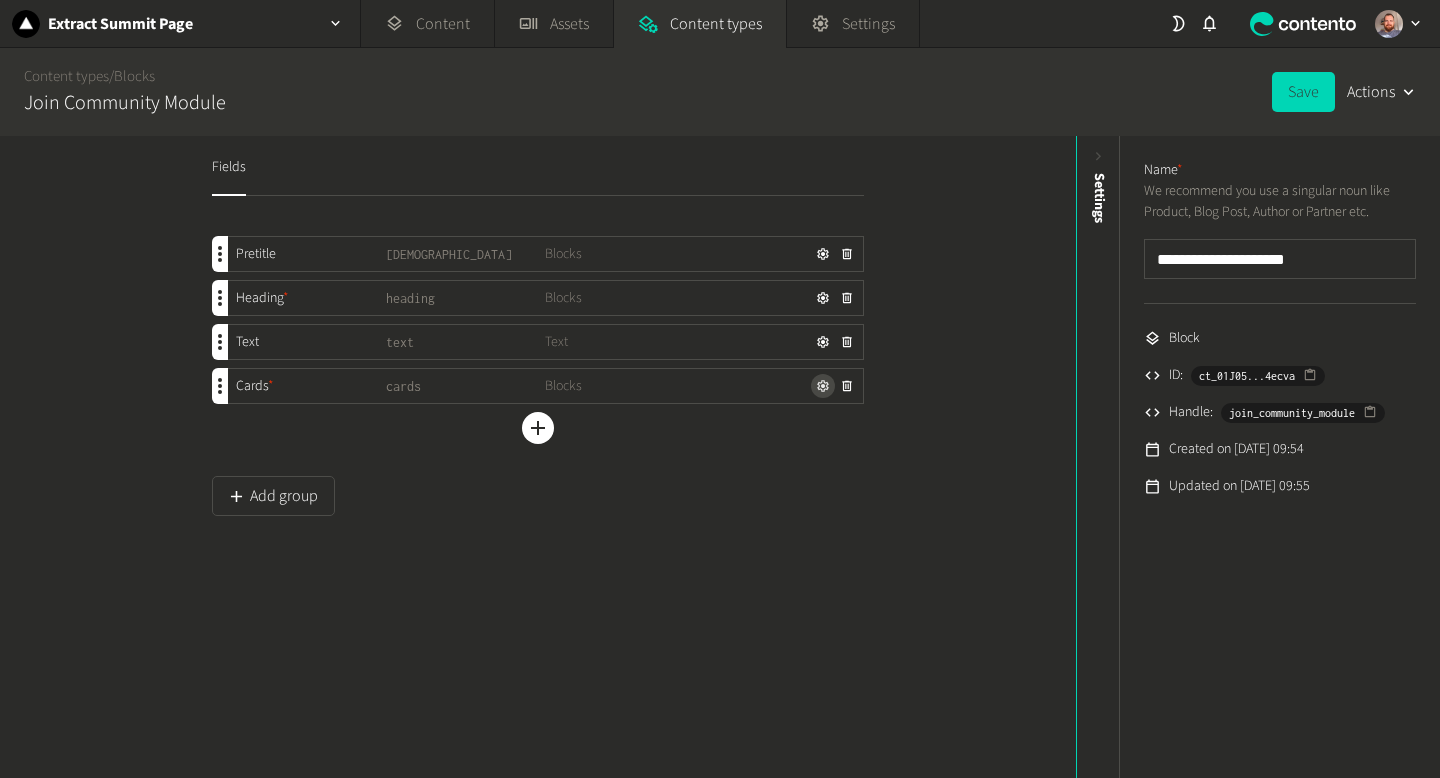 click 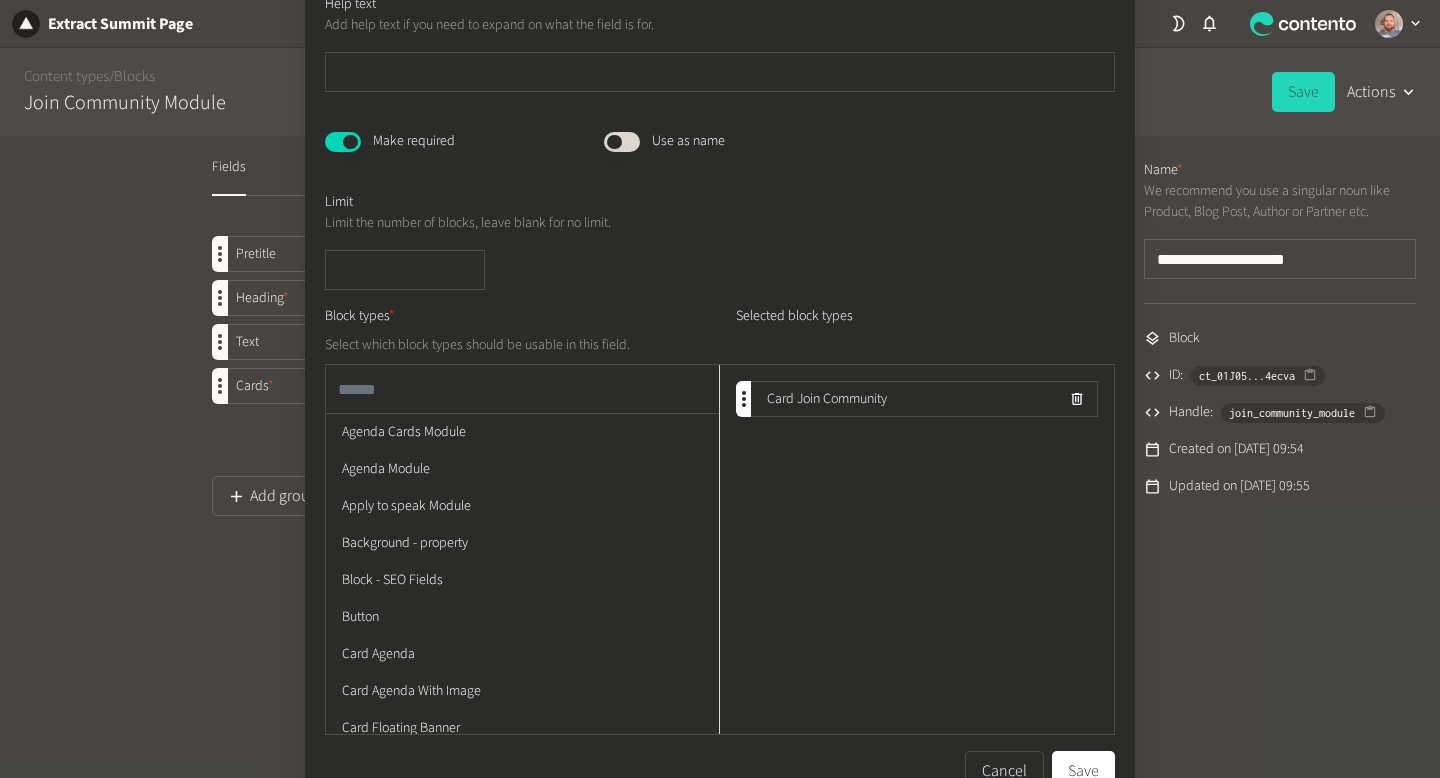 scroll, scrollTop: 258, scrollLeft: 0, axis: vertical 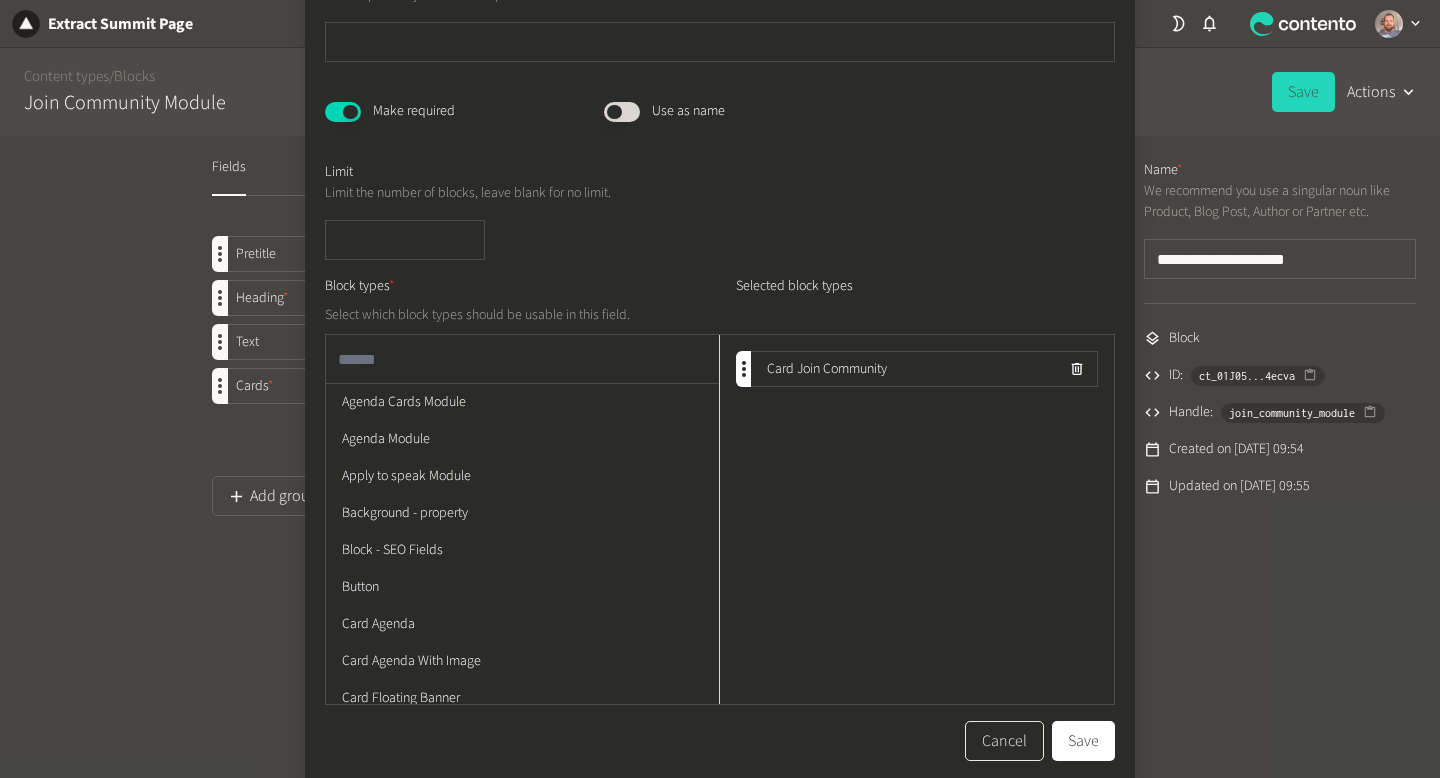 click on "Cancel" at bounding box center [1004, 741] 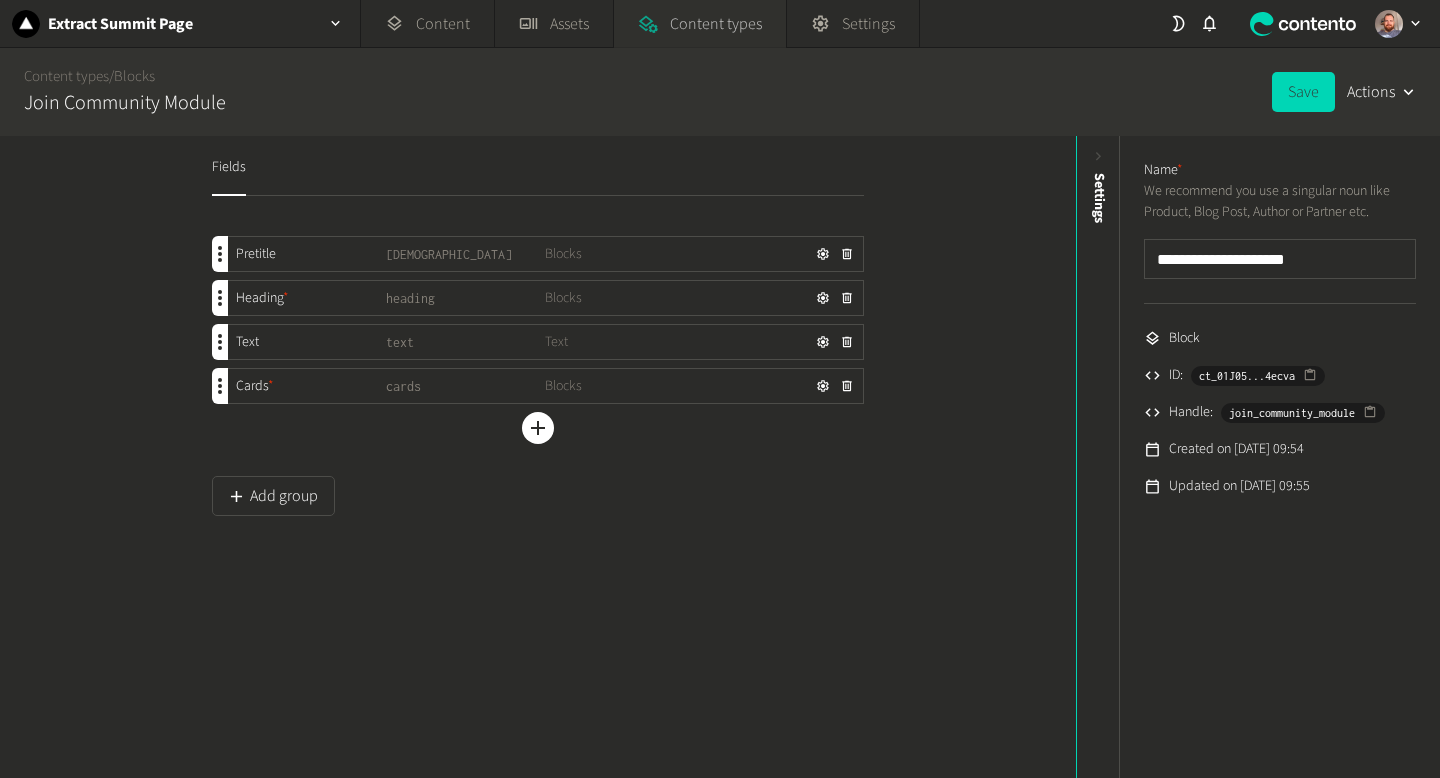 click on "Content types" 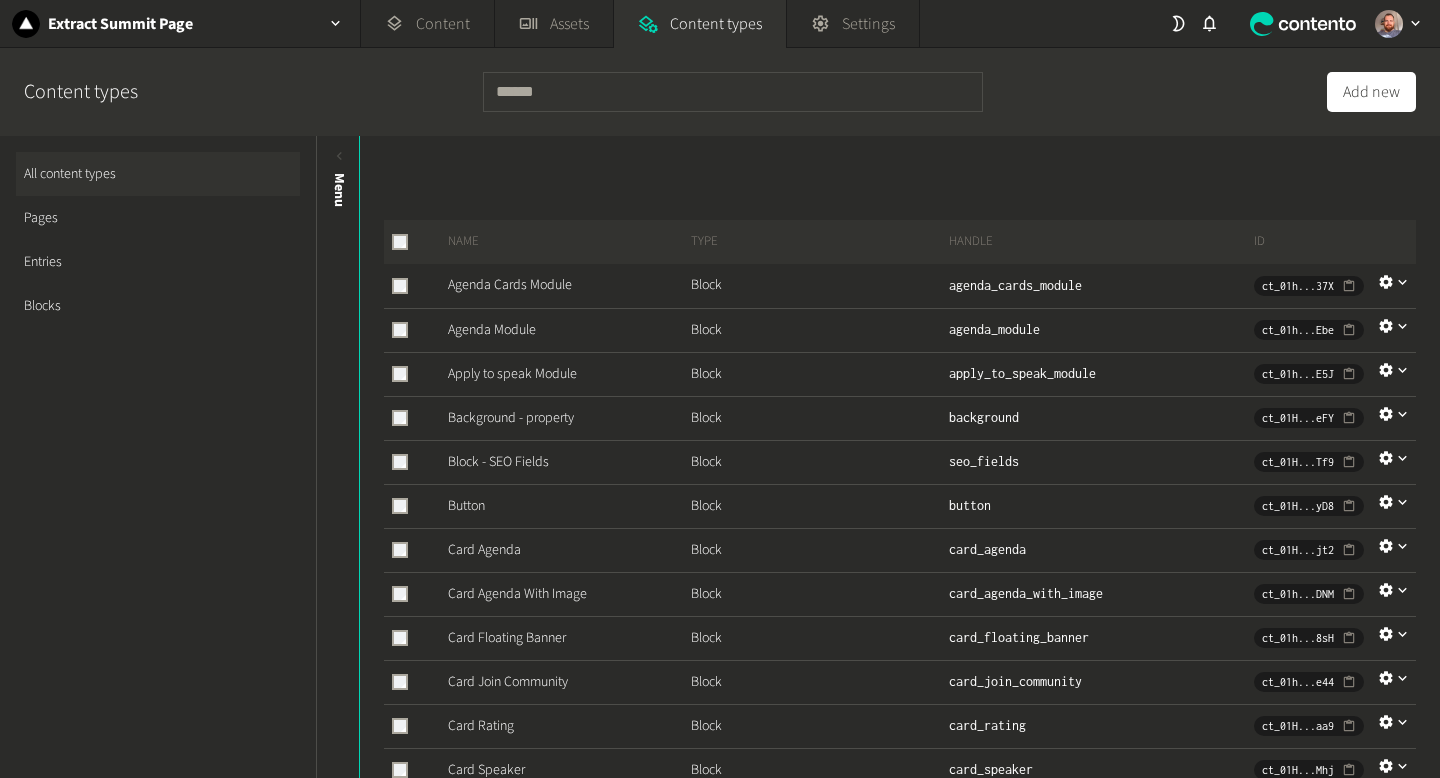 click on "Blocks" 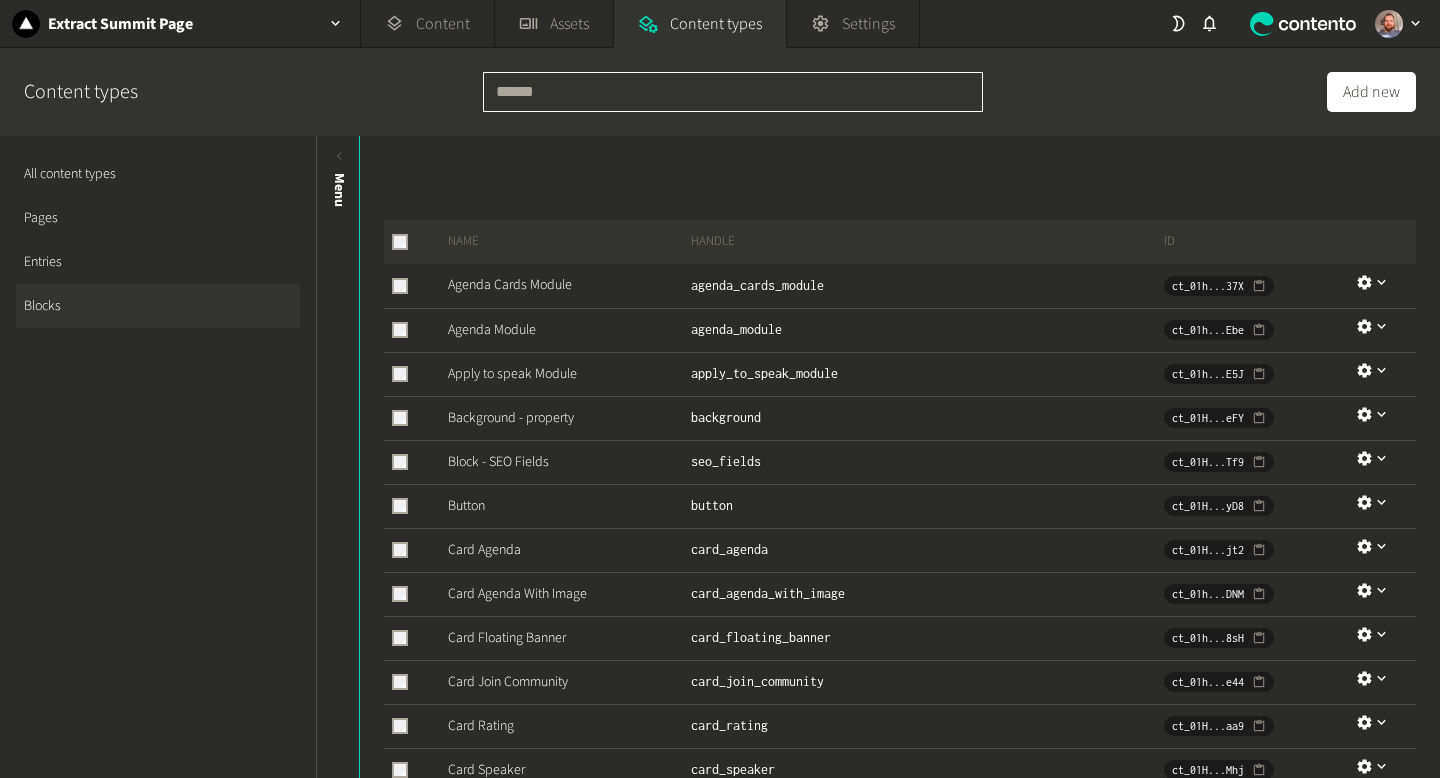 click 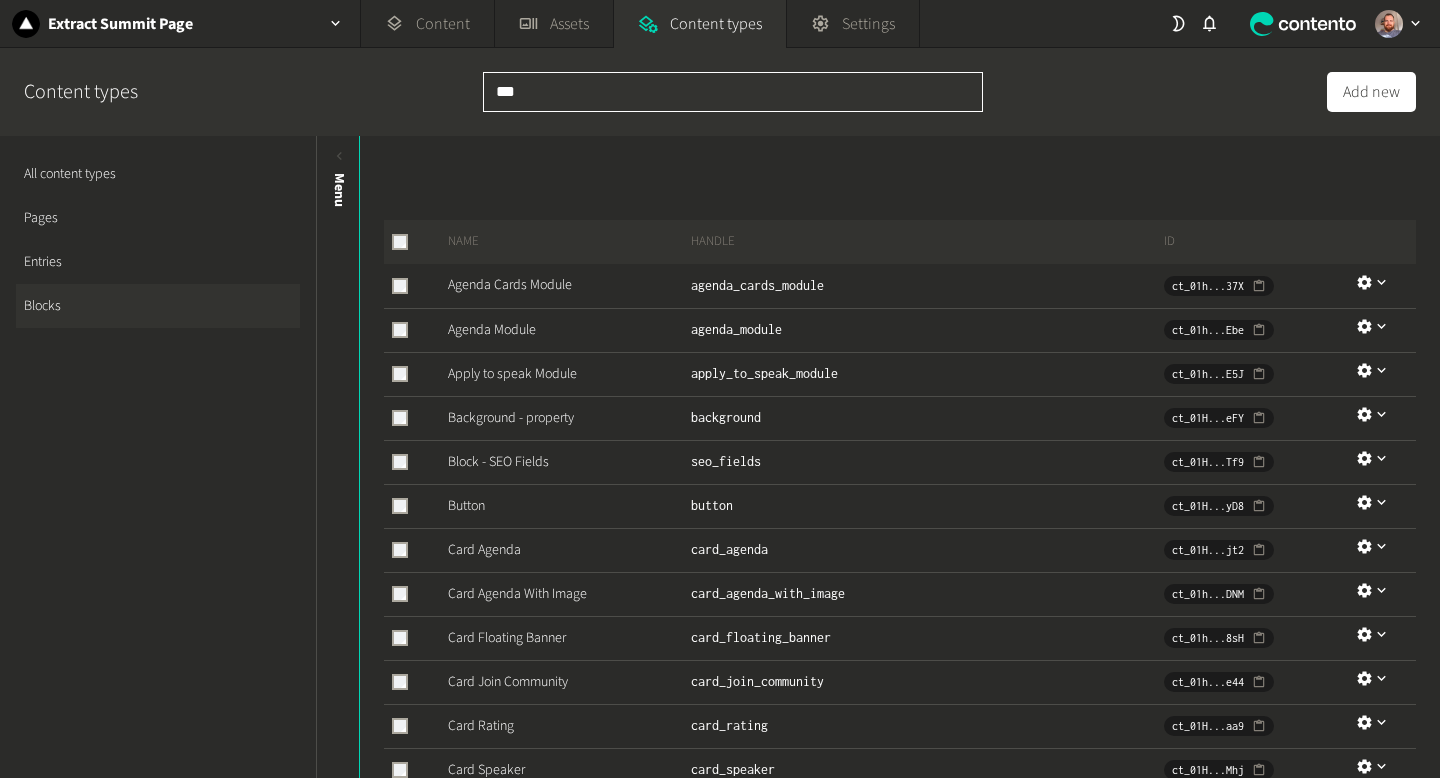 type on "****" 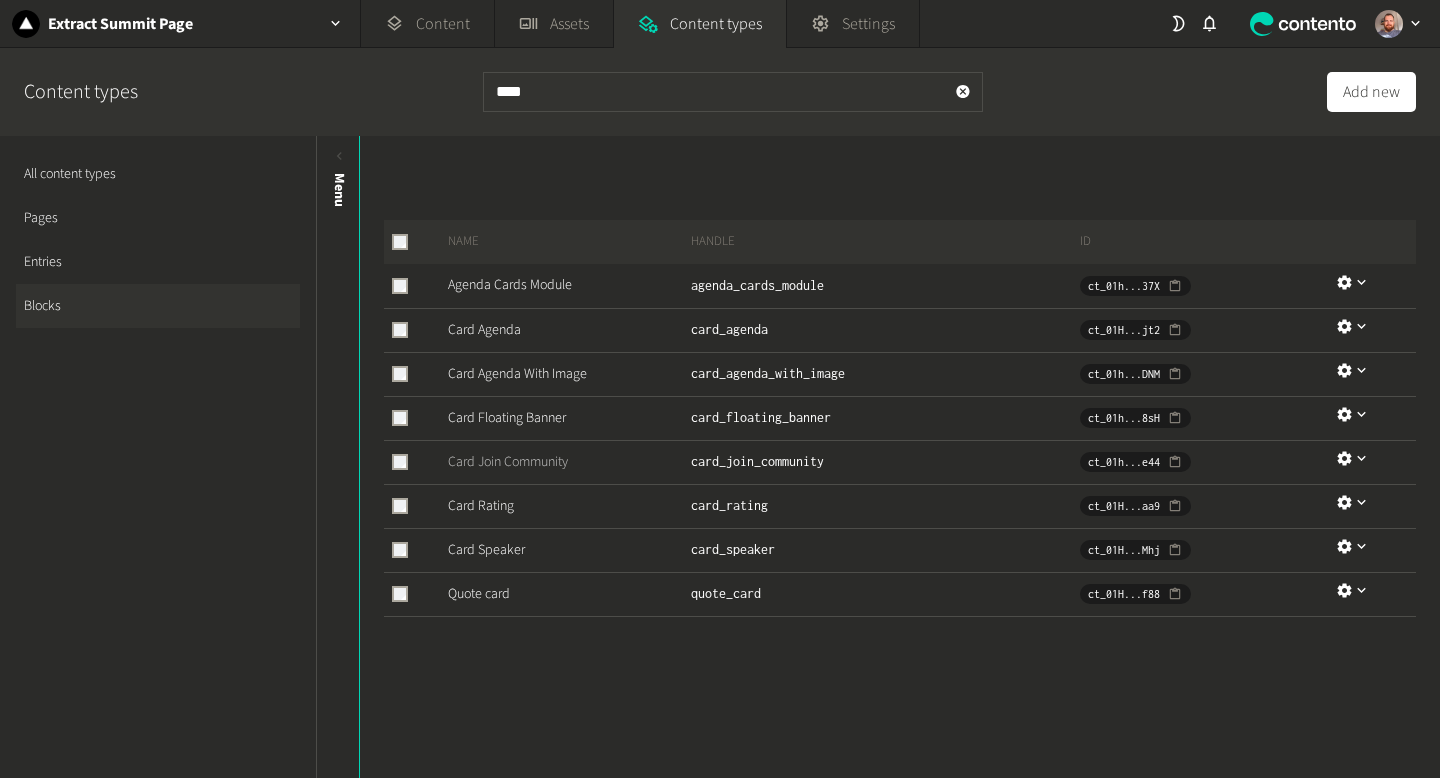 click on "Card Join Community" 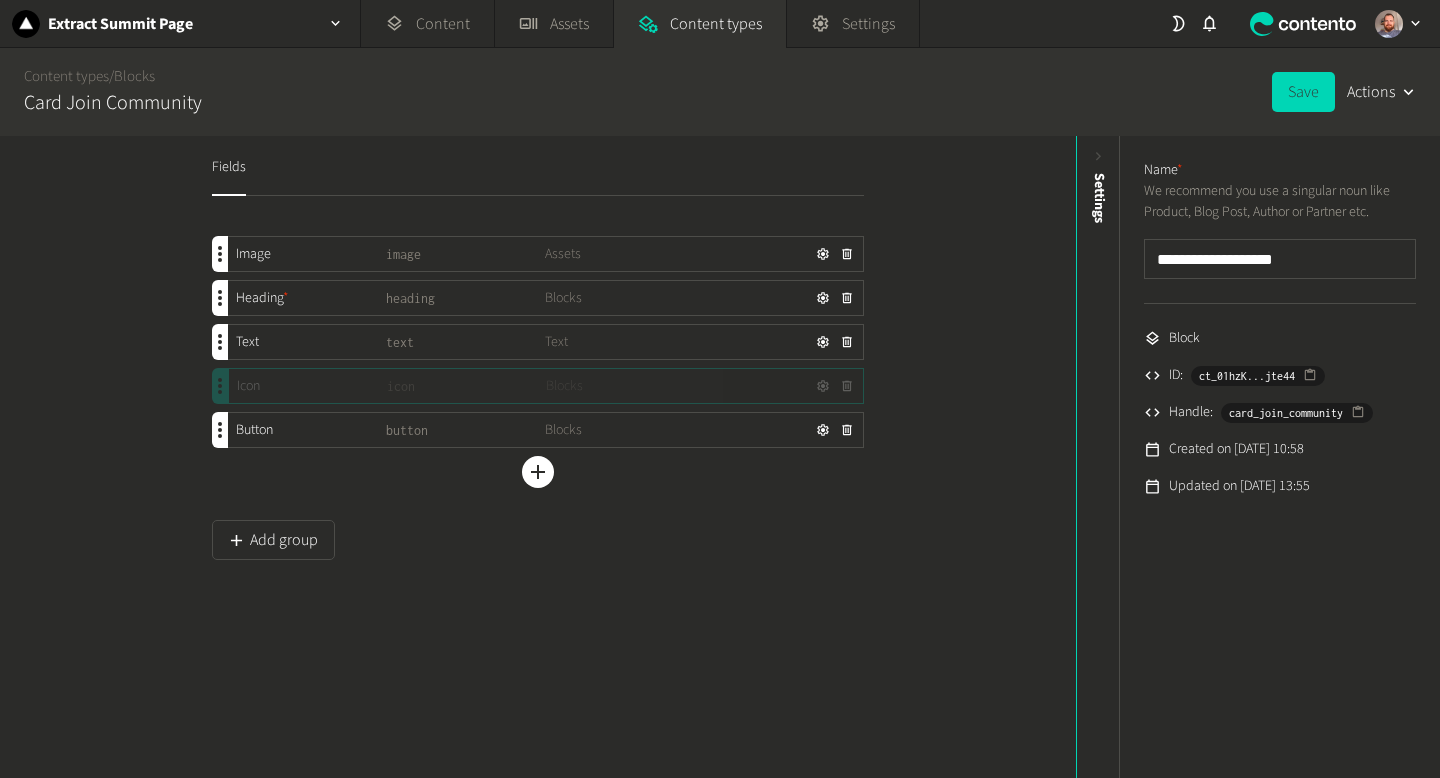 type 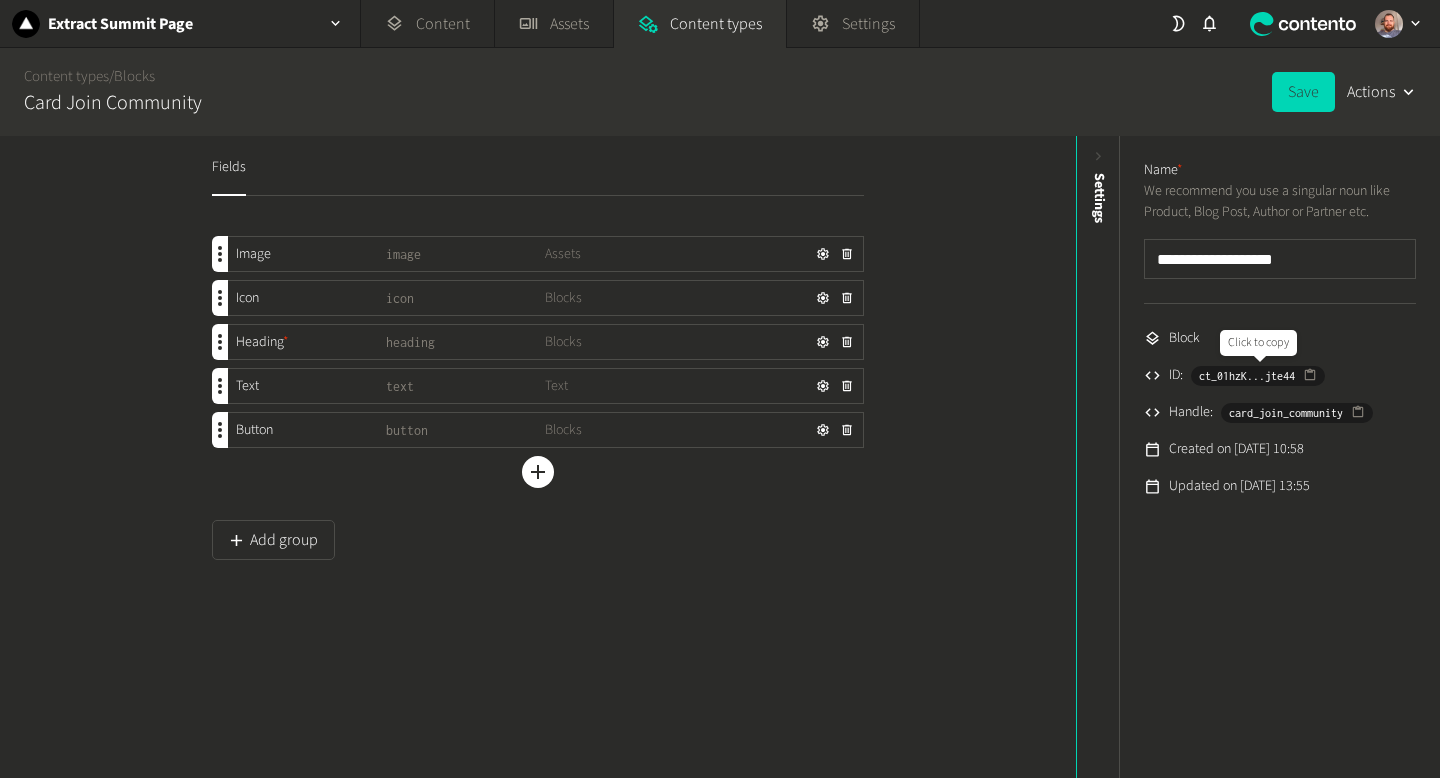 click 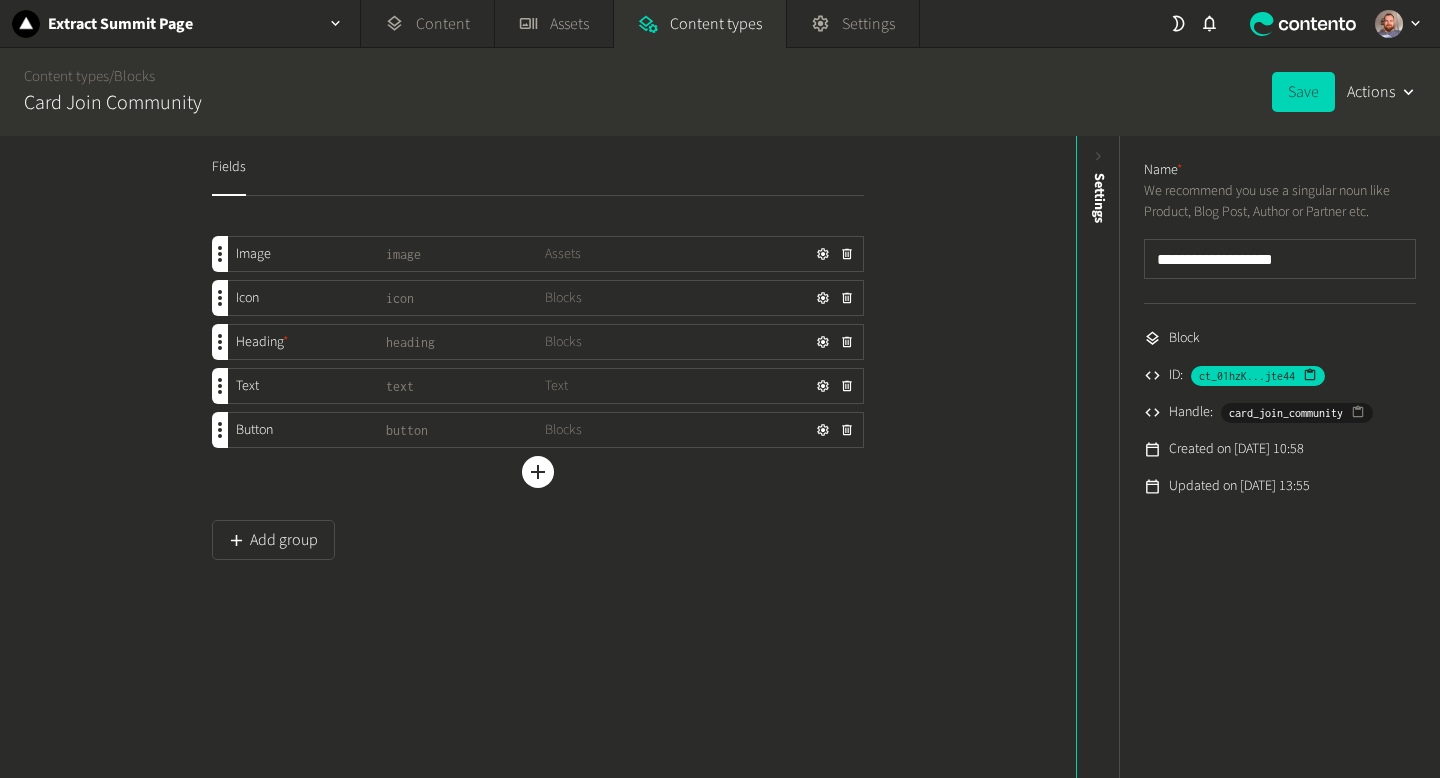 type 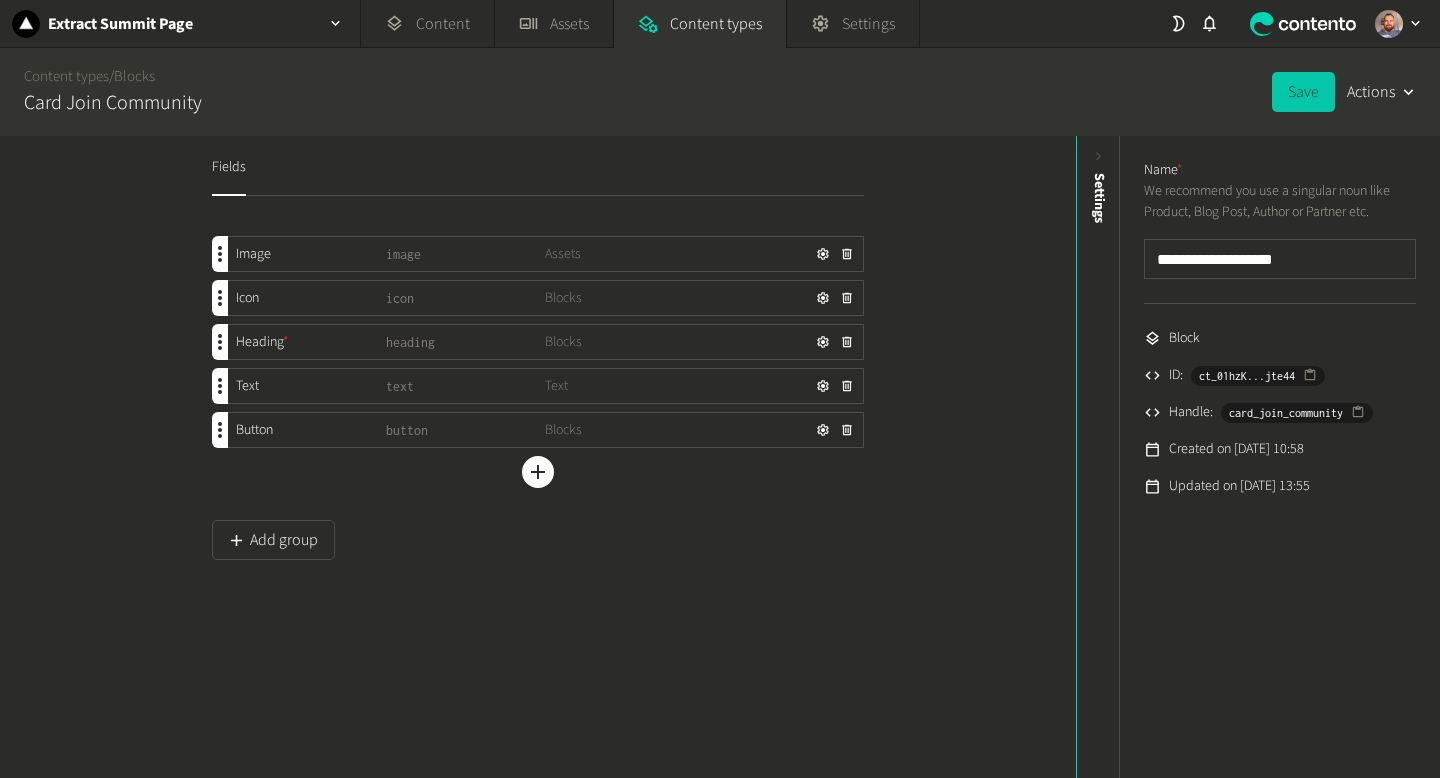 click on "Save" 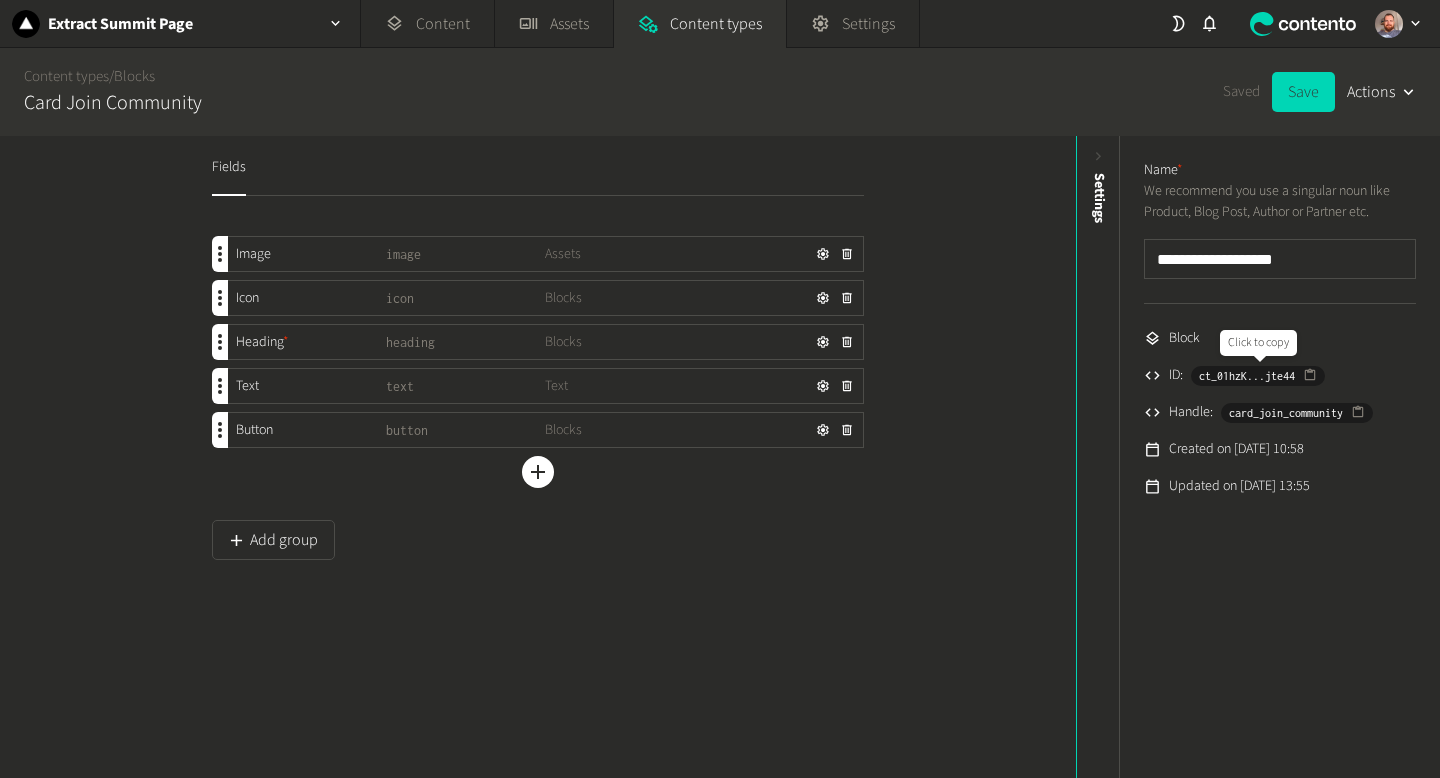 click 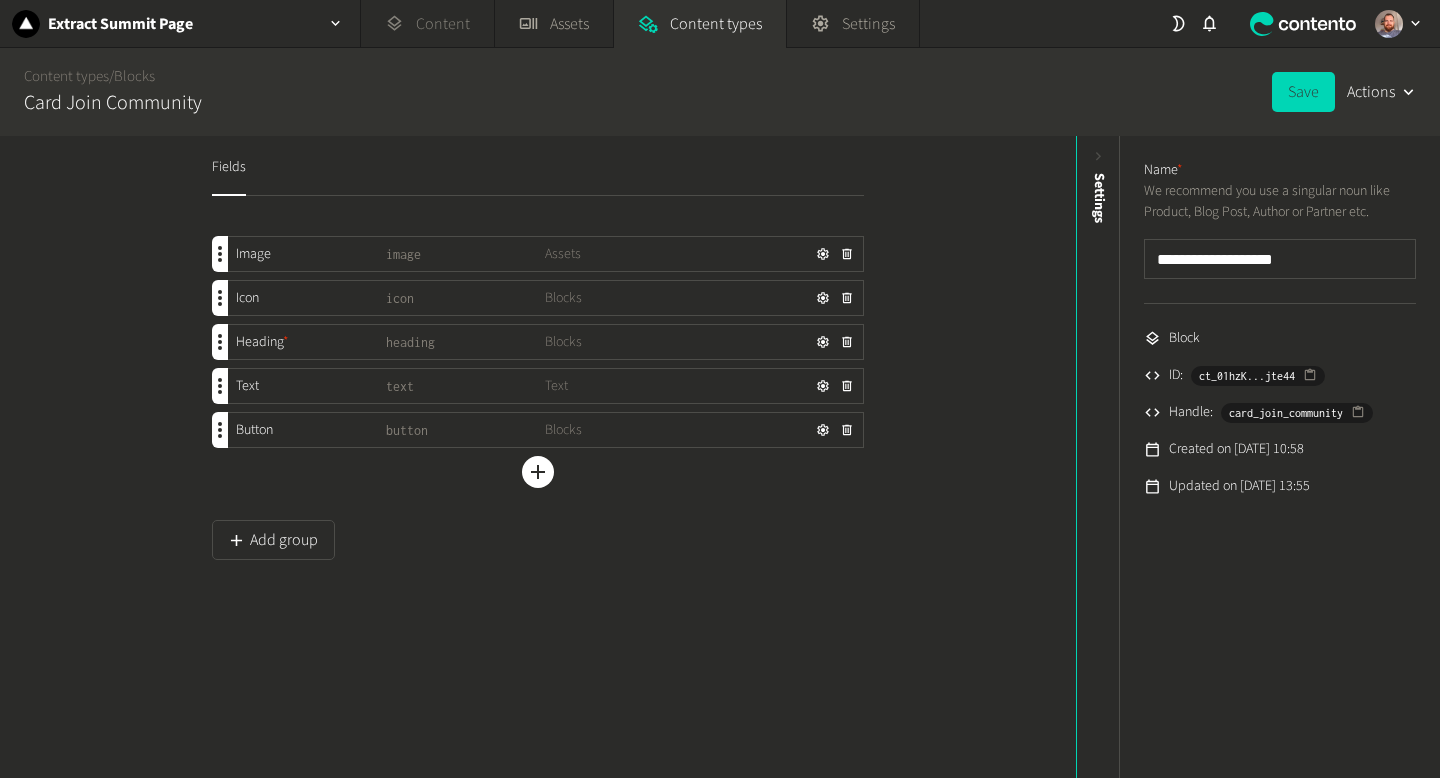 click on "Content" 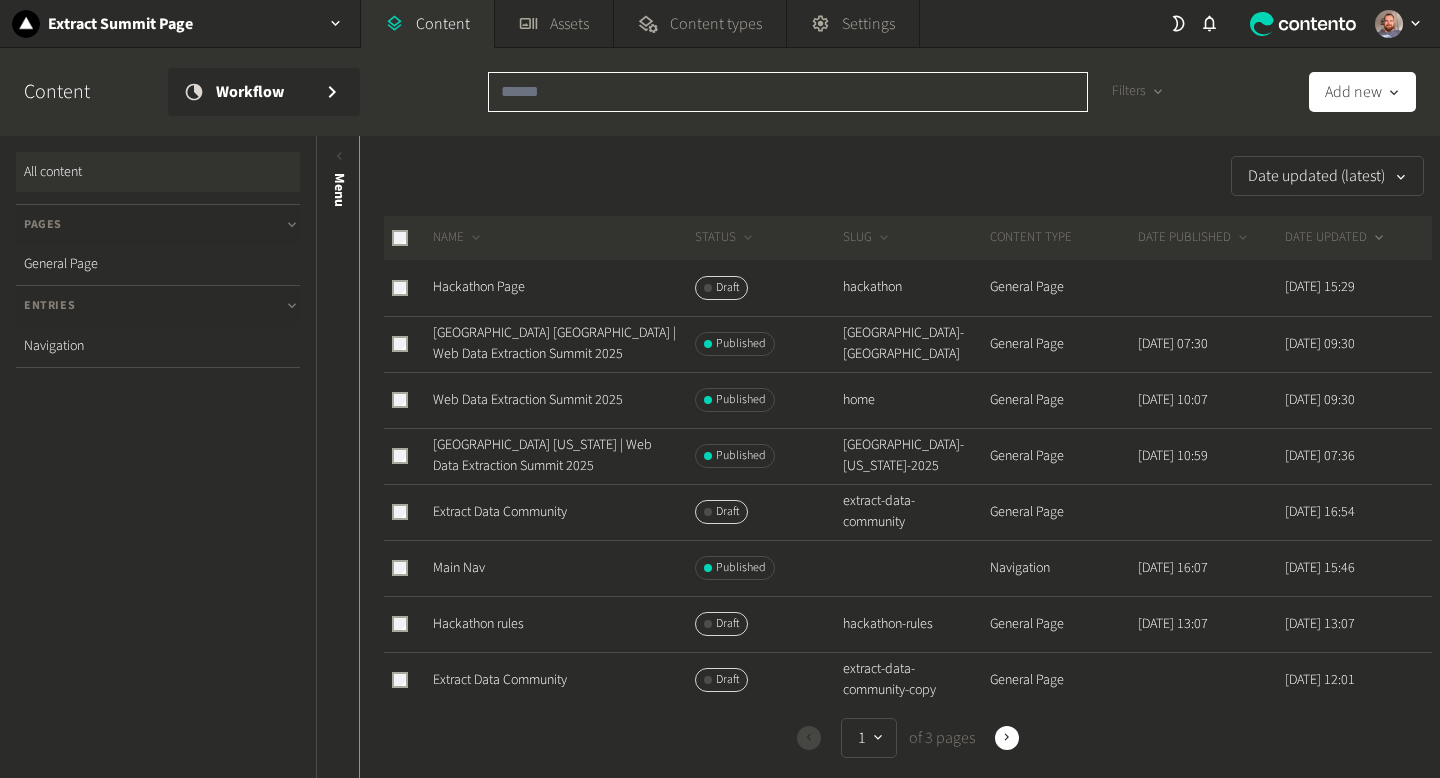 click 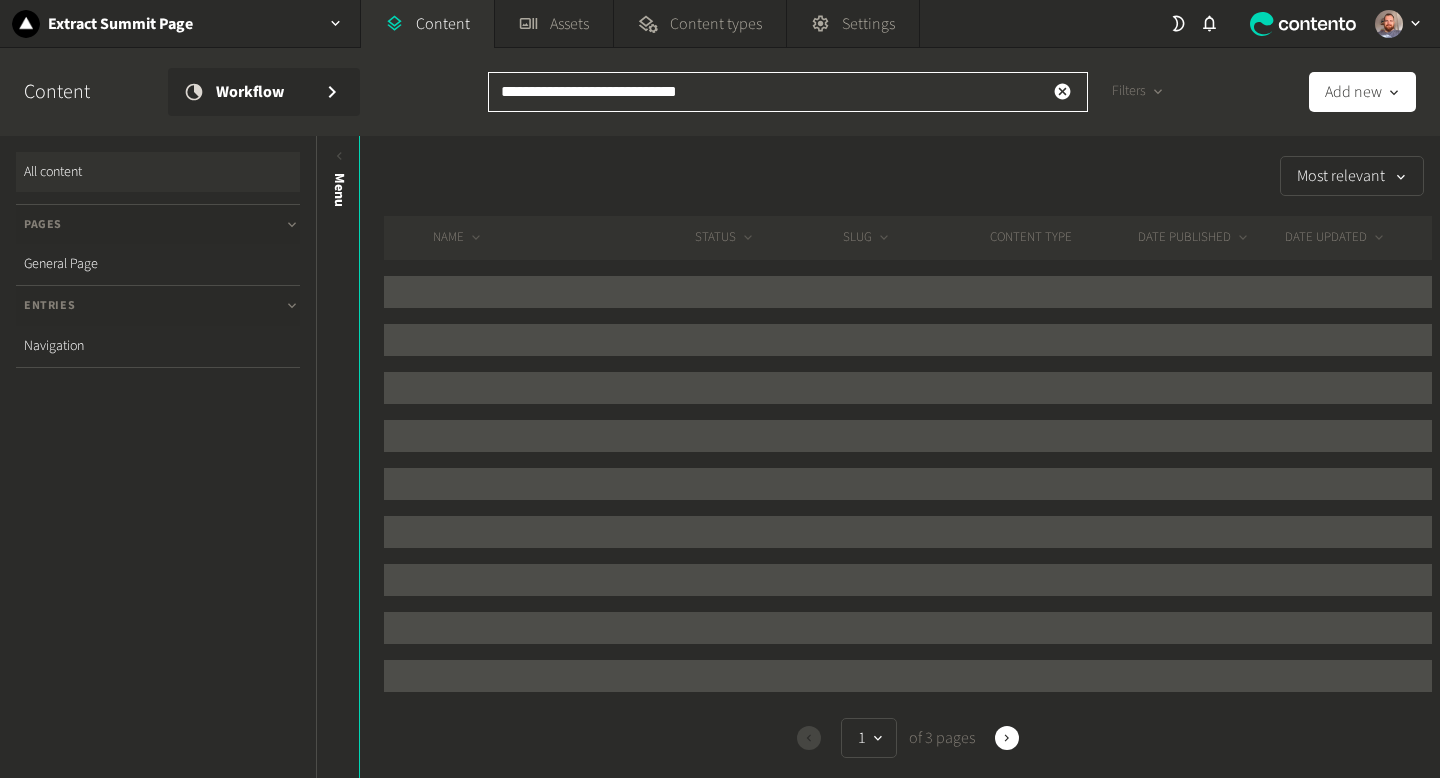 type on "**********" 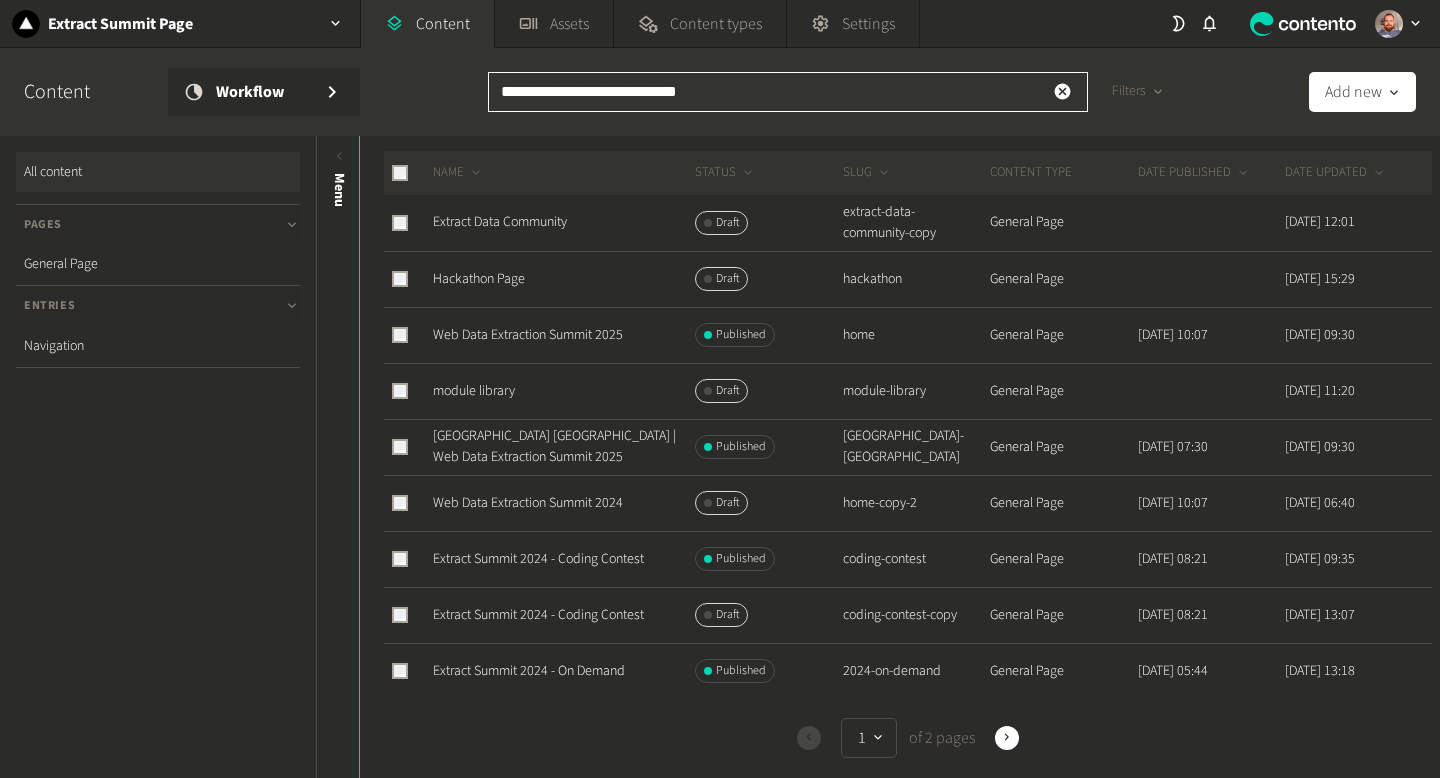 scroll, scrollTop: 67, scrollLeft: 0, axis: vertical 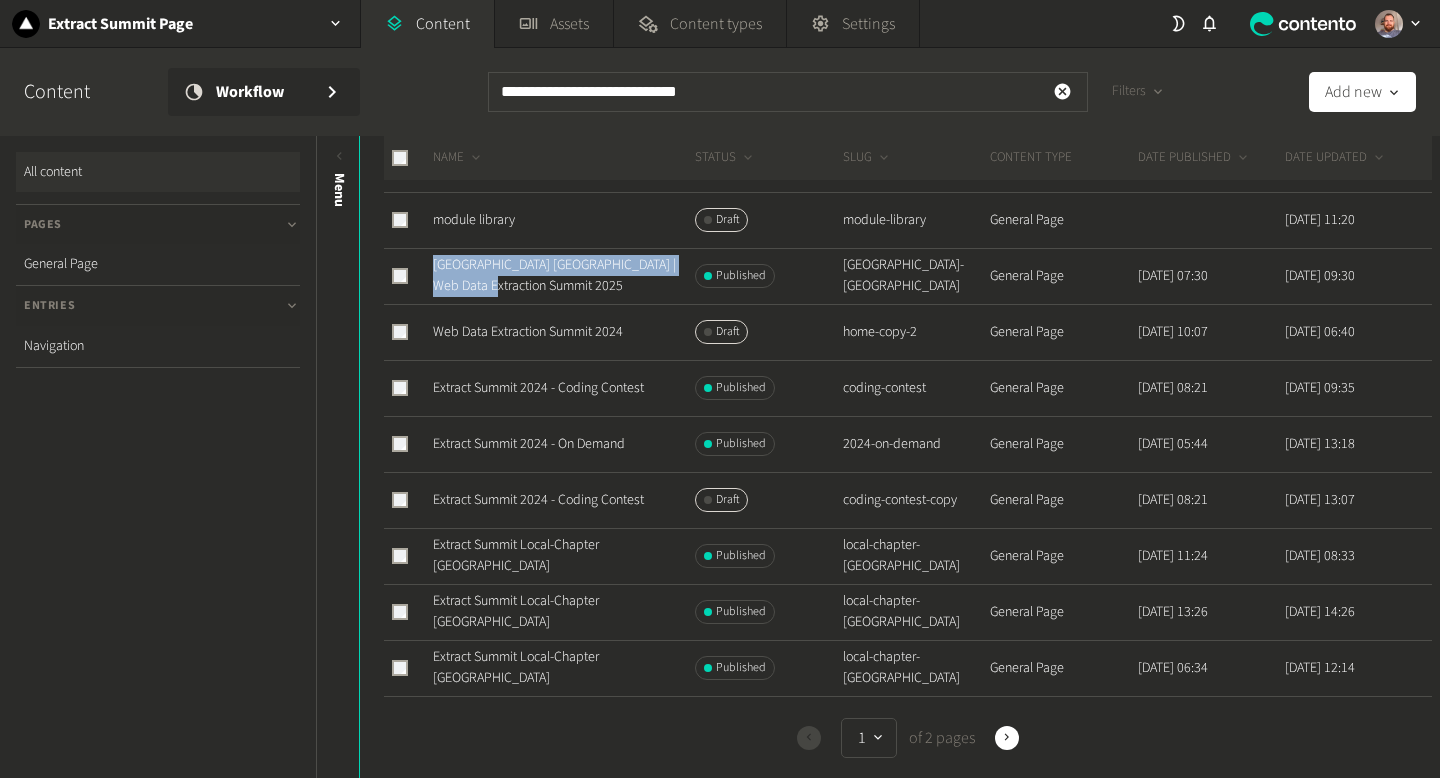 click 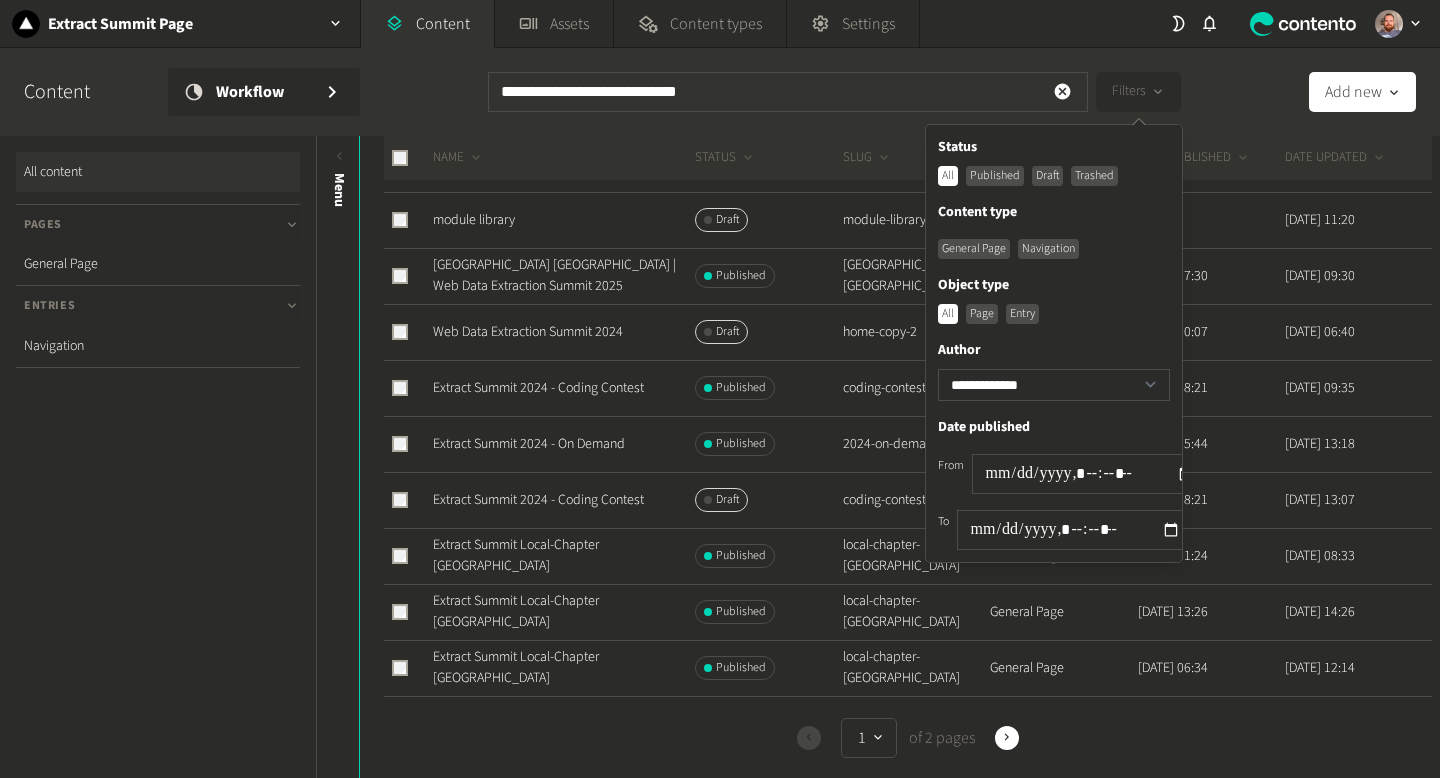 click on "Published" 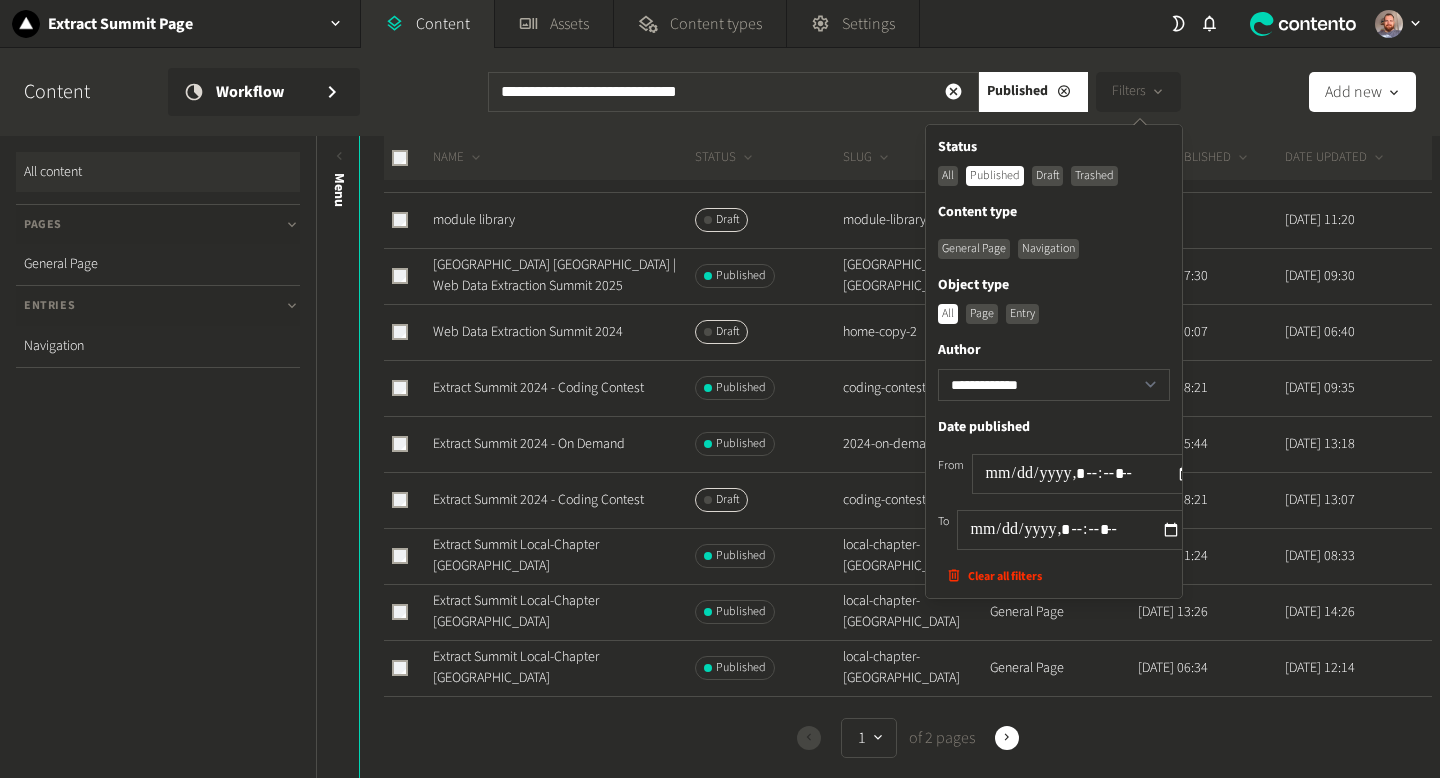 scroll, scrollTop: 0, scrollLeft: 0, axis: both 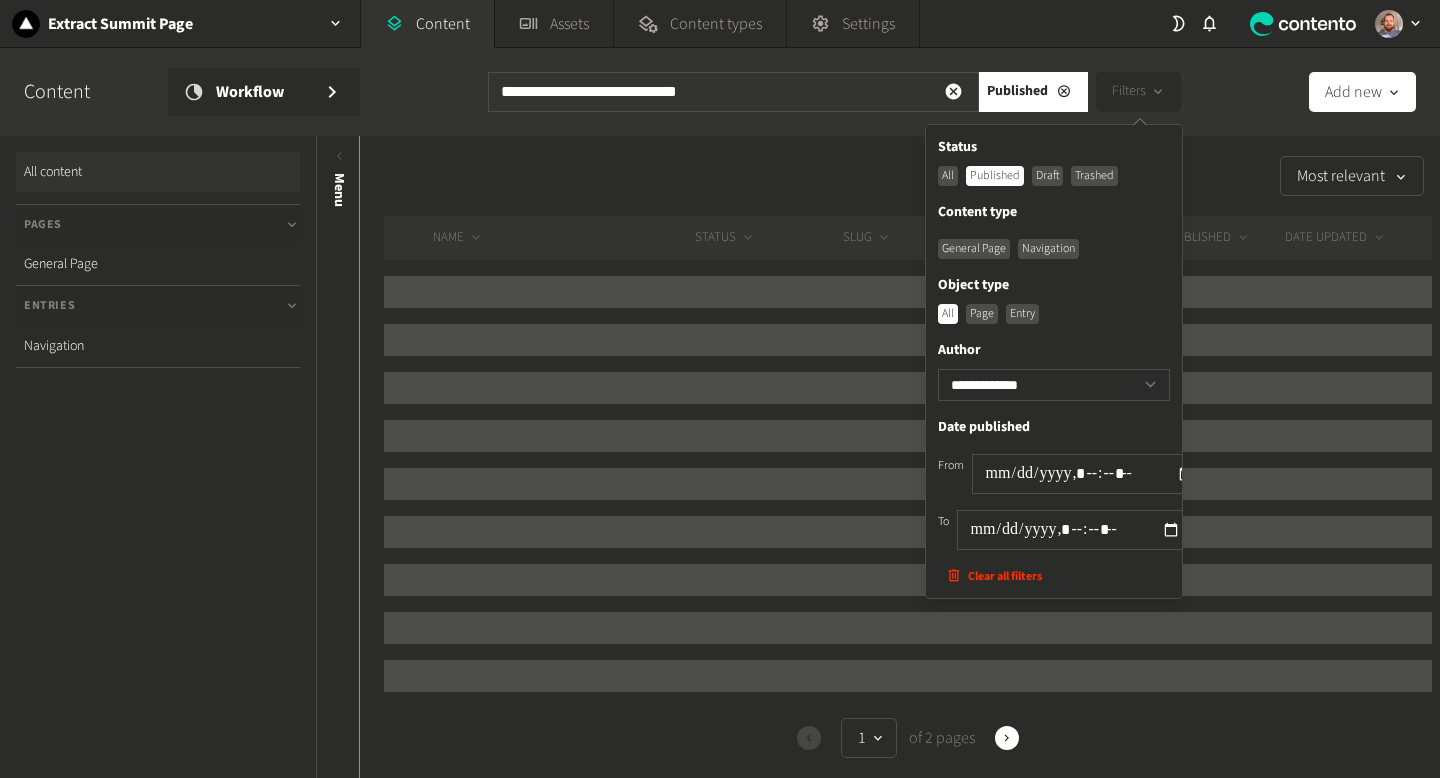 click on "Most relevant   NAME   STATUS   SLUG   CONTENT TYPE   DATE PUBLISHED   DATE UPDATED  Previous 1   of 2 pages  Next" 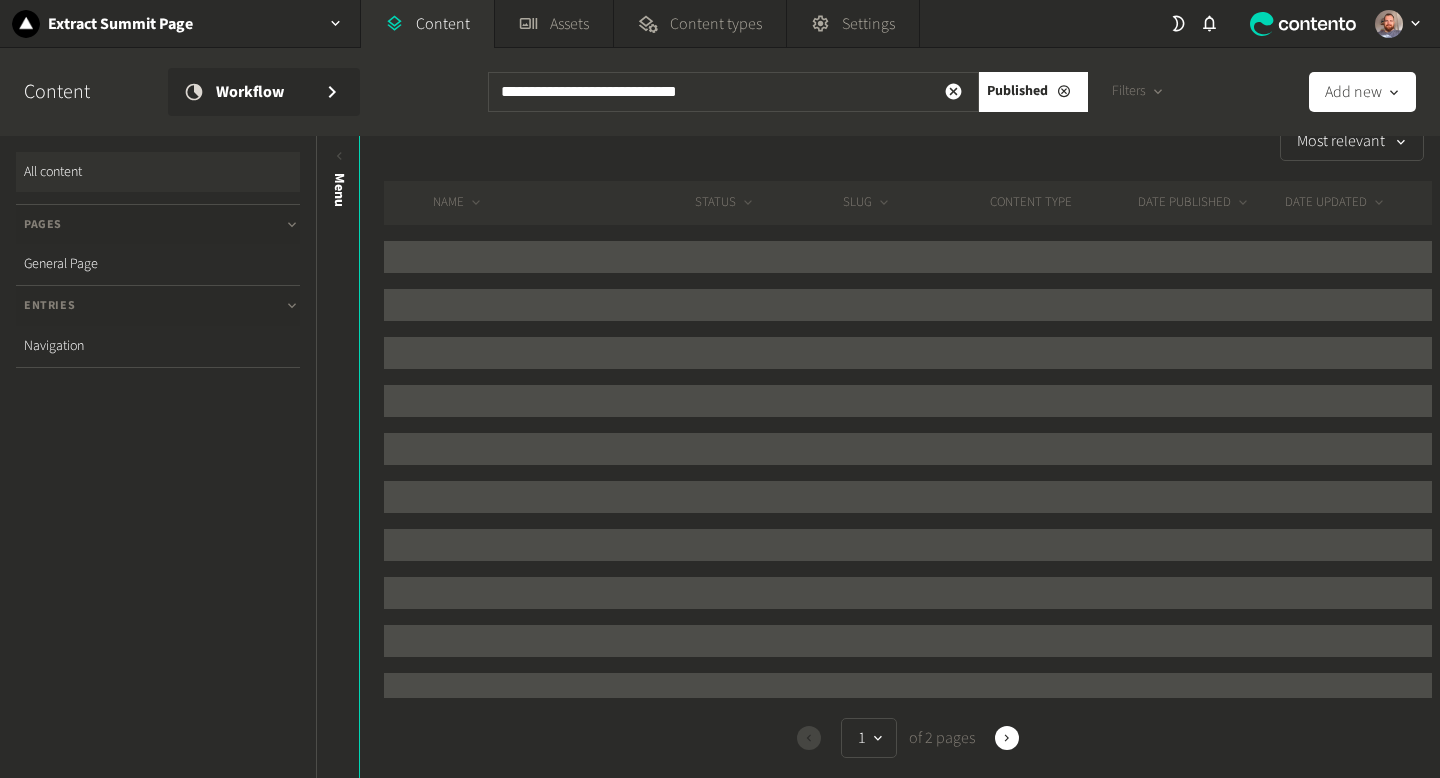 scroll, scrollTop: 0, scrollLeft: 0, axis: both 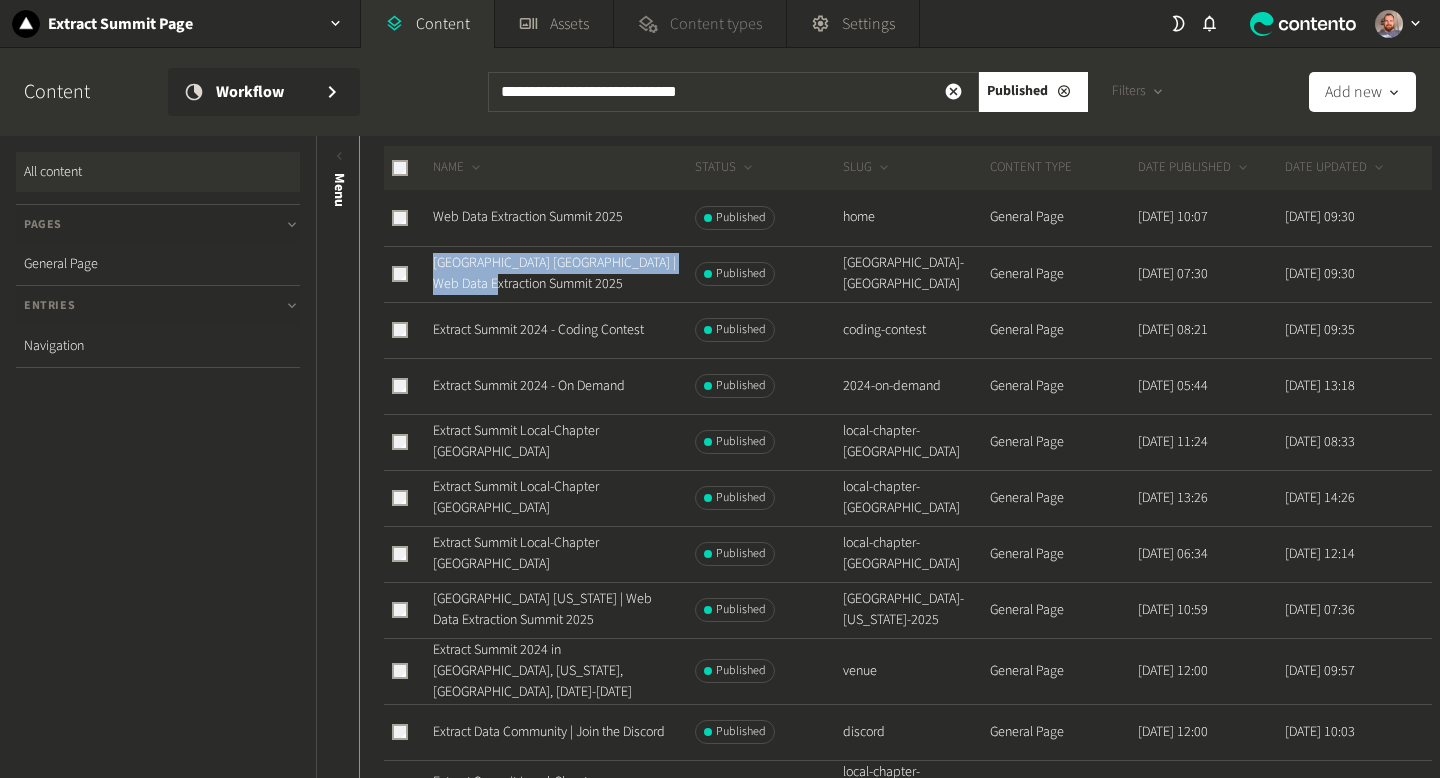 click on "Content types" 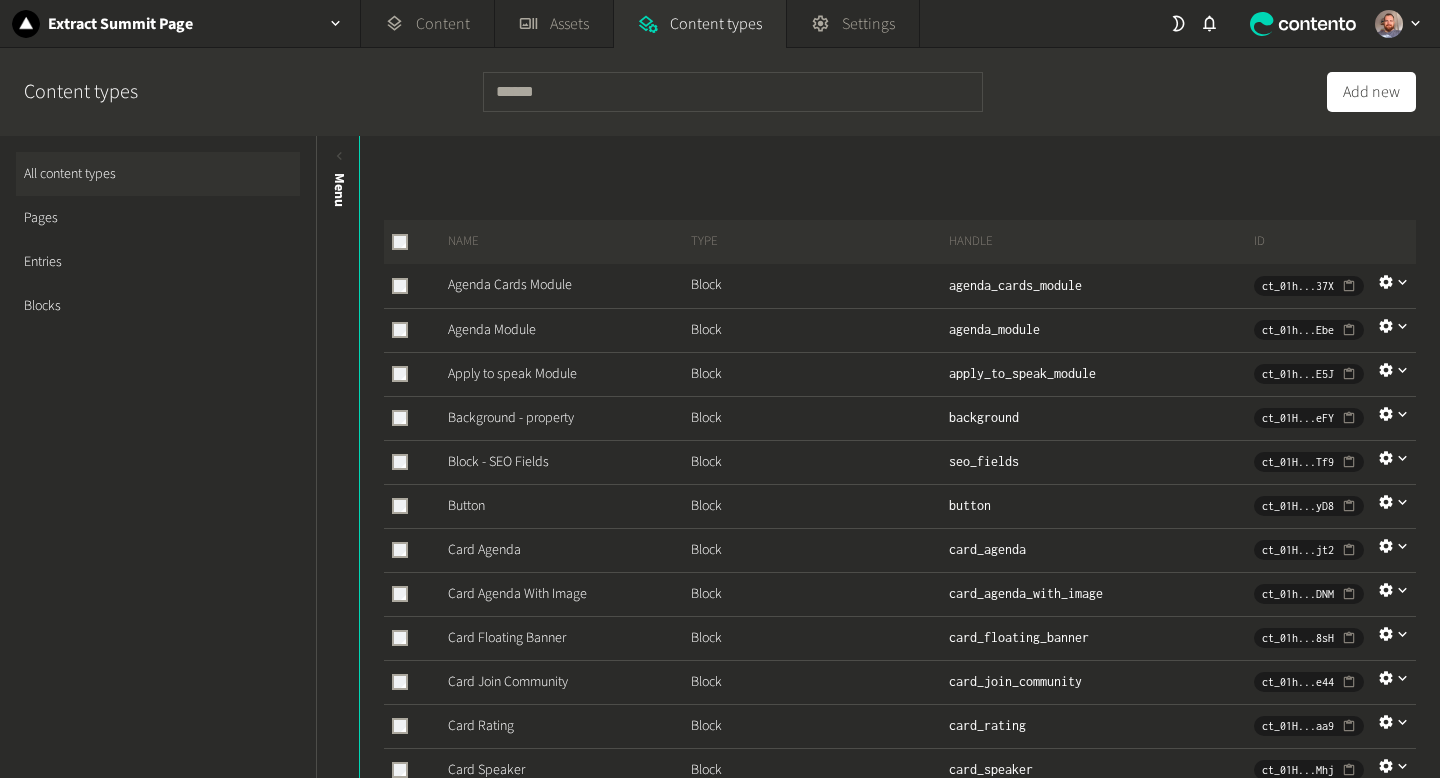 click on "Blocks" 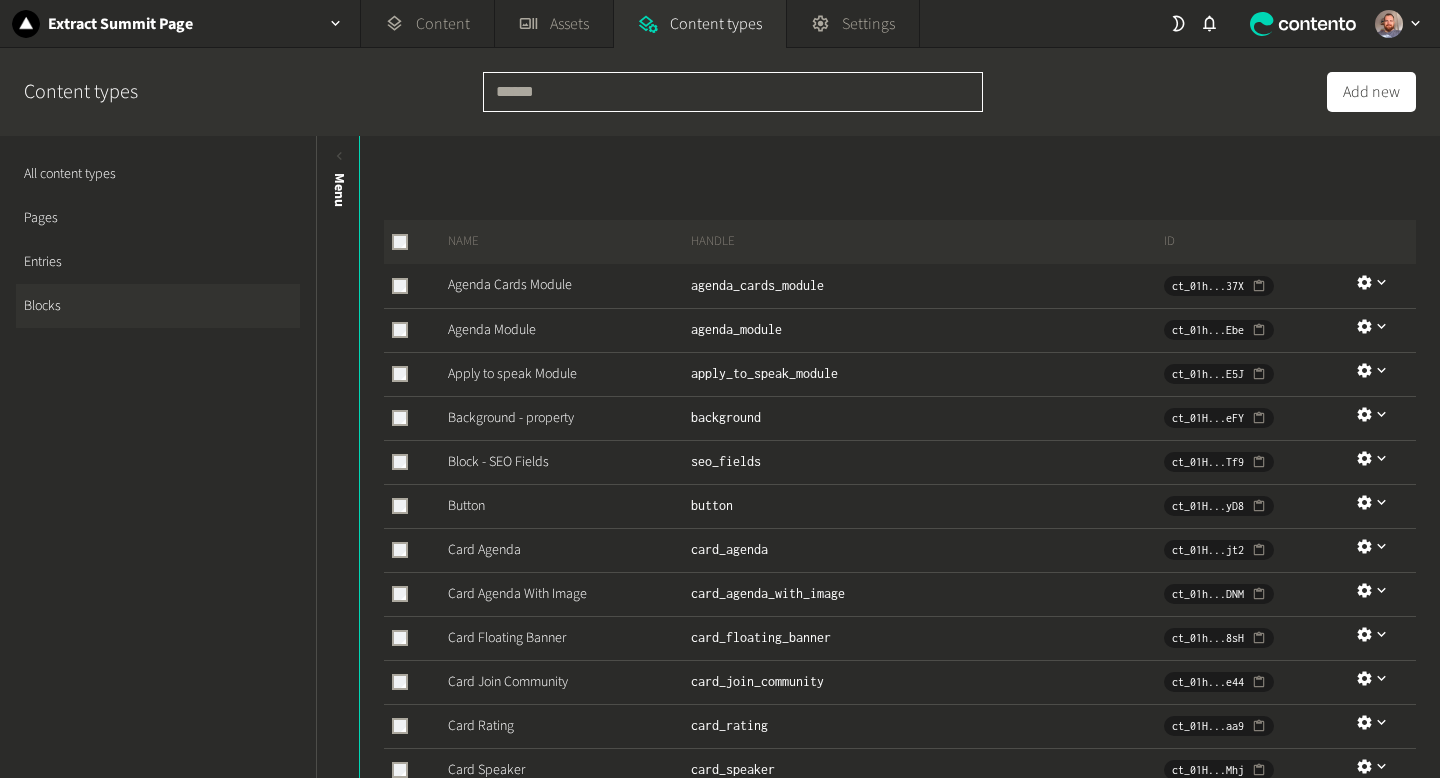 click 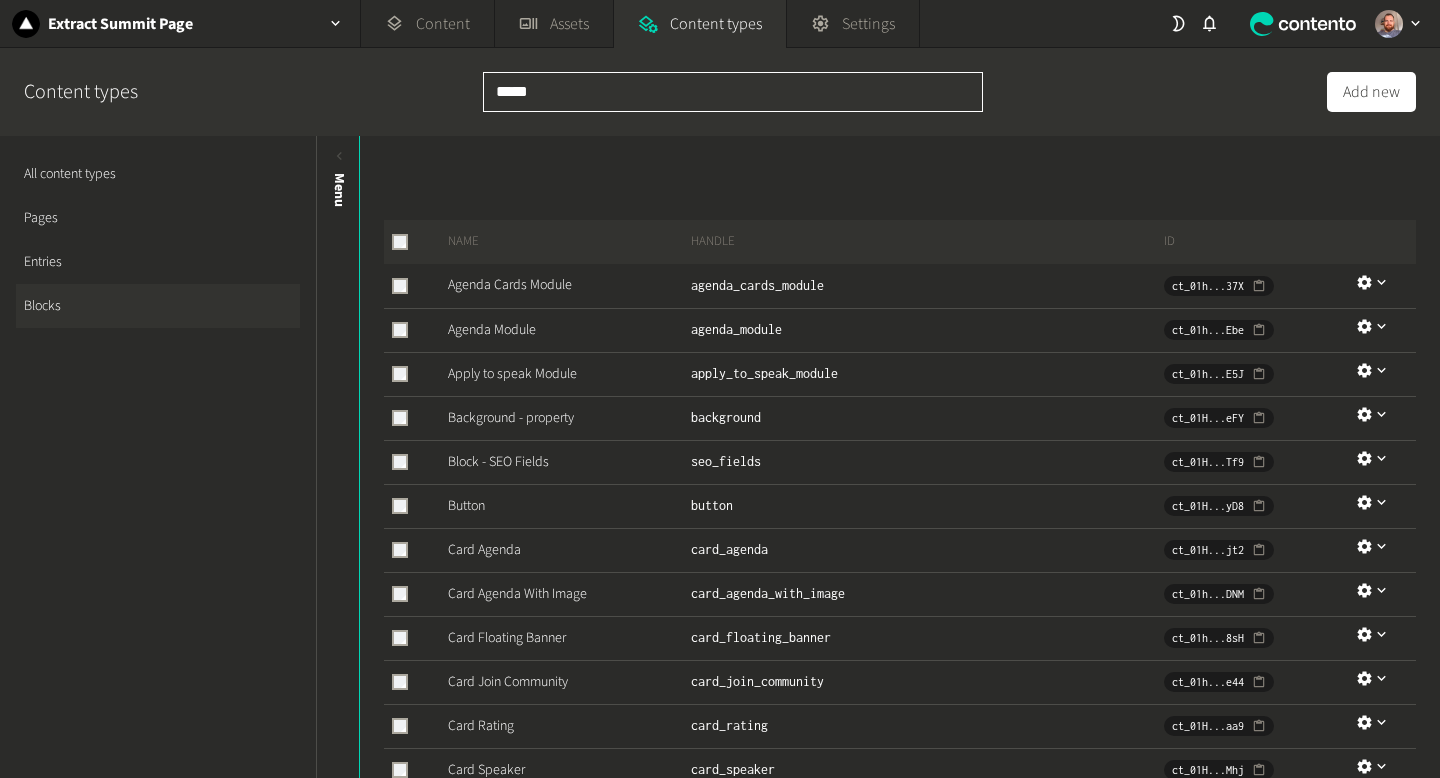 type on "******" 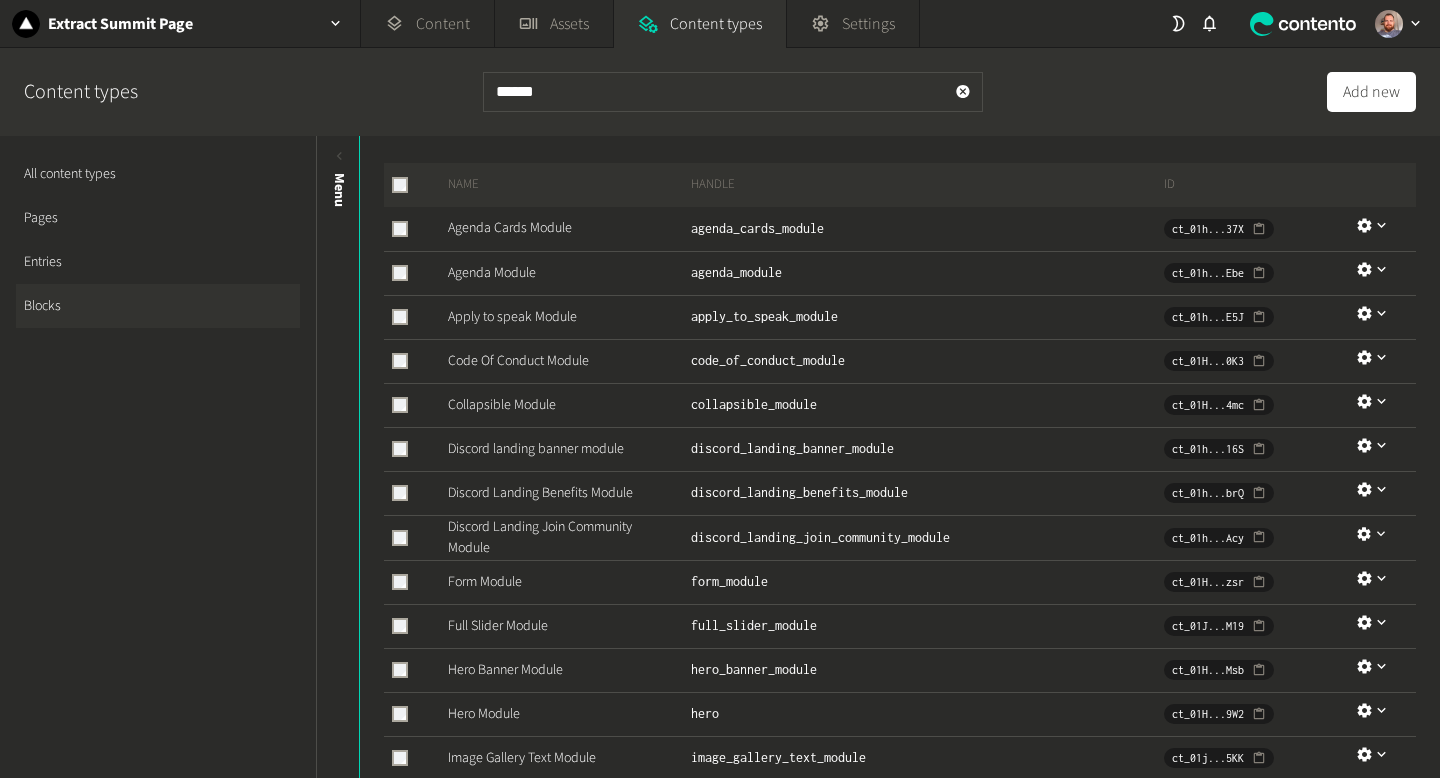 scroll, scrollTop: 0, scrollLeft: 0, axis: both 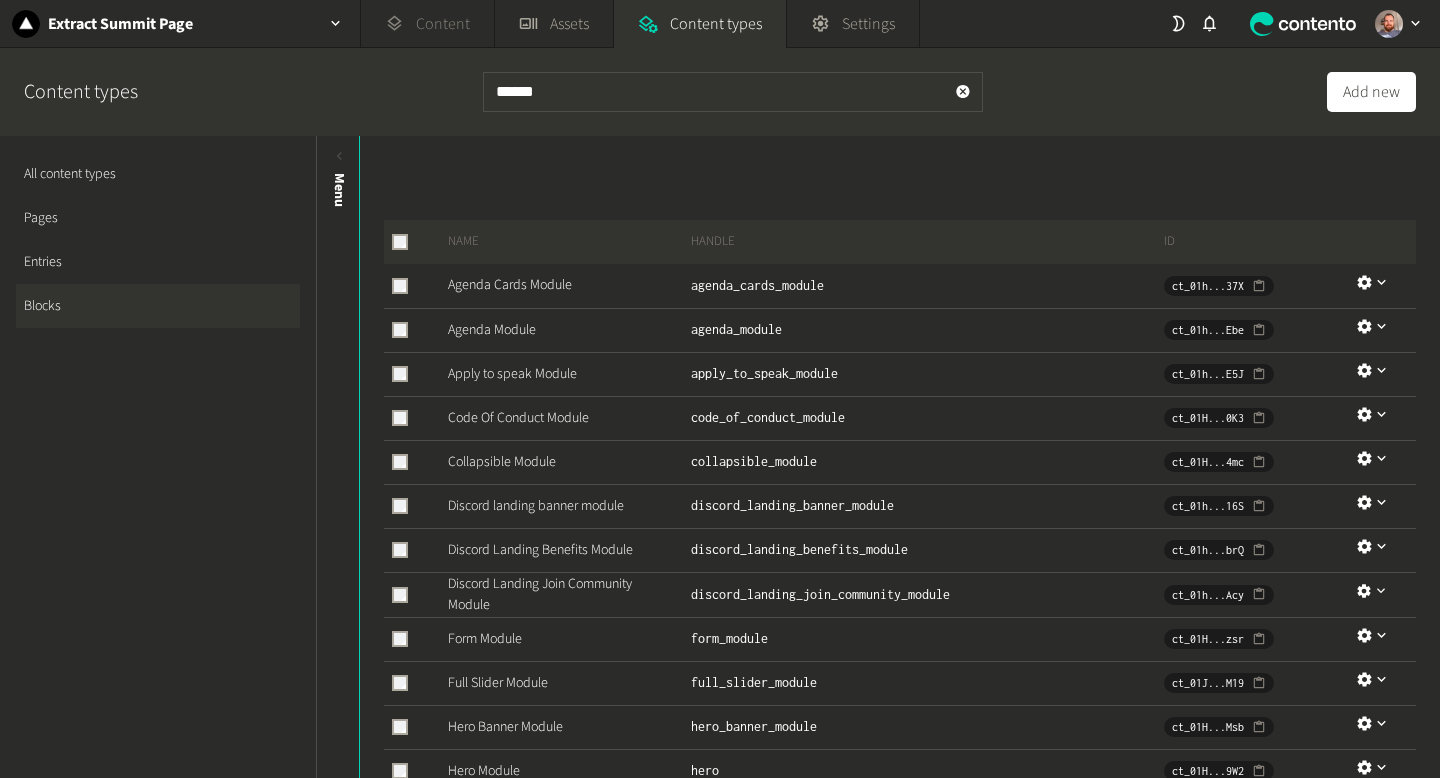 click on "Content" 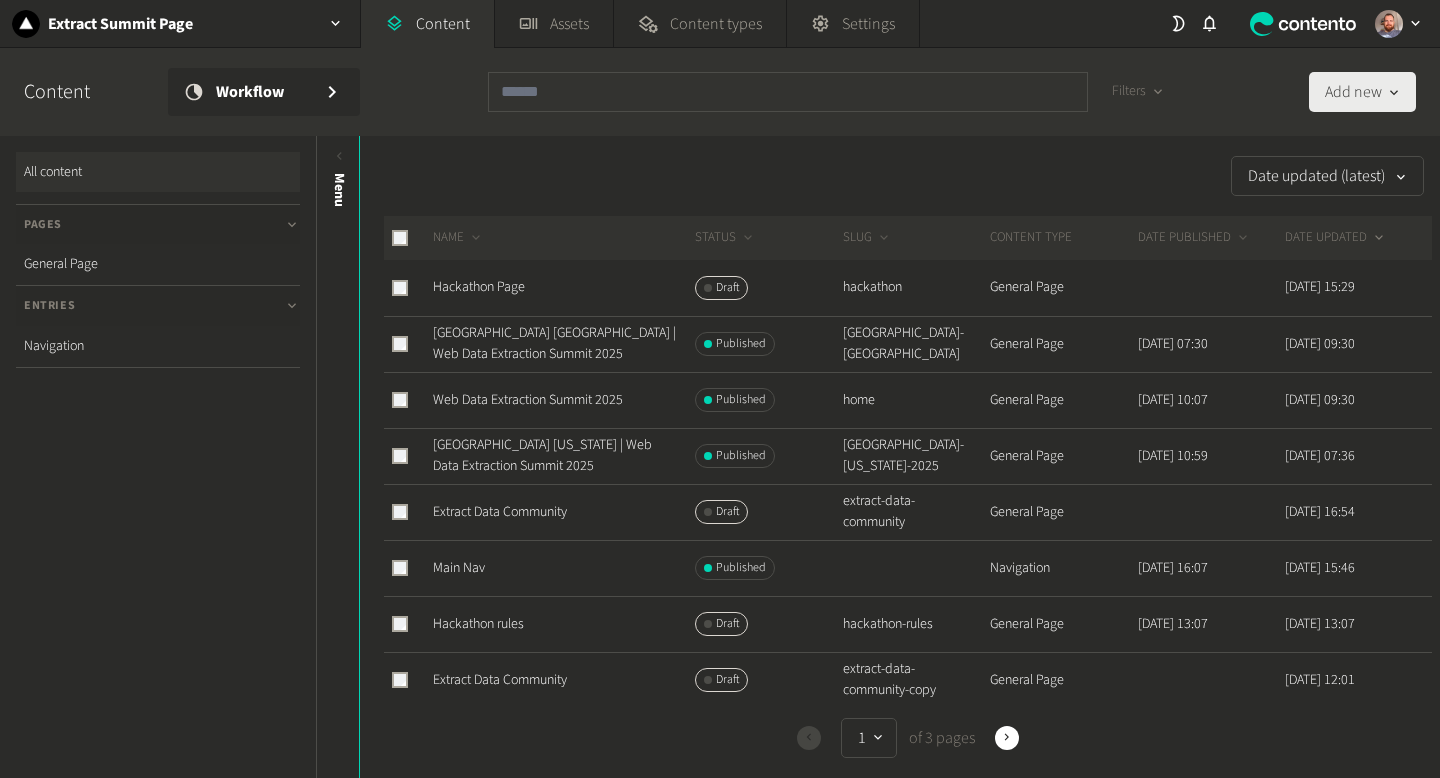 click on "Add new" 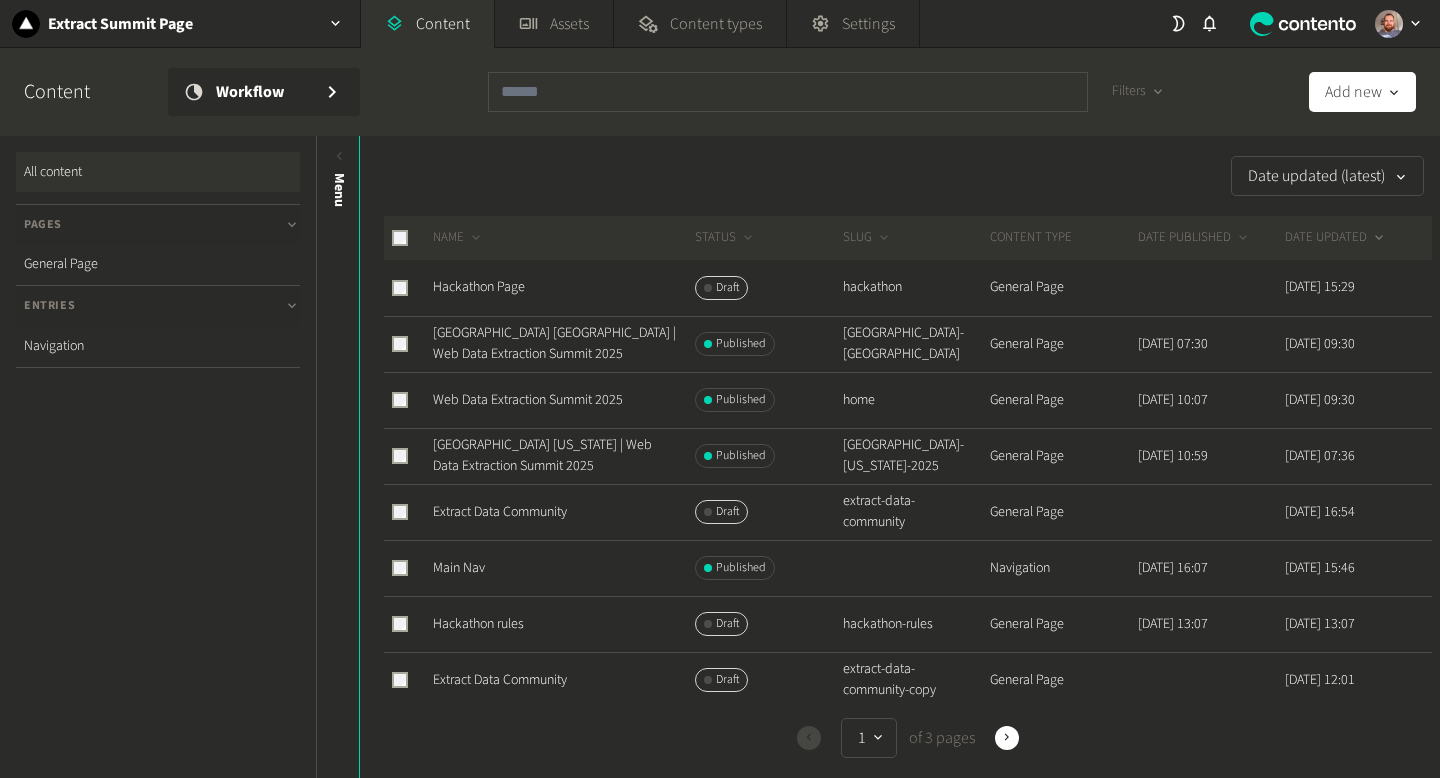 click on "General Page" 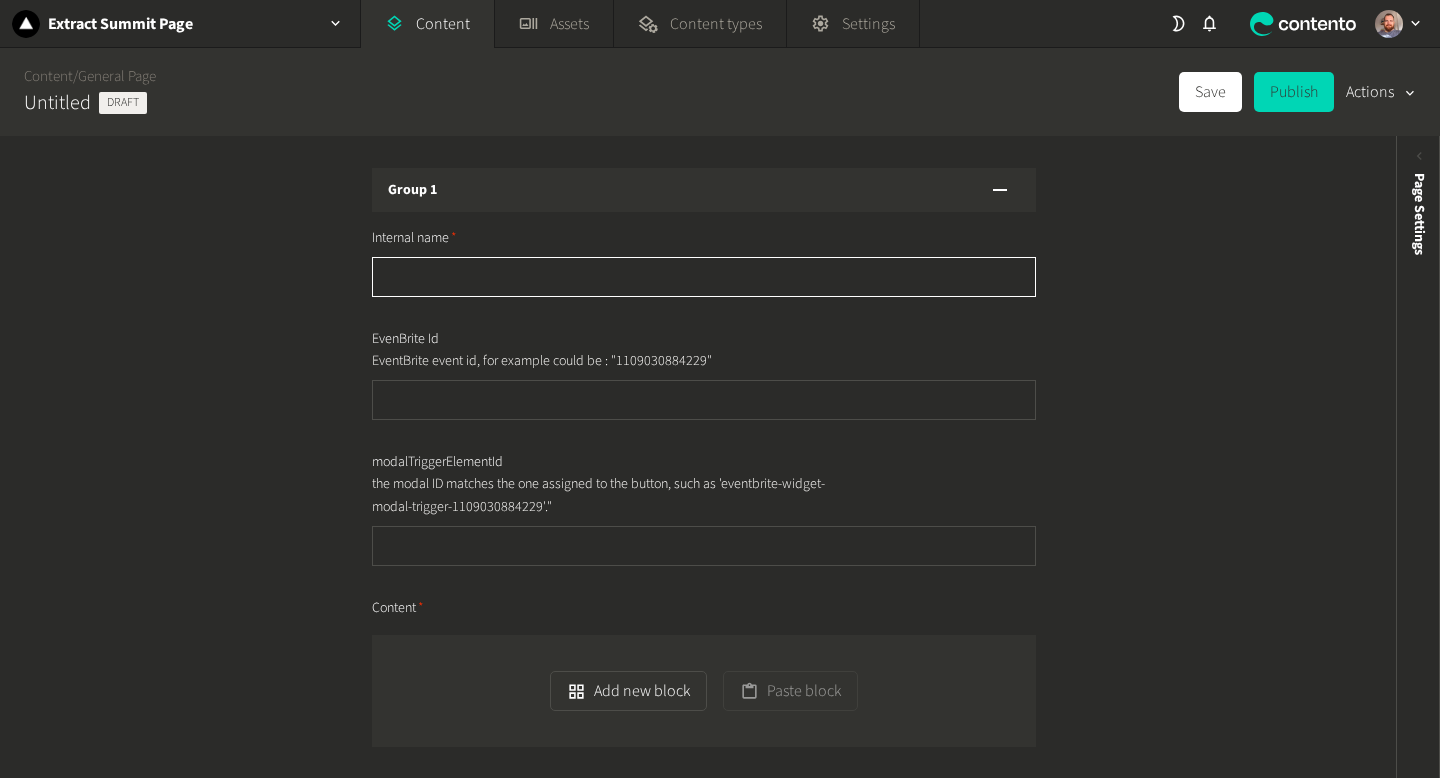 click 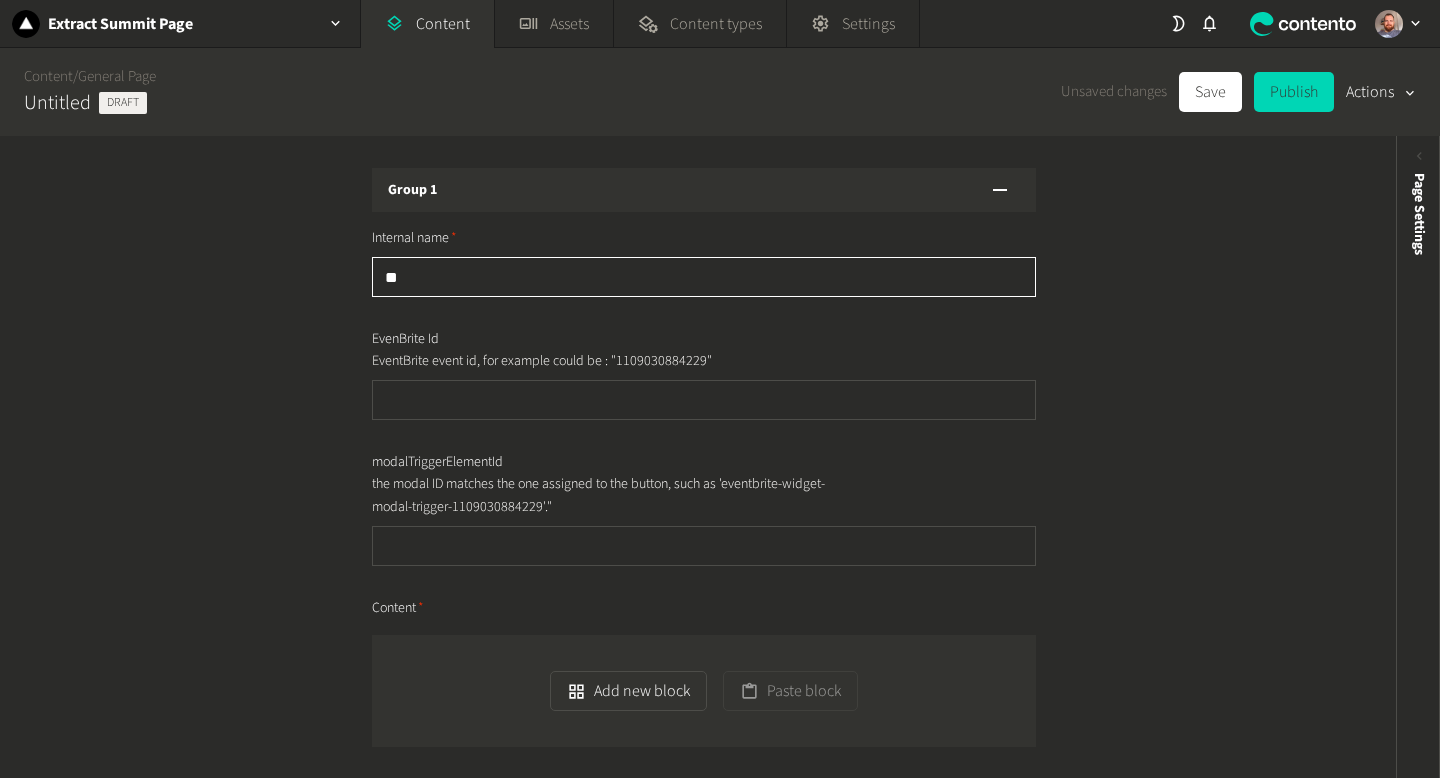 type on "*" 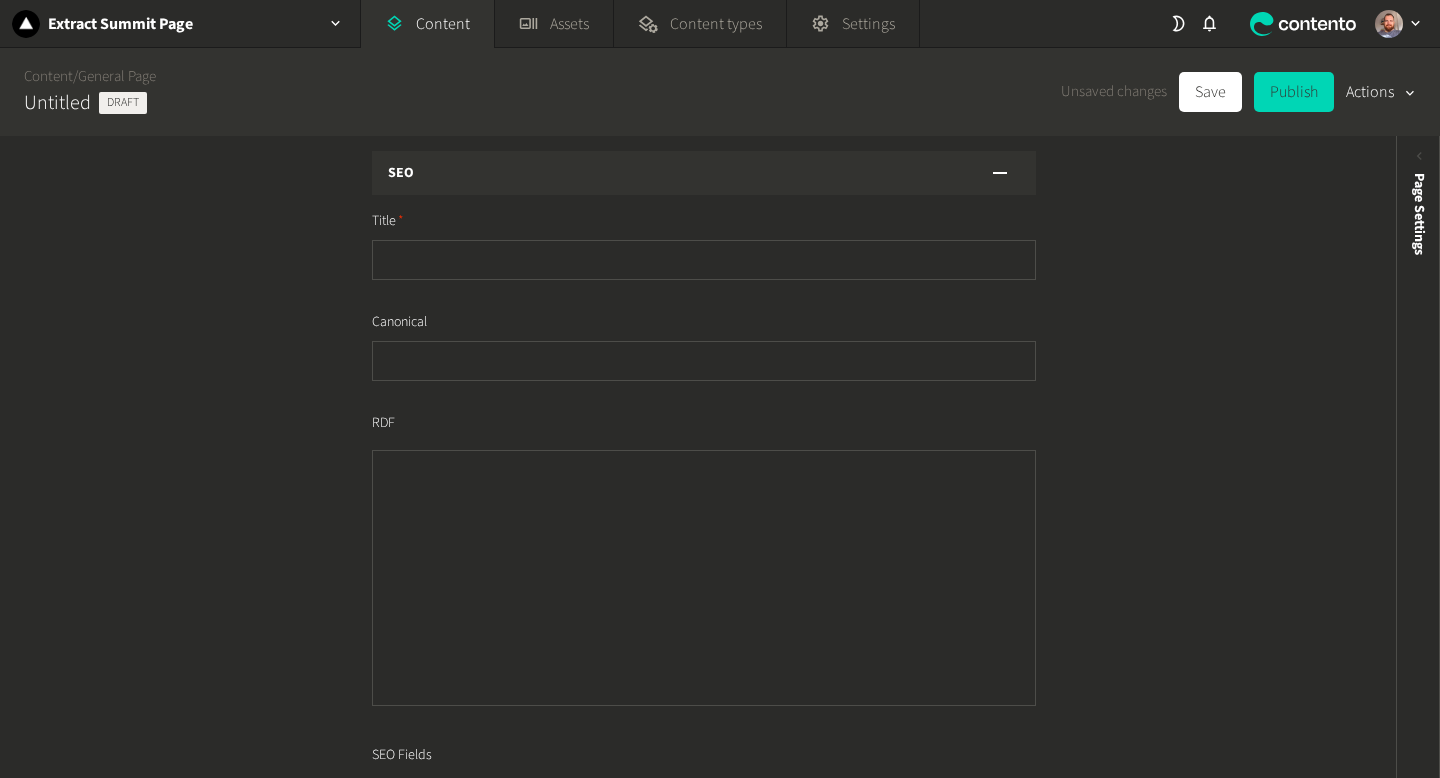scroll, scrollTop: 615, scrollLeft: 0, axis: vertical 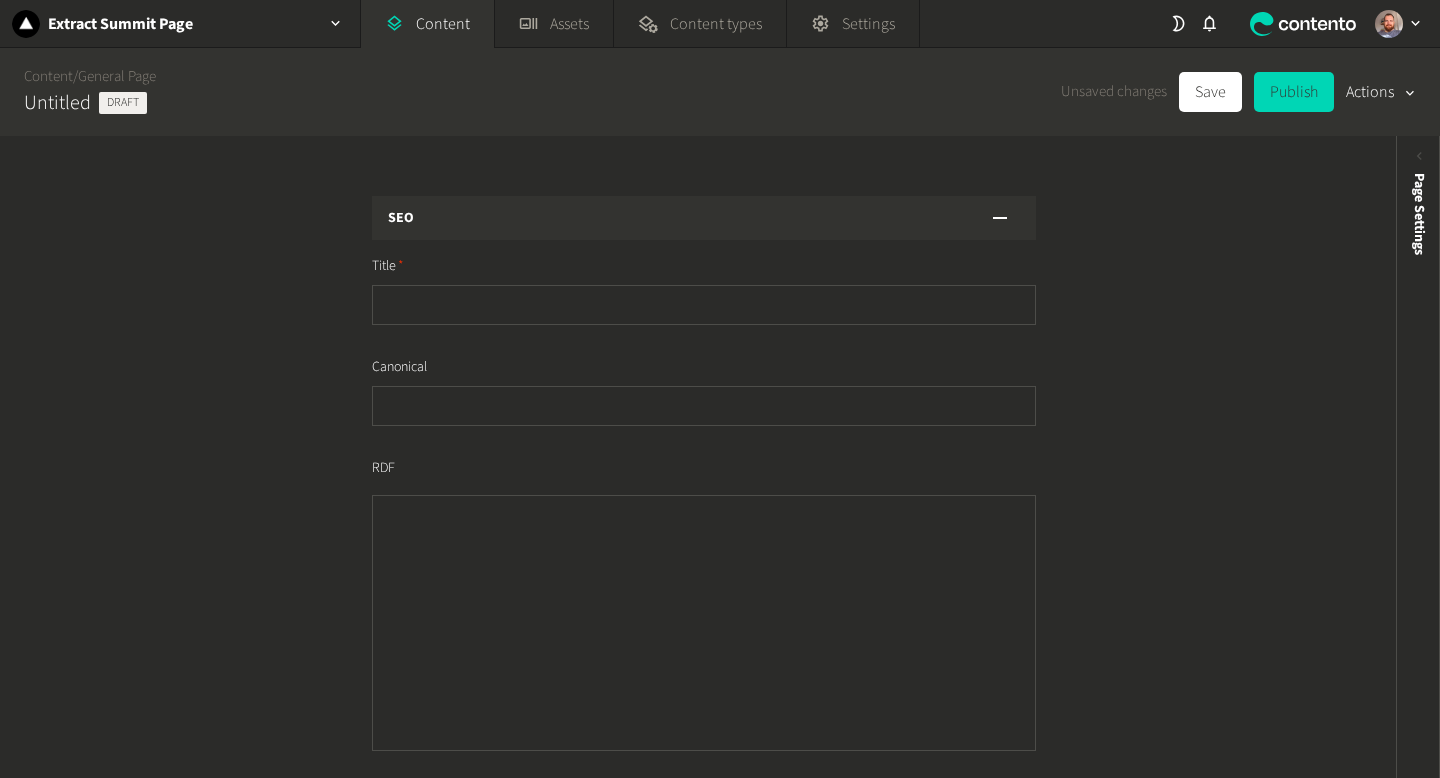 type on "**********" 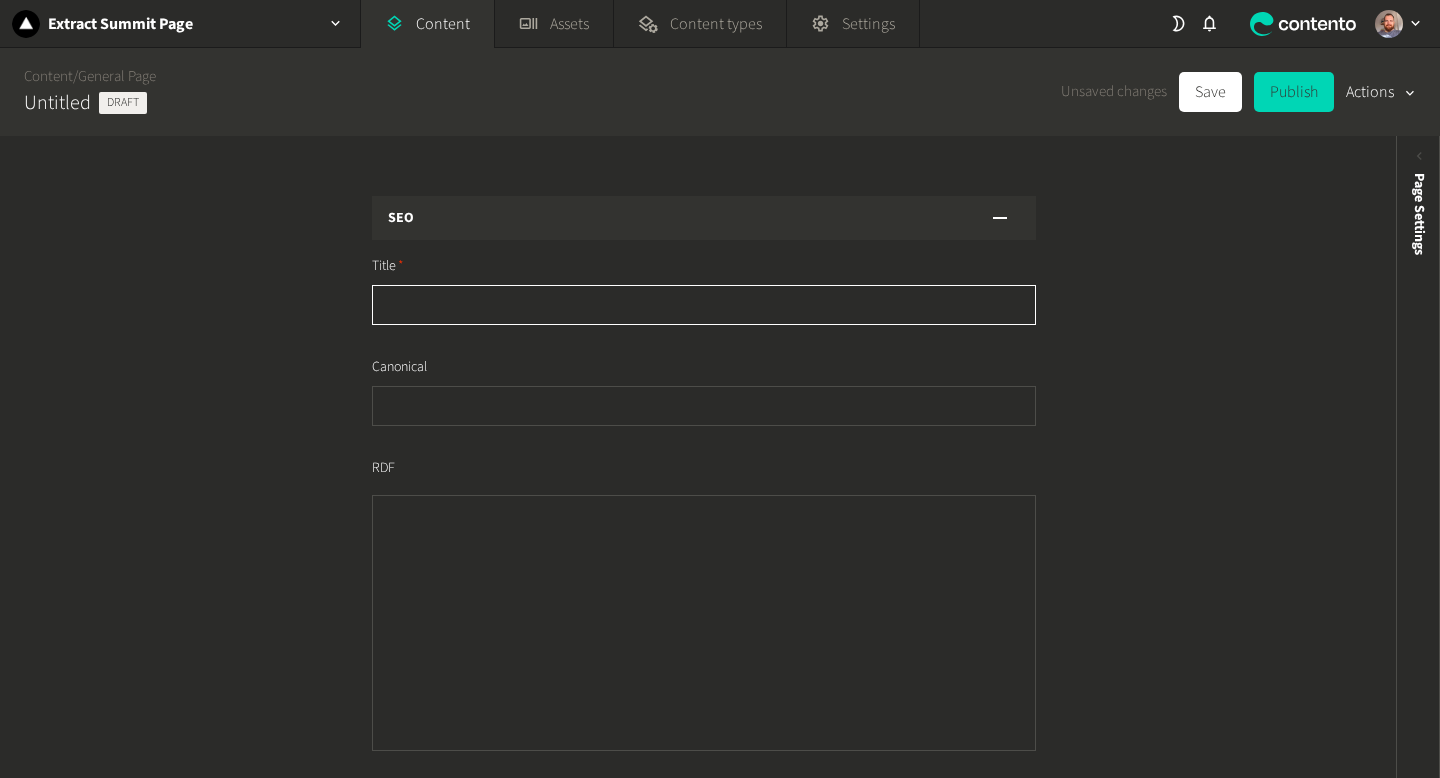click 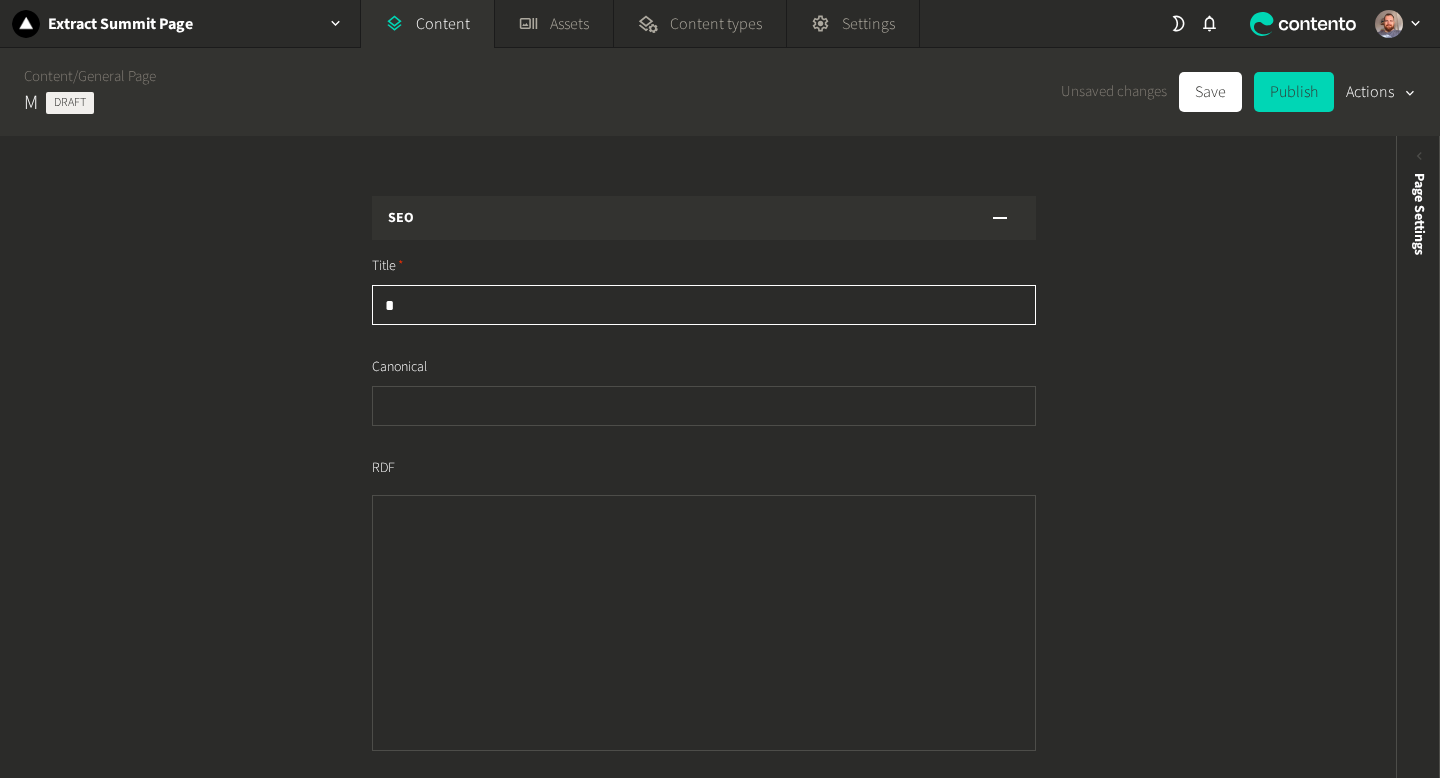 type on "**" 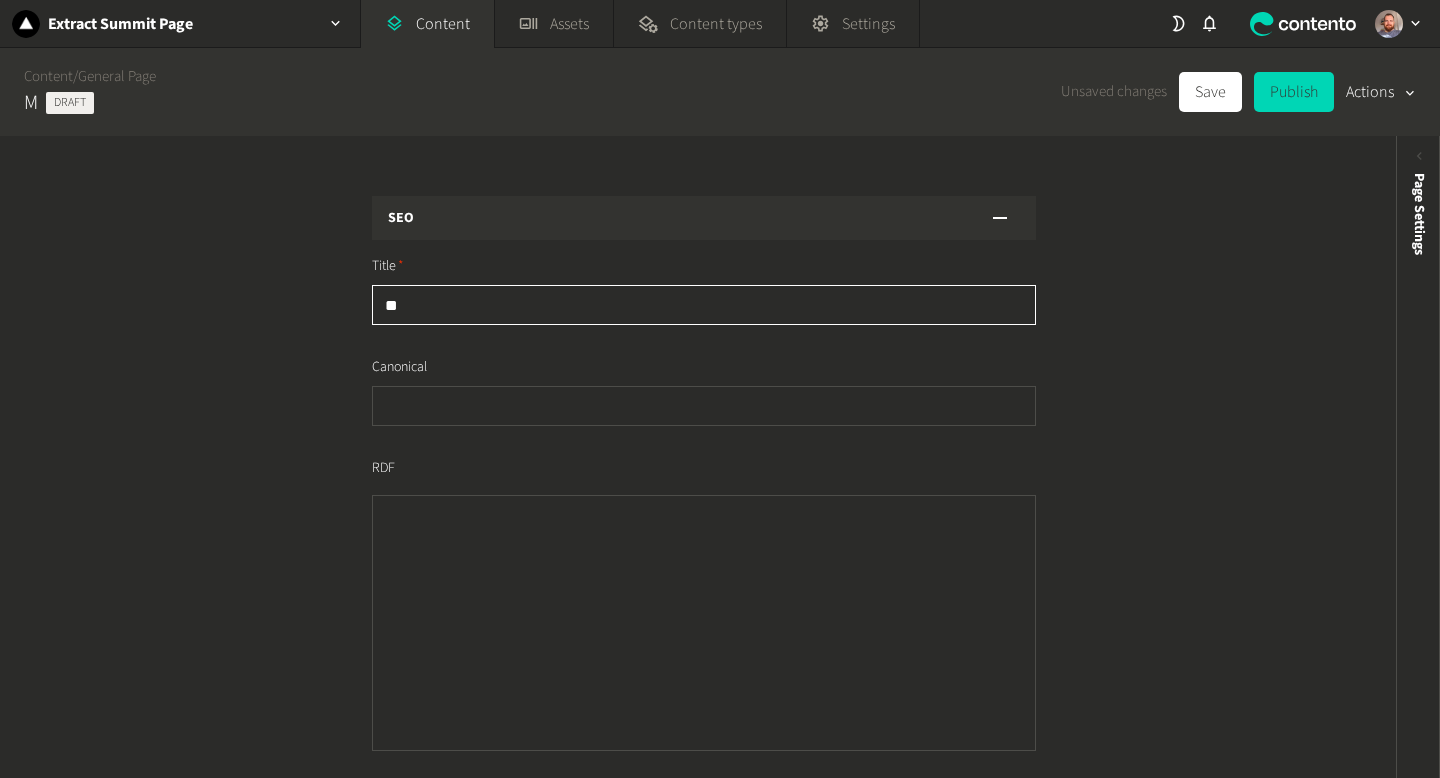 type on "***" 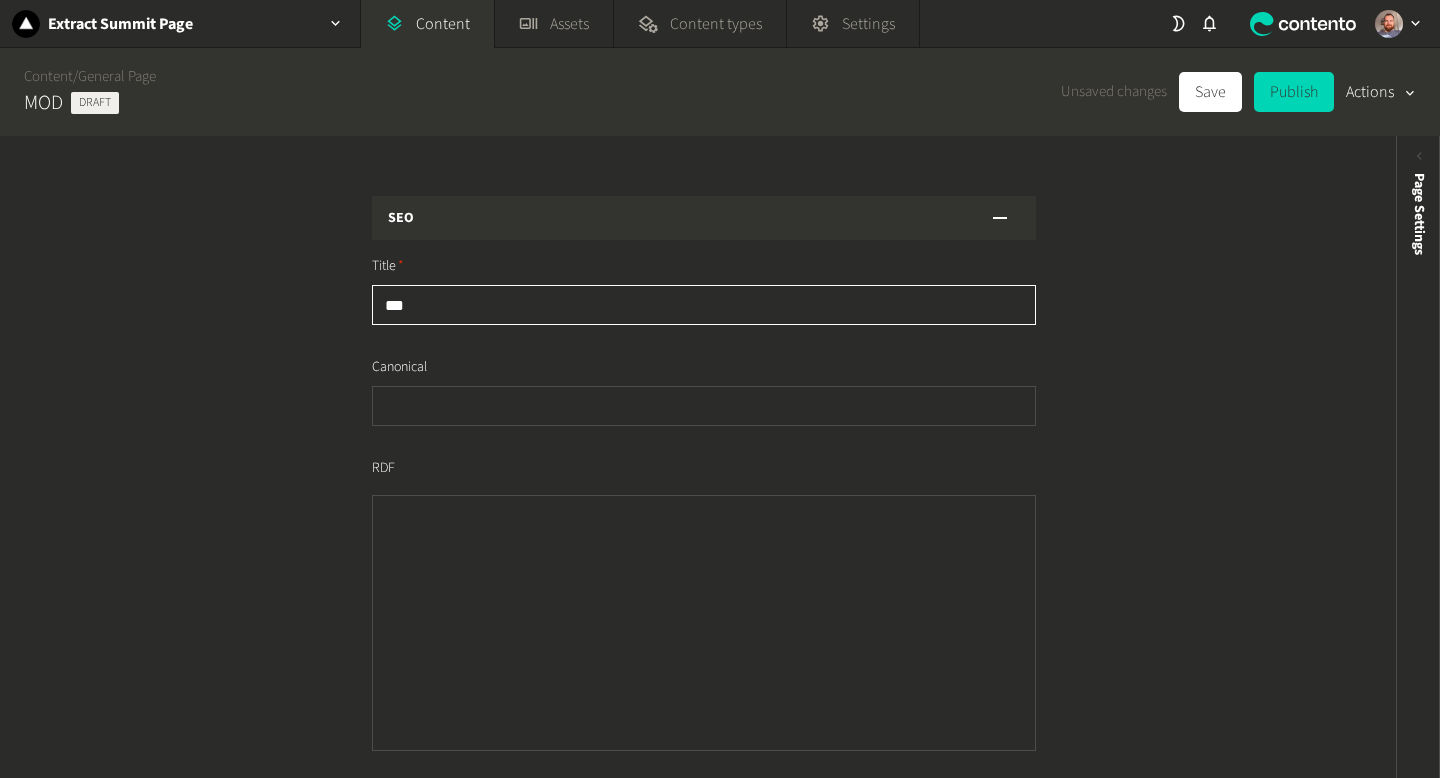type on "****" 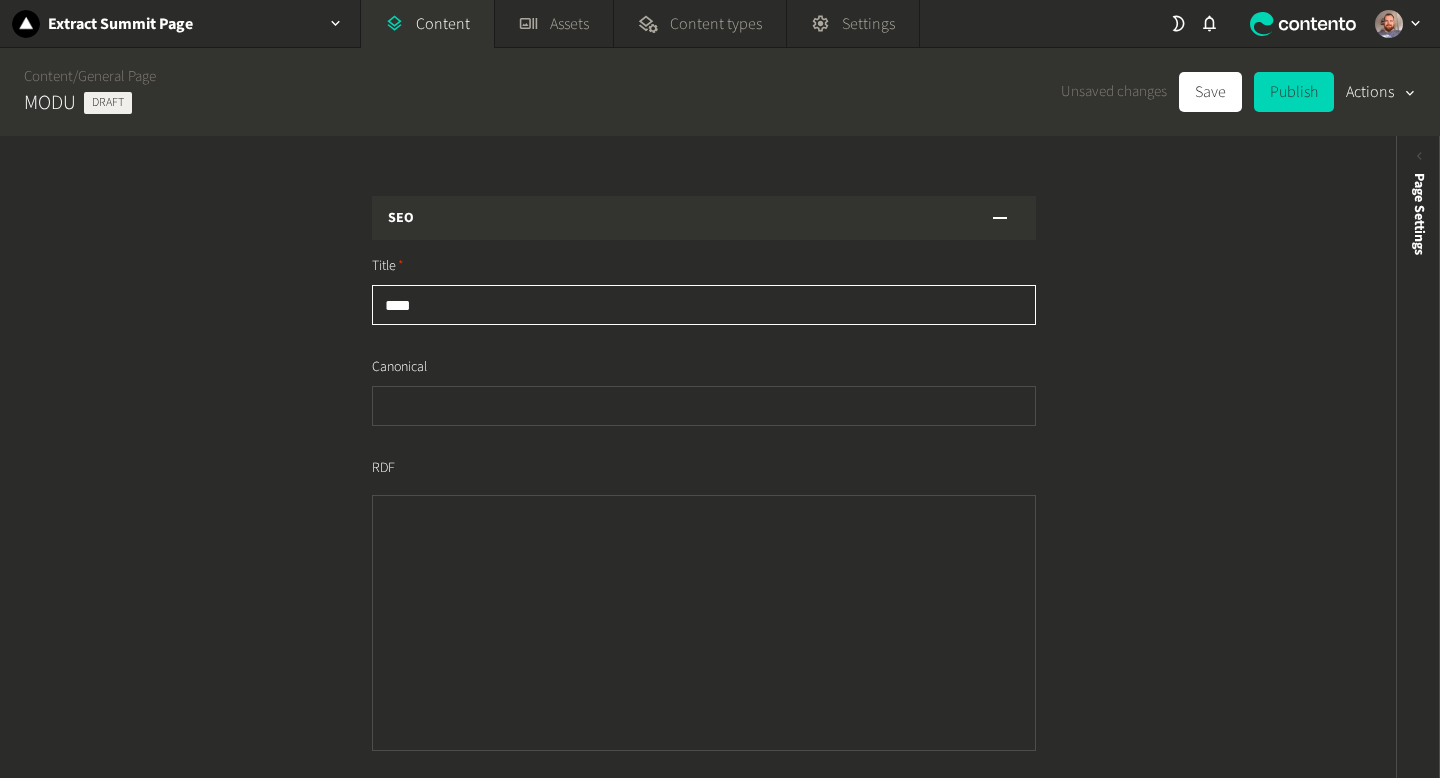 type on "*****" 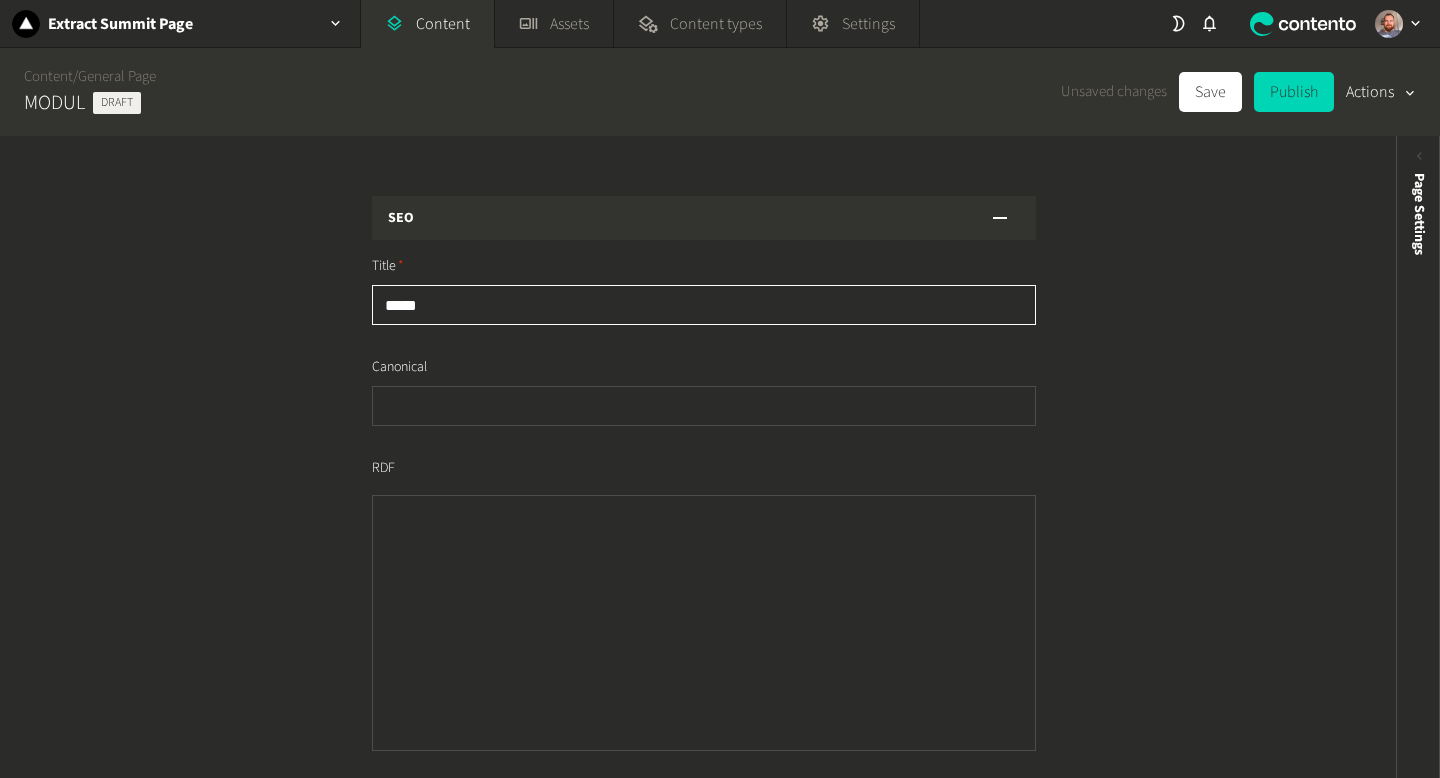 type on "******" 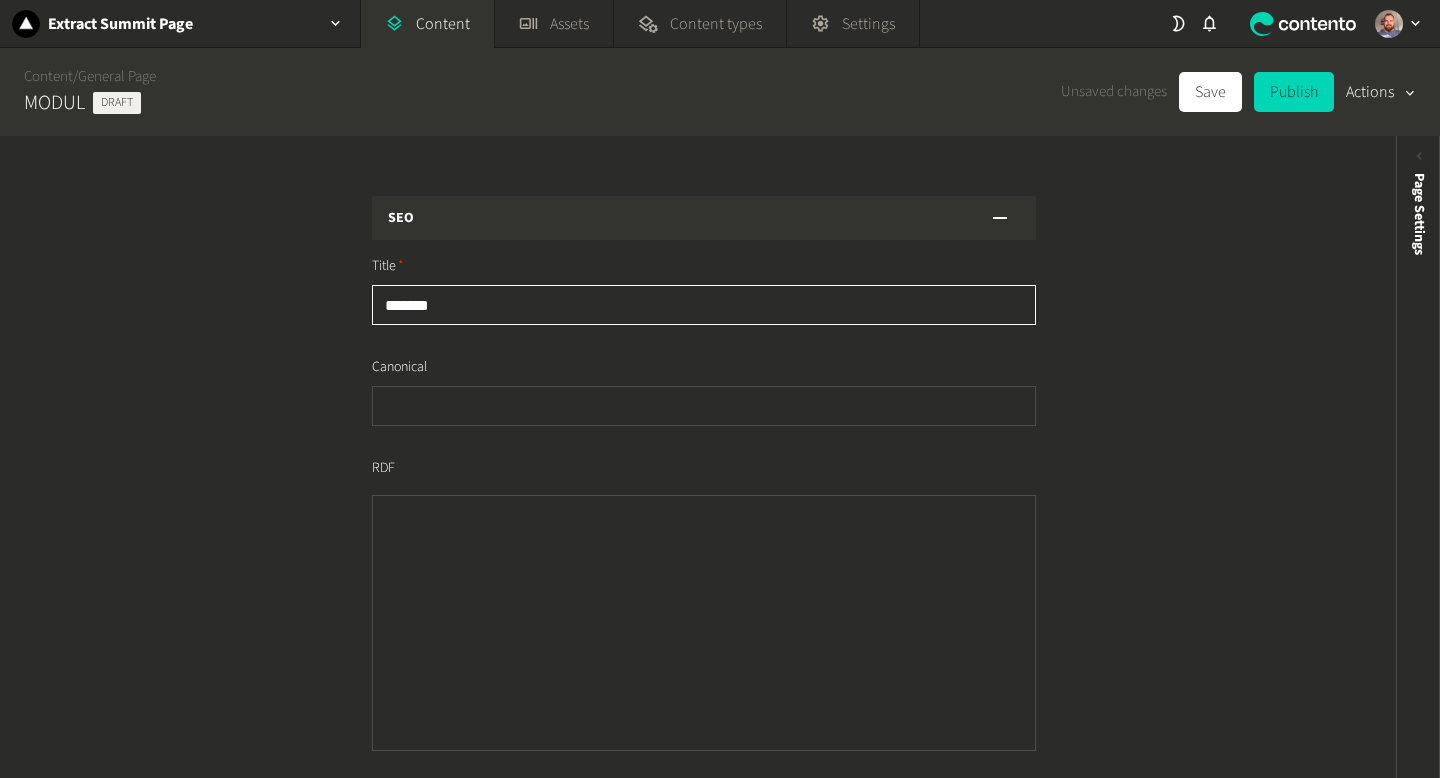 type on "********" 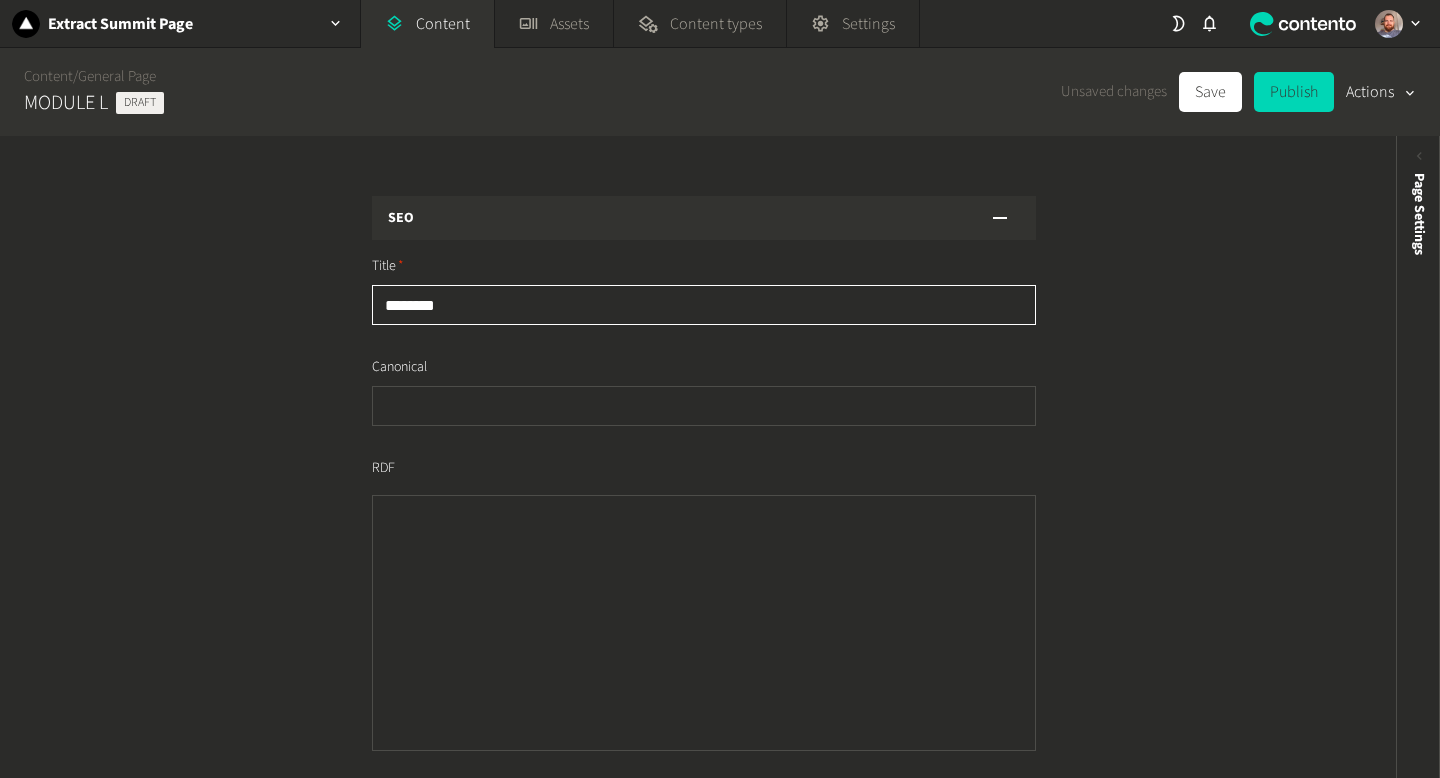 type on "*********" 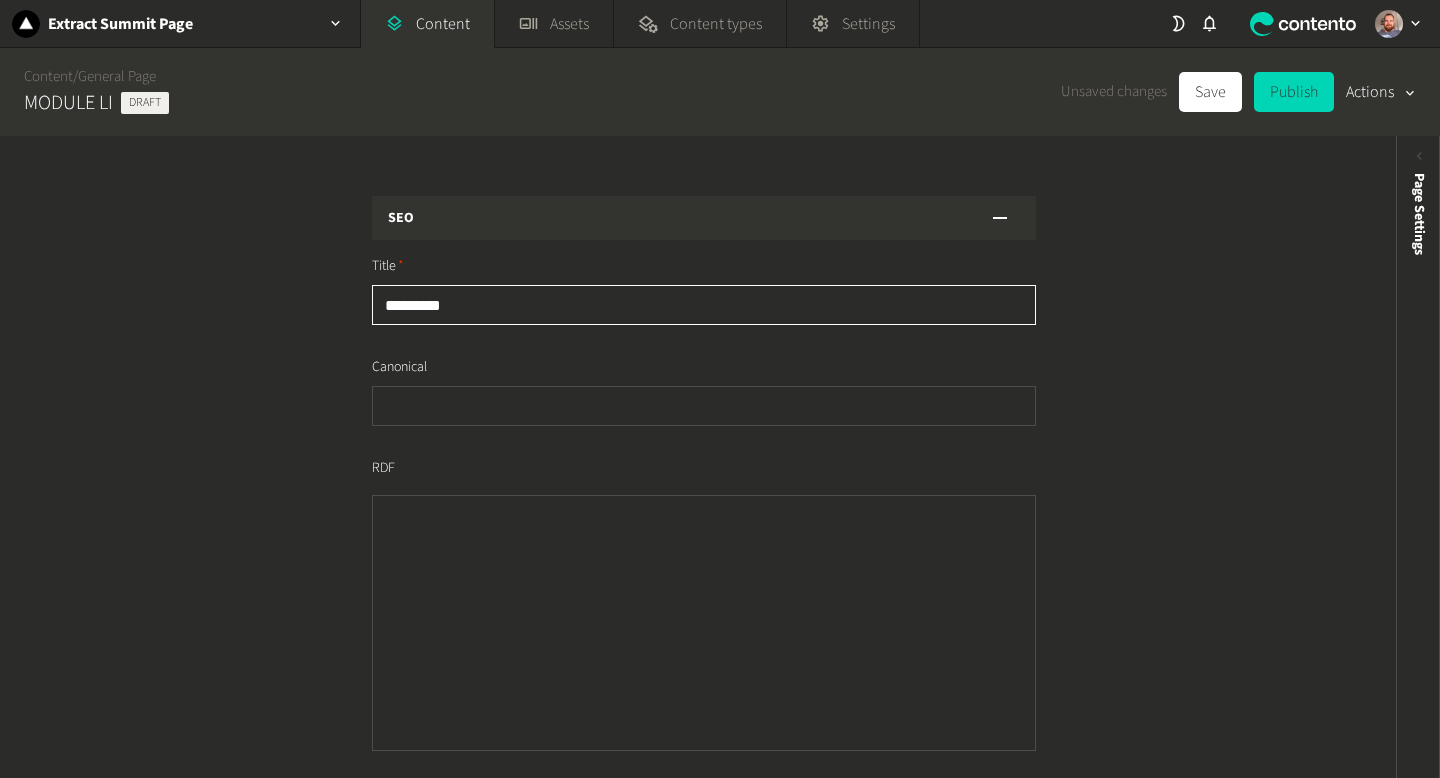 type on "**********" 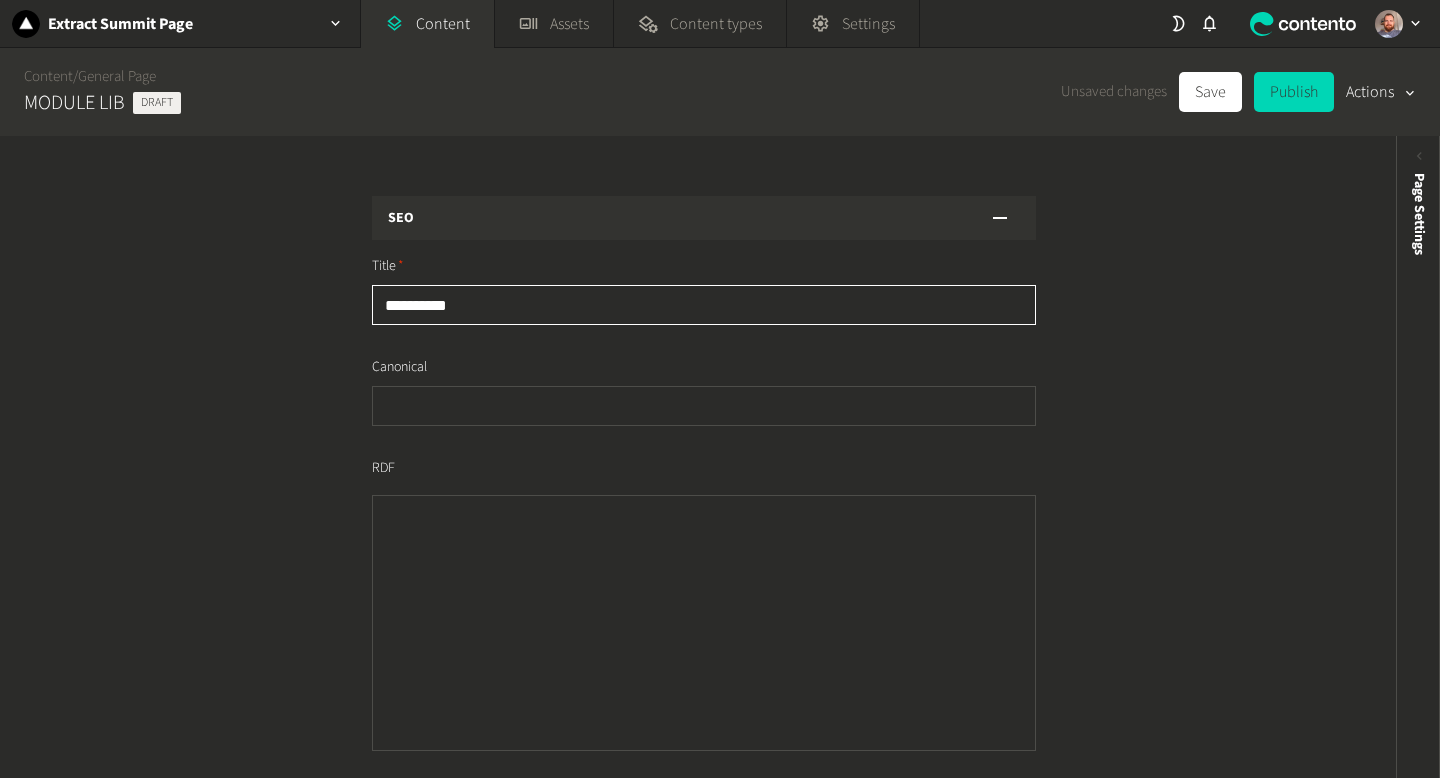 type on "**********" 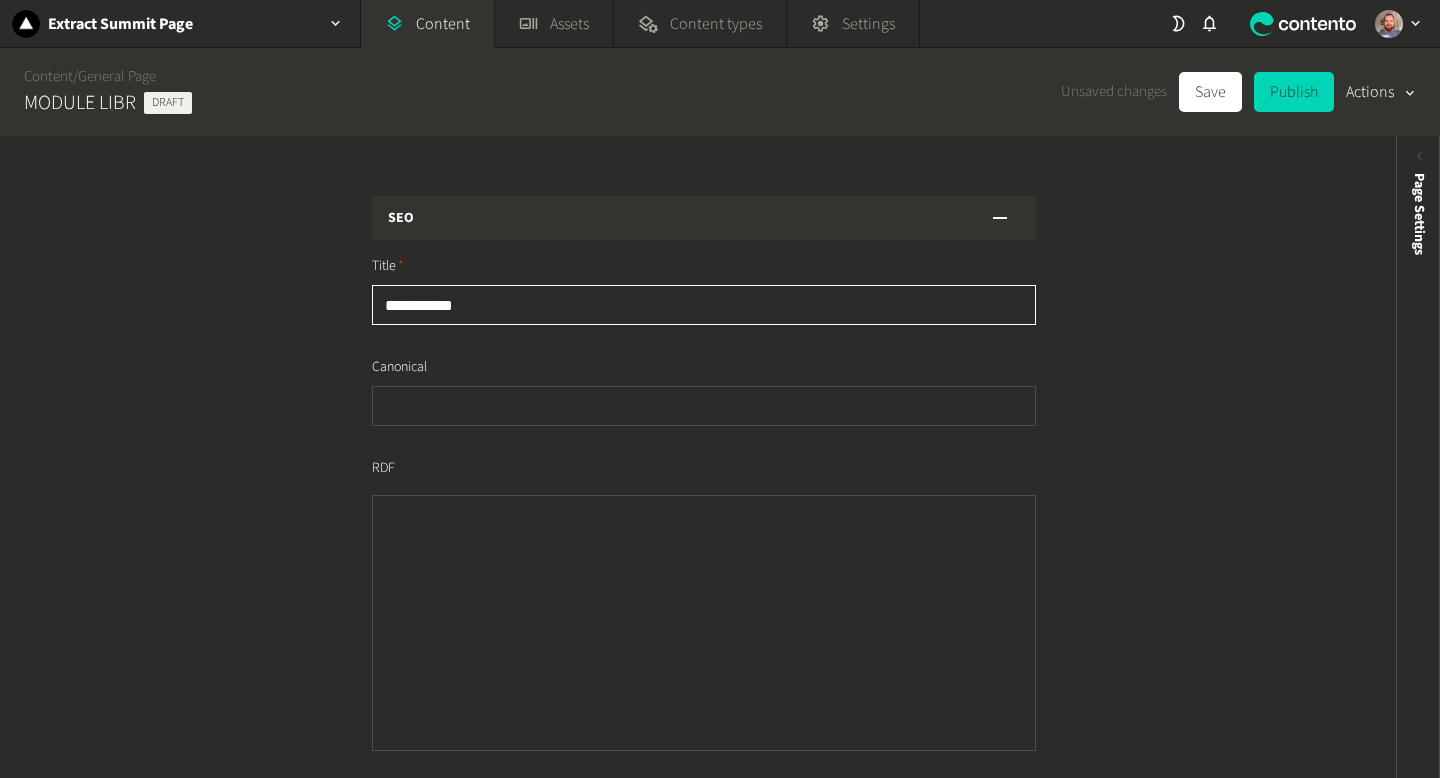 type on "**********" 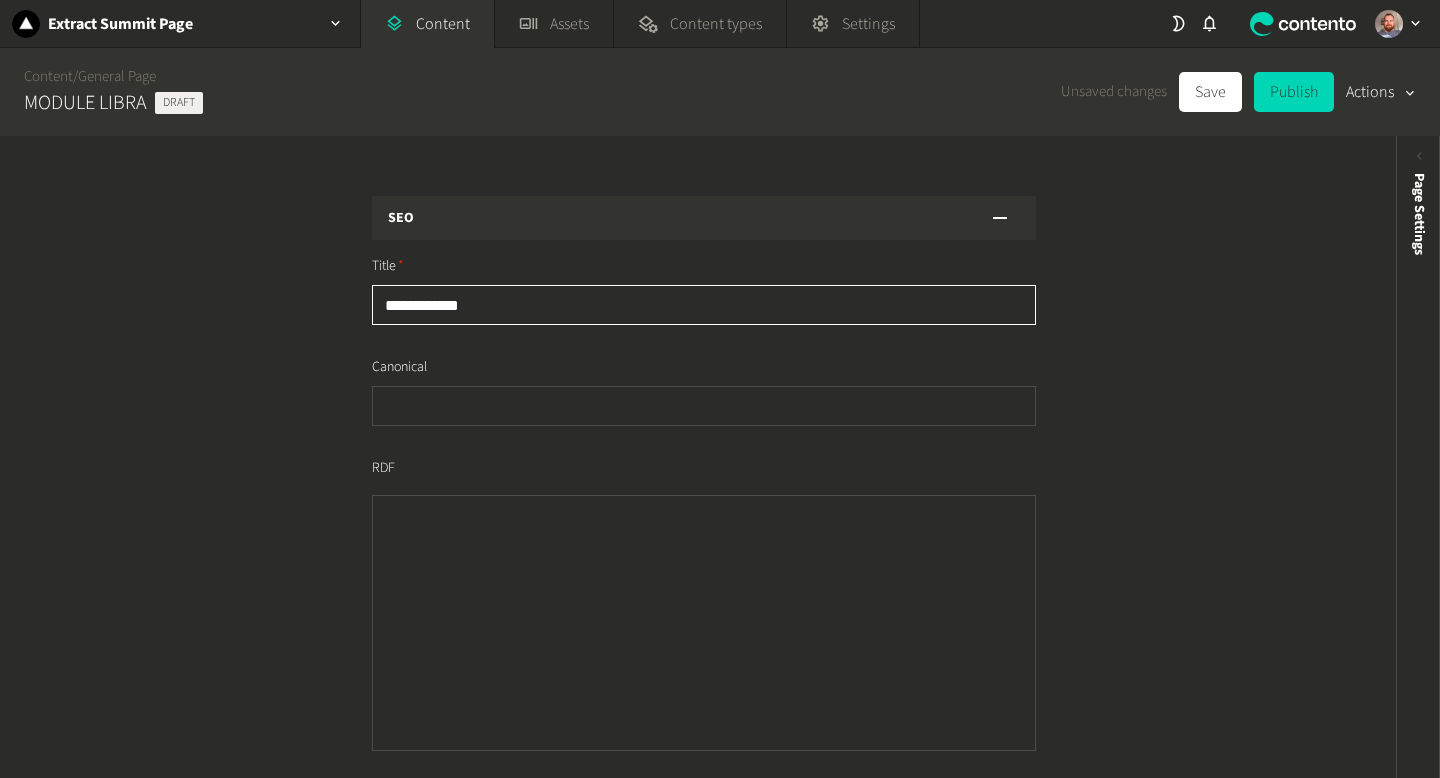 type on "**********" 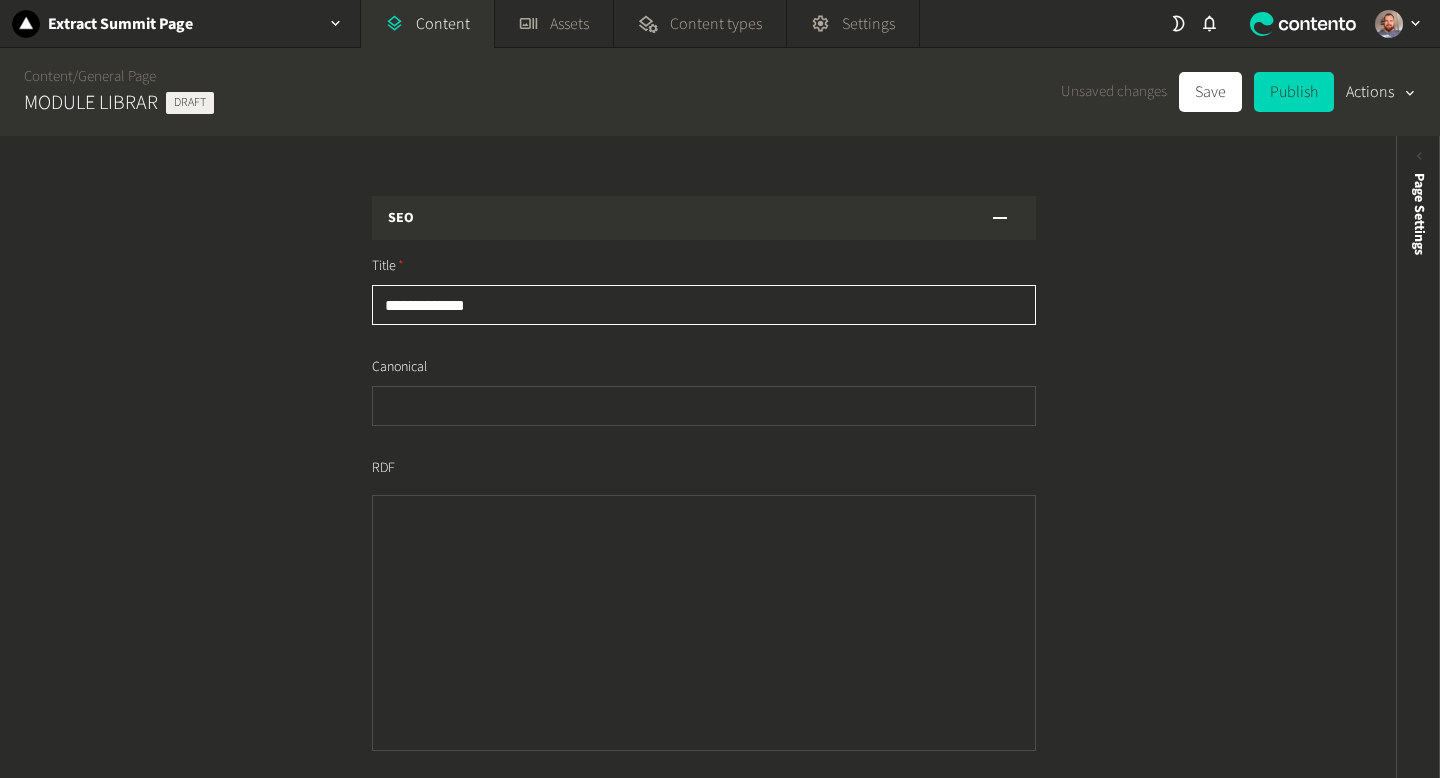 type on "**********" 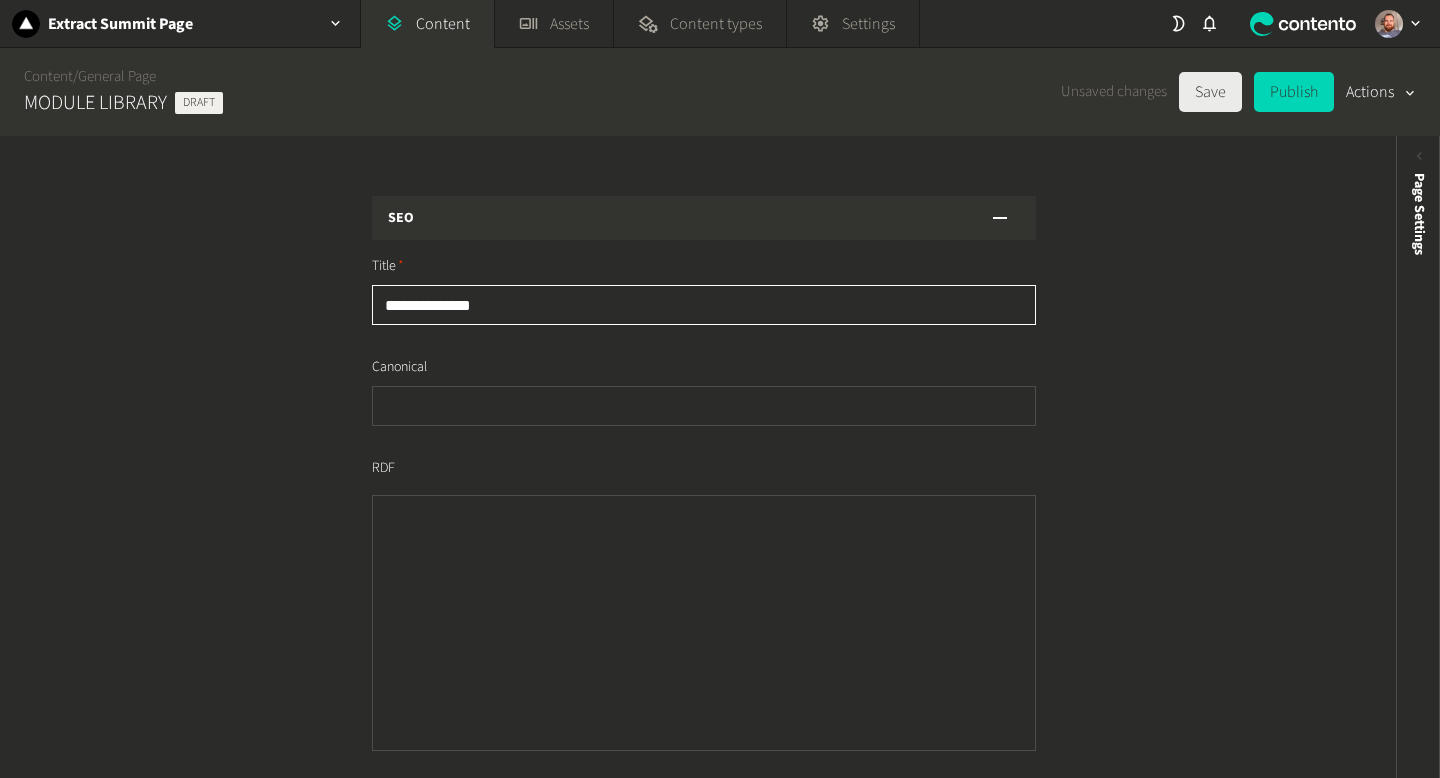type on "**********" 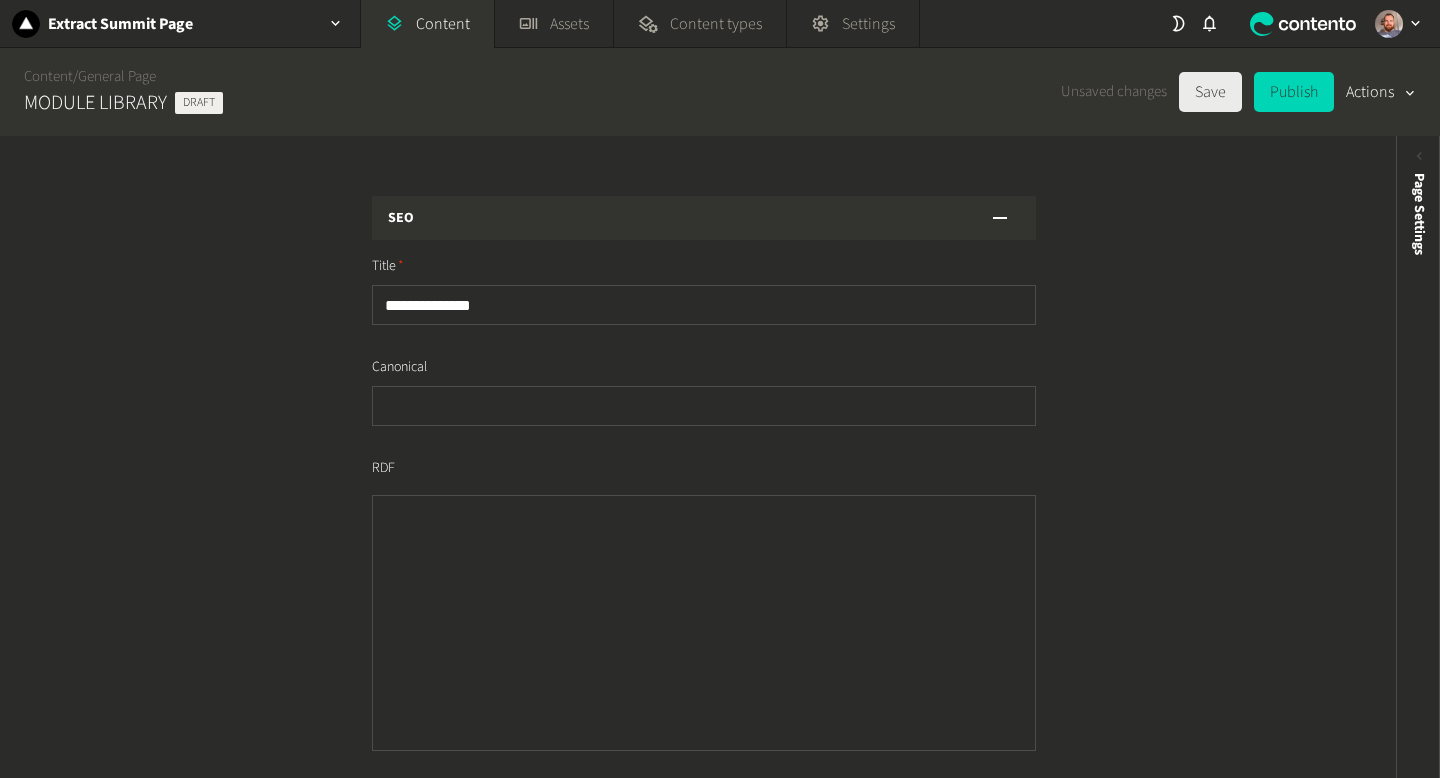 click on "Save" 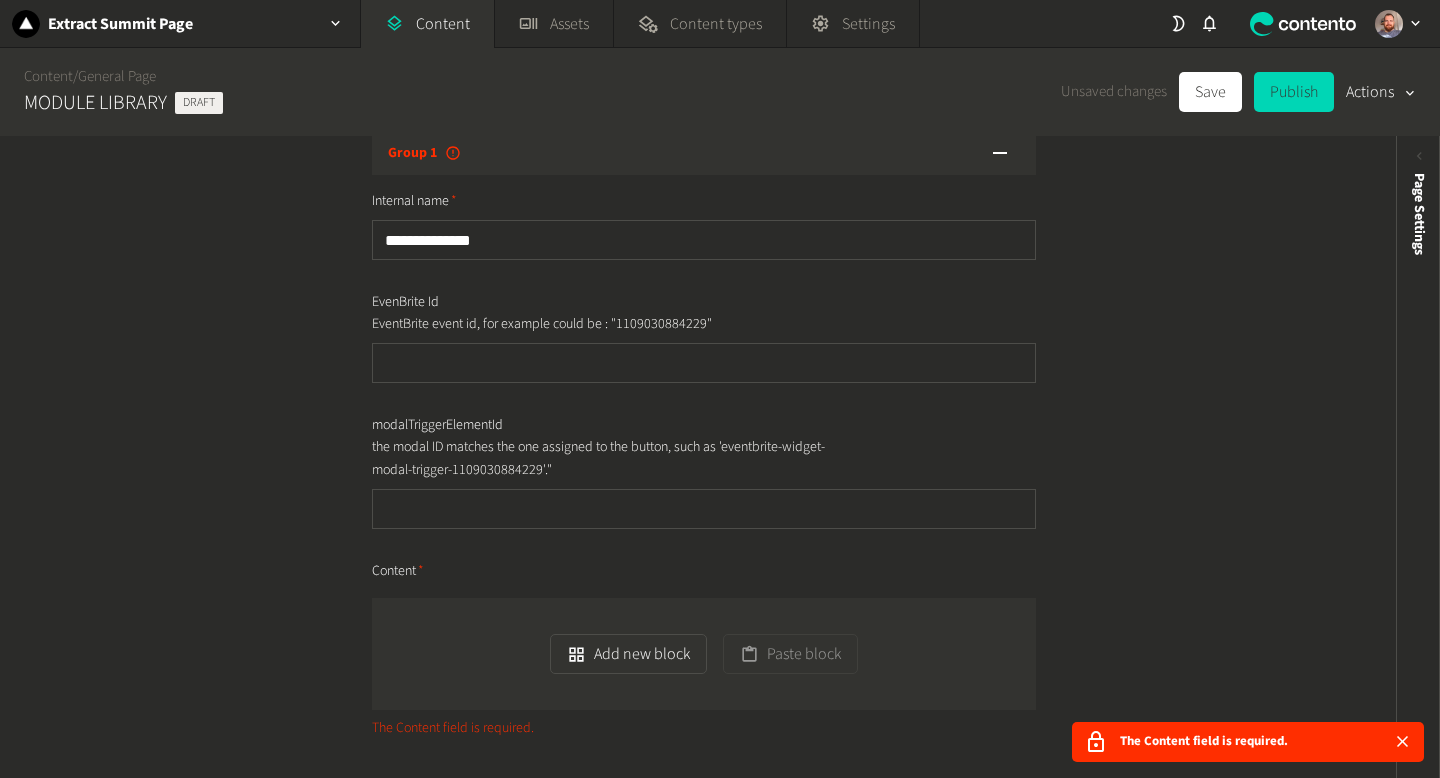scroll, scrollTop: 0, scrollLeft: 0, axis: both 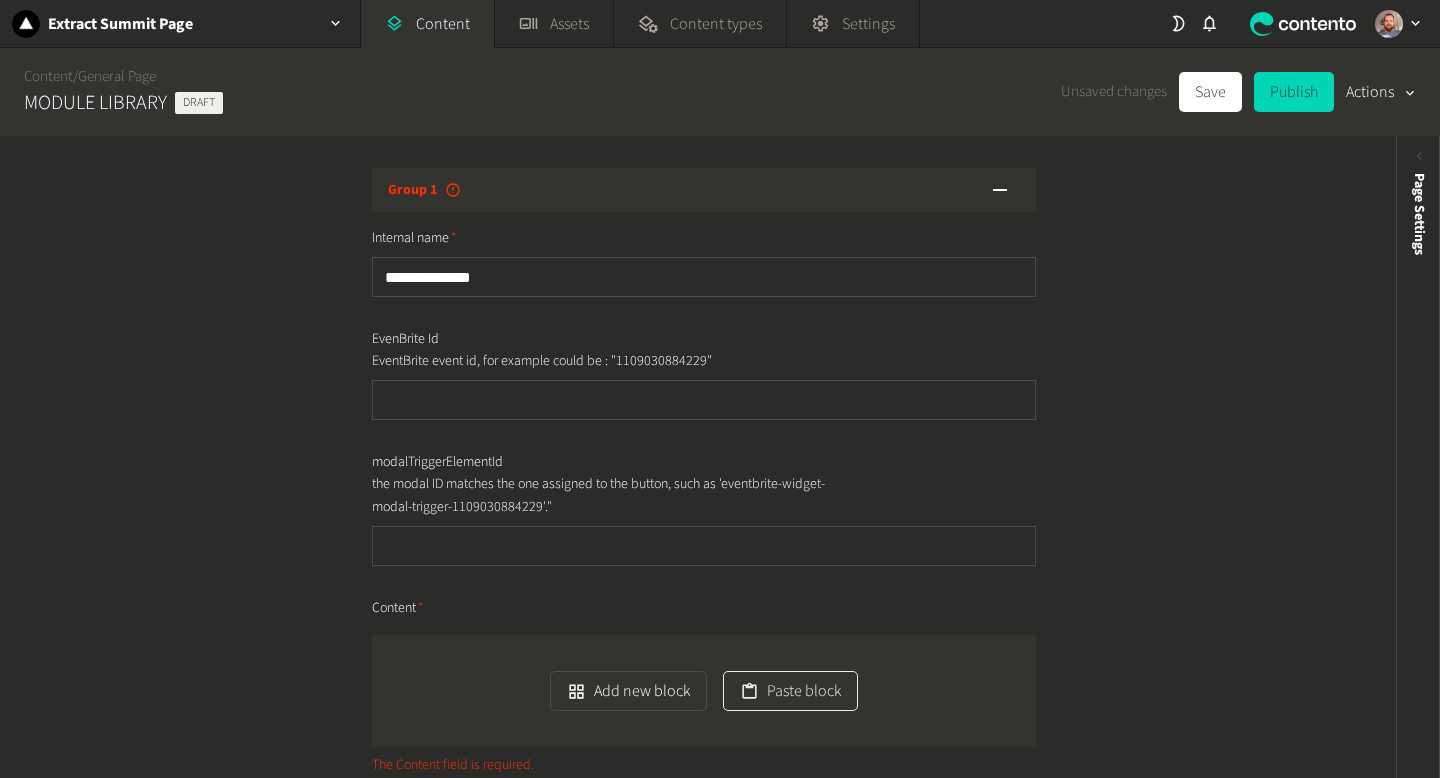 click on "Paste block" 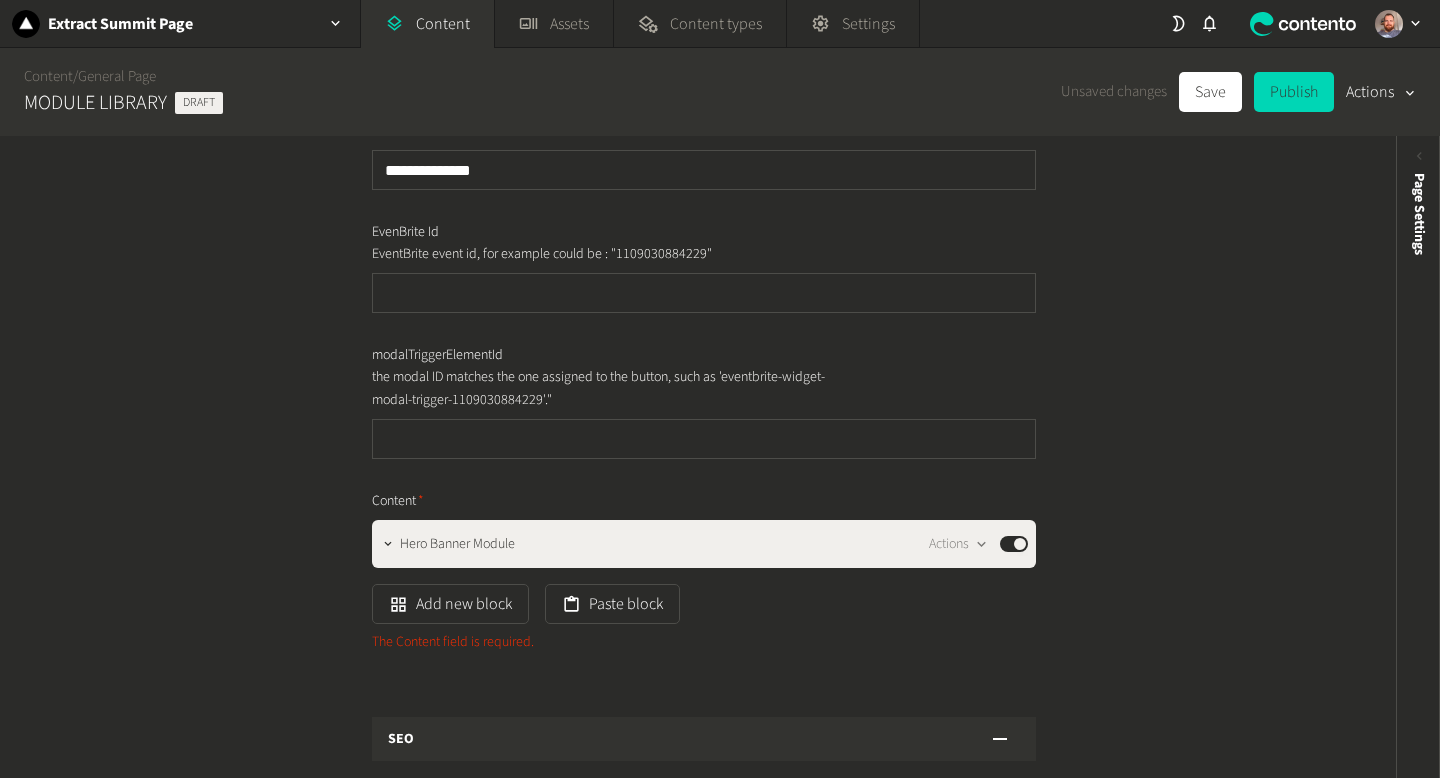 scroll, scrollTop: 109, scrollLeft: 0, axis: vertical 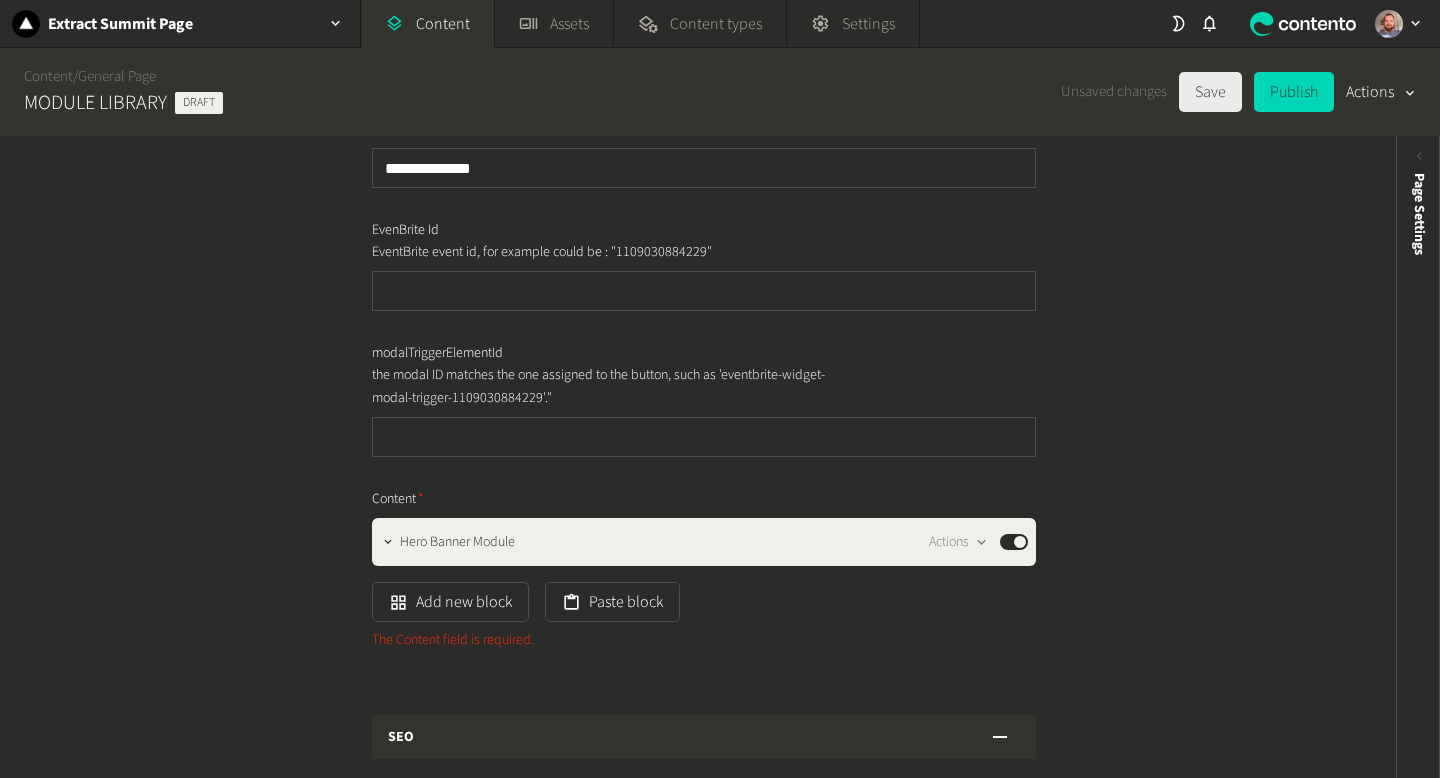 click on "Save" 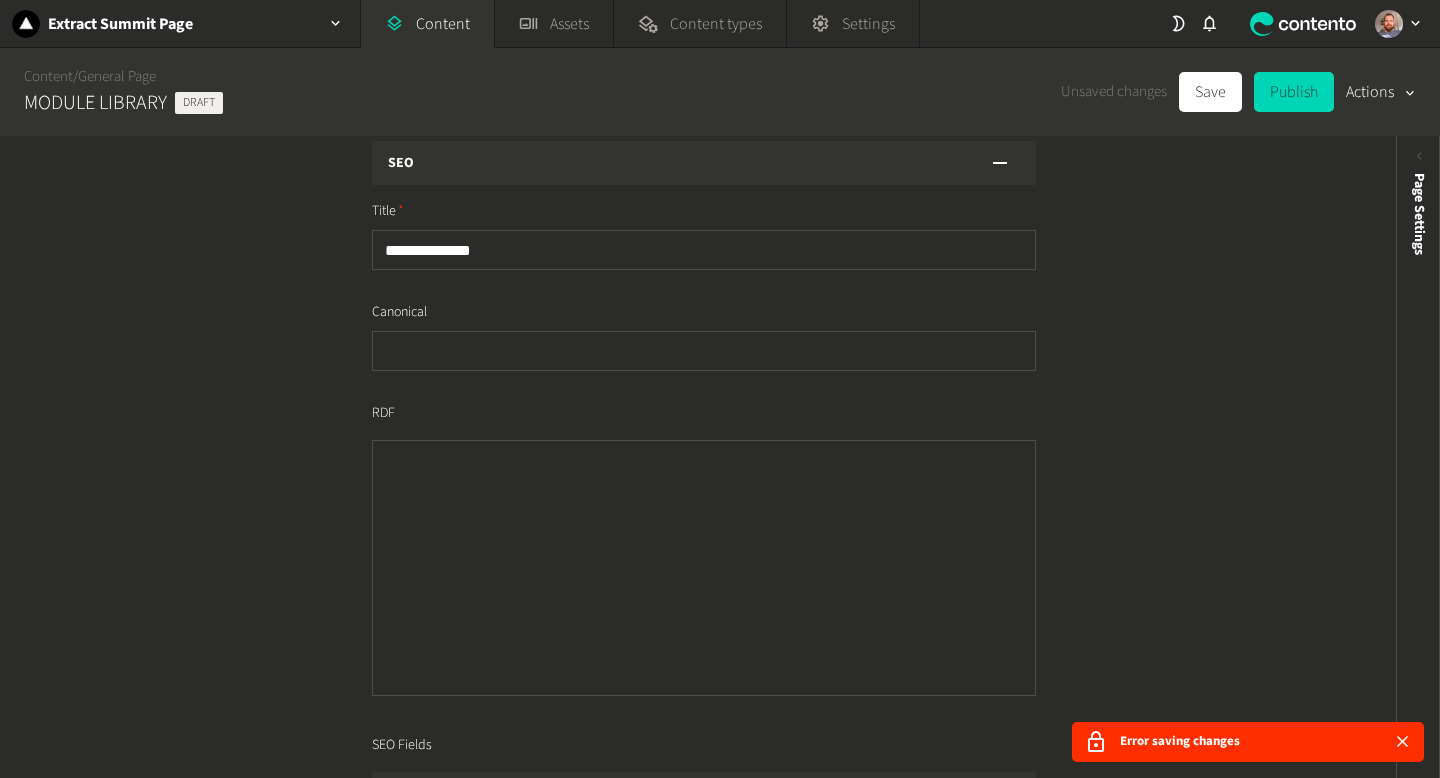 scroll, scrollTop: 613, scrollLeft: 0, axis: vertical 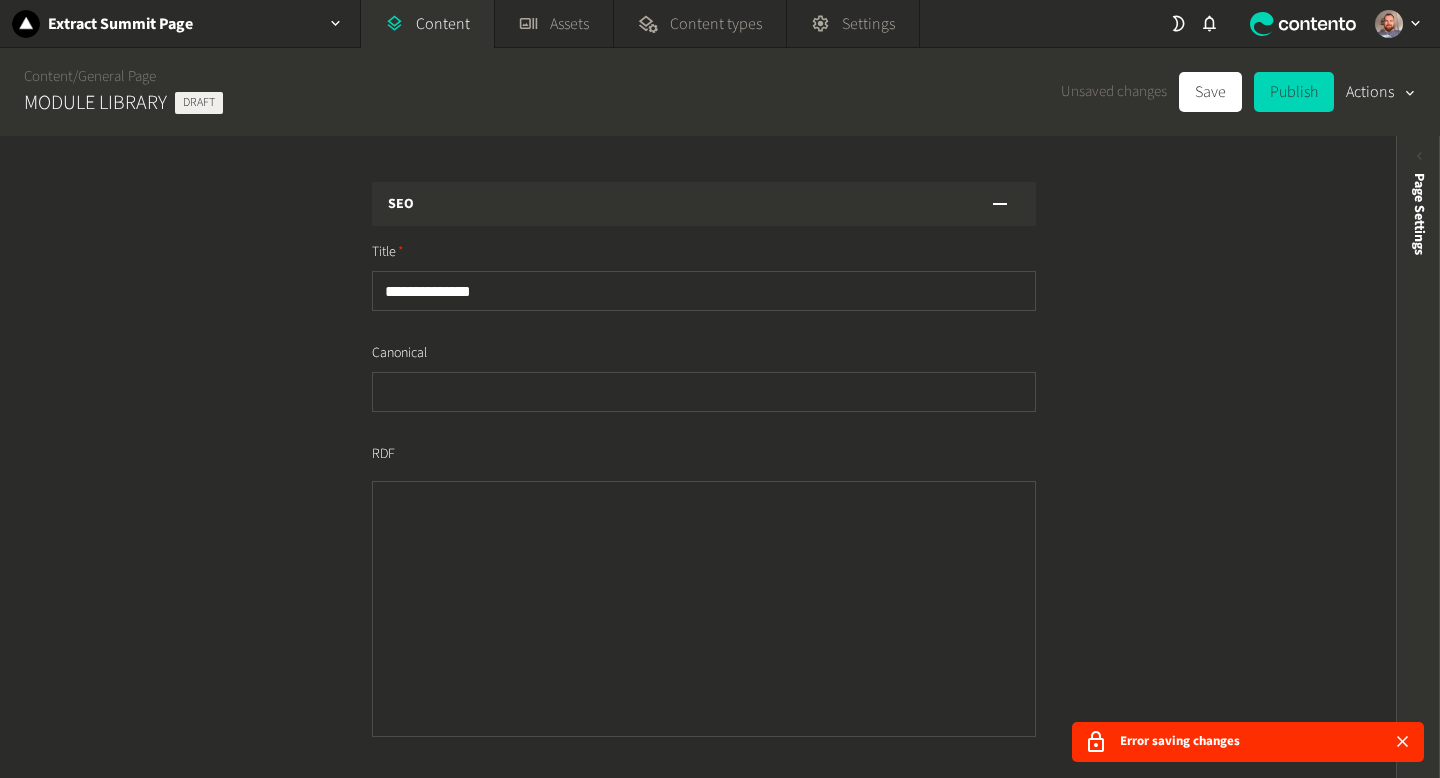 click 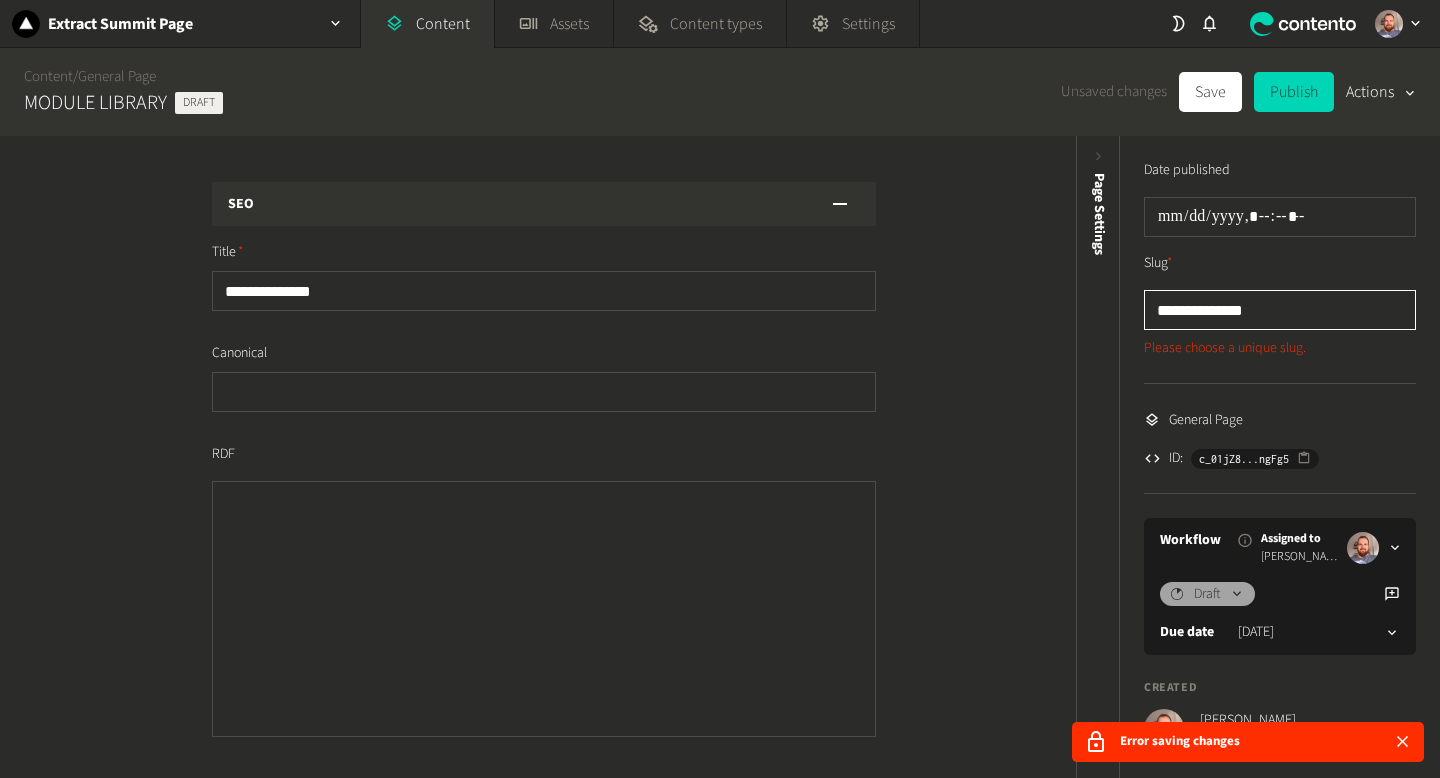 click on "**********" 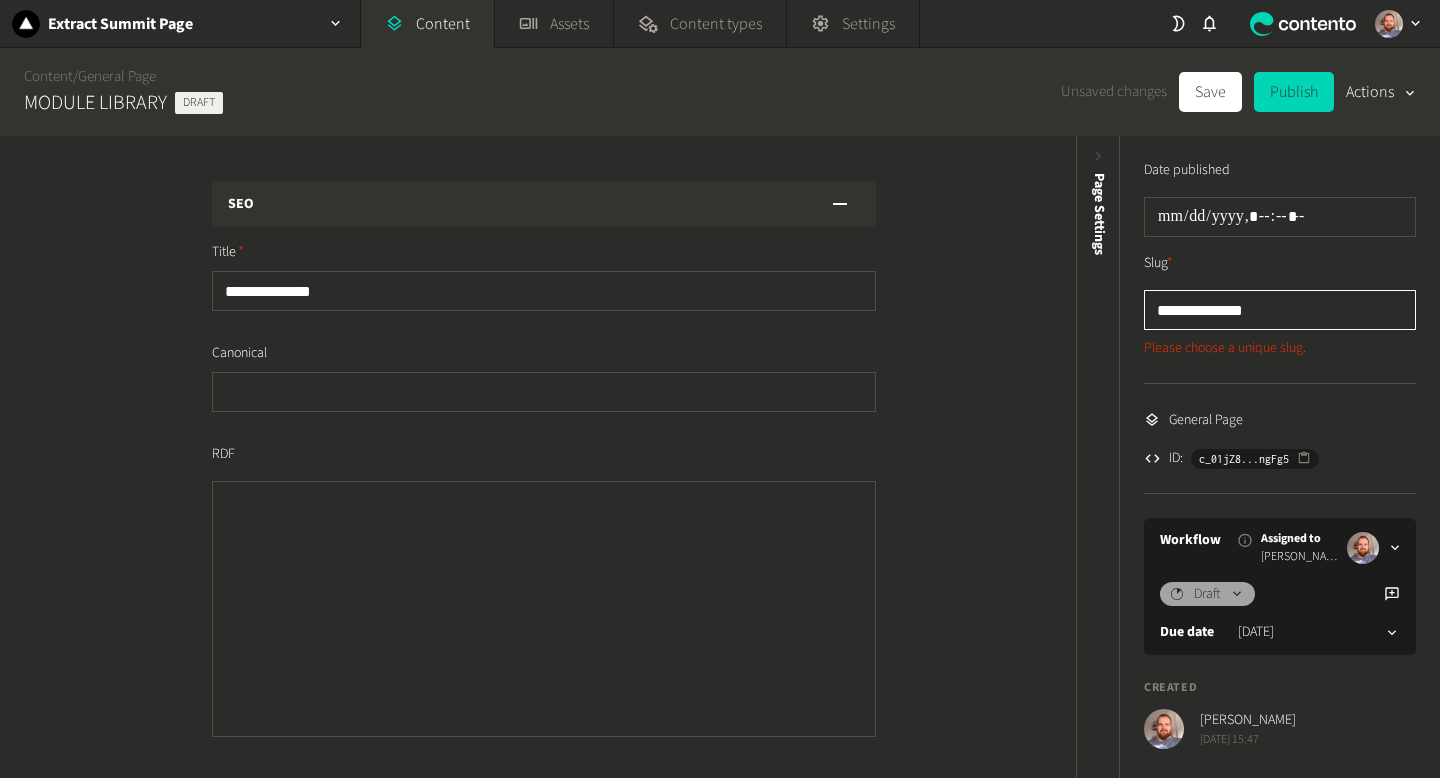 drag, startPoint x: 1269, startPoint y: 306, endPoint x: 1101, endPoint y: 303, distance: 168.02678 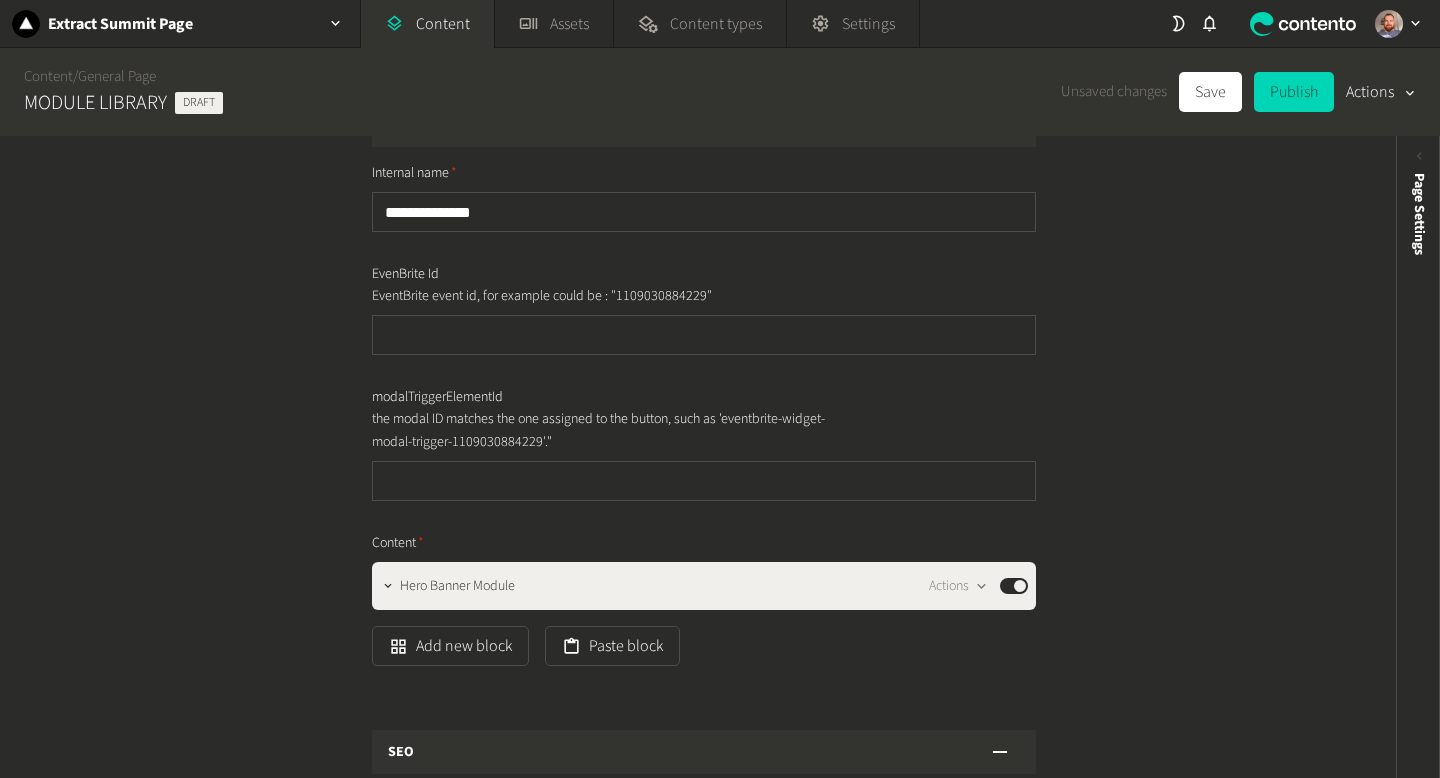 scroll, scrollTop: 0, scrollLeft: 0, axis: both 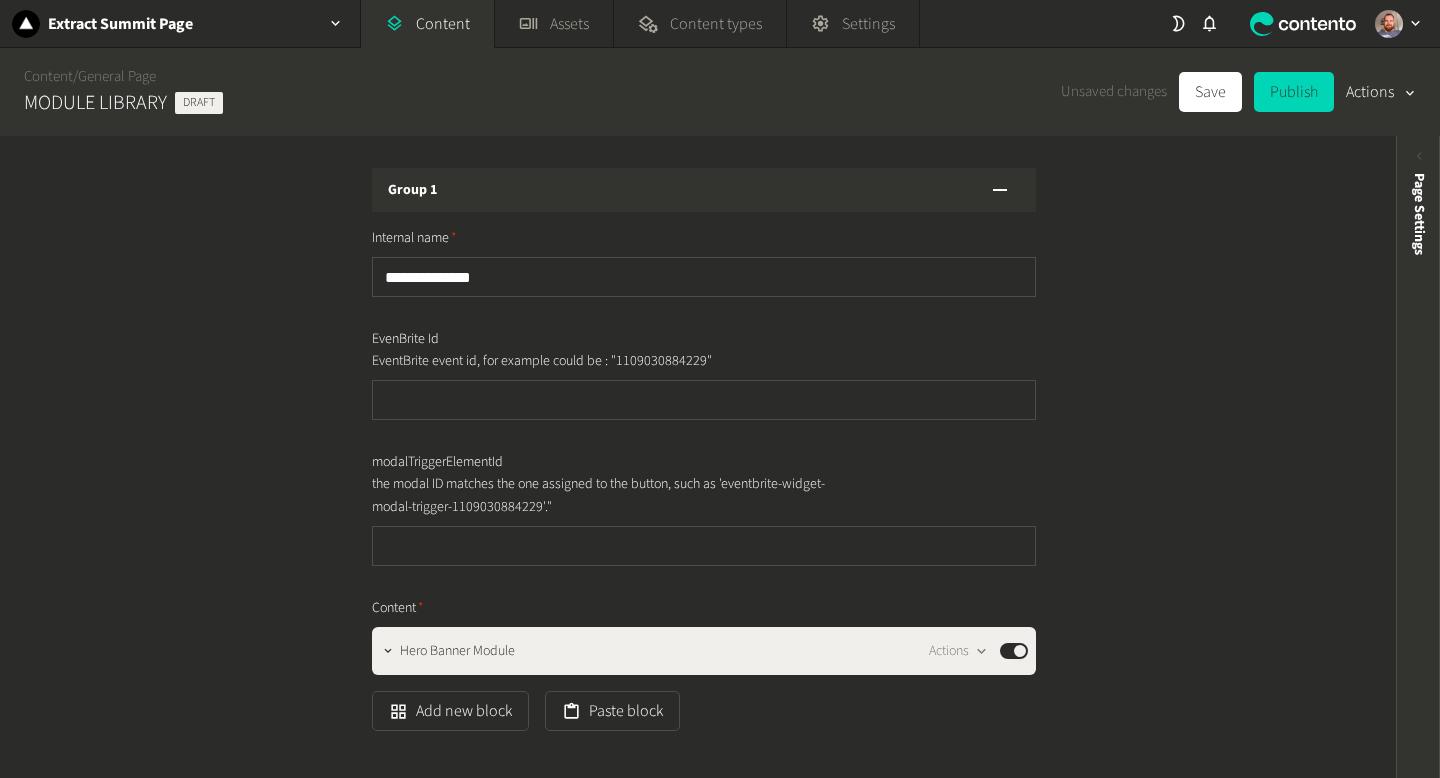 click 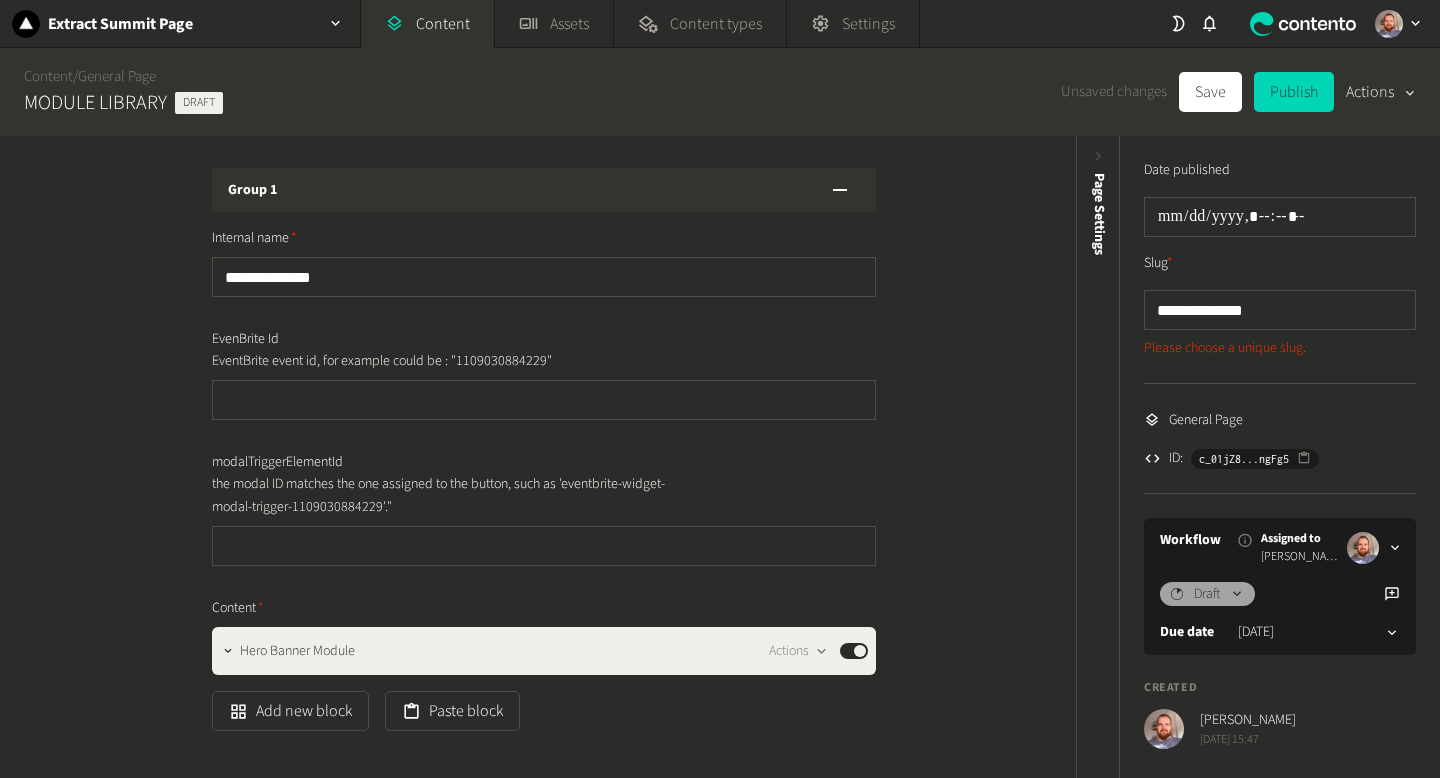 click 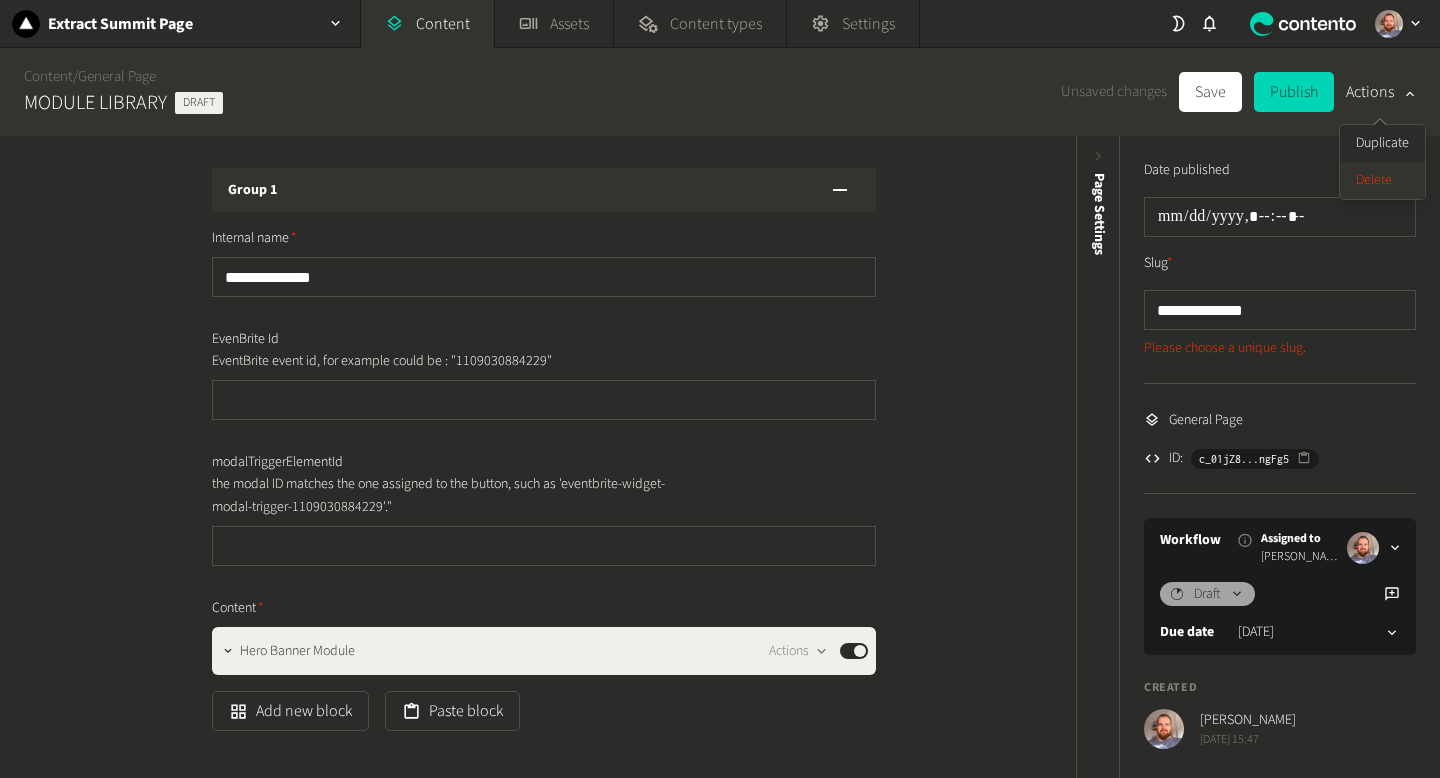 click on "Delete" 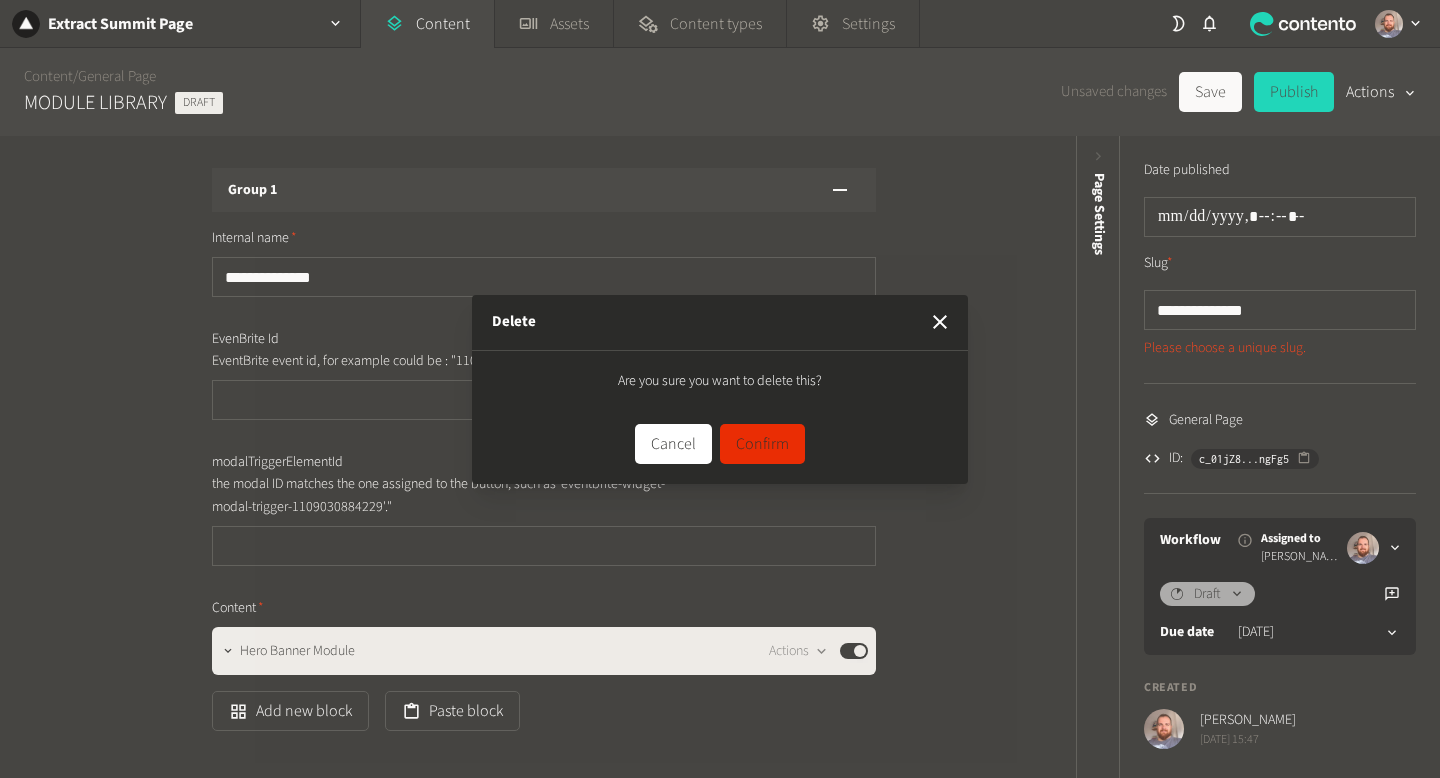 click on "Confirm" at bounding box center (762, 444) 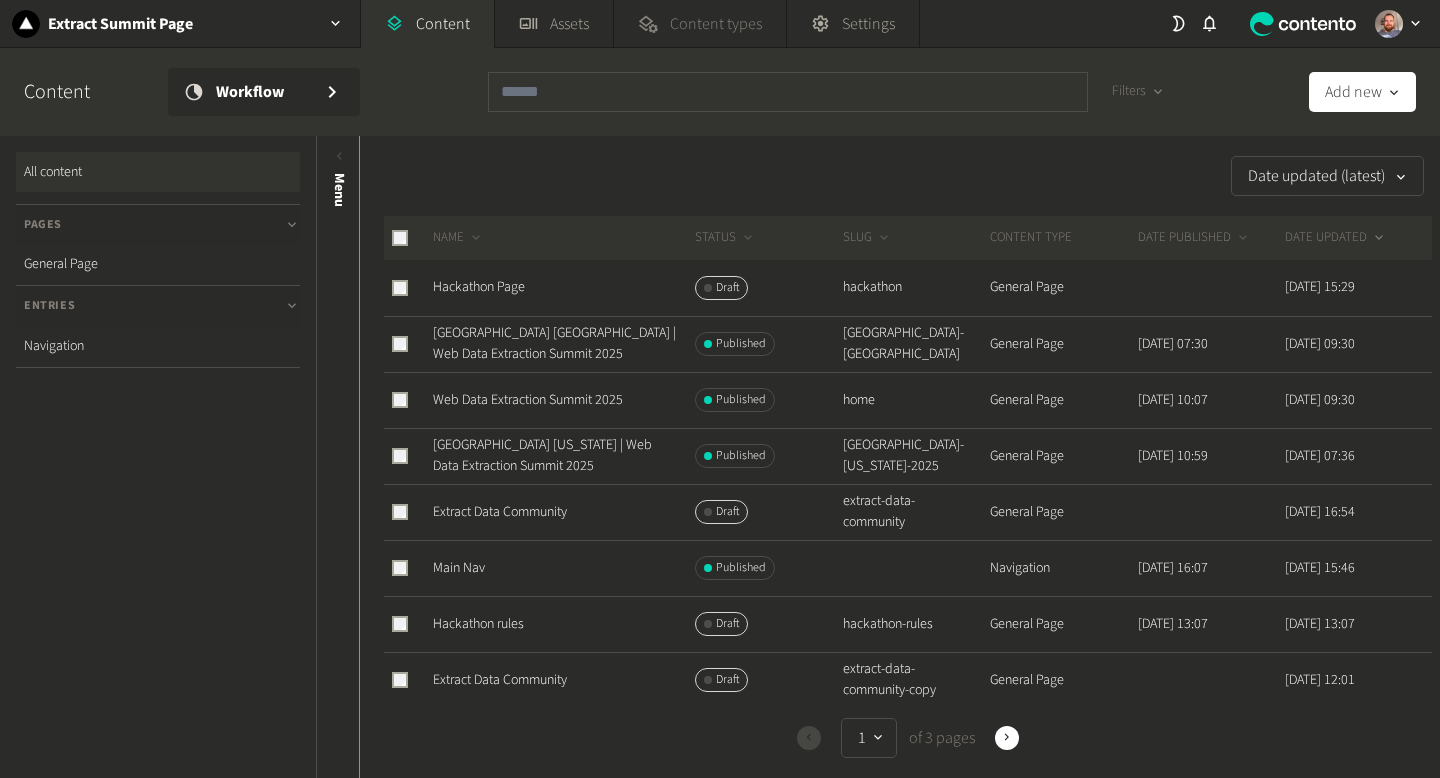 click on "Content types" 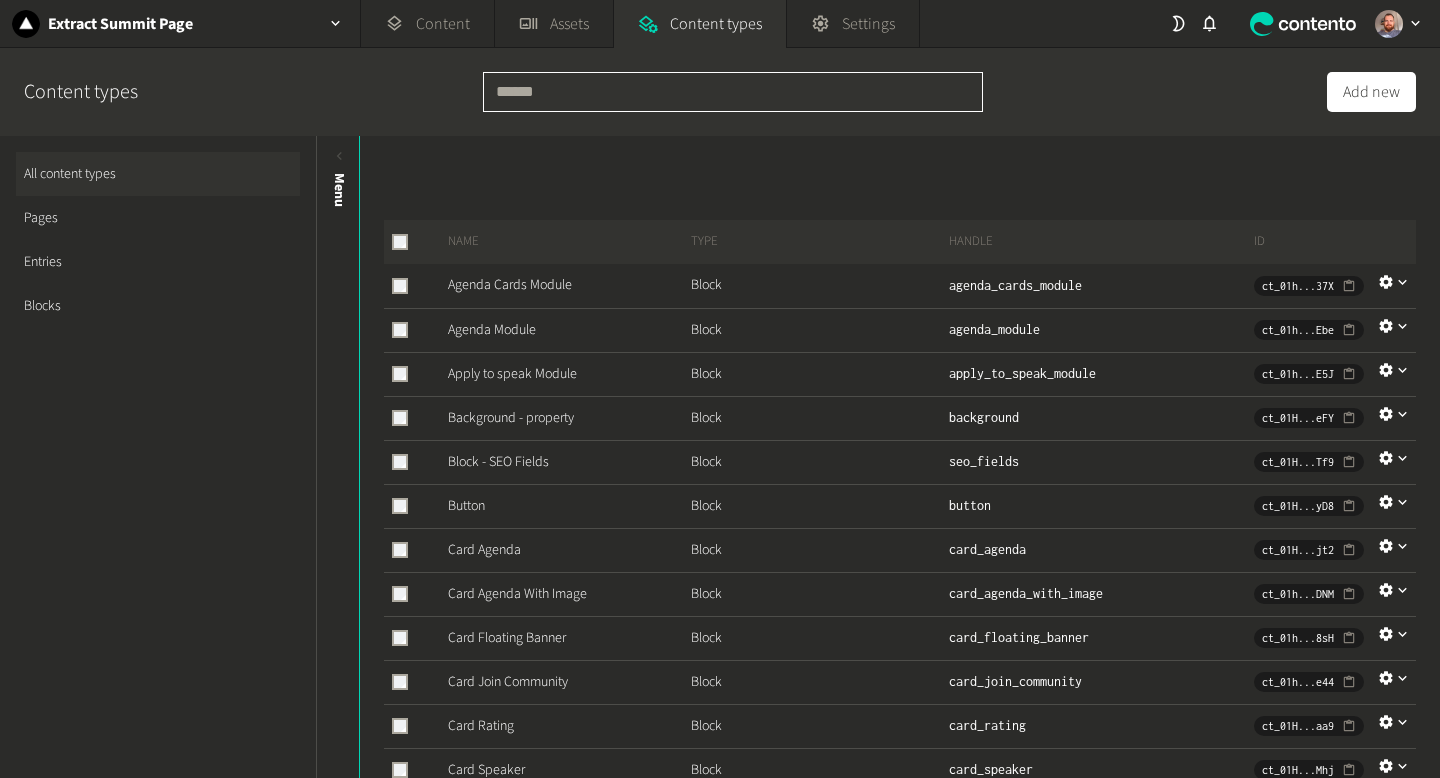 click 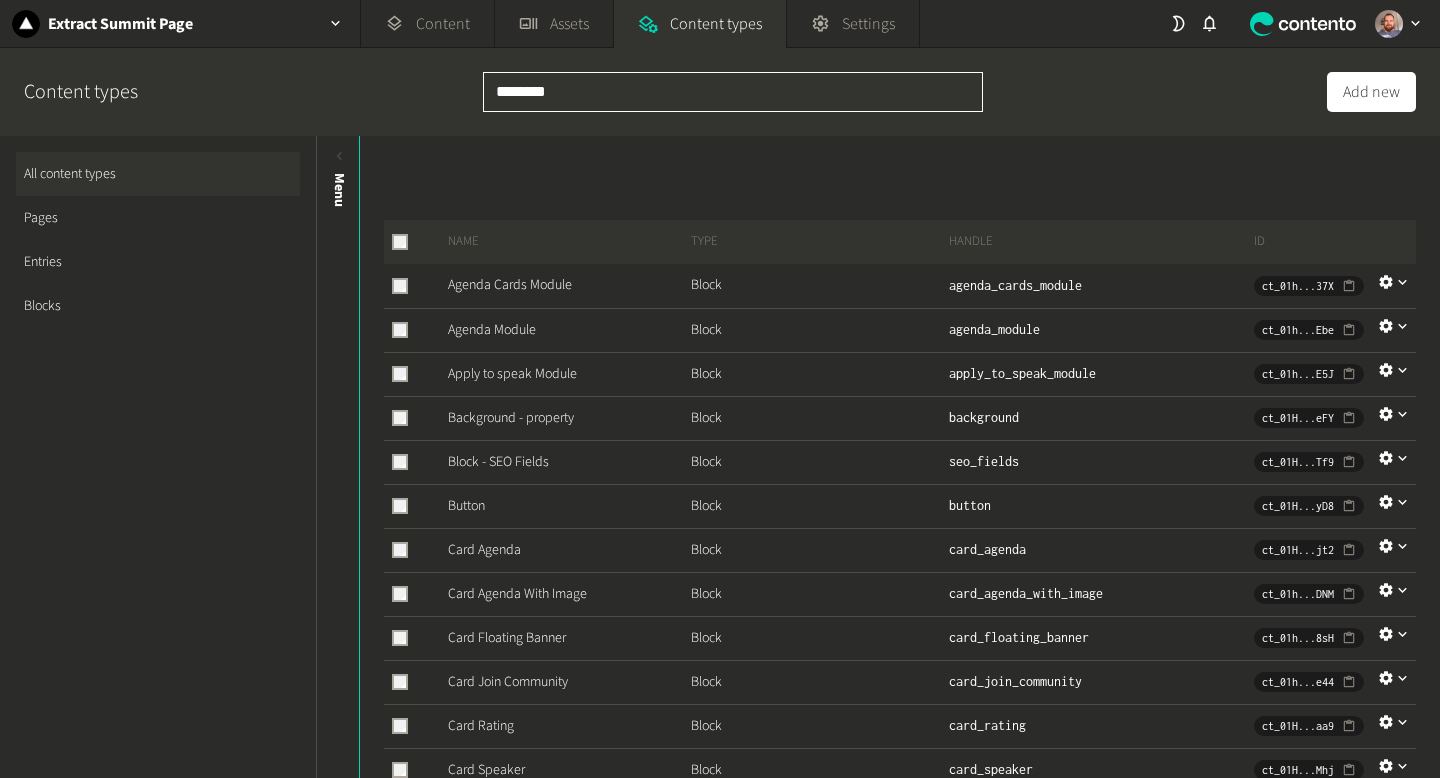 type on "*********" 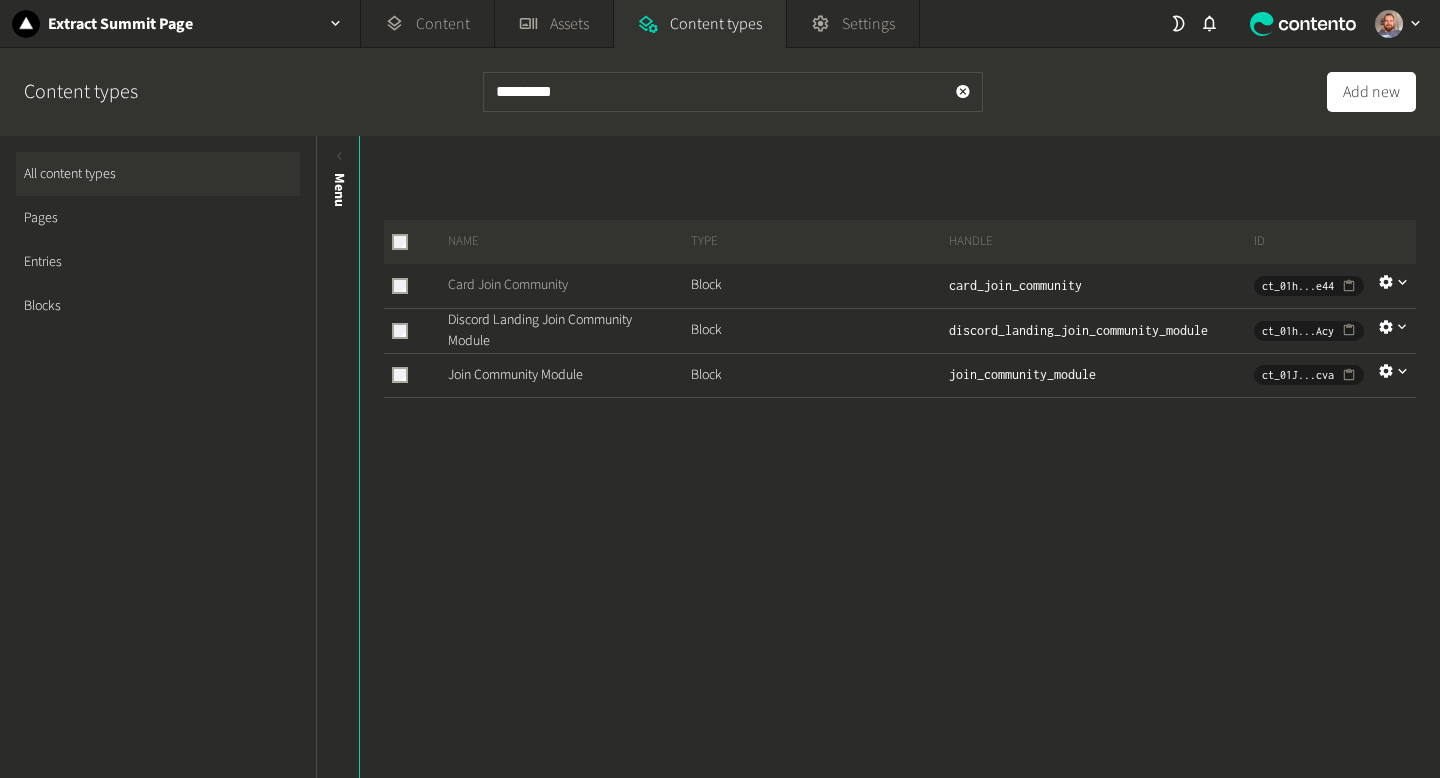 click on "Card Join Community" 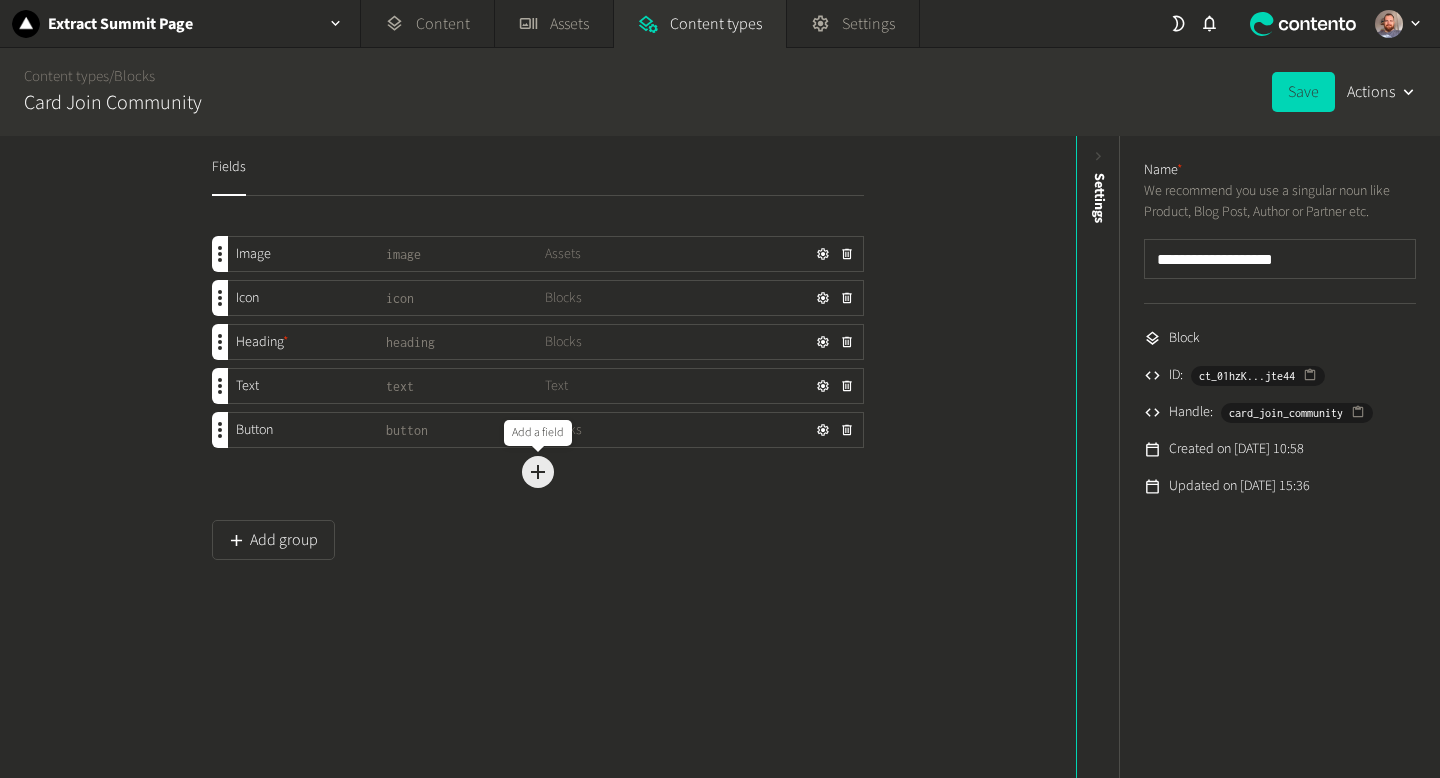 click on "Add a field" 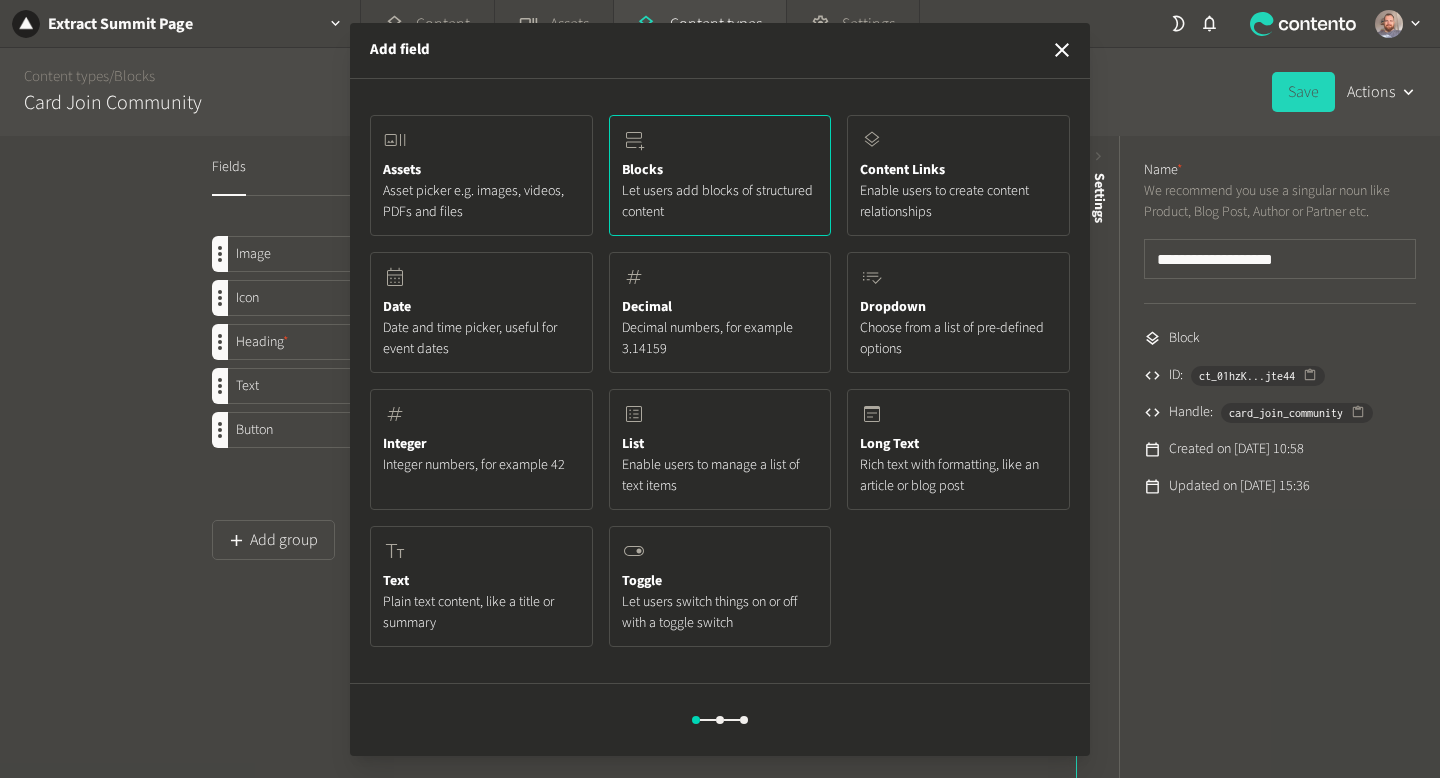 click on "Blocks Let users add blocks of structured content" 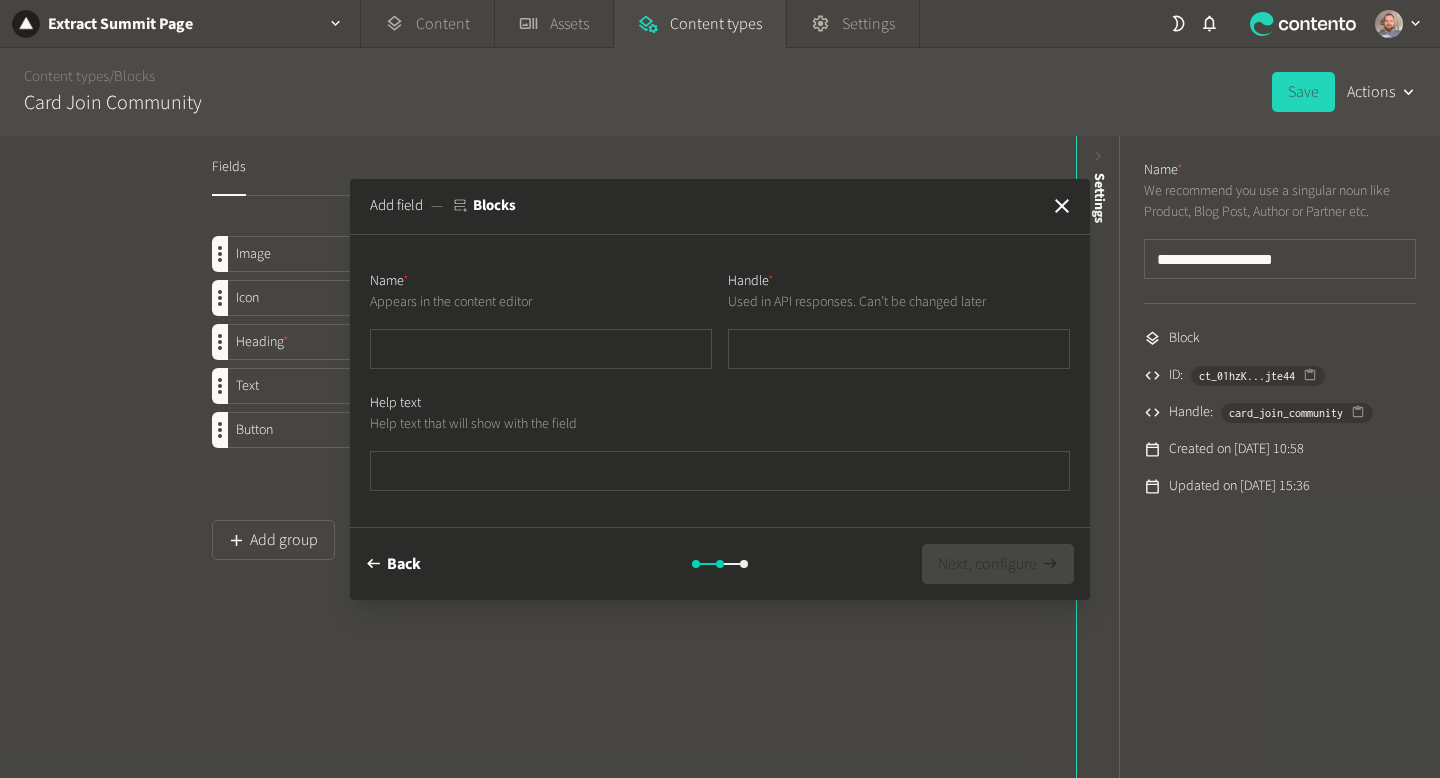 type on "*" 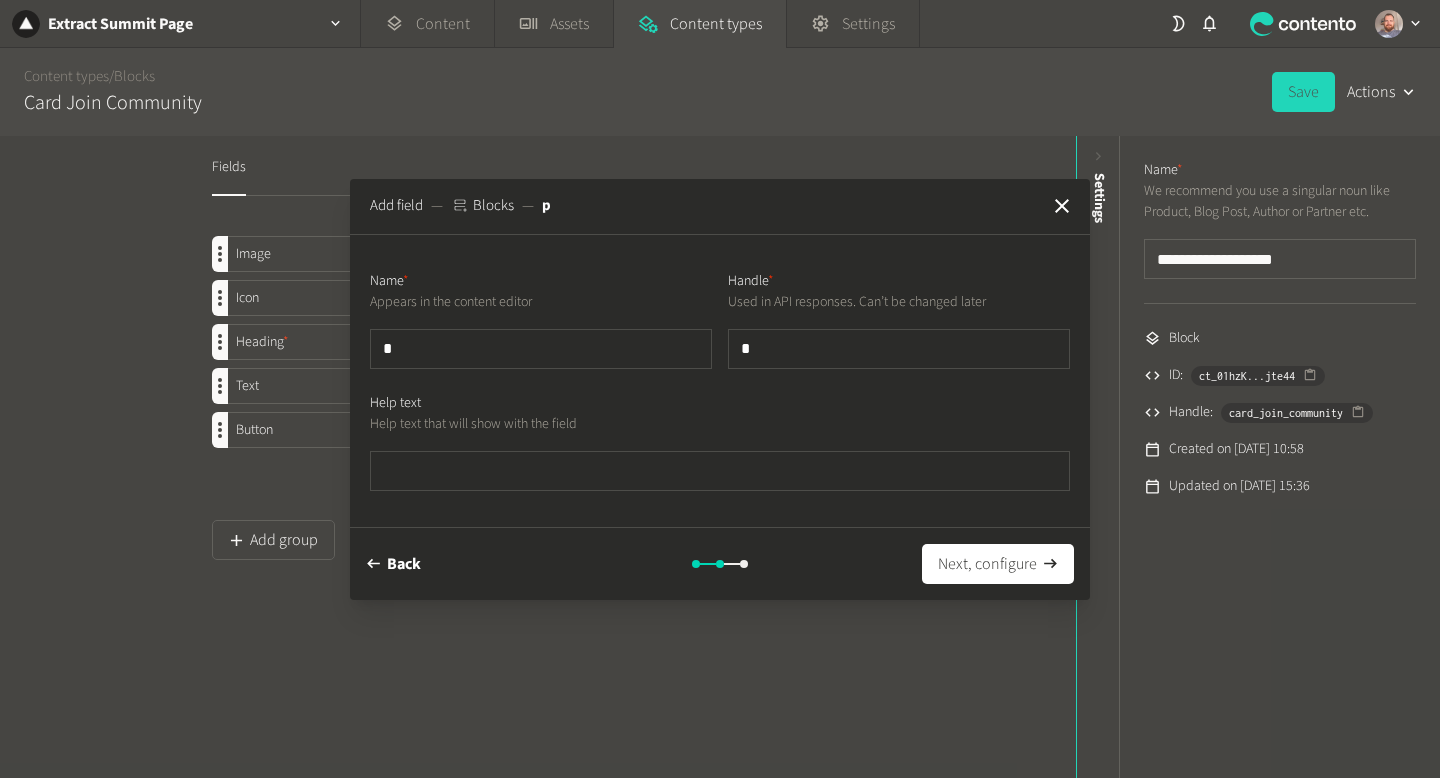 type on "**" 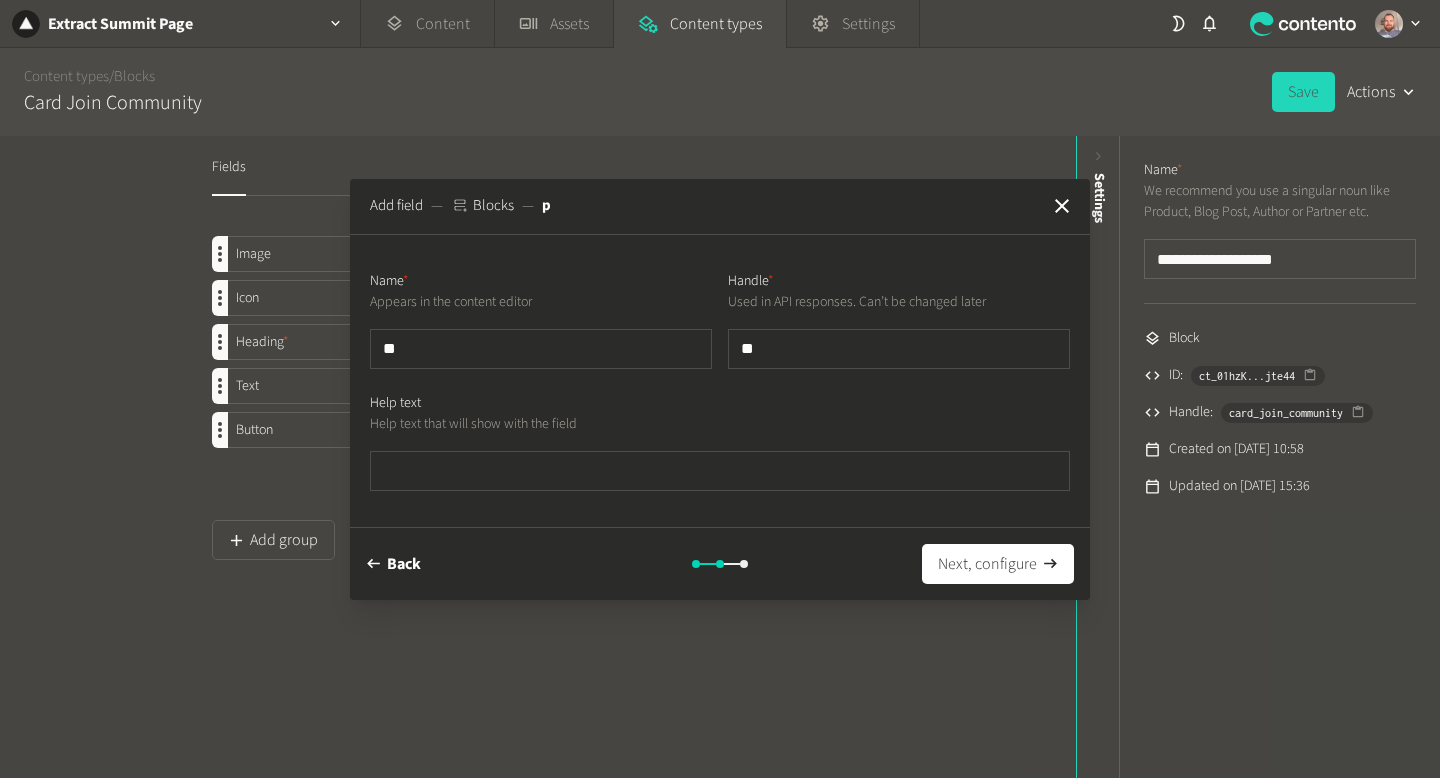 type on "***" 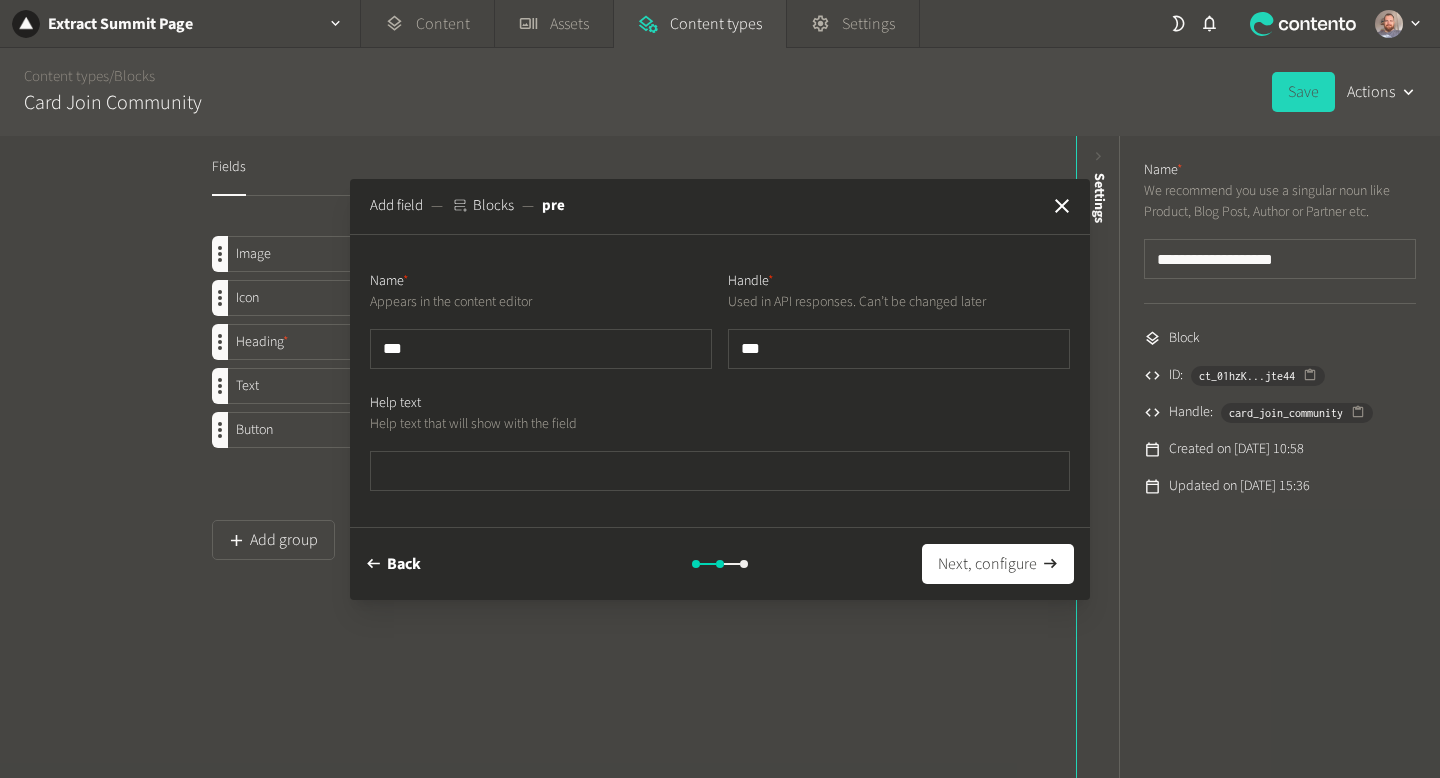 type on "****" 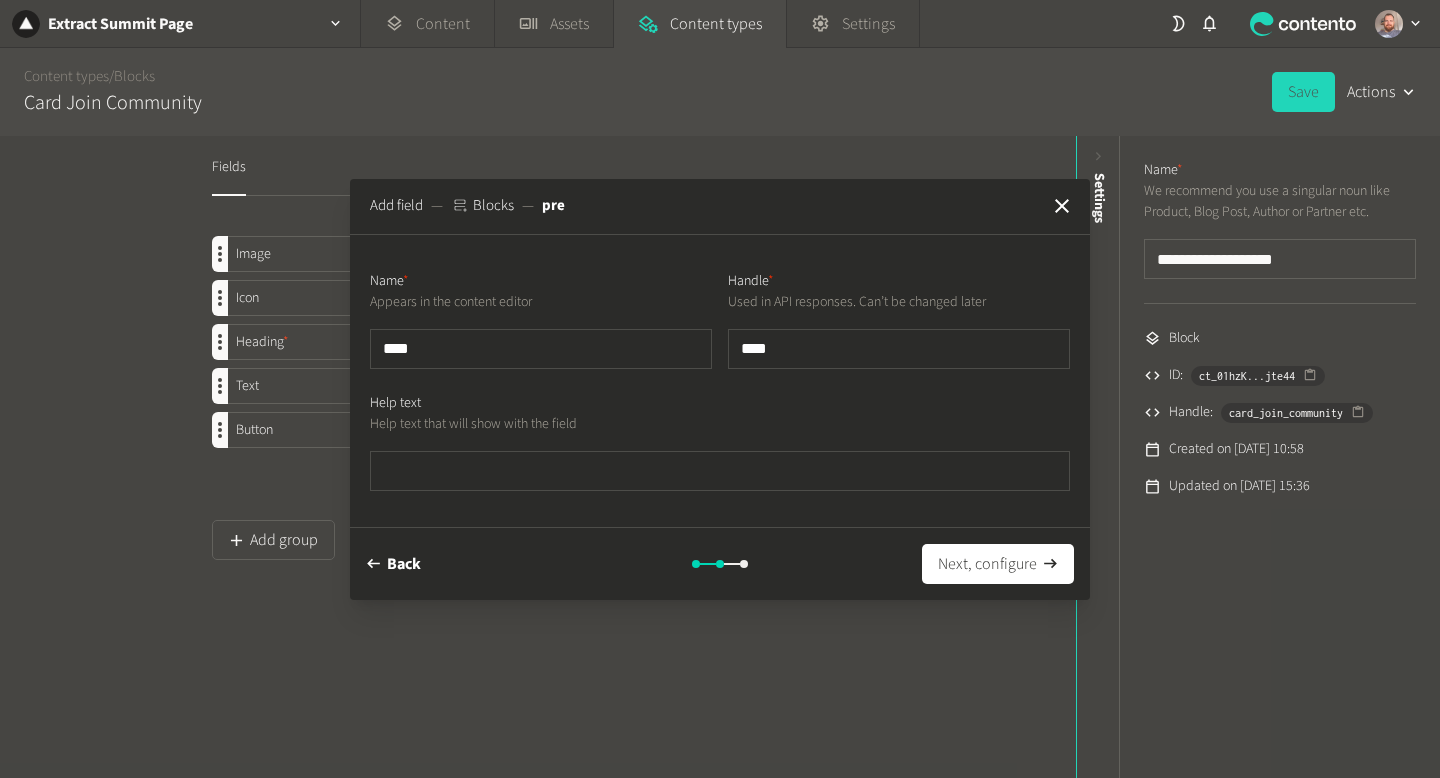 type on "*****" 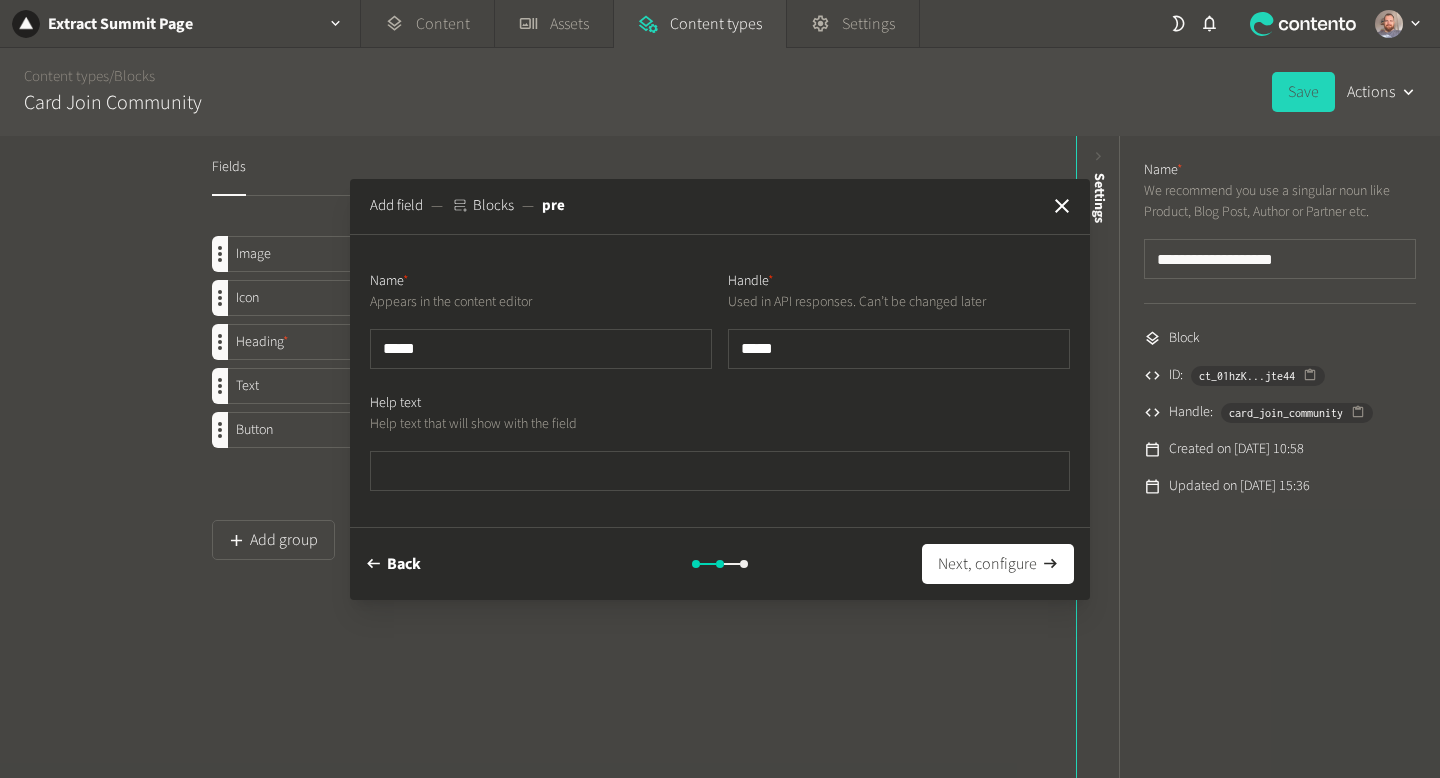 type on "******" 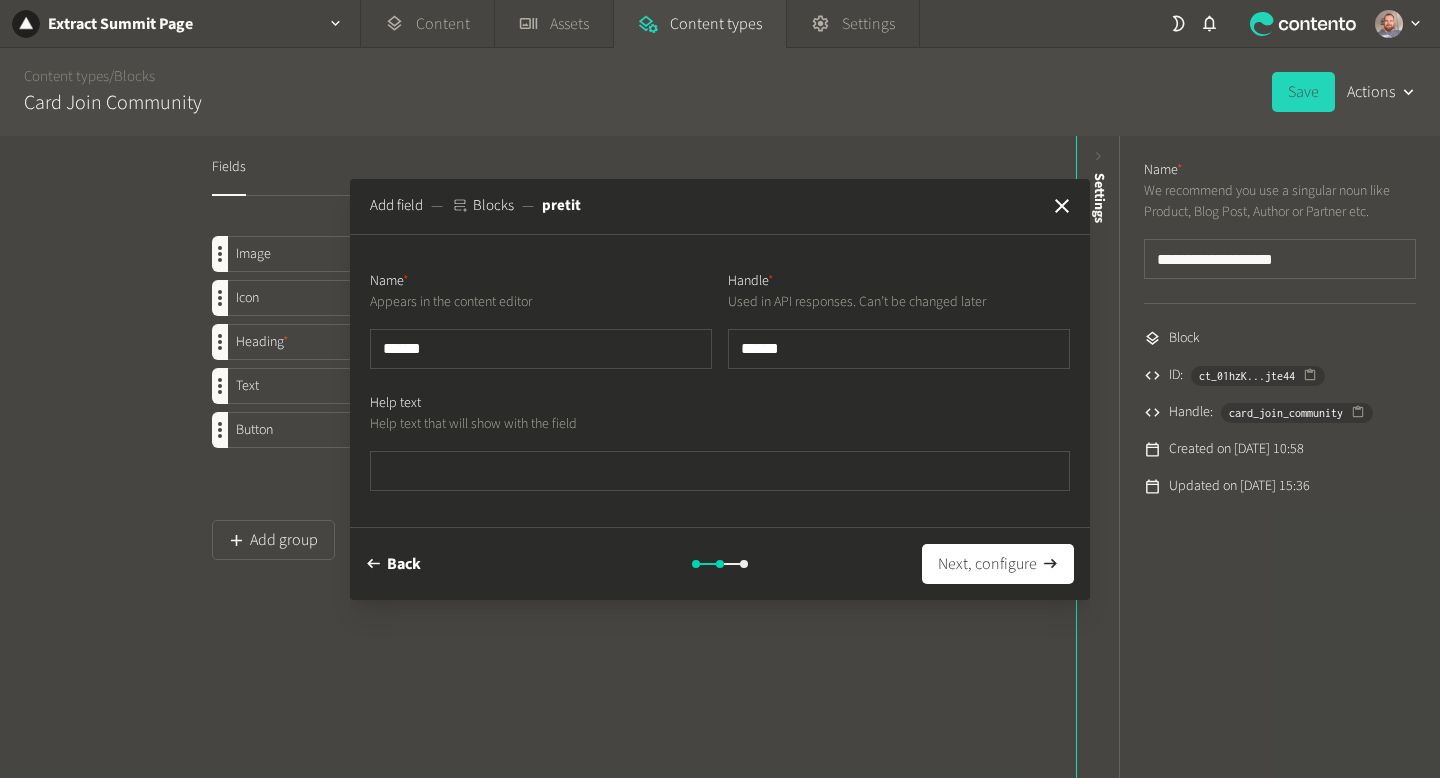 type on "*******" 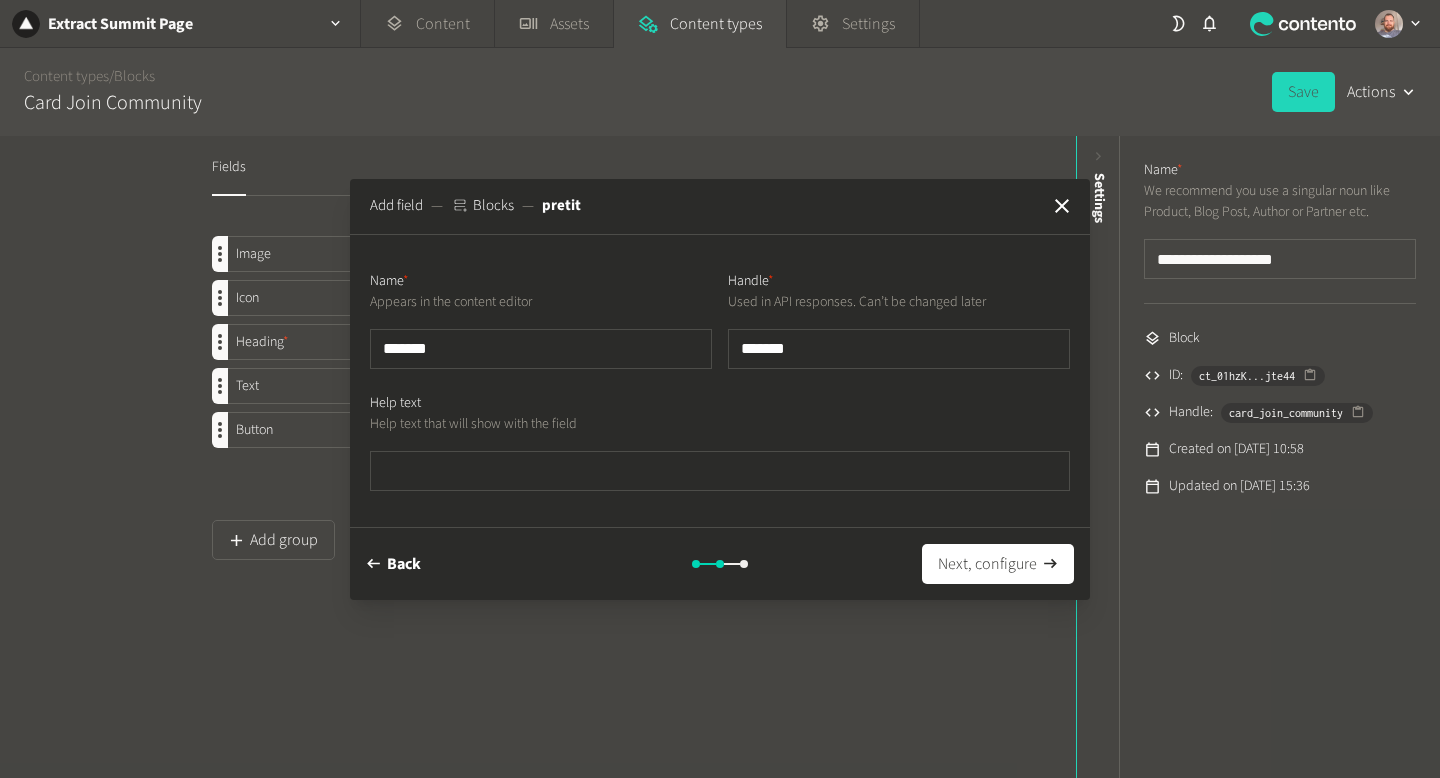type on "********" 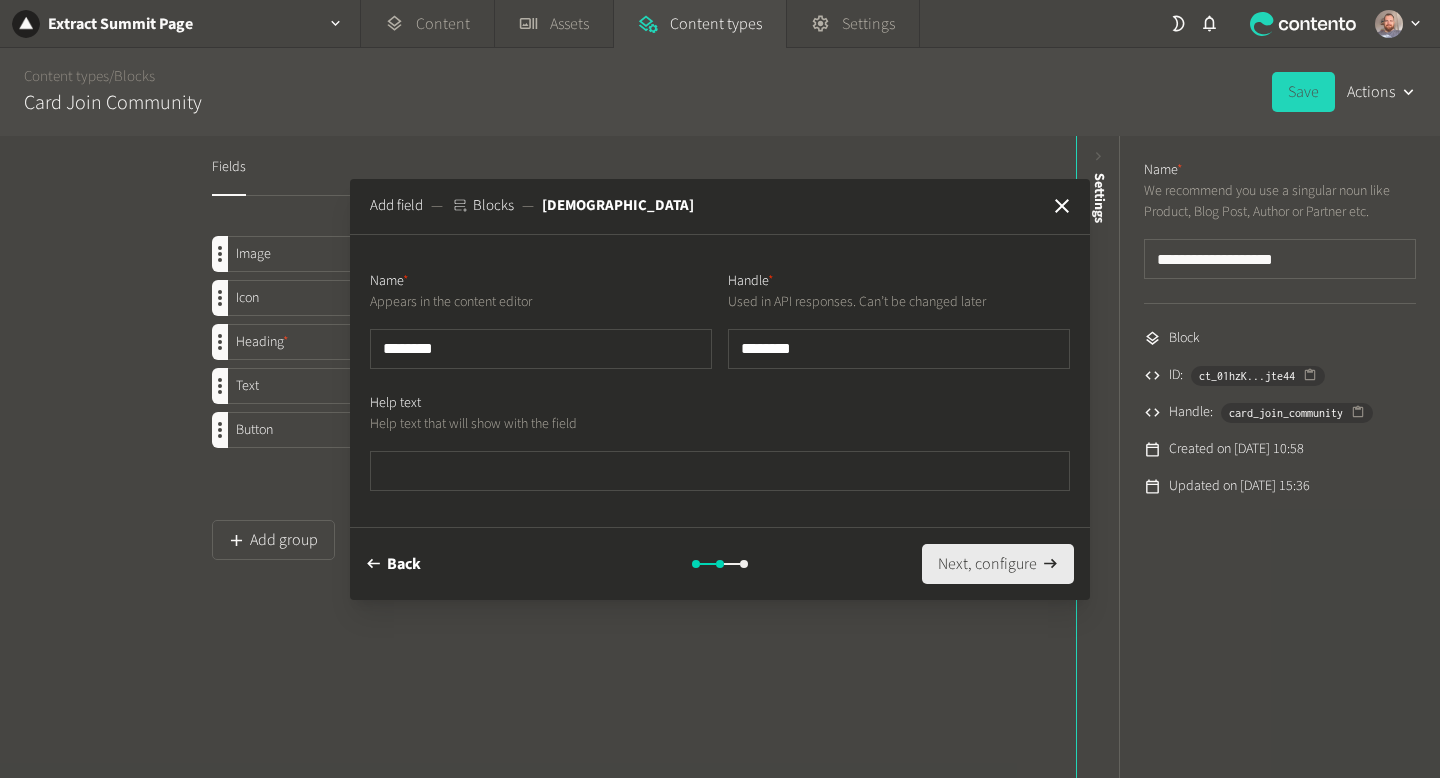 type on "********" 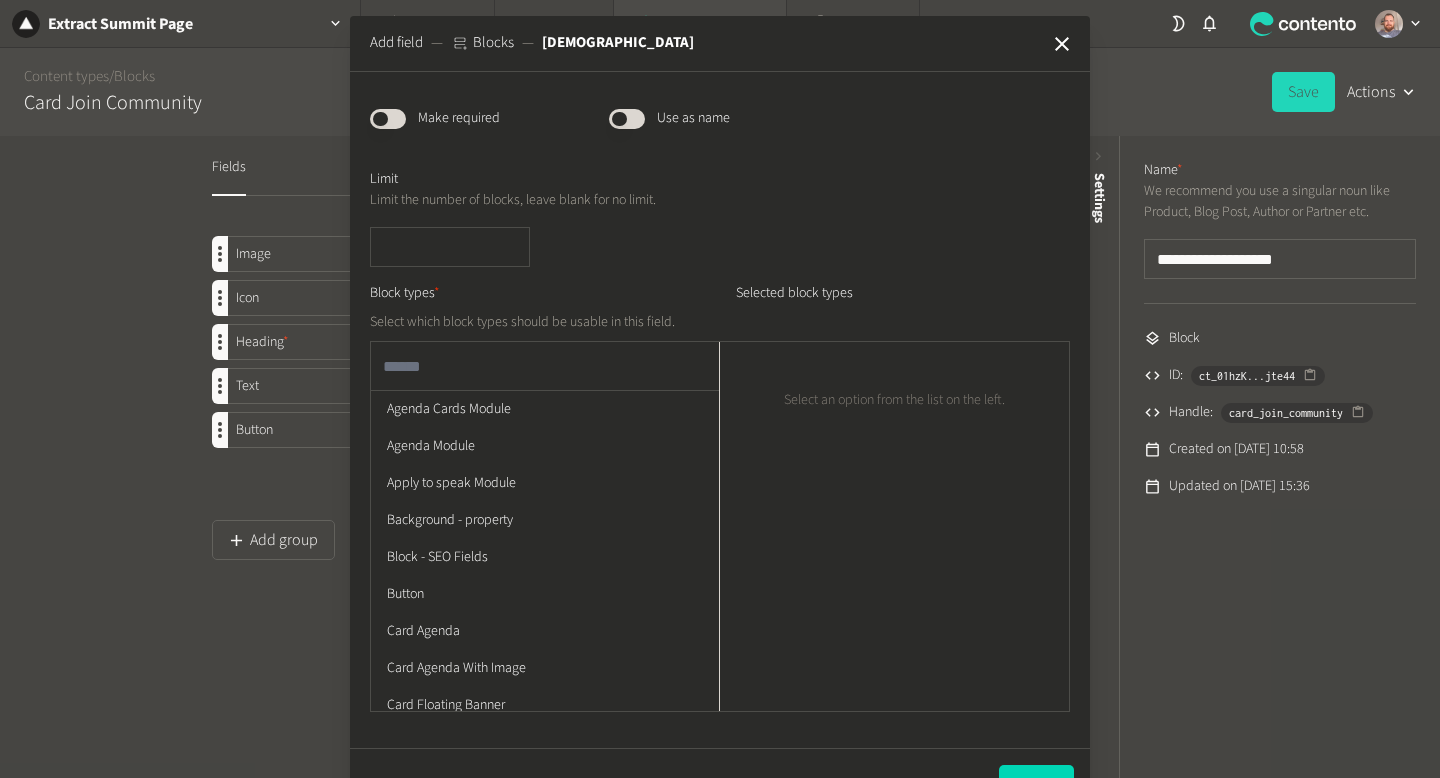 click at bounding box center [545, 366] 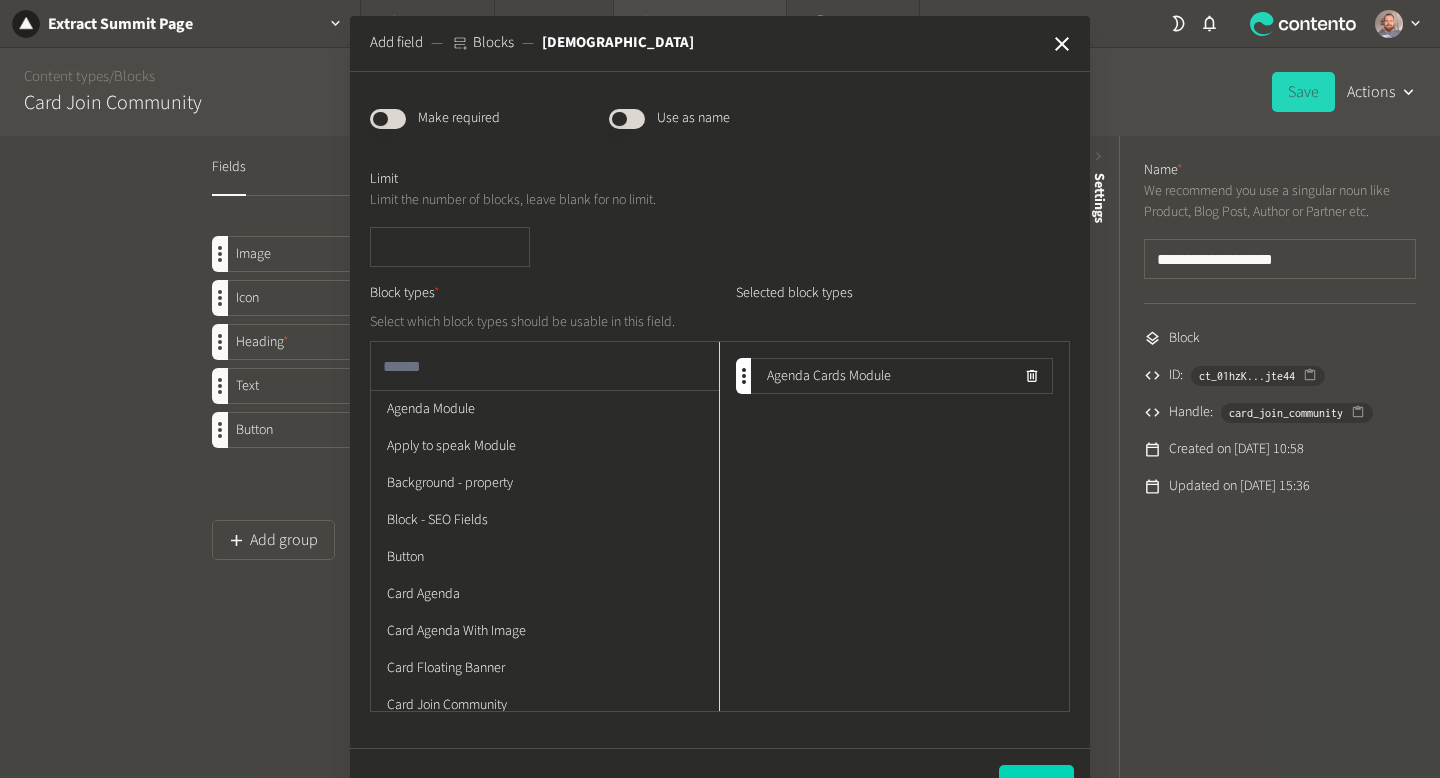click at bounding box center (545, 366) 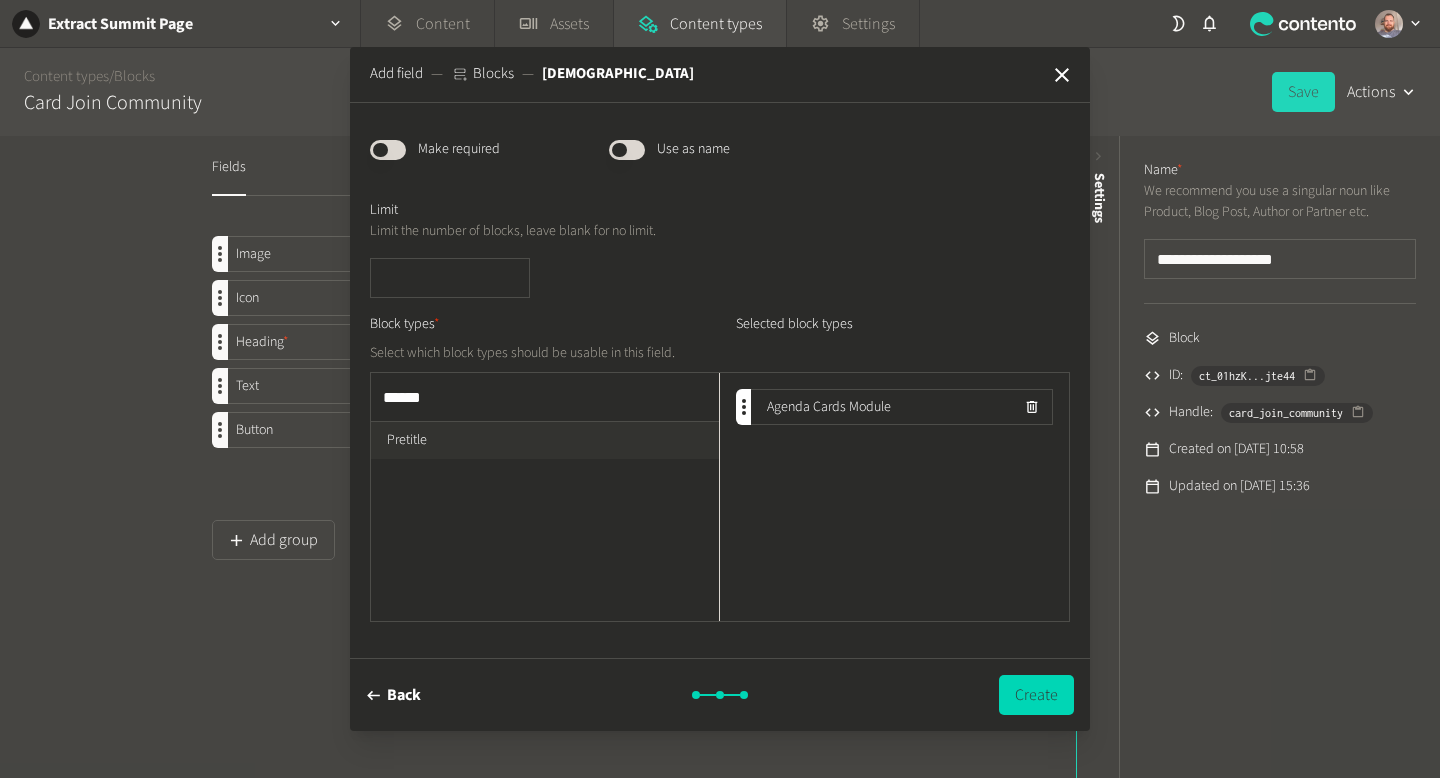 type on "******" 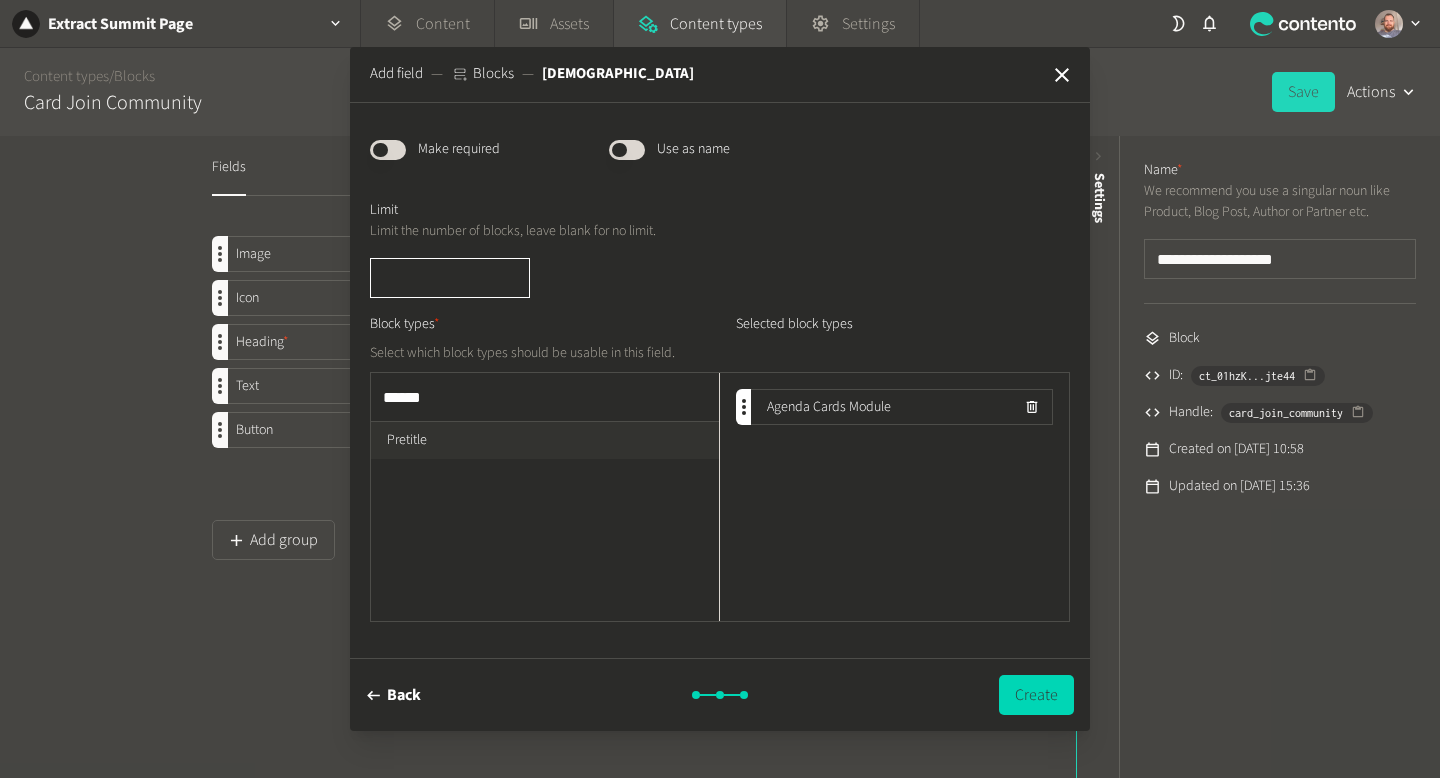 type 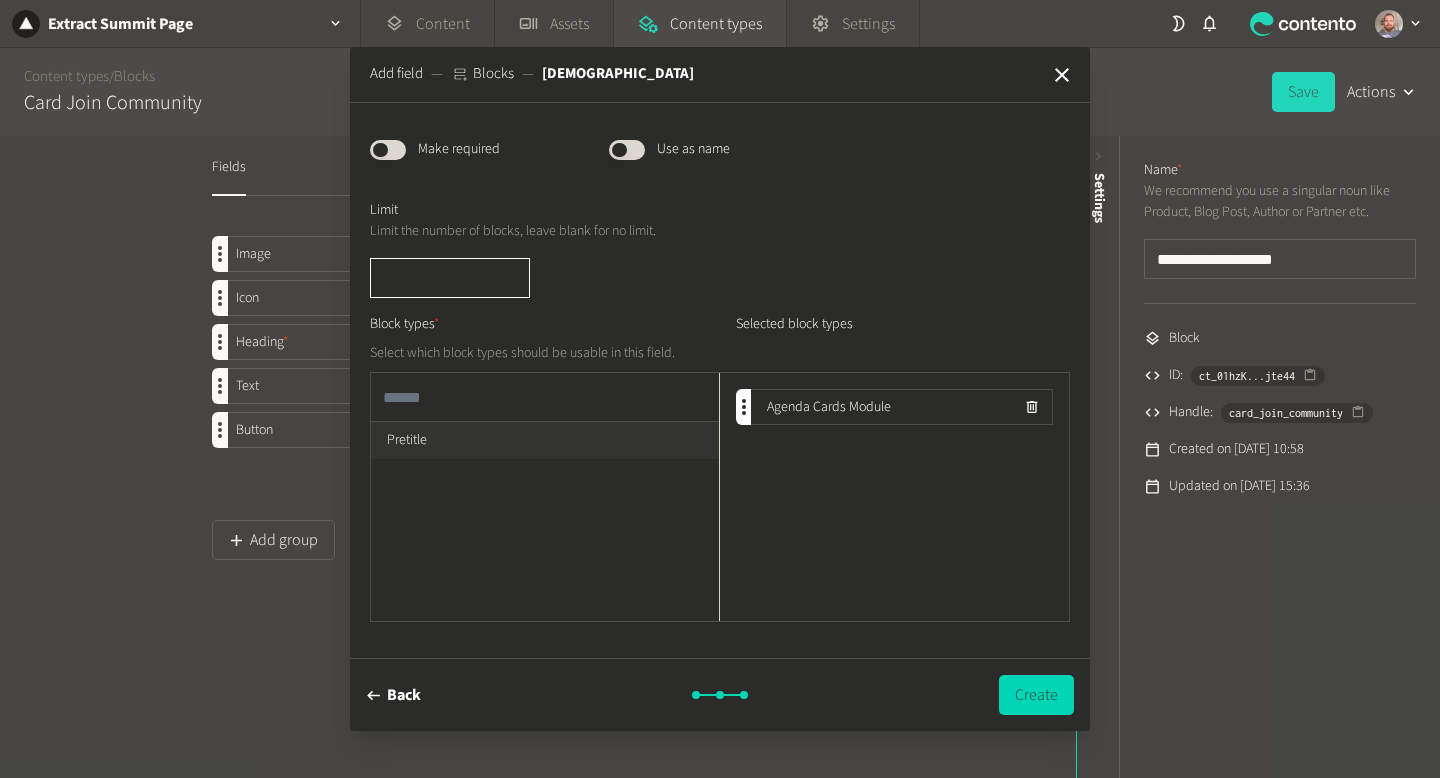click on "Limit  Limit the number of blocks, leave blank for no limit. Block types  * Select which block types should be usable in this field. Selected block types Pretitle Agenda Cards Module" at bounding box center [720, 411] 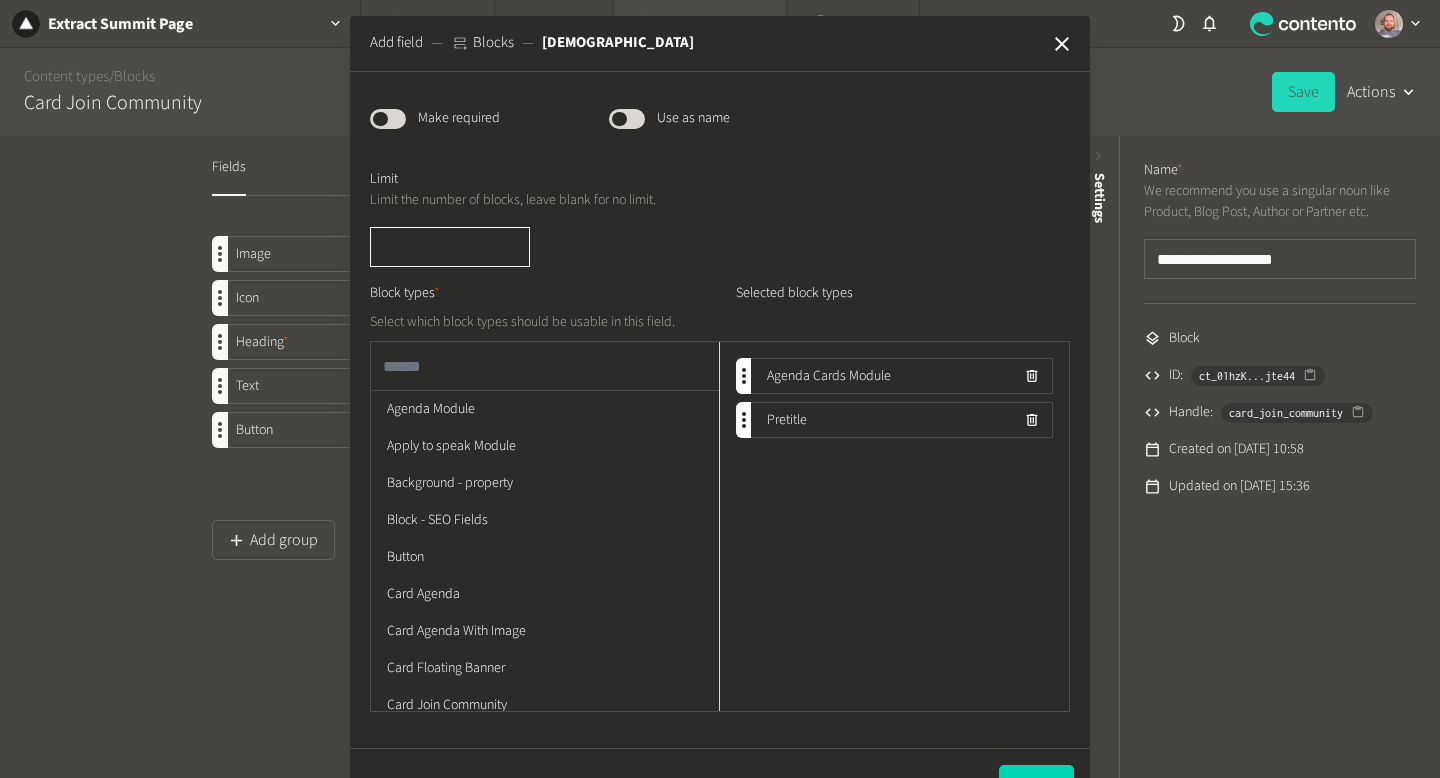 type on "*" 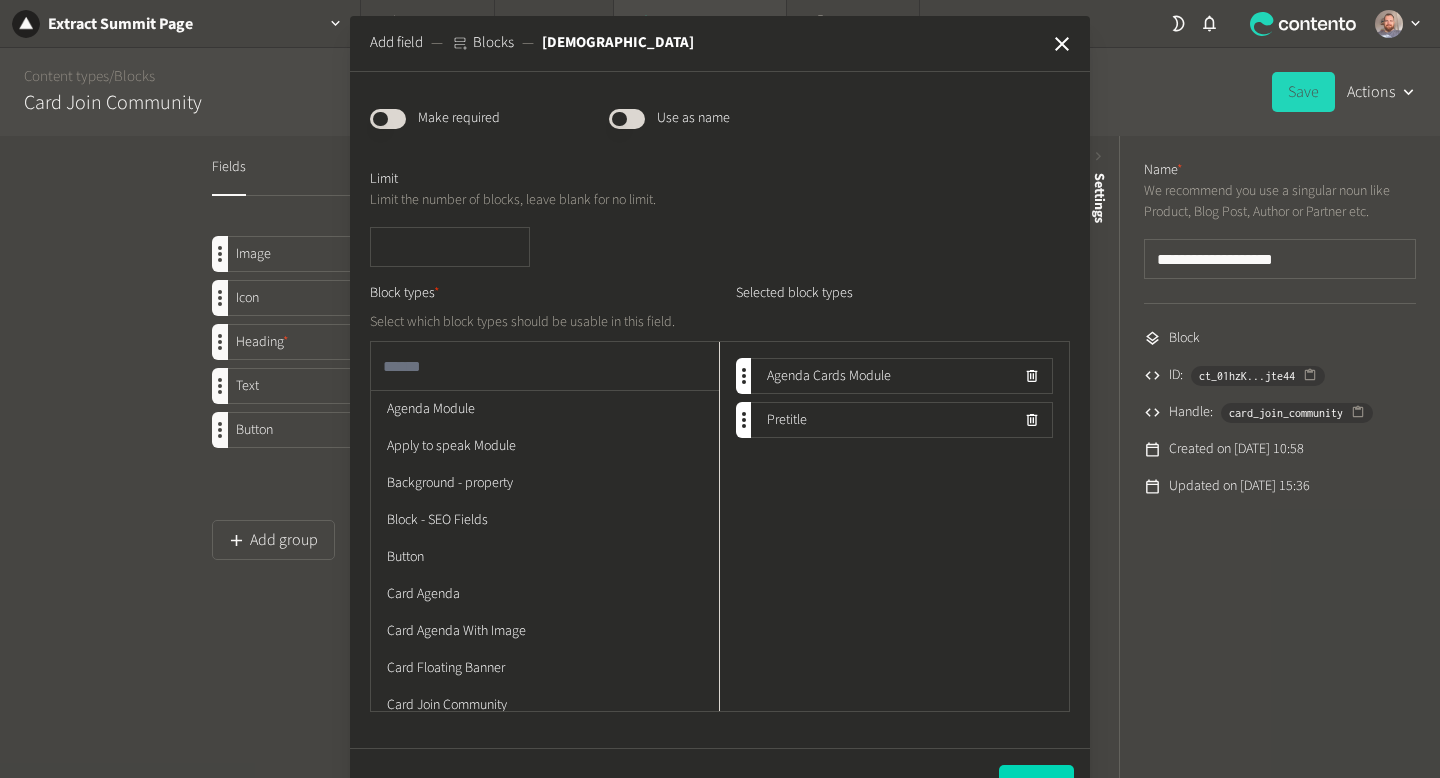 click at bounding box center (545, 366) 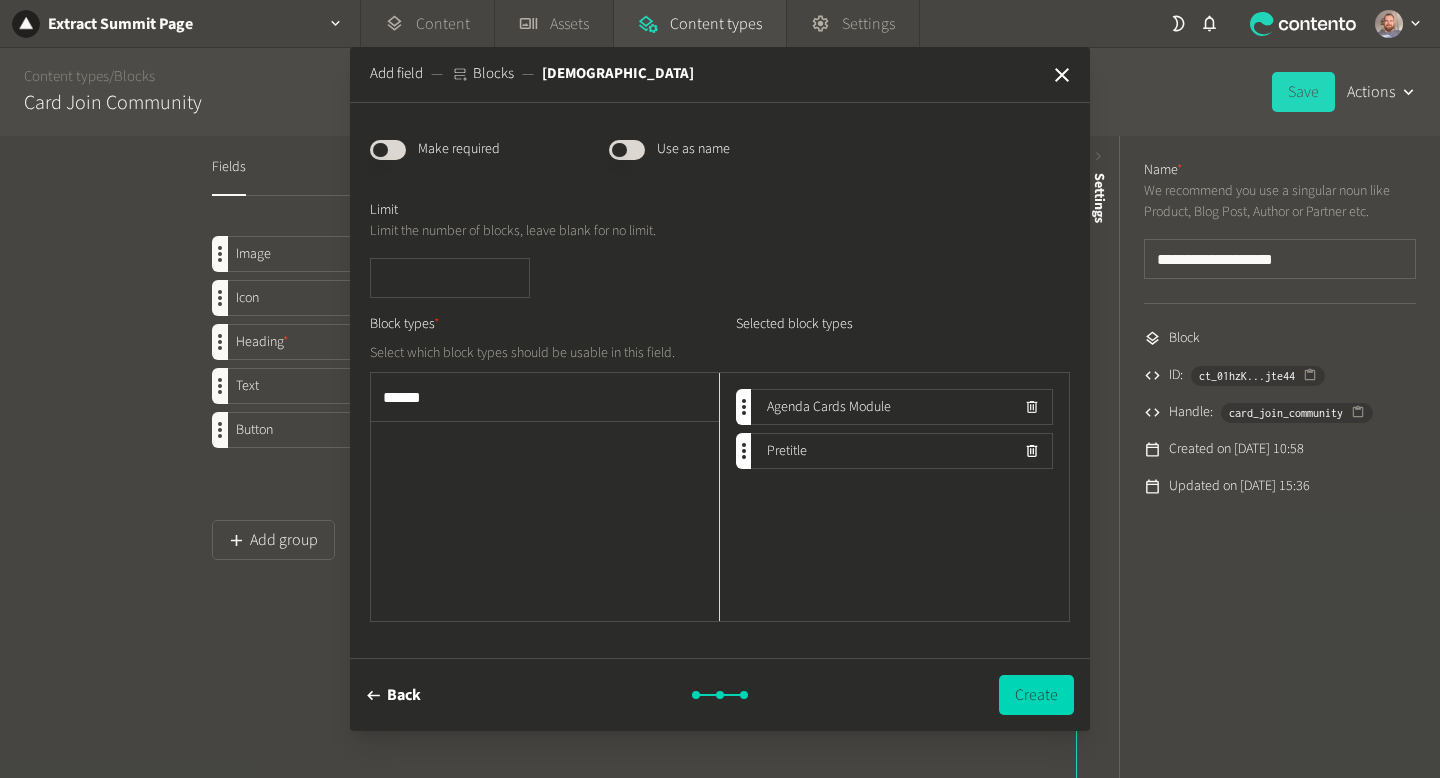 type on "******" 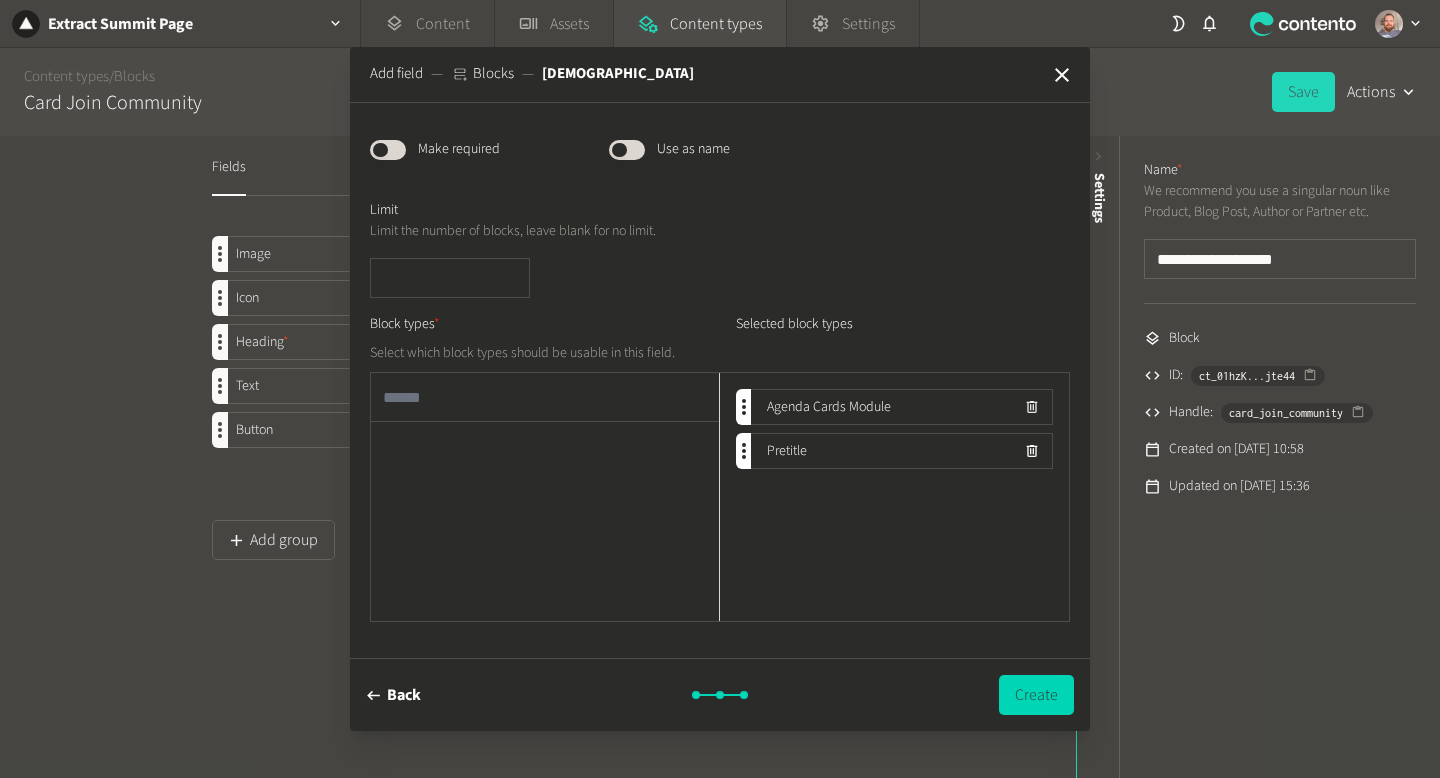 click 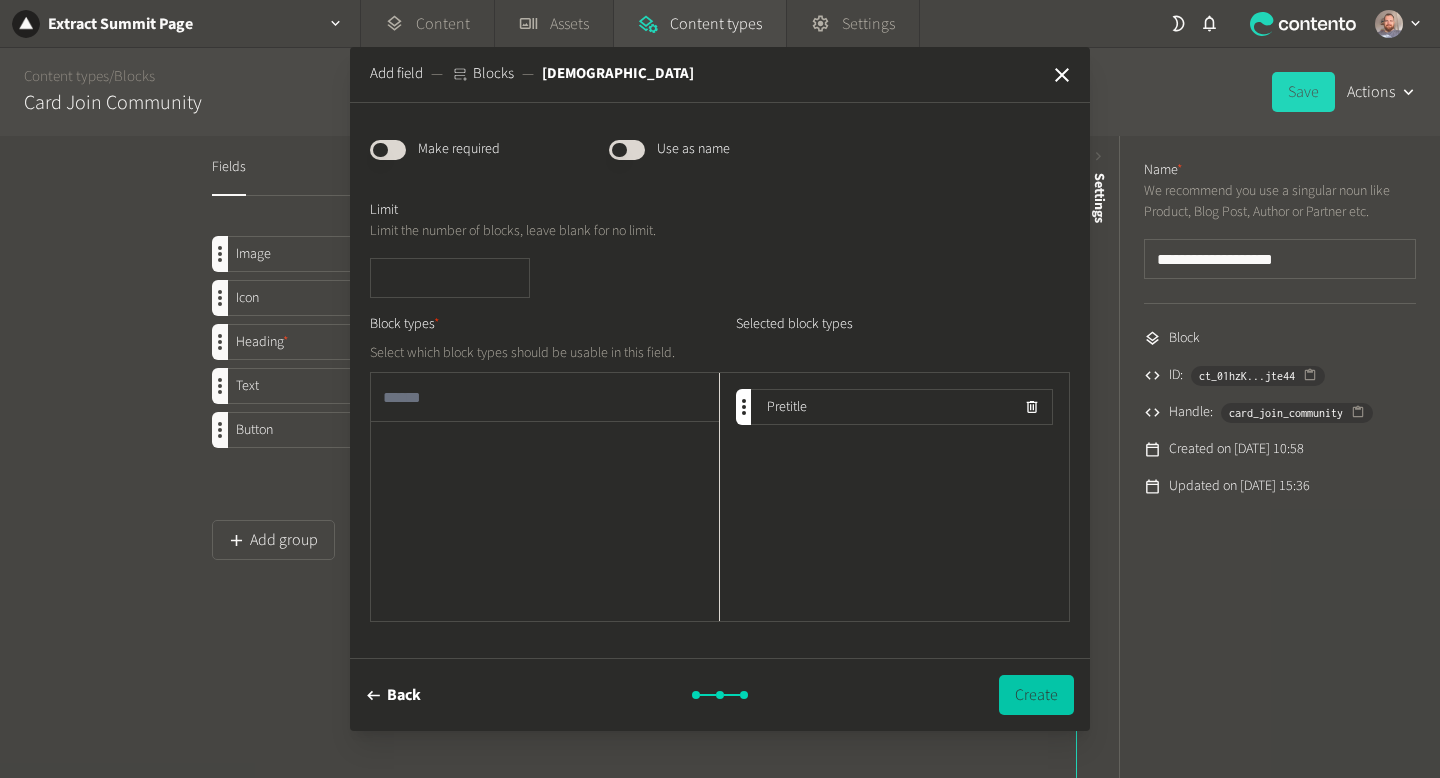 click on "Create" at bounding box center (1036, 695) 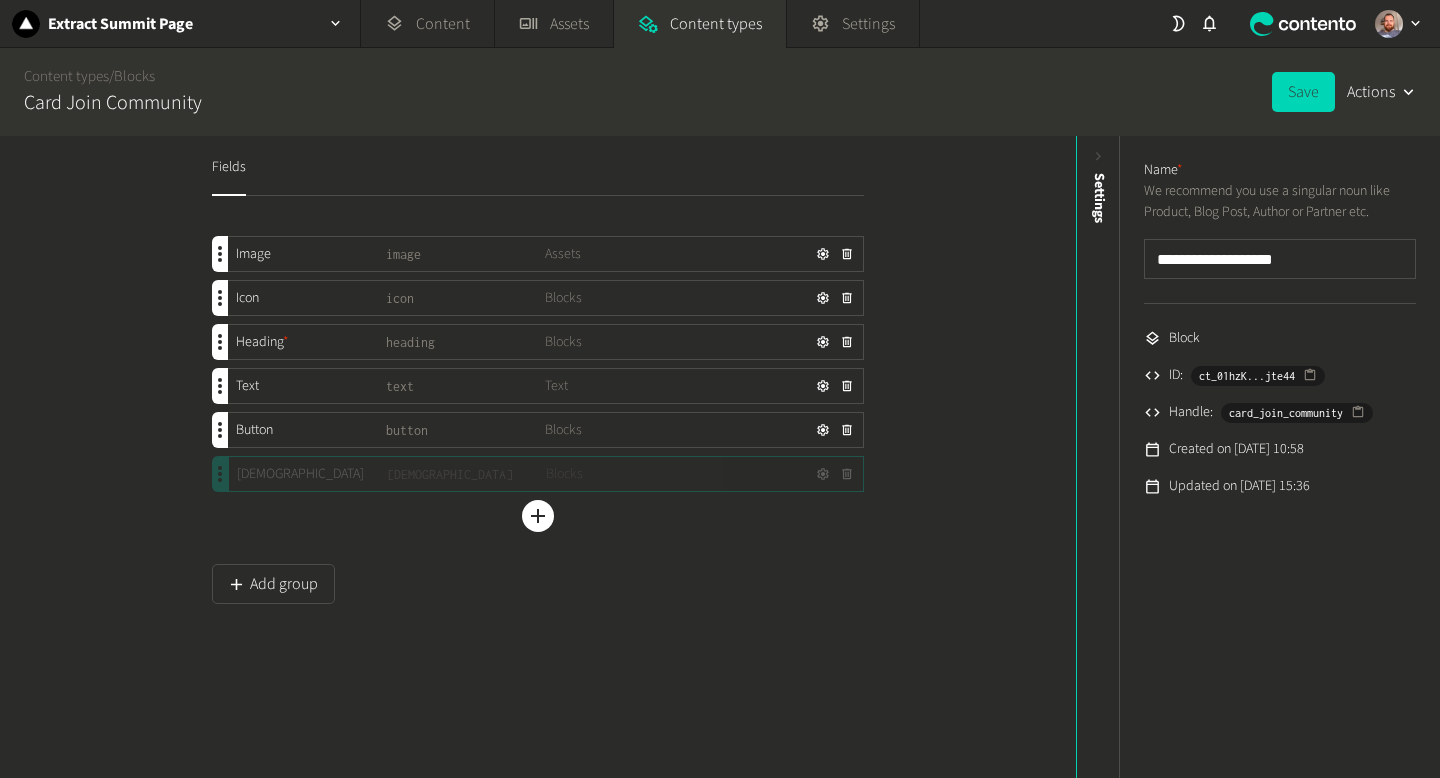type 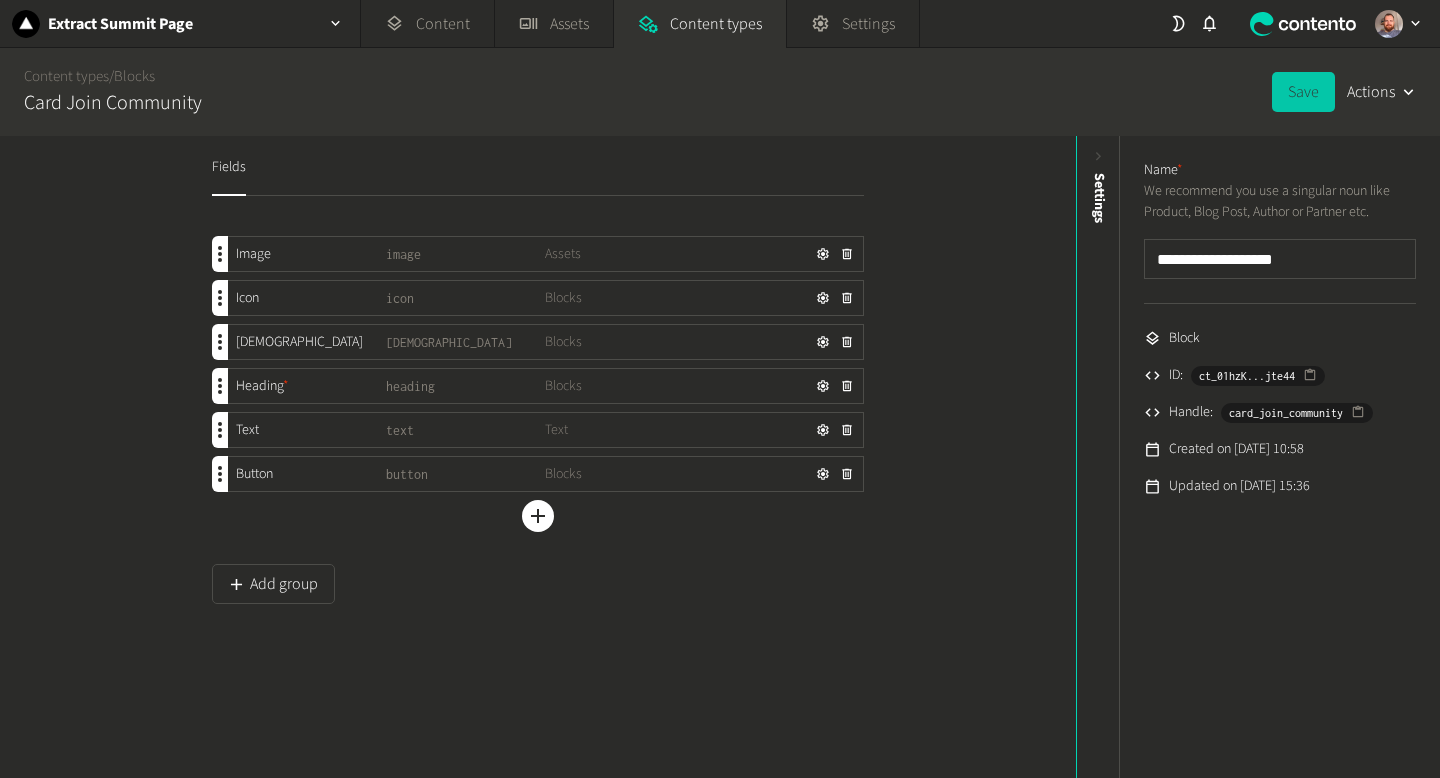 click on "Save" 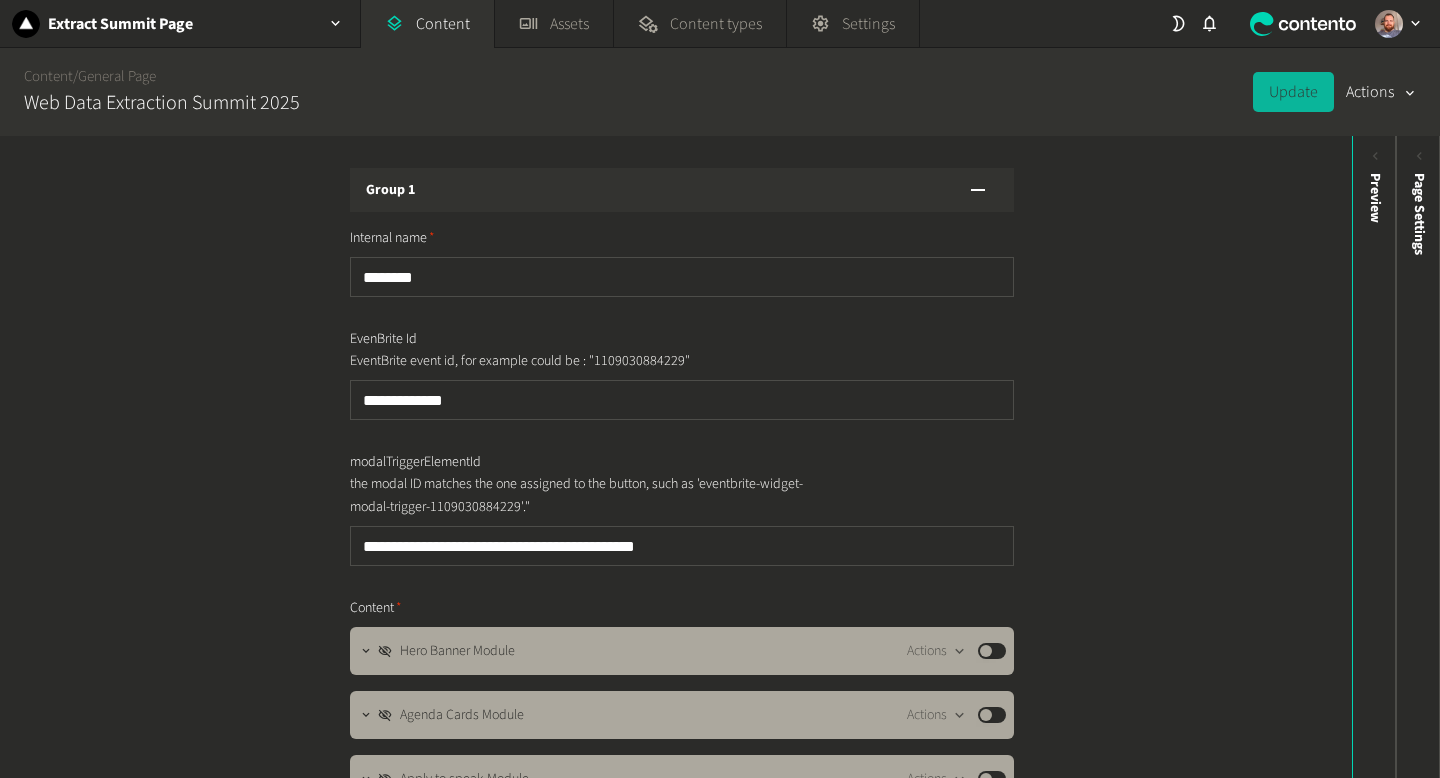 scroll, scrollTop: 0, scrollLeft: 0, axis: both 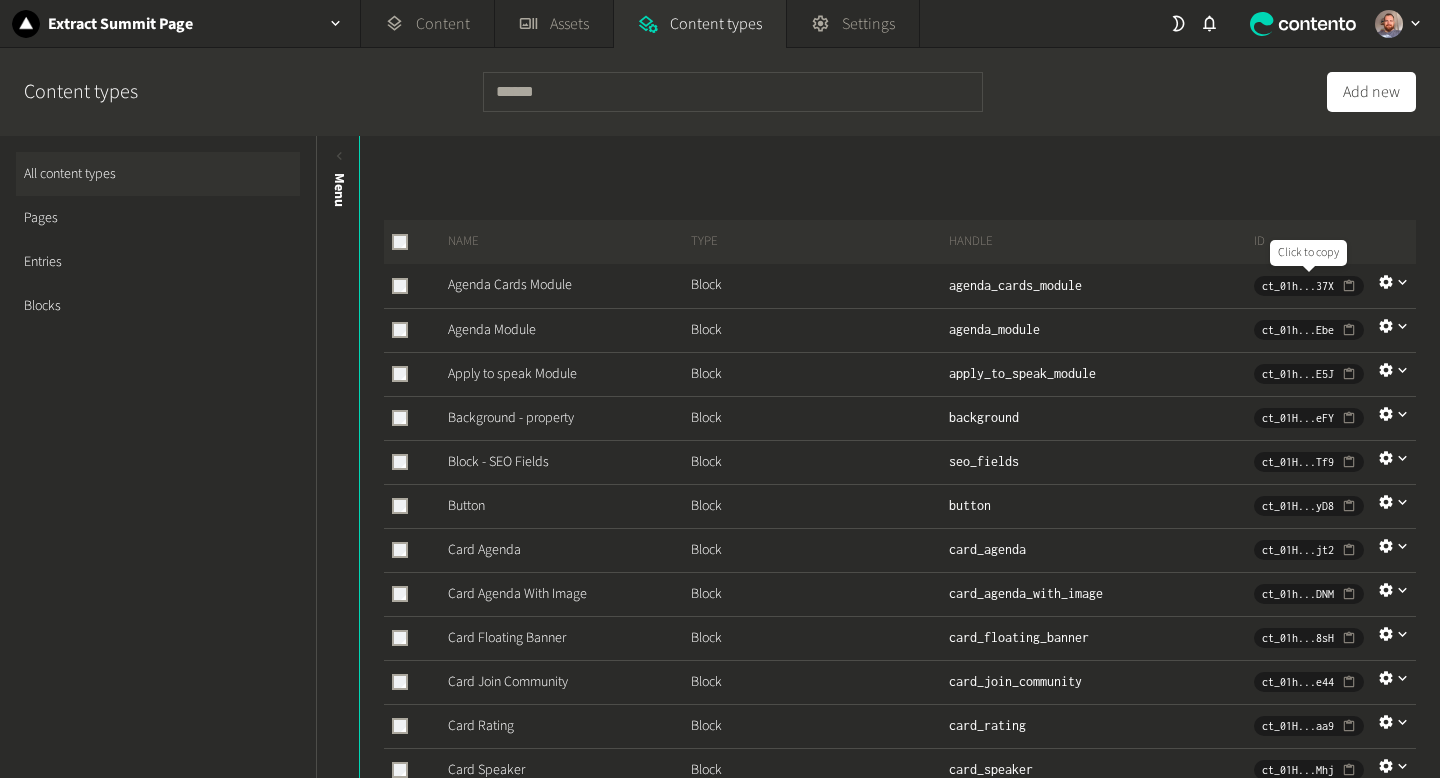click 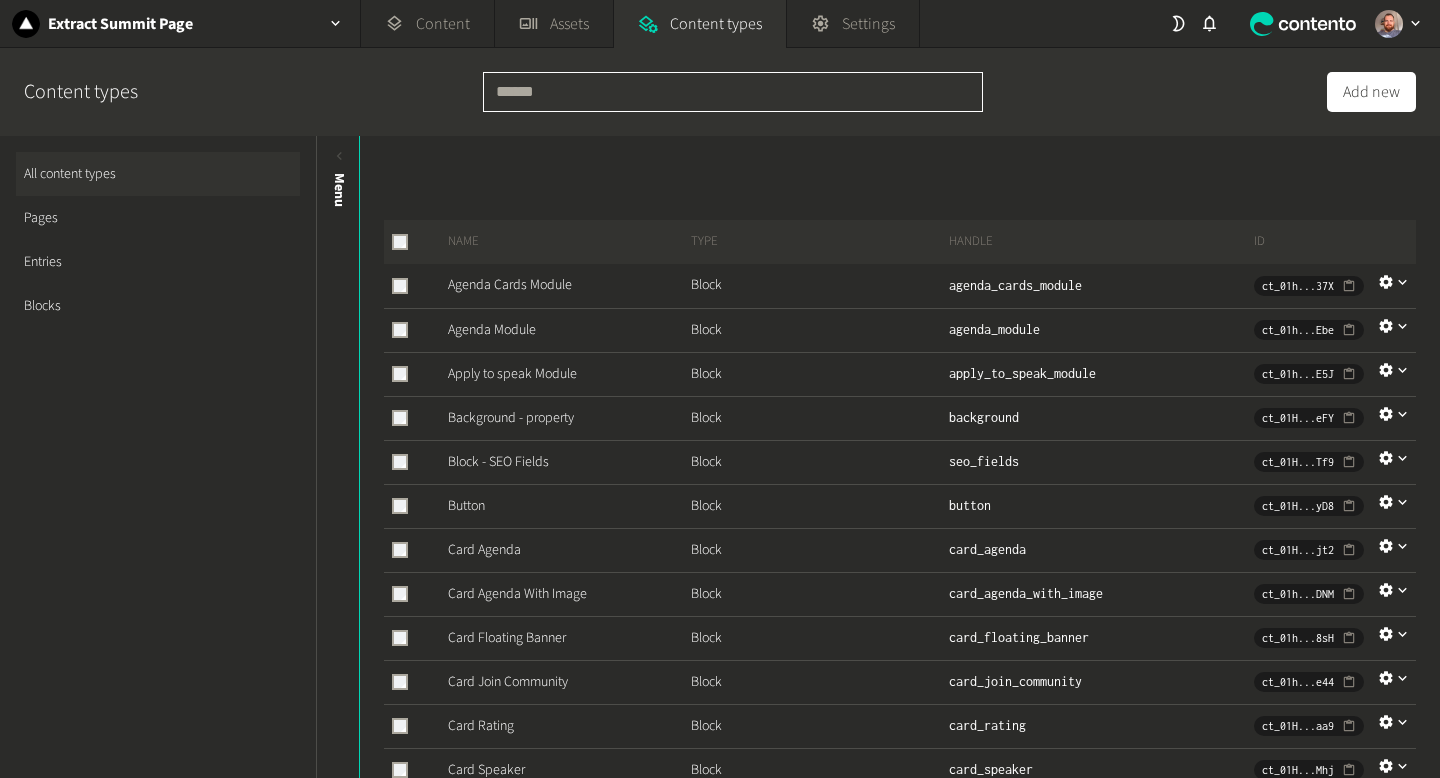 click 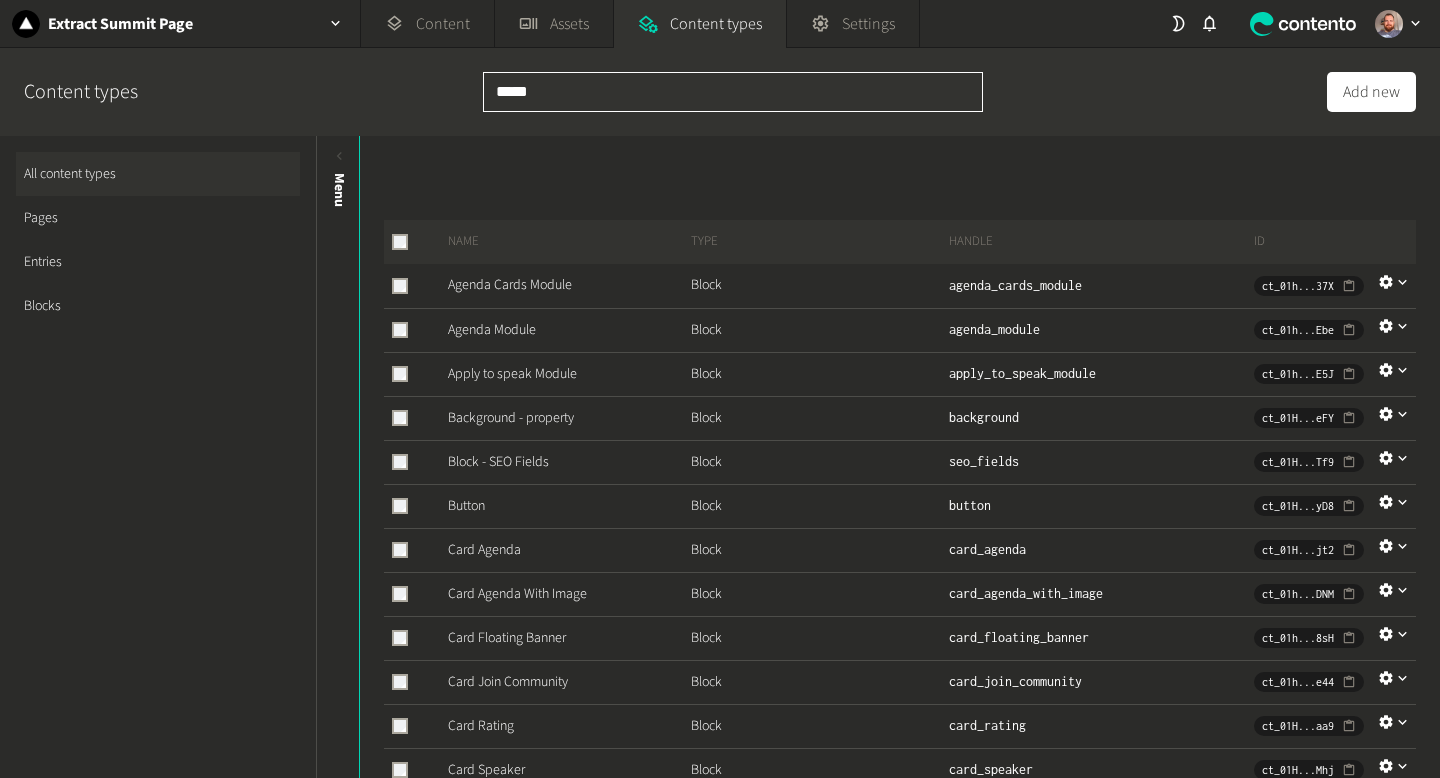 type on "******" 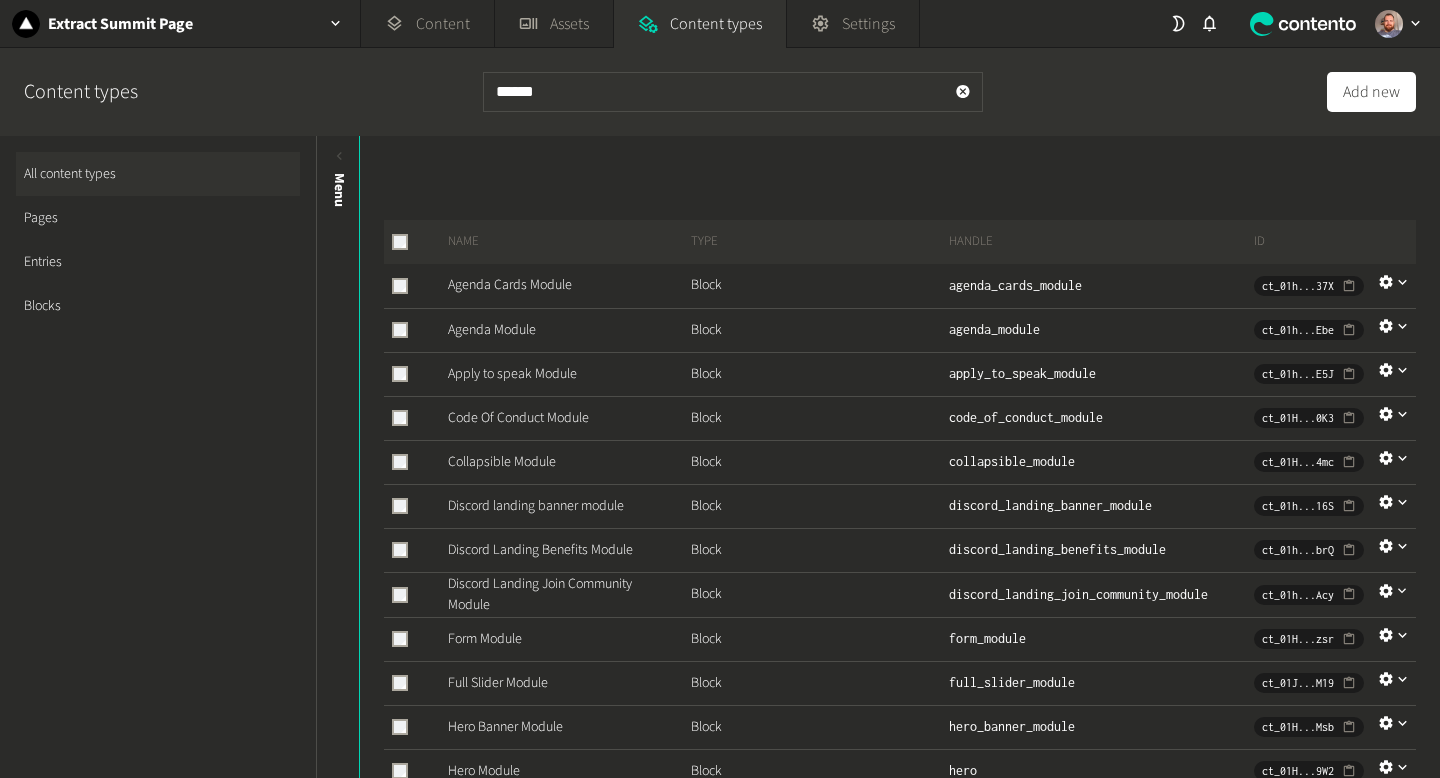 click on "Blocks" 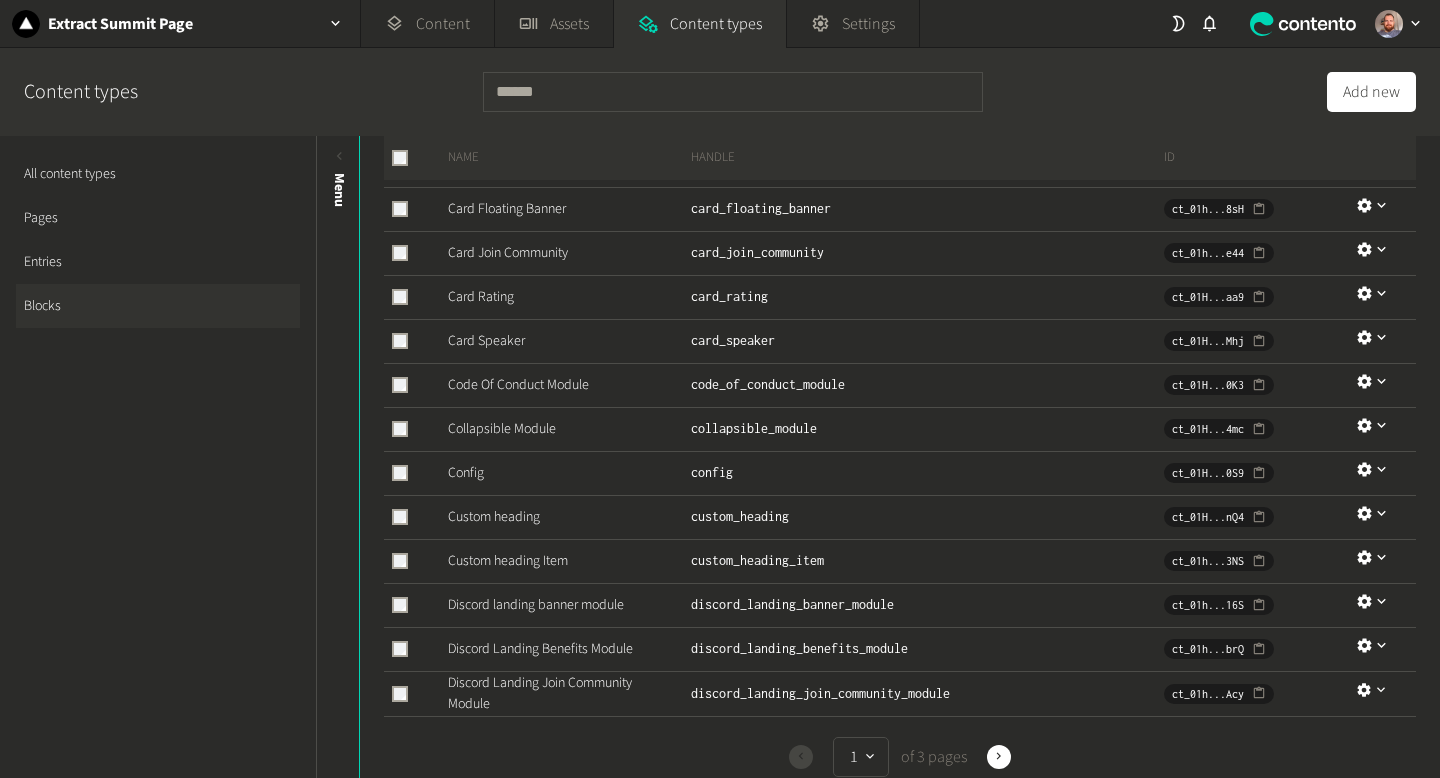 scroll, scrollTop: 447, scrollLeft: 0, axis: vertical 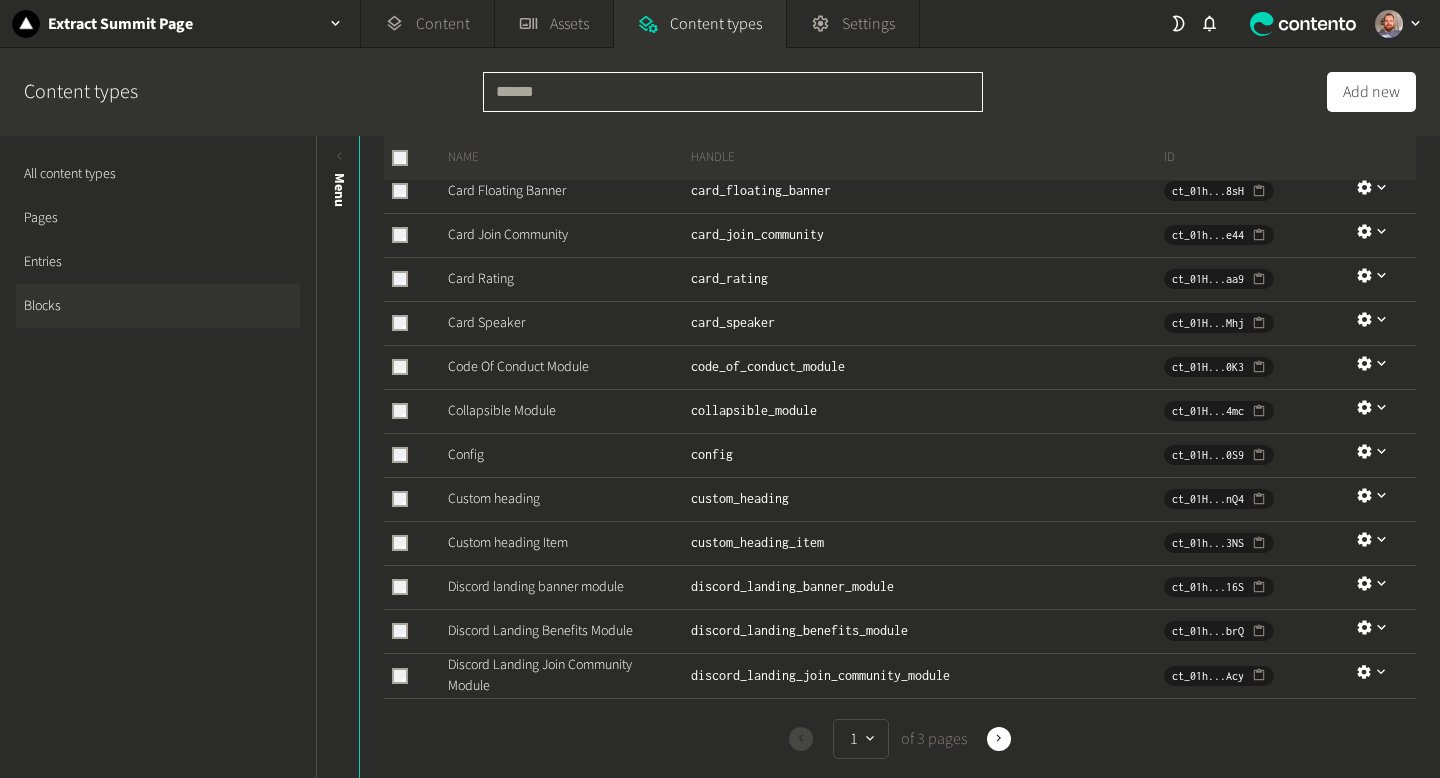 click 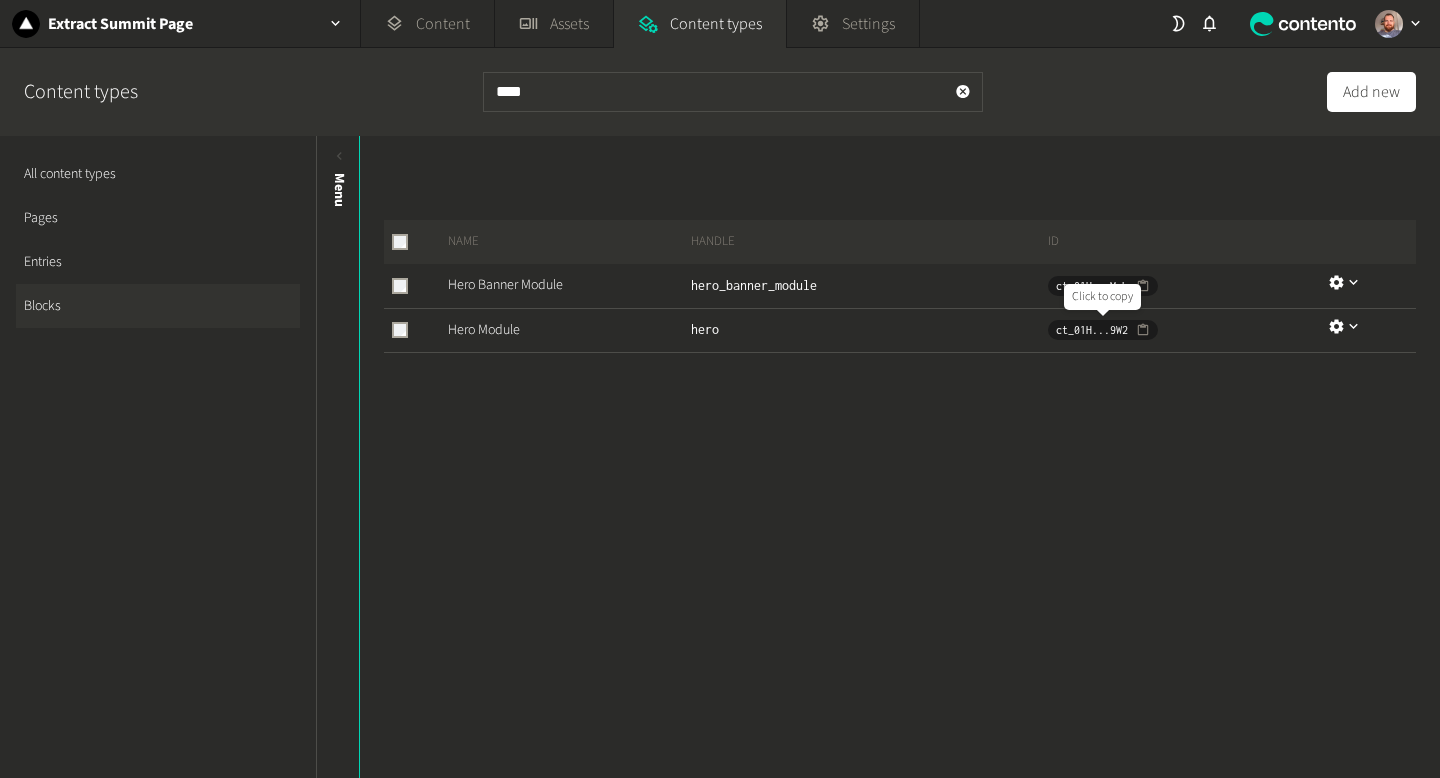 click 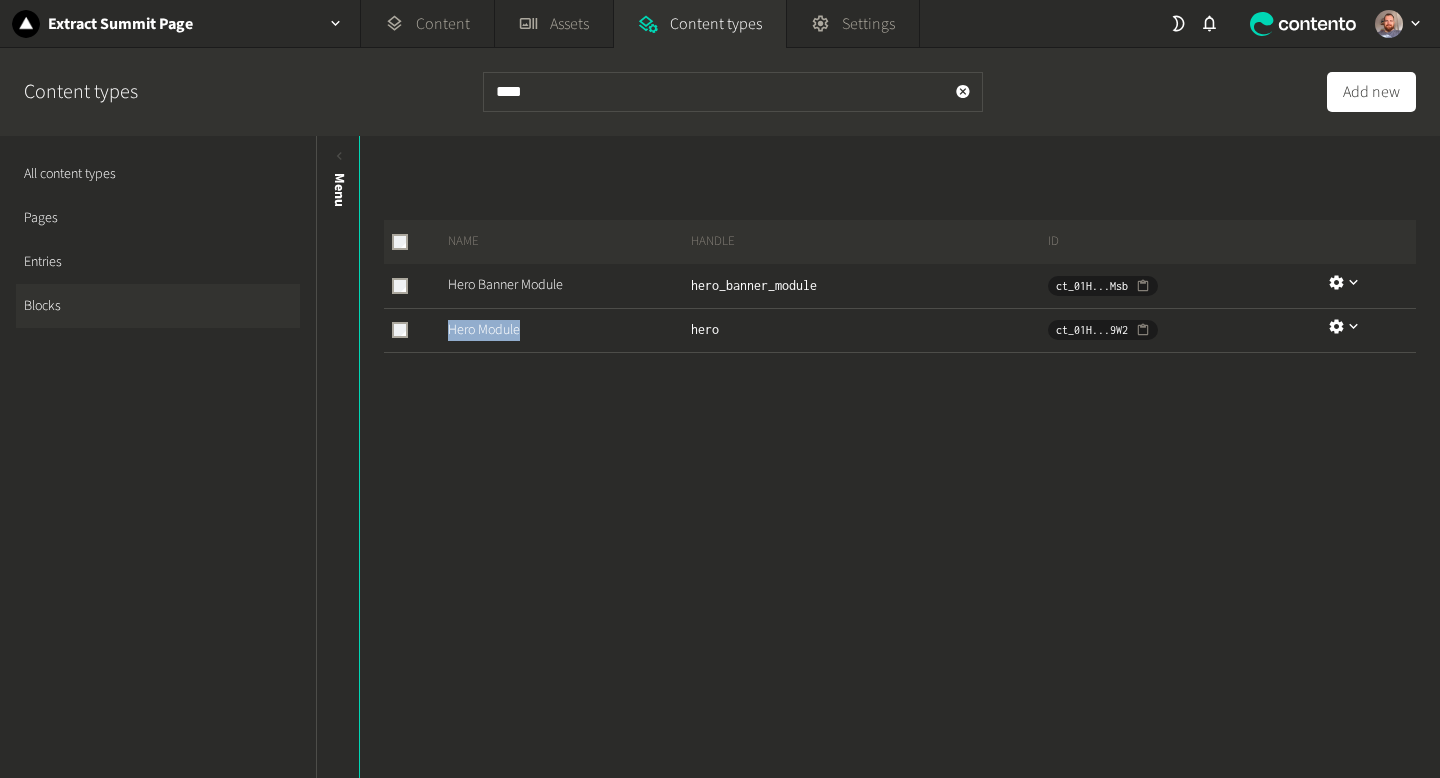 drag, startPoint x: 526, startPoint y: 329, endPoint x: 446, endPoint y: 330, distance: 80.00625 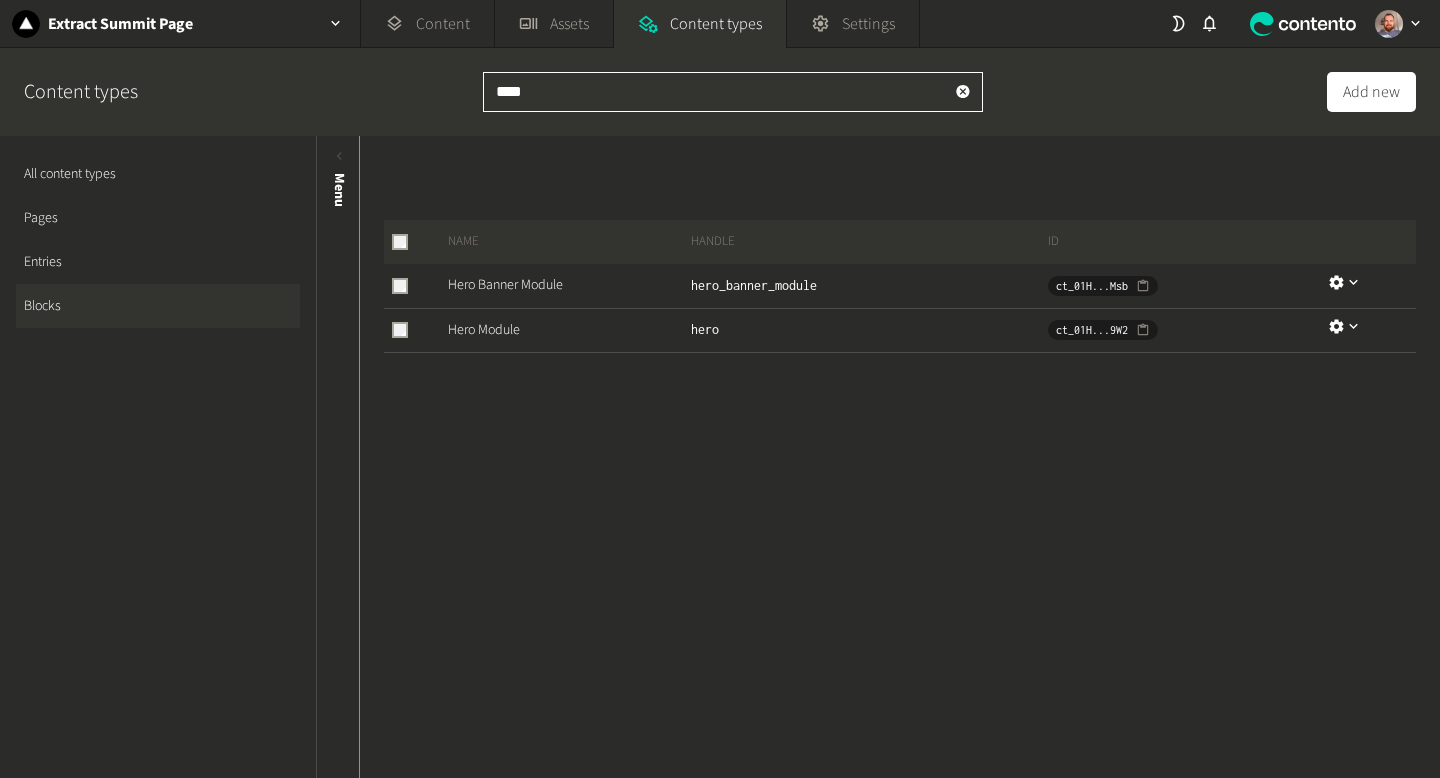 drag, startPoint x: 558, startPoint y: 91, endPoint x: 425, endPoint y: 82, distance: 133.30417 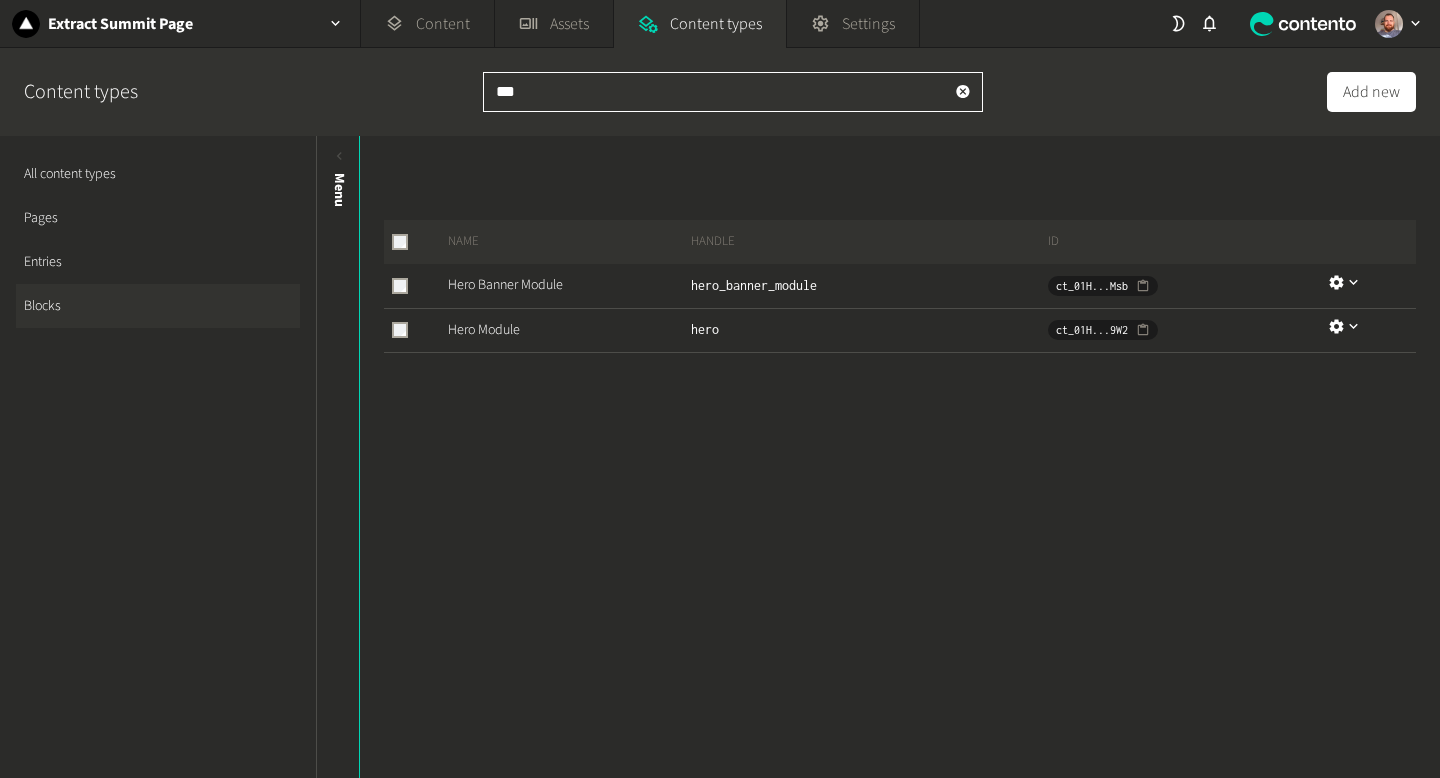 type on "****" 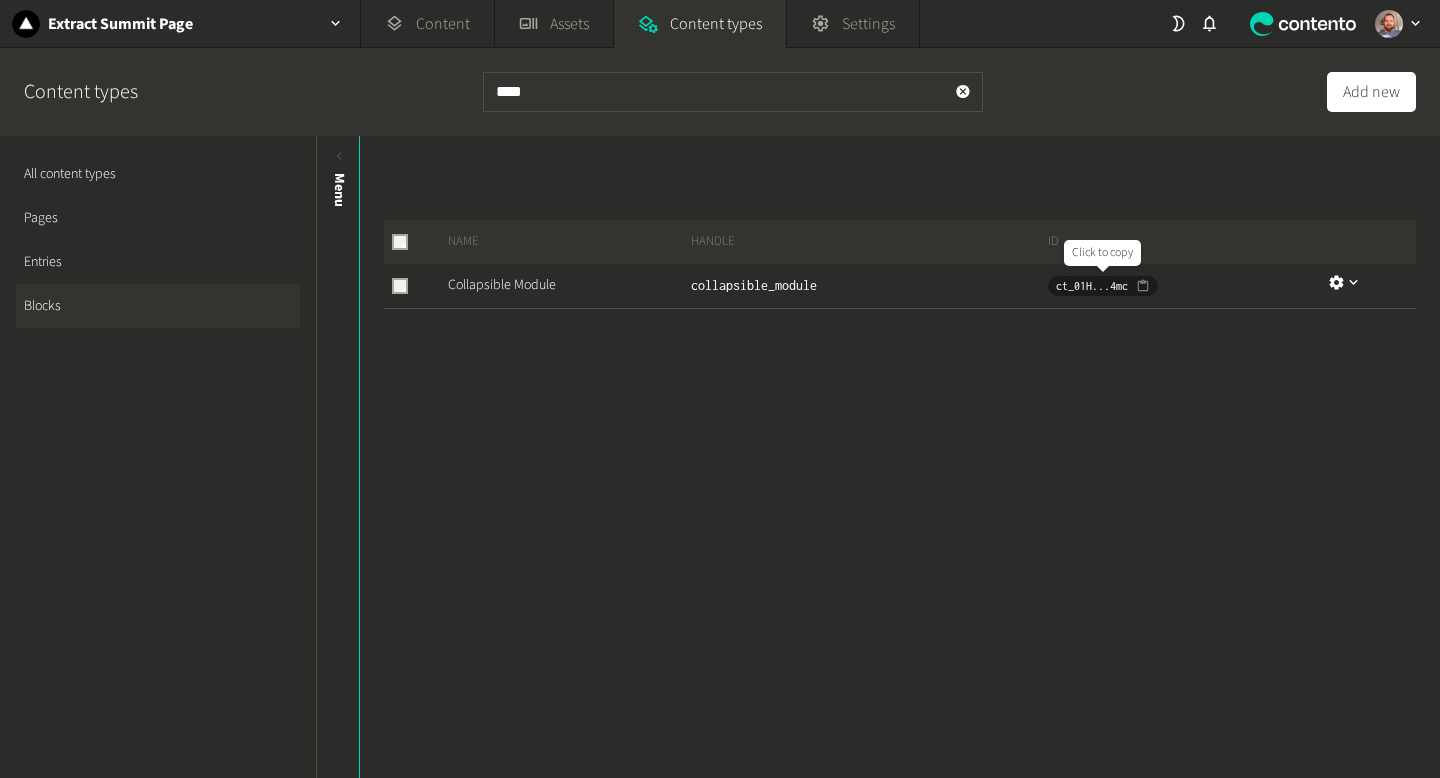 click 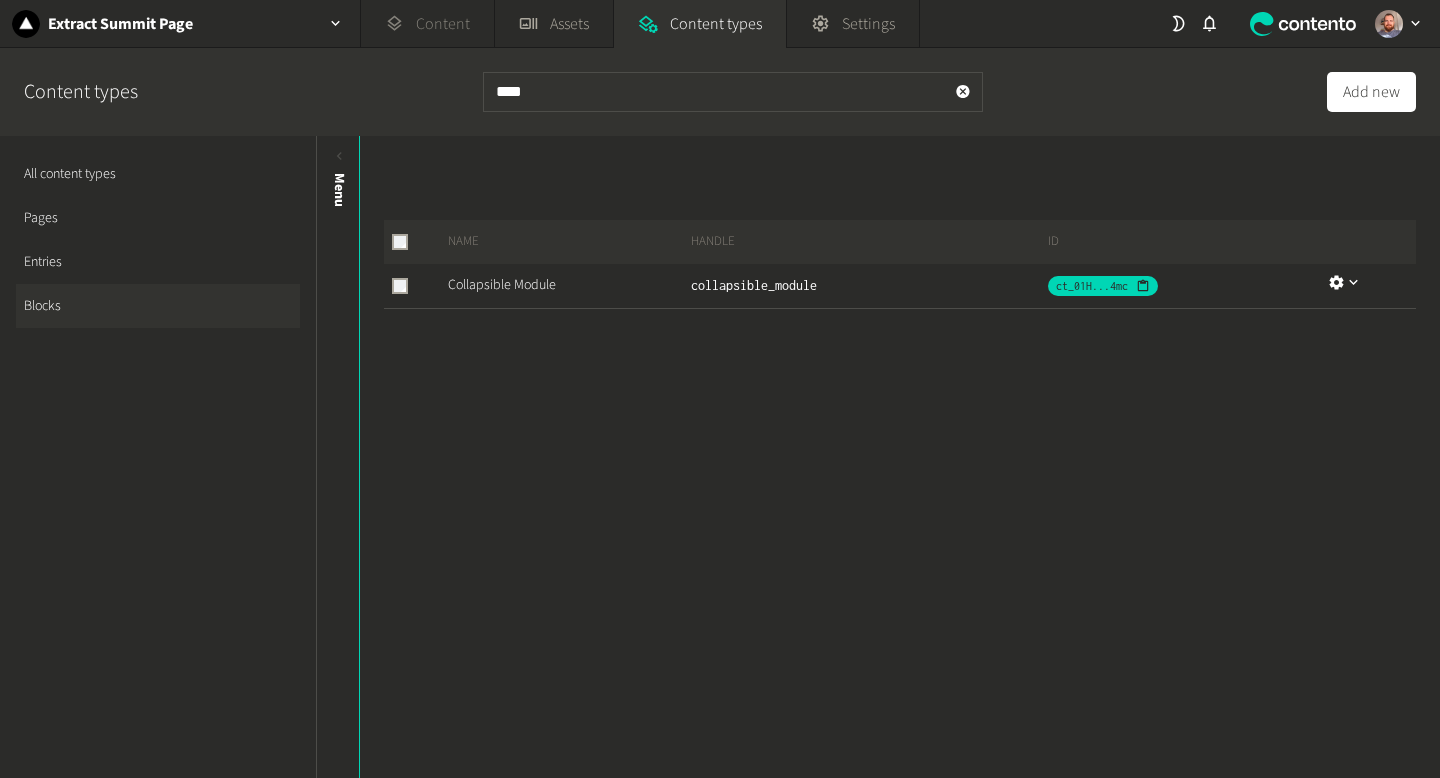 click on "Content" 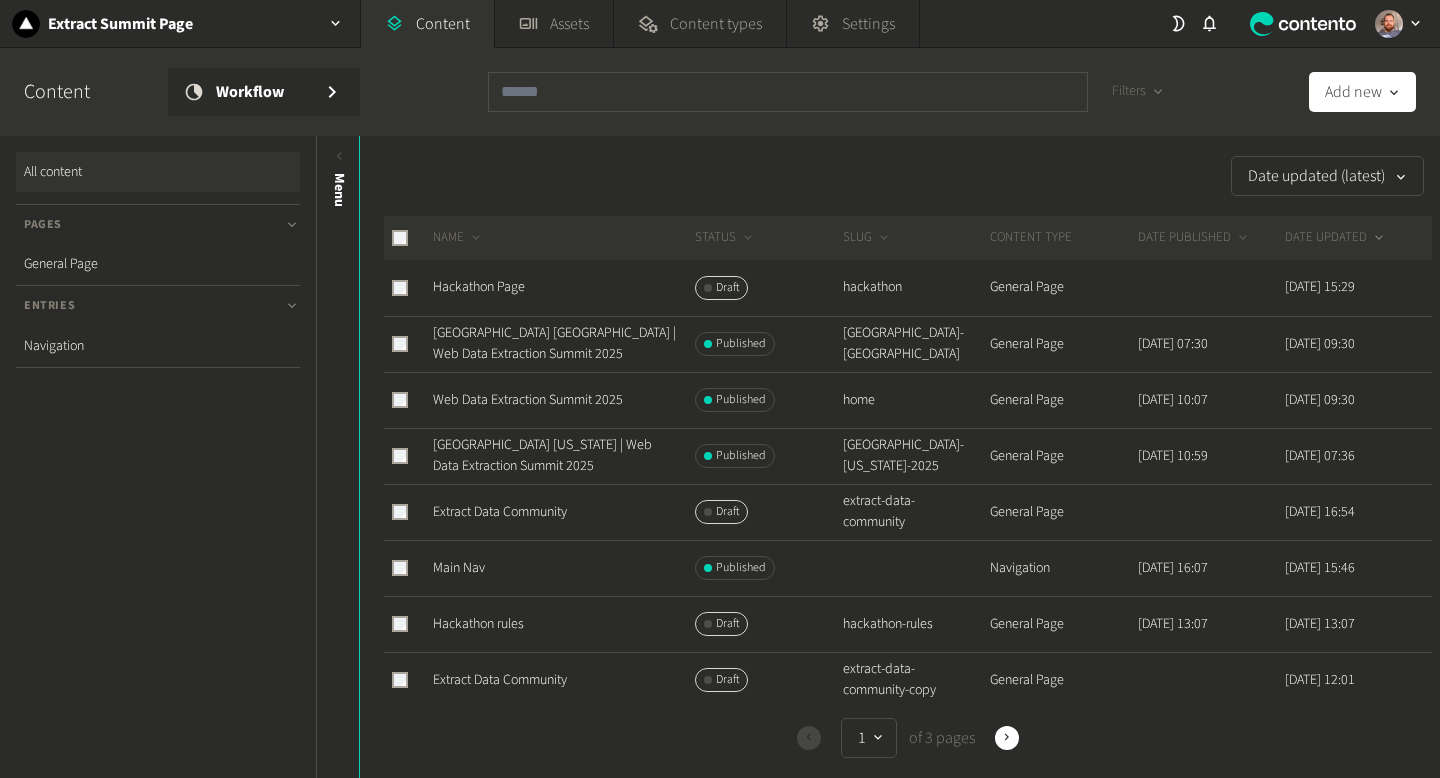 click 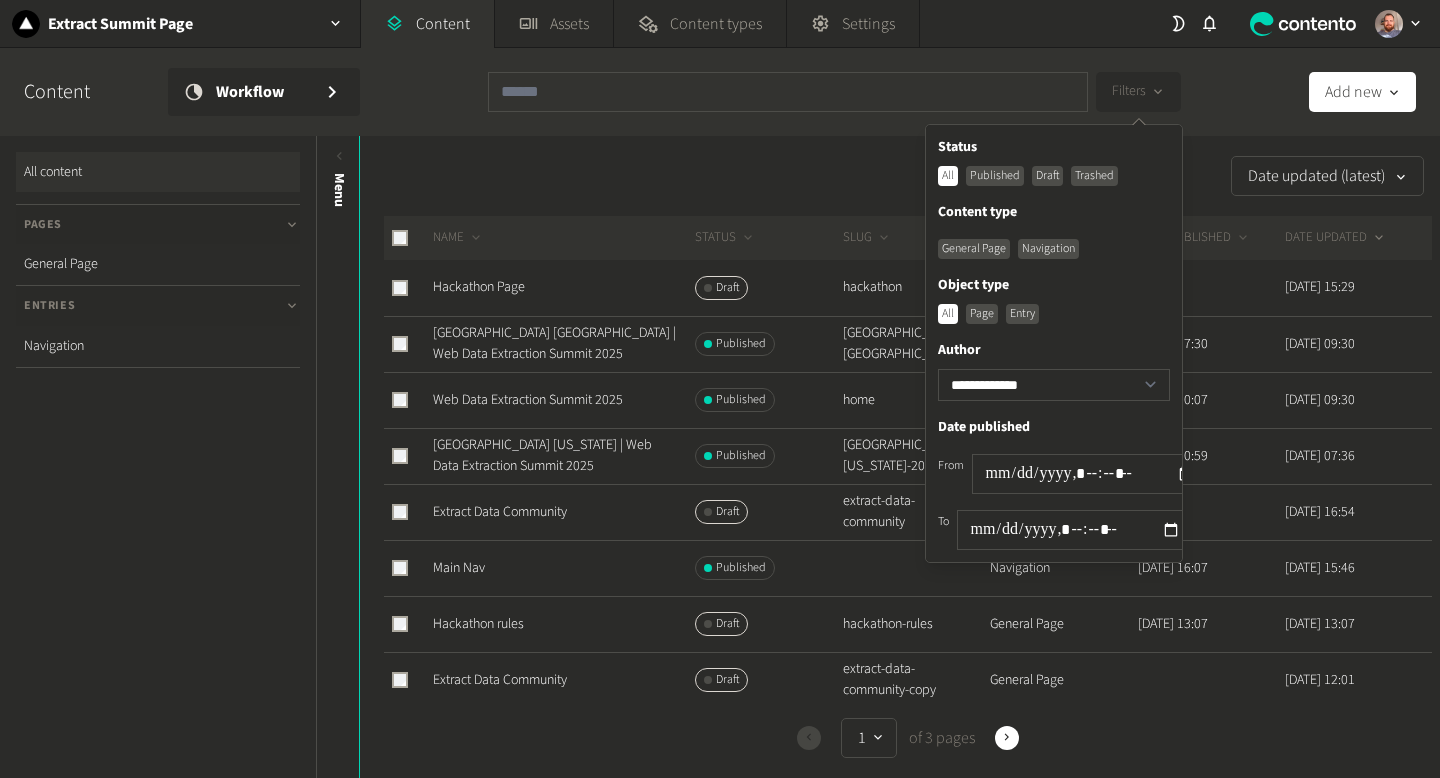click on "General Page" 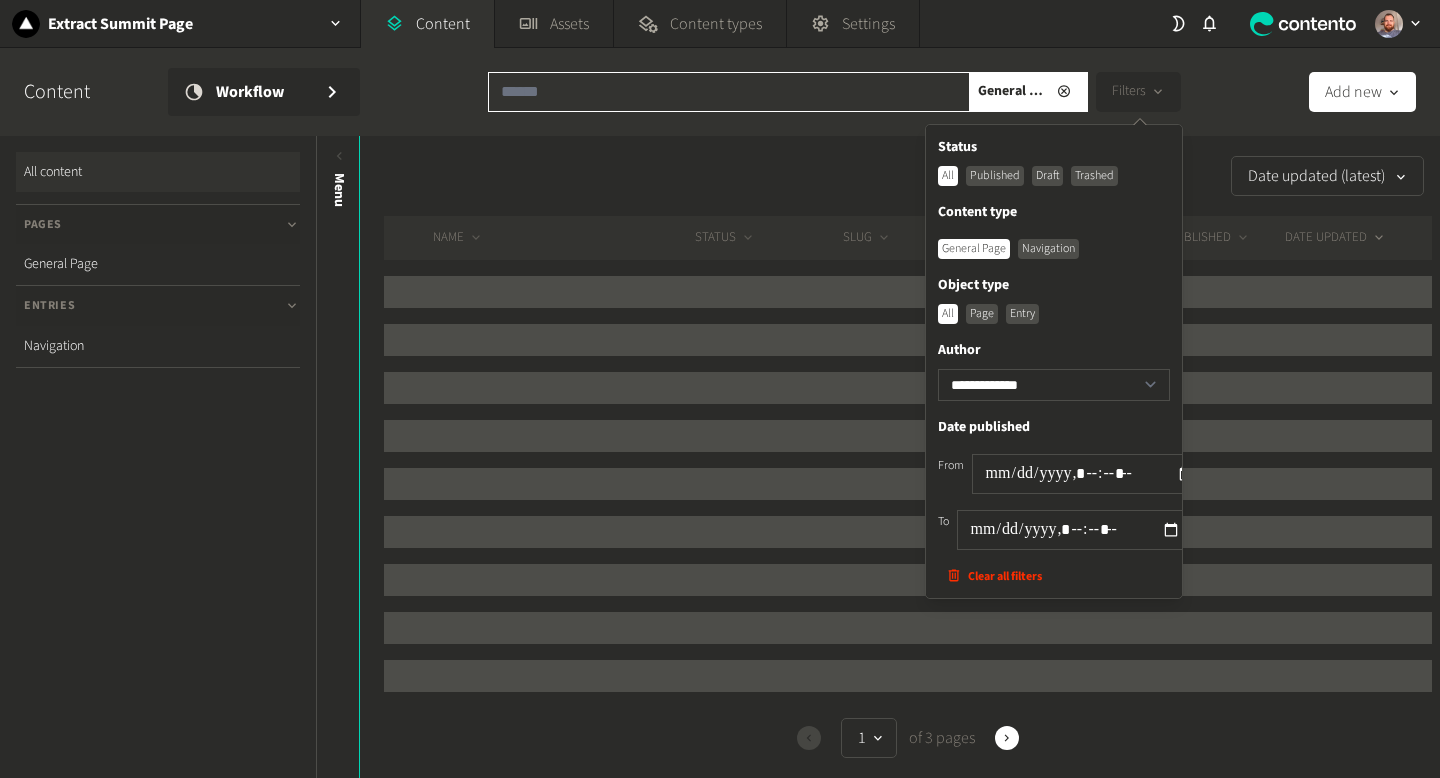 click 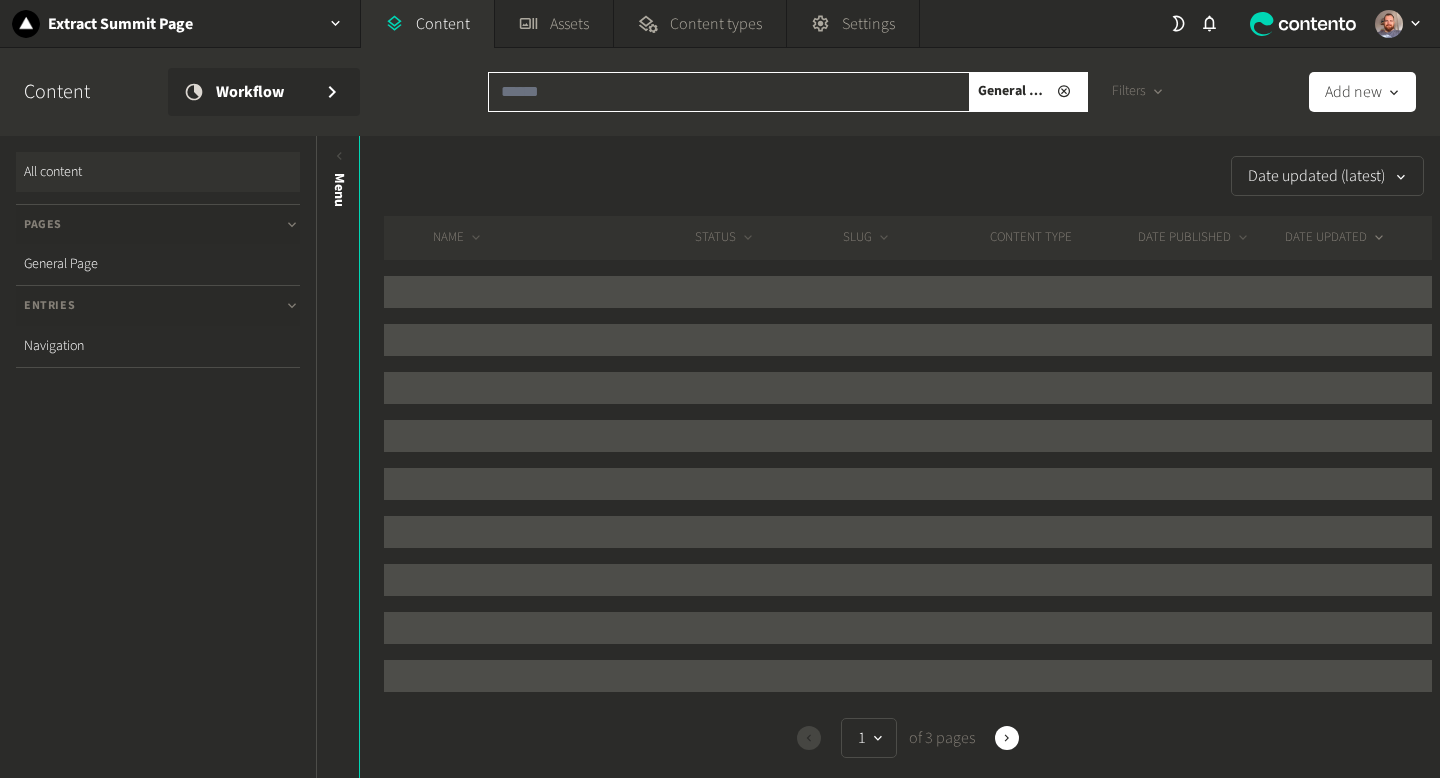 paste on "**********" 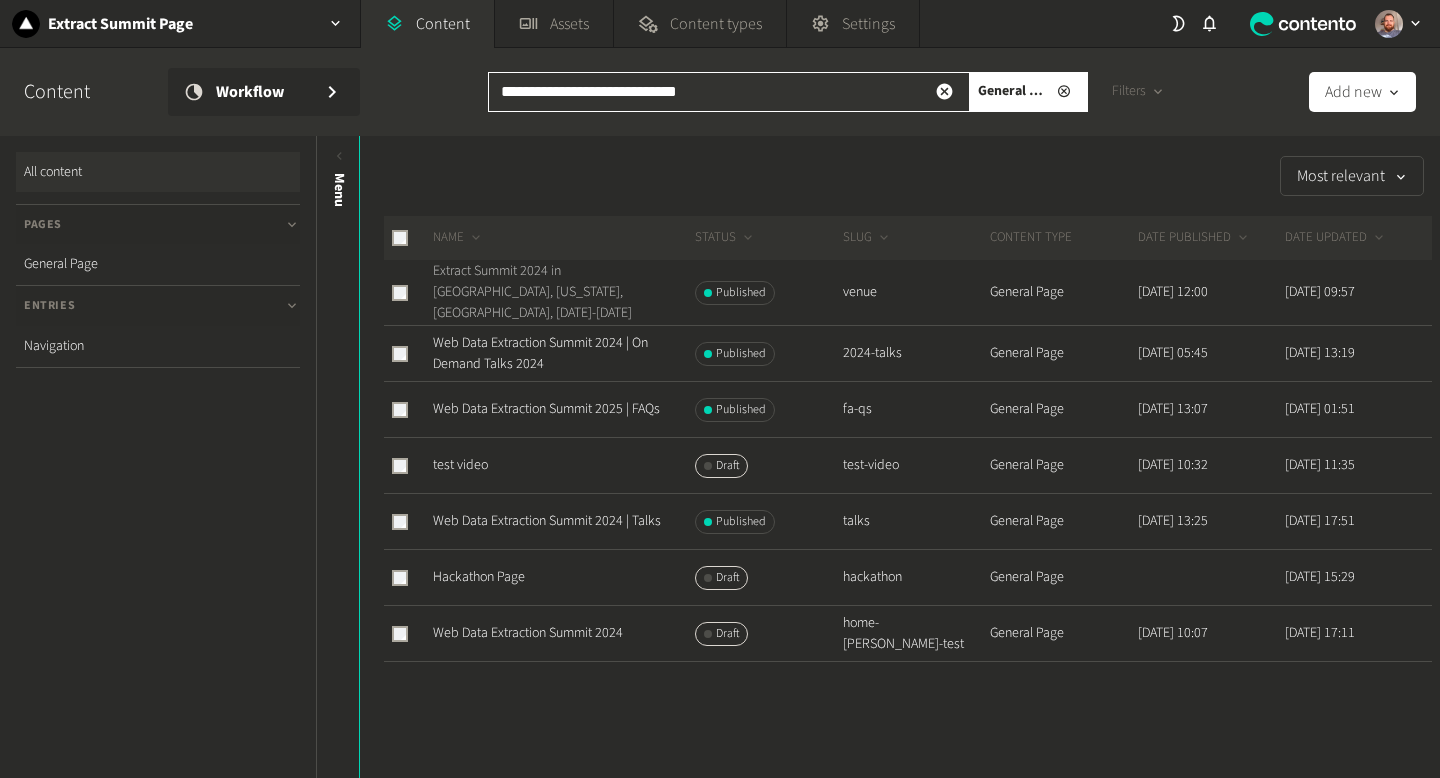 type on "**********" 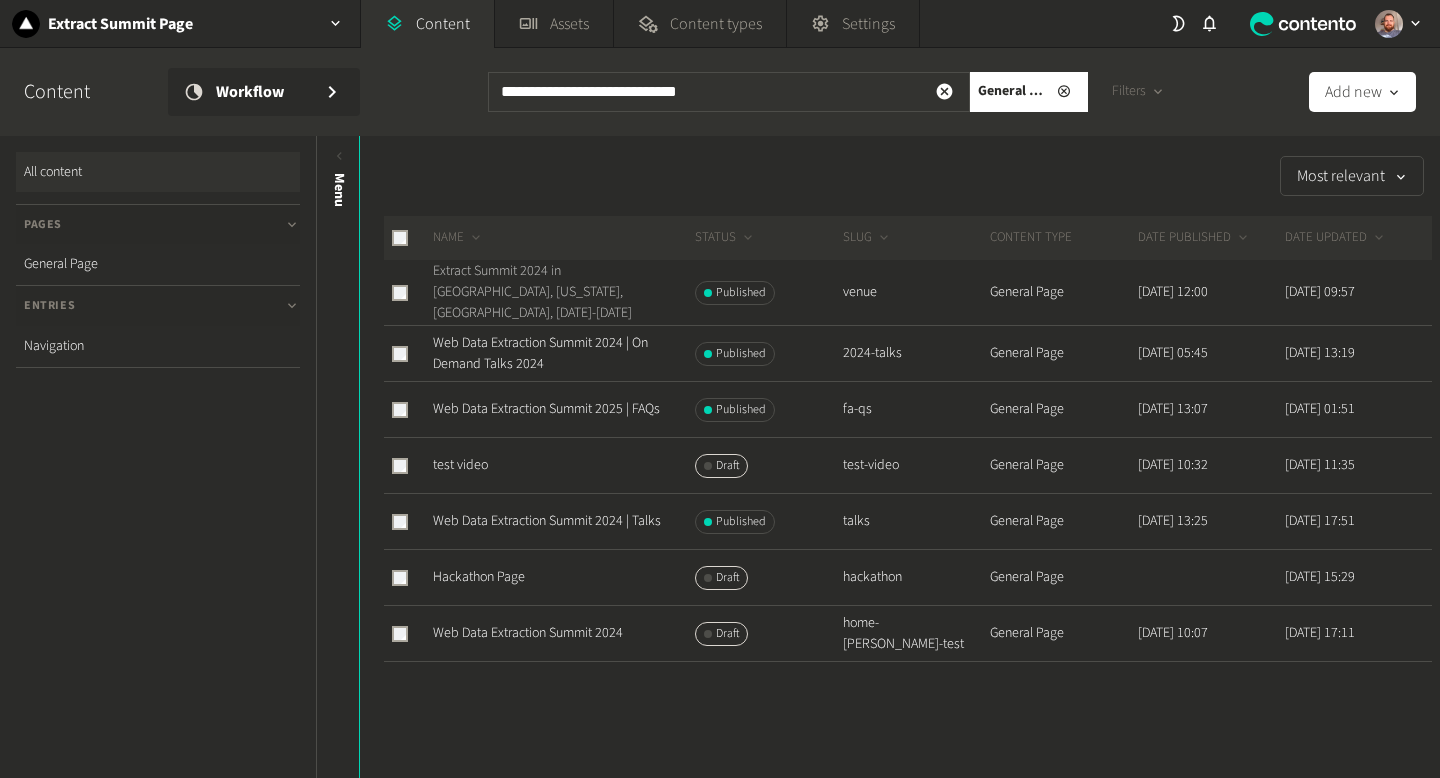 click on "Extract Summit 2024 in Austin, Texas, USA, October 9-10" 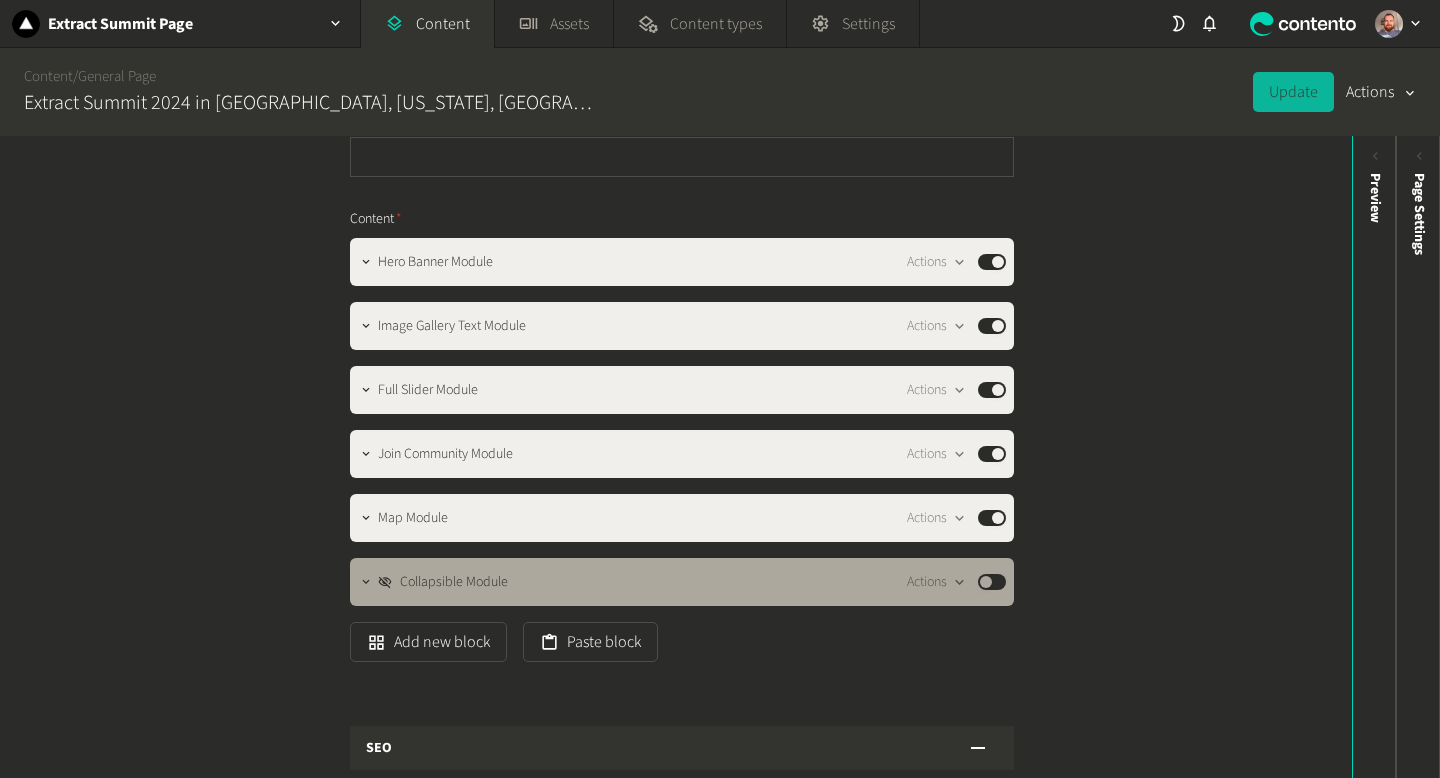 scroll, scrollTop: 395, scrollLeft: 0, axis: vertical 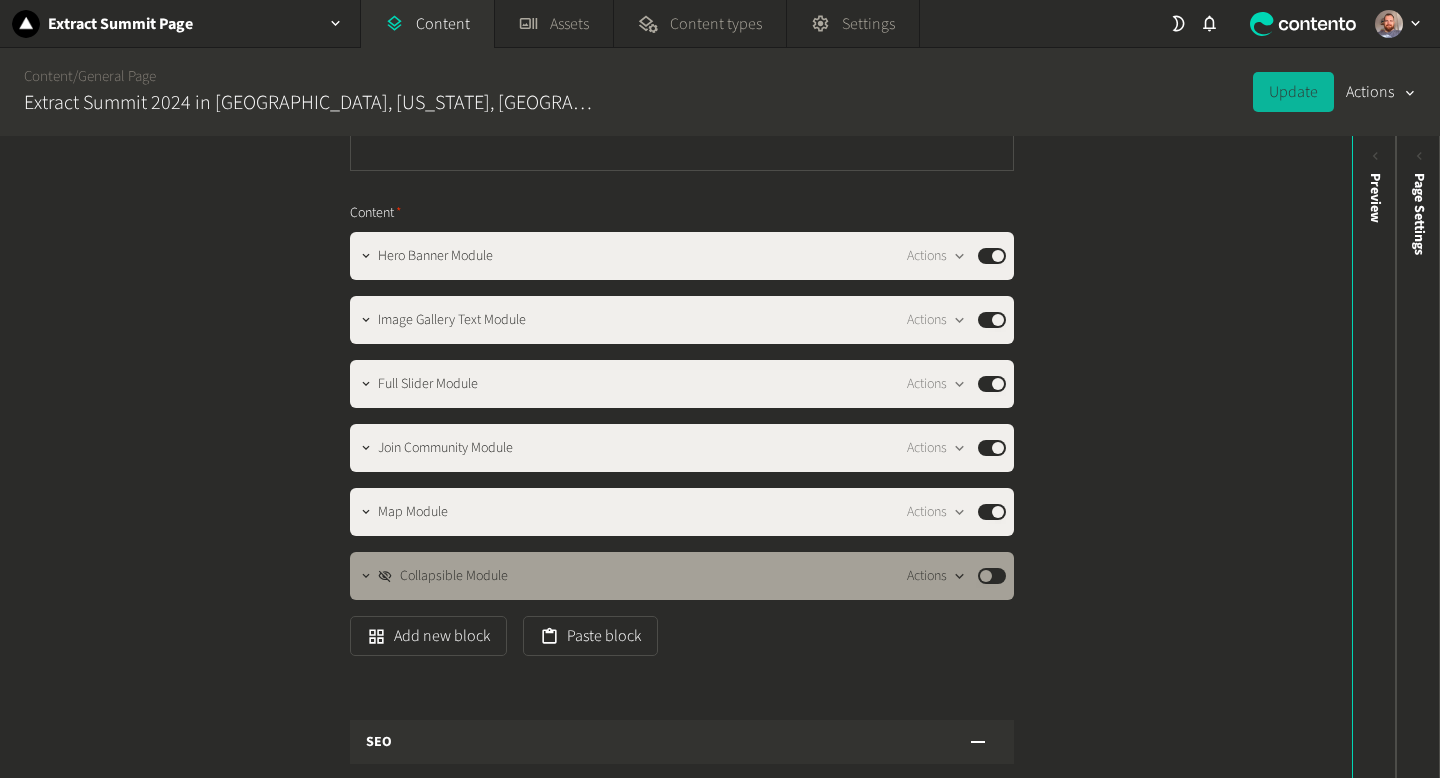 click 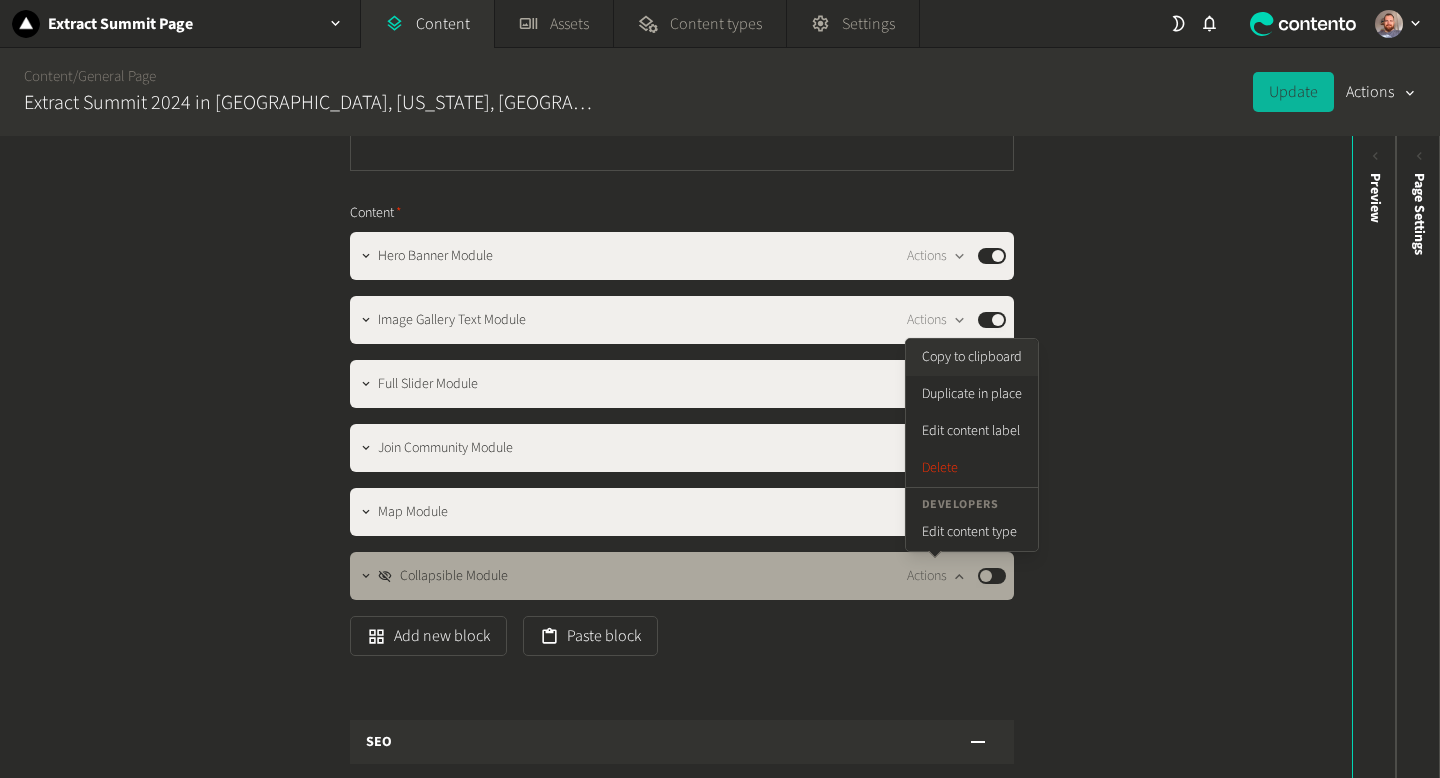 click on "Copy to clipboard" 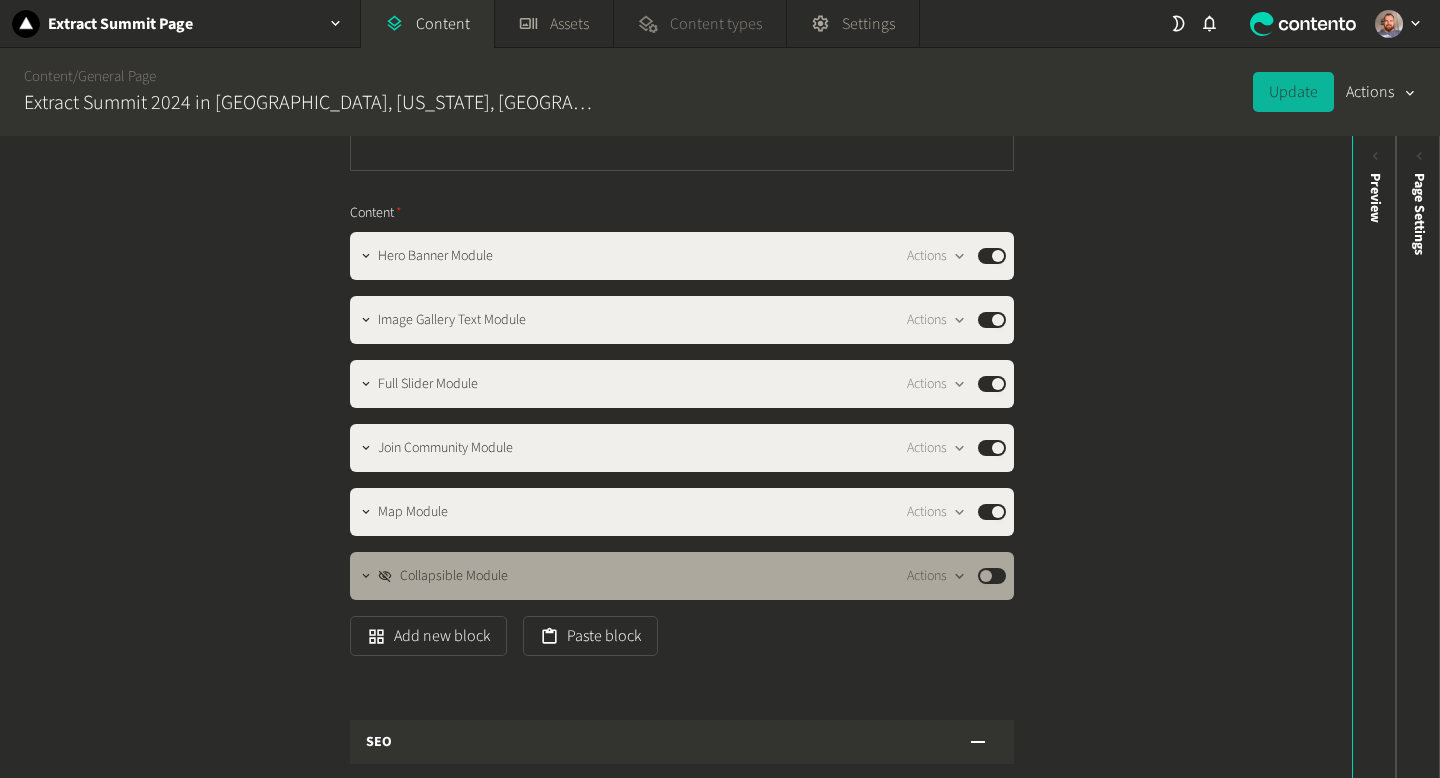 click on "Content types" 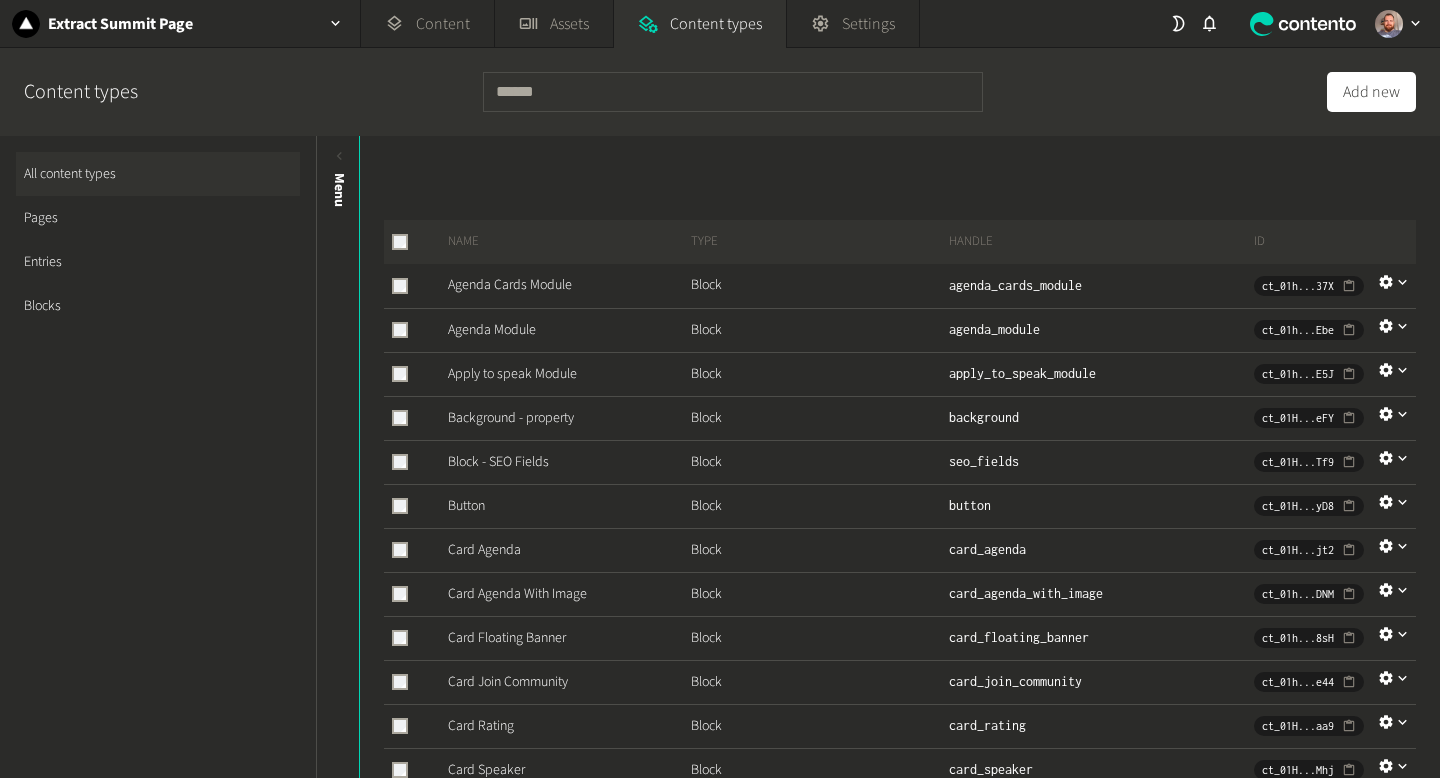 click on "Blocks" 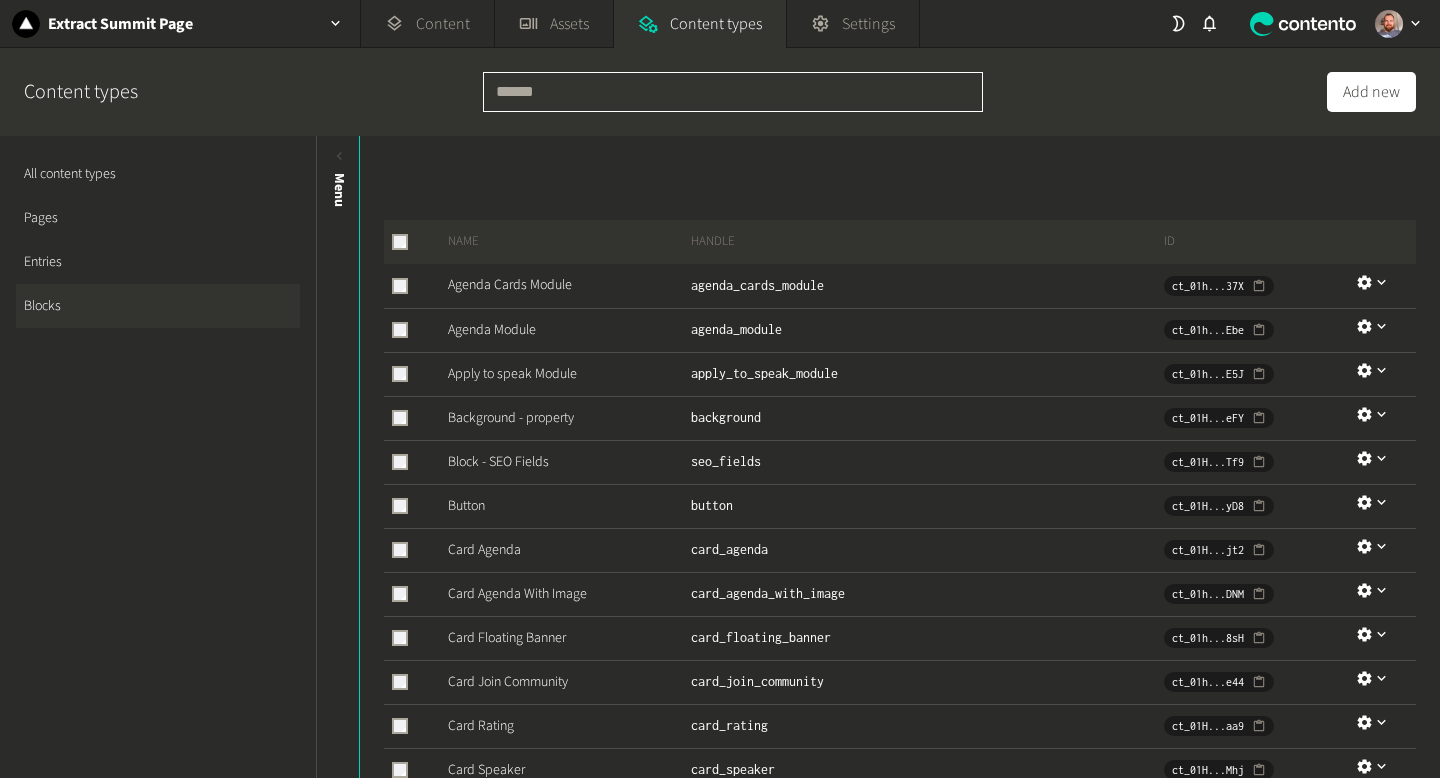 click 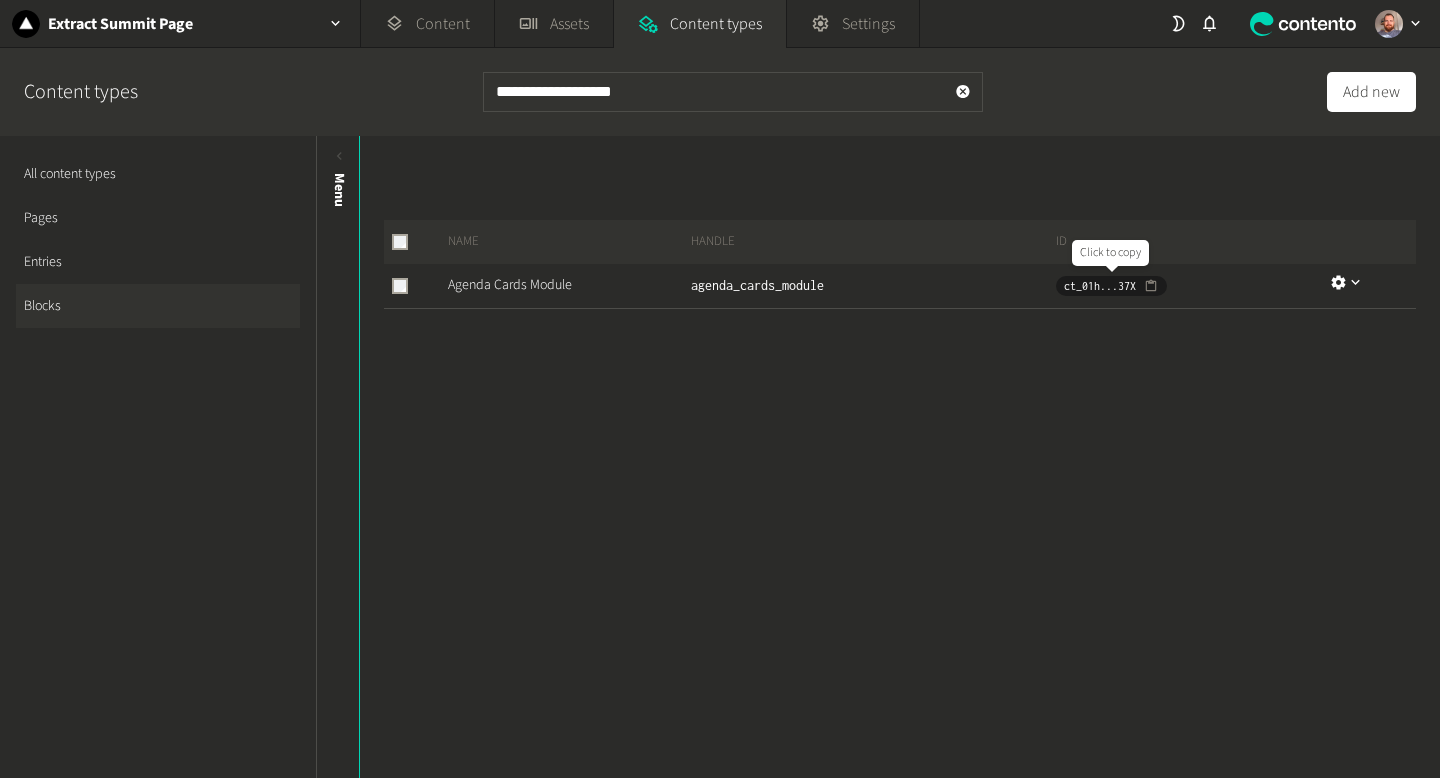 click 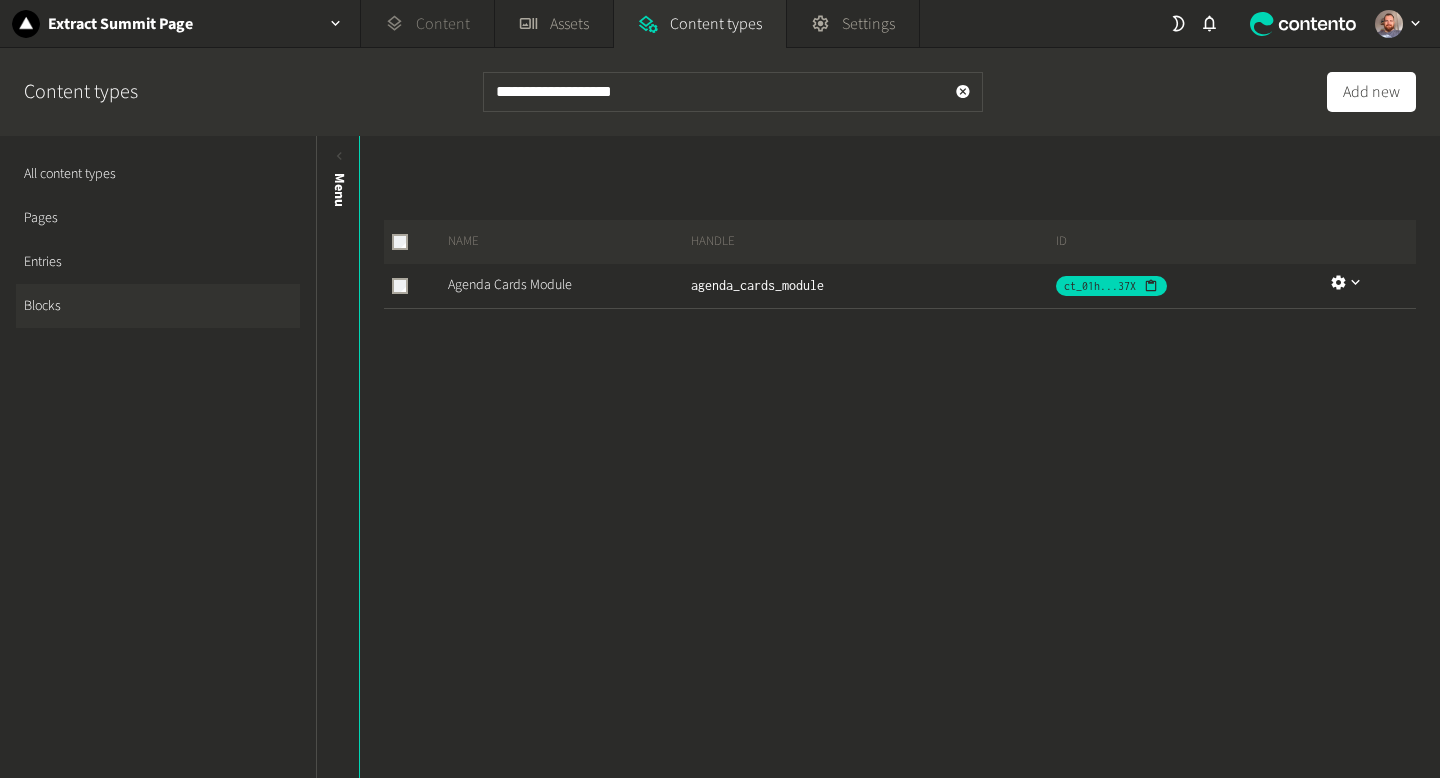 click on "Content" 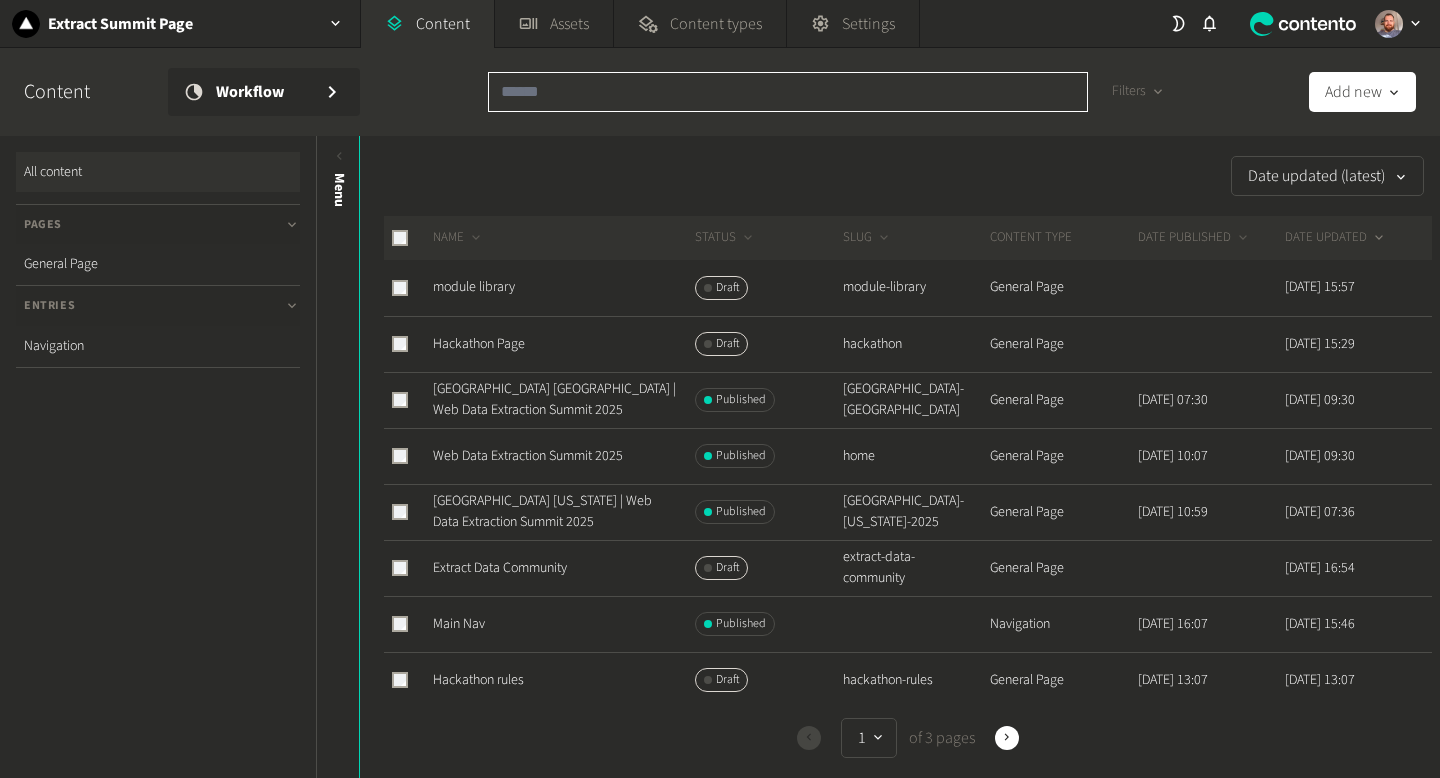 click 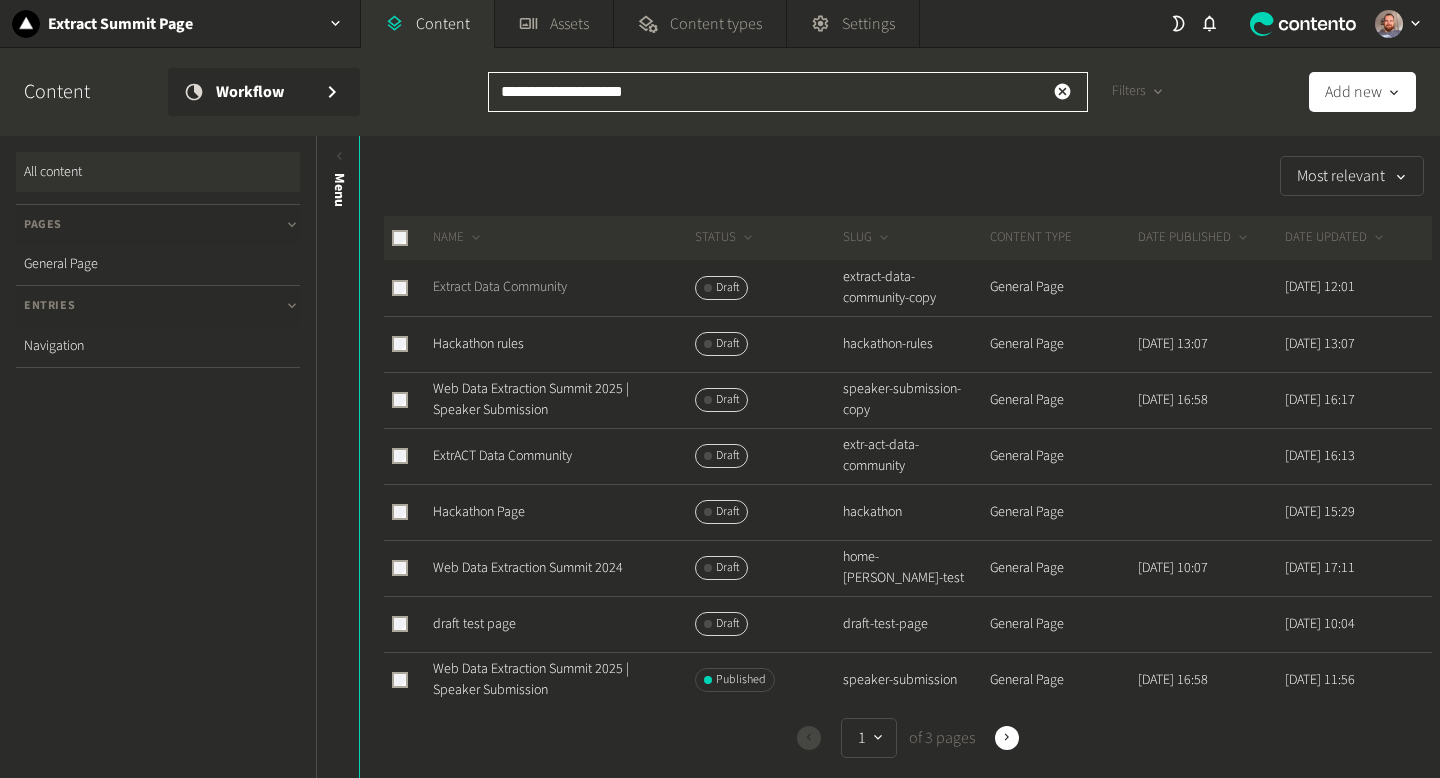 type on "**********" 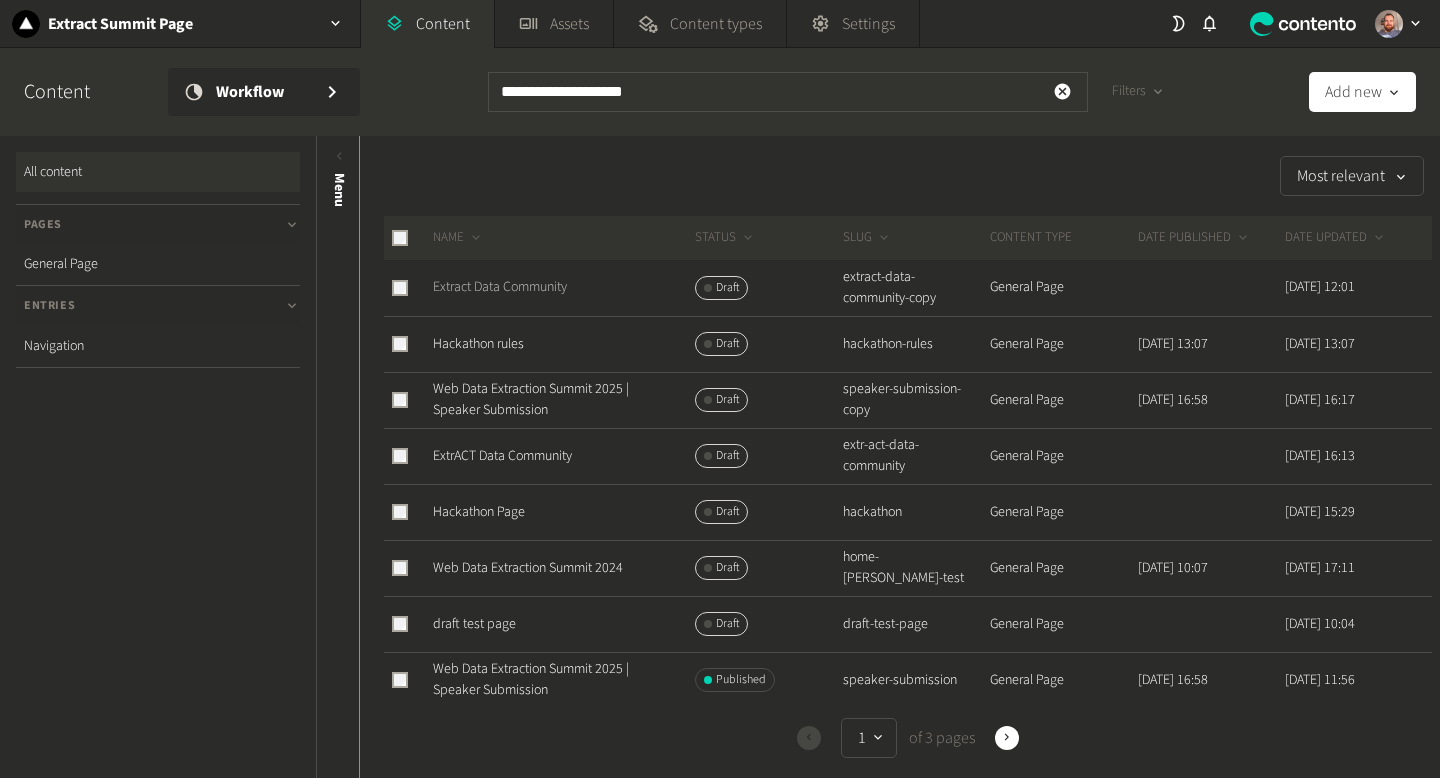 click on "Extract Data Community" 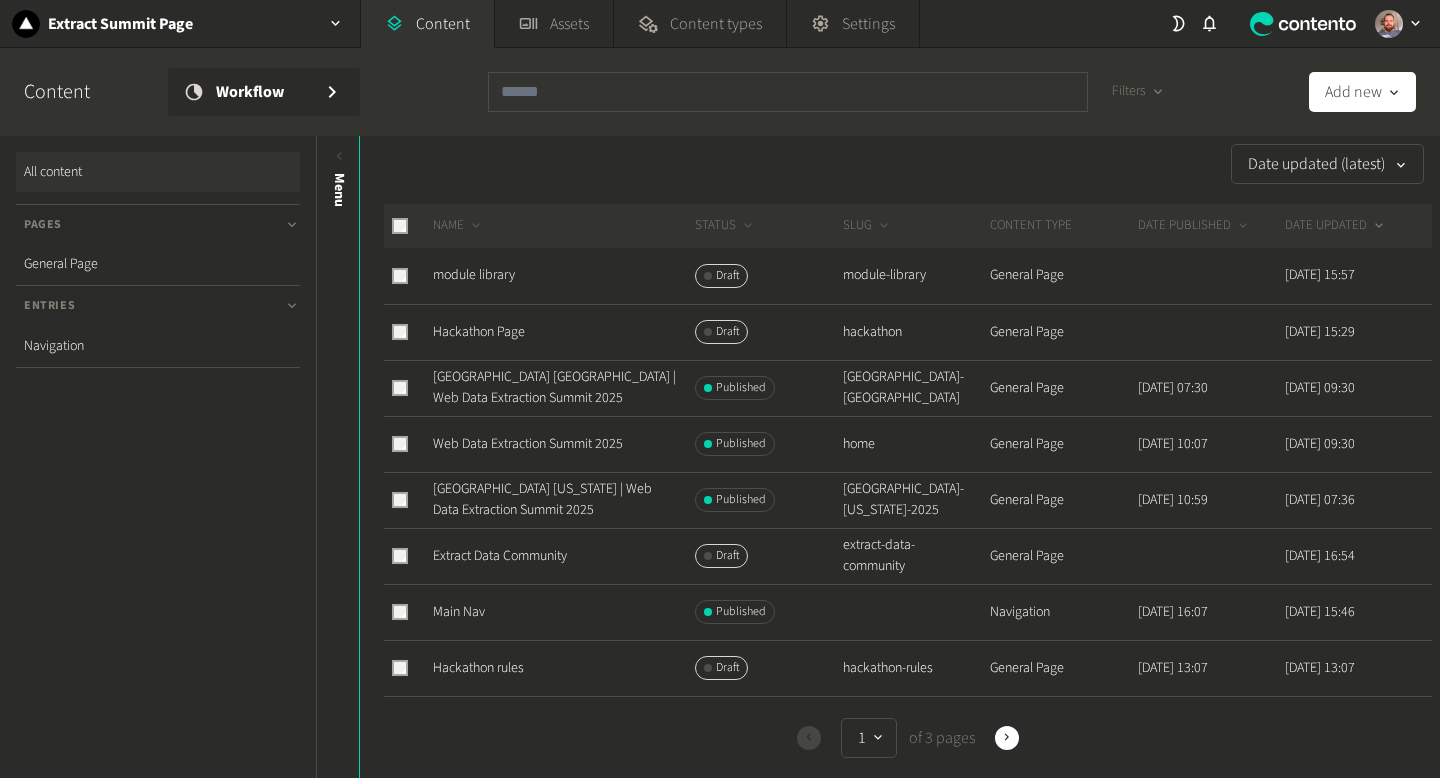 scroll, scrollTop: 0, scrollLeft: 0, axis: both 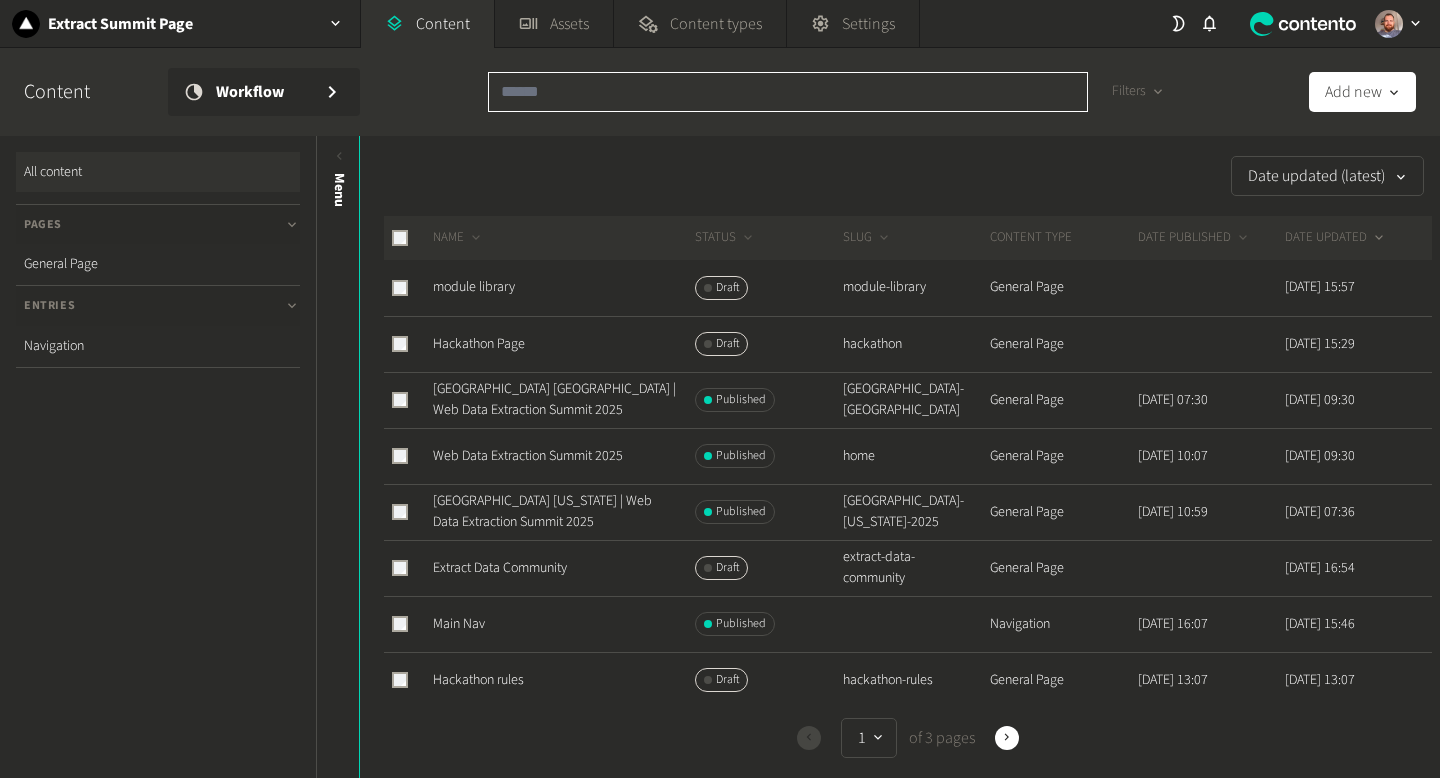 click 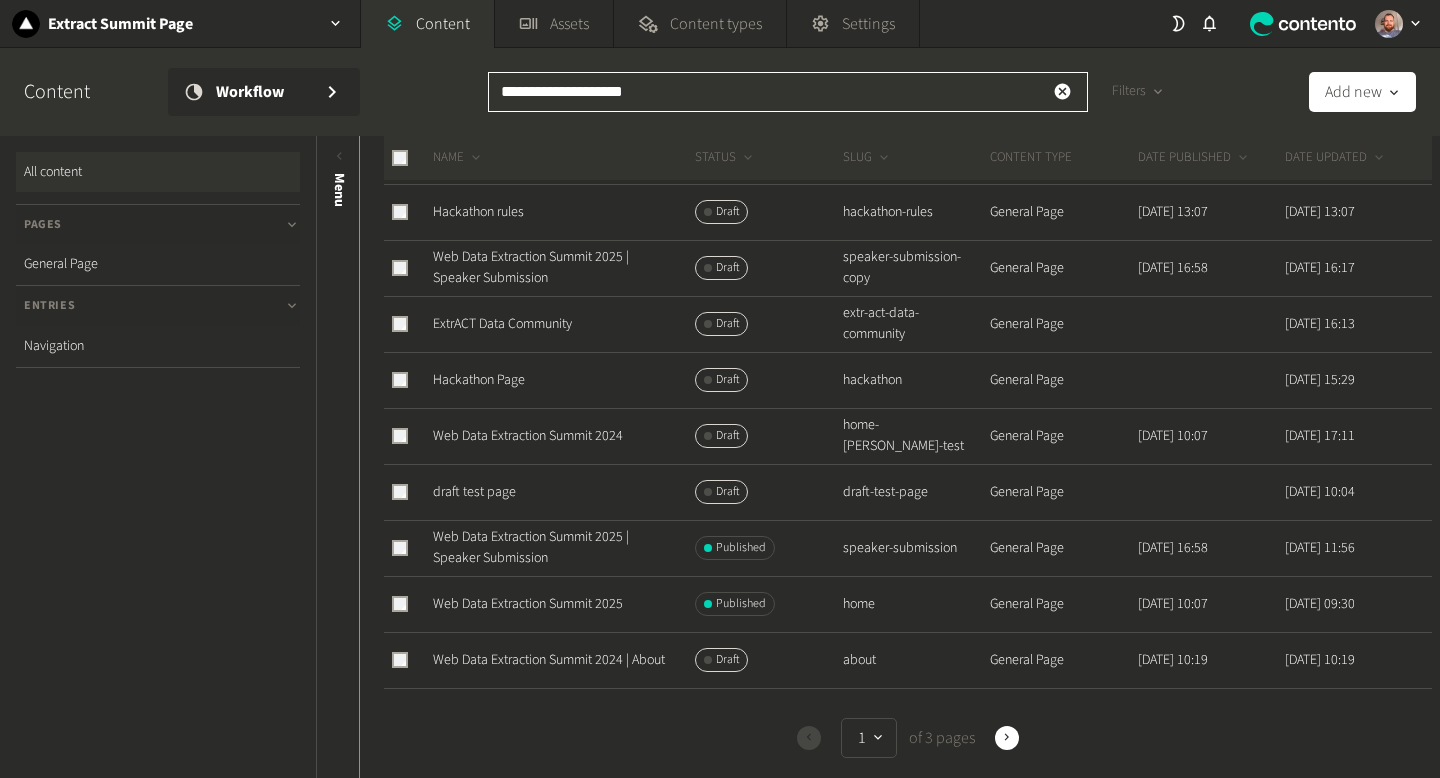 scroll, scrollTop: 0, scrollLeft: 0, axis: both 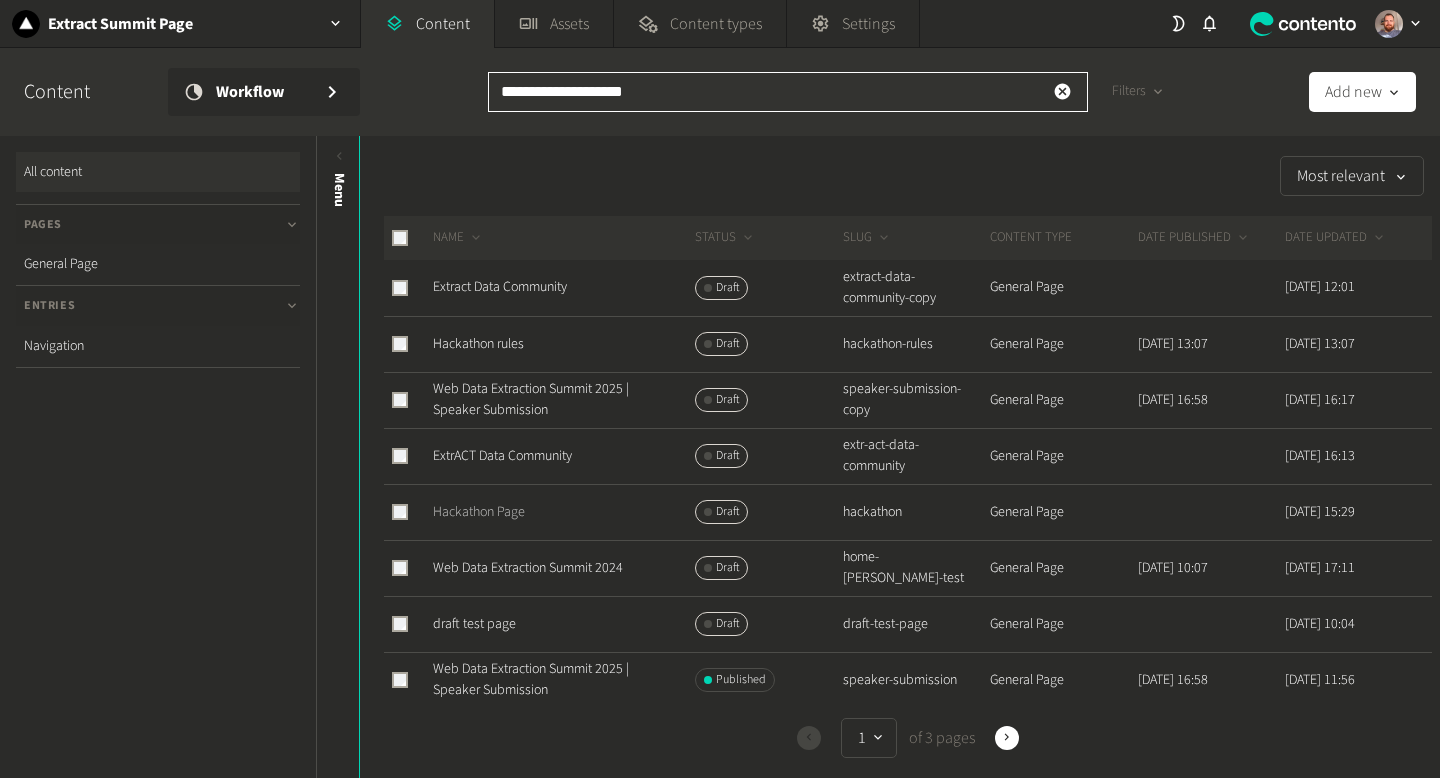 type on "**********" 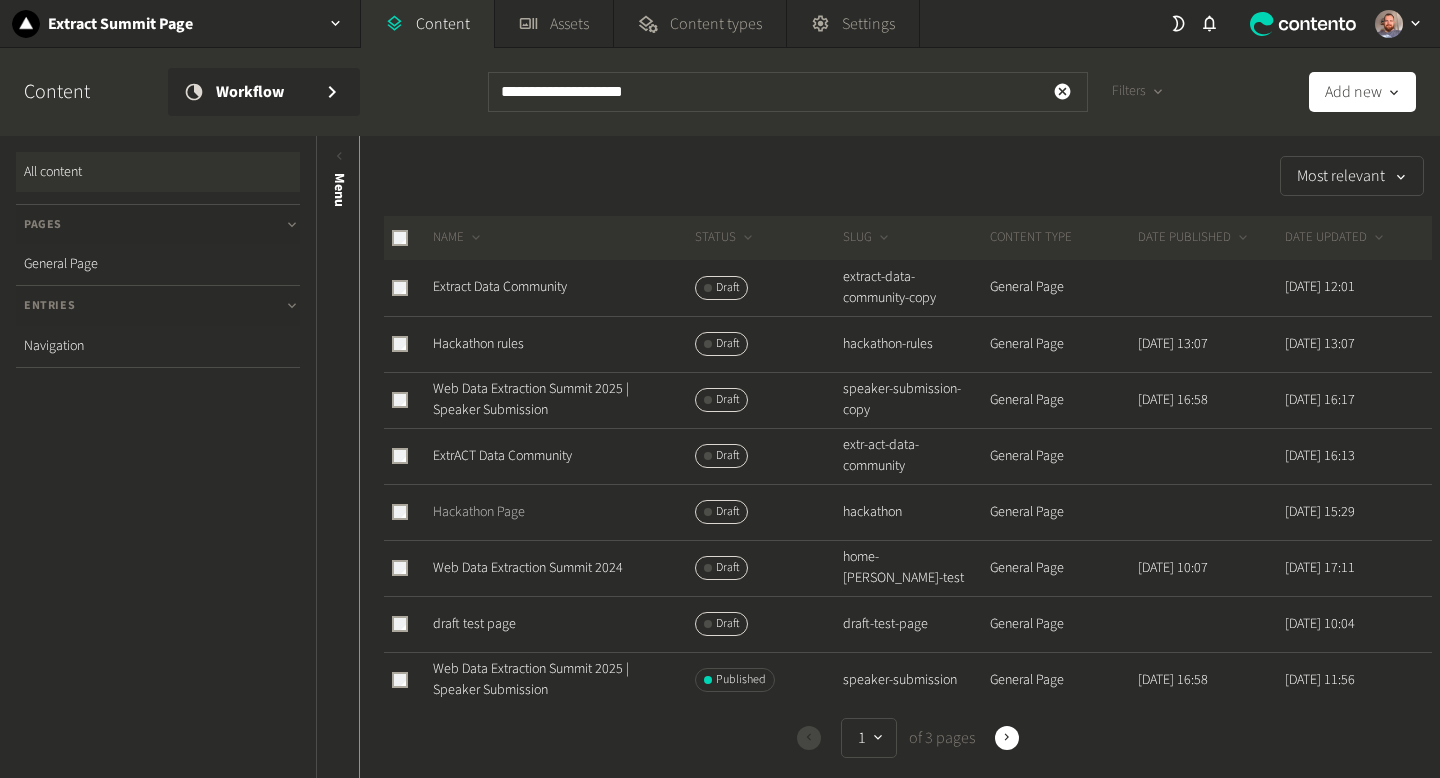 click on "Hackathon Page" 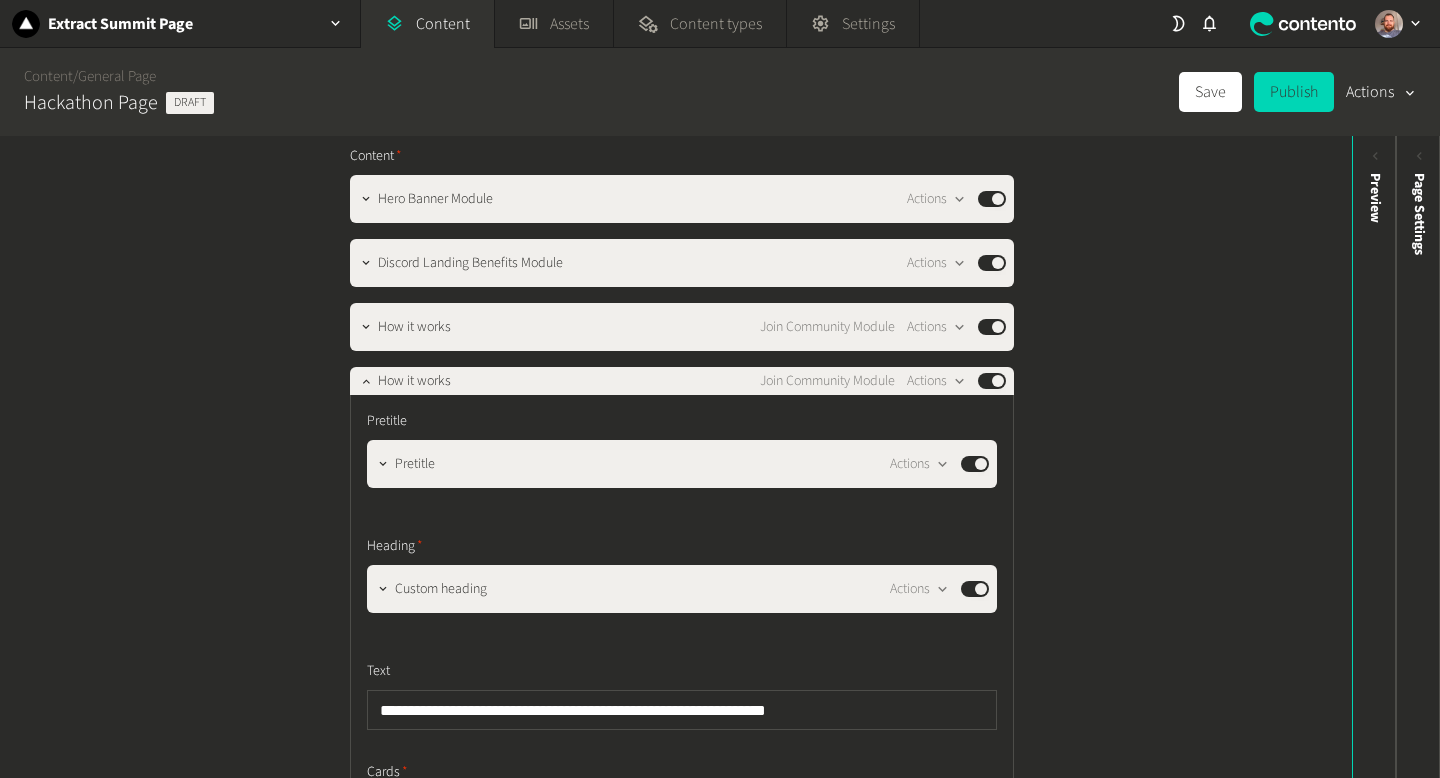 scroll, scrollTop: 464, scrollLeft: 0, axis: vertical 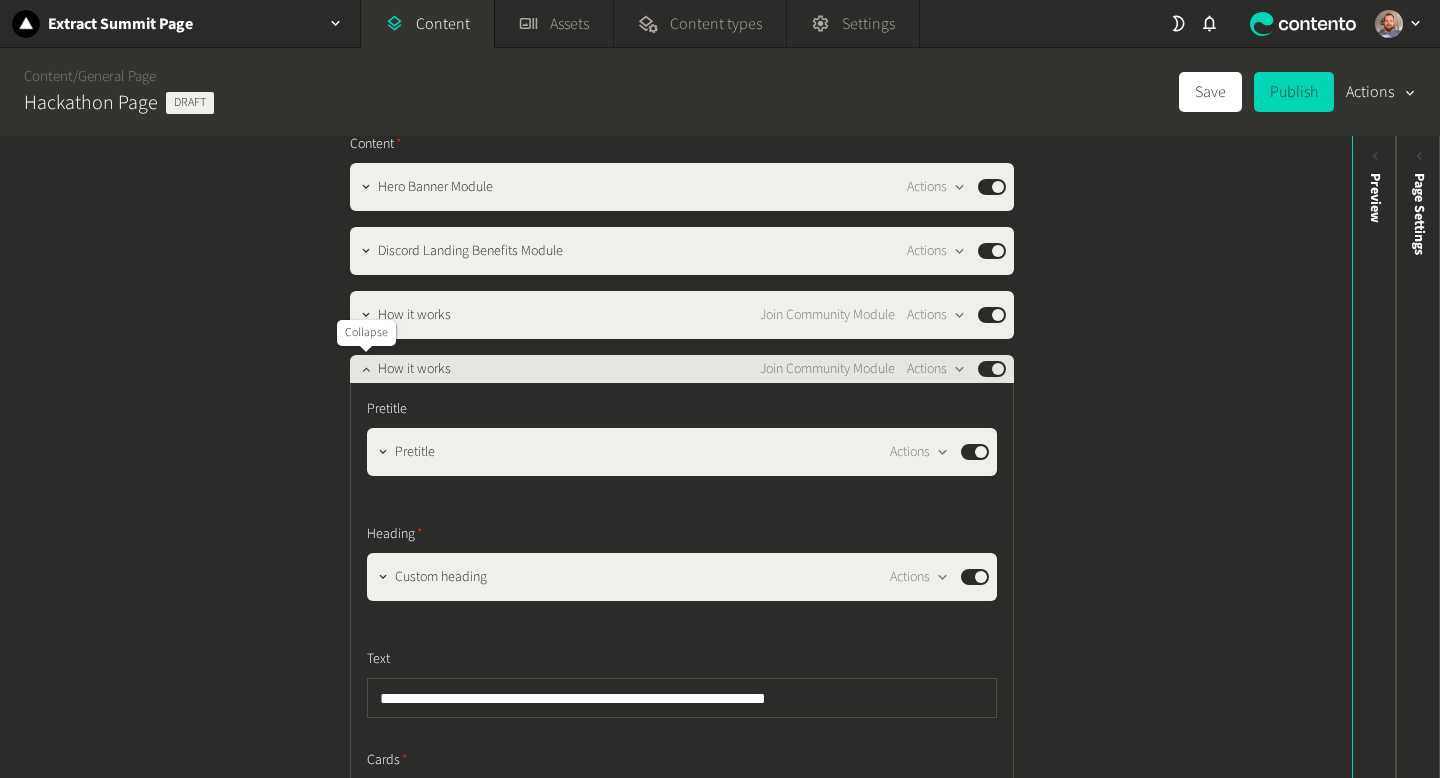 click 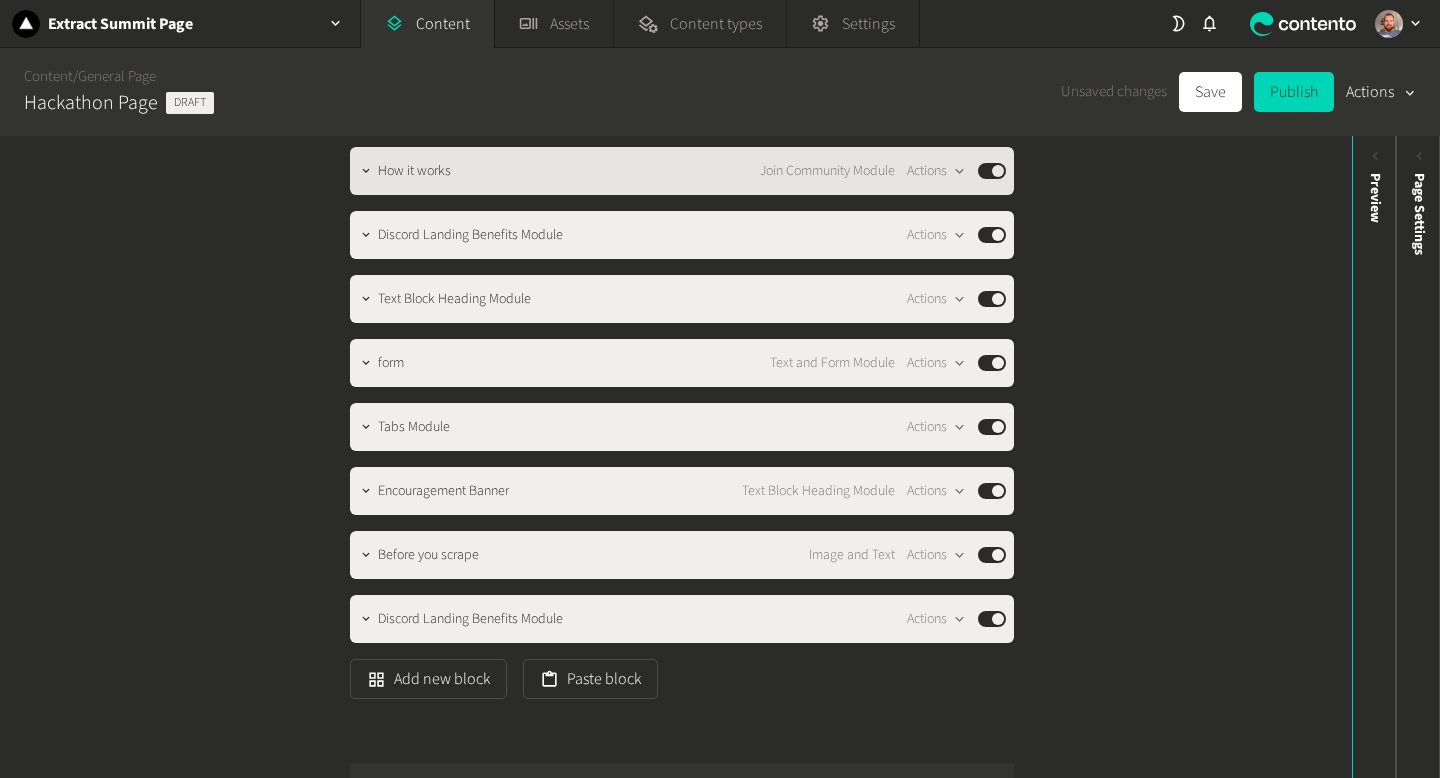 scroll, scrollTop: 673, scrollLeft: 0, axis: vertical 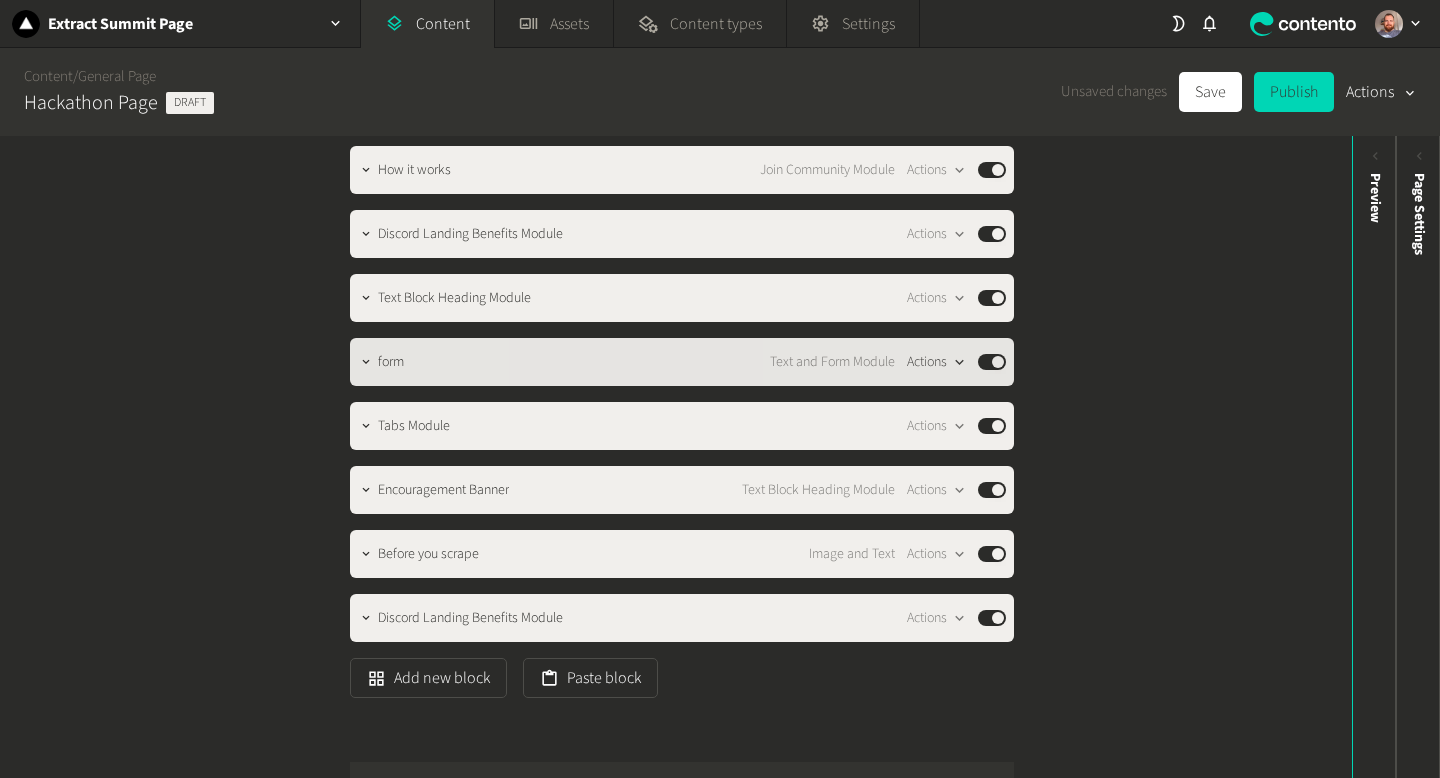 click 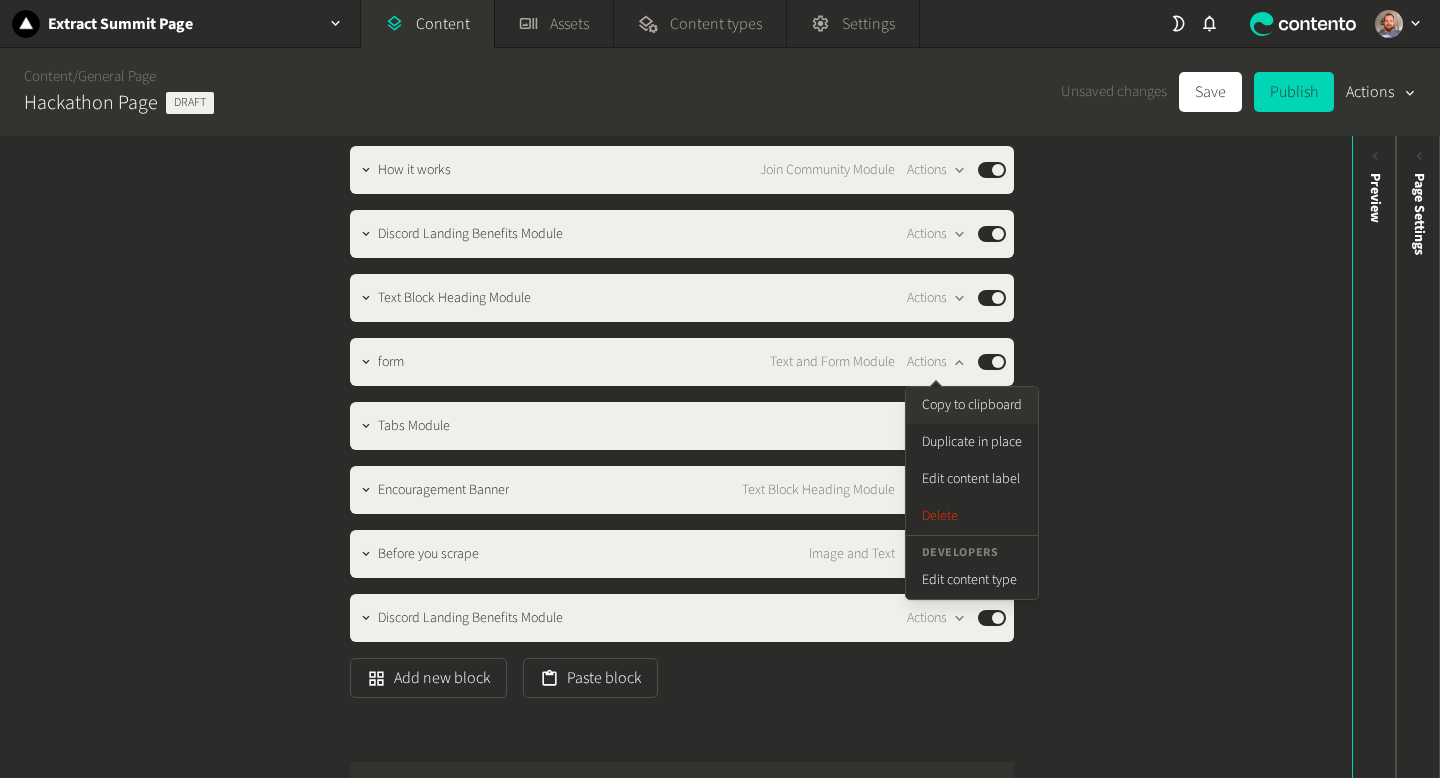 click on "Copy to clipboard" 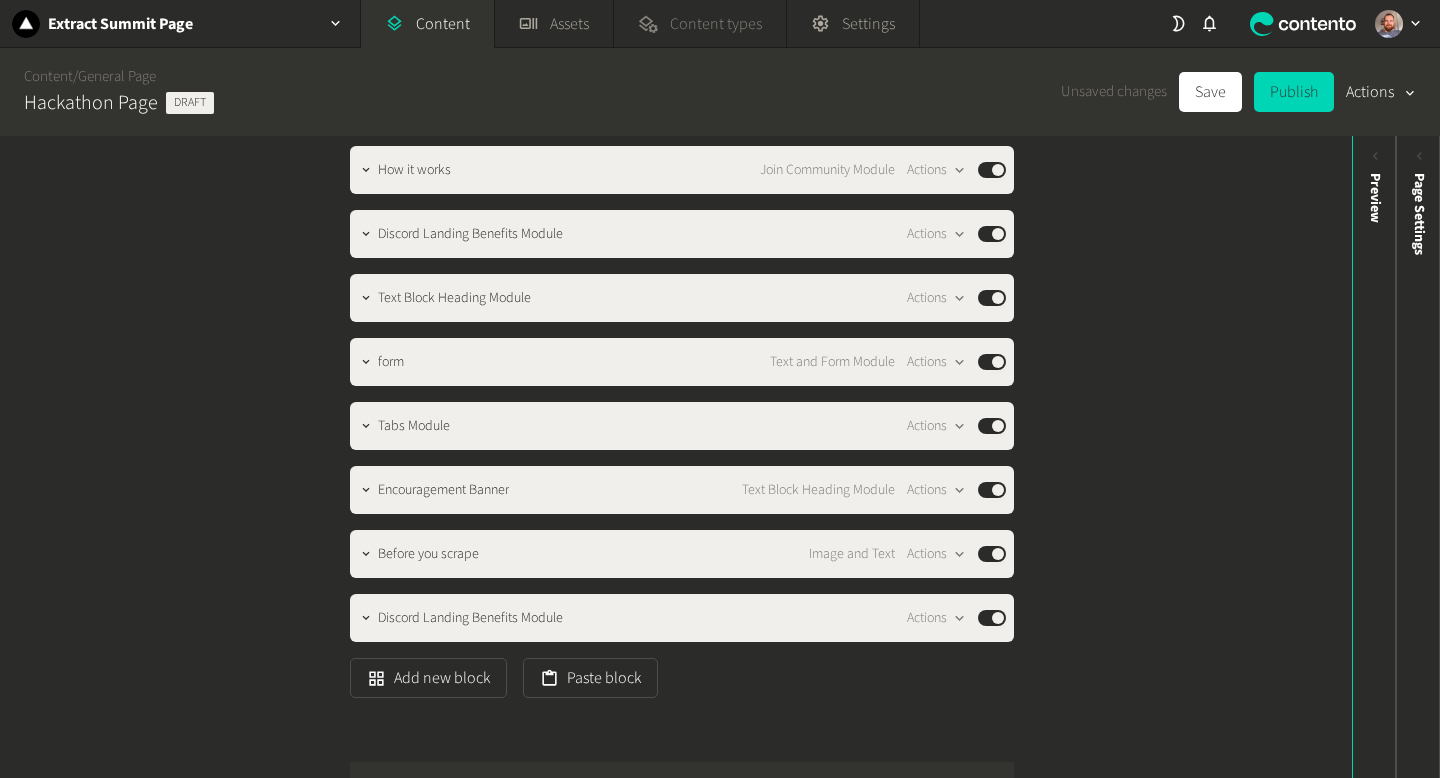 click on "Content types" 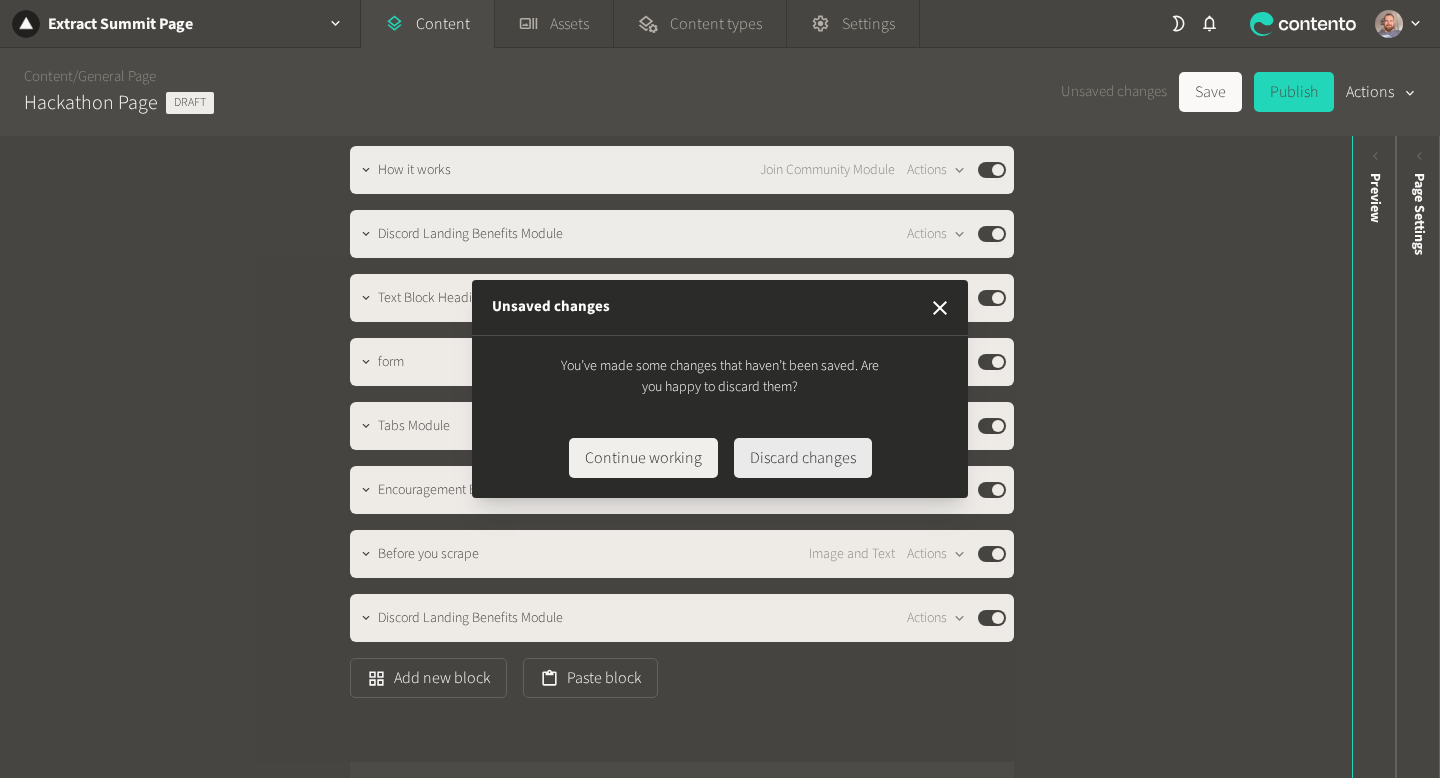 click on "Discard changes" at bounding box center (803, 458) 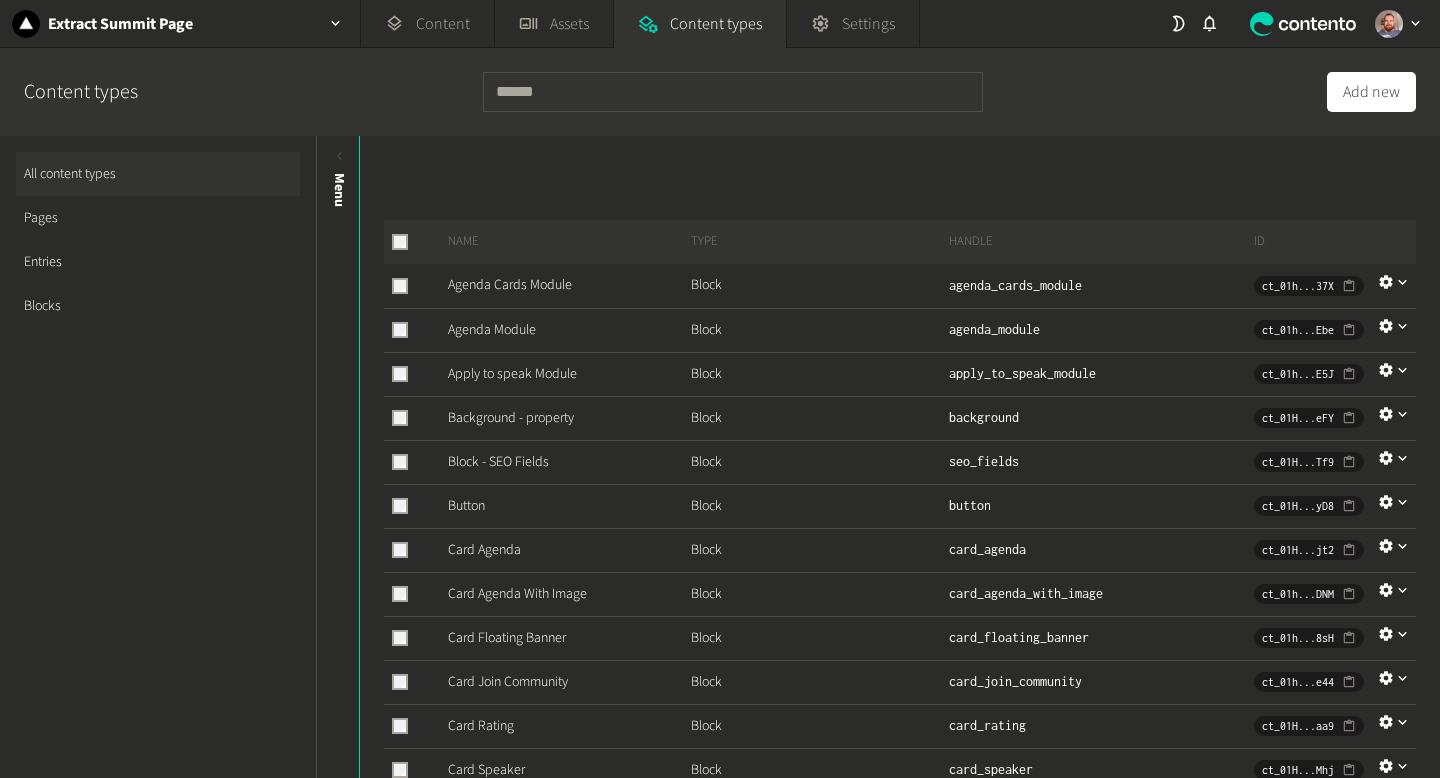 click on "Blocks" 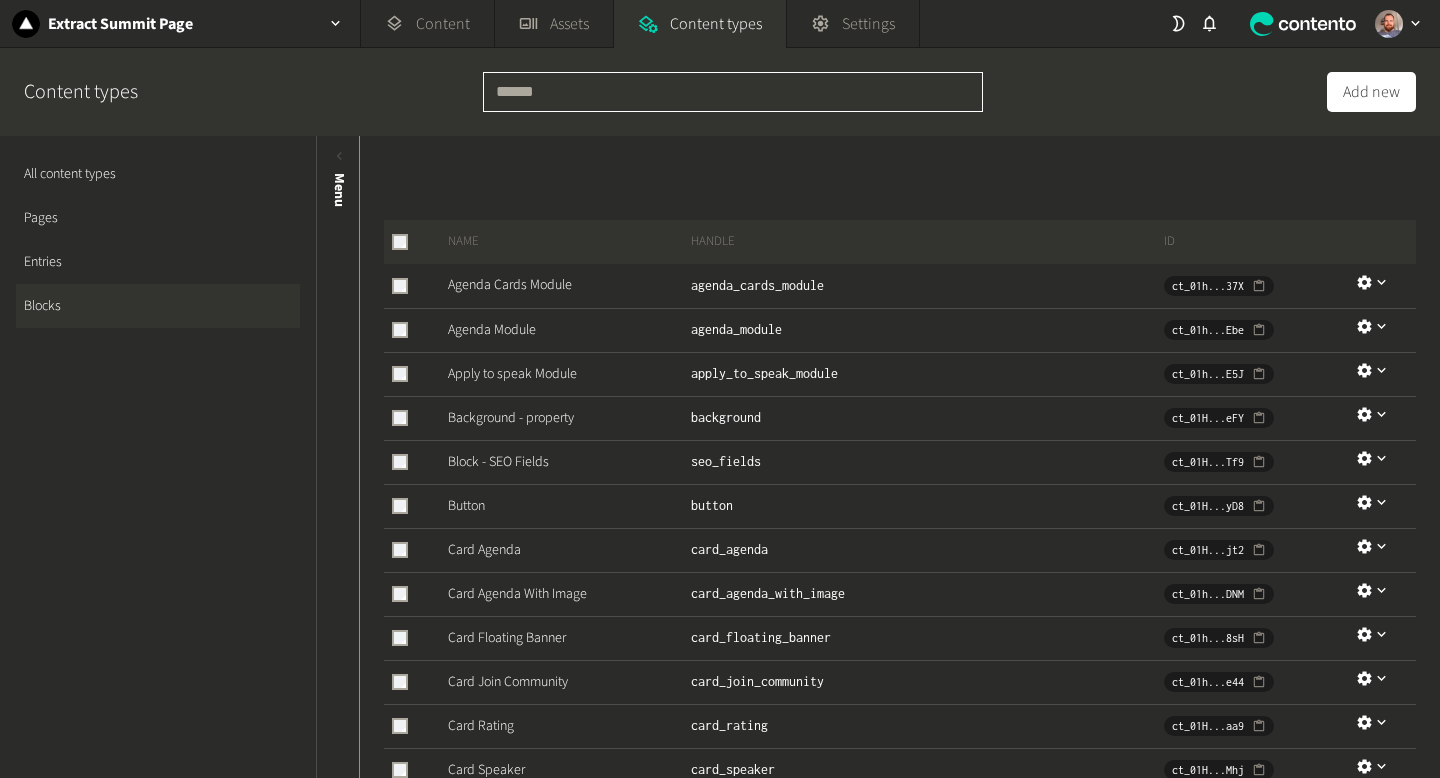 click 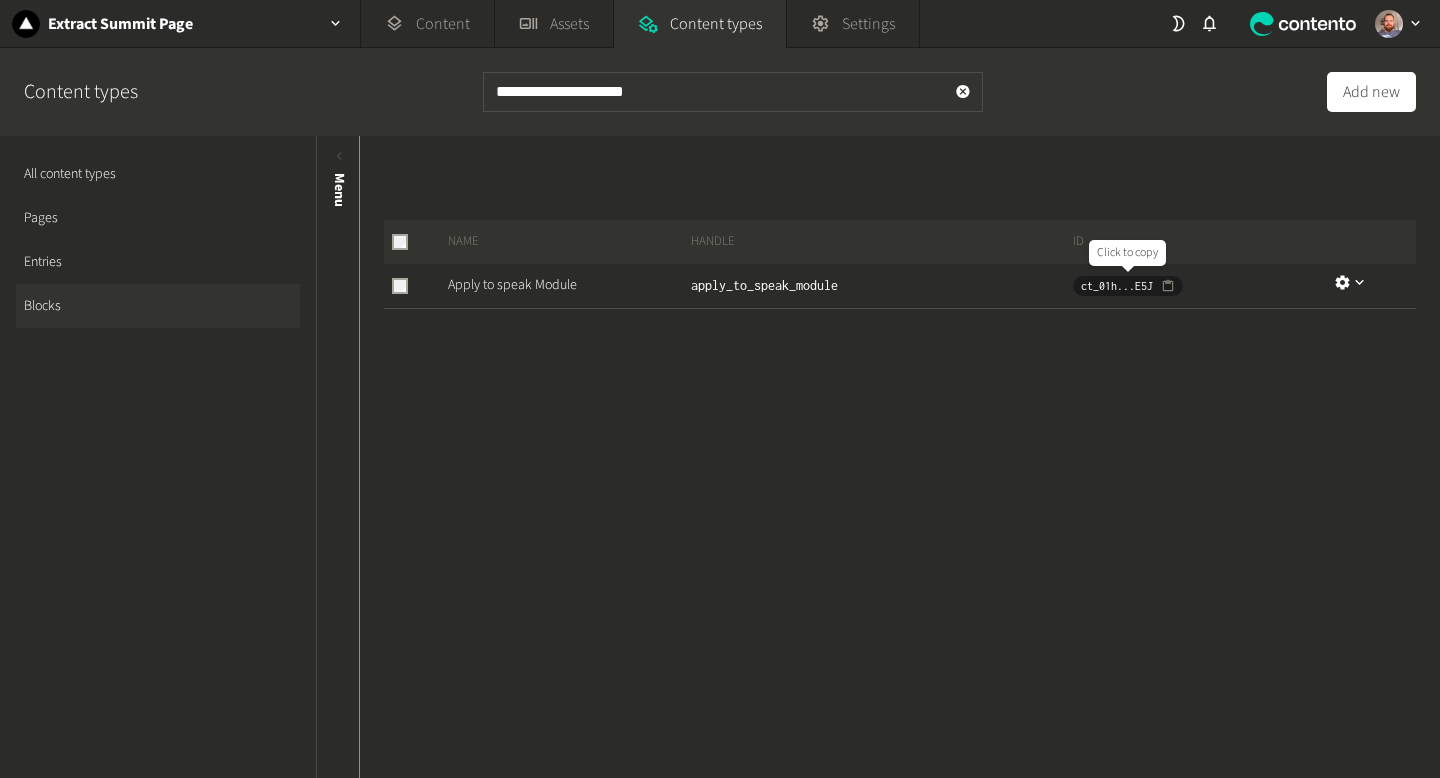 click 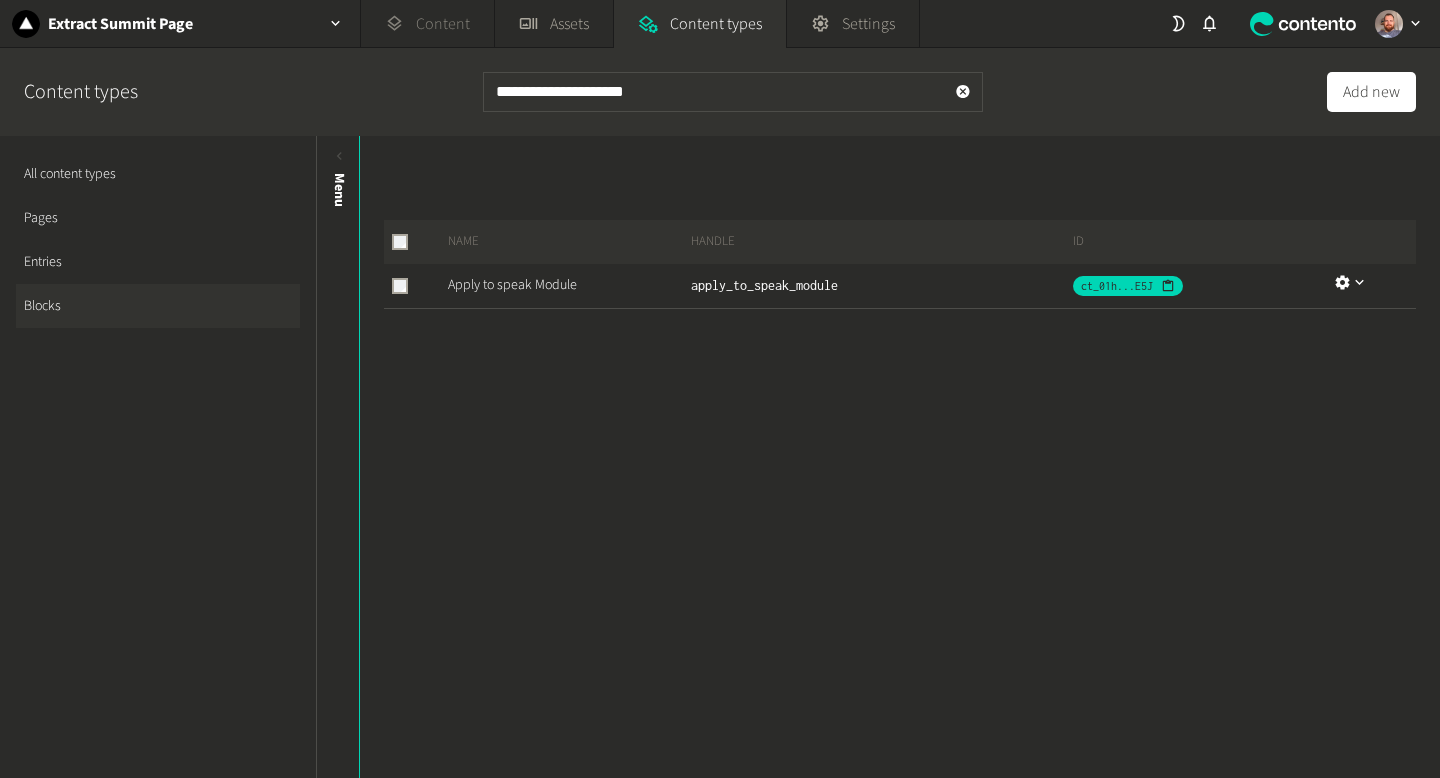 click on "Content" 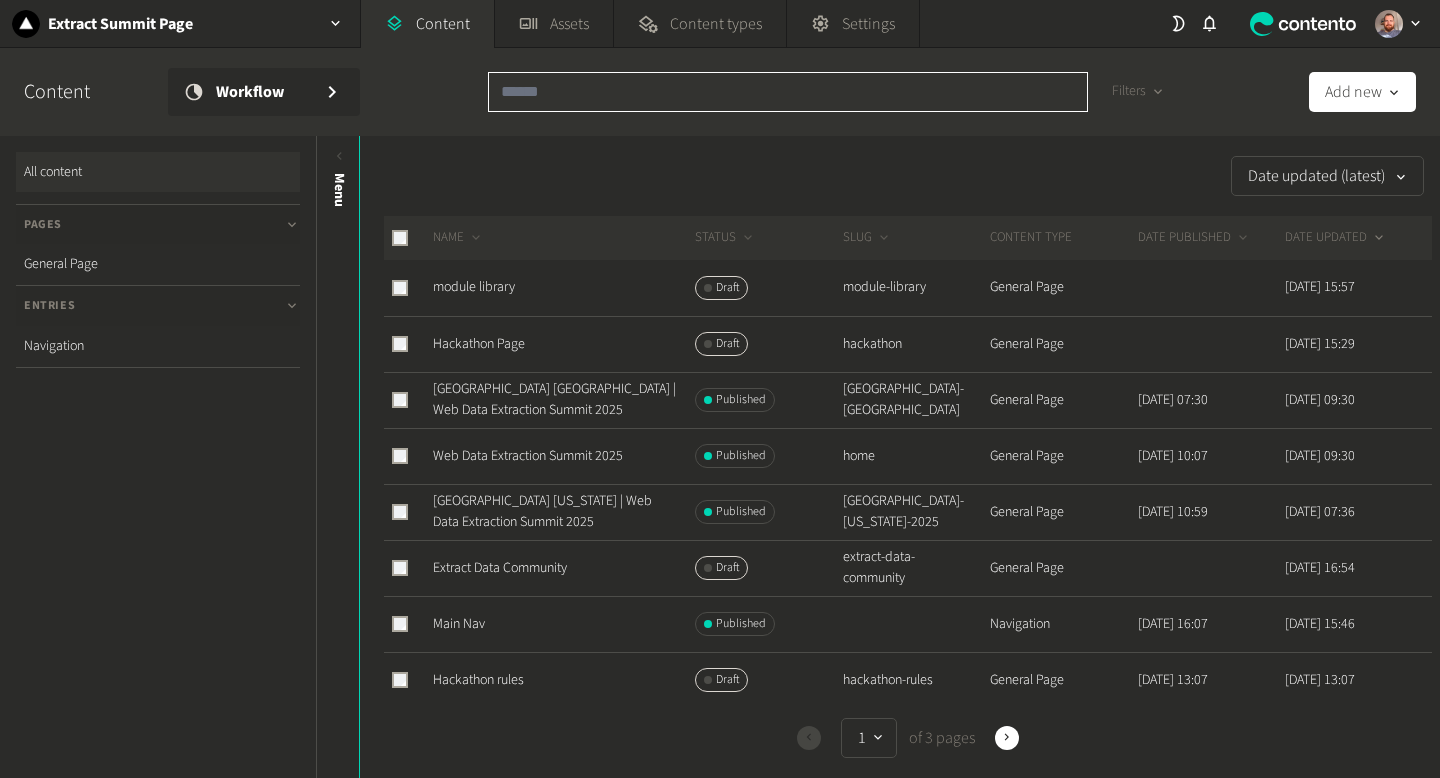 click 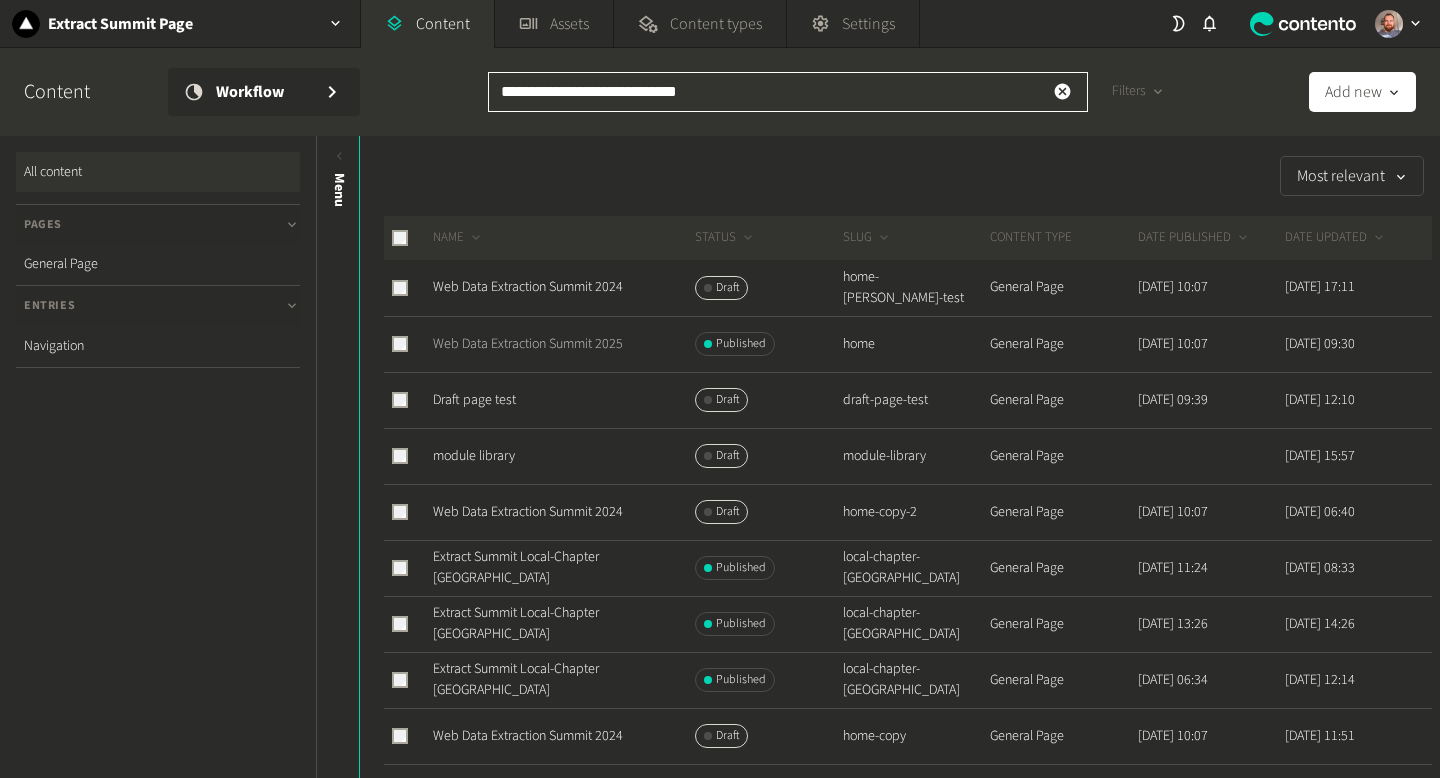 type on "**********" 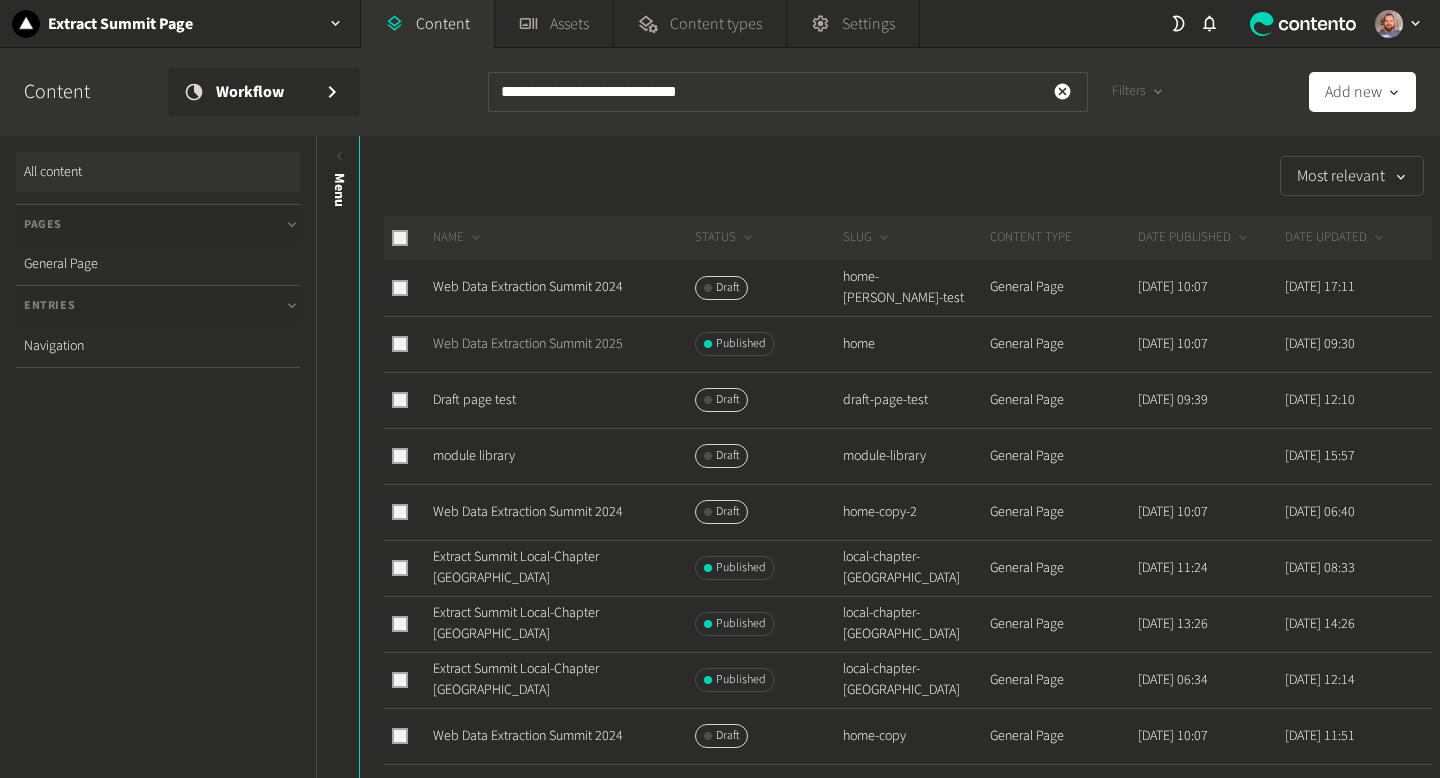 click on "Web Data Extraction Summit 2025" 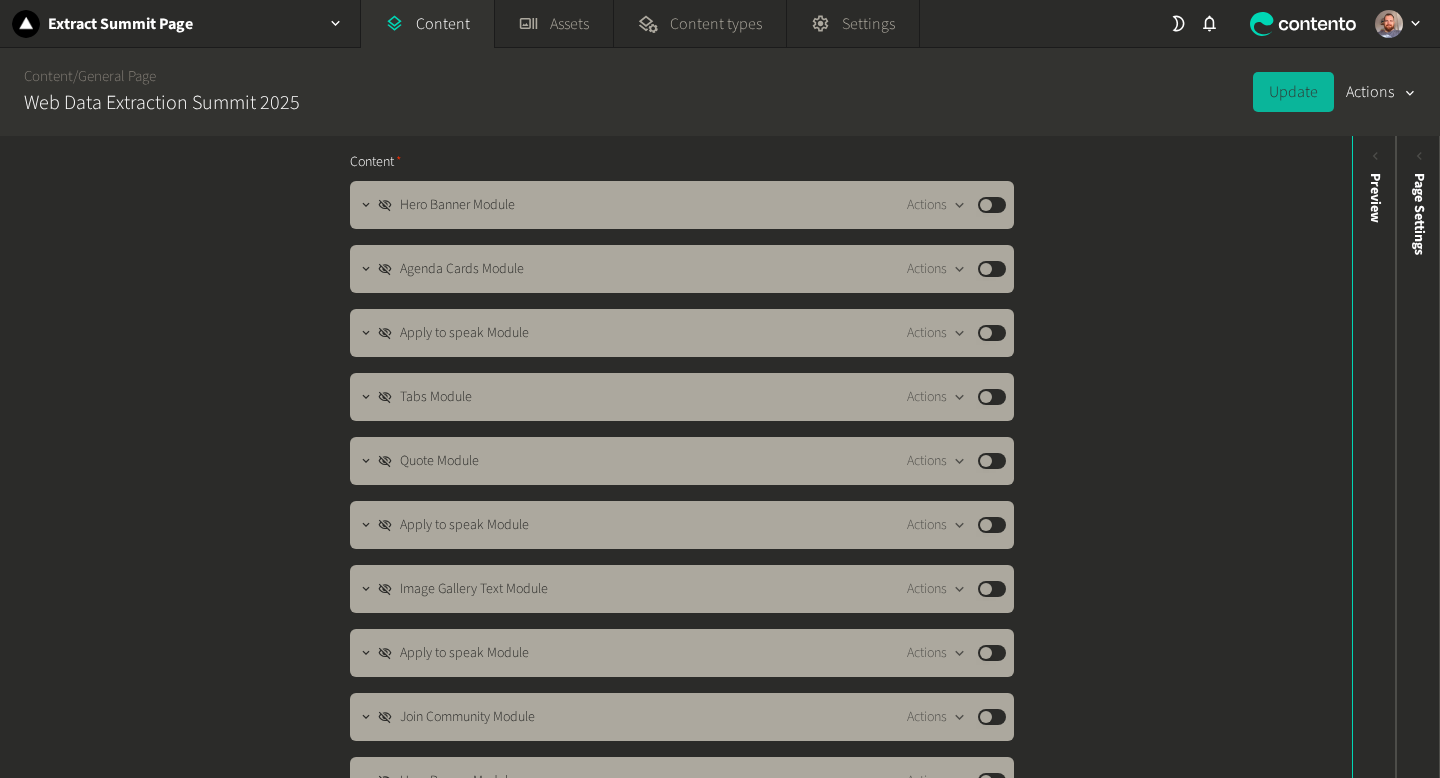 scroll, scrollTop: 455, scrollLeft: 0, axis: vertical 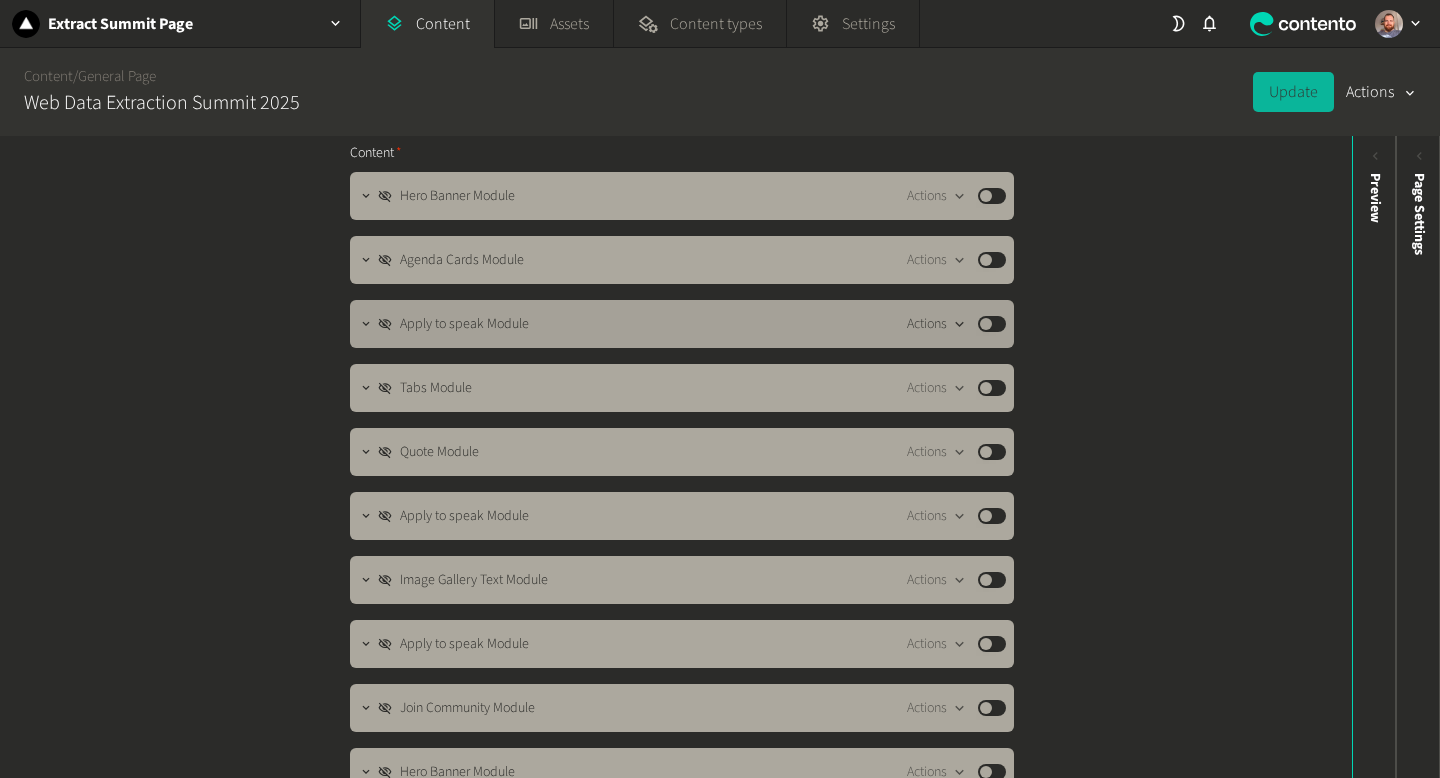 click 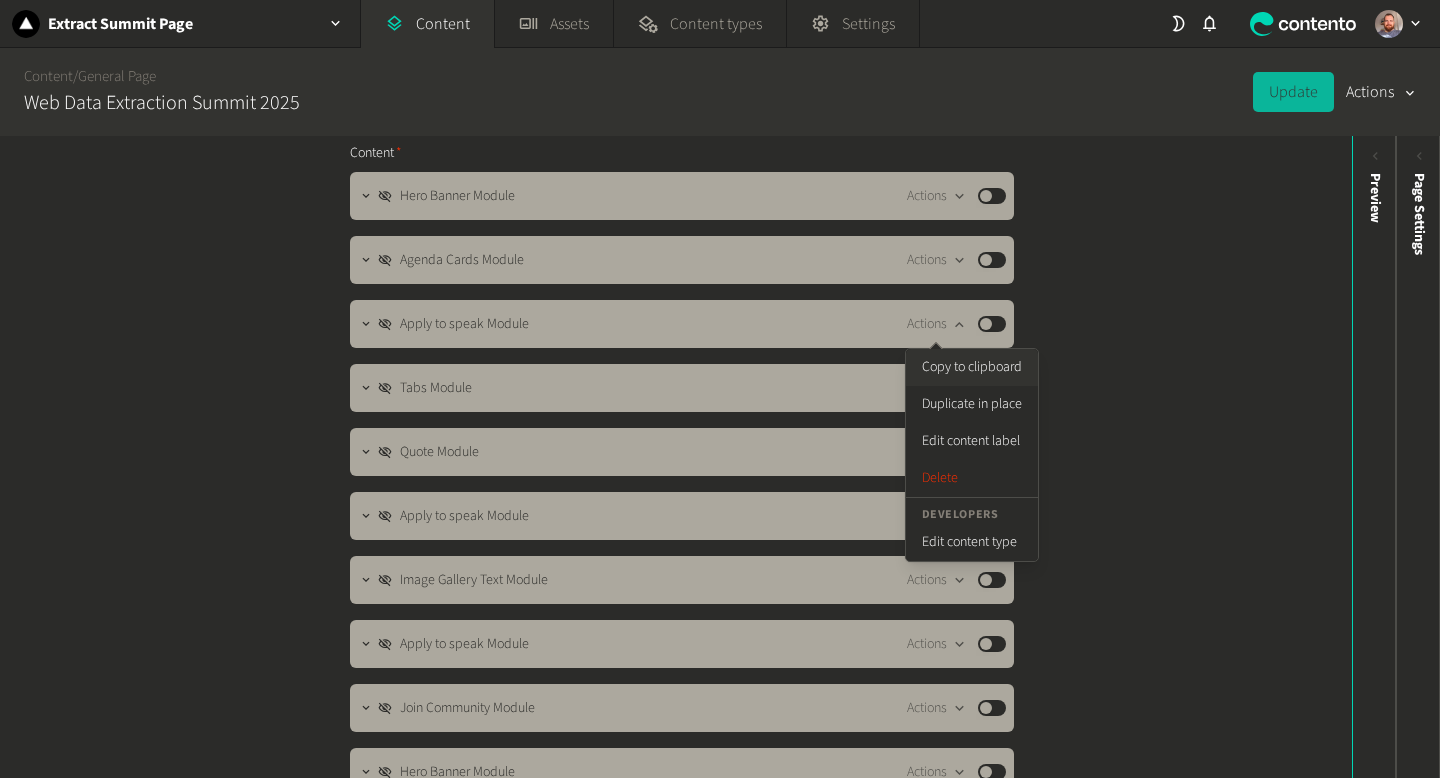 click on "Copy to clipboard" 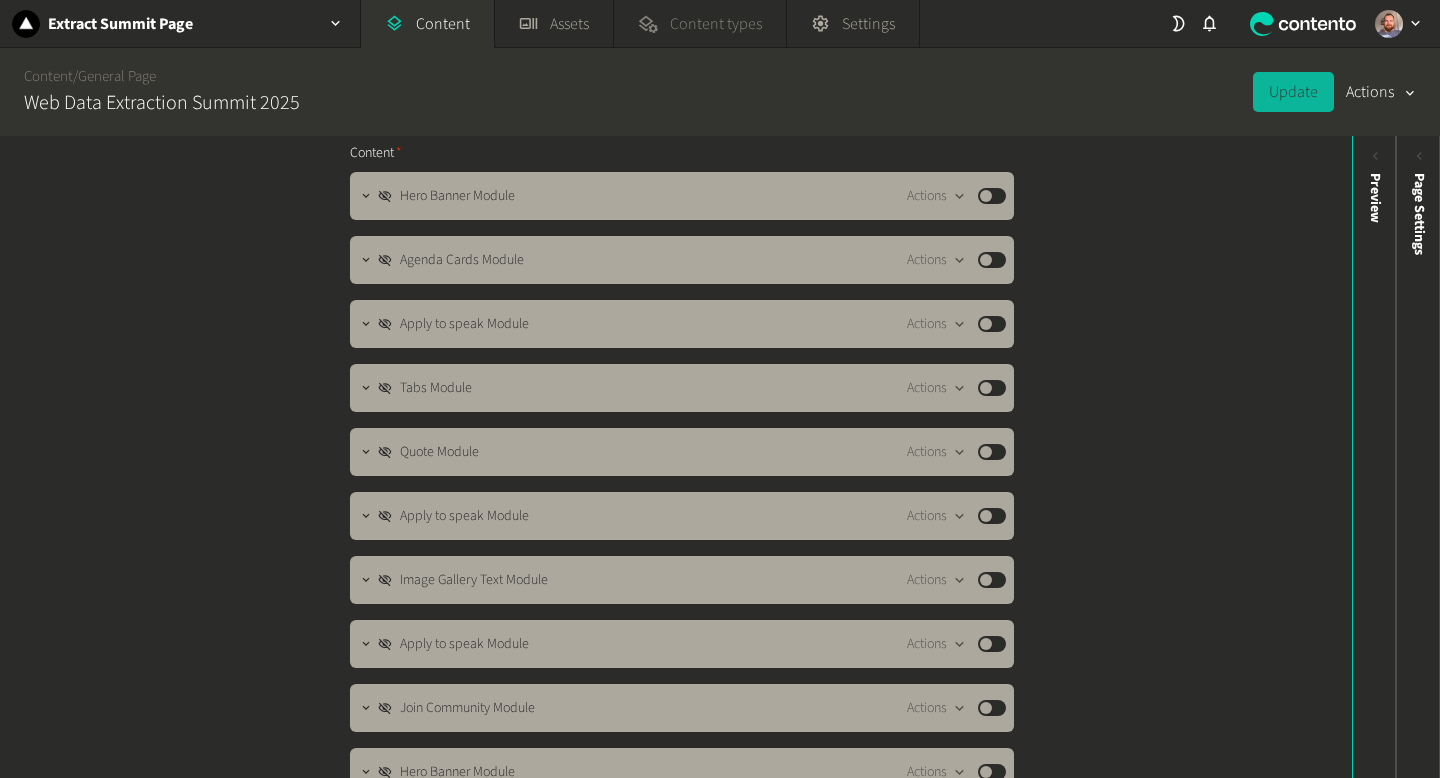 click on "Content types" 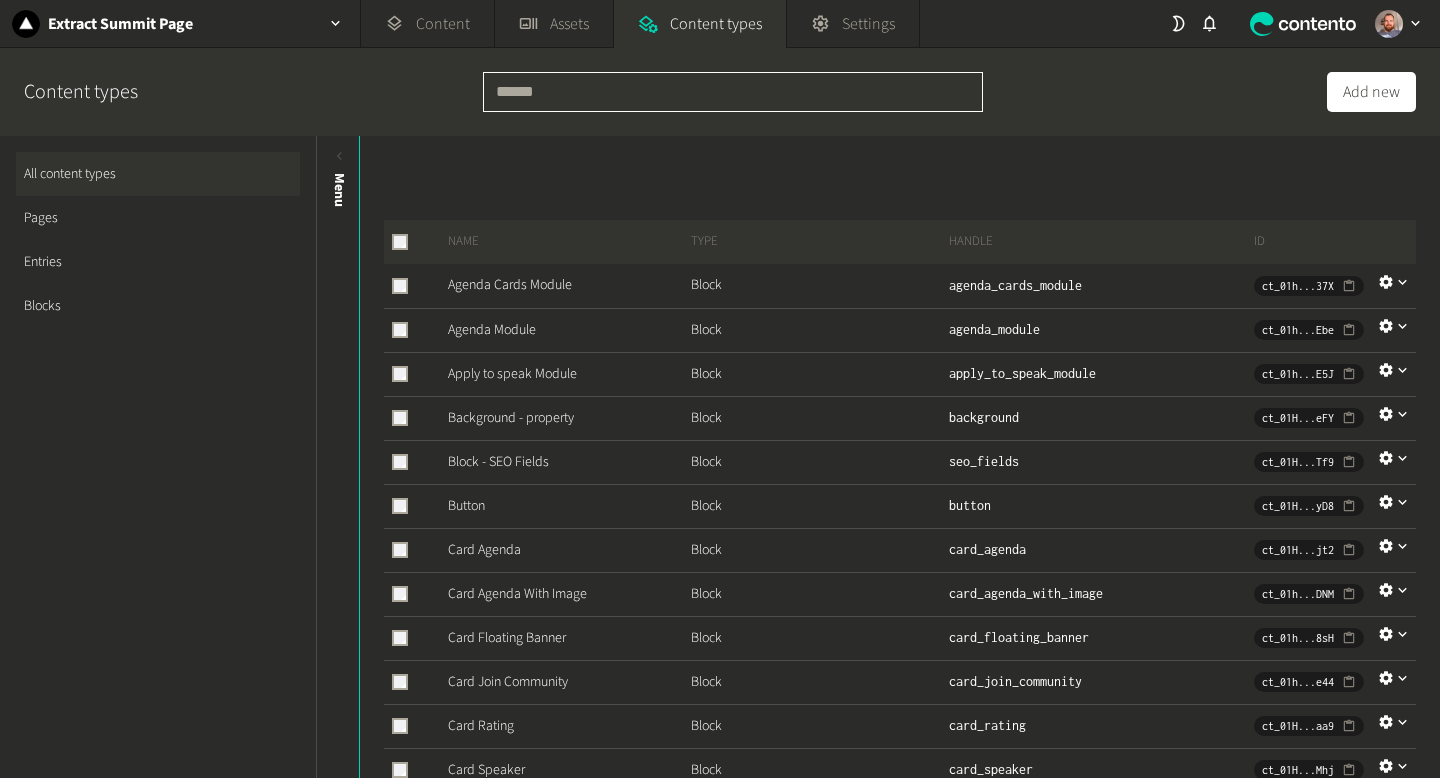 click 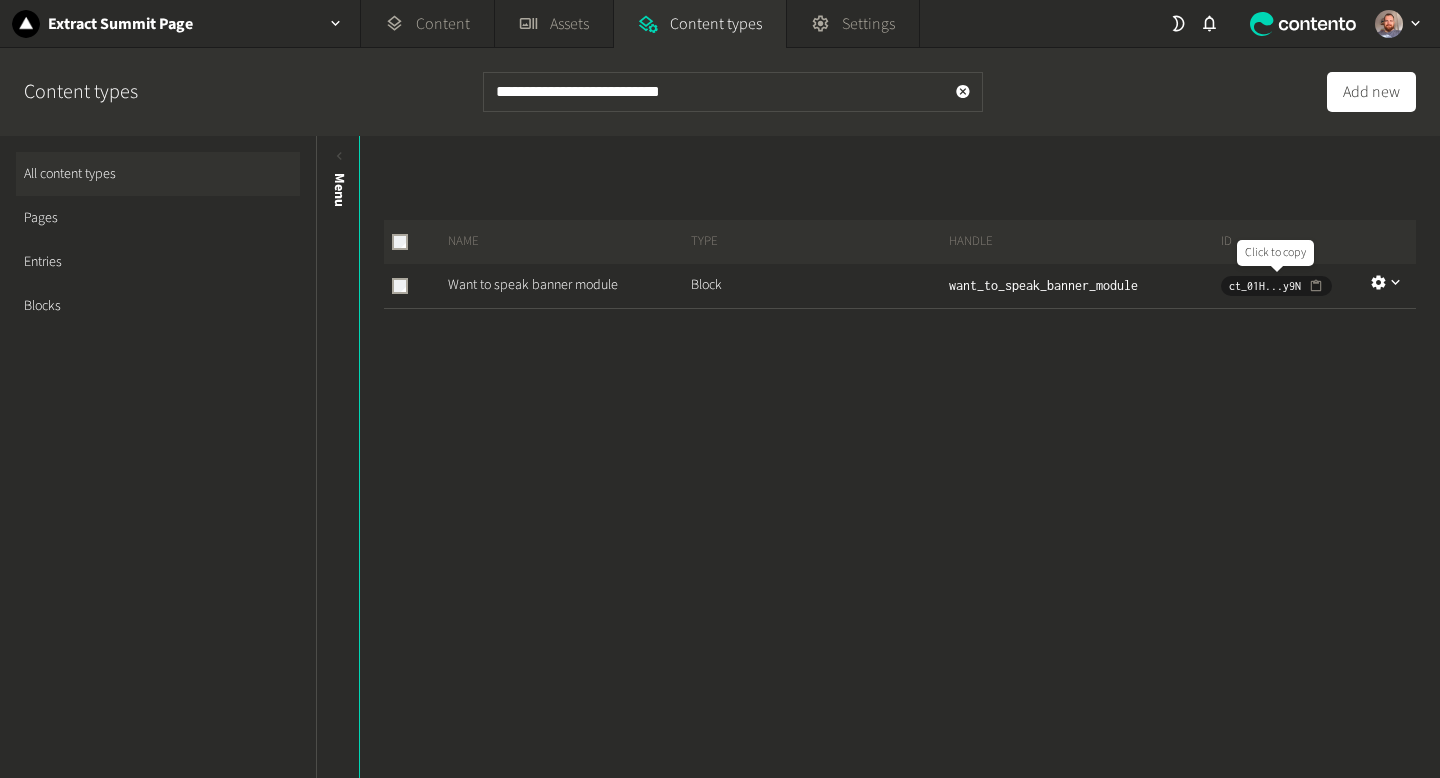click 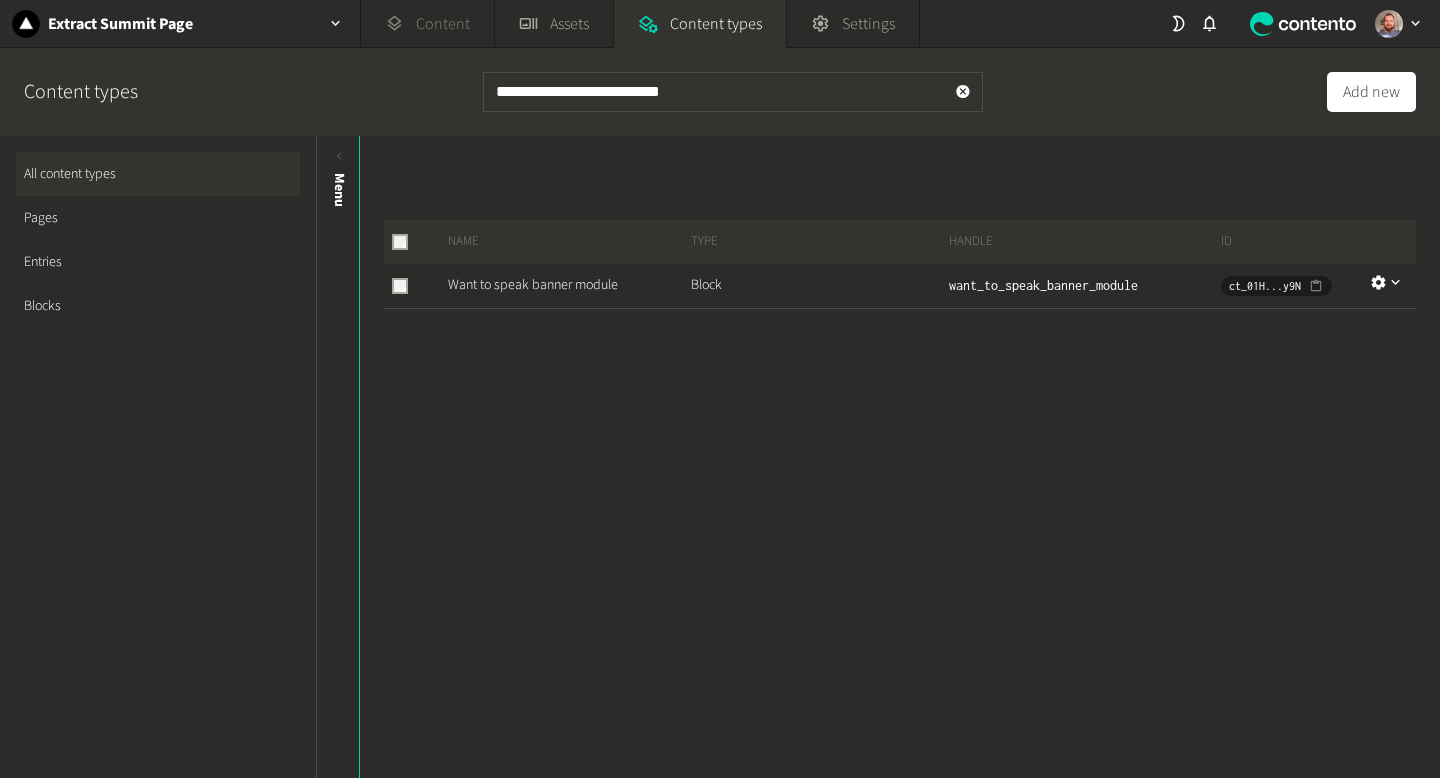 click on "Content" 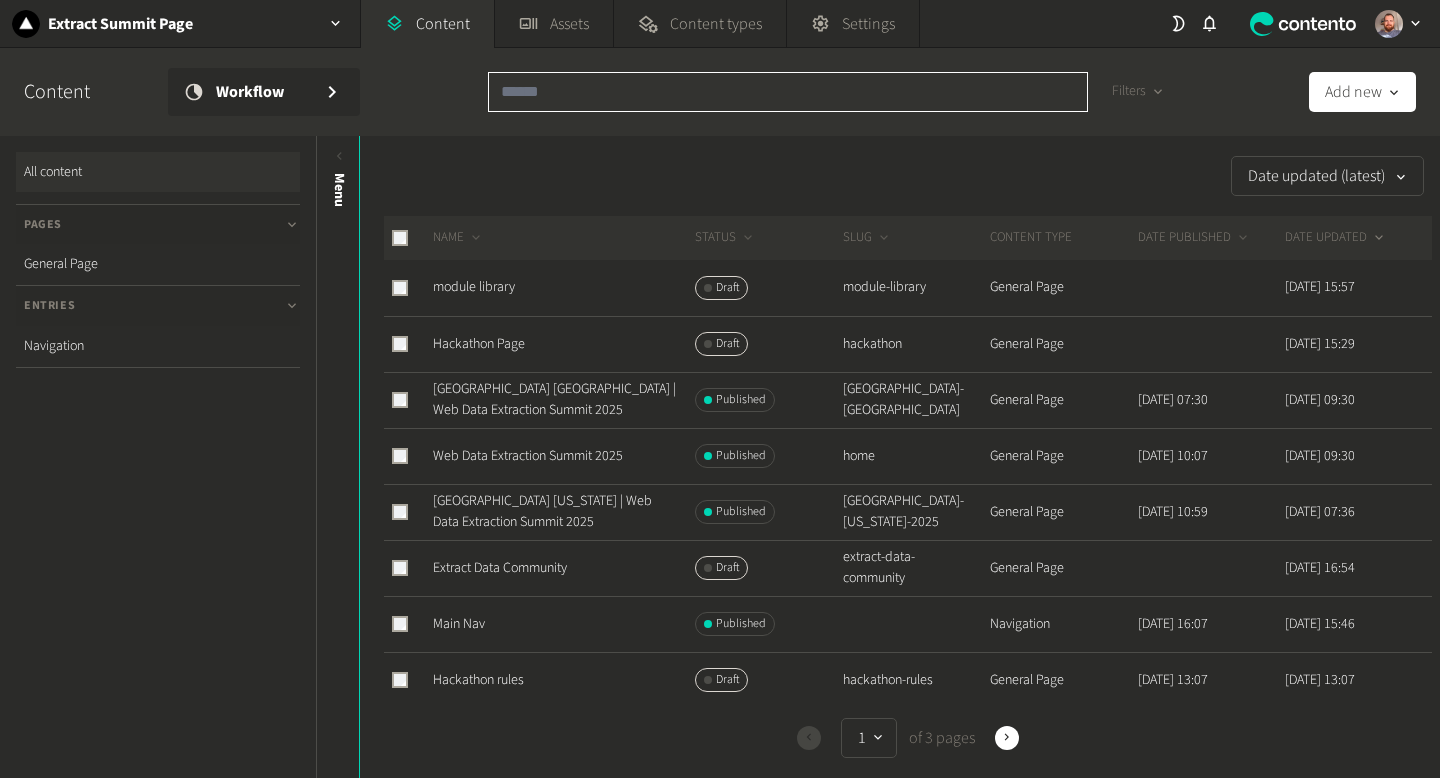 click 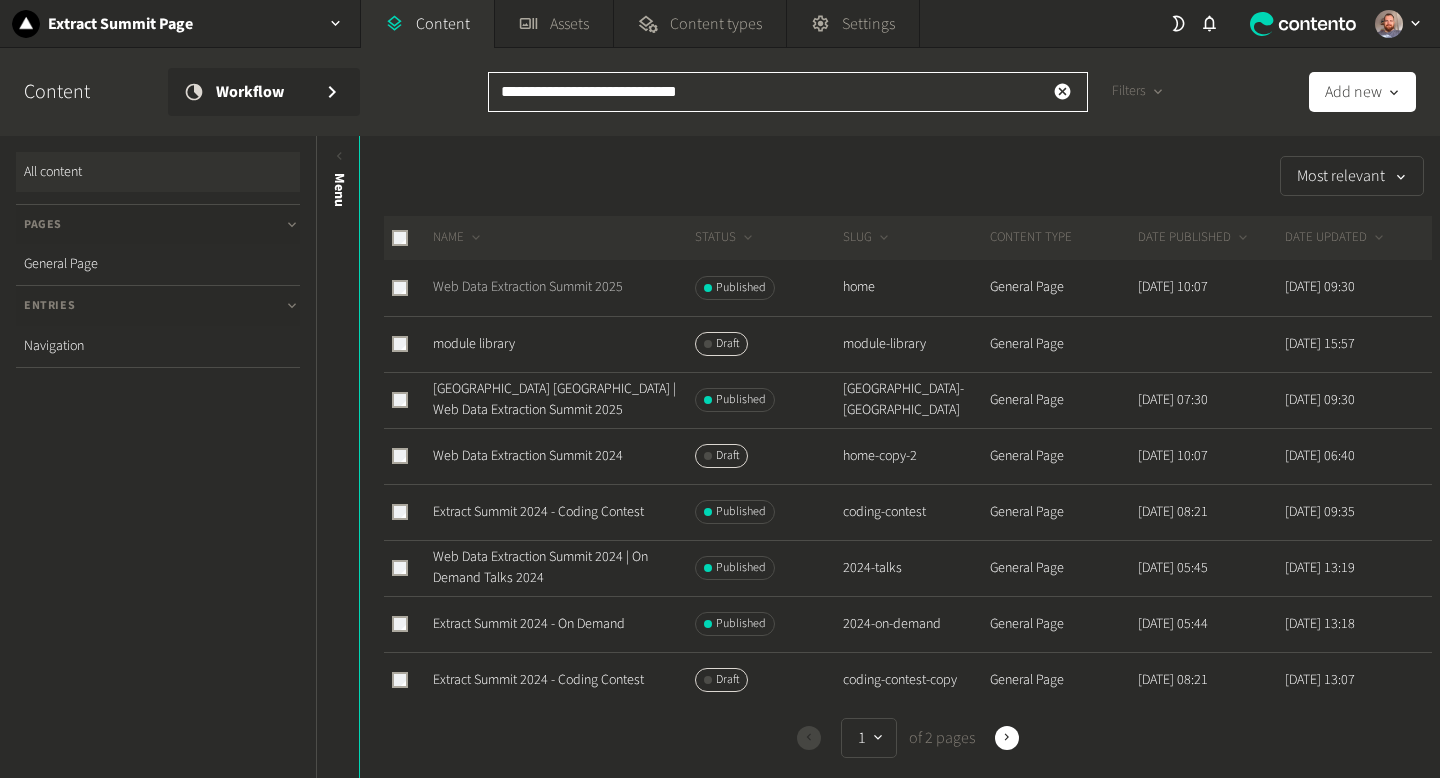 type on "**********" 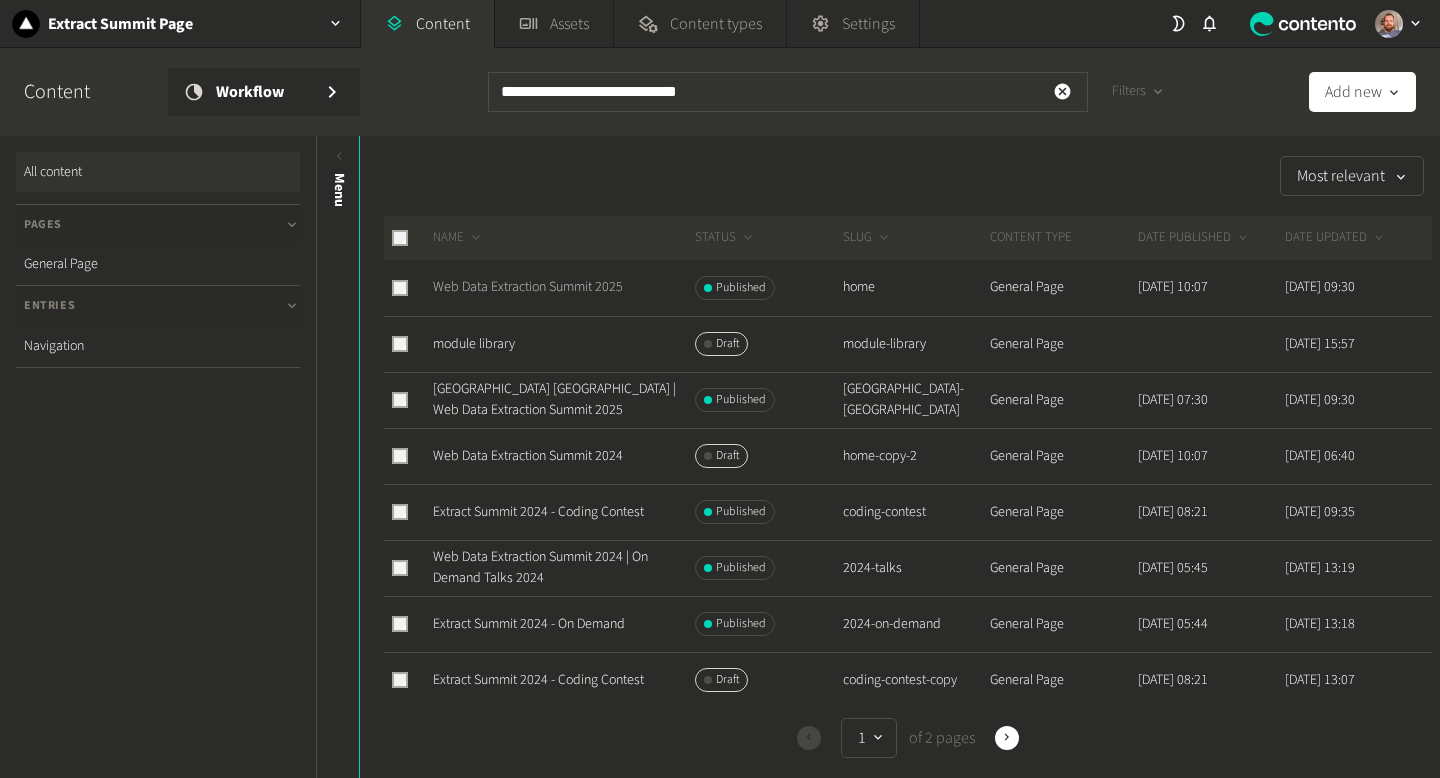 click on "Web Data Extraction Summit 2025" 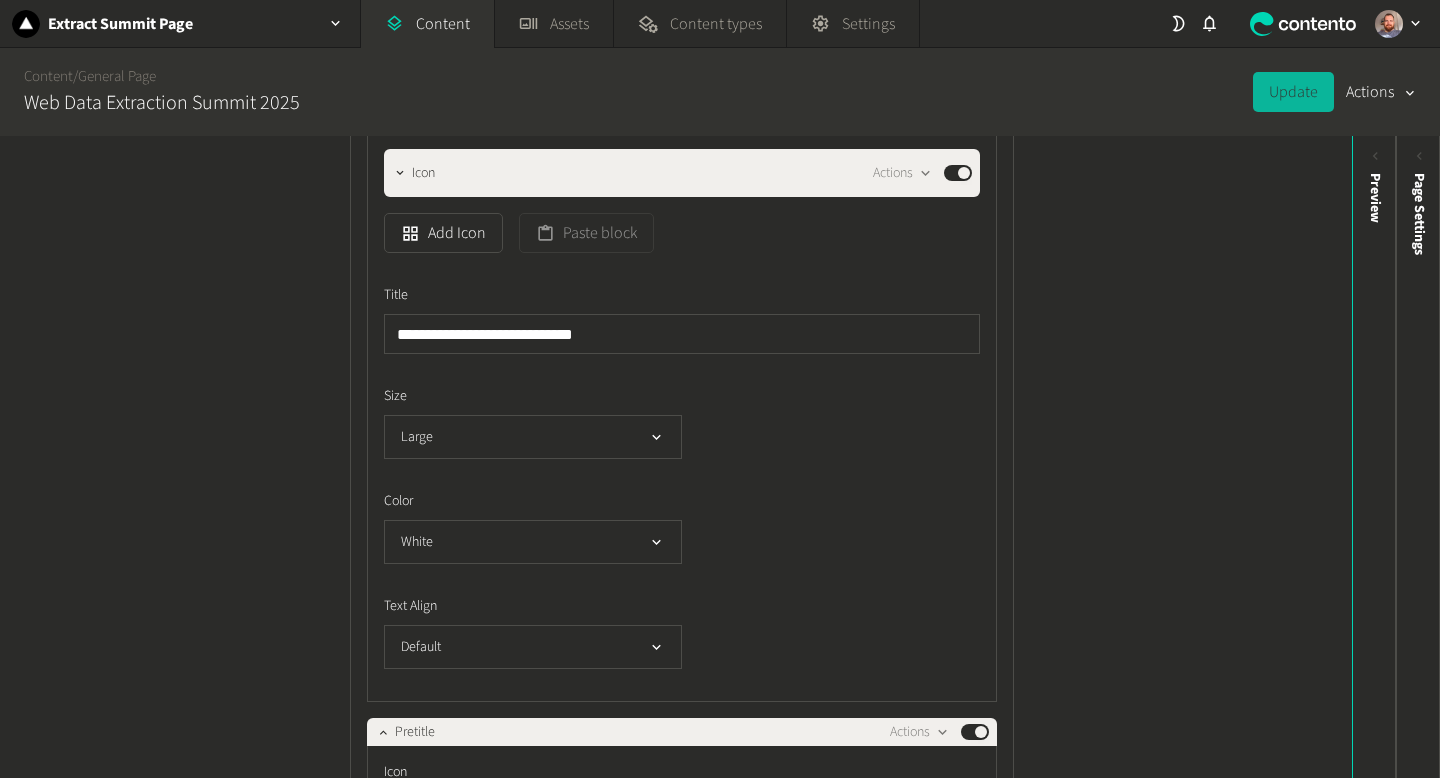 scroll, scrollTop: 1671, scrollLeft: 0, axis: vertical 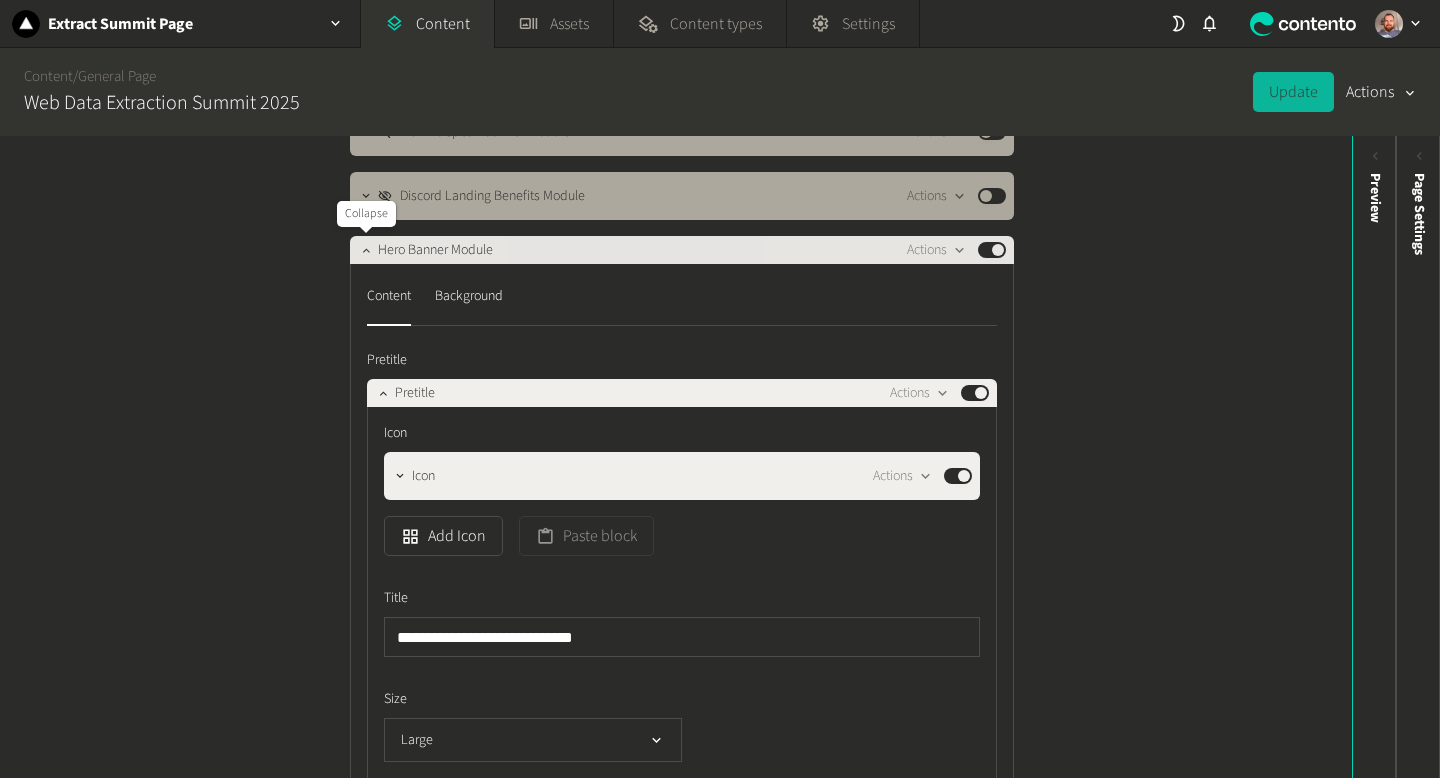 click 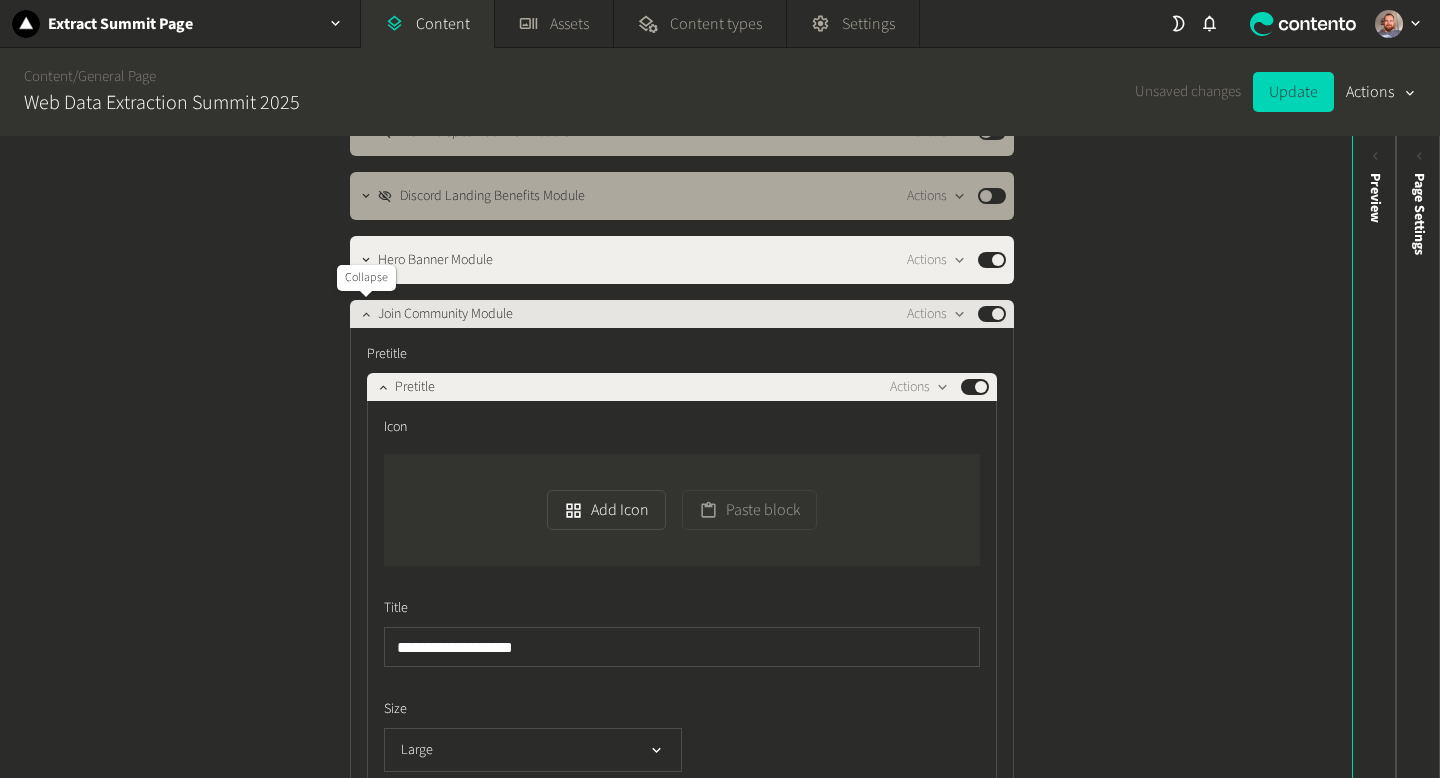 click 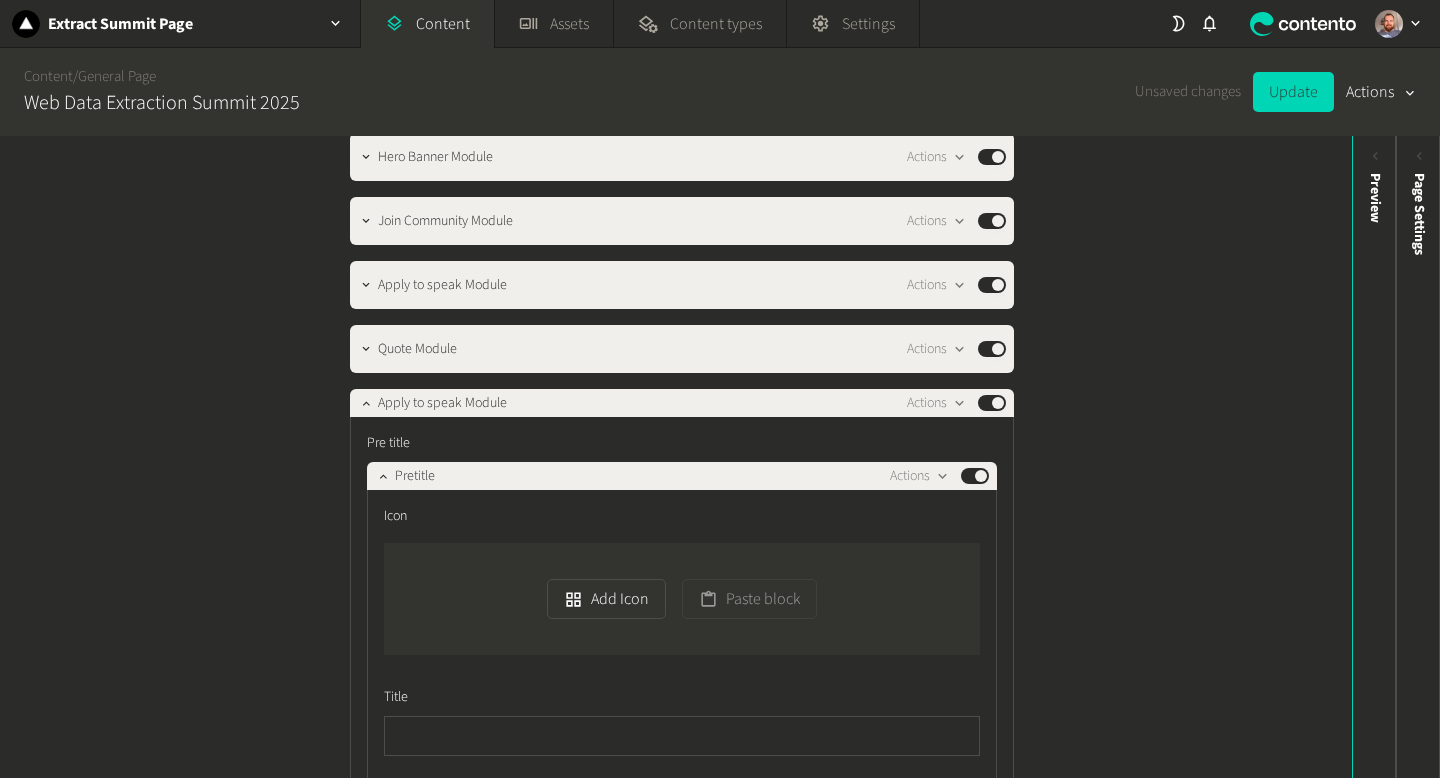 scroll, scrollTop: 1802, scrollLeft: 0, axis: vertical 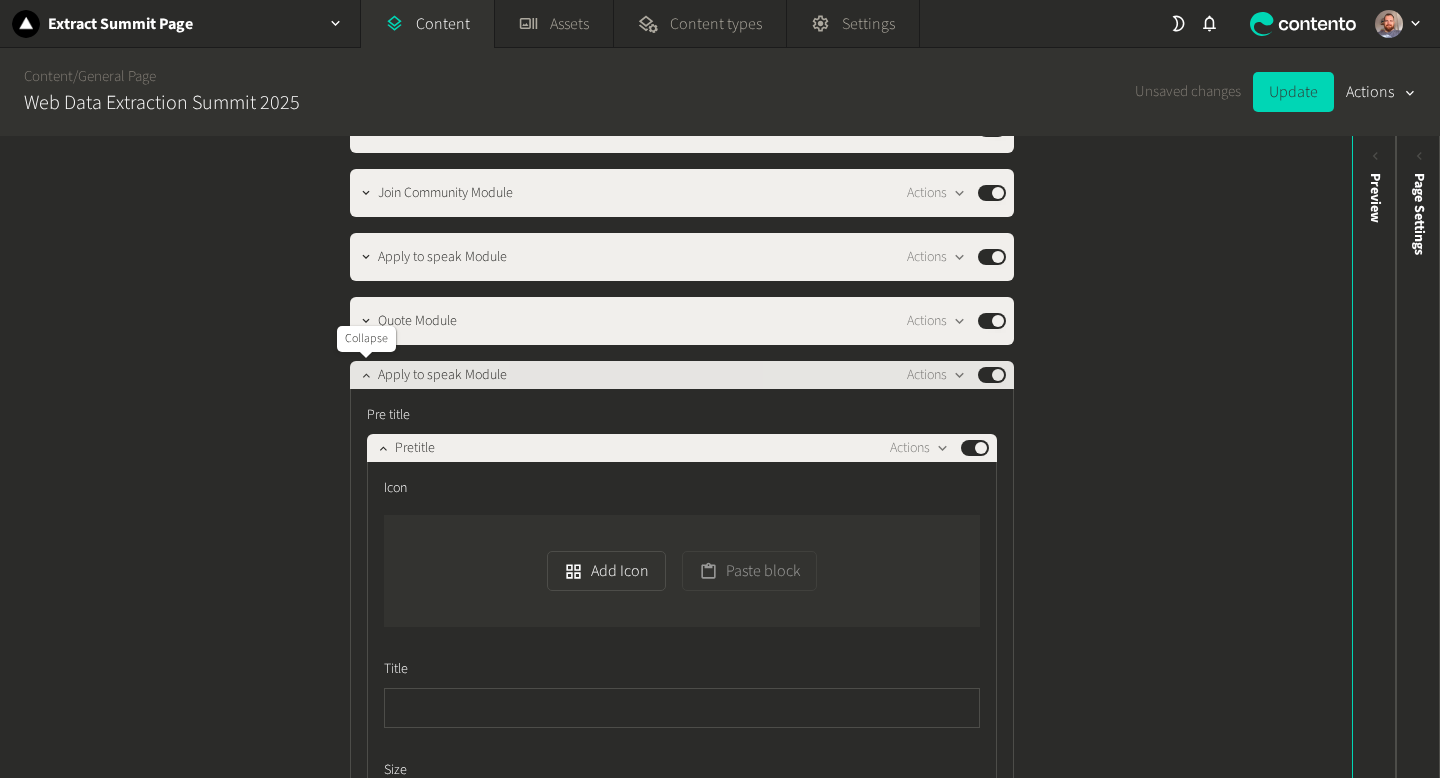 click 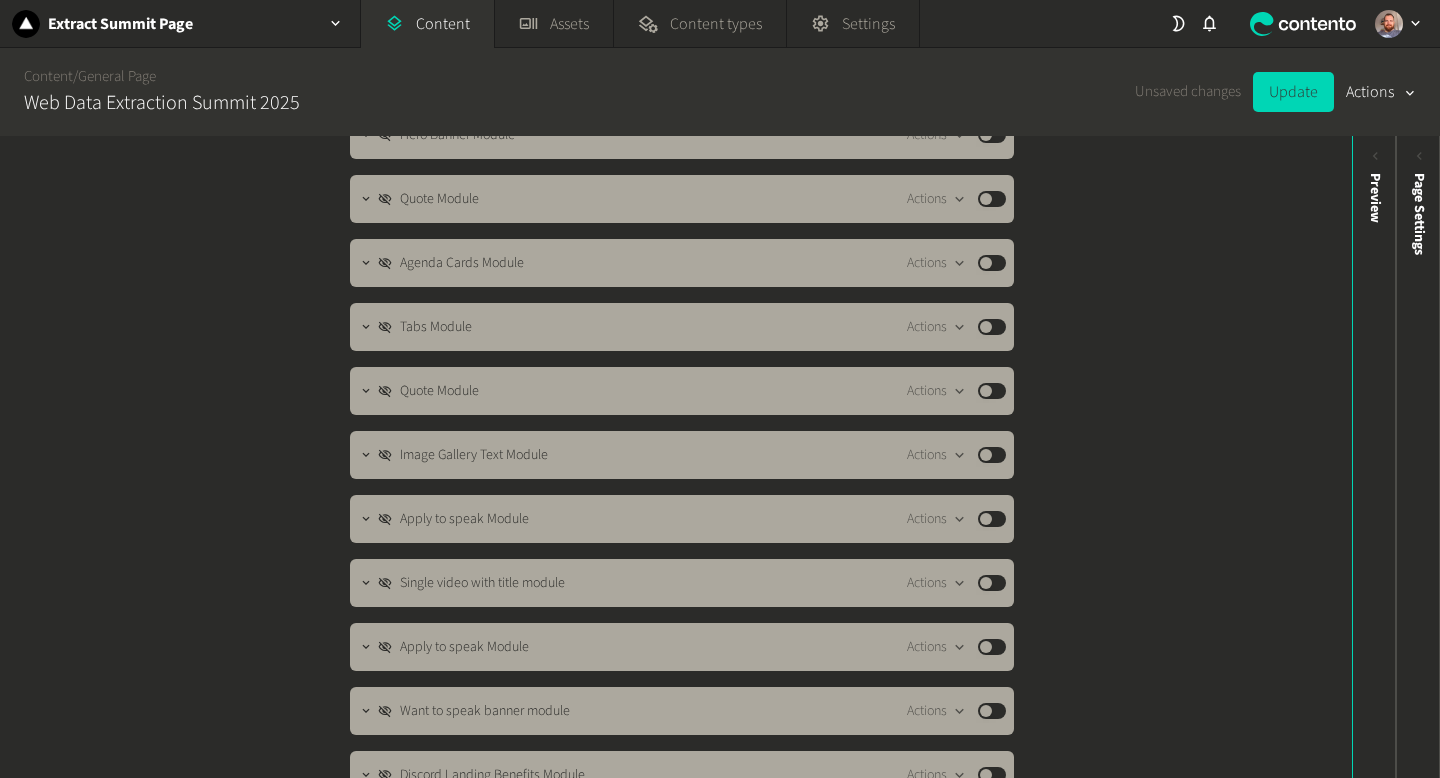 scroll, scrollTop: 839, scrollLeft: 0, axis: vertical 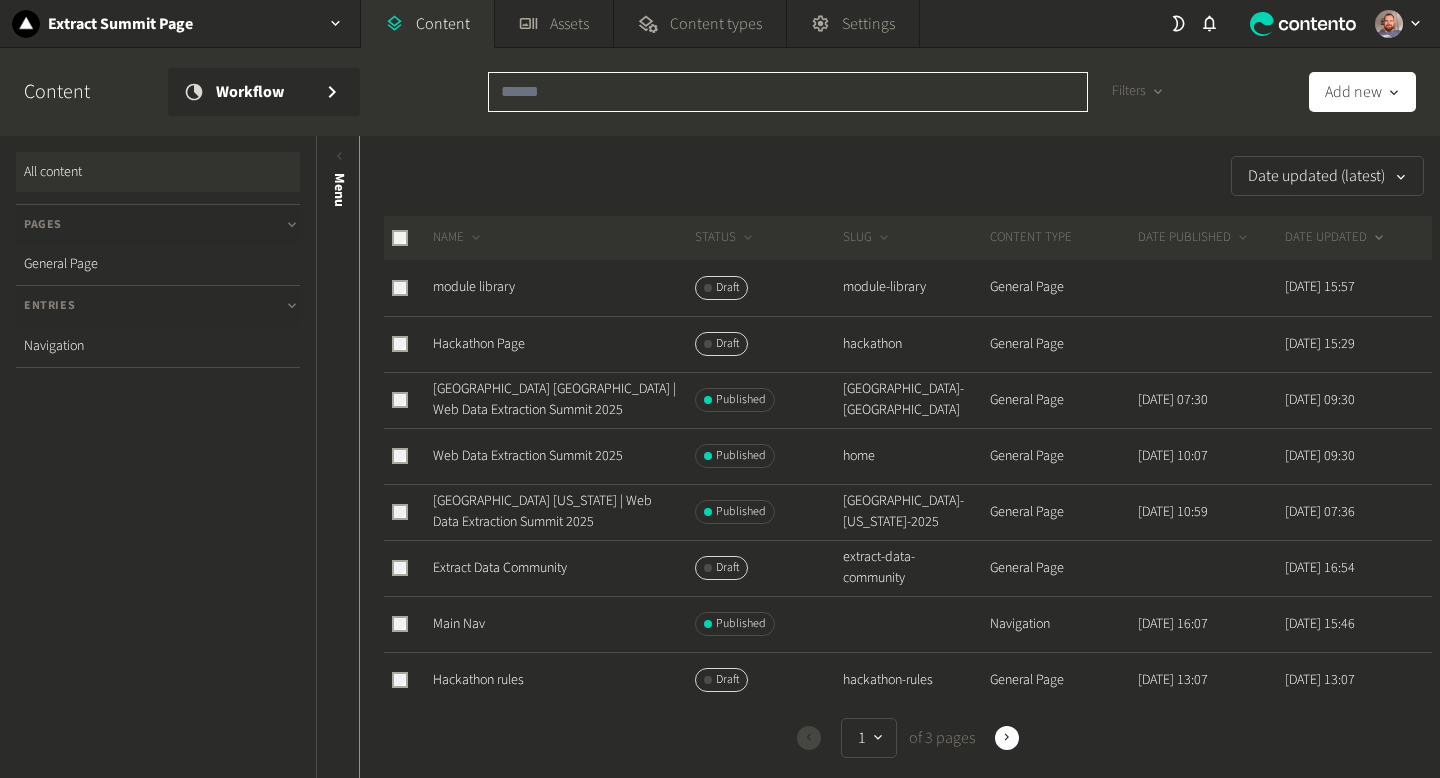 click 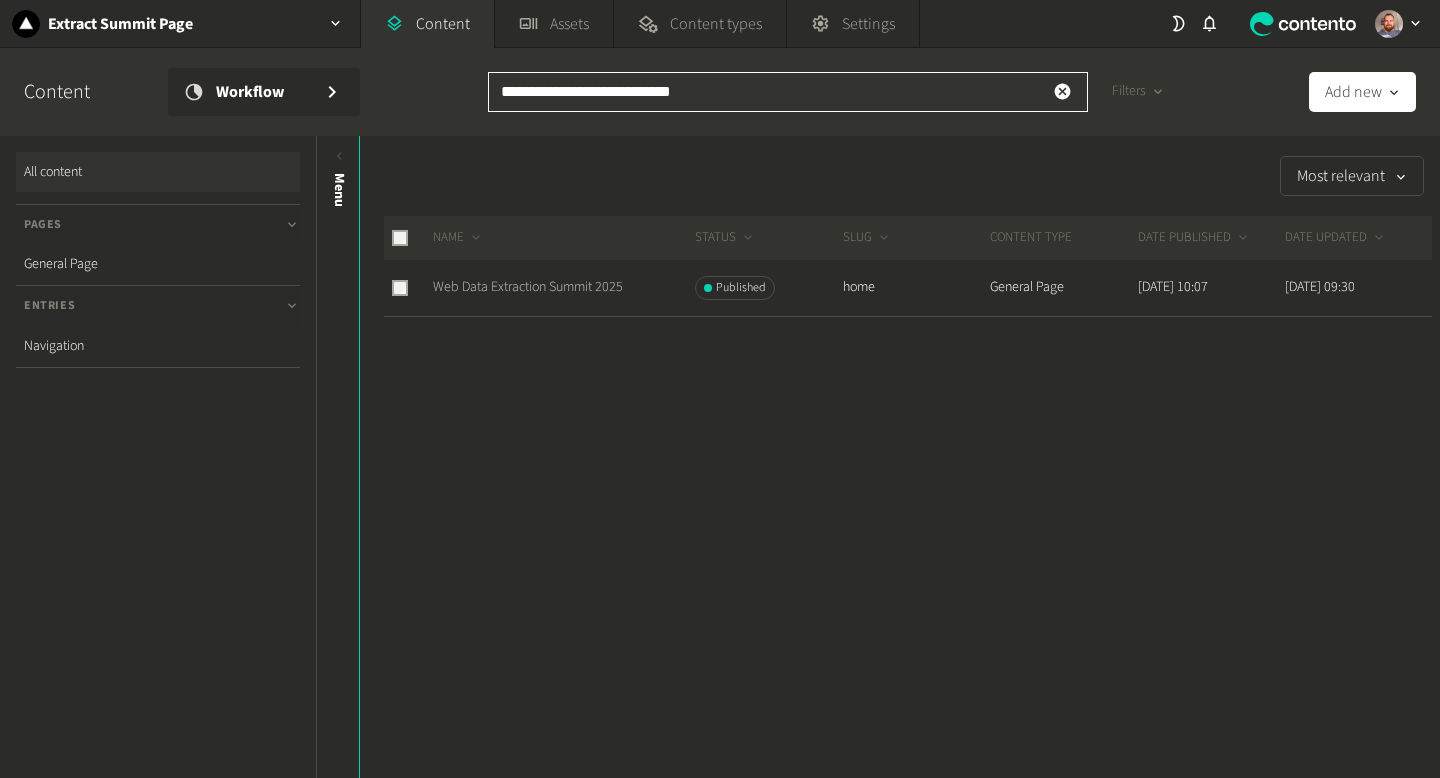 type on "**********" 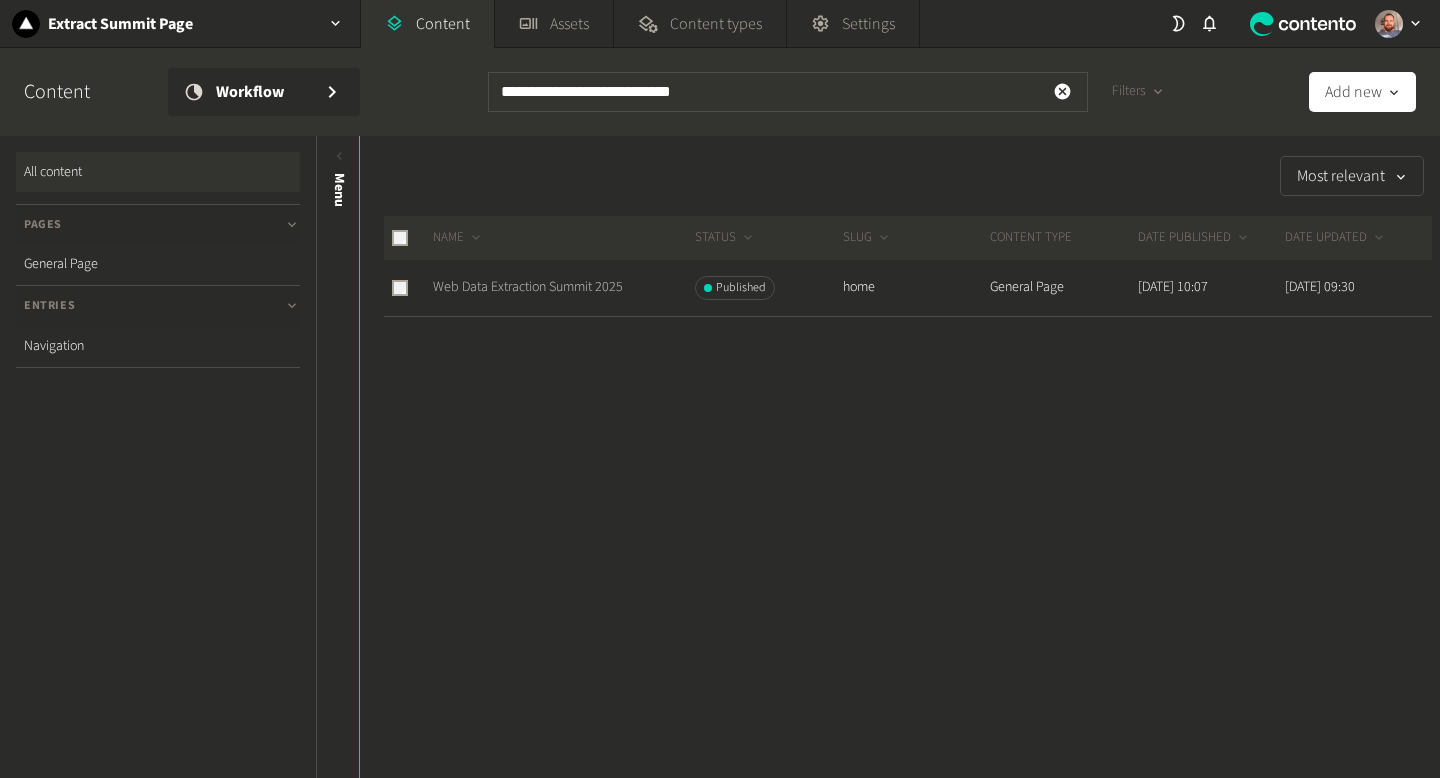 click on "Web Data Extraction Summit 2025" 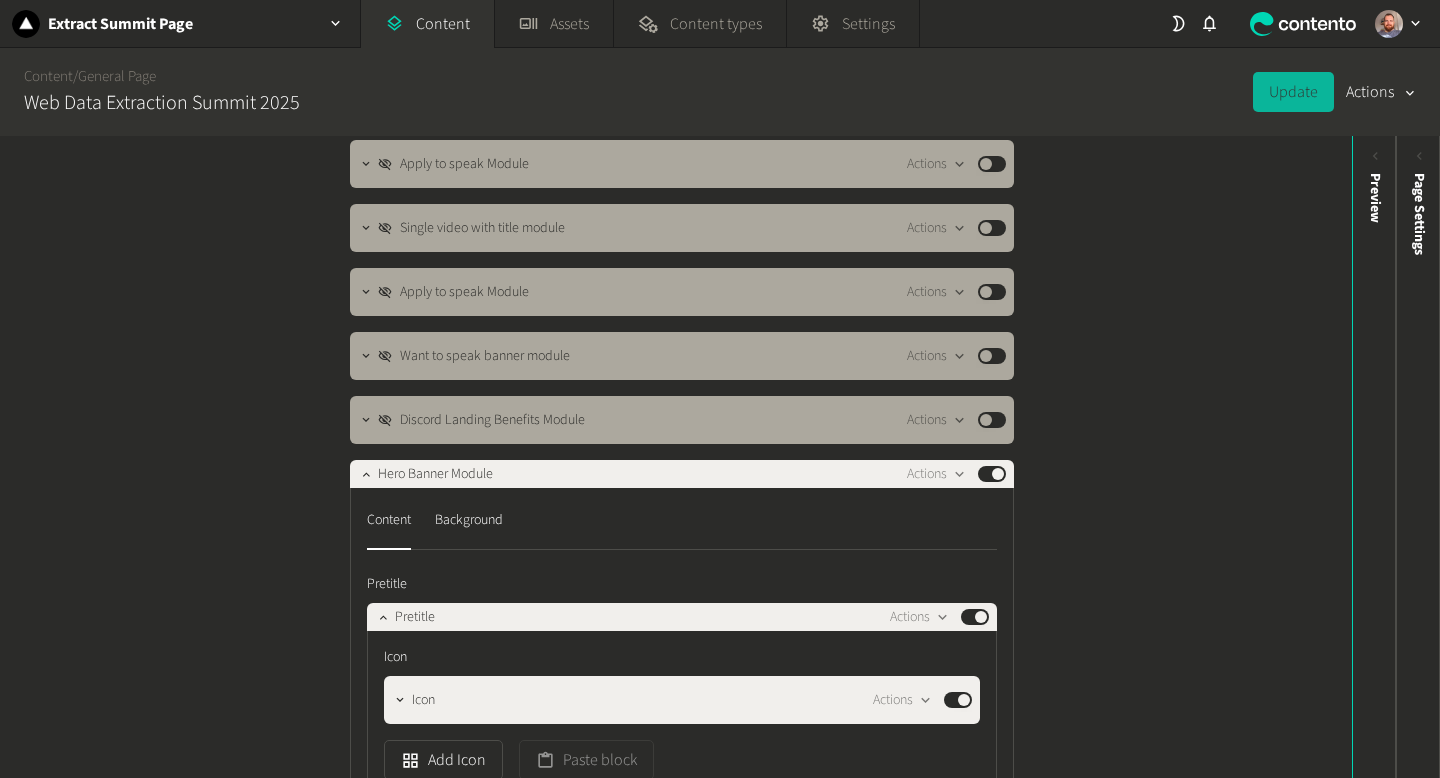 scroll, scrollTop: 1468, scrollLeft: 0, axis: vertical 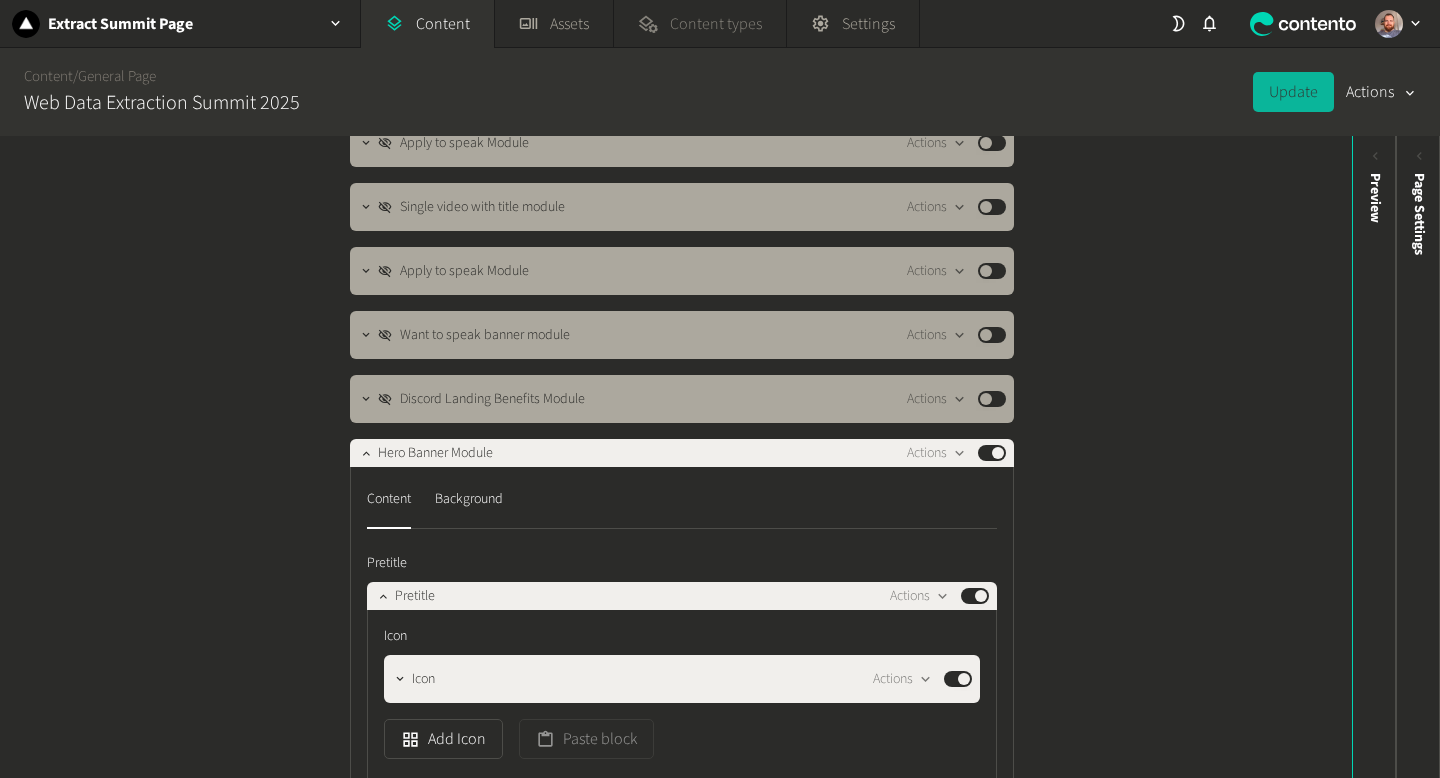 click on "Content types" 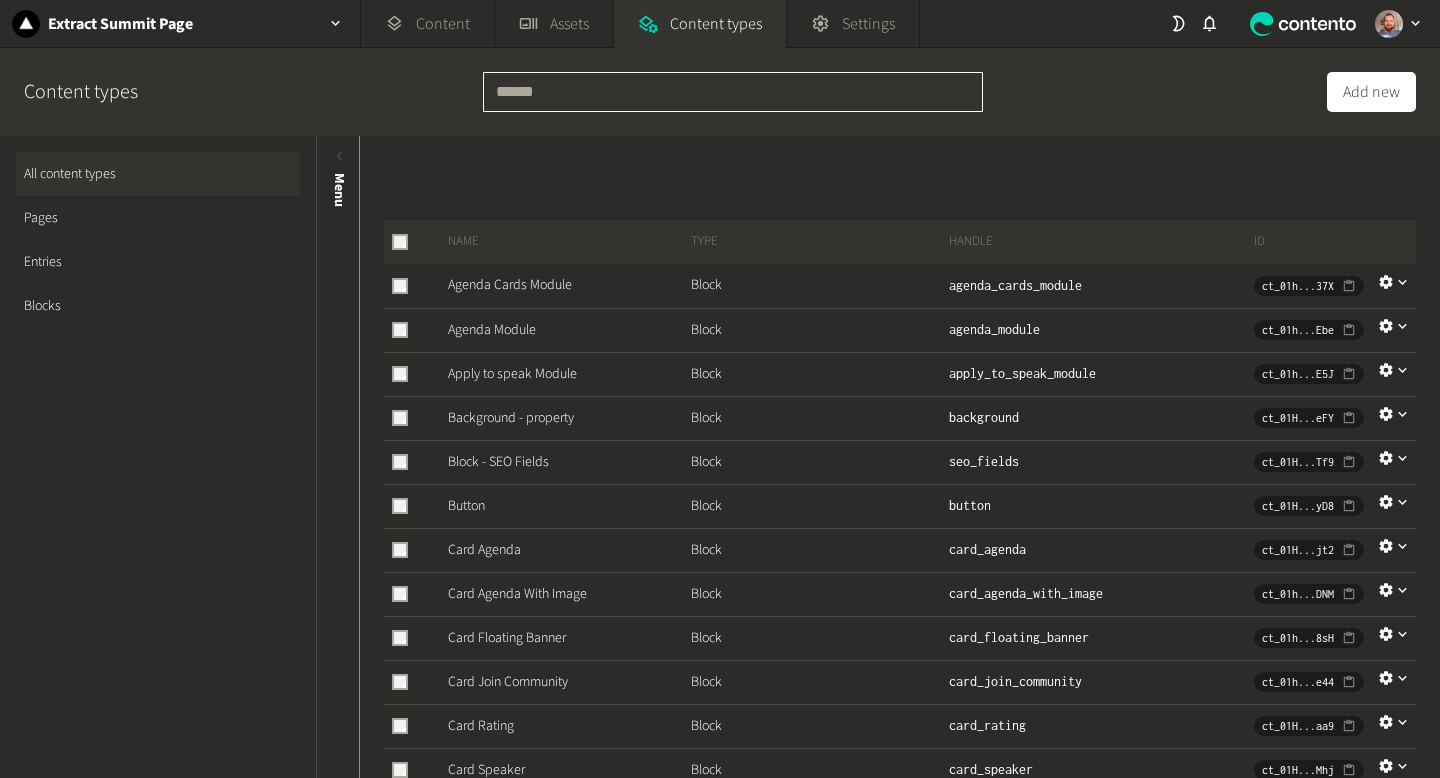 click 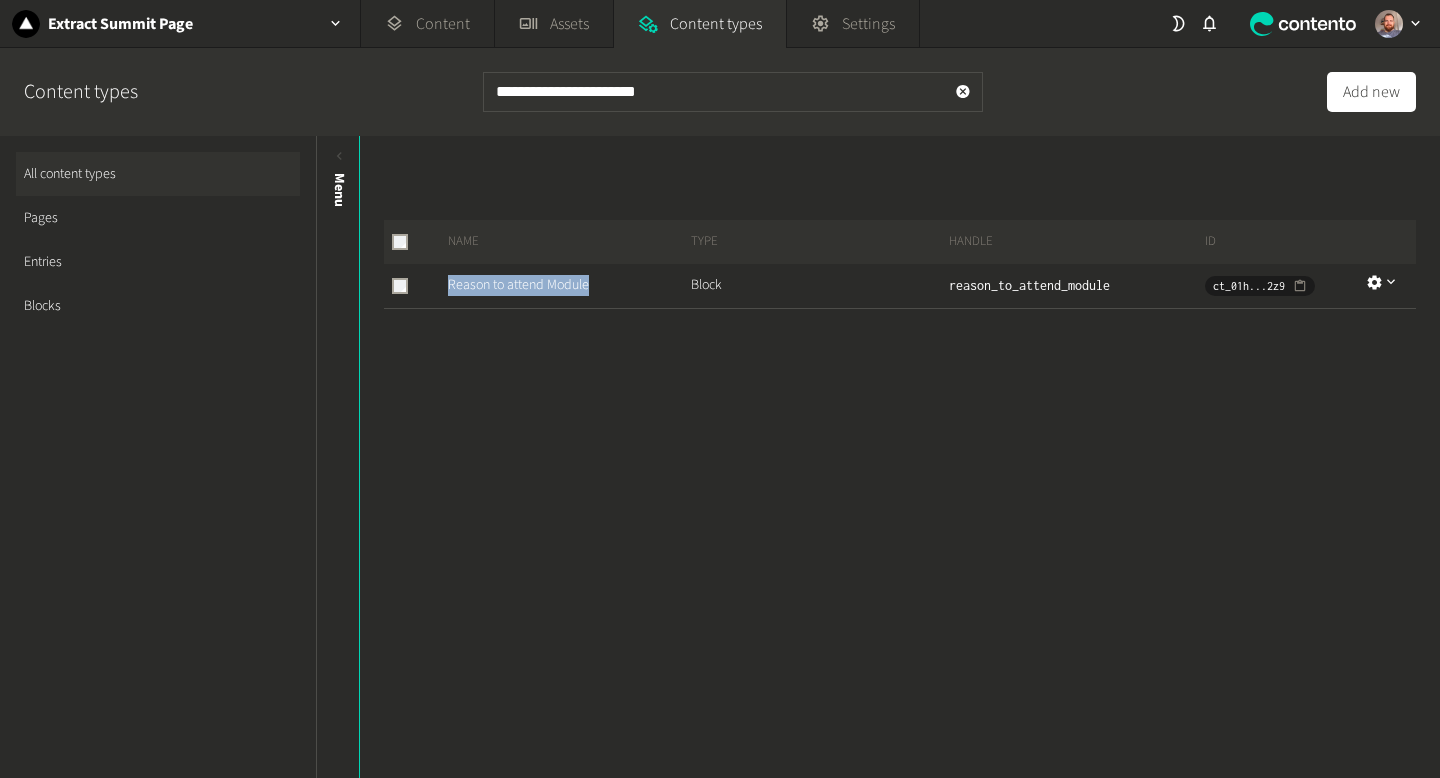 drag, startPoint x: 594, startPoint y: 283, endPoint x: 436, endPoint y: 296, distance: 158.5339 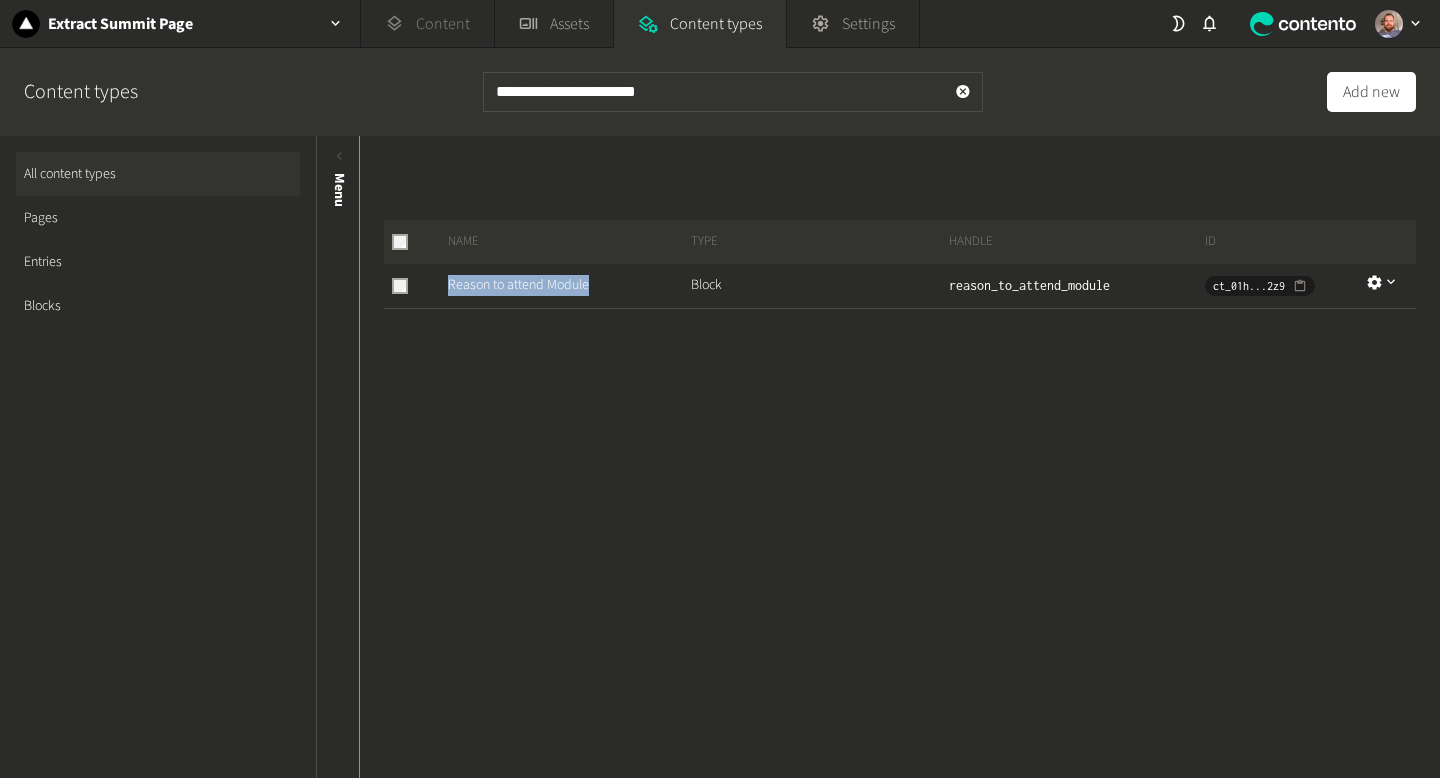 click on "Content" 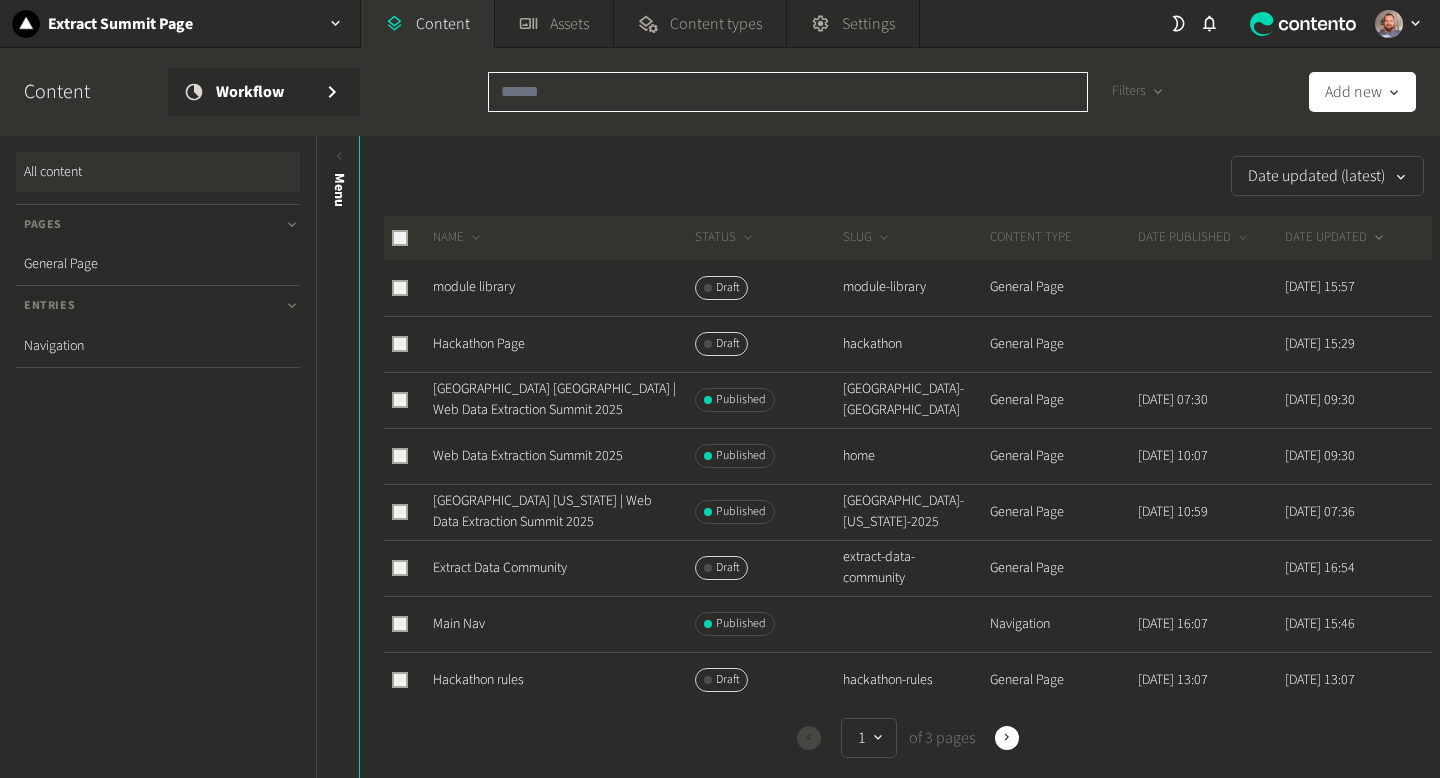 click 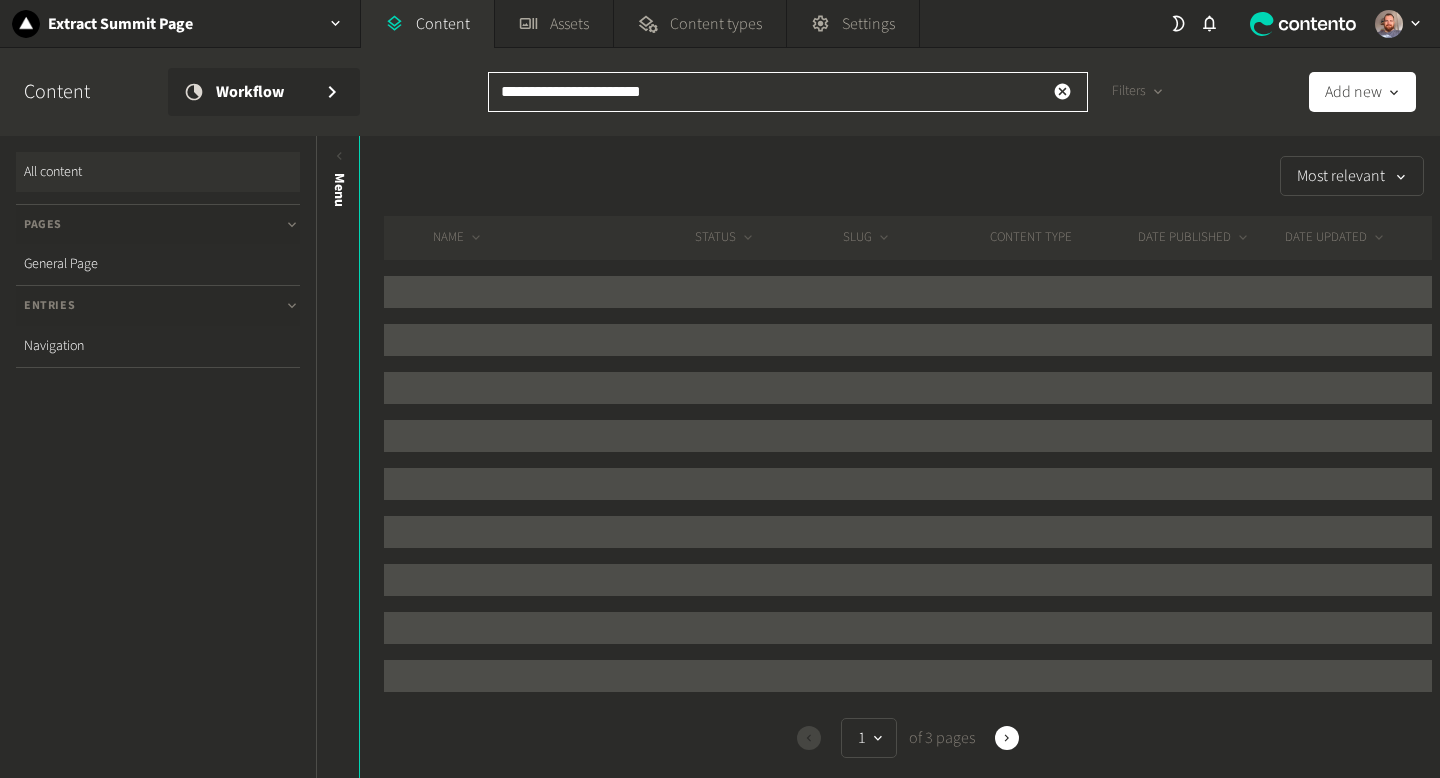type on "**********" 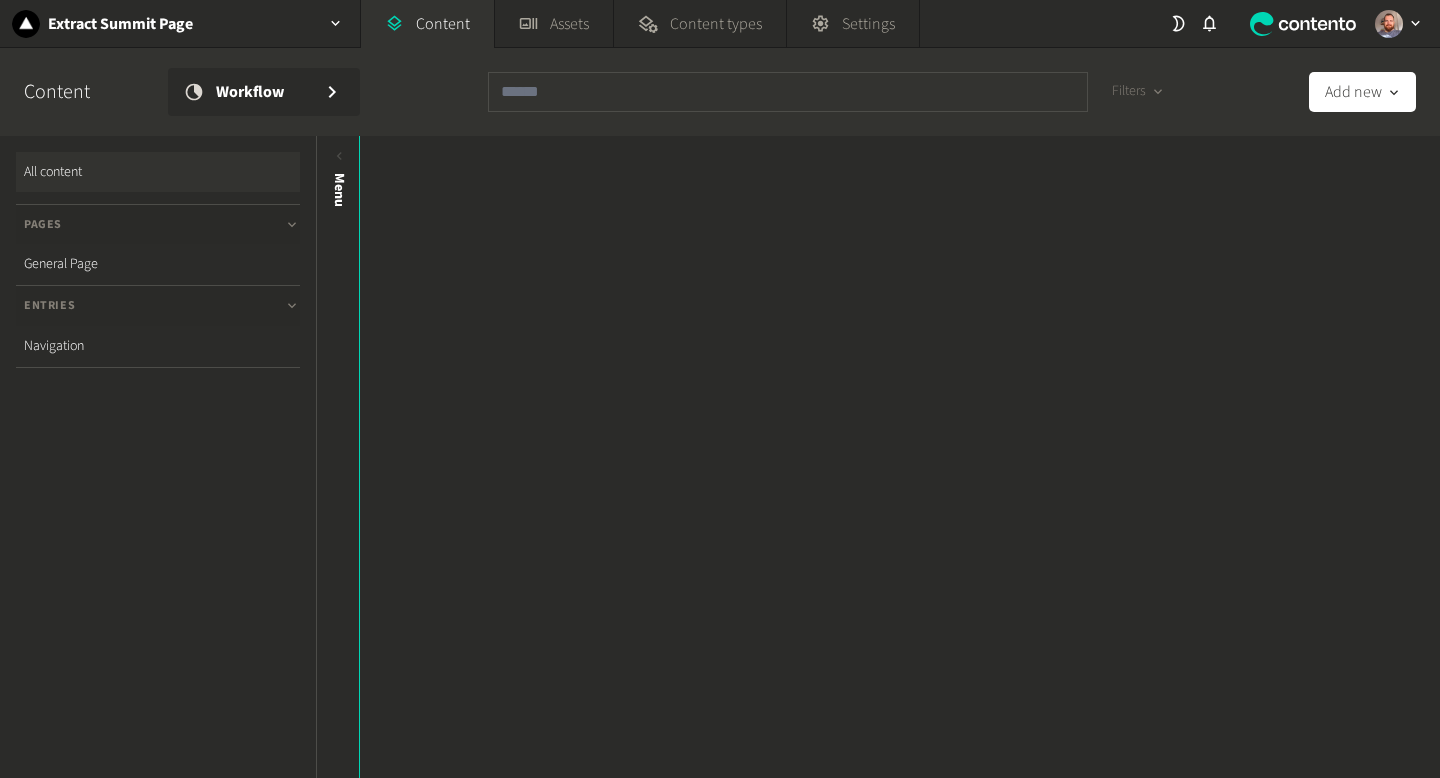 scroll, scrollTop: 0, scrollLeft: 0, axis: both 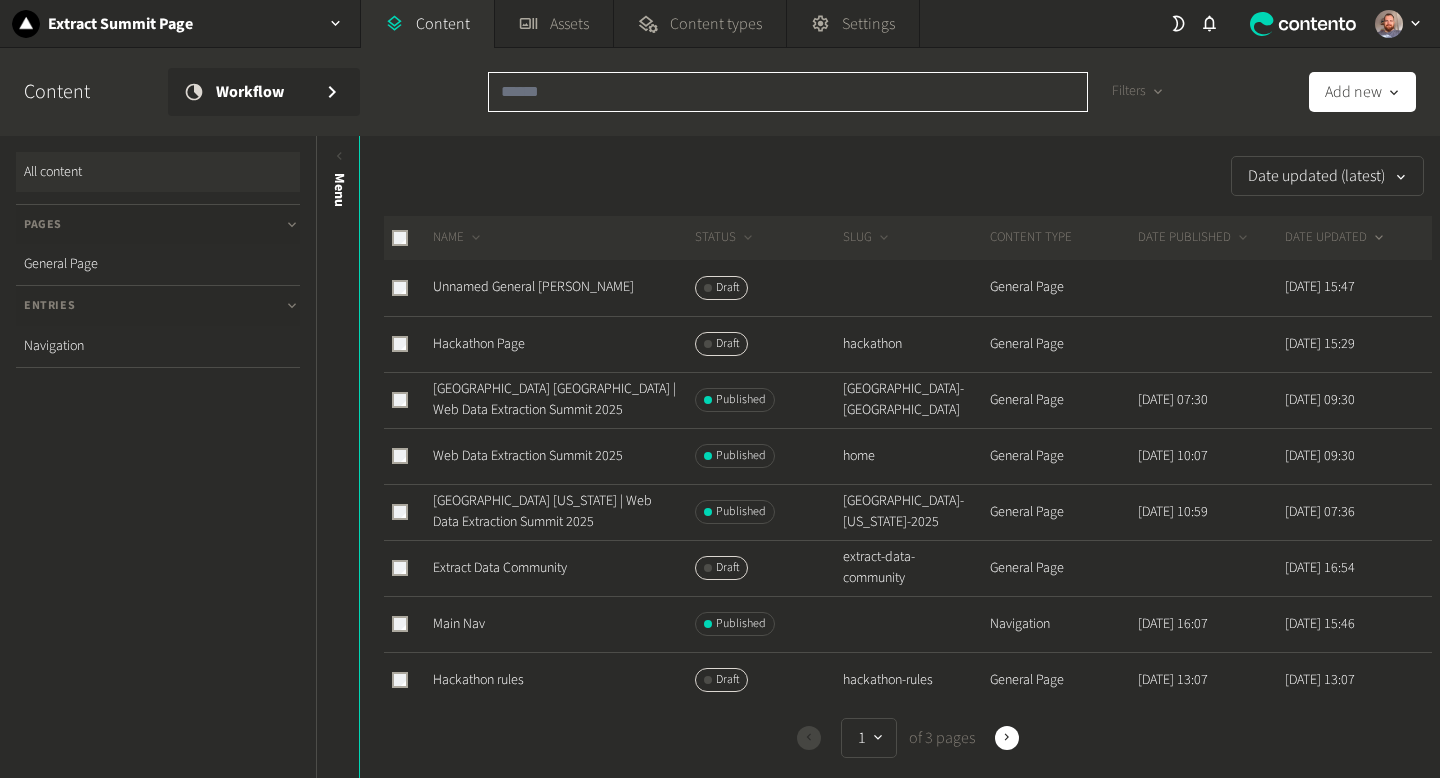 click 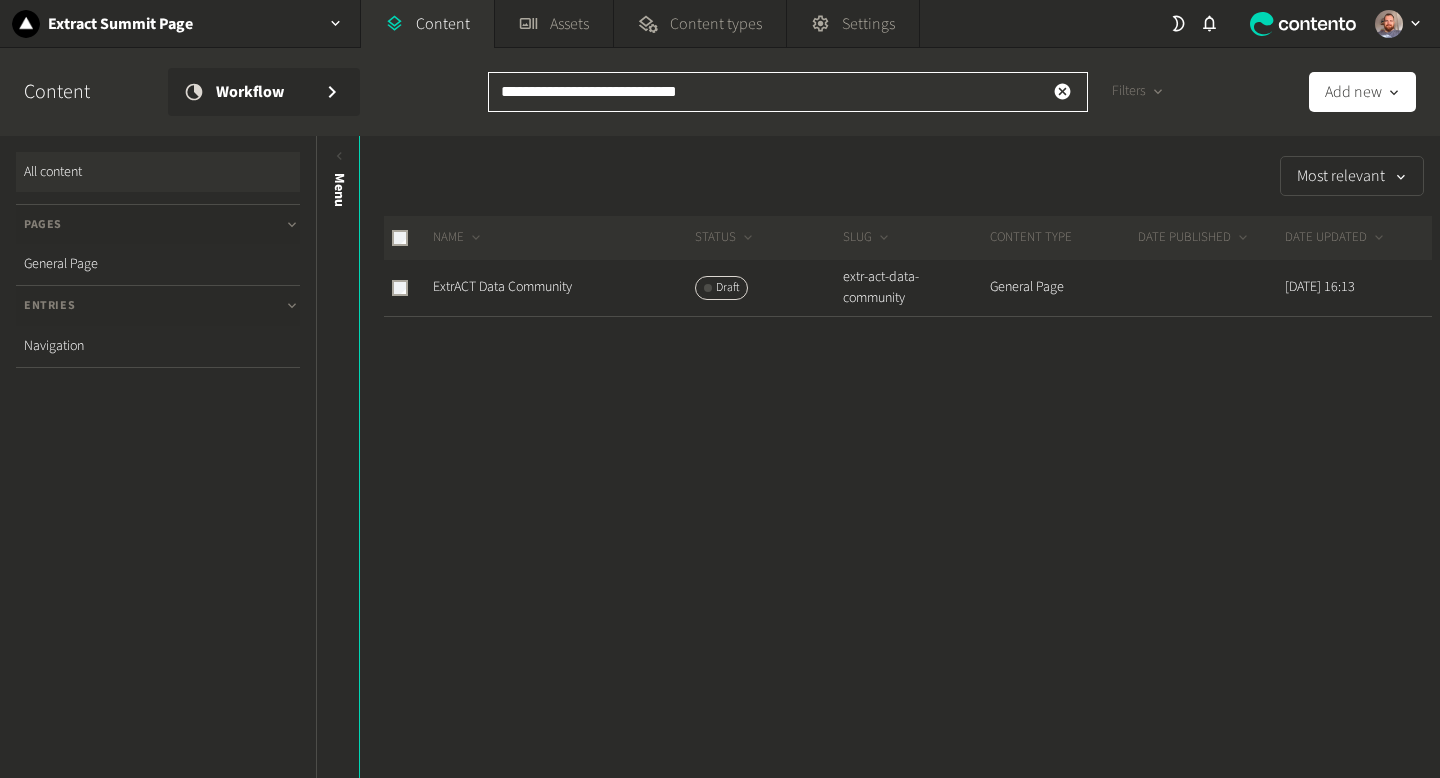 drag, startPoint x: 744, startPoint y: 91, endPoint x: 375, endPoint y: 98, distance: 369.06638 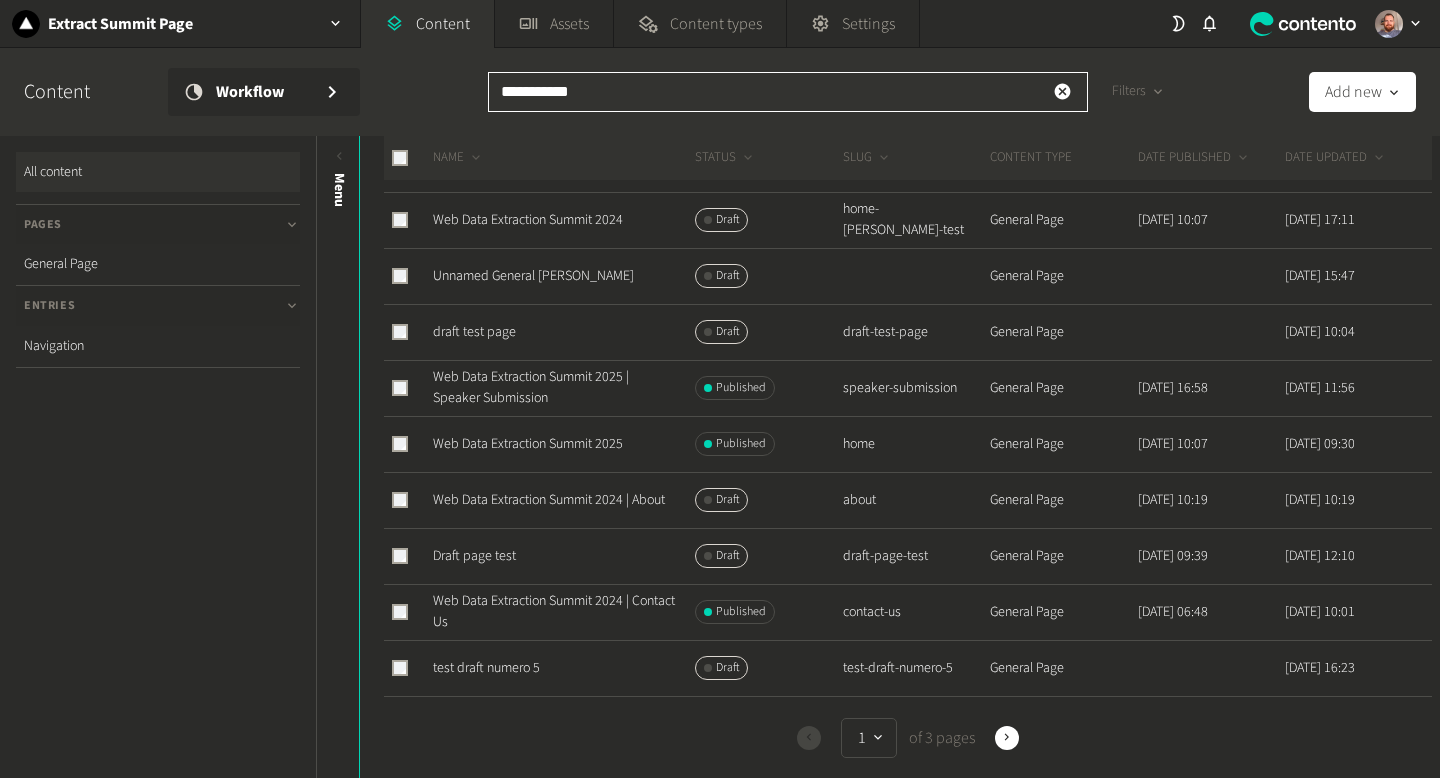 scroll, scrollTop: 353, scrollLeft: 0, axis: vertical 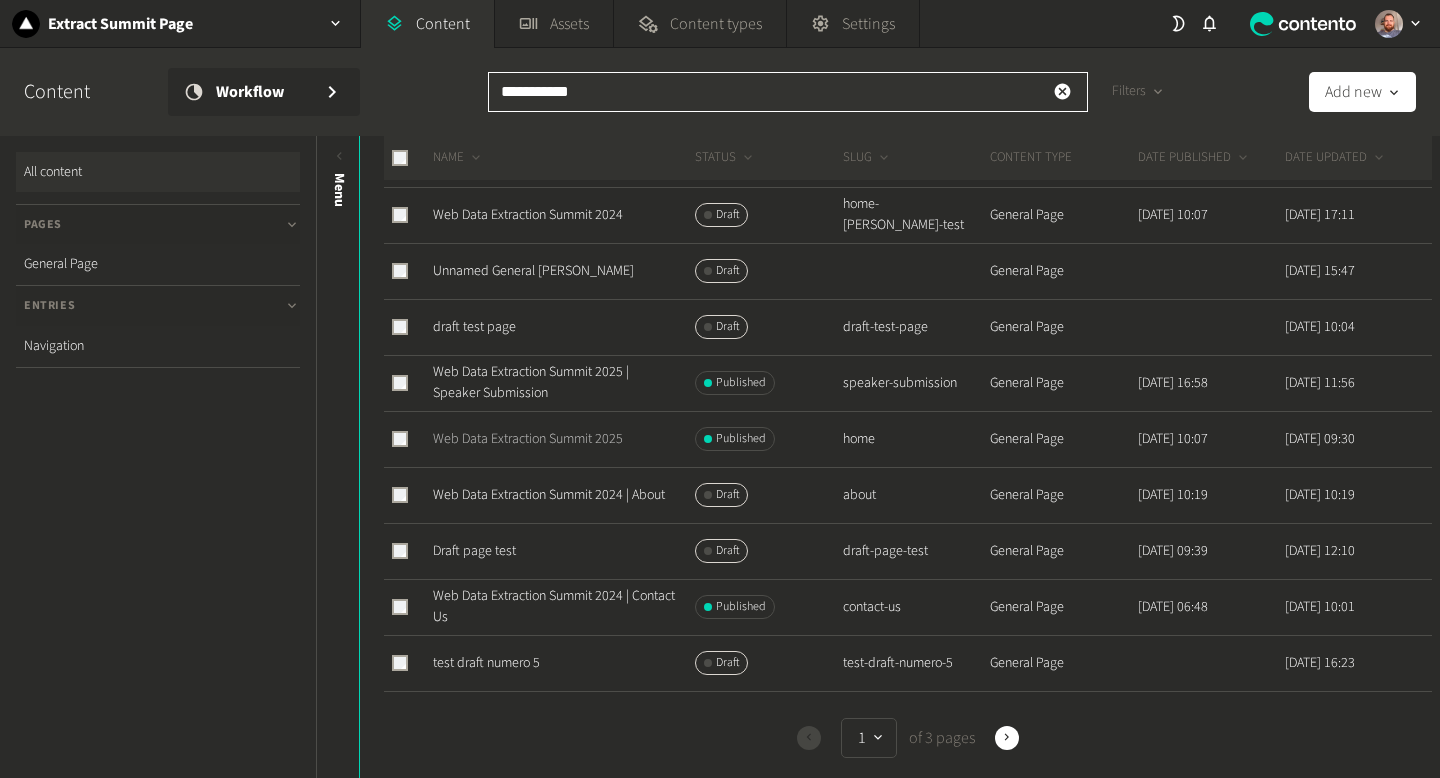 type on "**********" 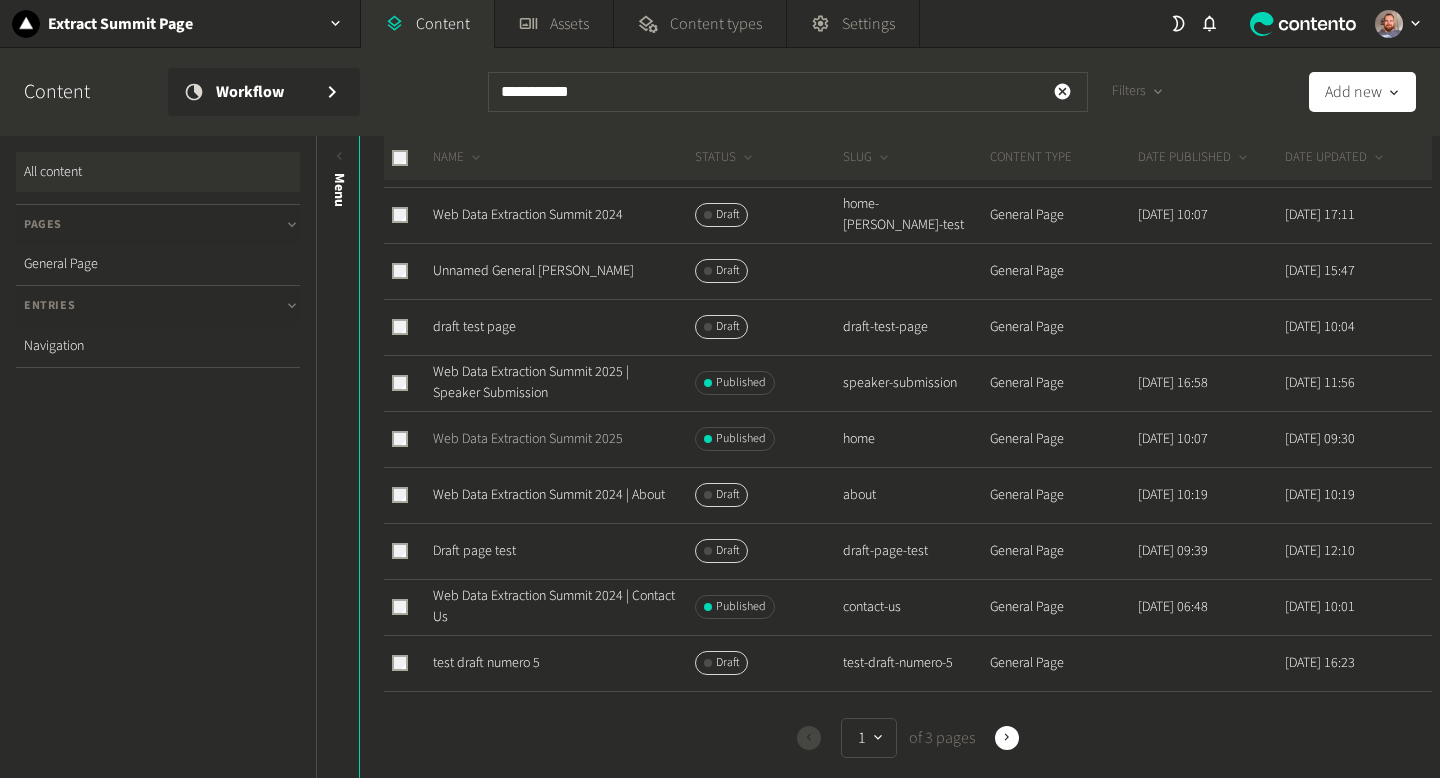 click on "Web Data Extraction Summit 2025" 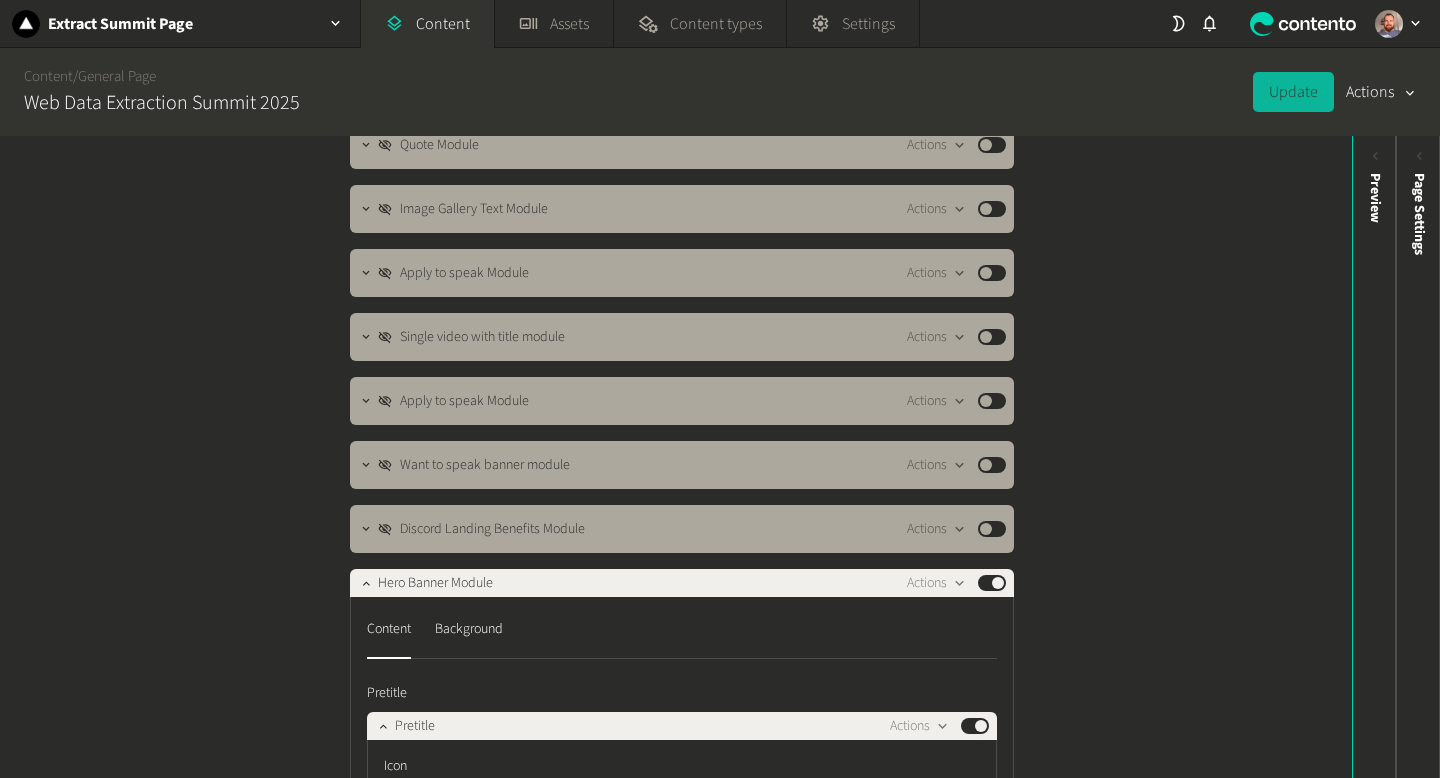 scroll, scrollTop: 1435, scrollLeft: 0, axis: vertical 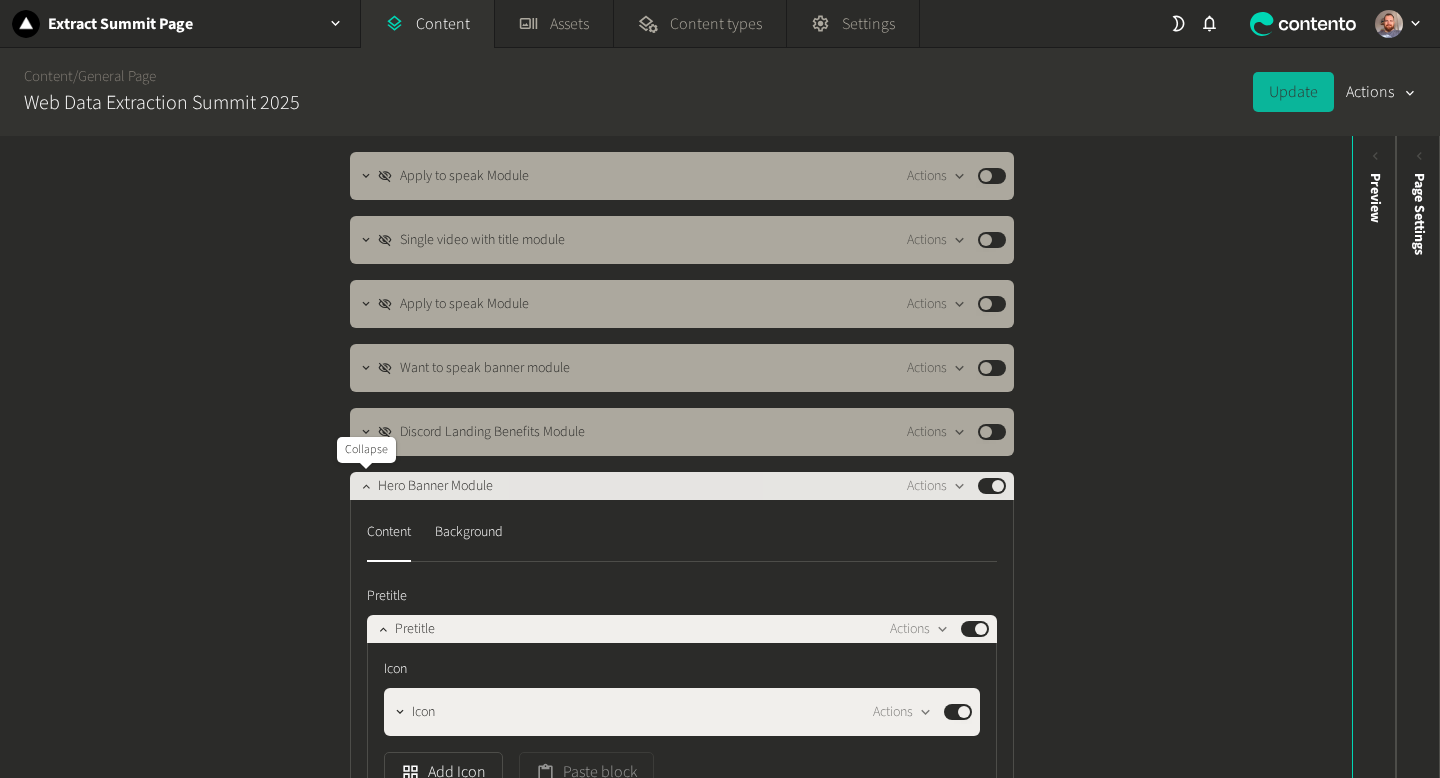 click 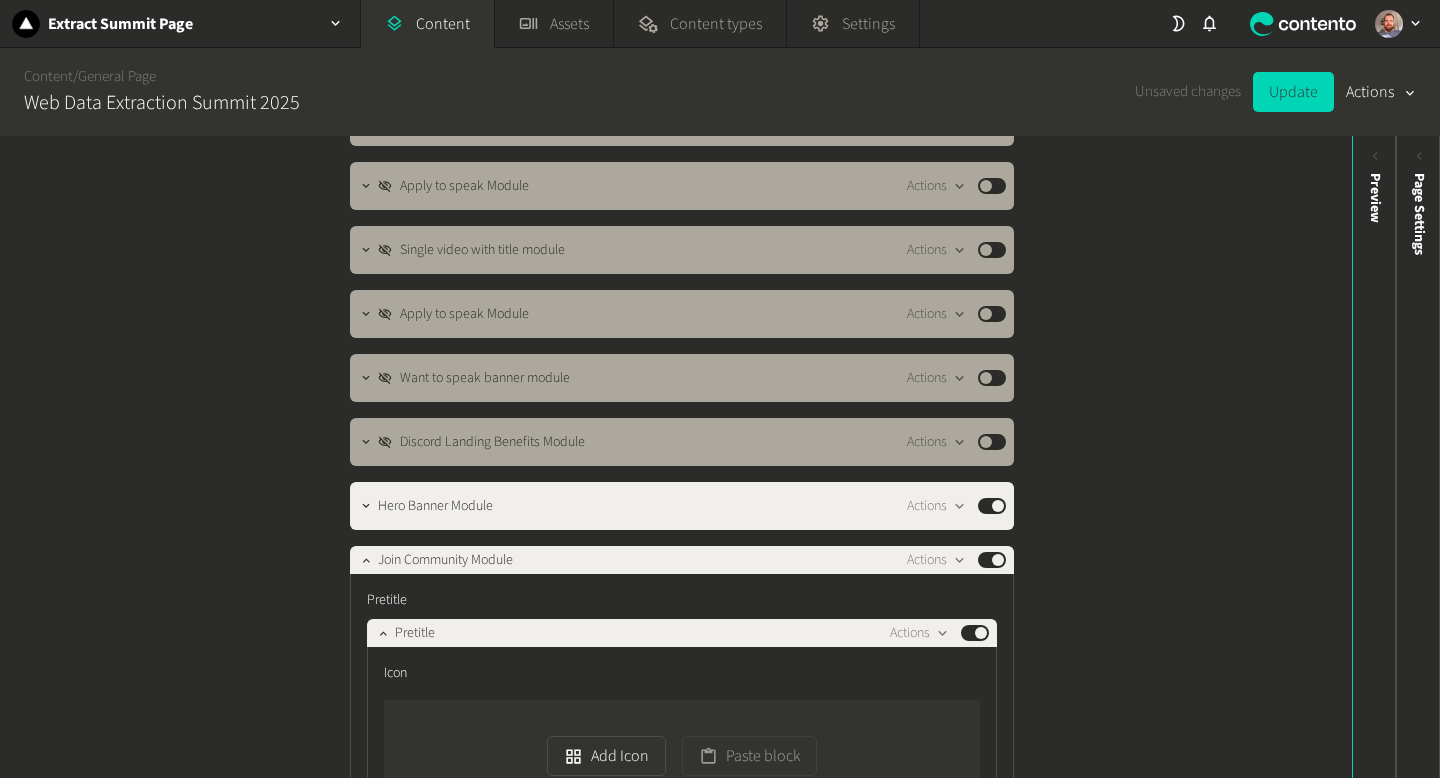scroll, scrollTop: 1562, scrollLeft: 0, axis: vertical 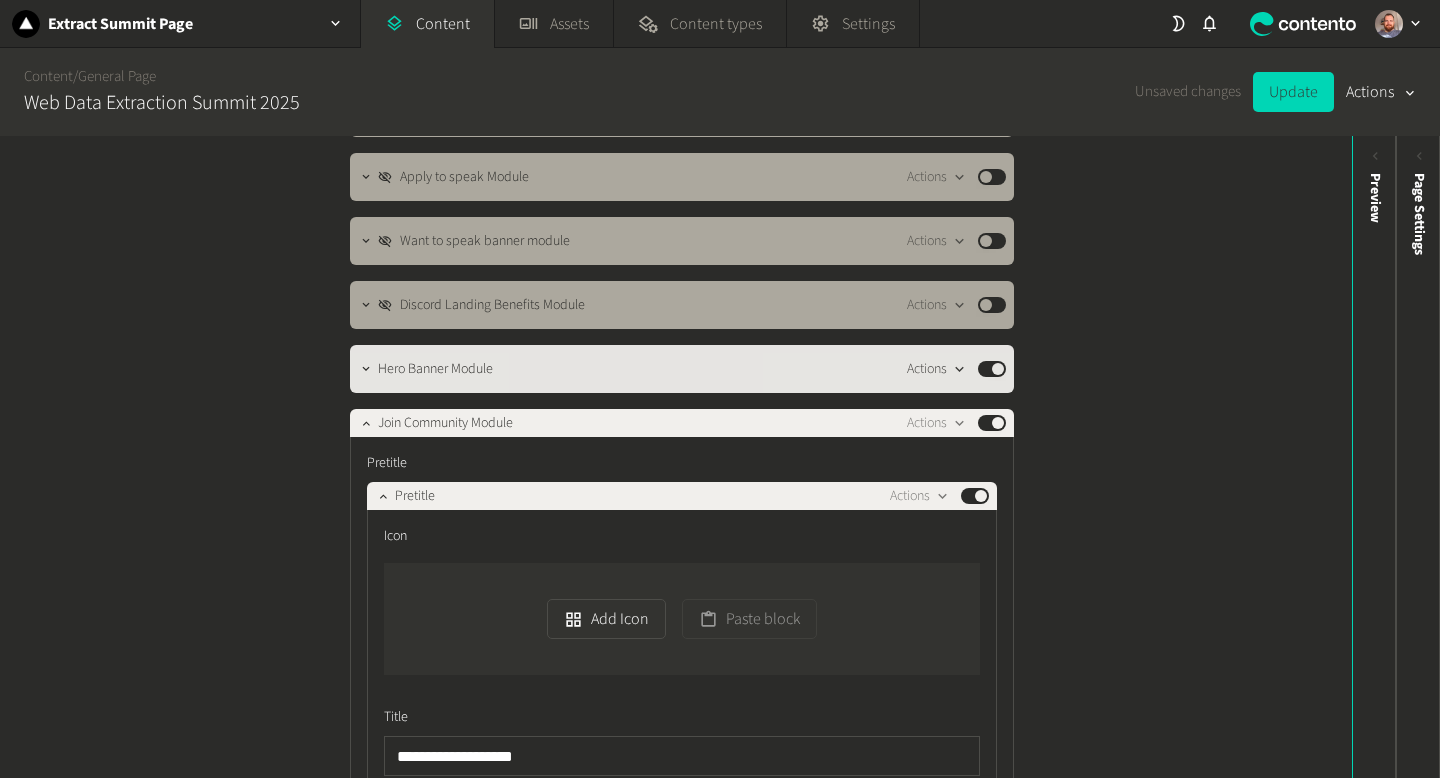 click 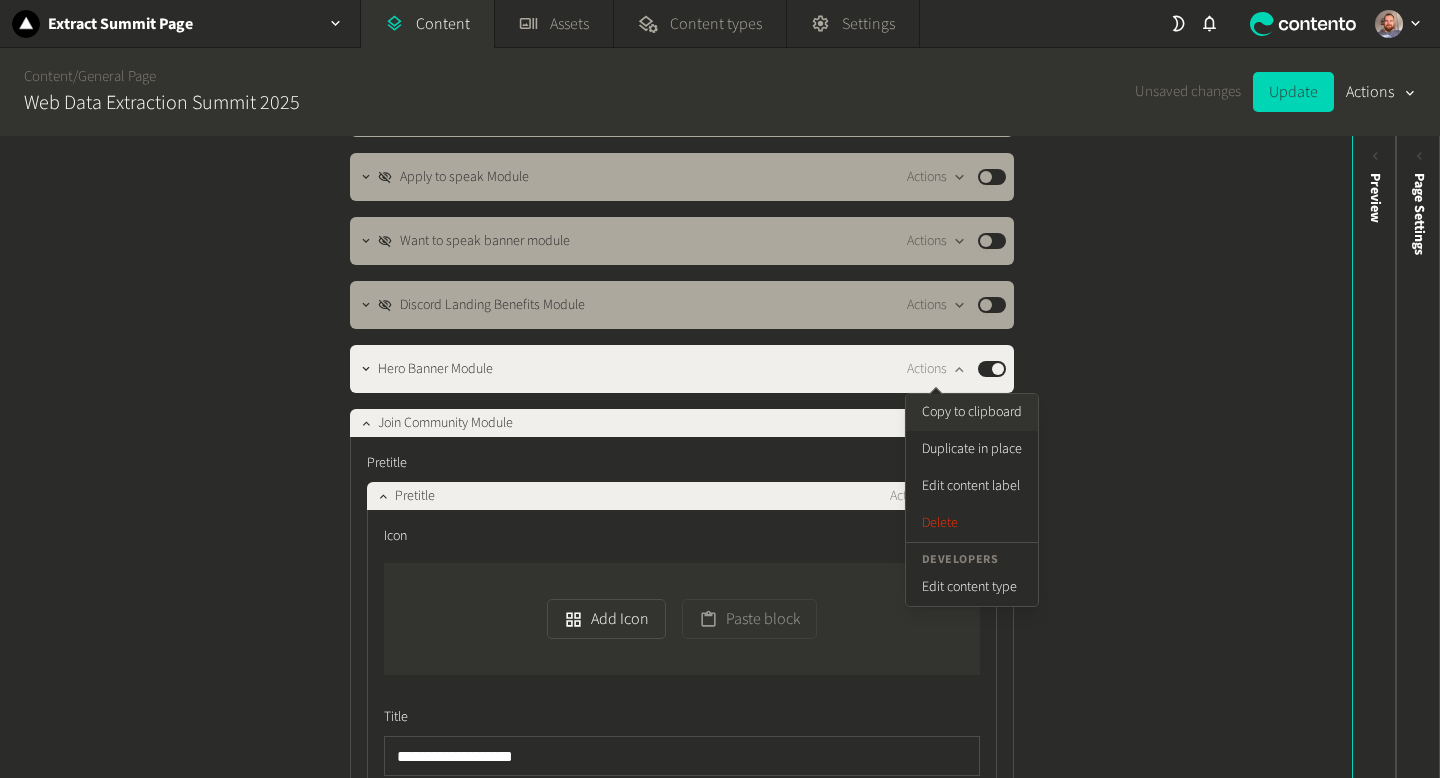 click on "Copy to clipboard" 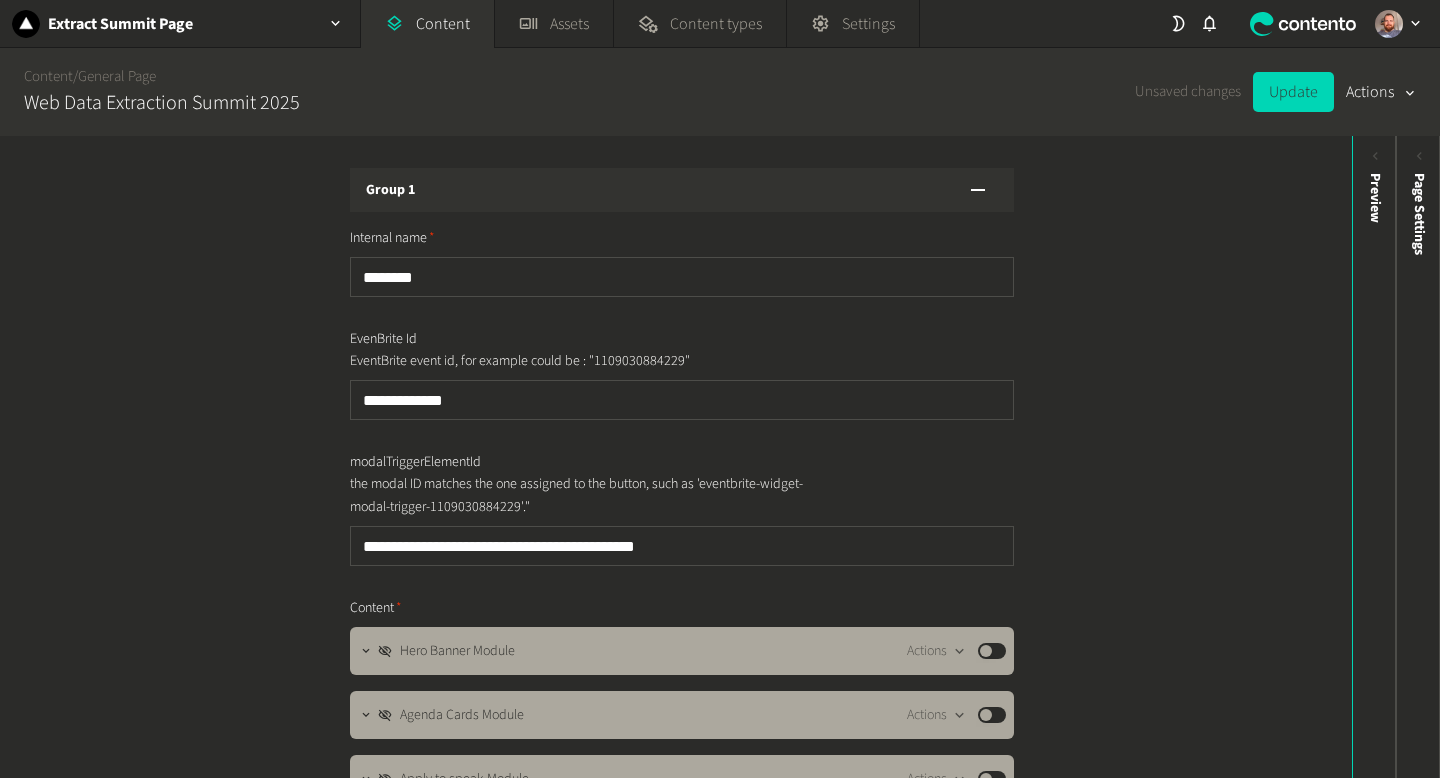 scroll, scrollTop: 0, scrollLeft: 0, axis: both 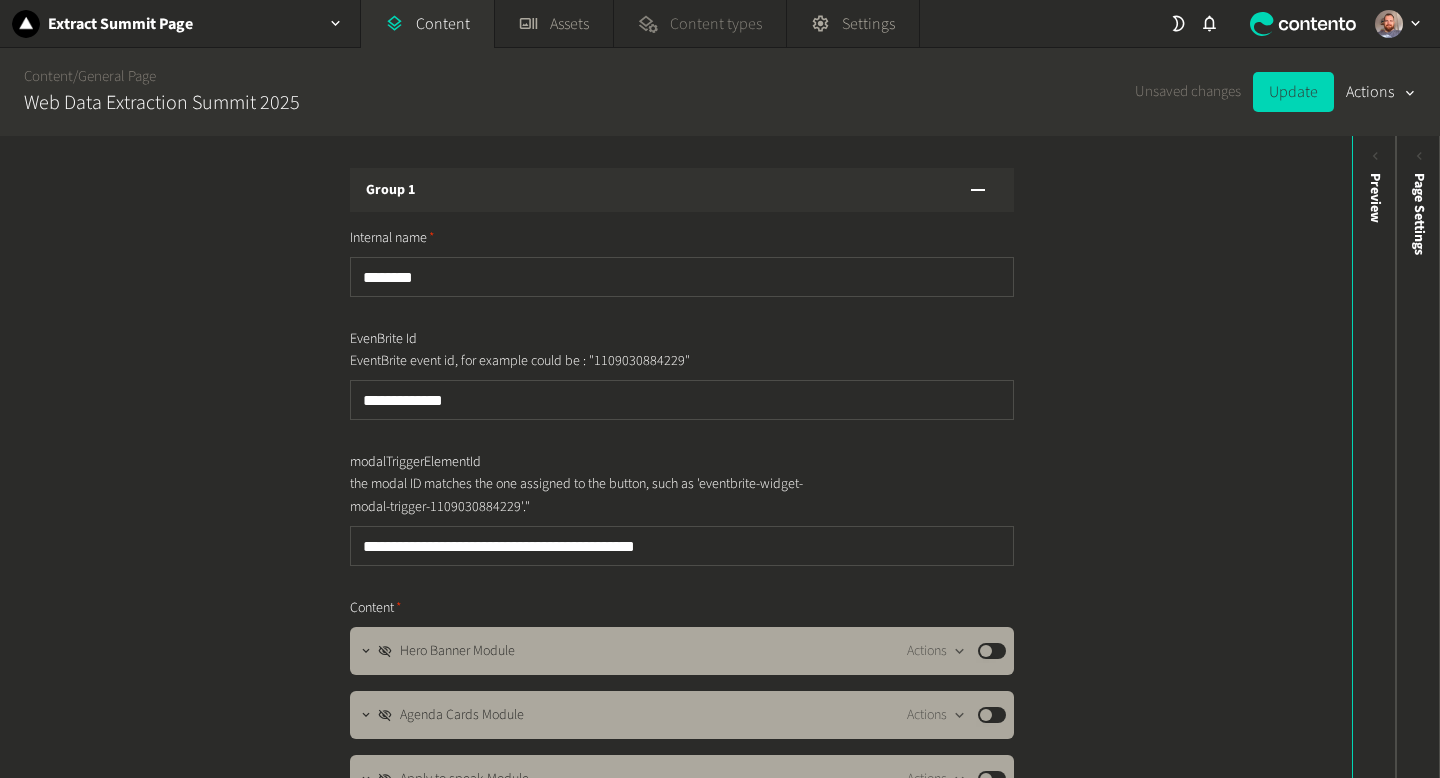 click on "Content types" 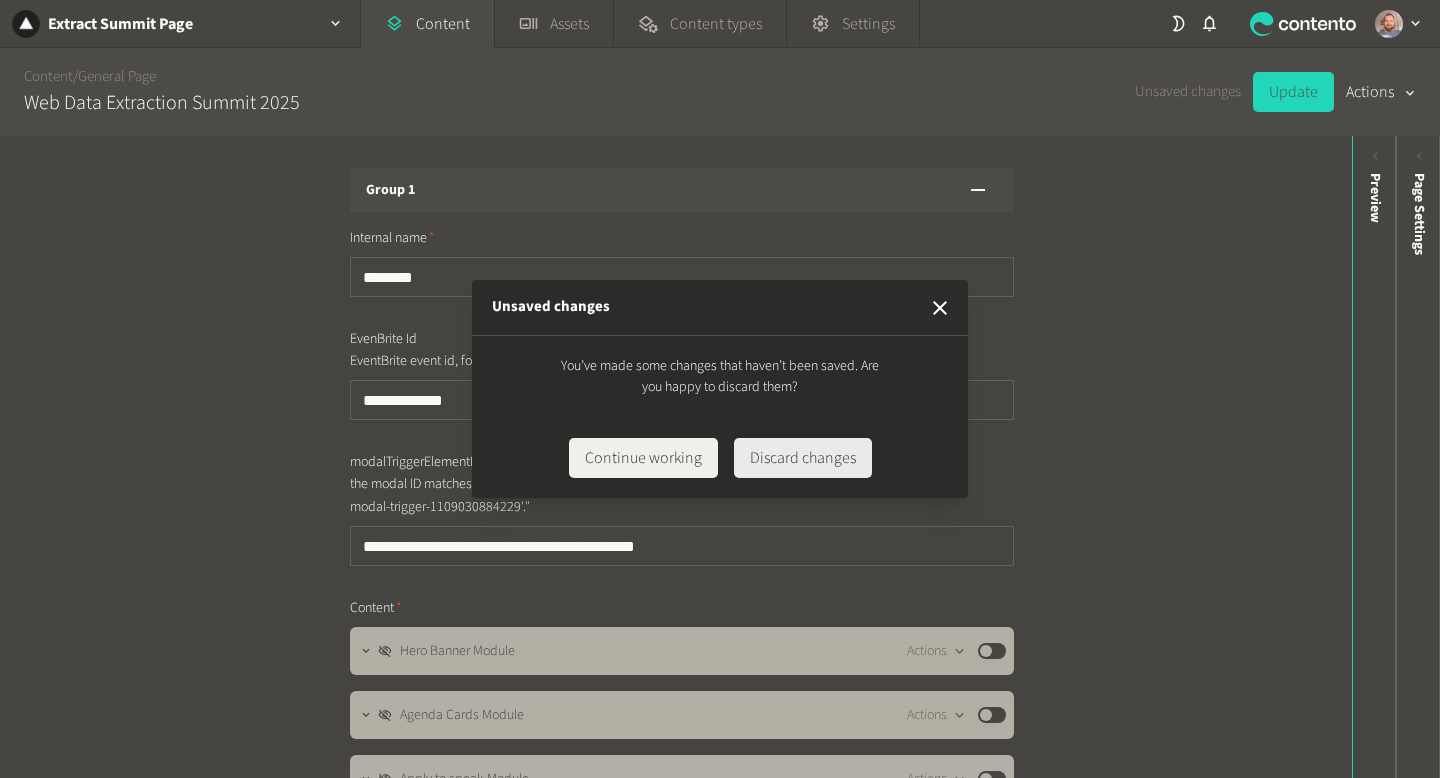 click on "Discard changes" at bounding box center (803, 458) 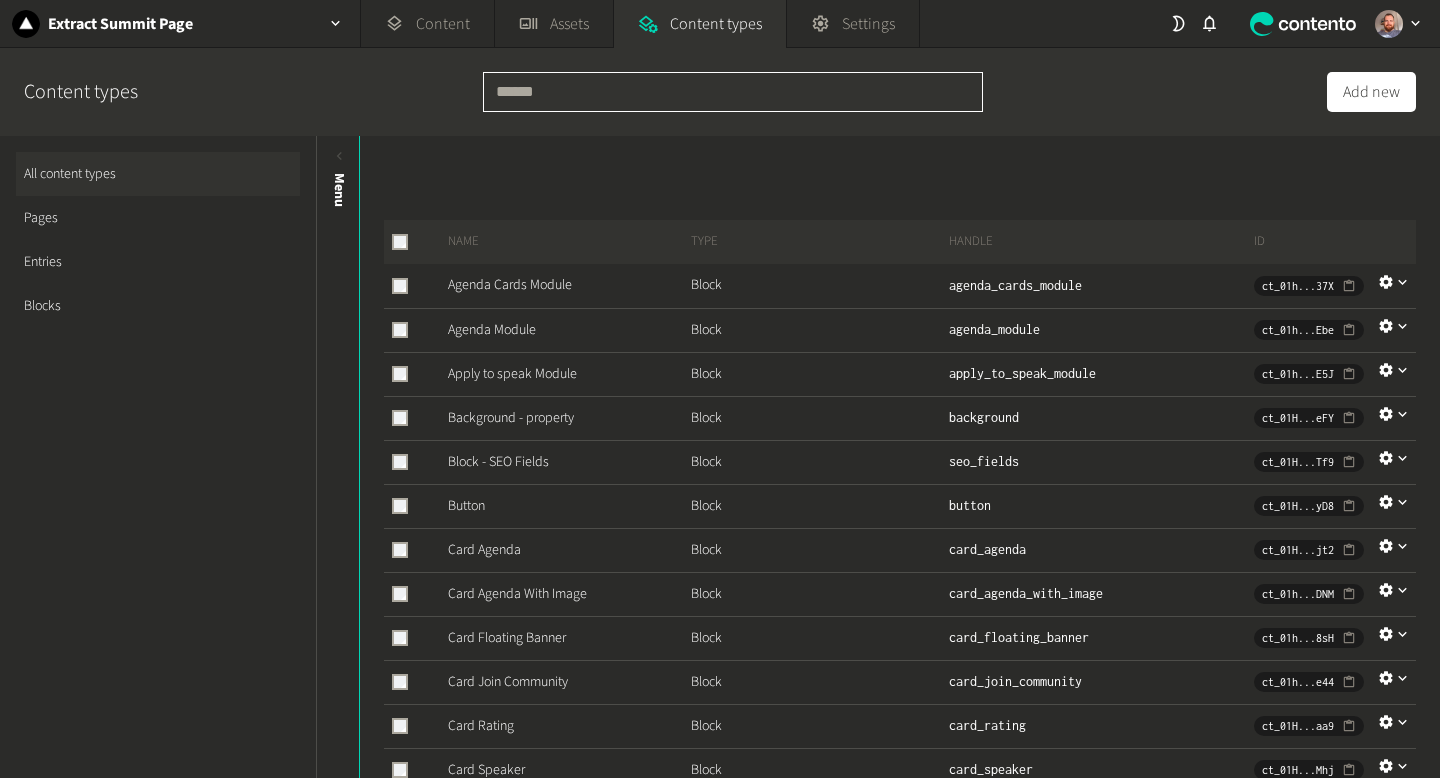 click 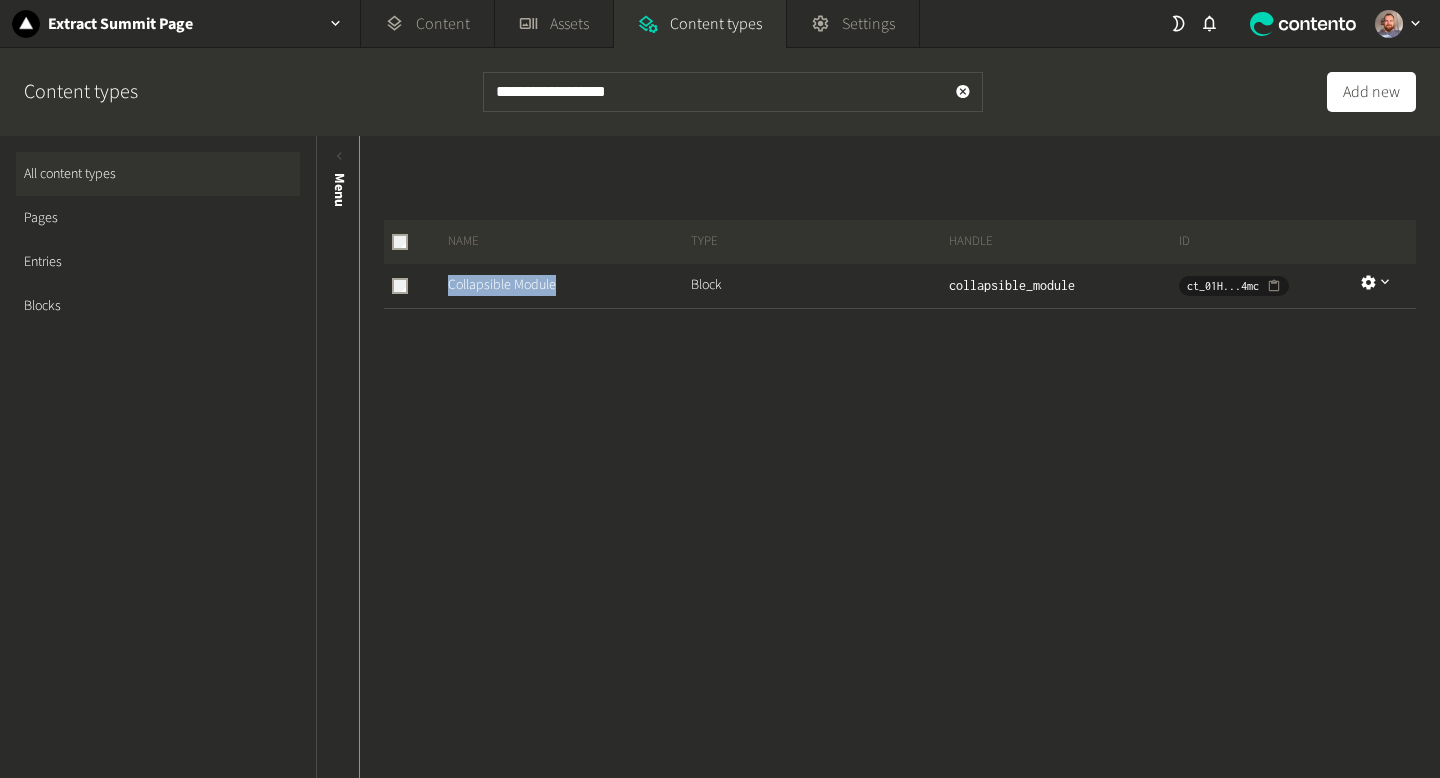 drag, startPoint x: 561, startPoint y: 288, endPoint x: 437, endPoint y: 287, distance: 124.004036 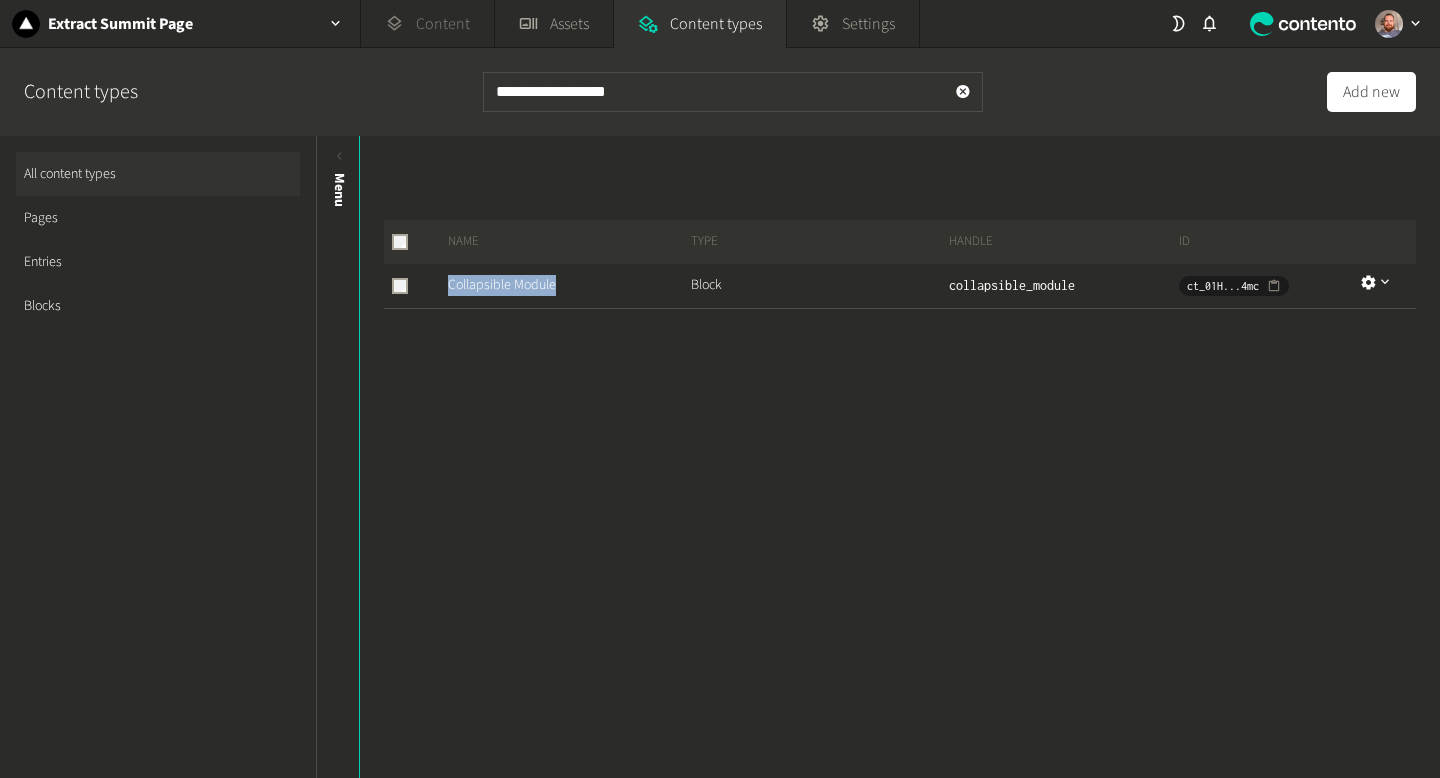 click on "Content" 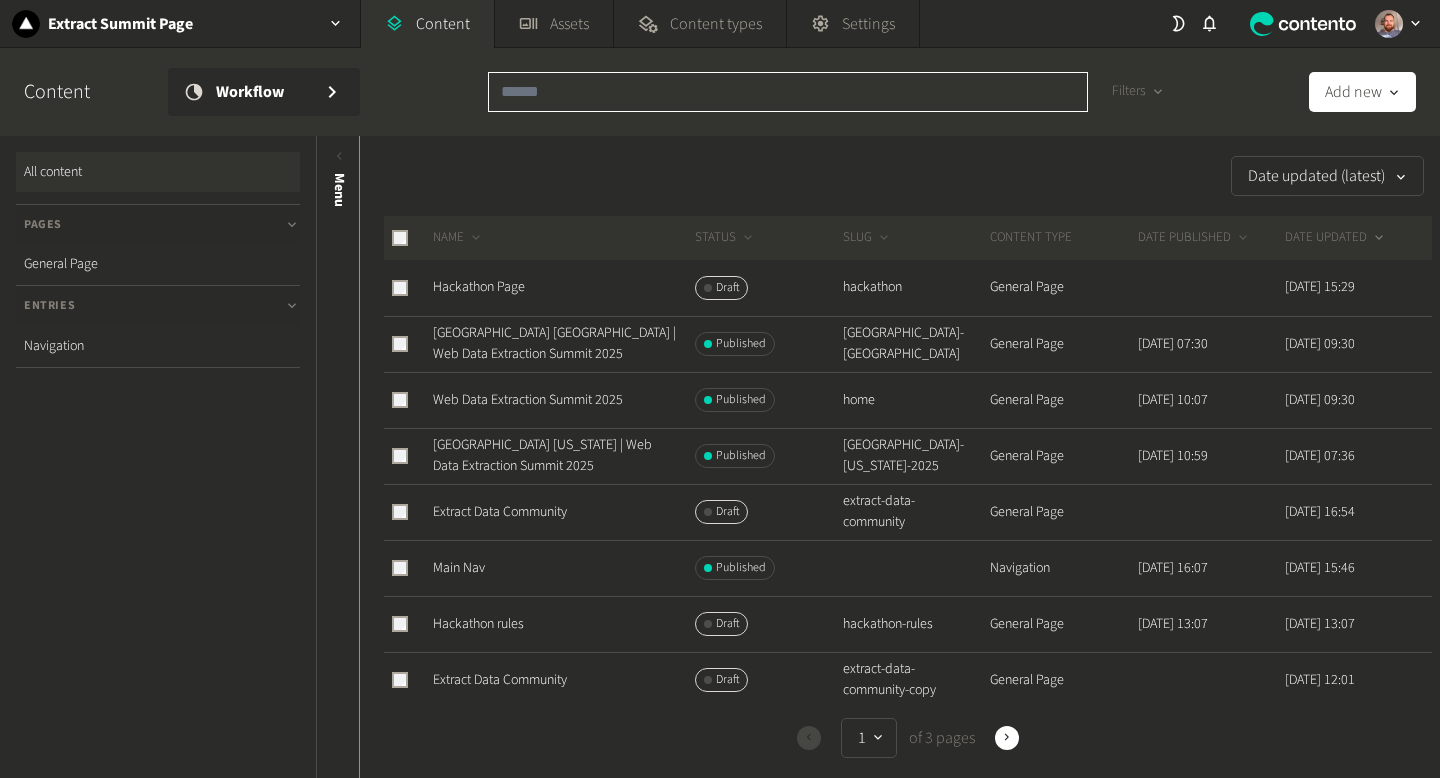 click 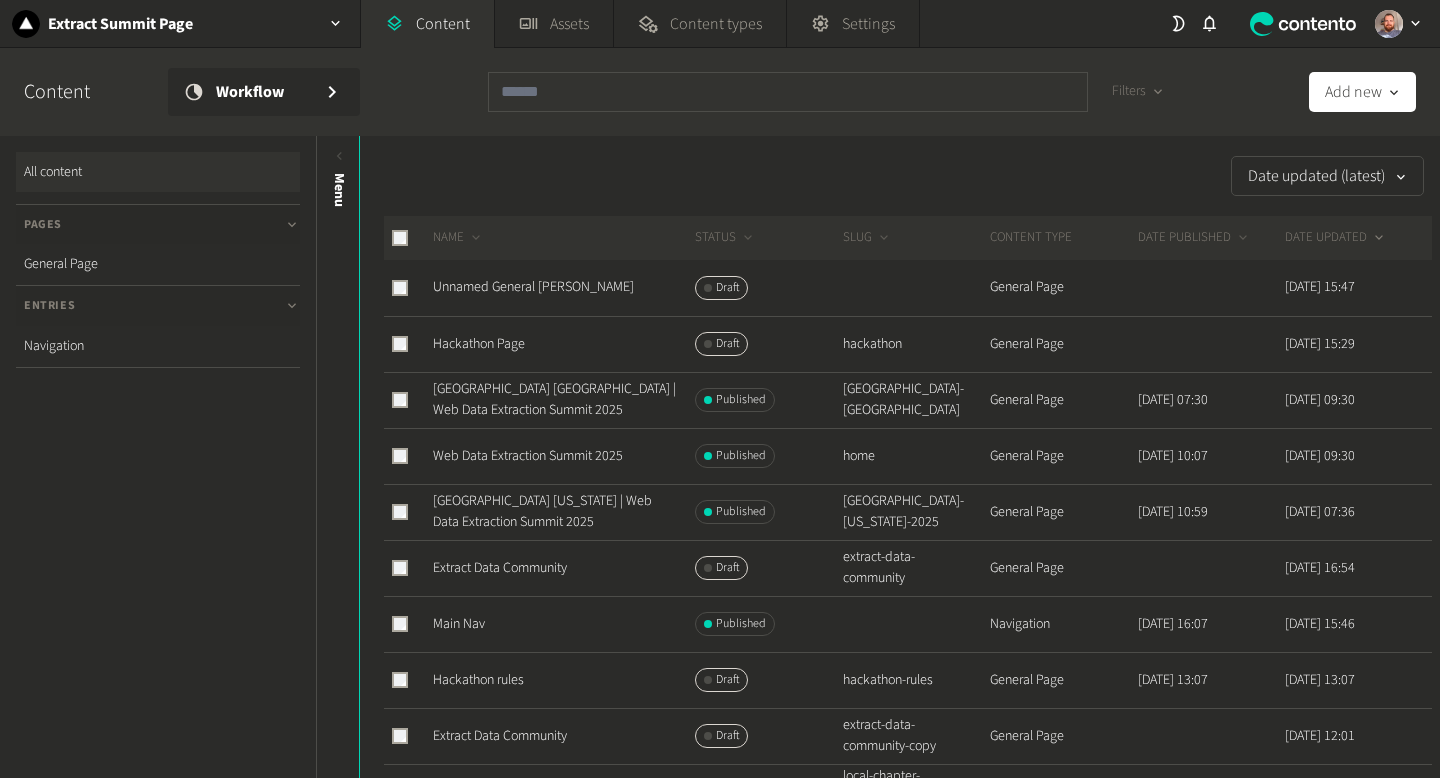 scroll, scrollTop: 0, scrollLeft: 0, axis: both 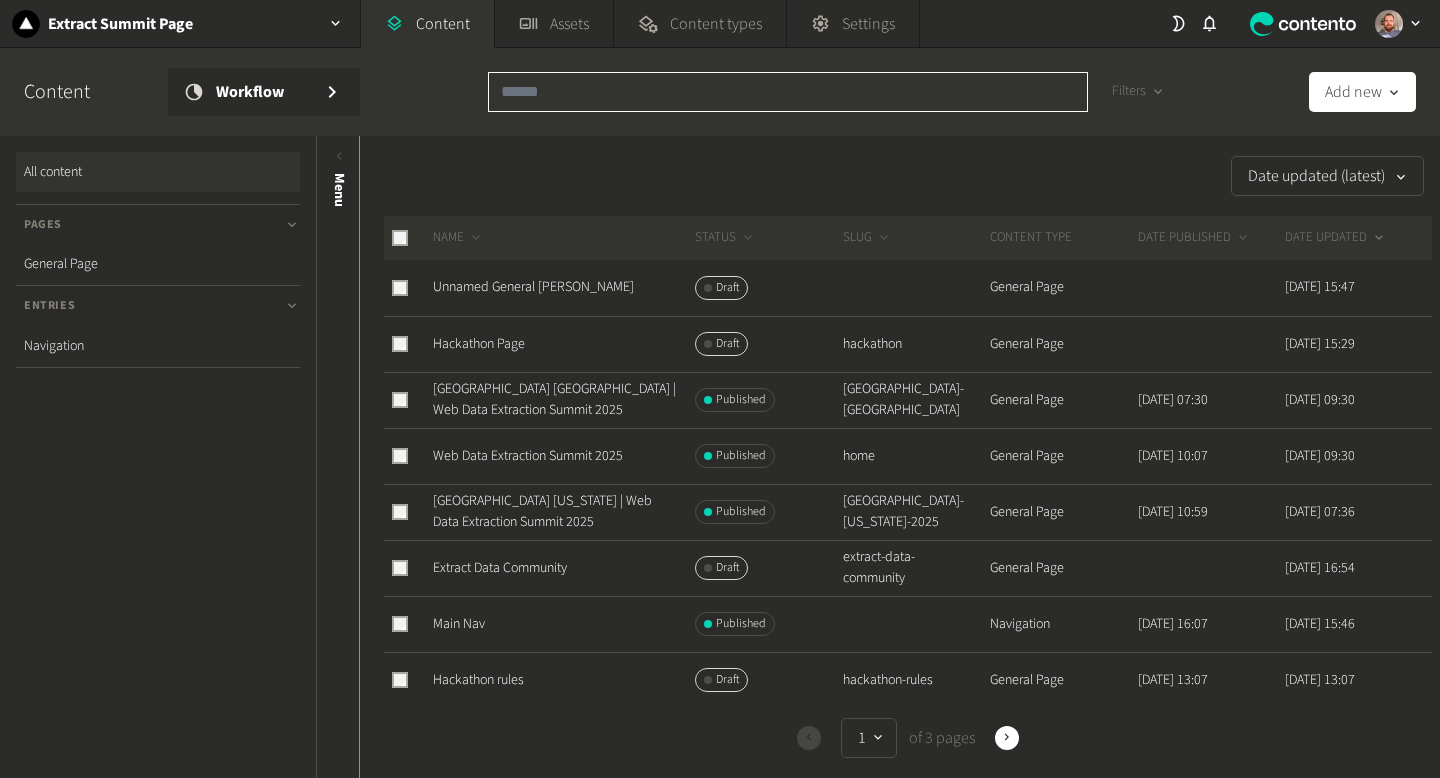 click 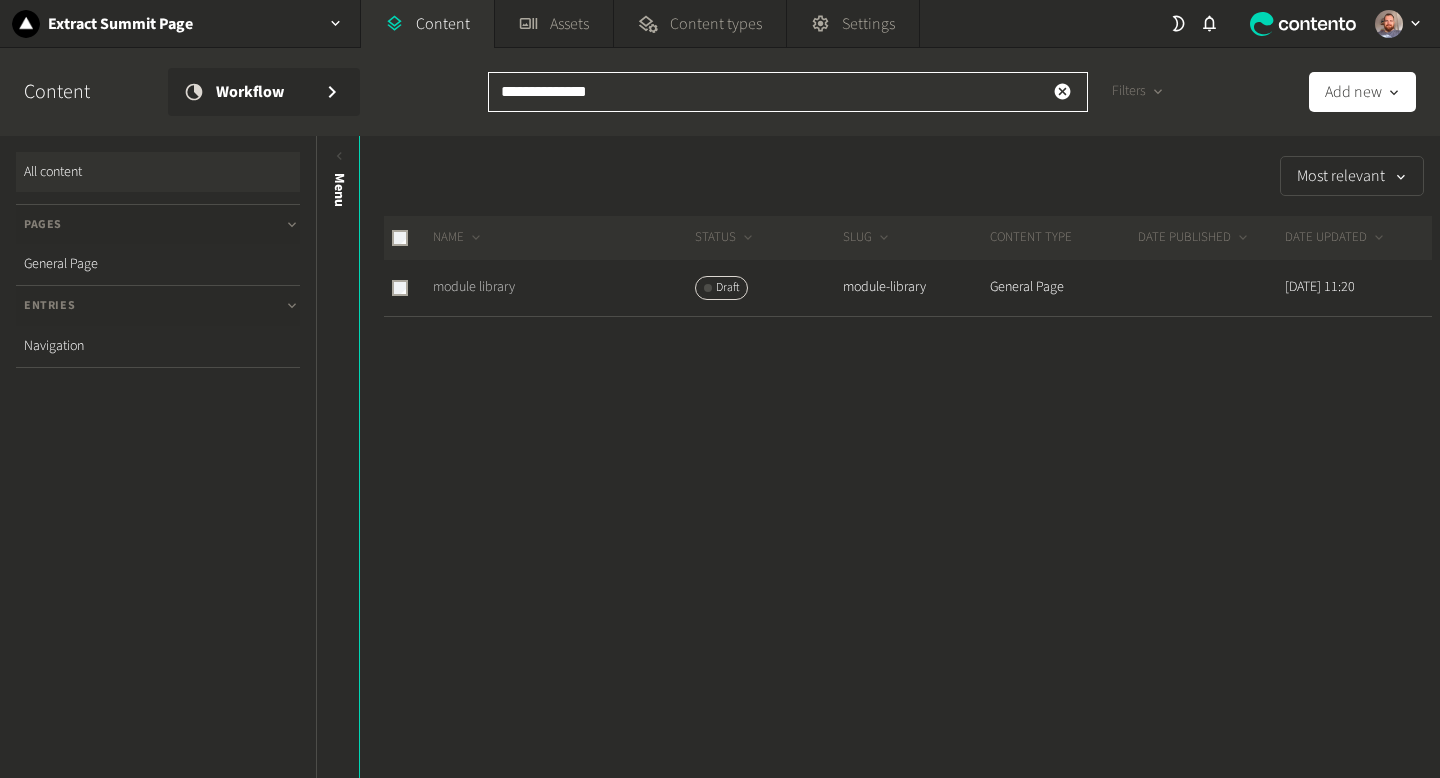 type on "**********" 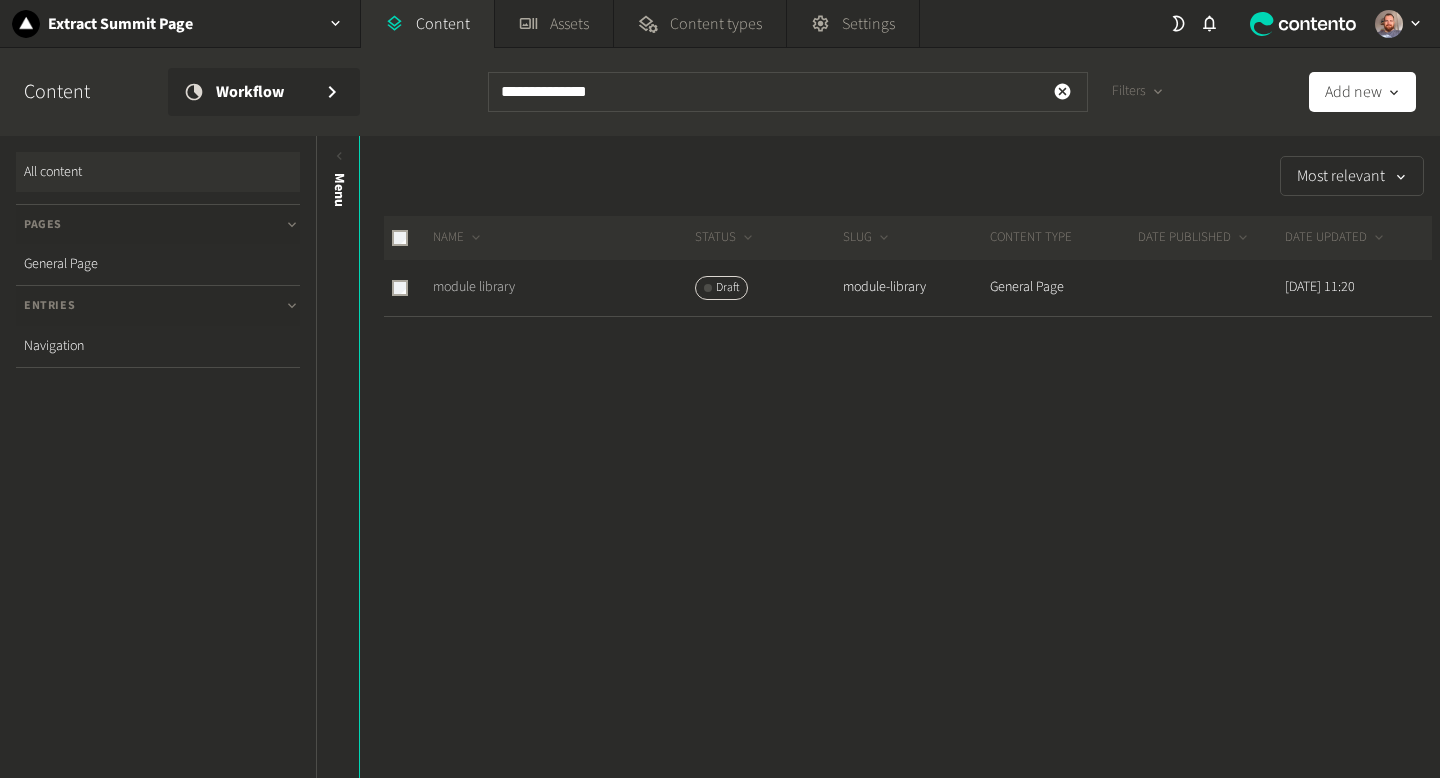 click on "module library" 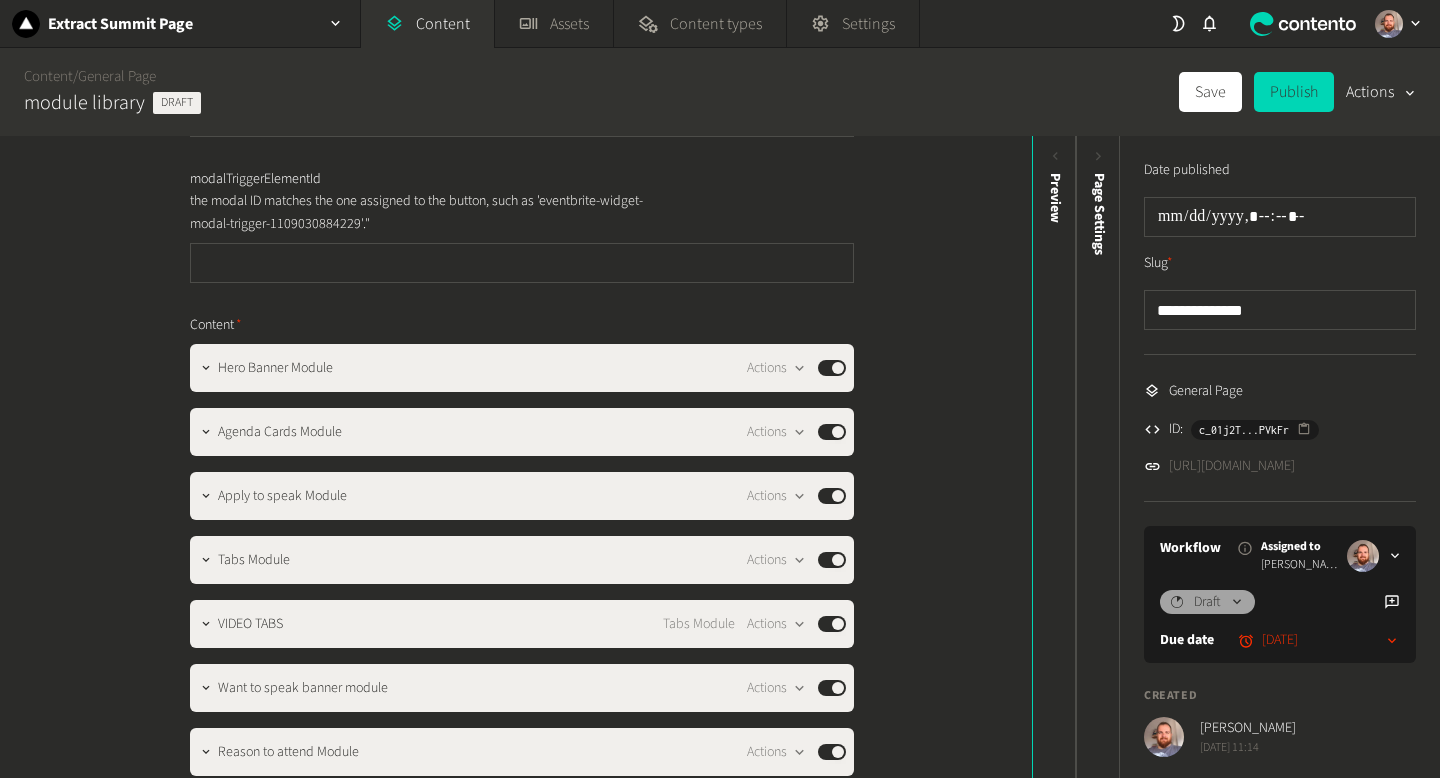 scroll, scrollTop: 285, scrollLeft: 0, axis: vertical 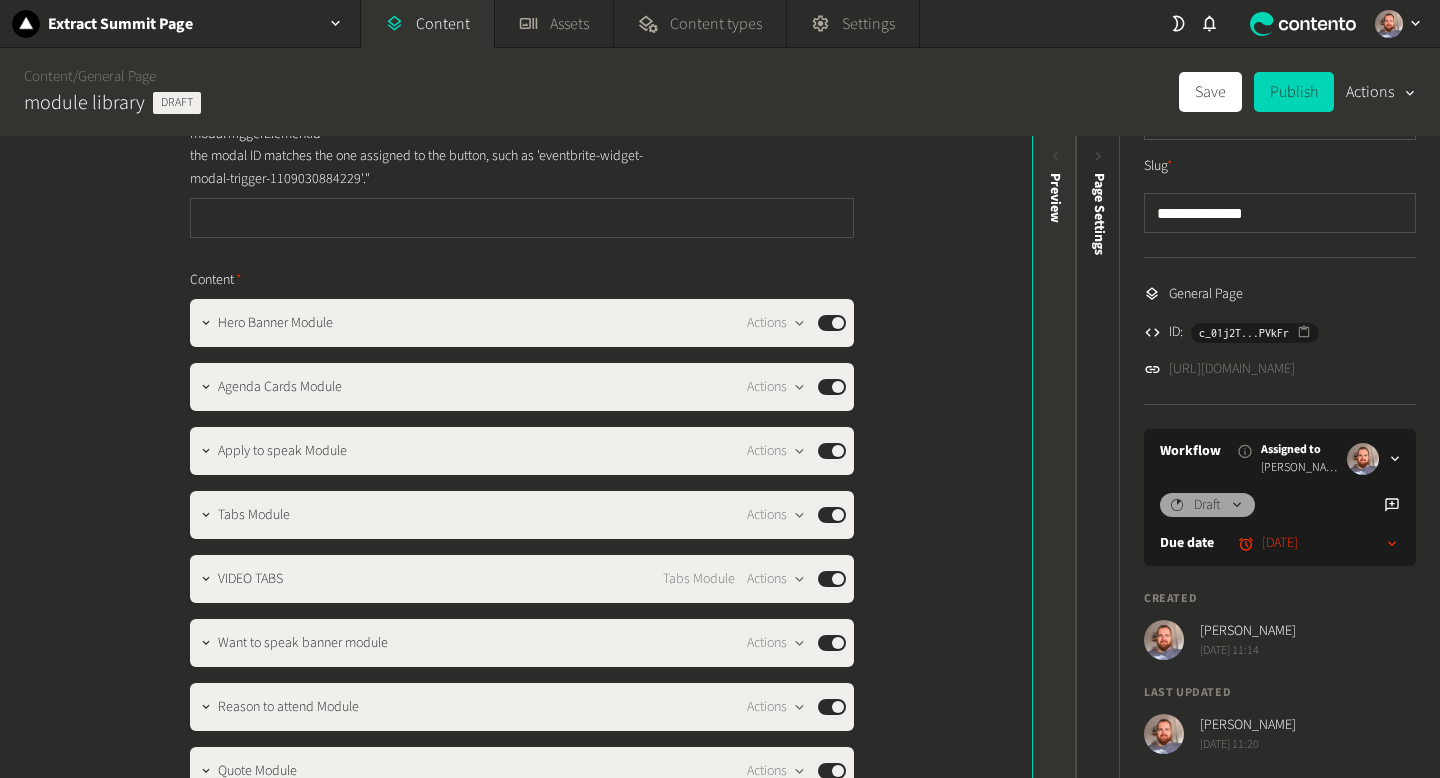 click 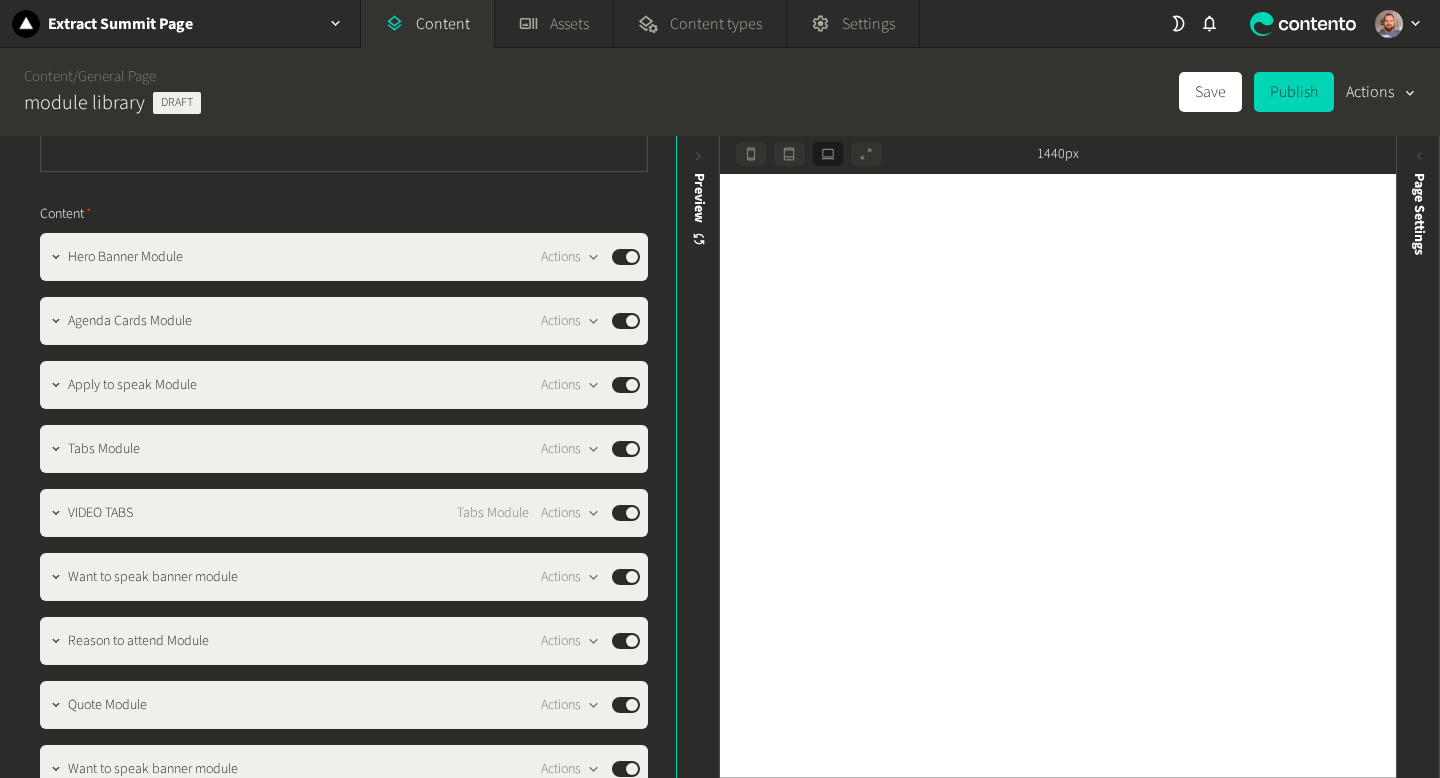 scroll, scrollTop: 412, scrollLeft: 0, axis: vertical 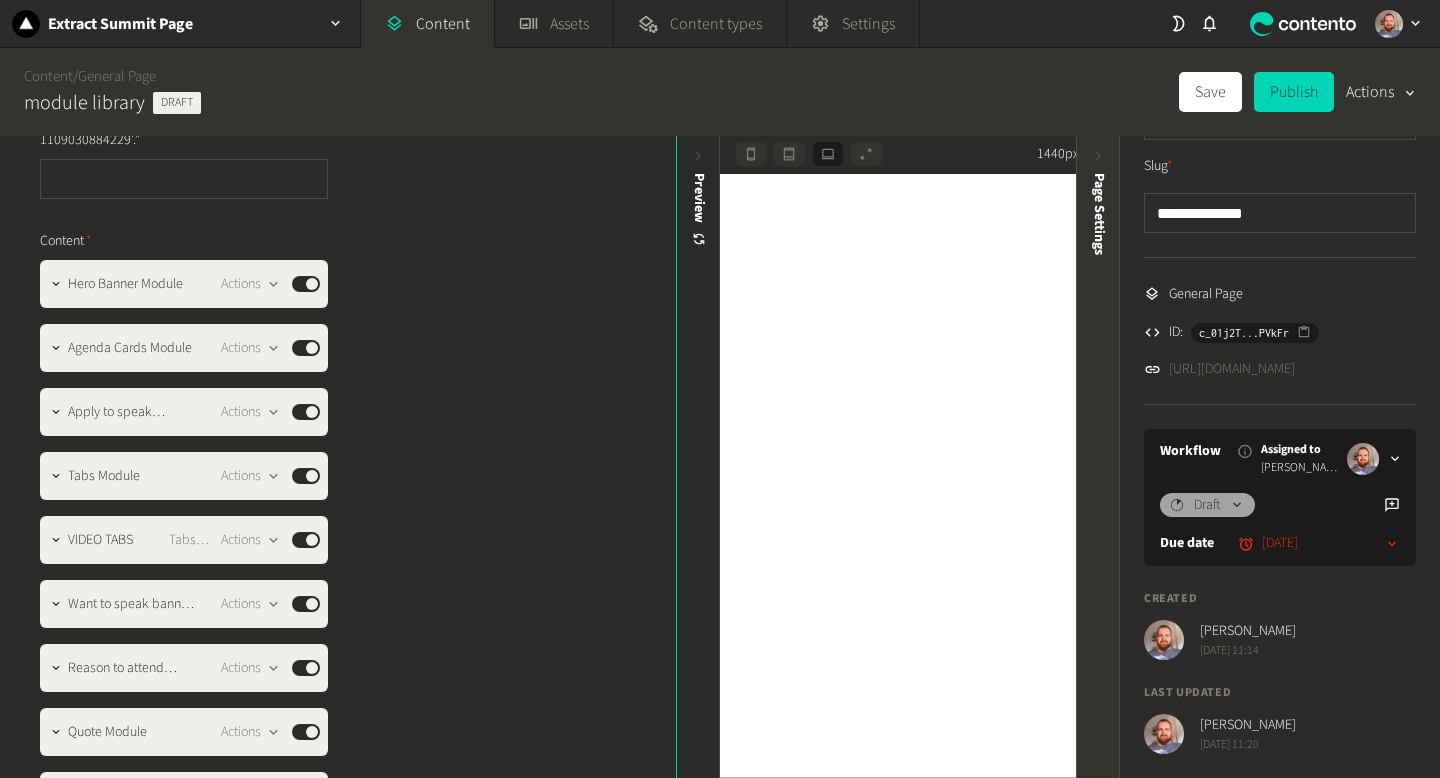 click 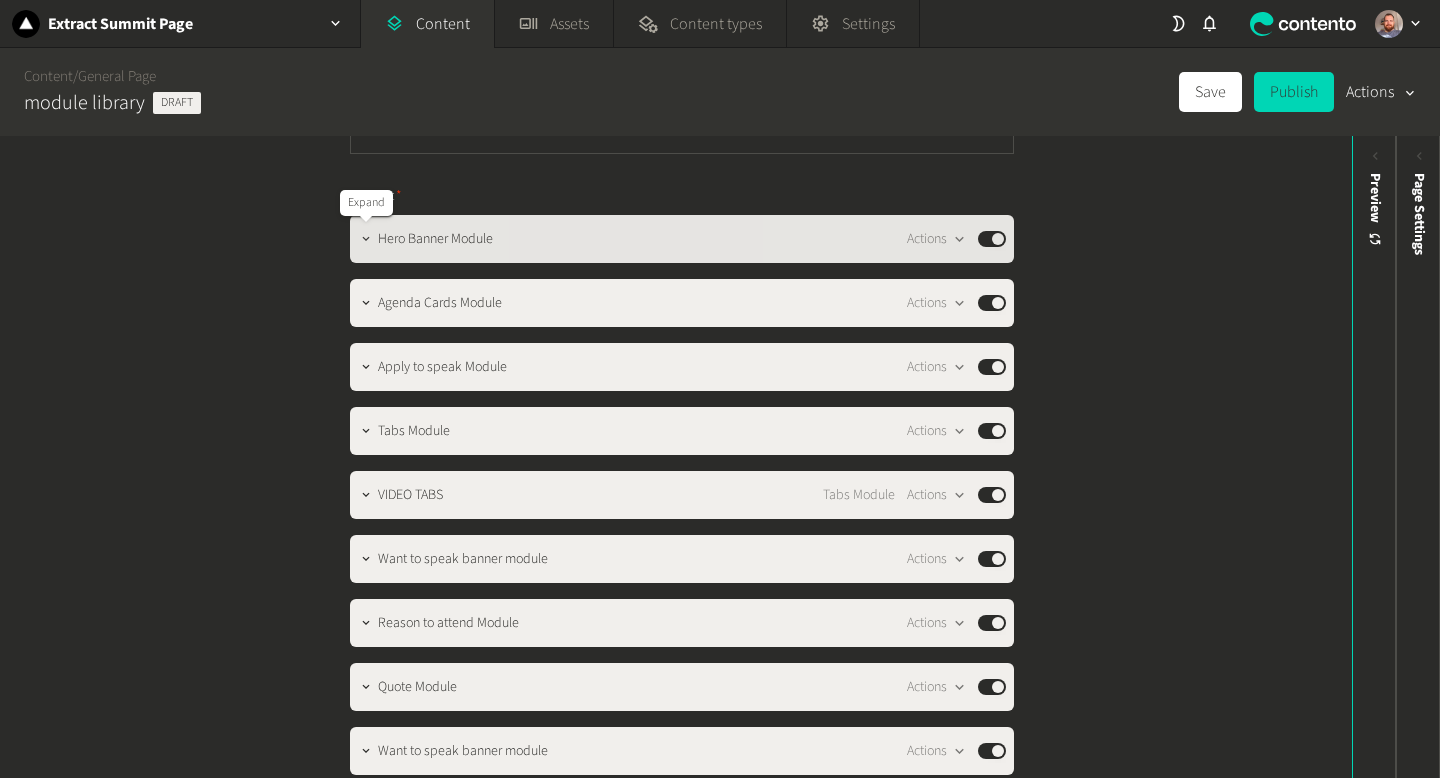 click 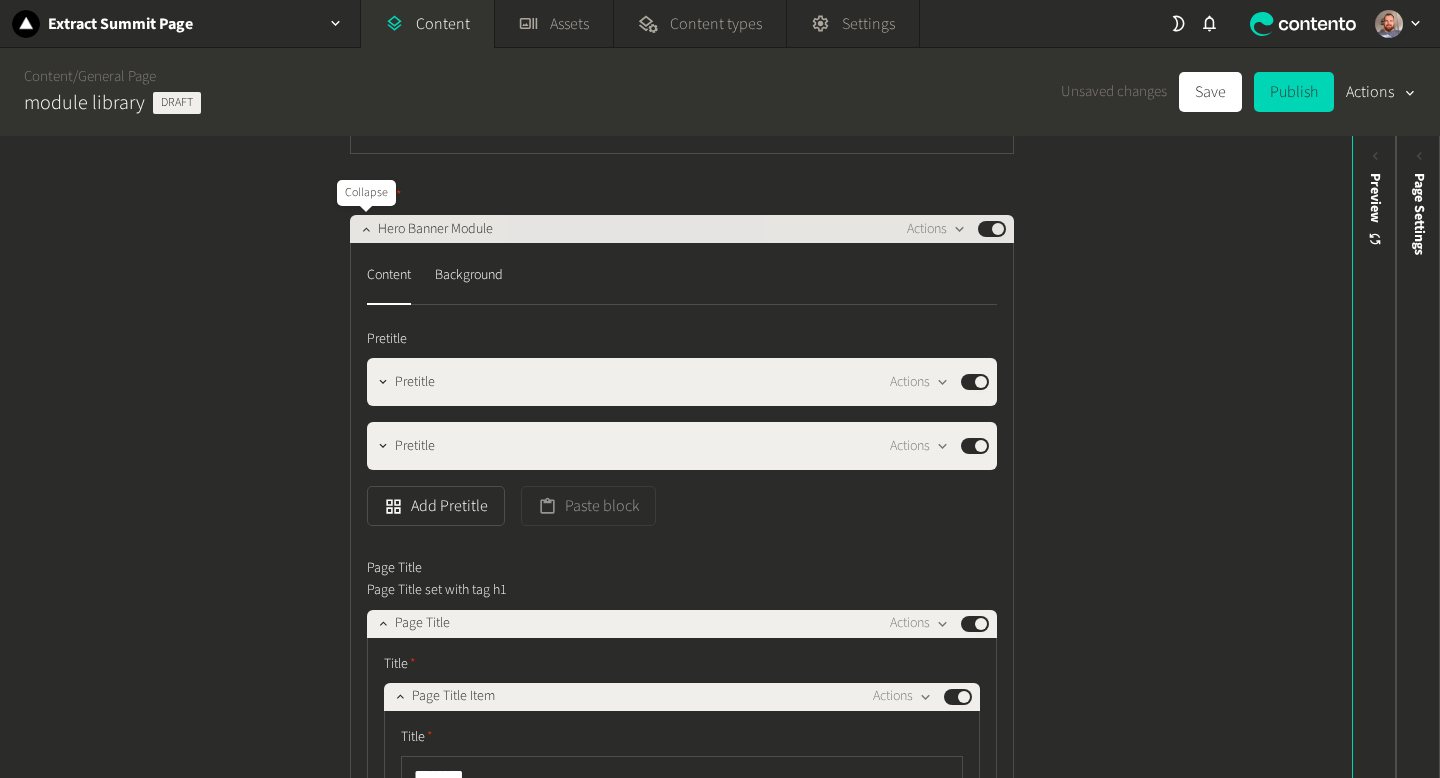 click 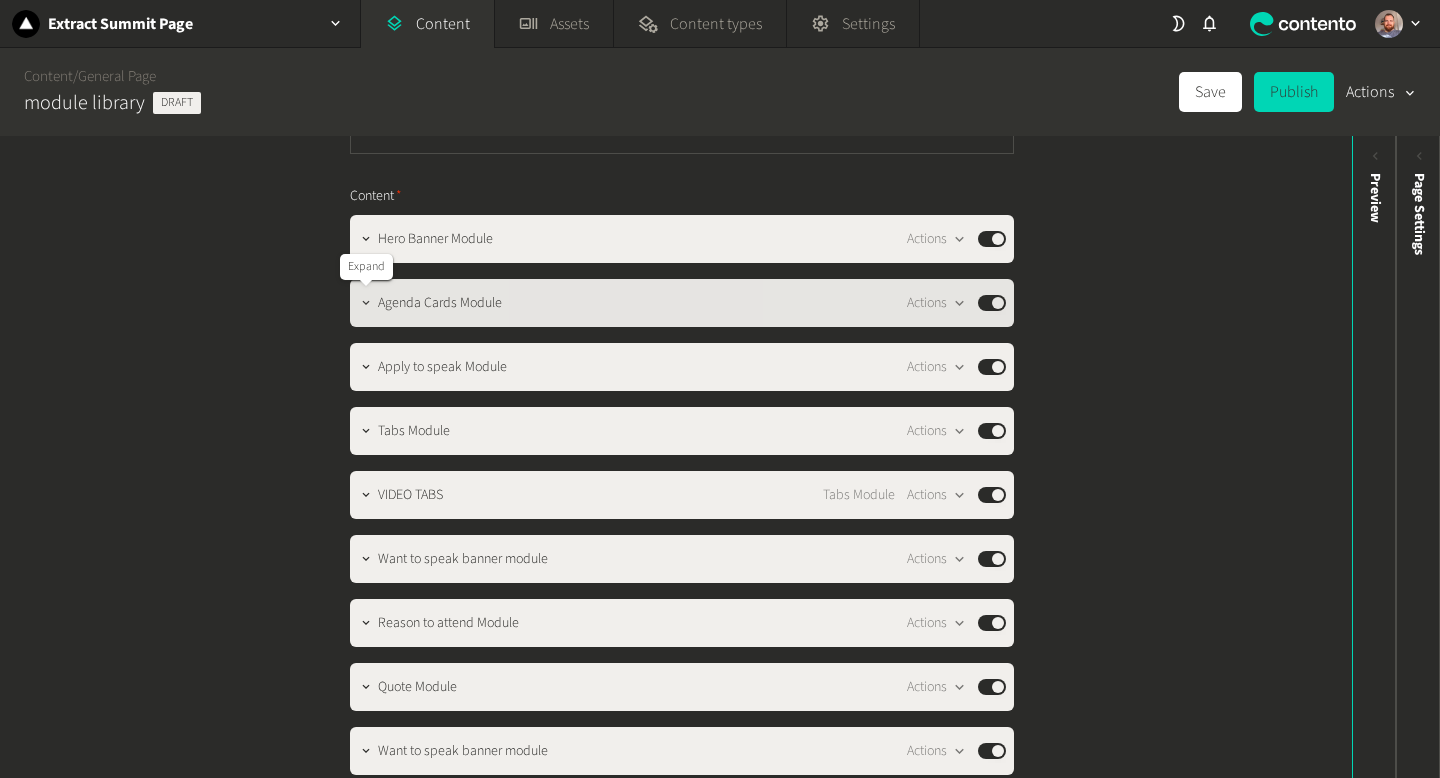 click 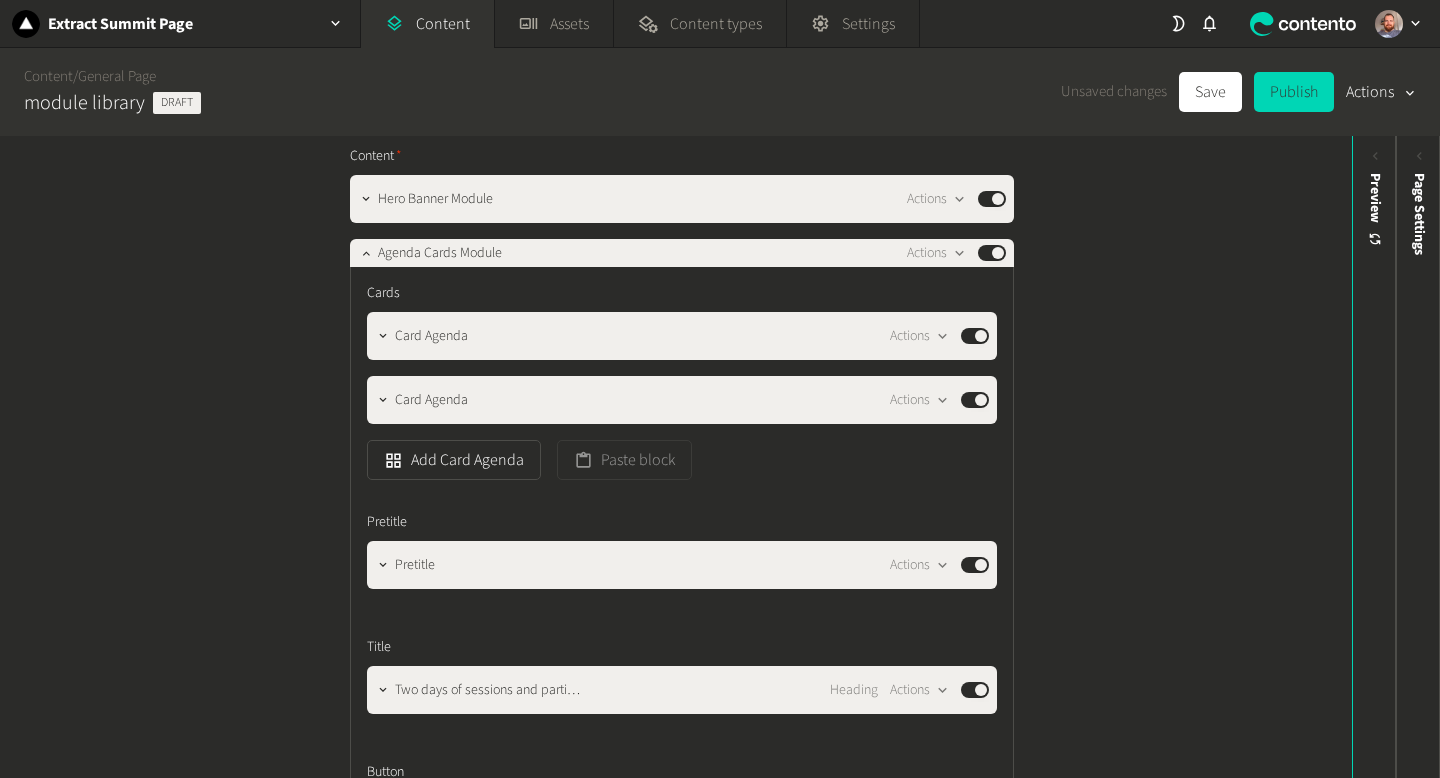 scroll, scrollTop: 464, scrollLeft: 0, axis: vertical 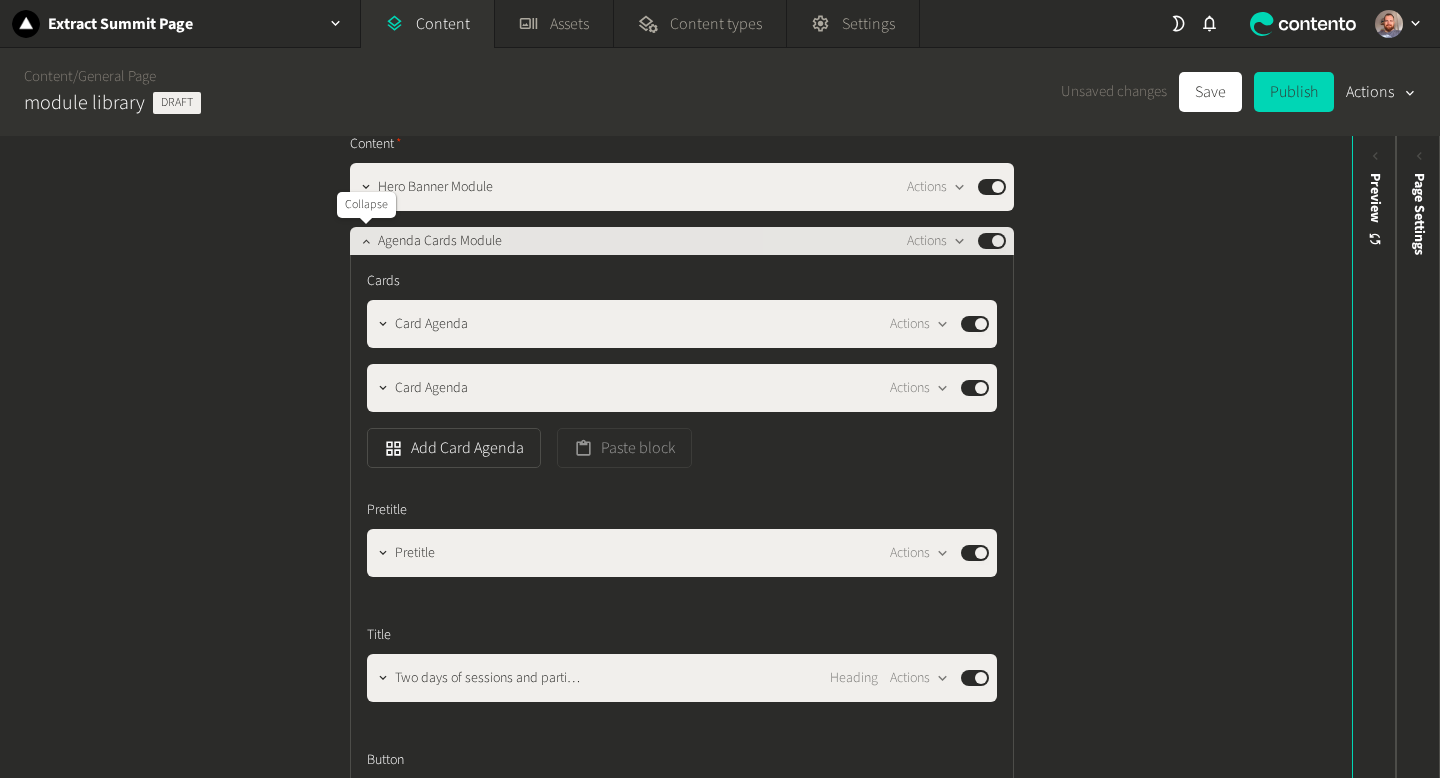 click 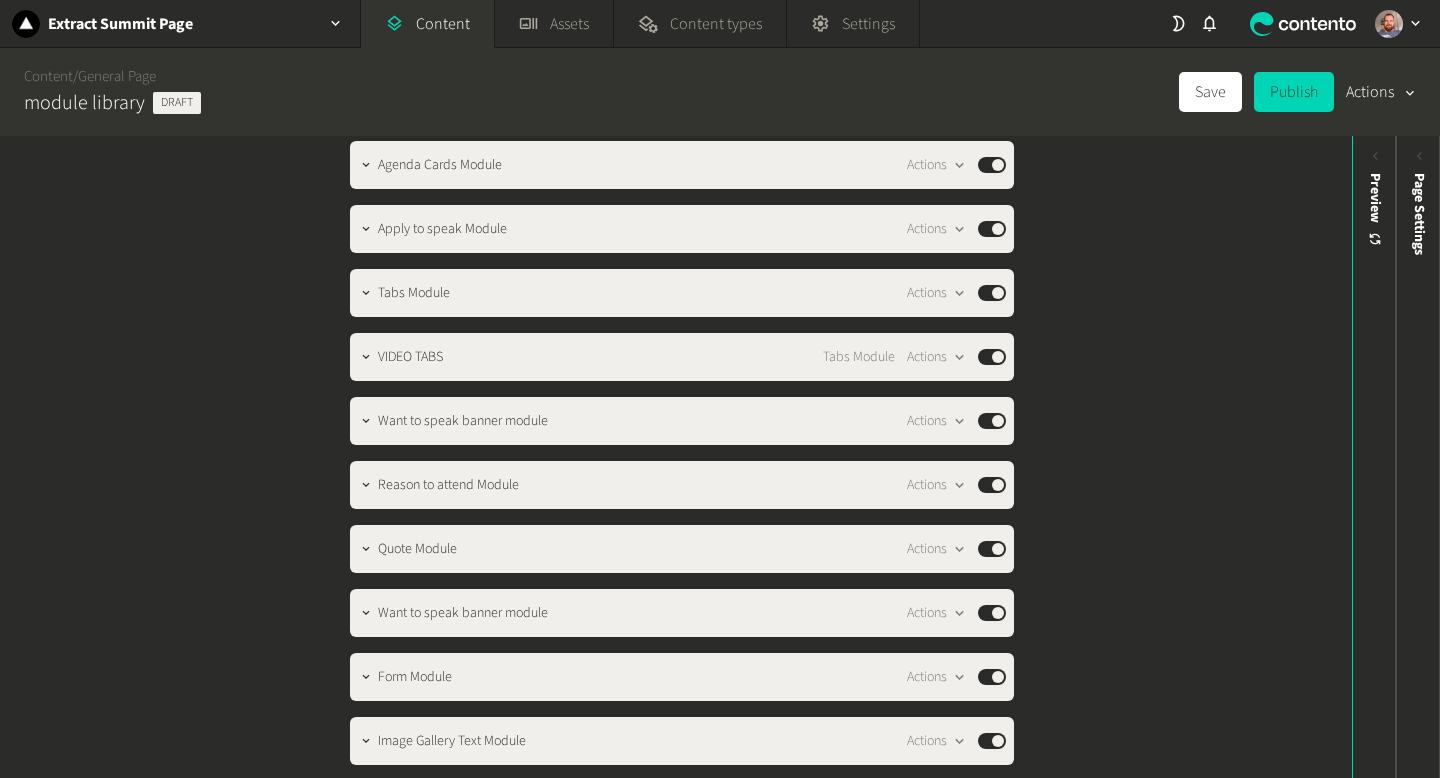 scroll, scrollTop: 555, scrollLeft: 0, axis: vertical 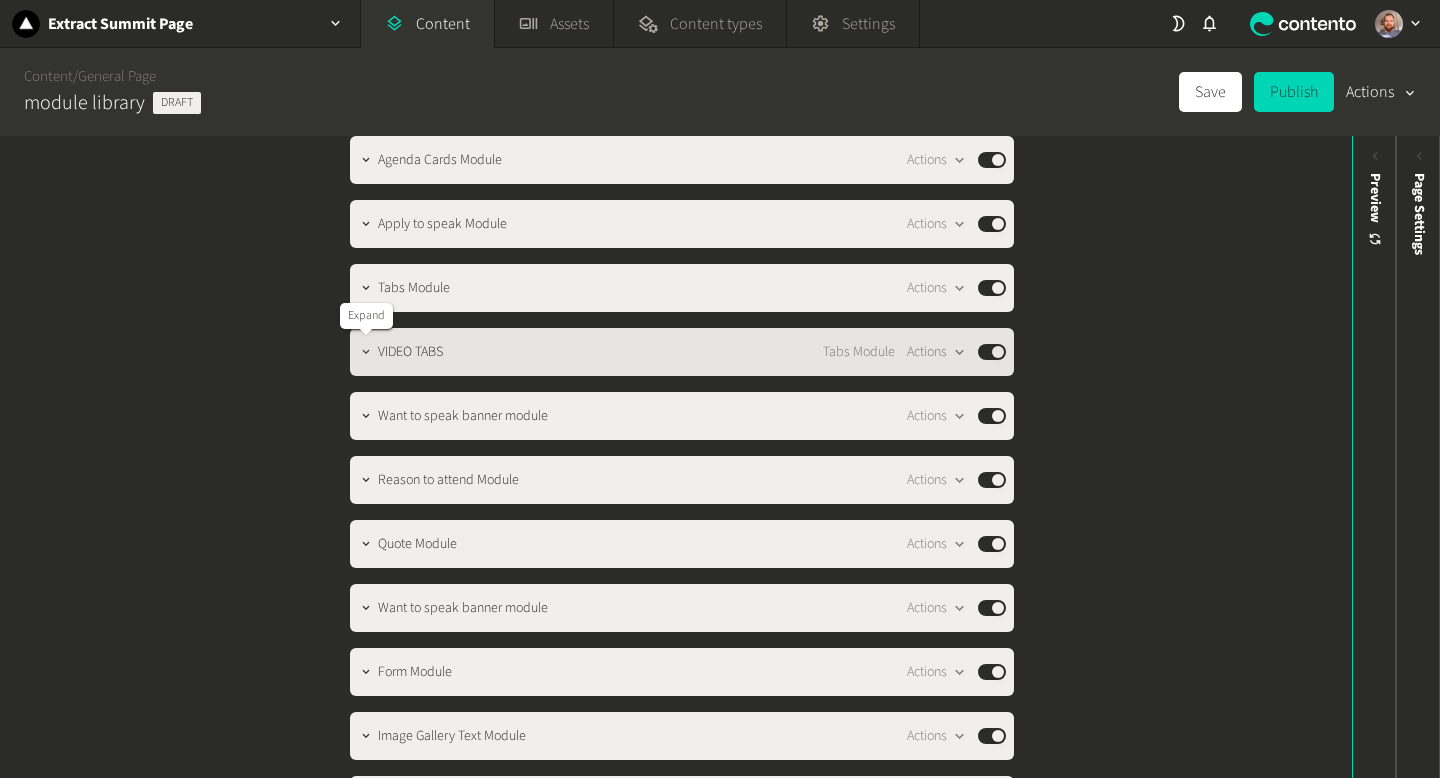 click 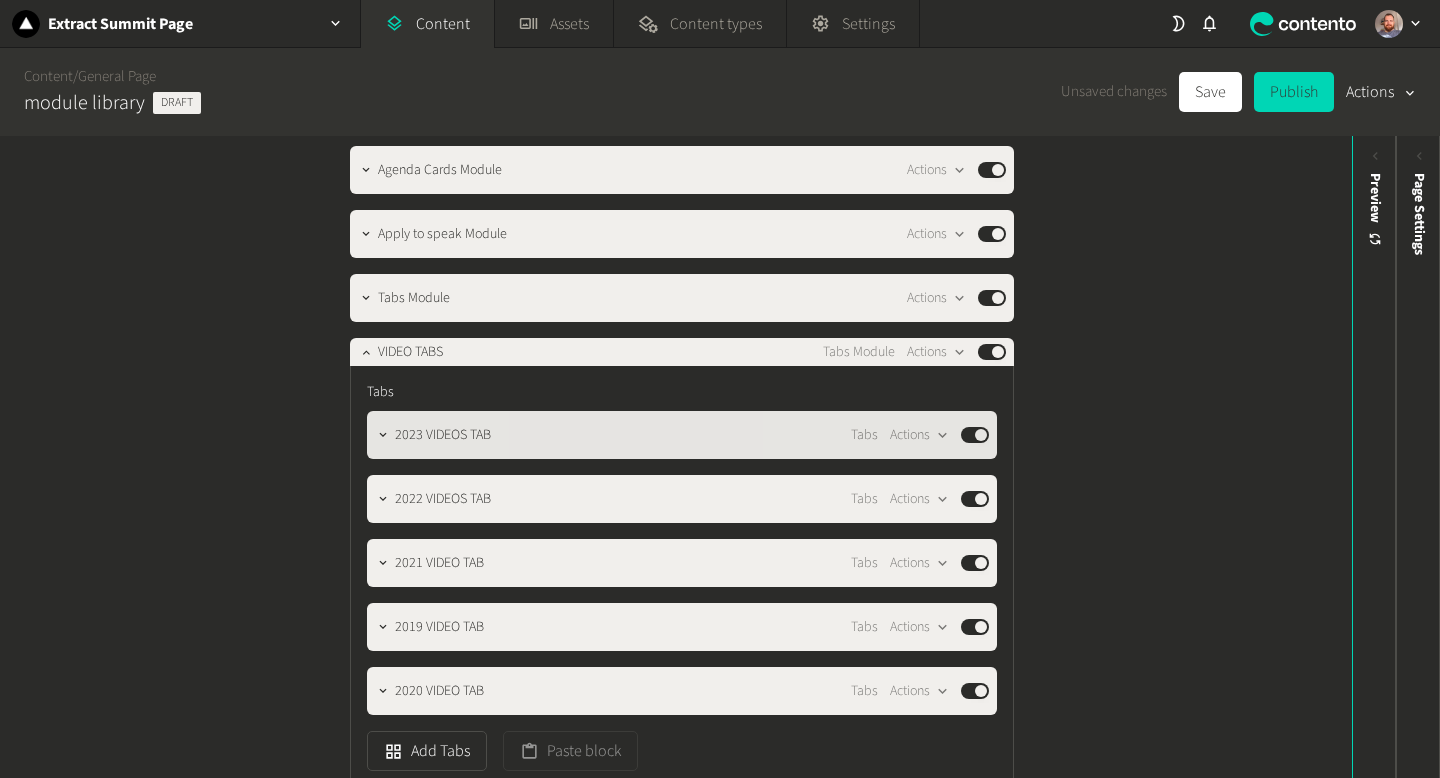 scroll, scrollTop: 544, scrollLeft: 0, axis: vertical 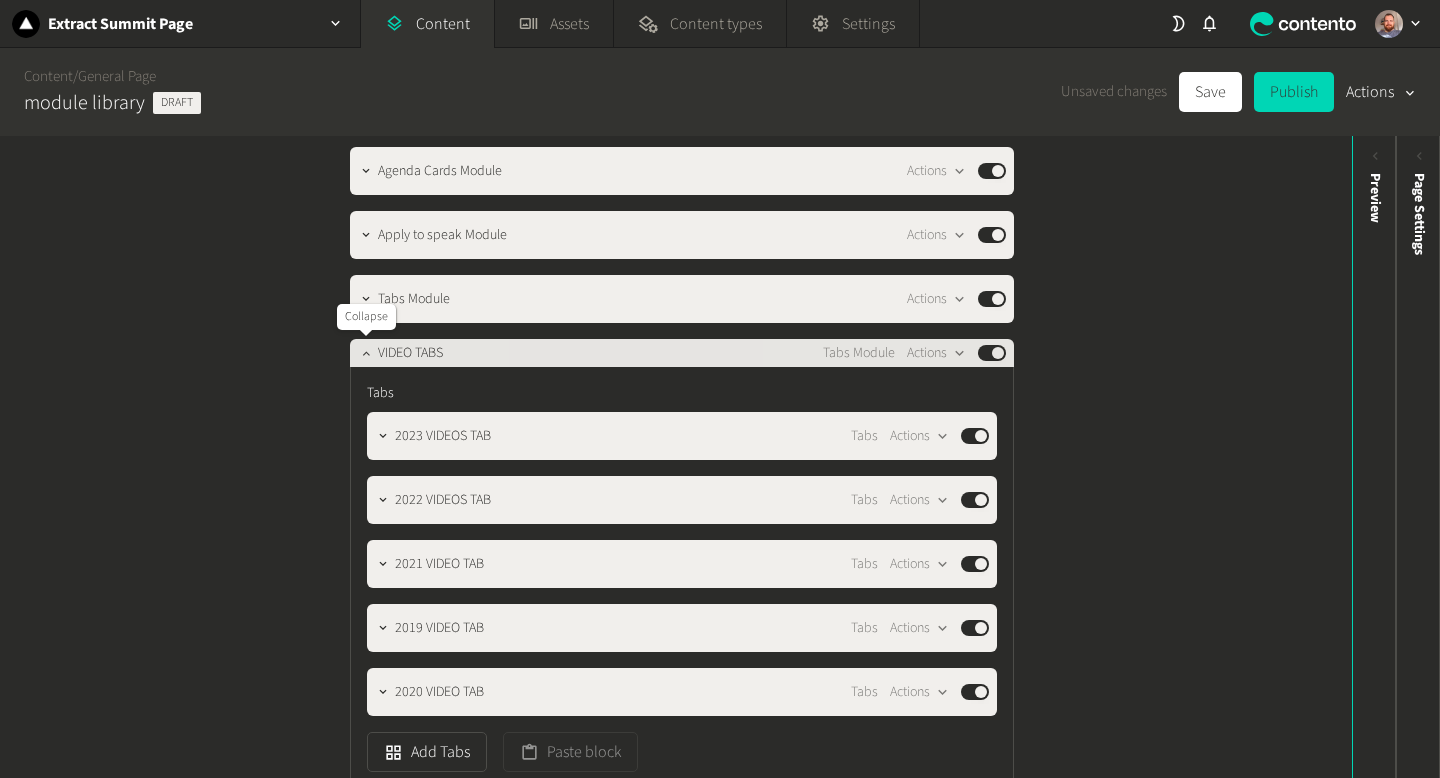 click 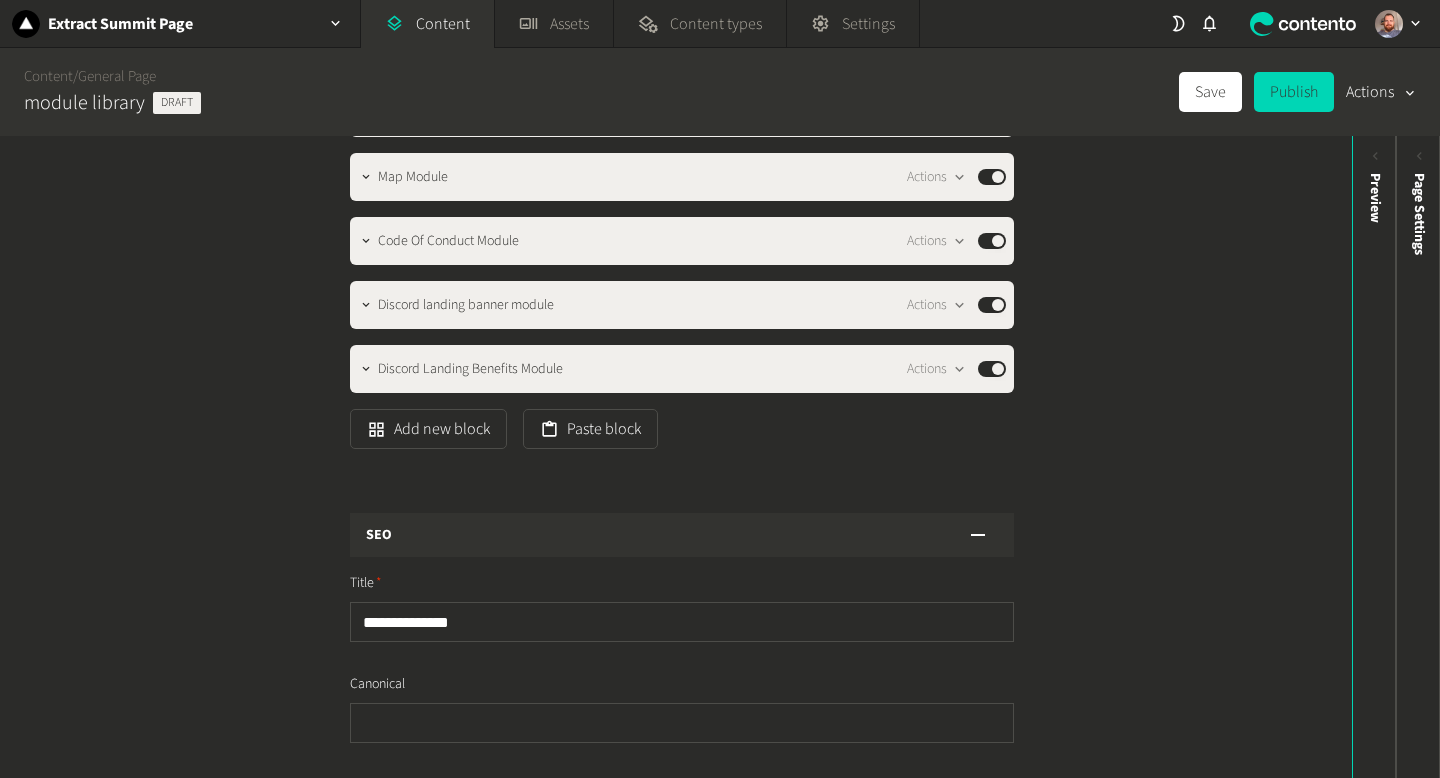 scroll, scrollTop: 1317, scrollLeft: 0, axis: vertical 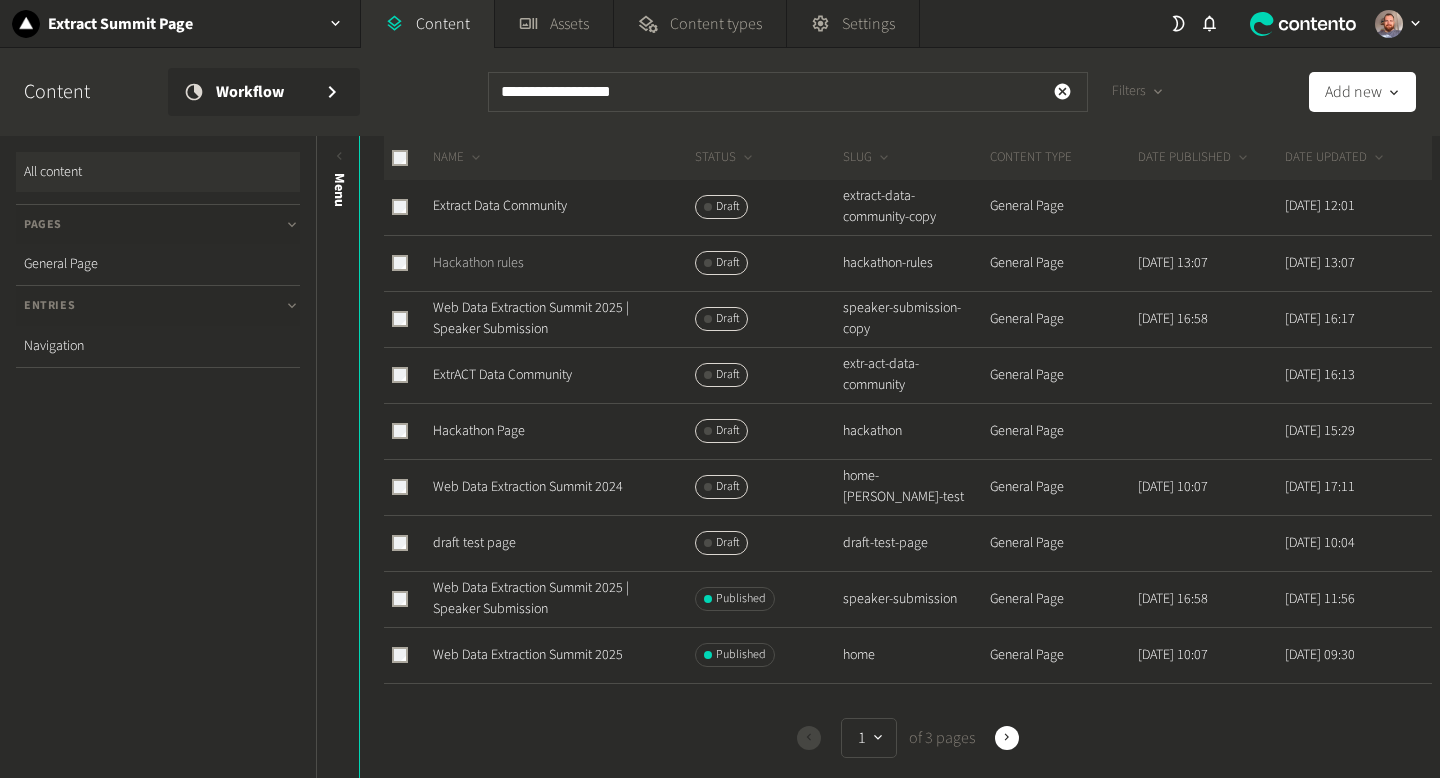 type on "**********" 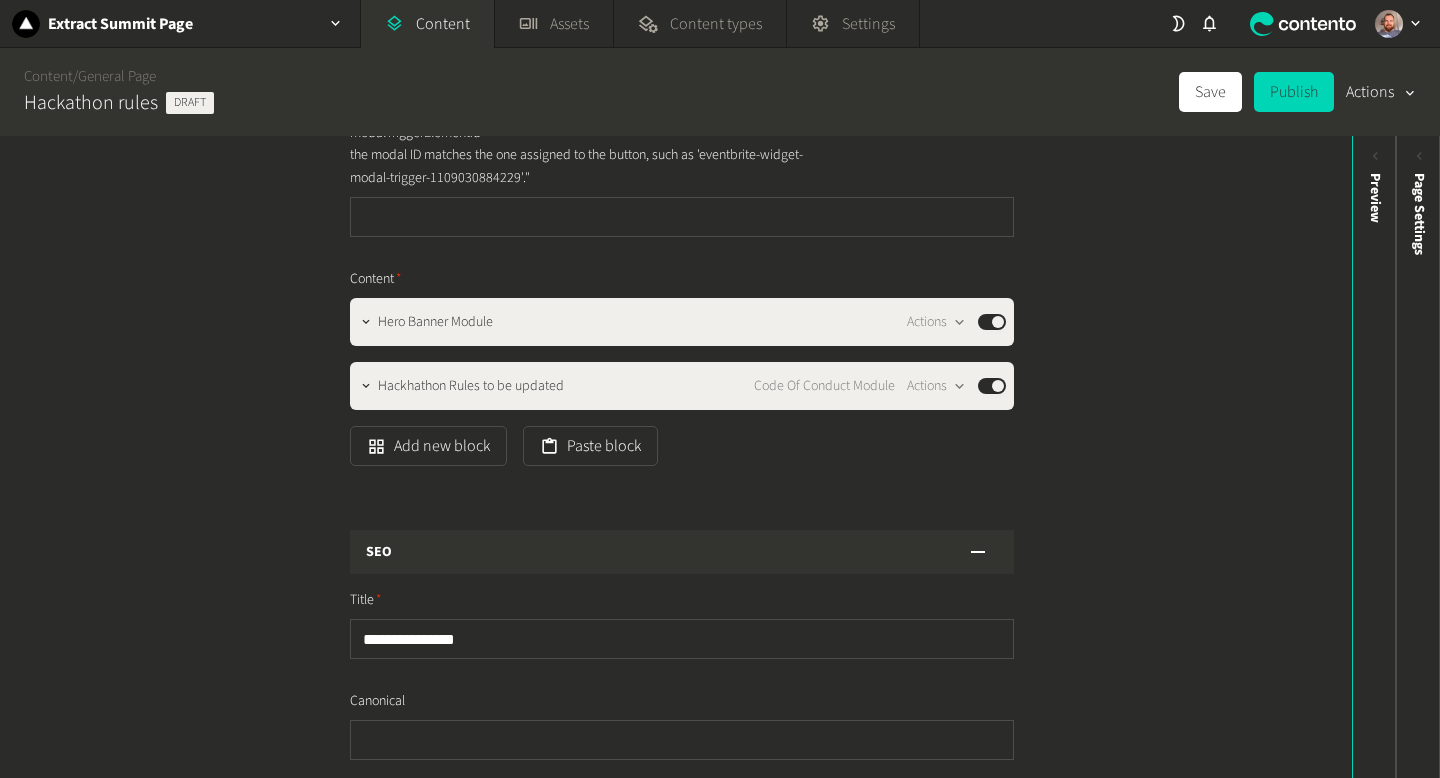 scroll, scrollTop: 356, scrollLeft: 0, axis: vertical 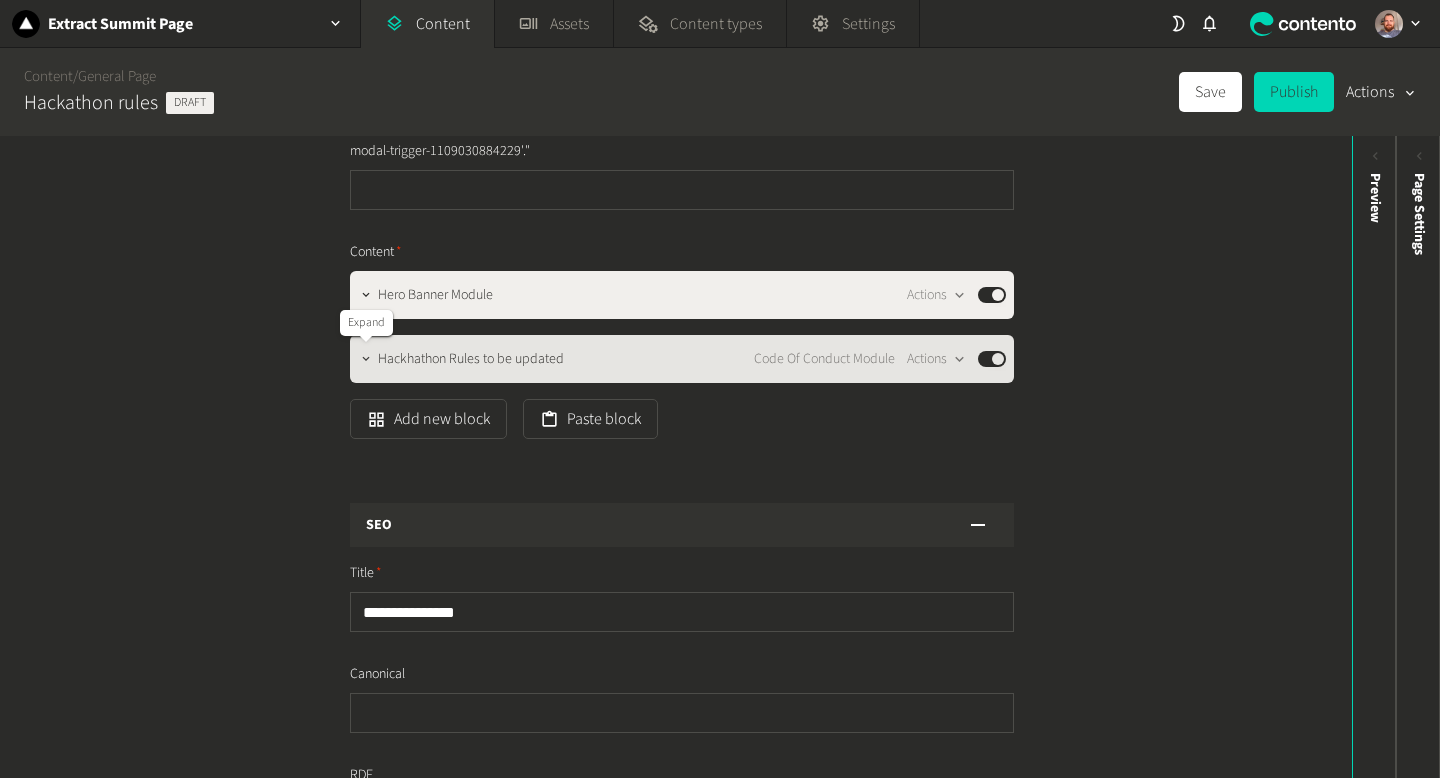 click 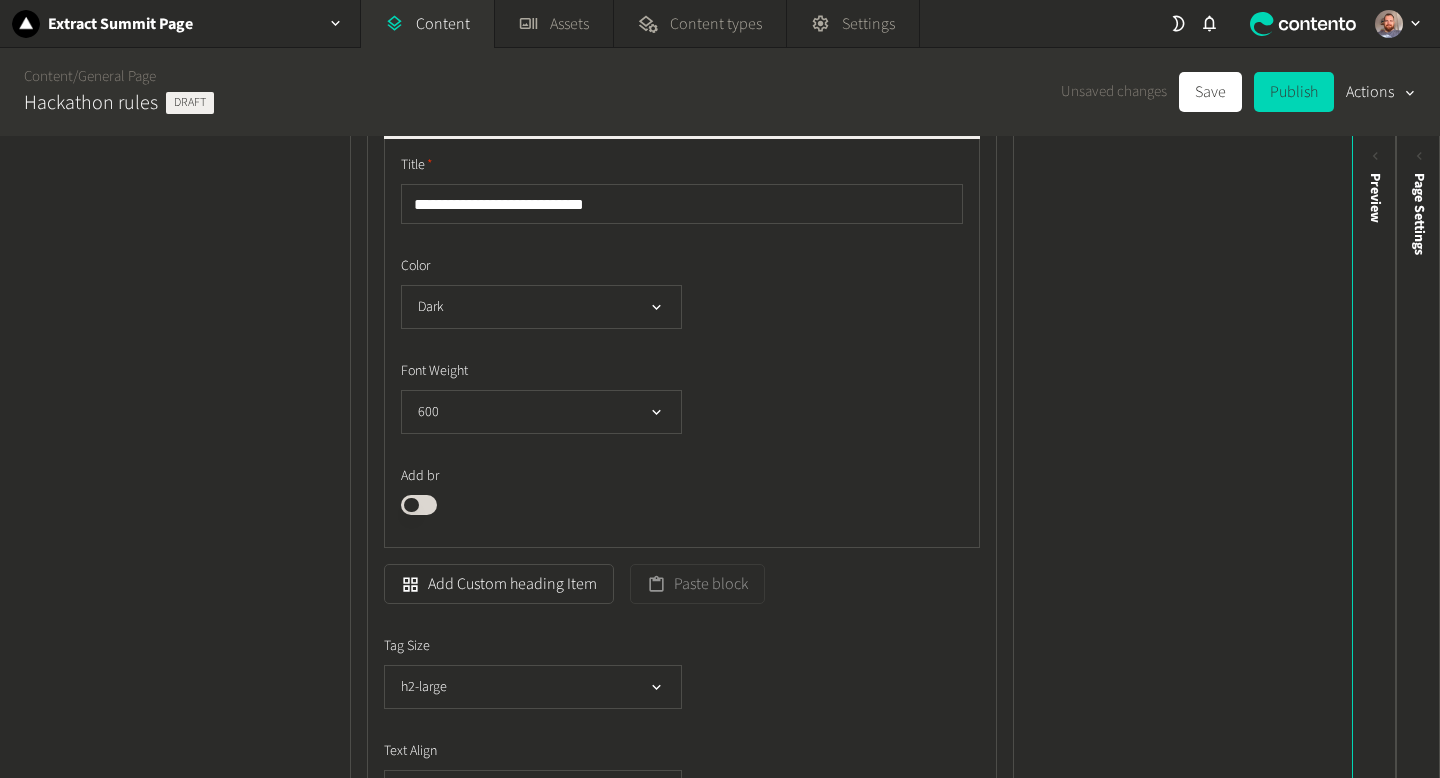 scroll, scrollTop: 637, scrollLeft: 0, axis: vertical 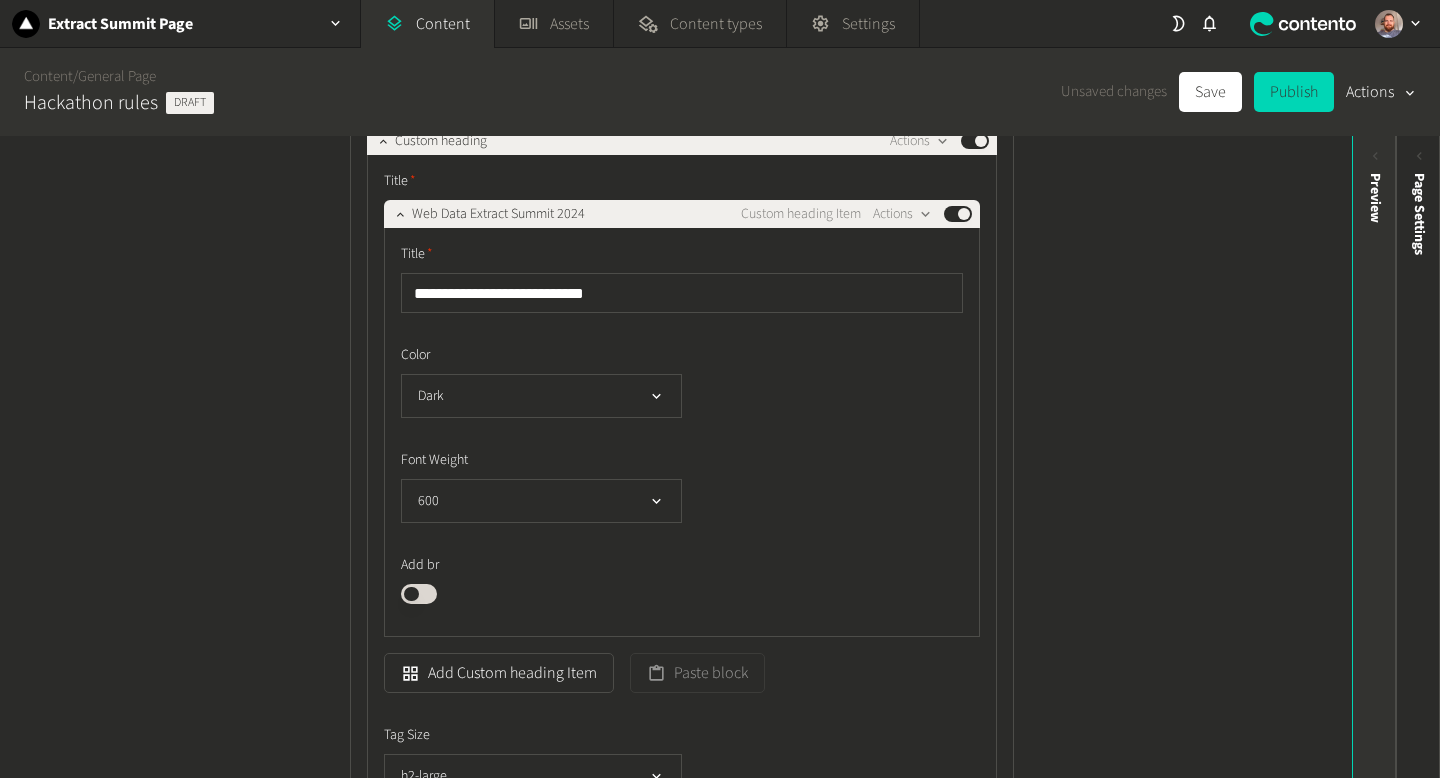 click 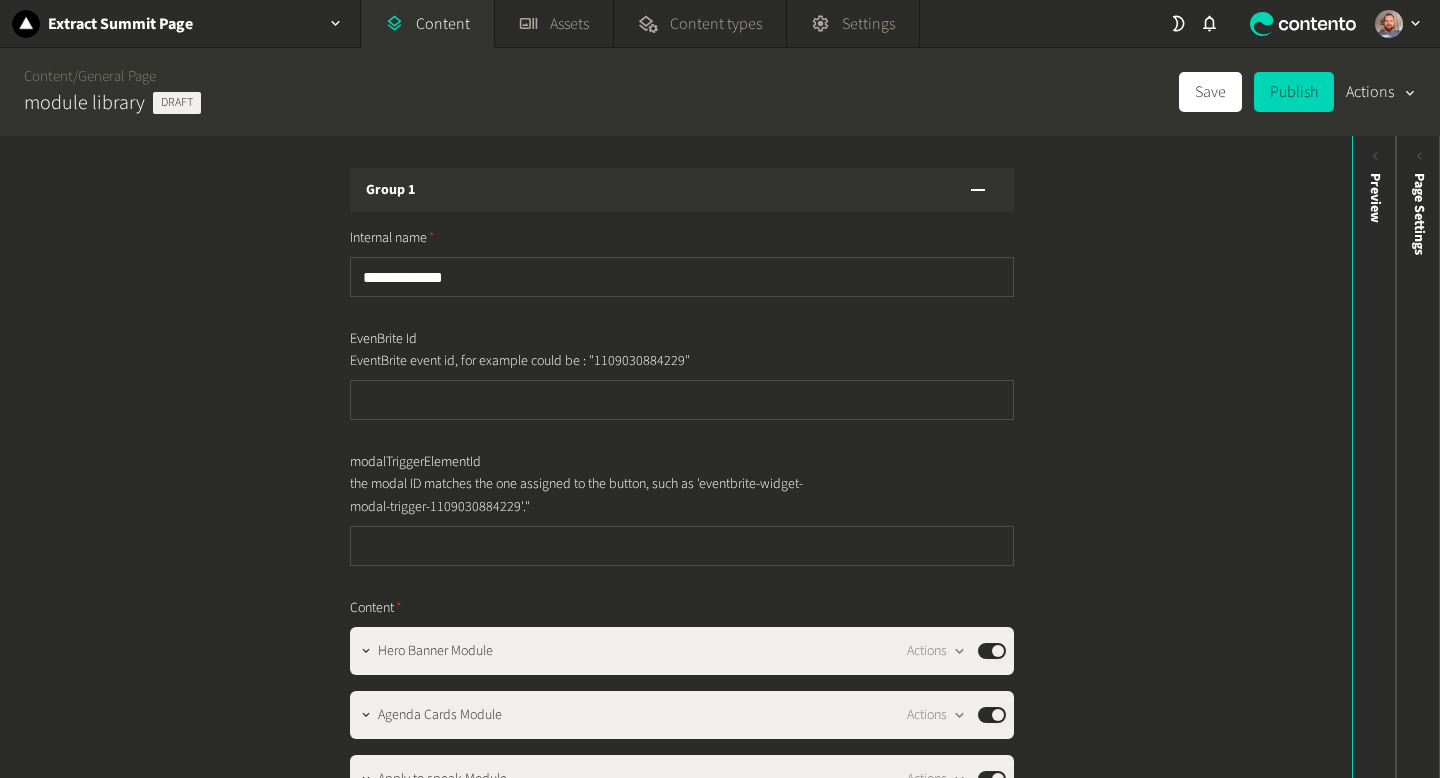 scroll, scrollTop: 0, scrollLeft: 0, axis: both 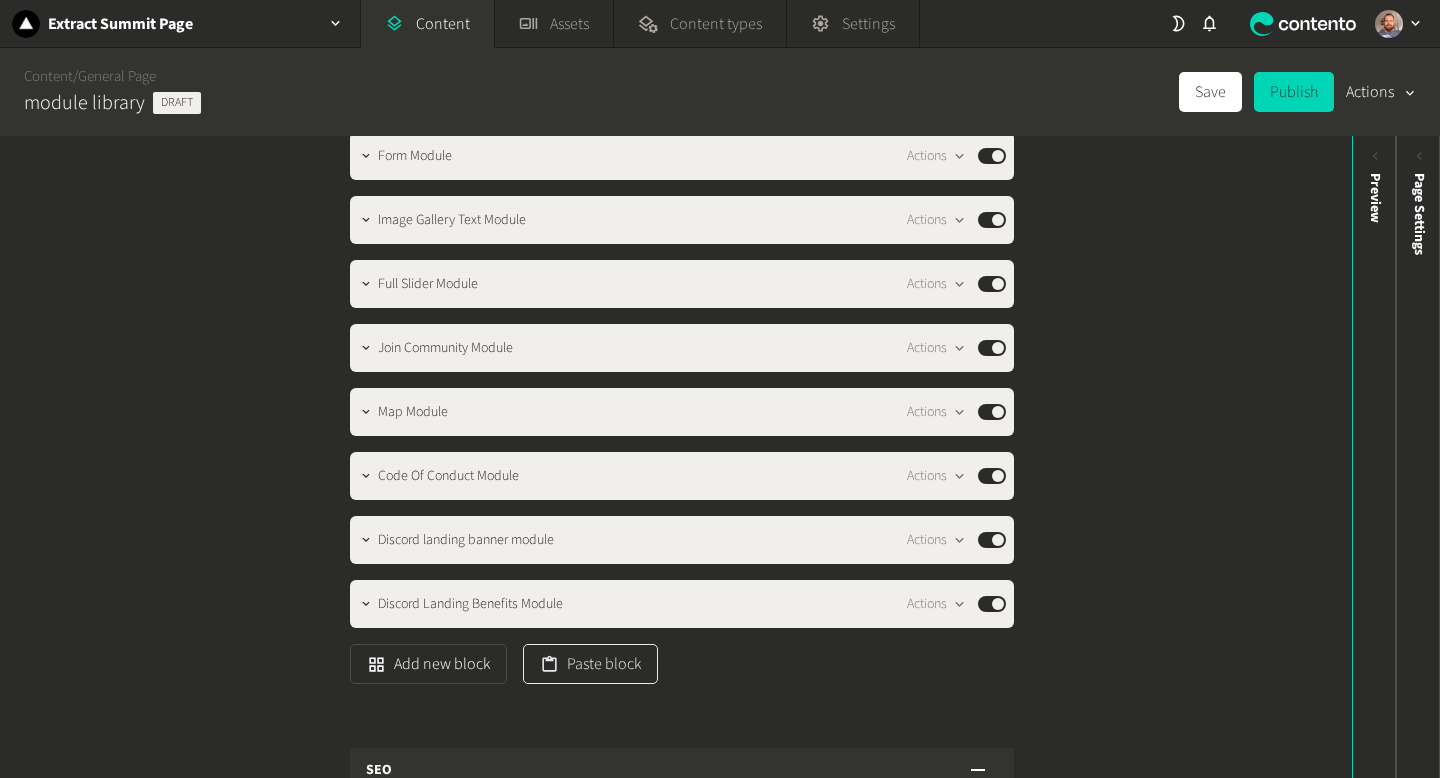 click on "Paste block" 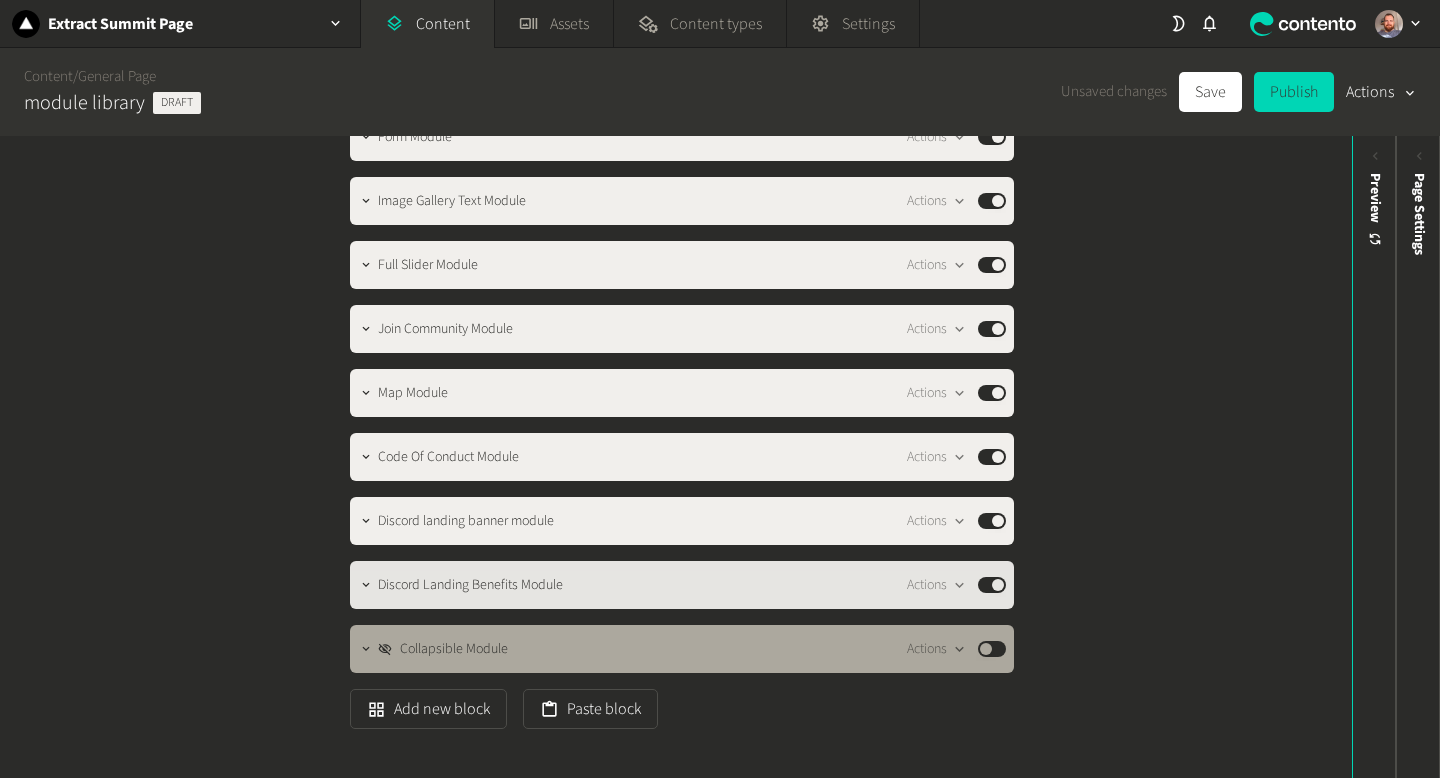 scroll, scrollTop: 1092, scrollLeft: 0, axis: vertical 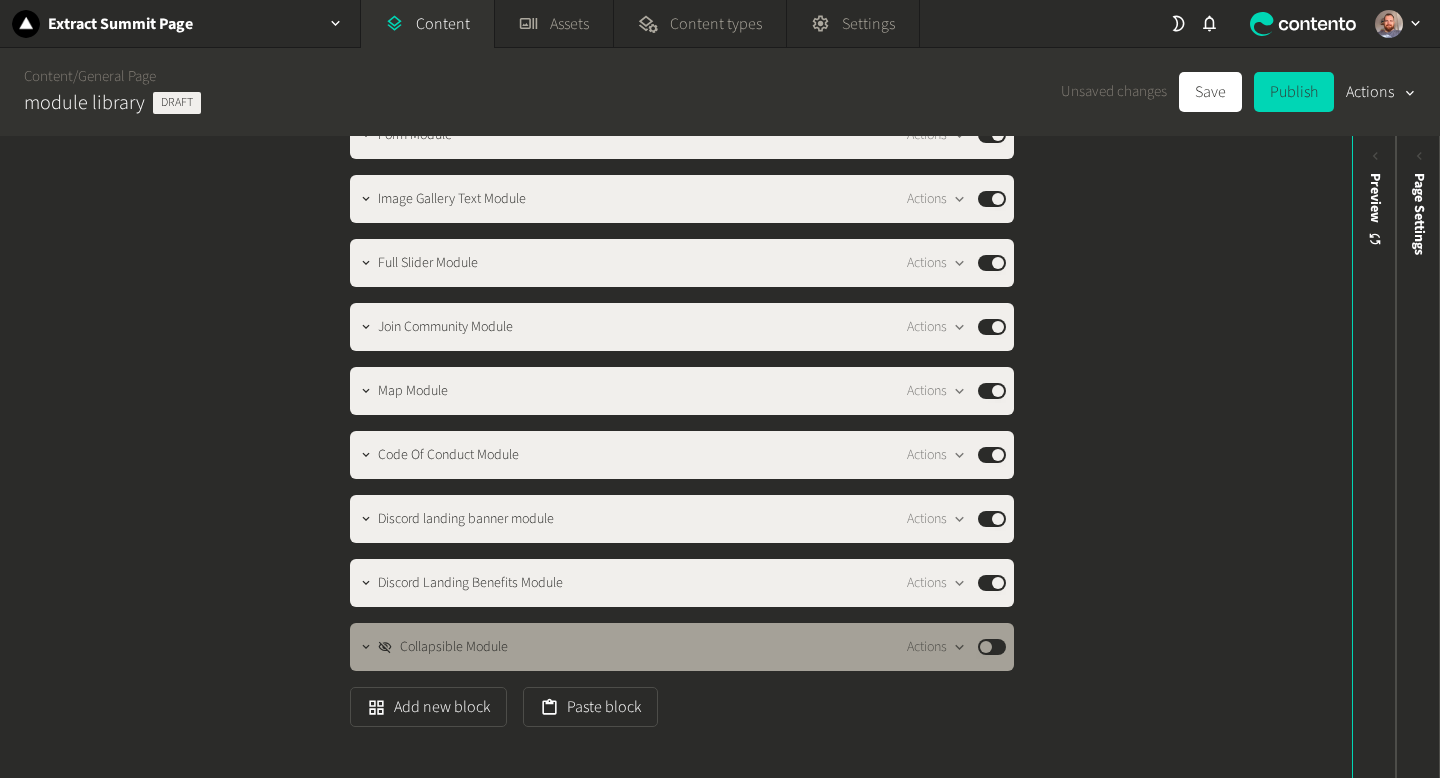 click on "Published" 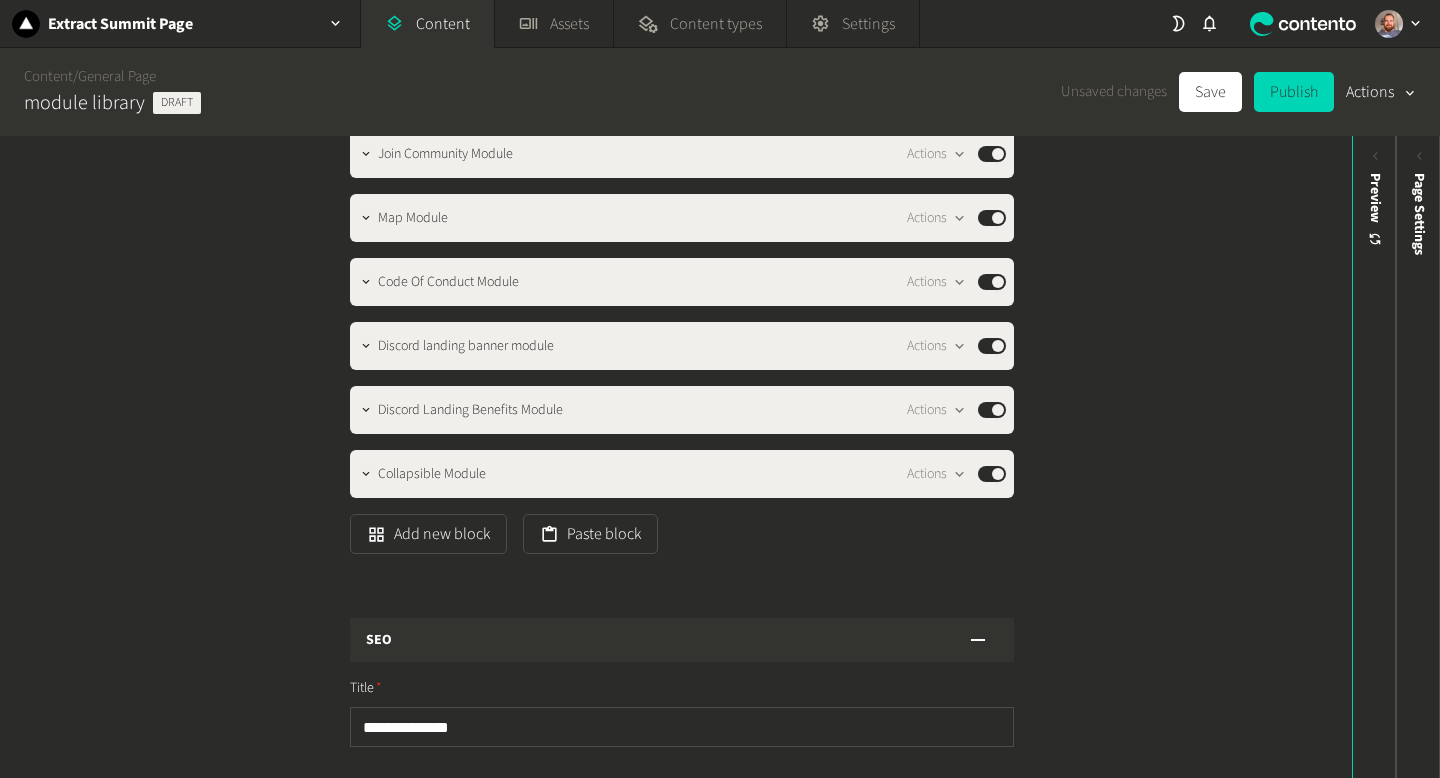 scroll, scrollTop: 1341, scrollLeft: 0, axis: vertical 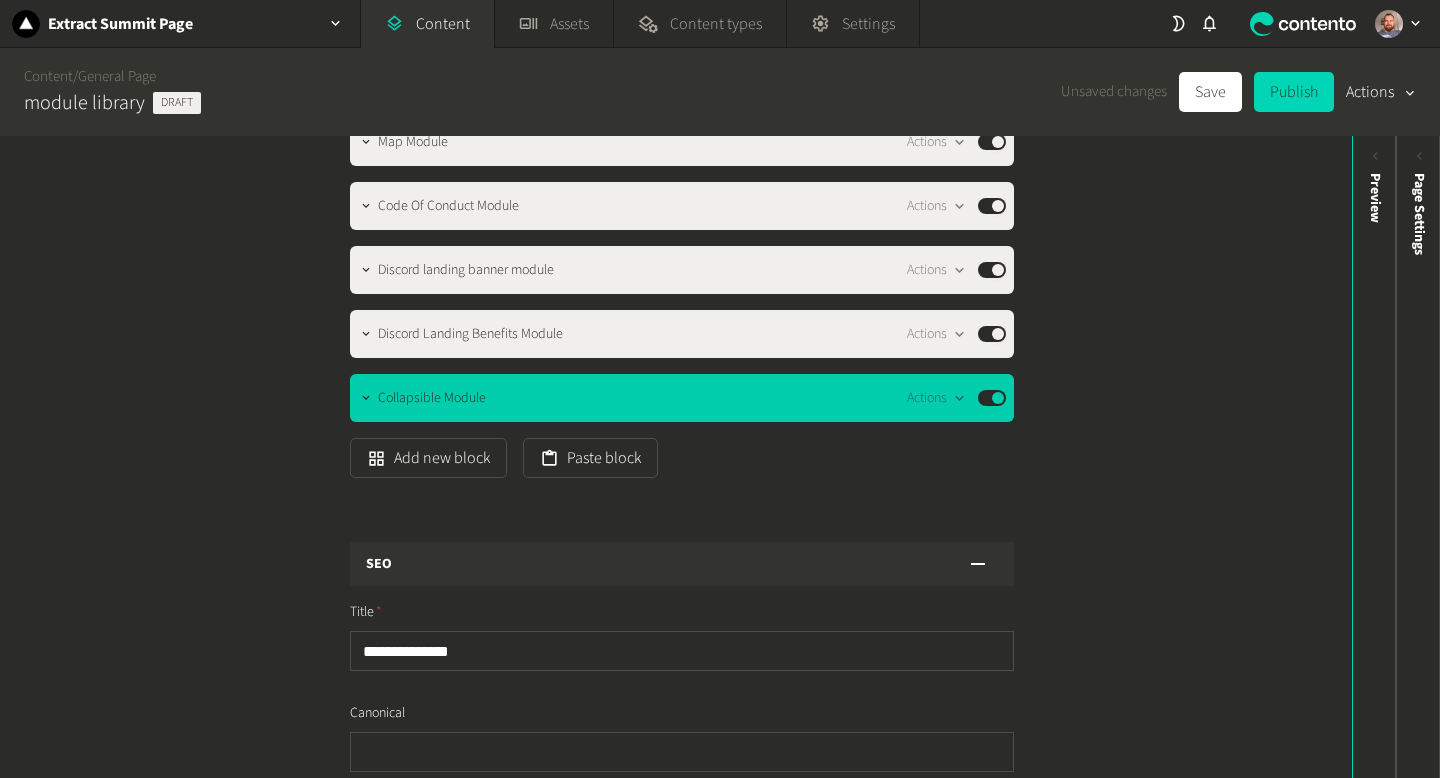 type 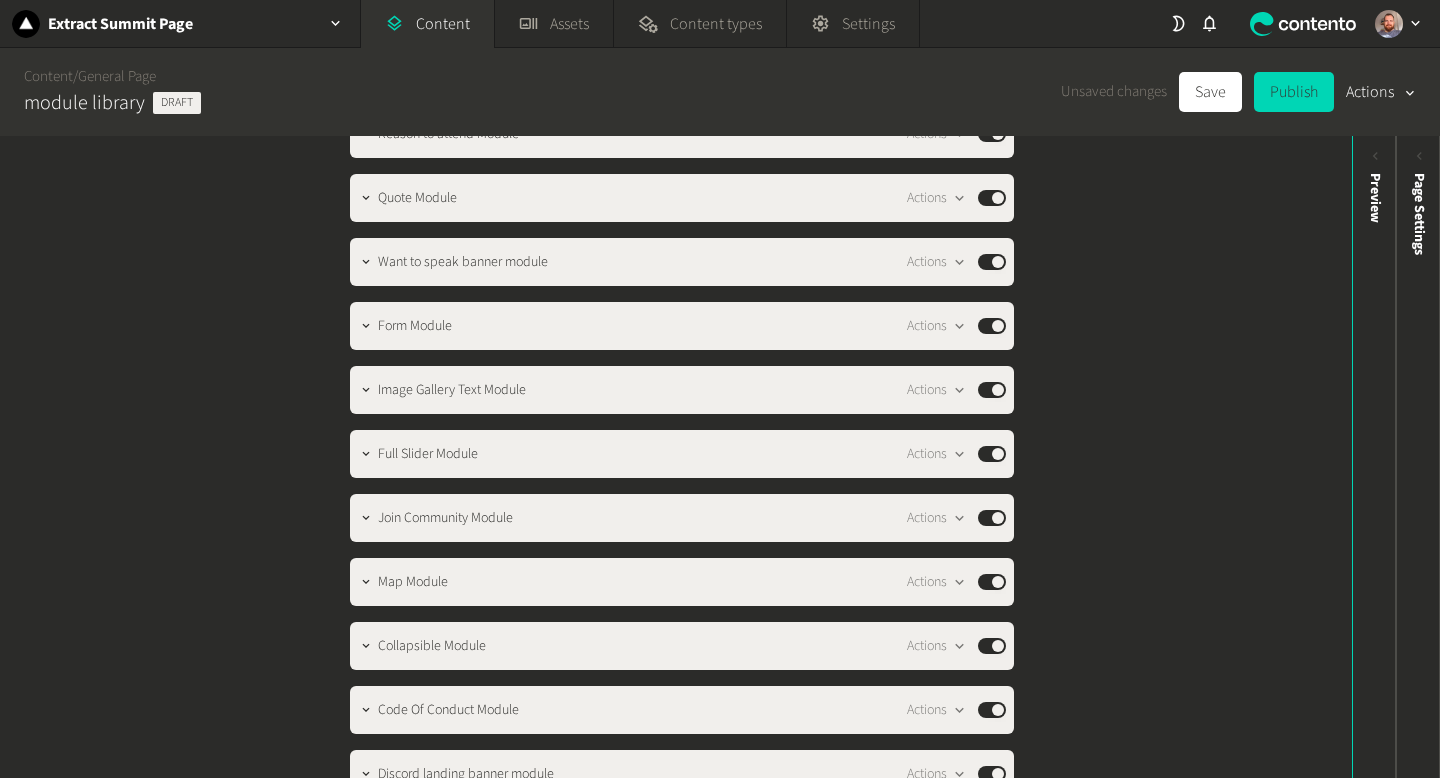 scroll, scrollTop: 904, scrollLeft: 0, axis: vertical 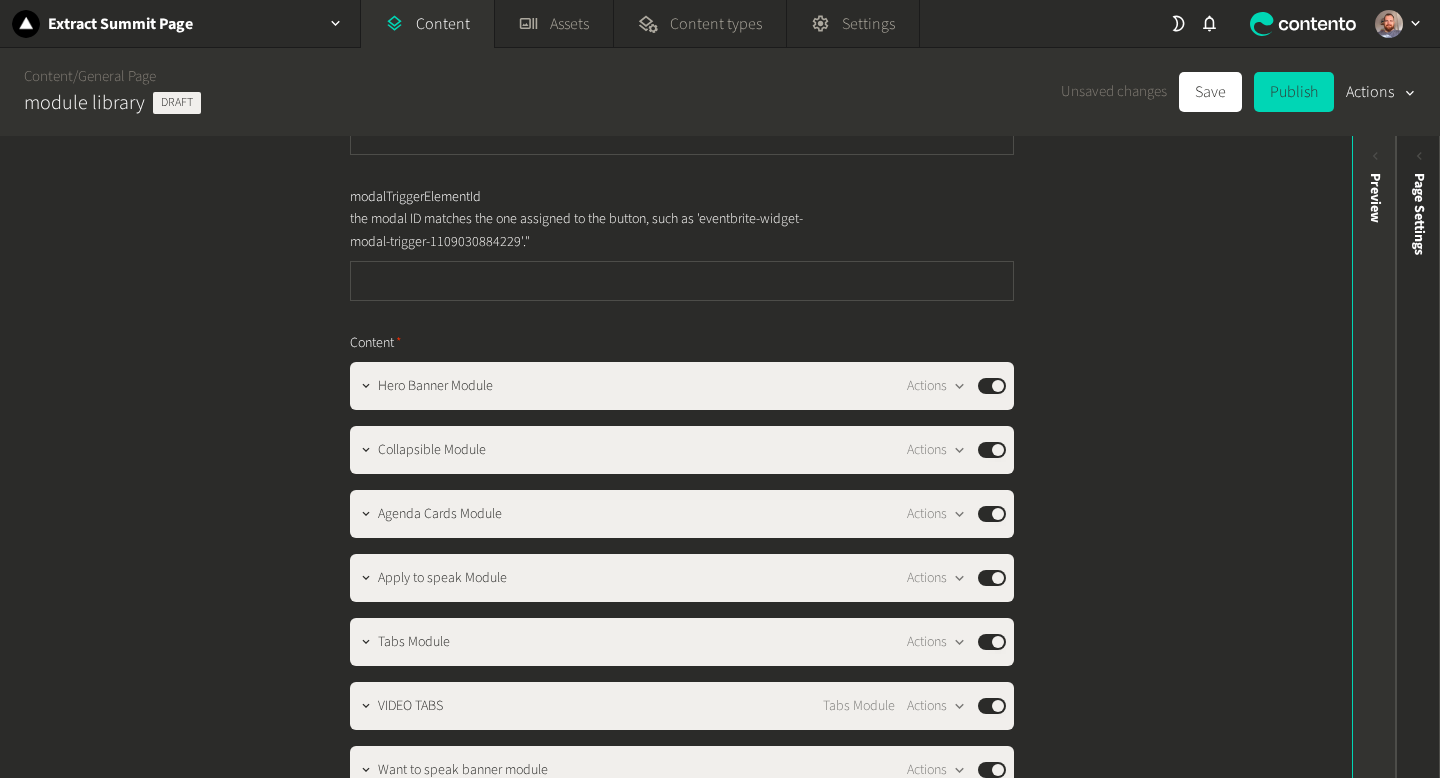 click on "Preview" 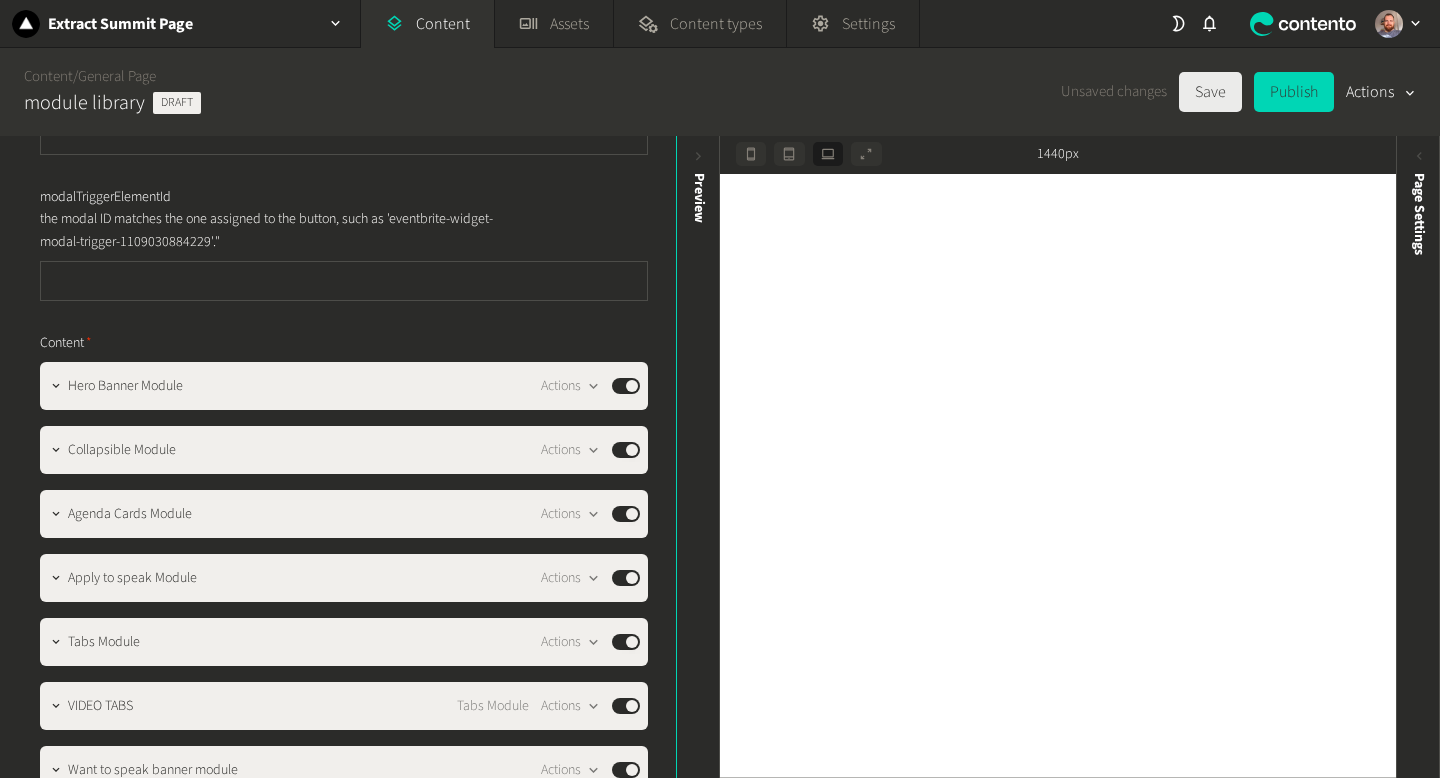 click on "Save" 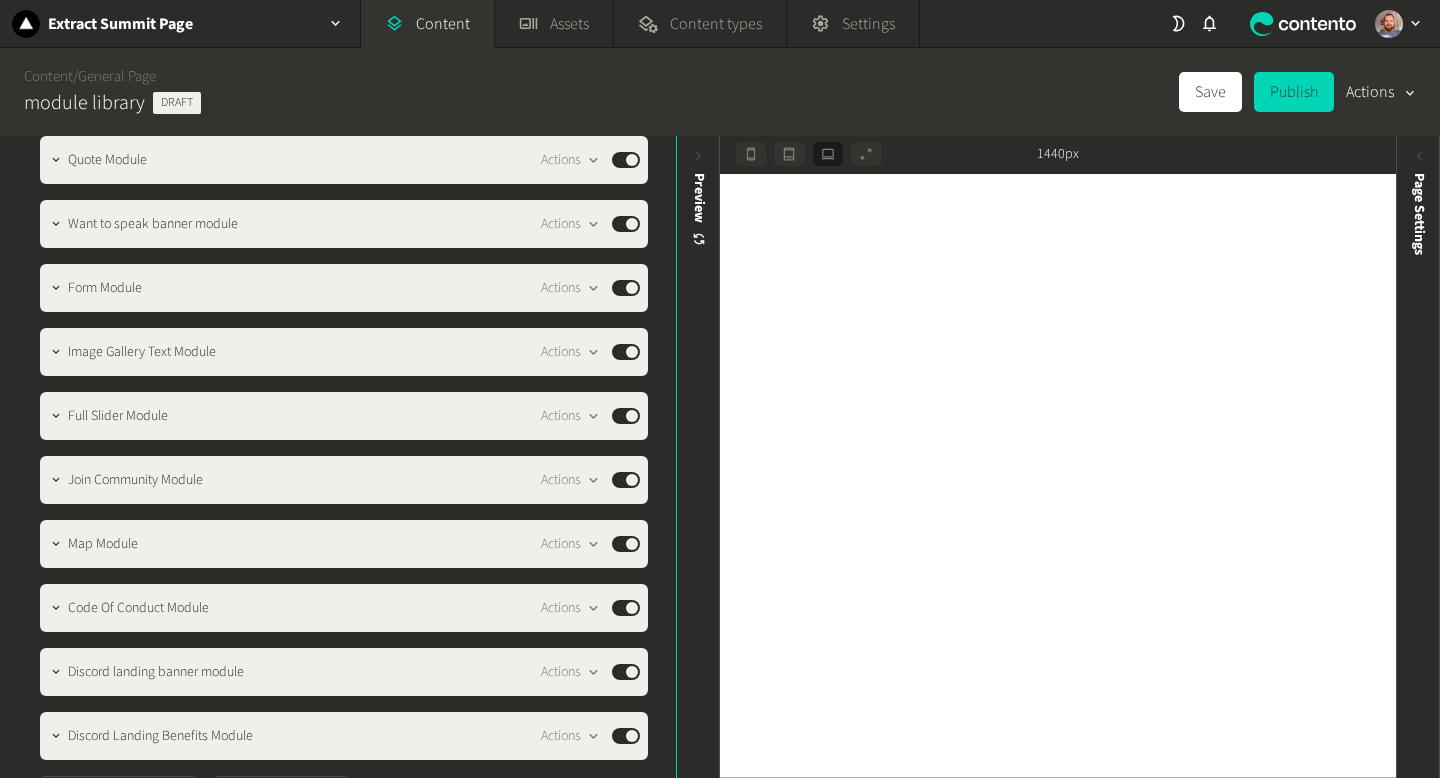 scroll, scrollTop: 940, scrollLeft: 0, axis: vertical 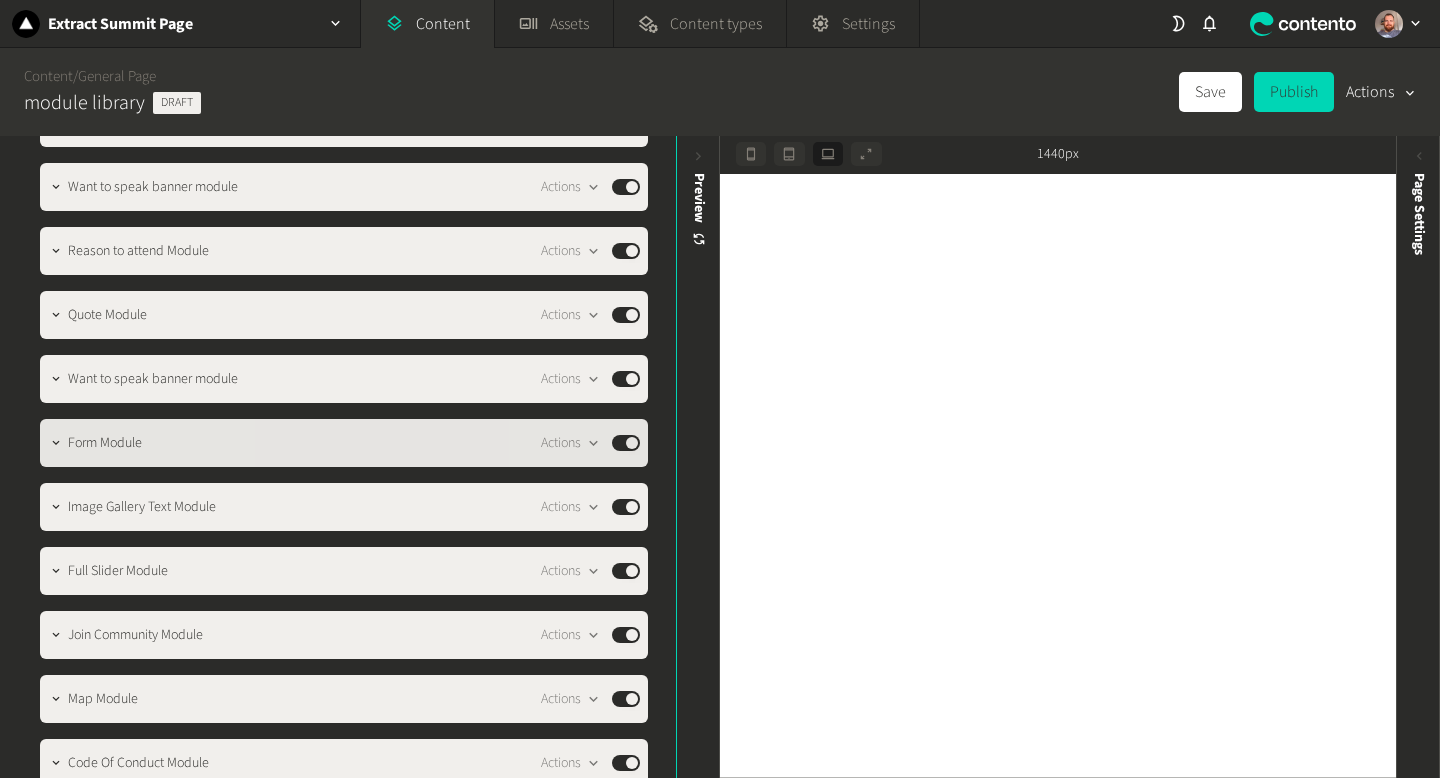 type 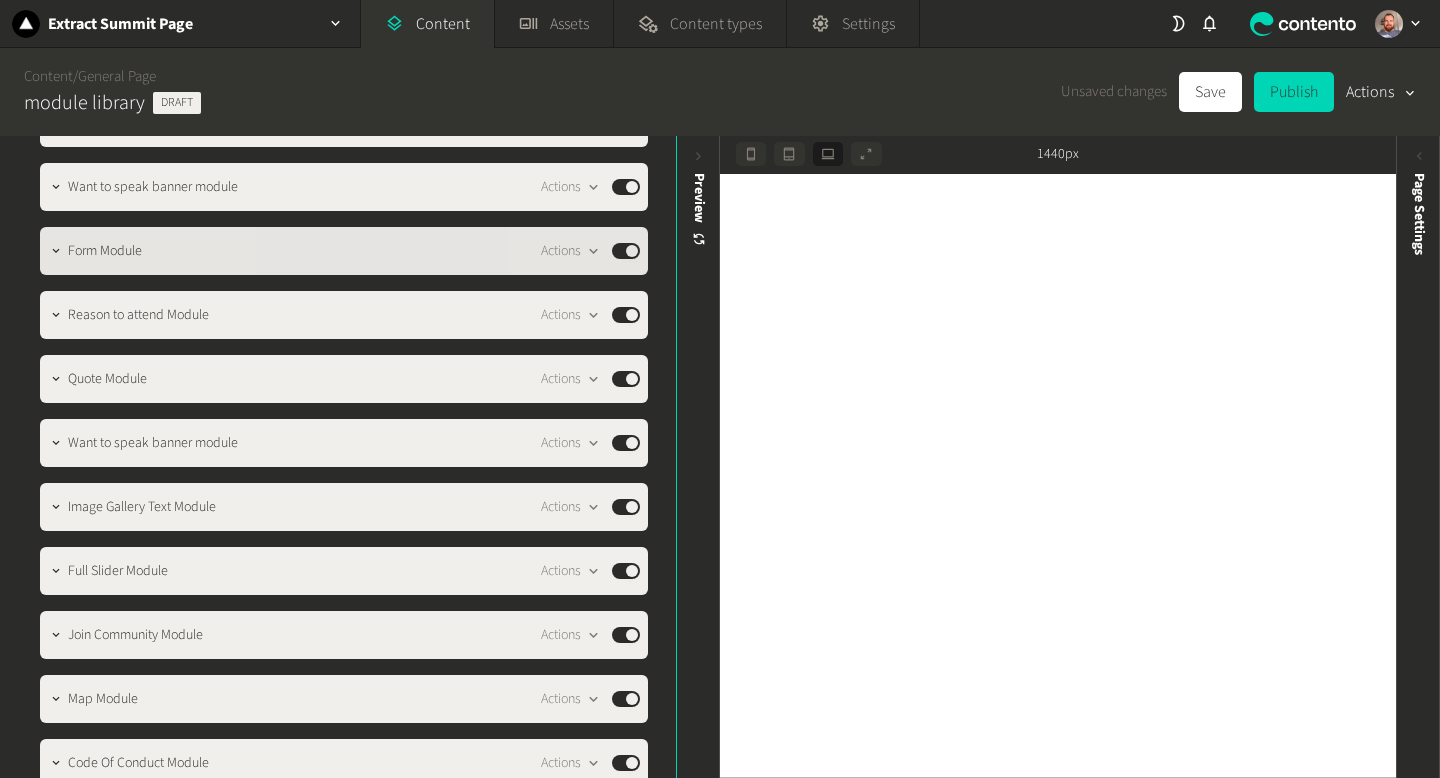 scroll, scrollTop: 573, scrollLeft: 0, axis: vertical 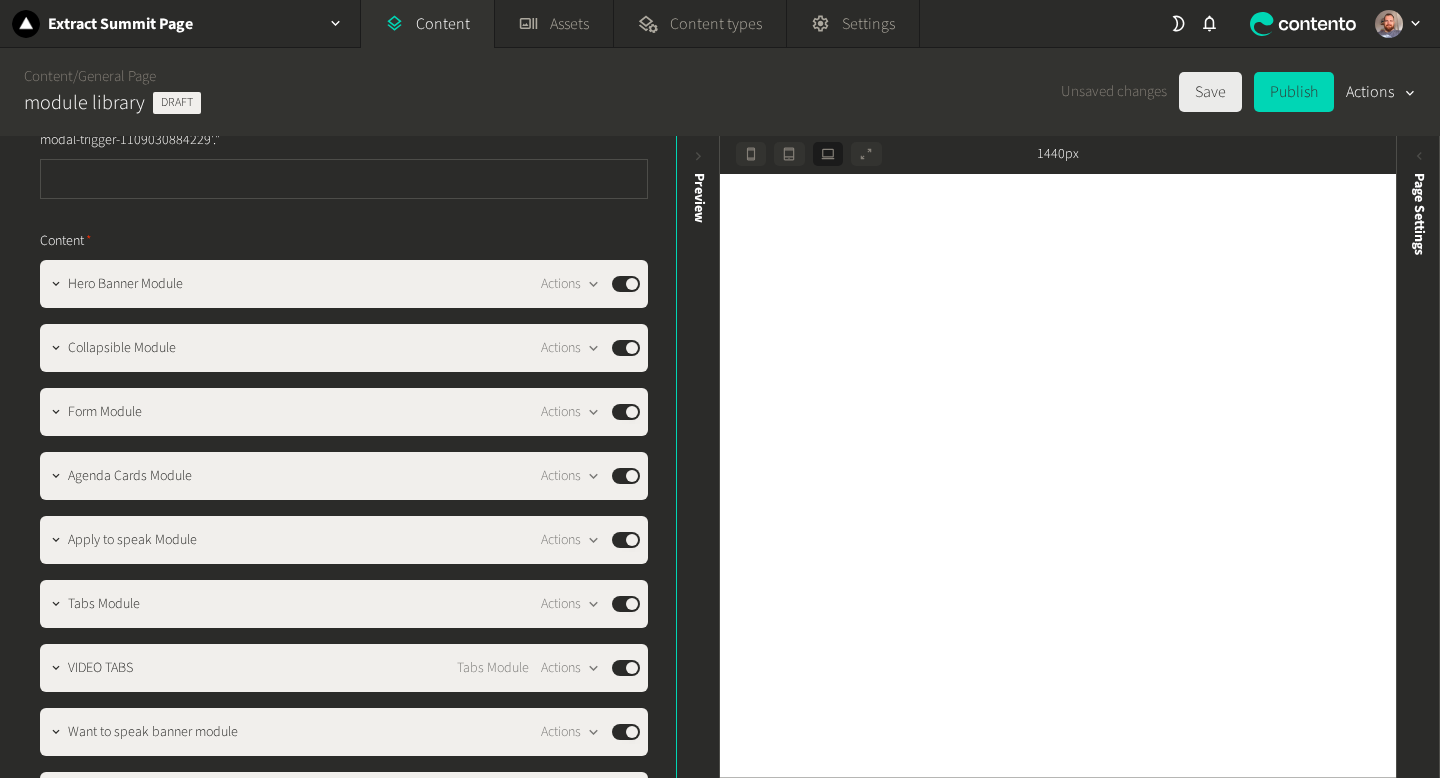 click on "Save" 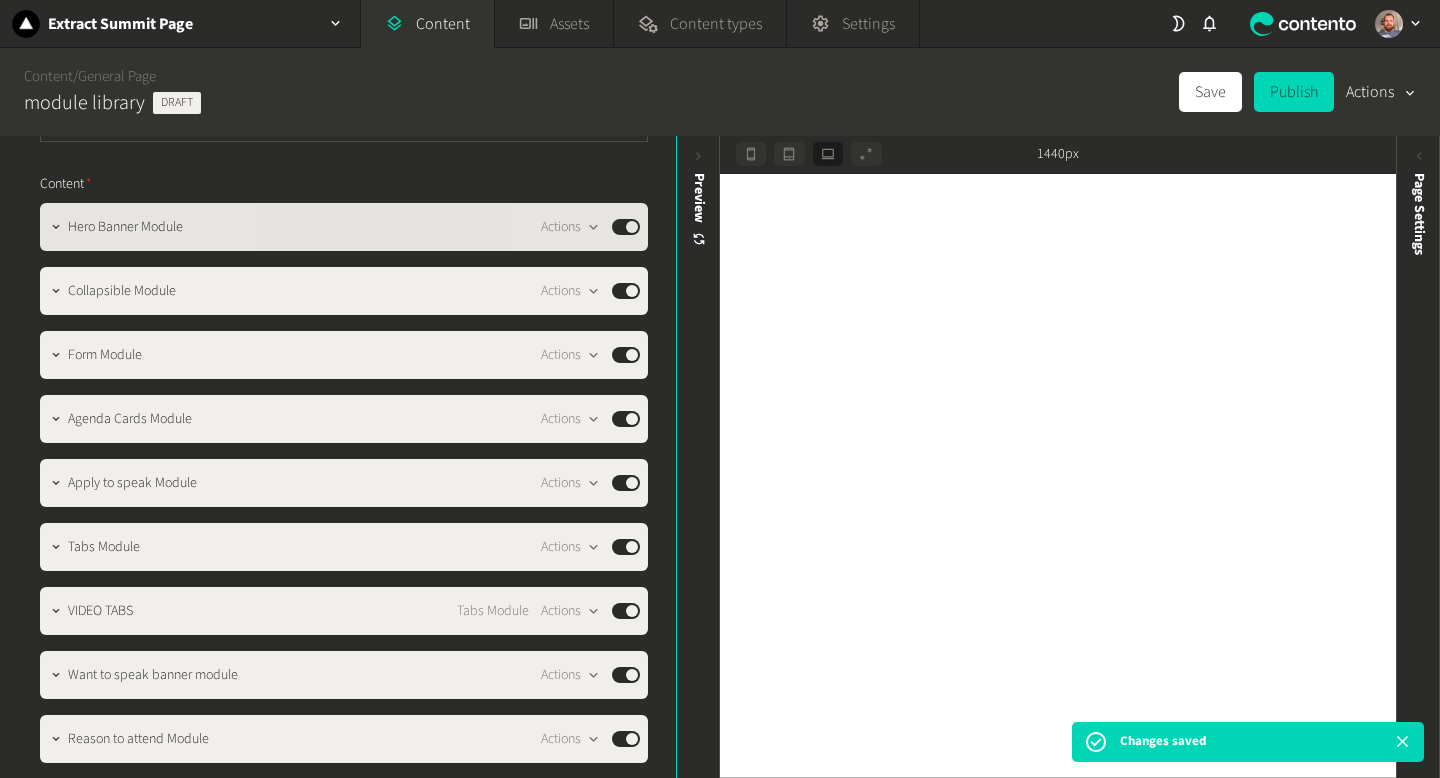 scroll, scrollTop: 461, scrollLeft: 0, axis: vertical 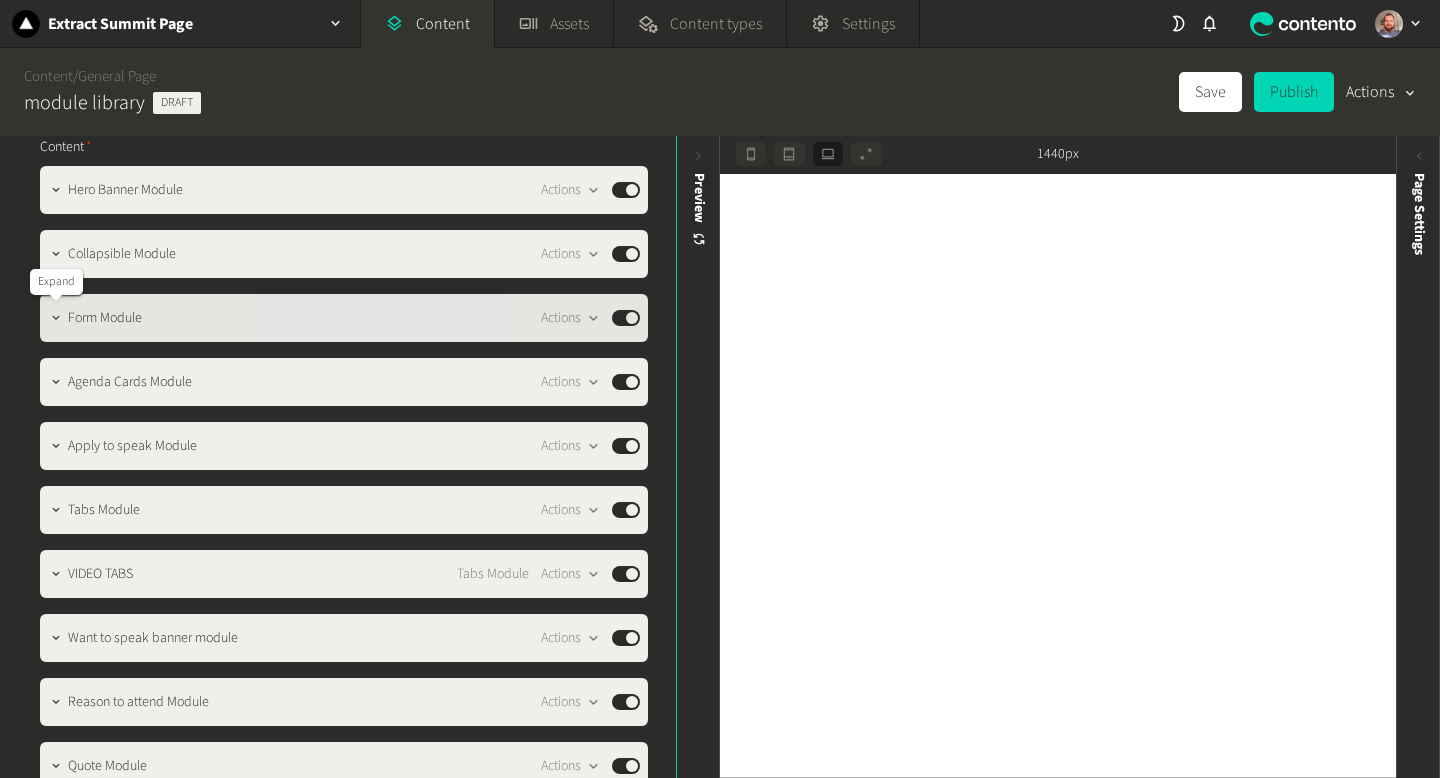 click 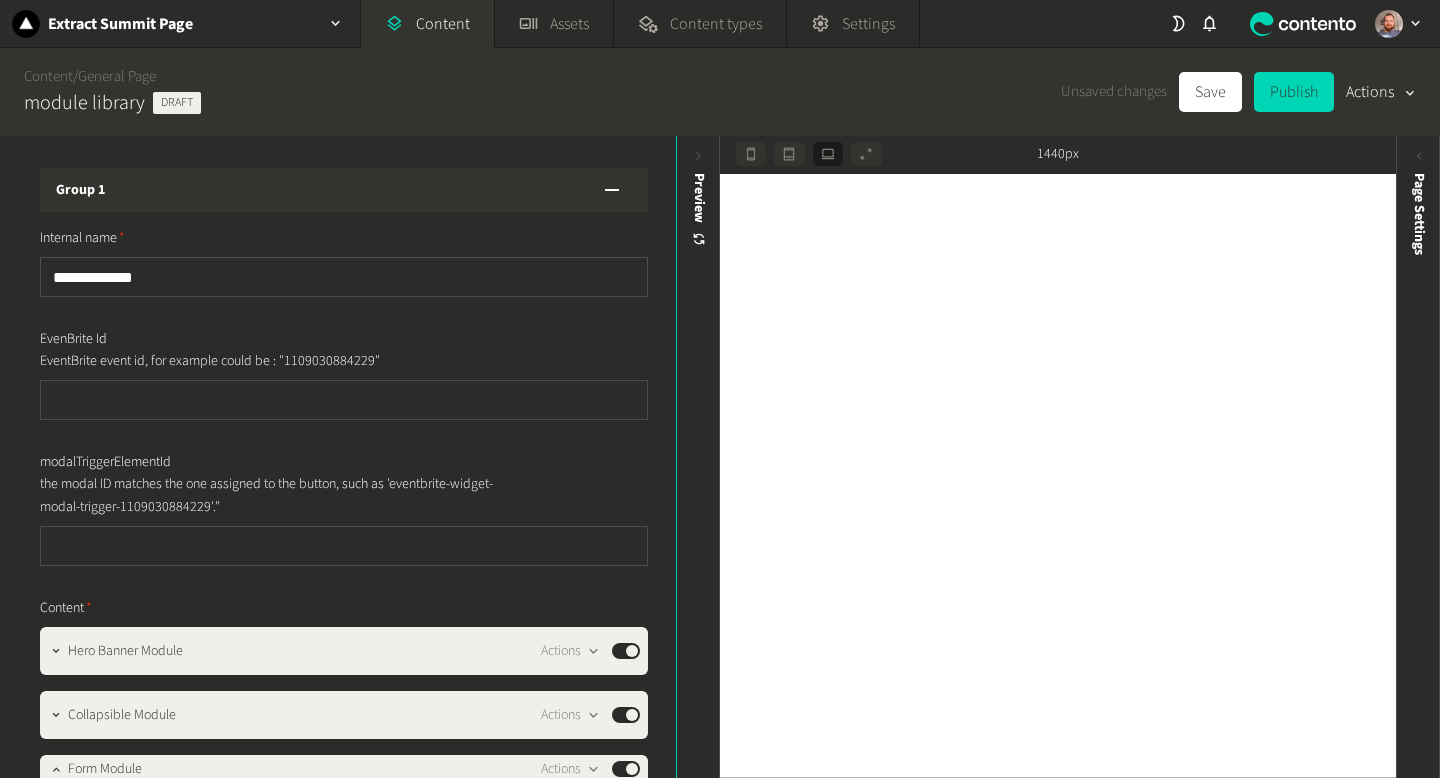 scroll, scrollTop: 0, scrollLeft: 0, axis: both 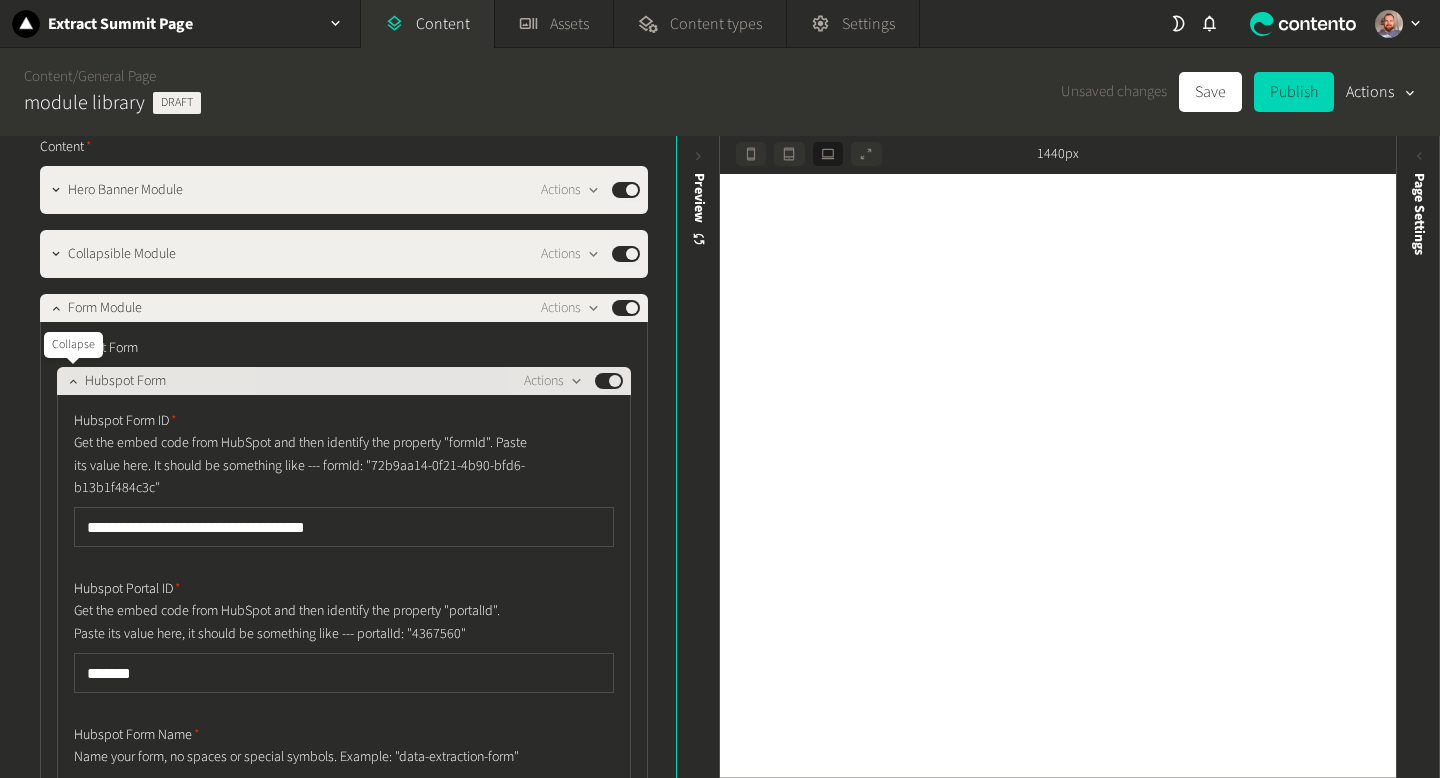 click 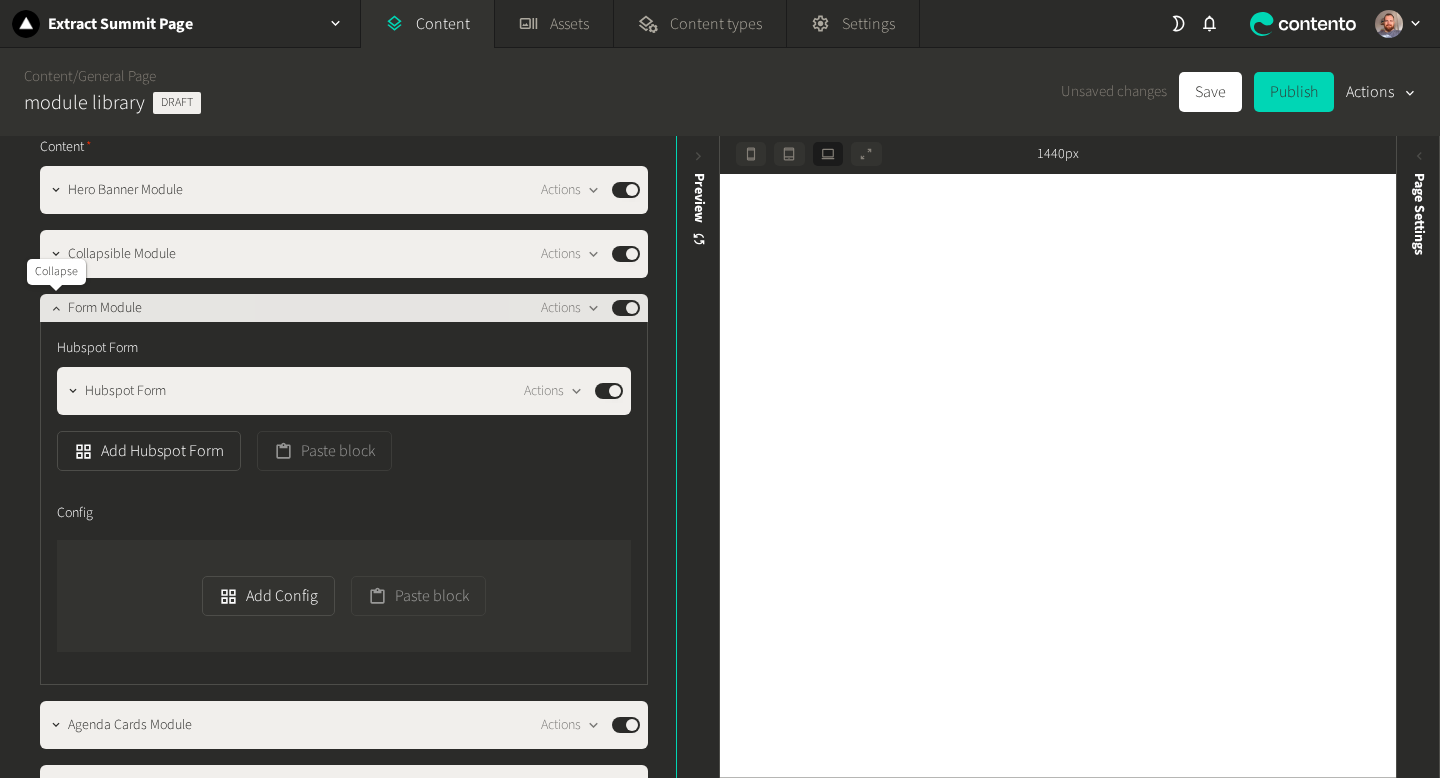 click 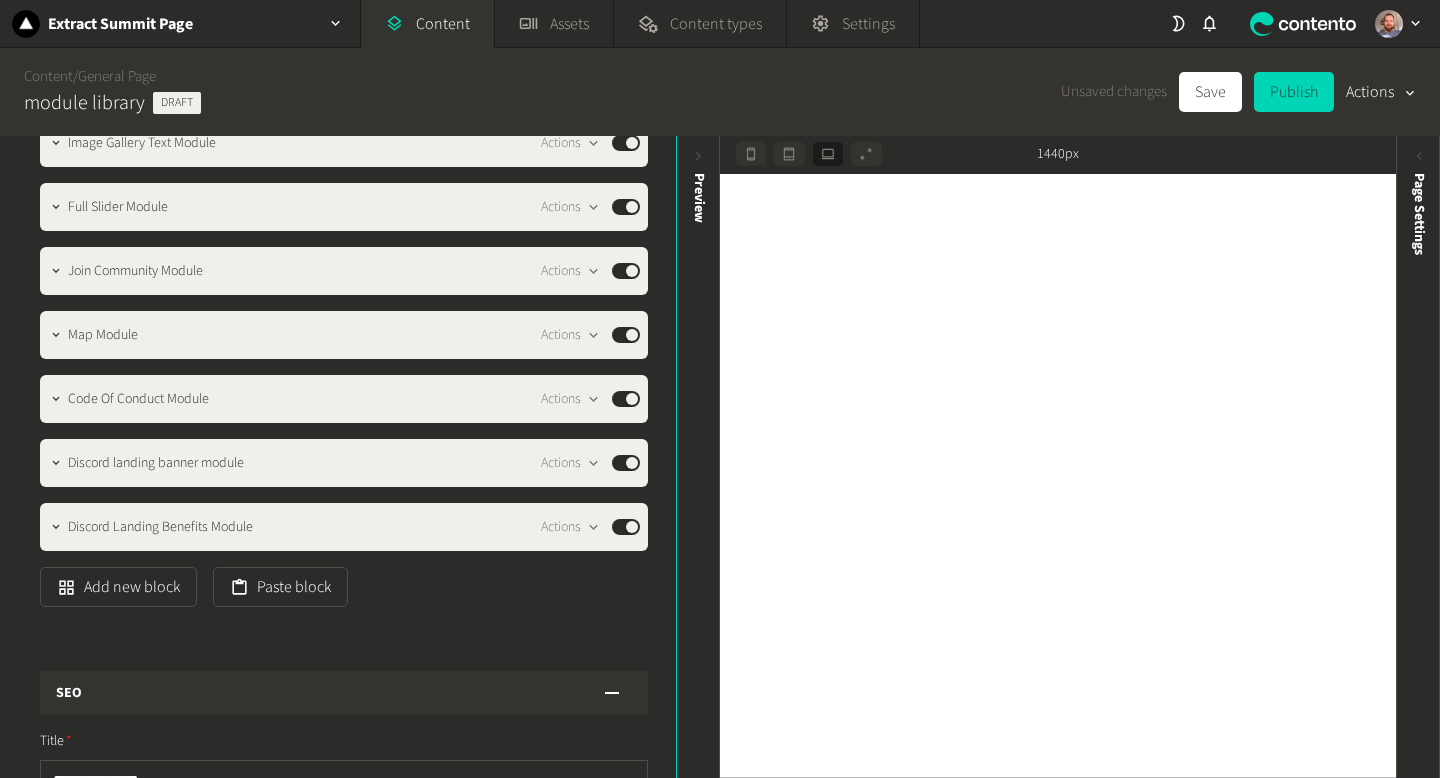 scroll, scrollTop: 1194, scrollLeft: 0, axis: vertical 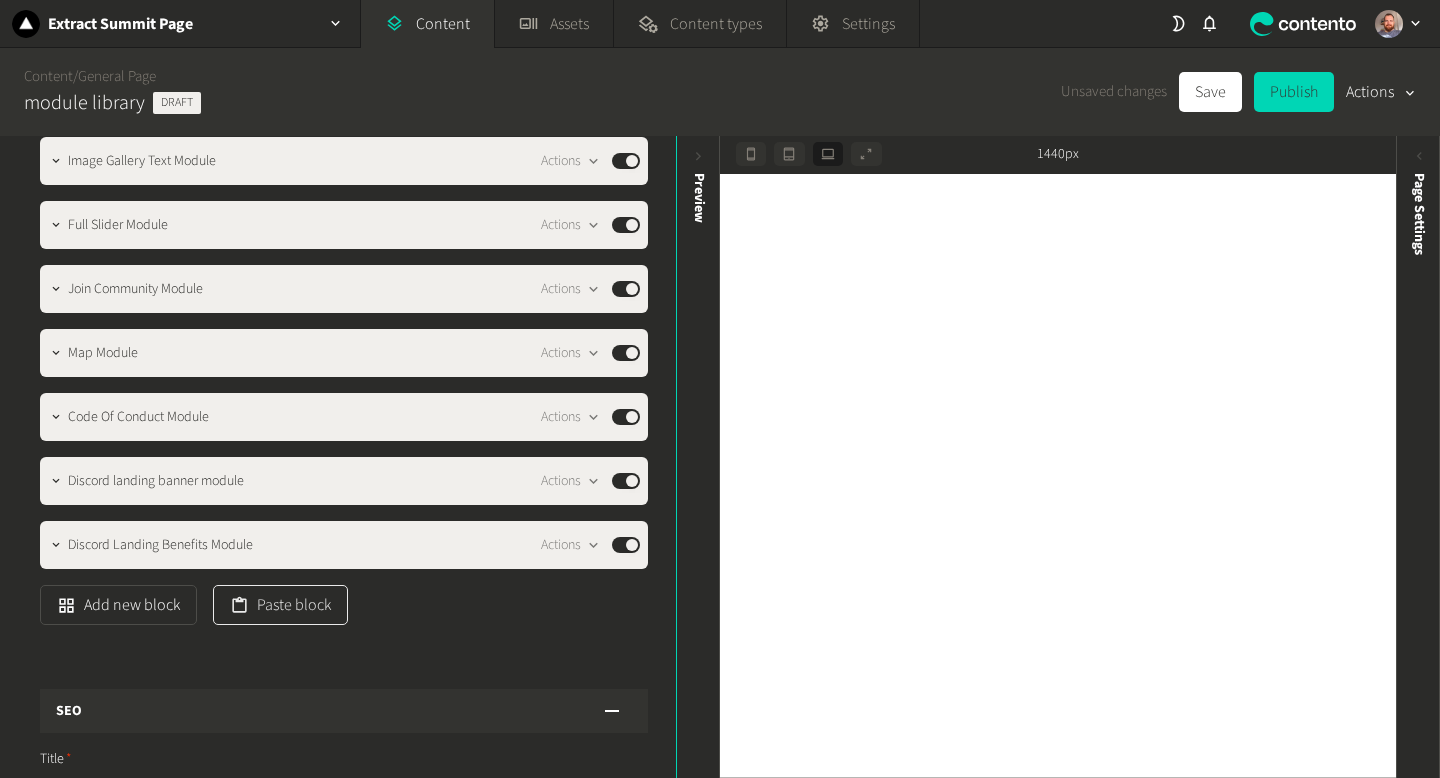 click on "Paste block" 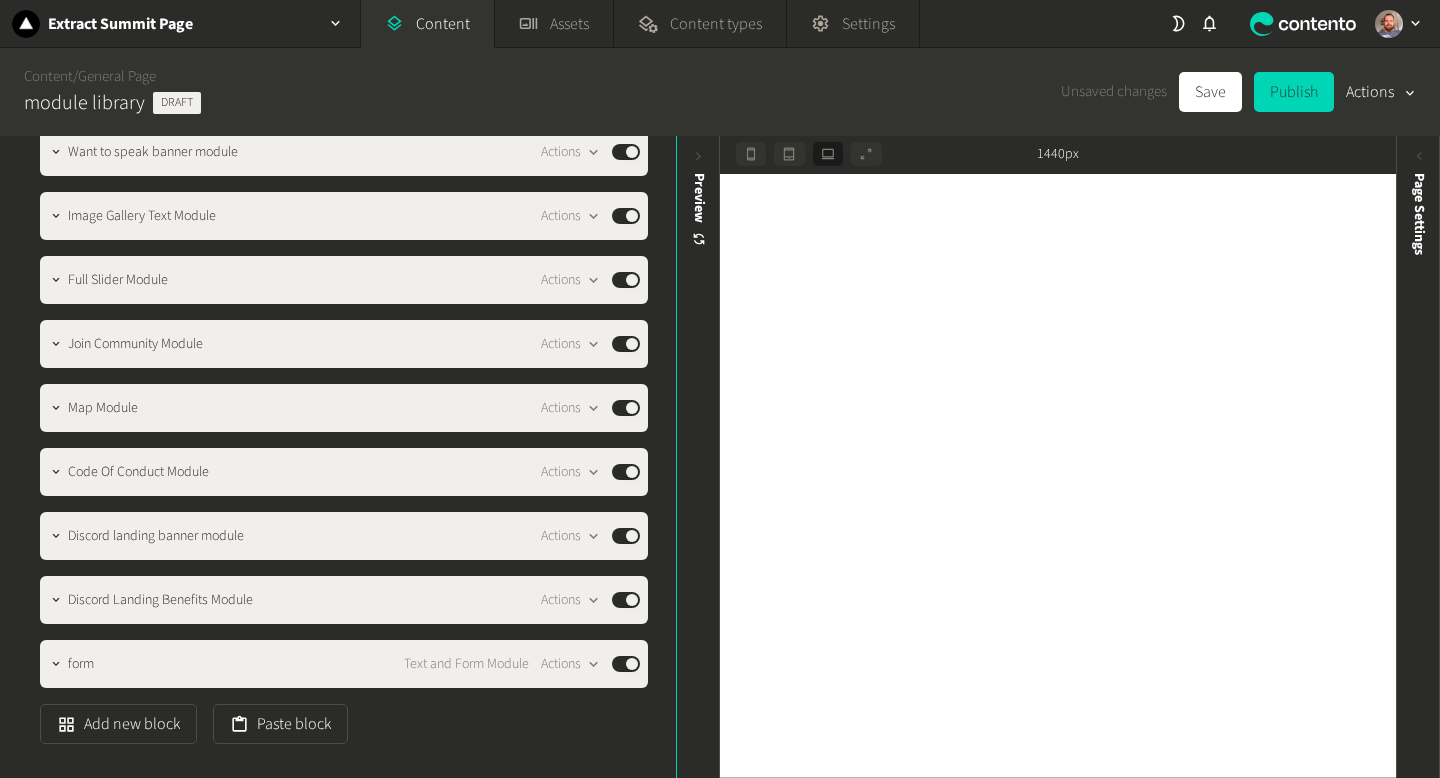 scroll, scrollTop: 1125, scrollLeft: 0, axis: vertical 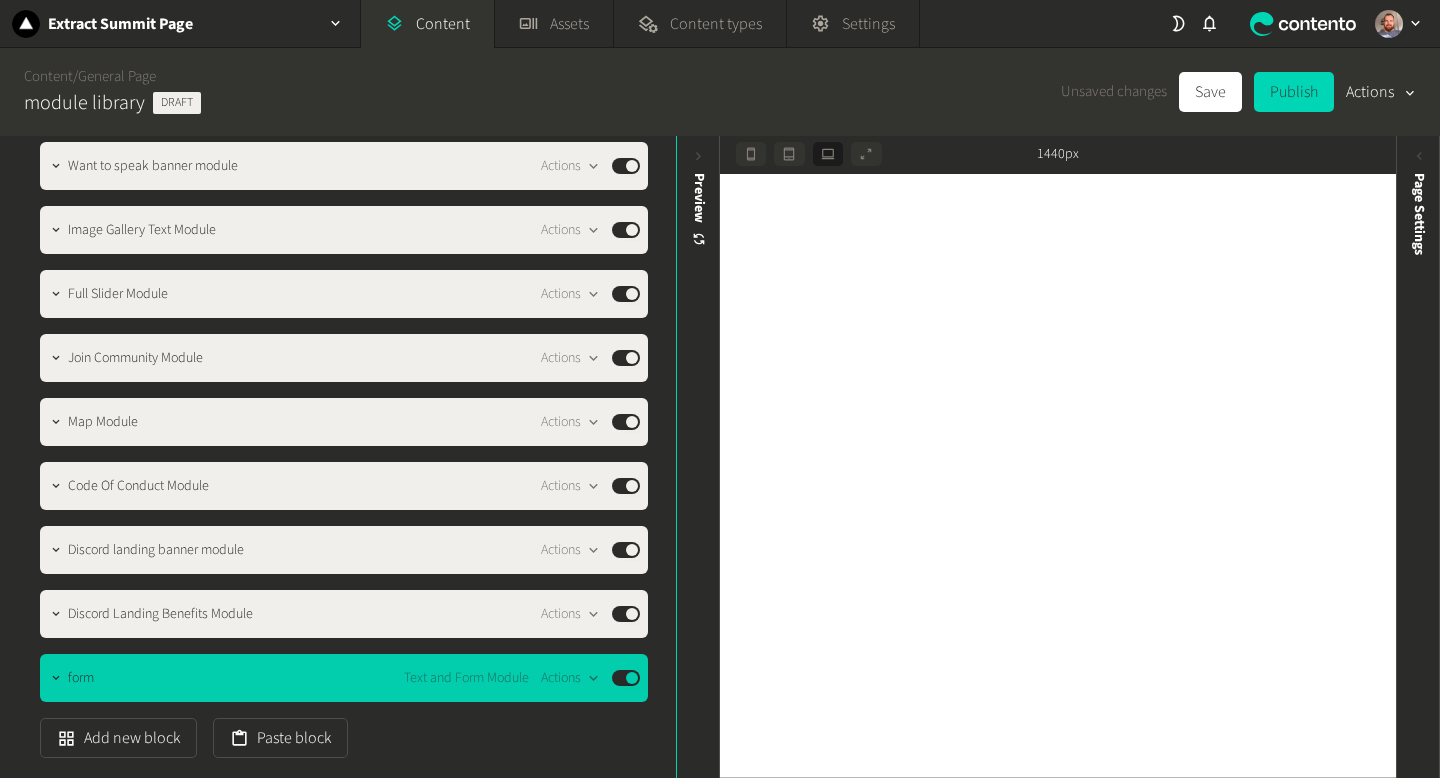 type 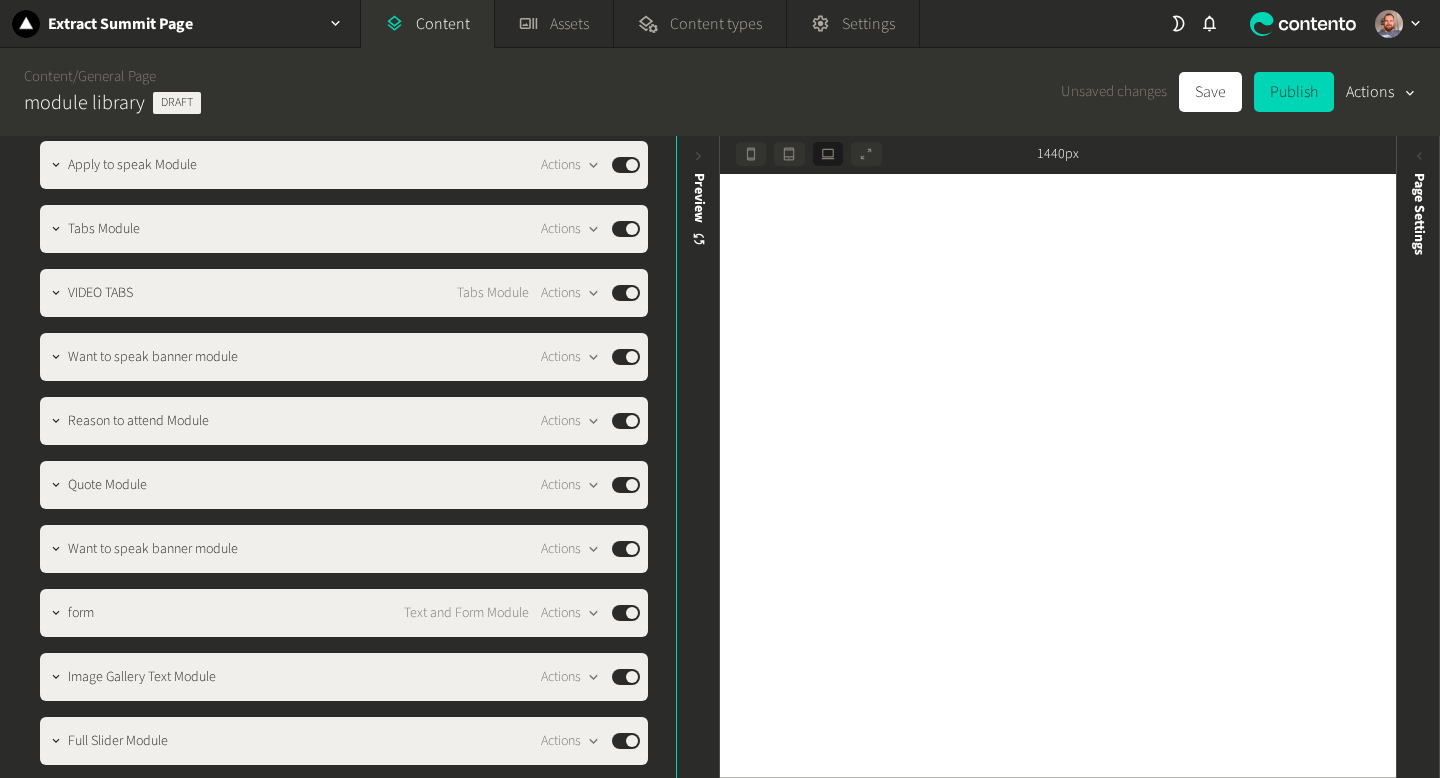 scroll, scrollTop: 743, scrollLeft: 0, axis: vertical 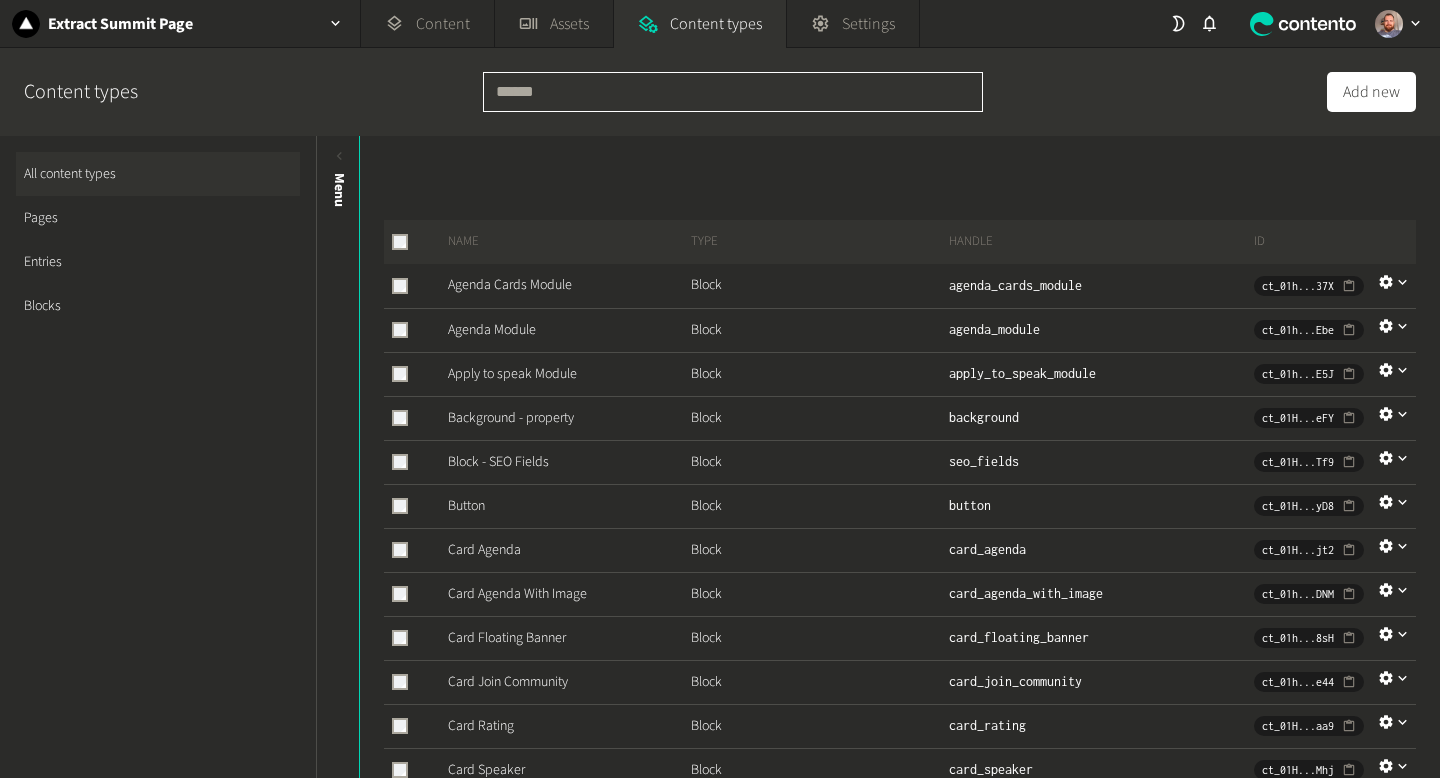 click 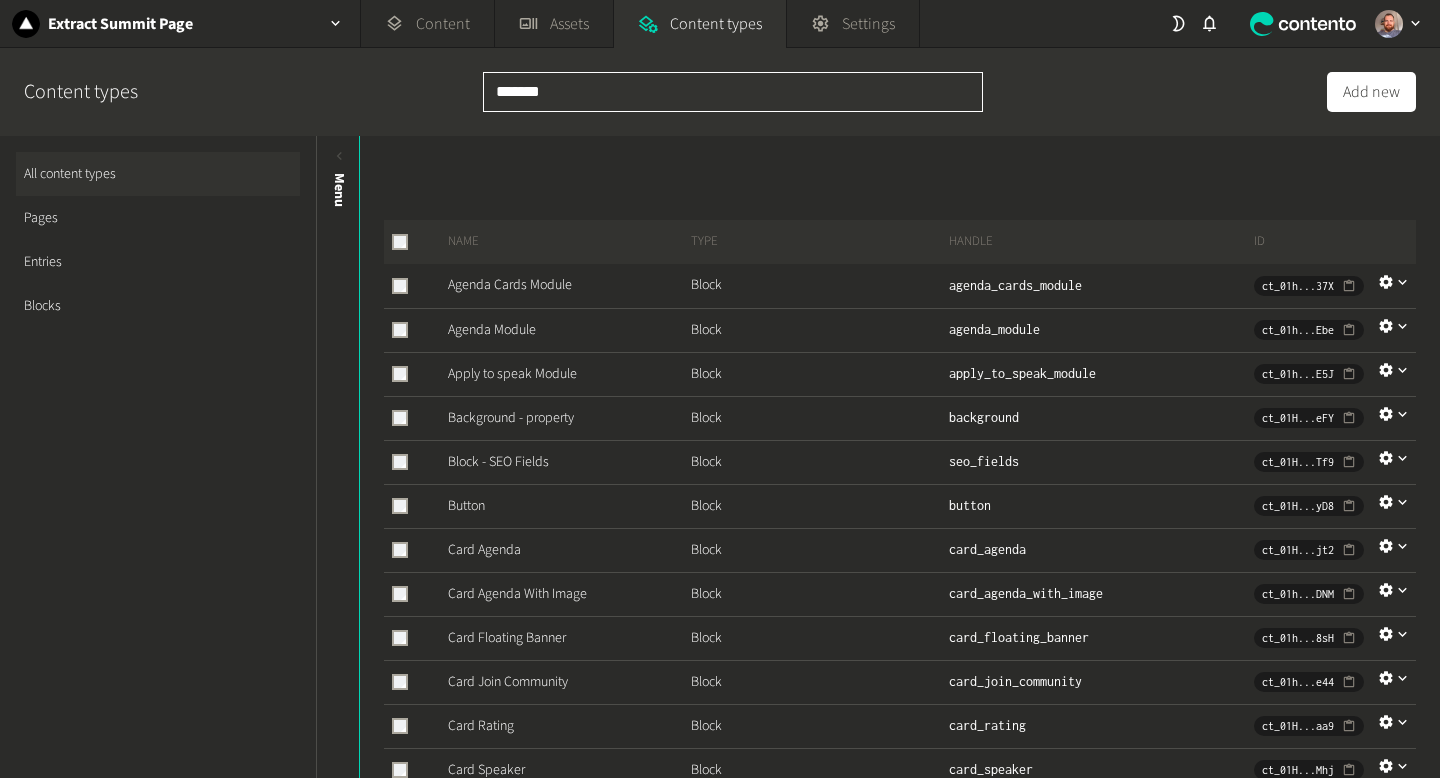 type on "********" 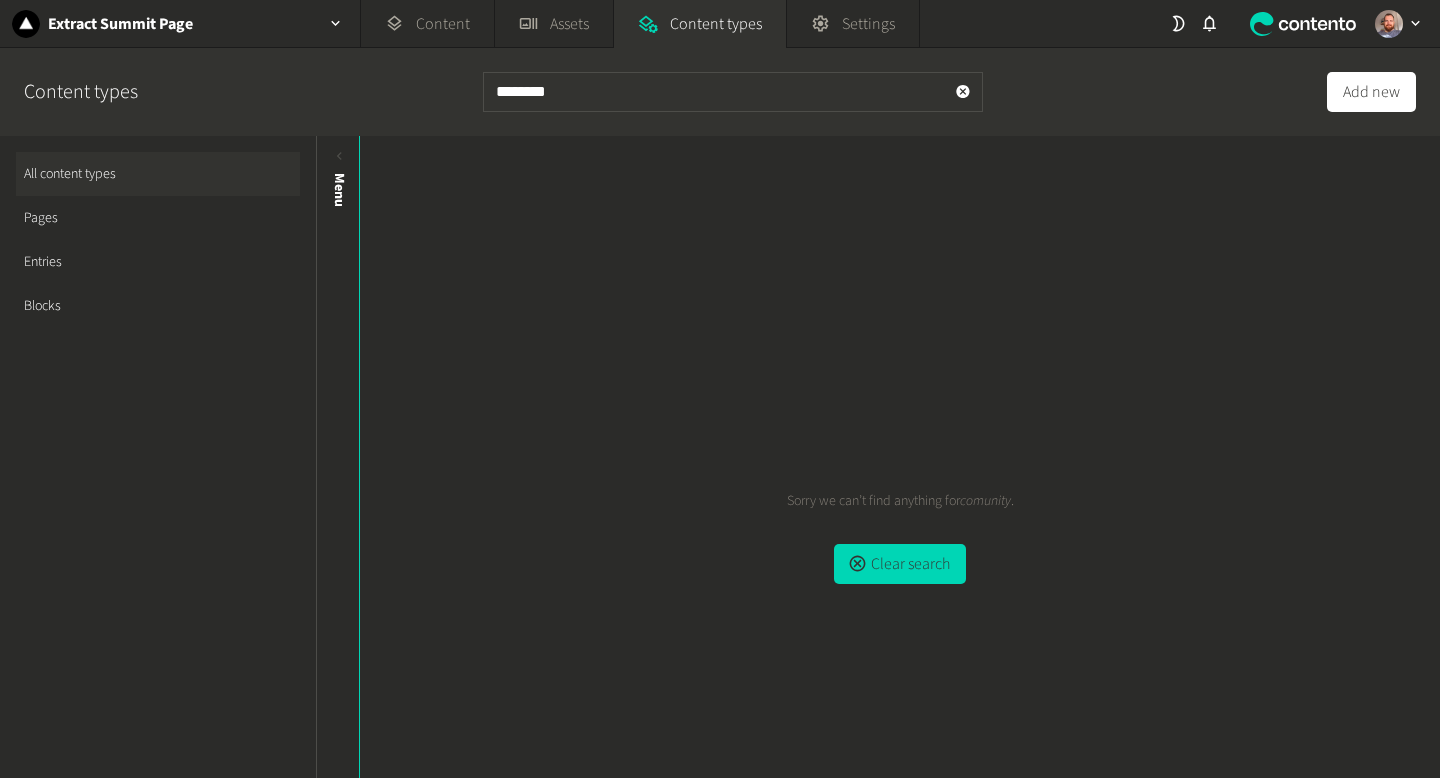 click on "Blocks" 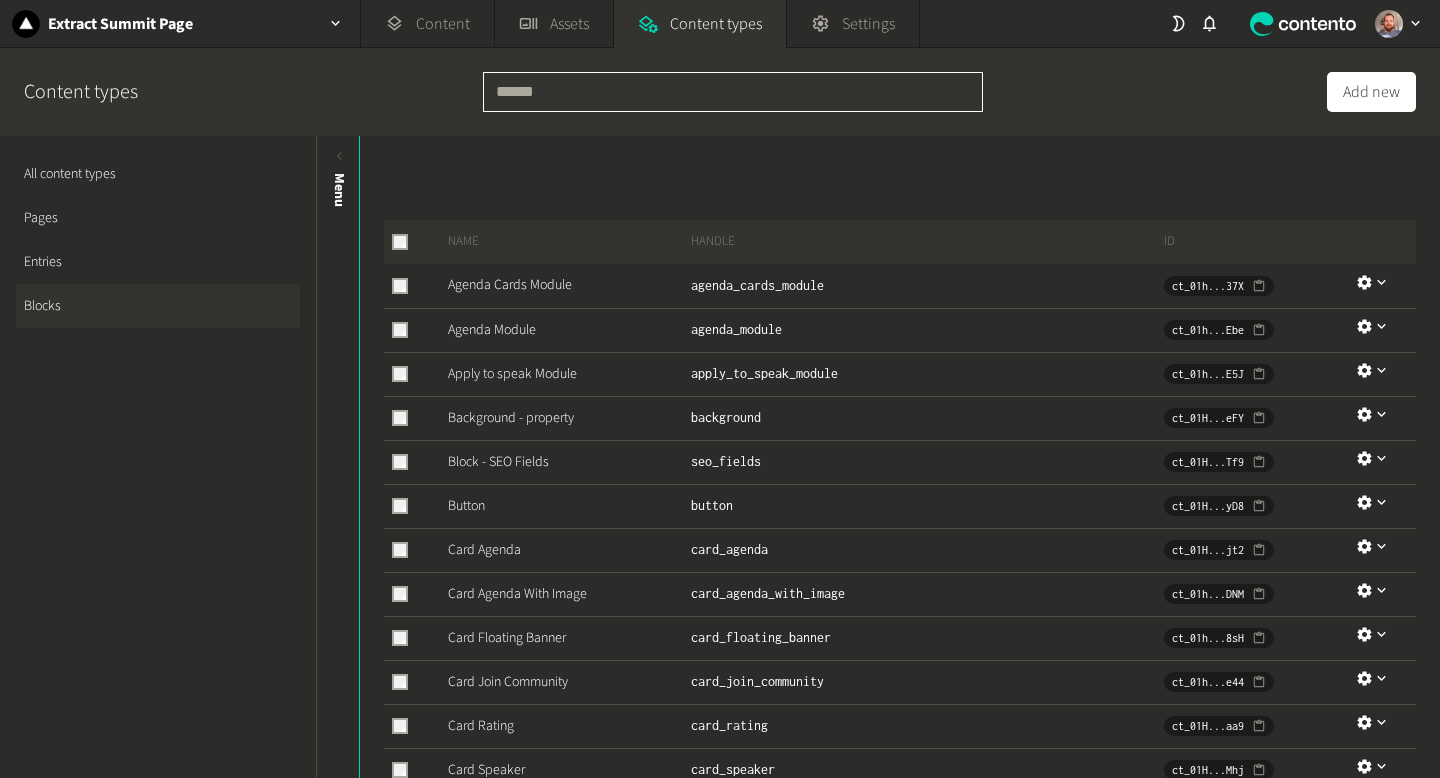 click 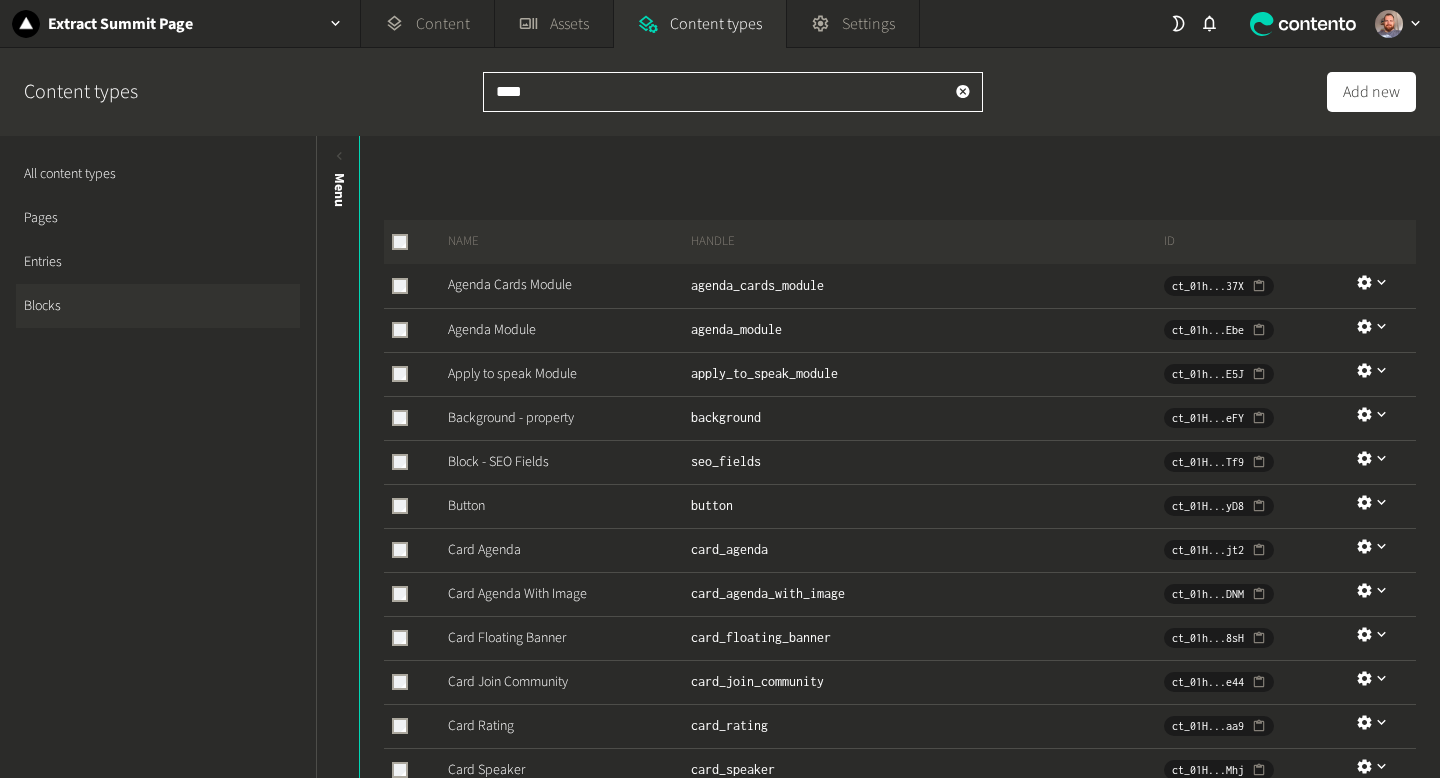 type on "*****" 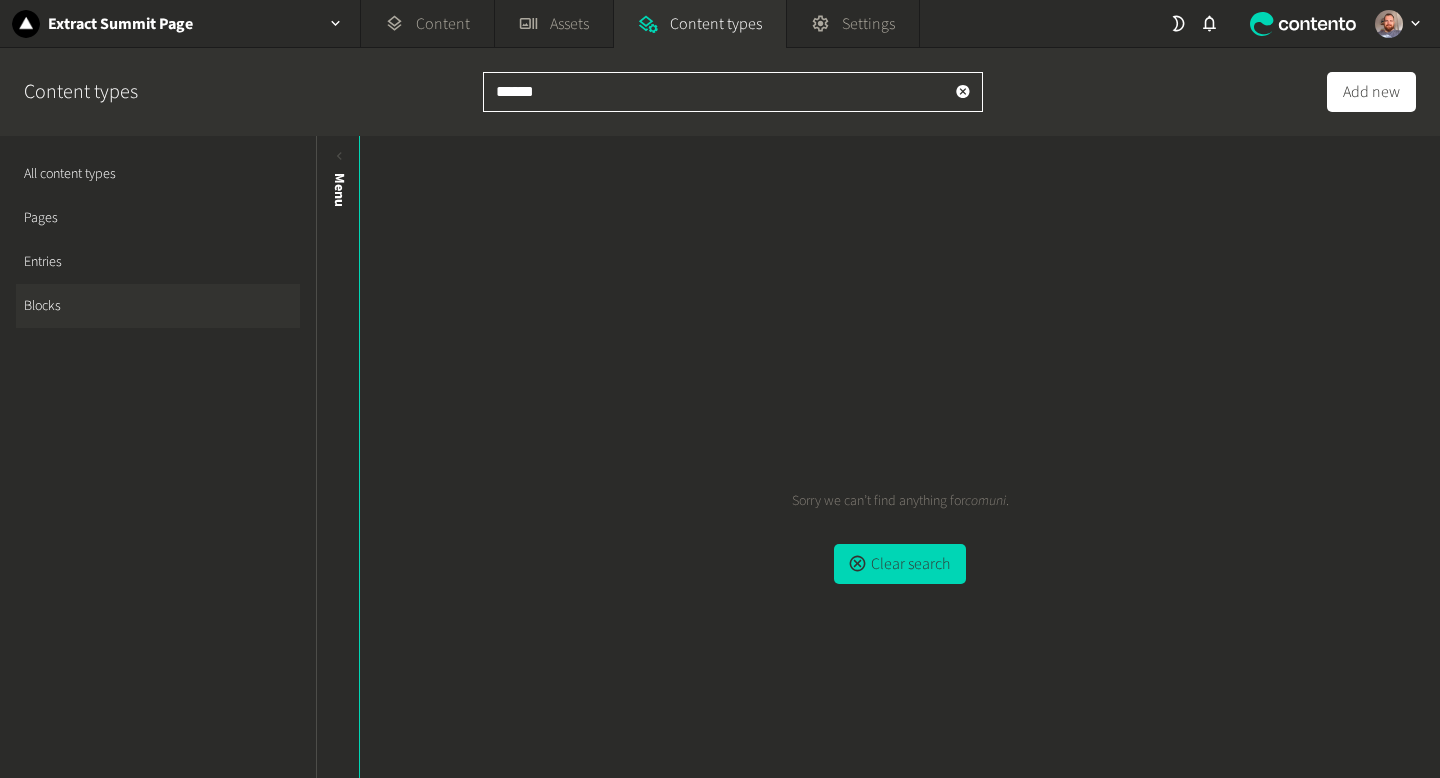 click on "******" 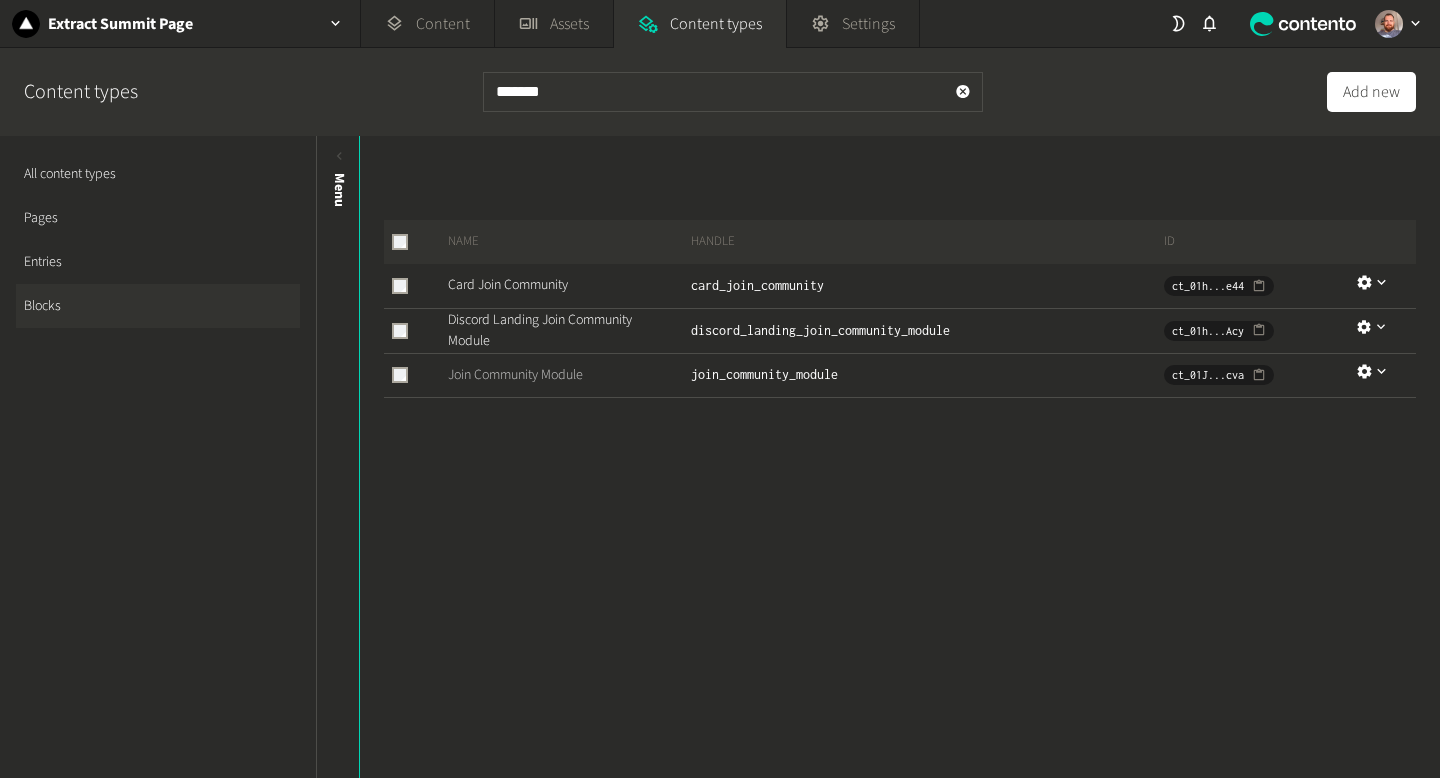 click on "Join Community Module" 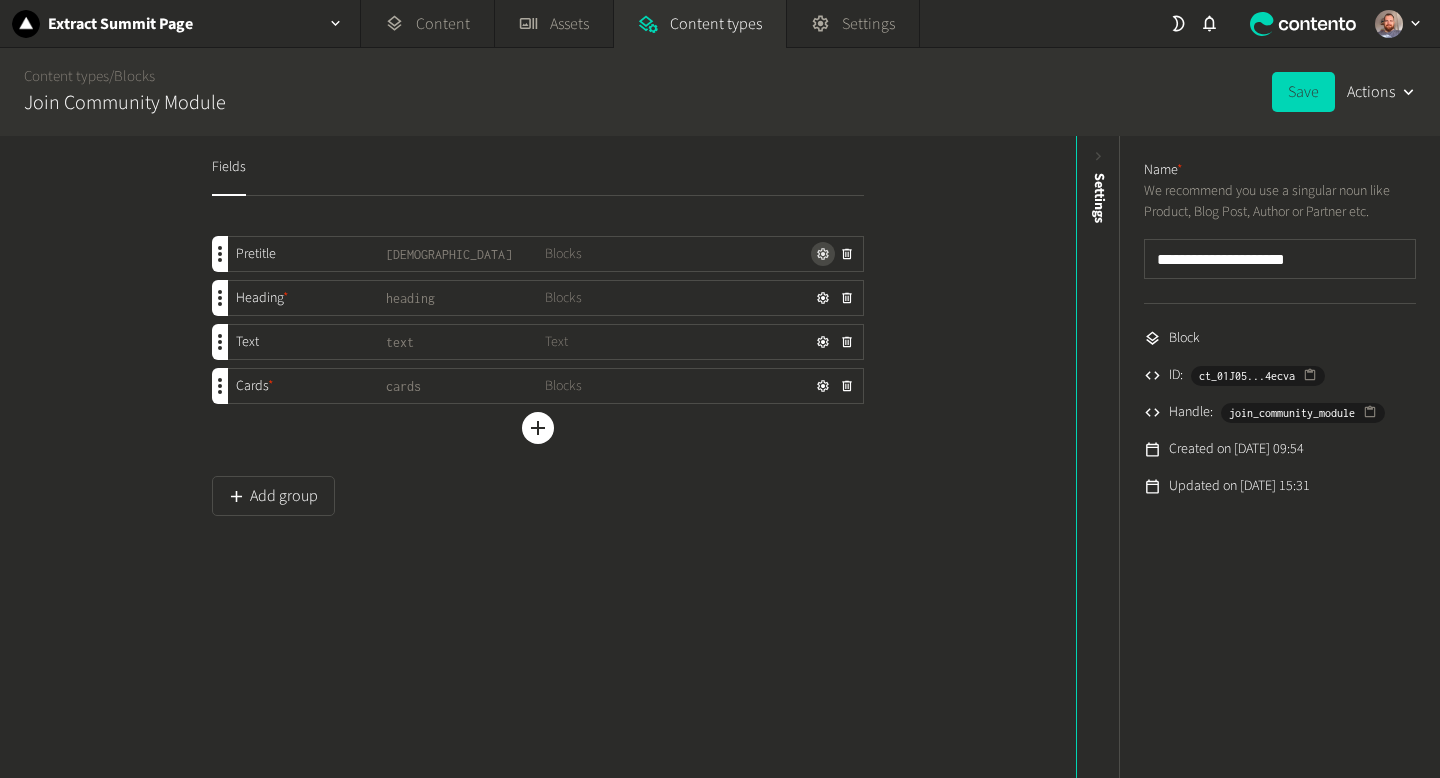 click 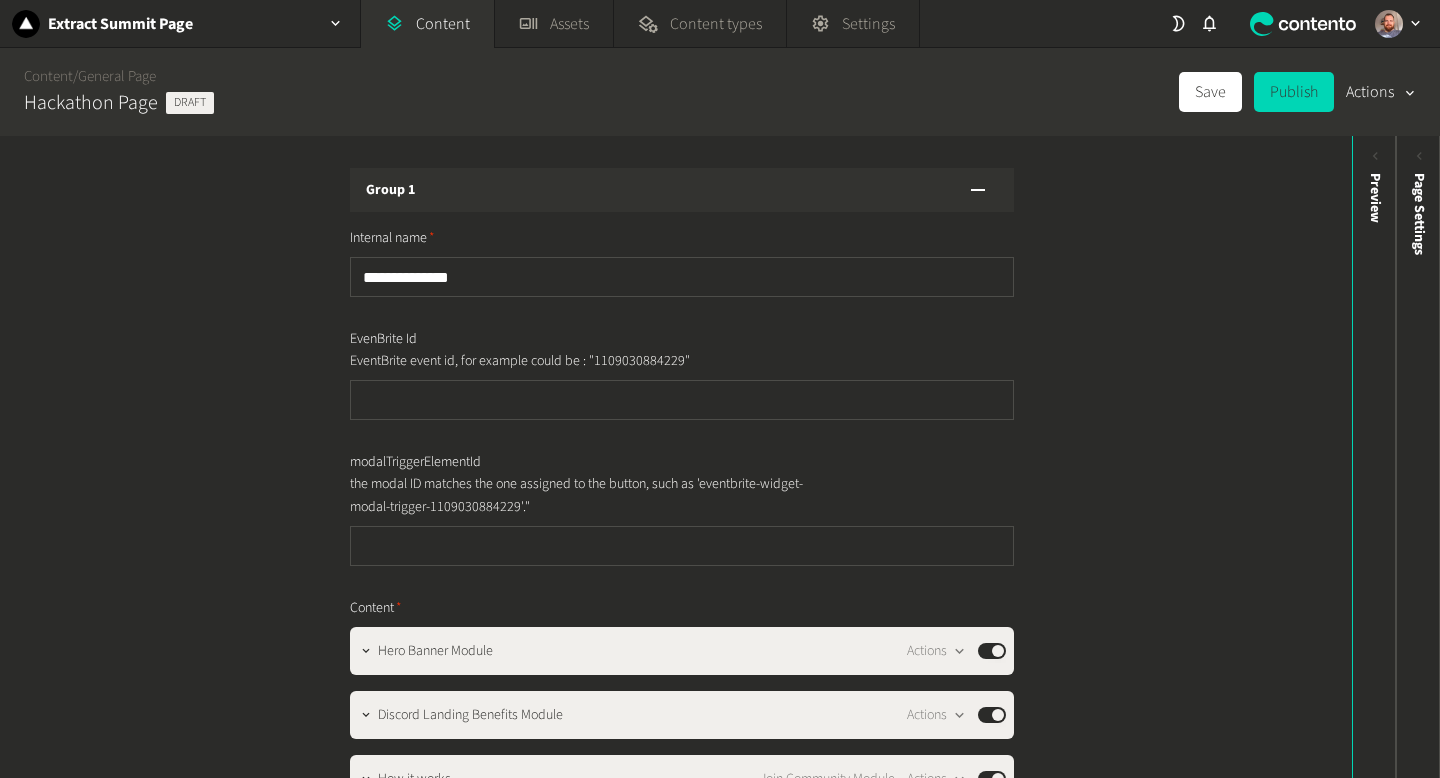 scroll, scrollTop: 0, scrollLeft: 0, axis: both 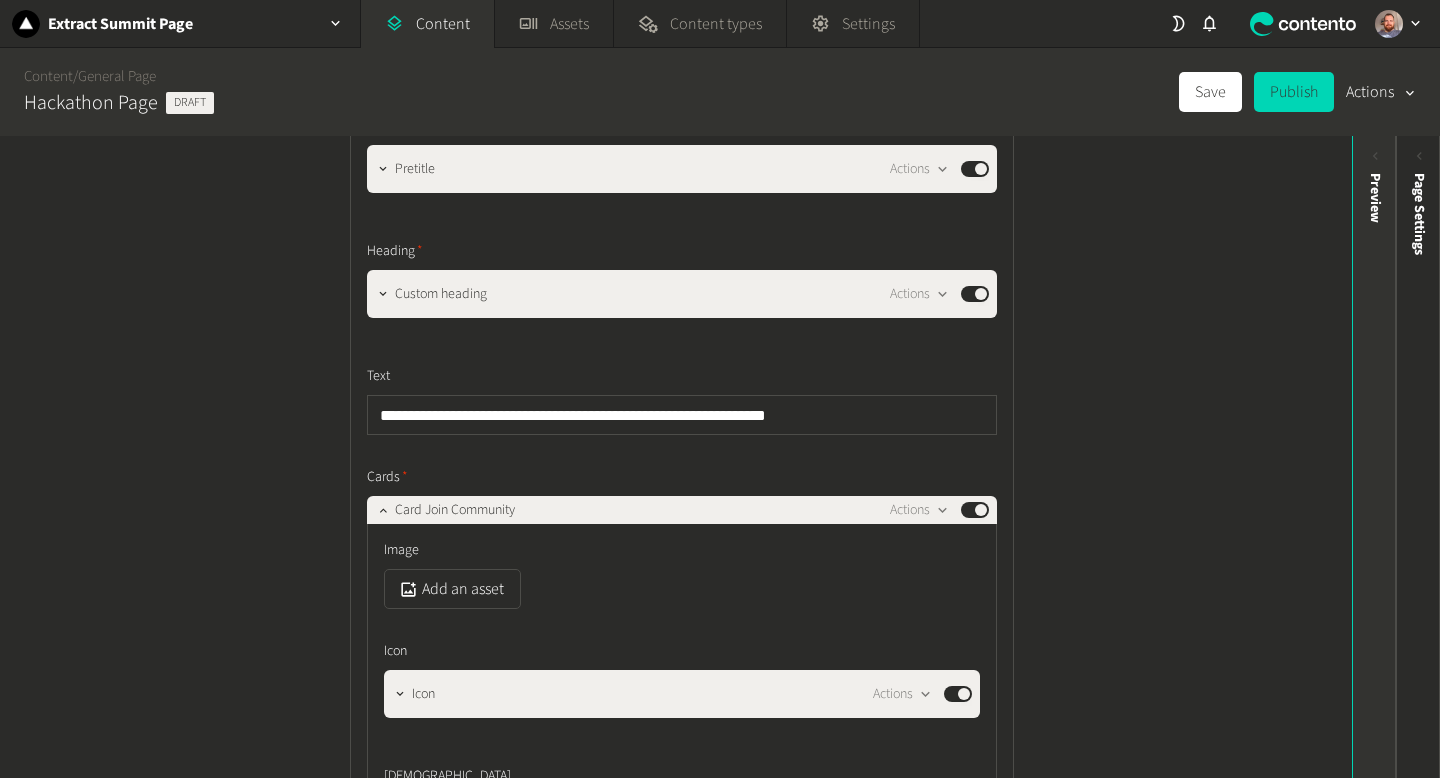 click 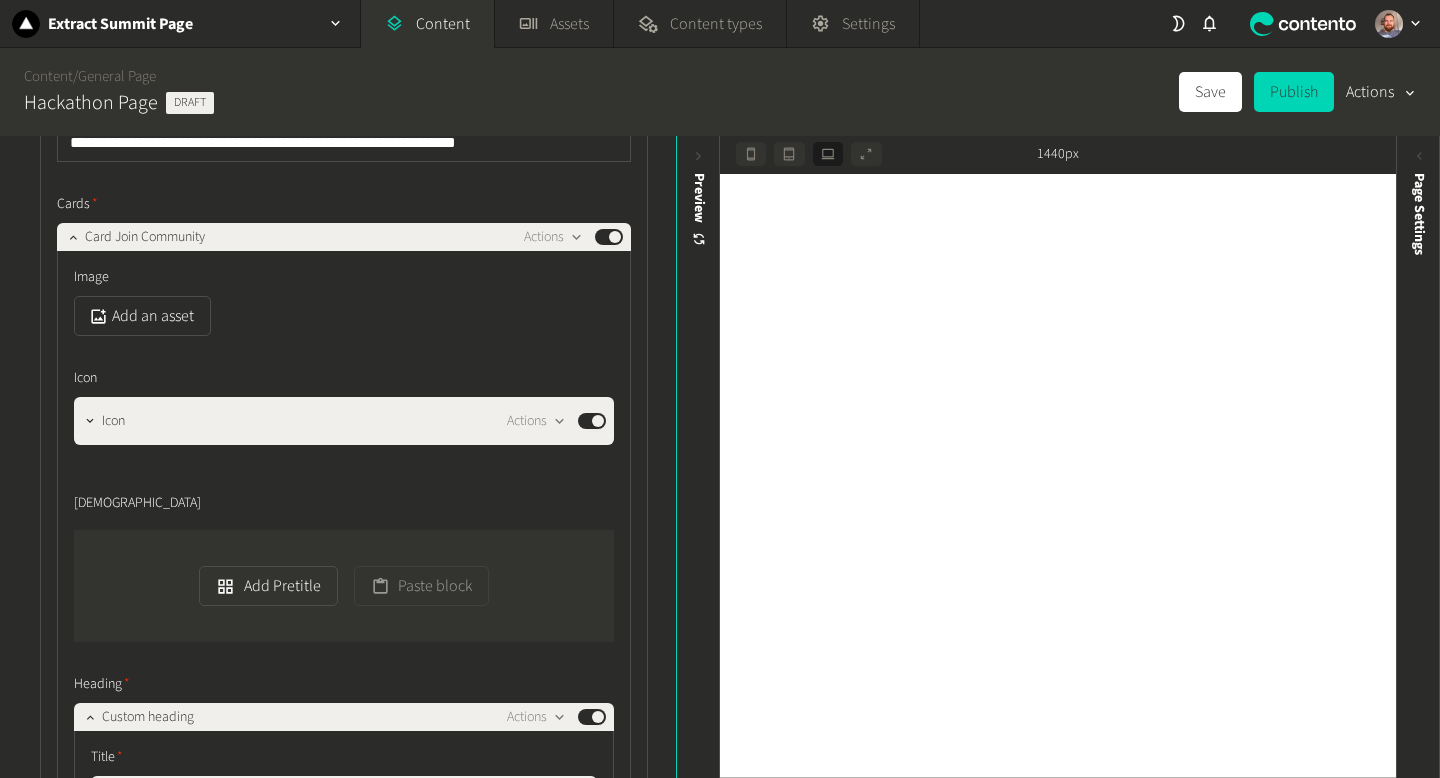 scroll, scrollTop: 1114, scrollLeft: 0, axis: vertical 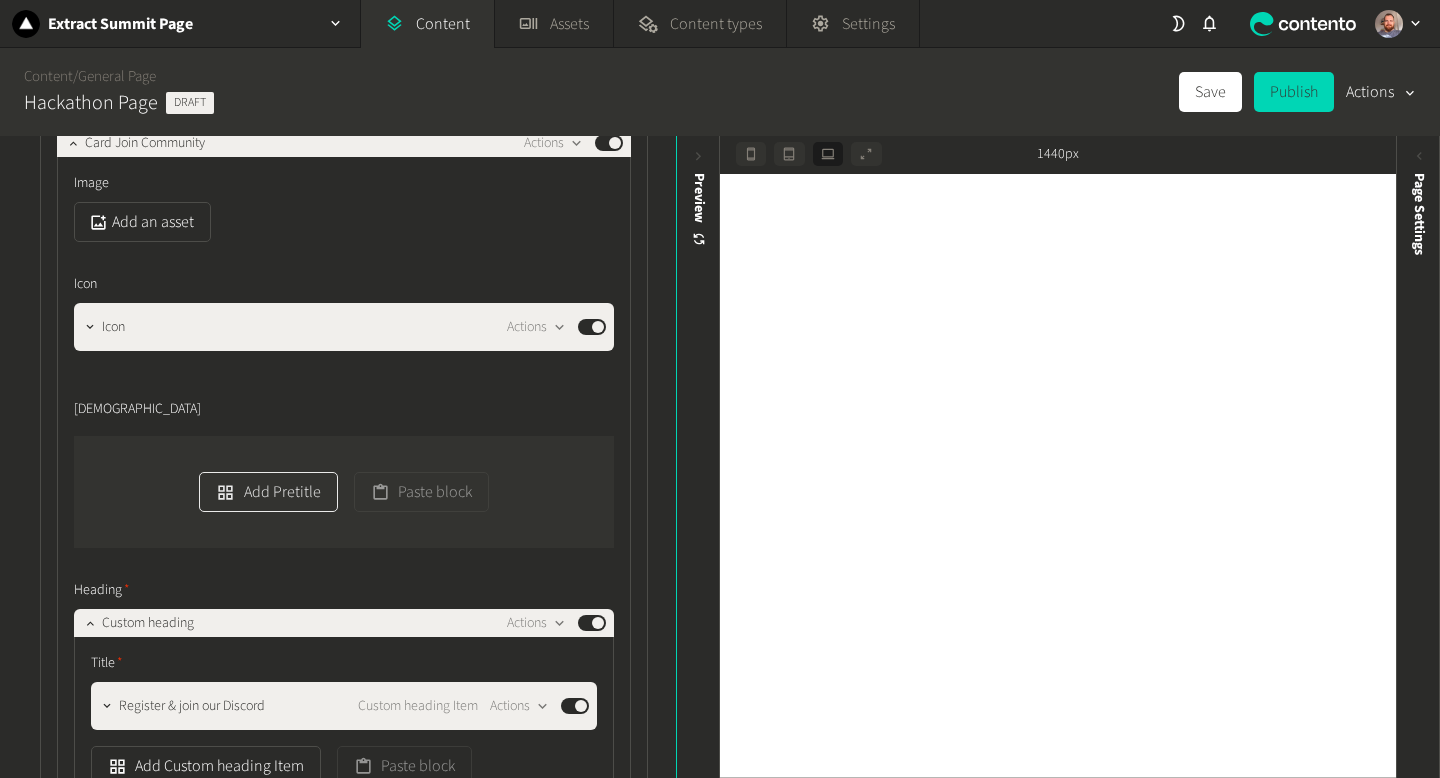 click on "Add Pretitle" 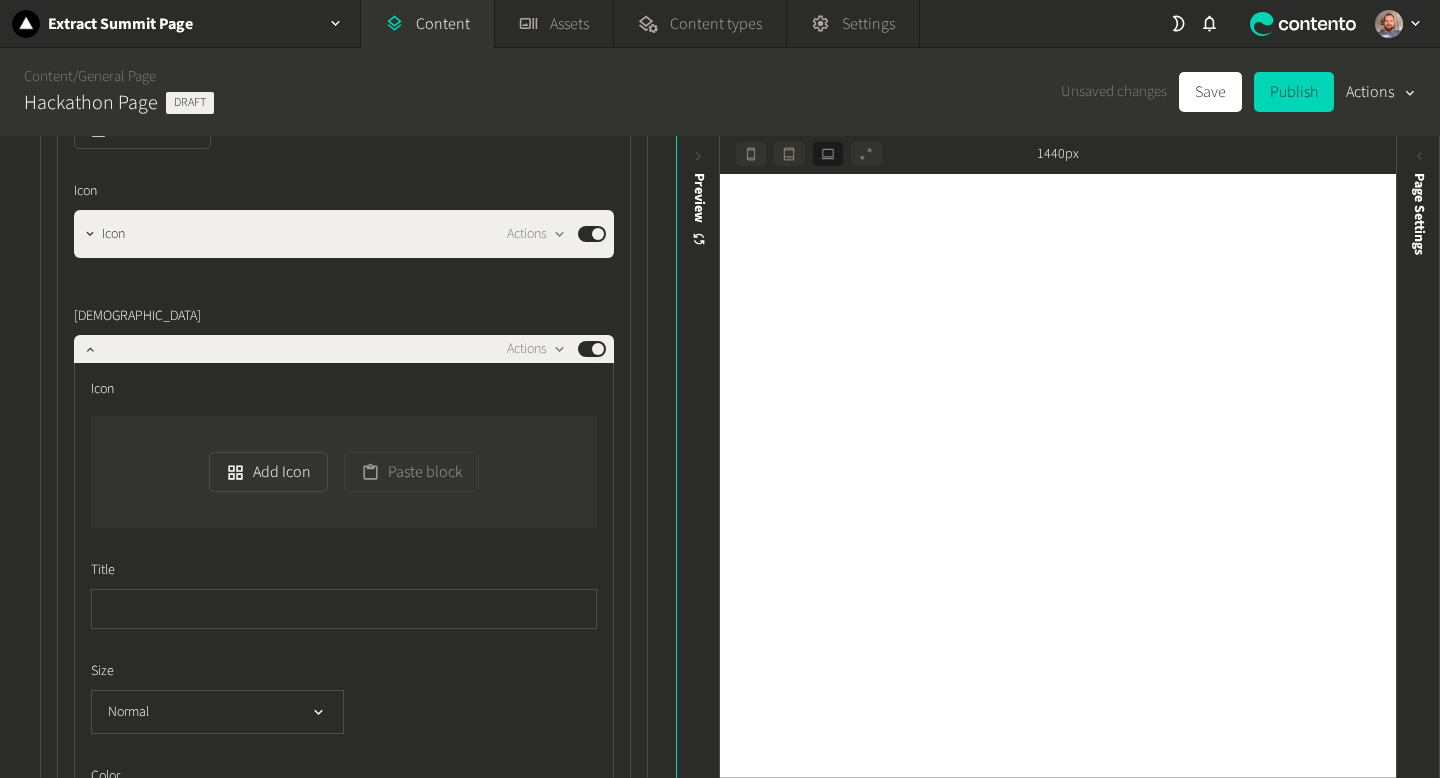 scroll, scrollTop: 1214, scrollLeft: 0, axis: vertical 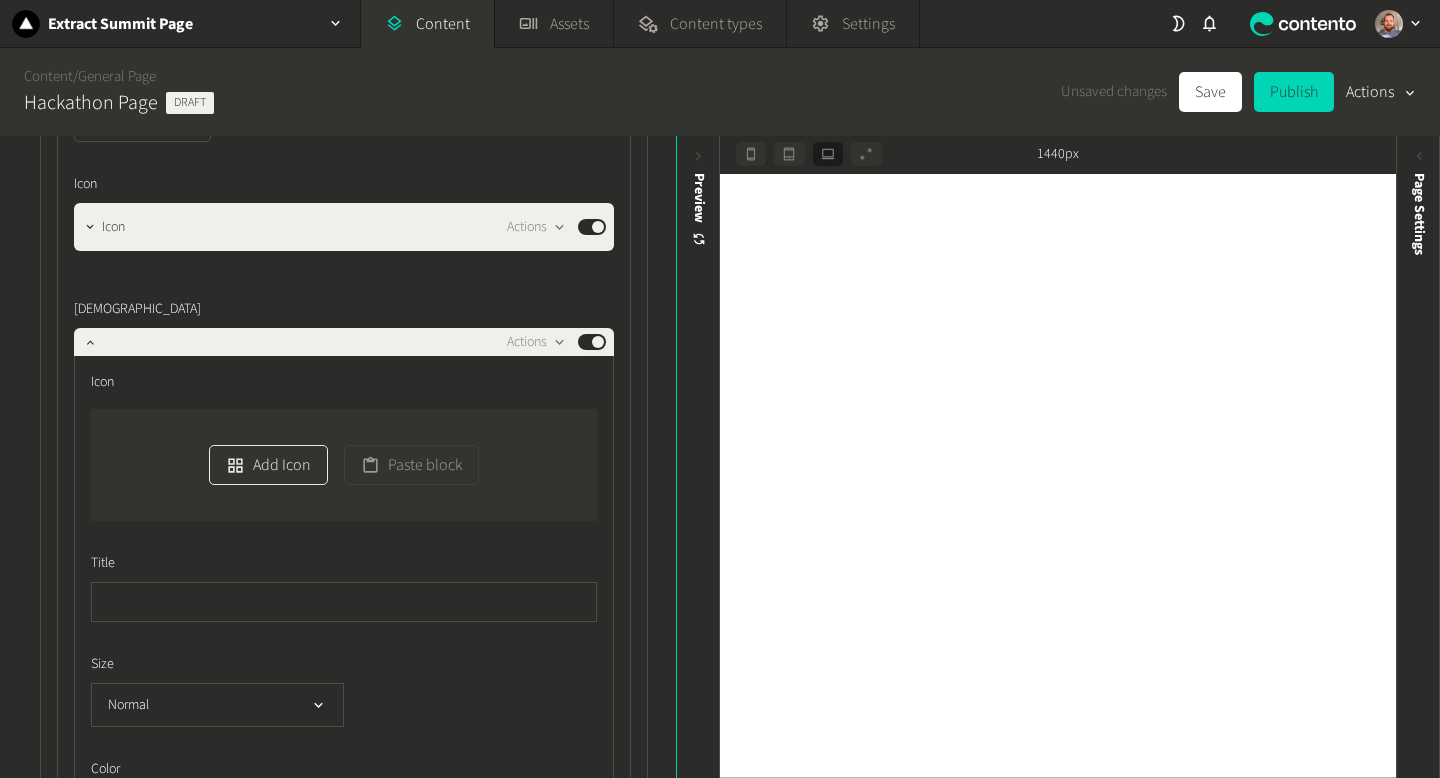 click on "Add Icon" 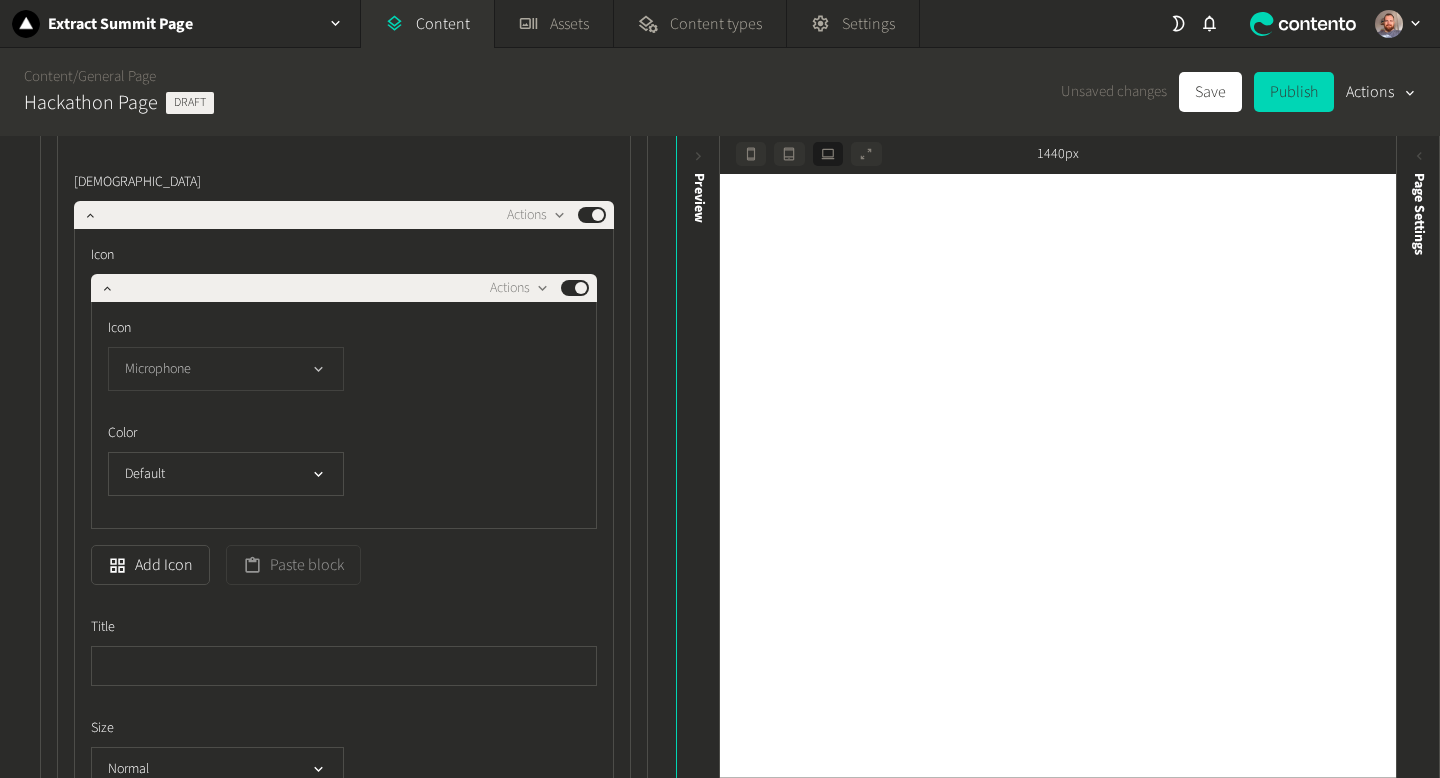 scroll, scrollTop: 1297, scrollLeft: 0, axis: vertical 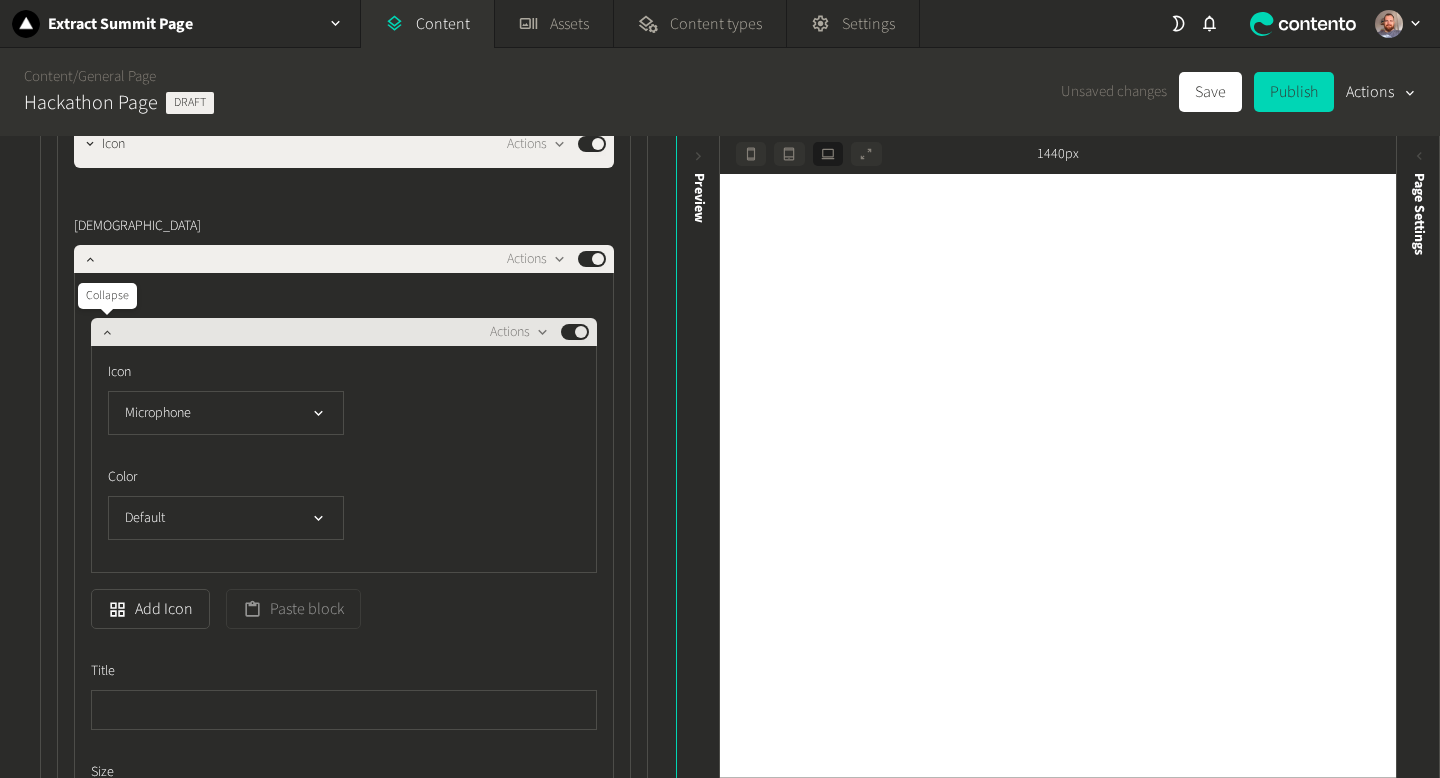 click 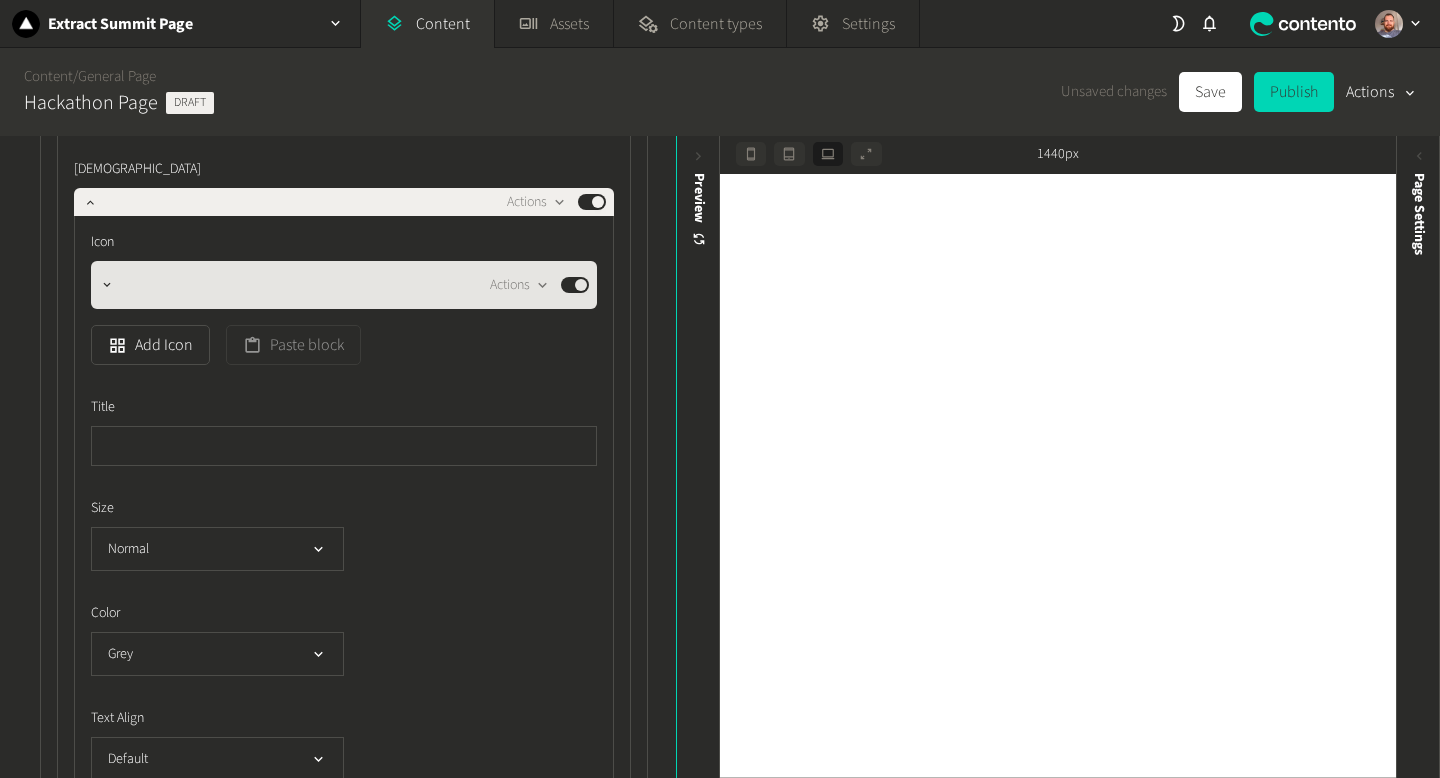 scroll, scrollTop: 1359, scrollLeft: 0, axis: vertical 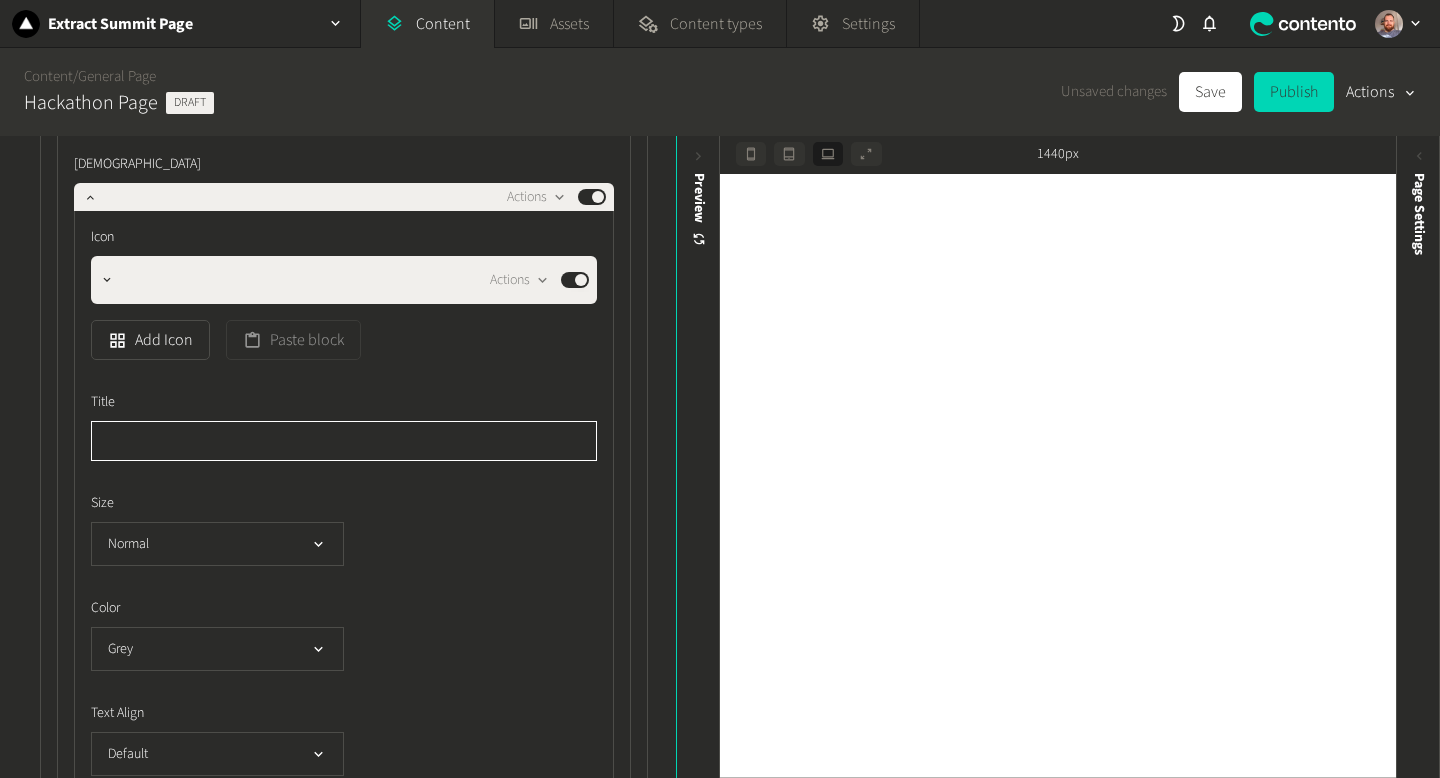 click 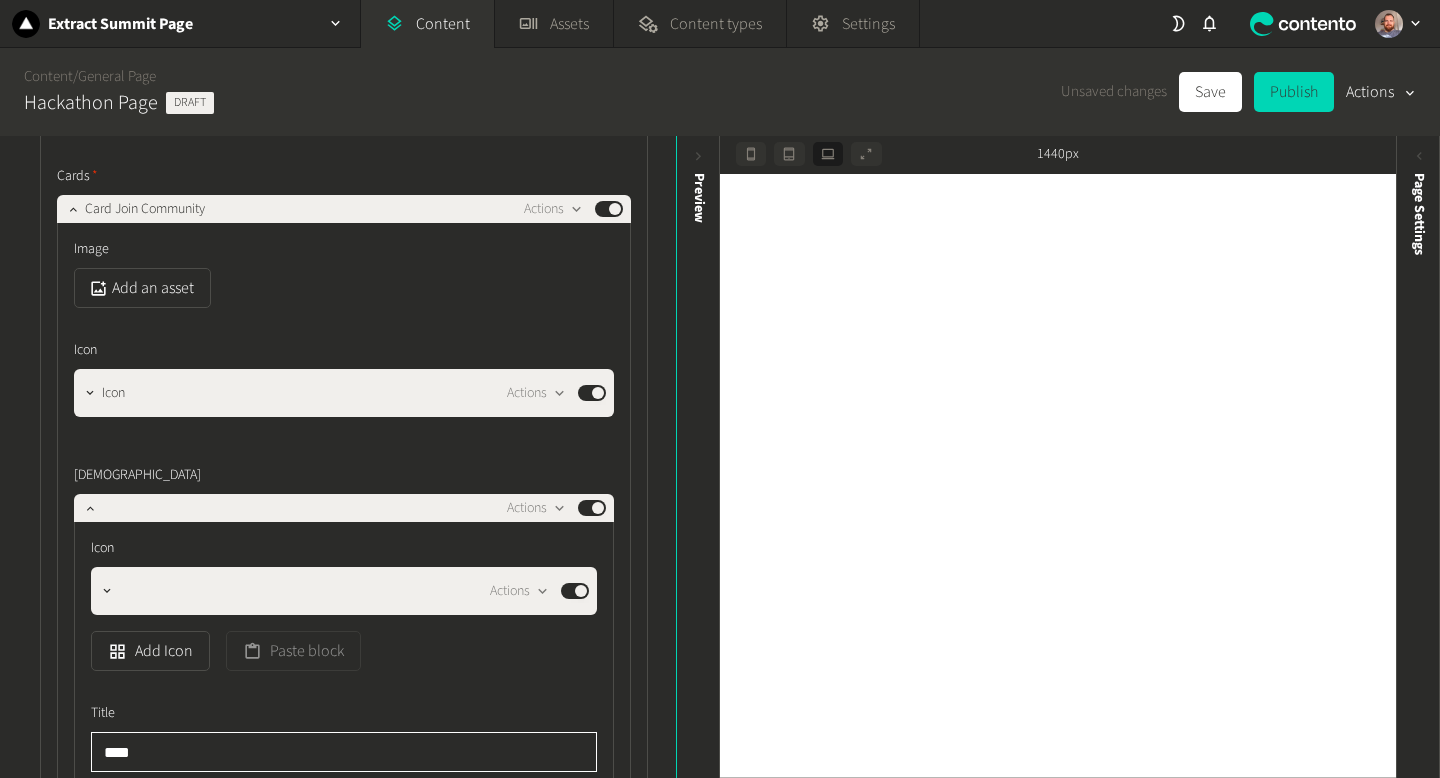 scroll, scrollTop: 1000, scrollLeft: 0, axis: vertical 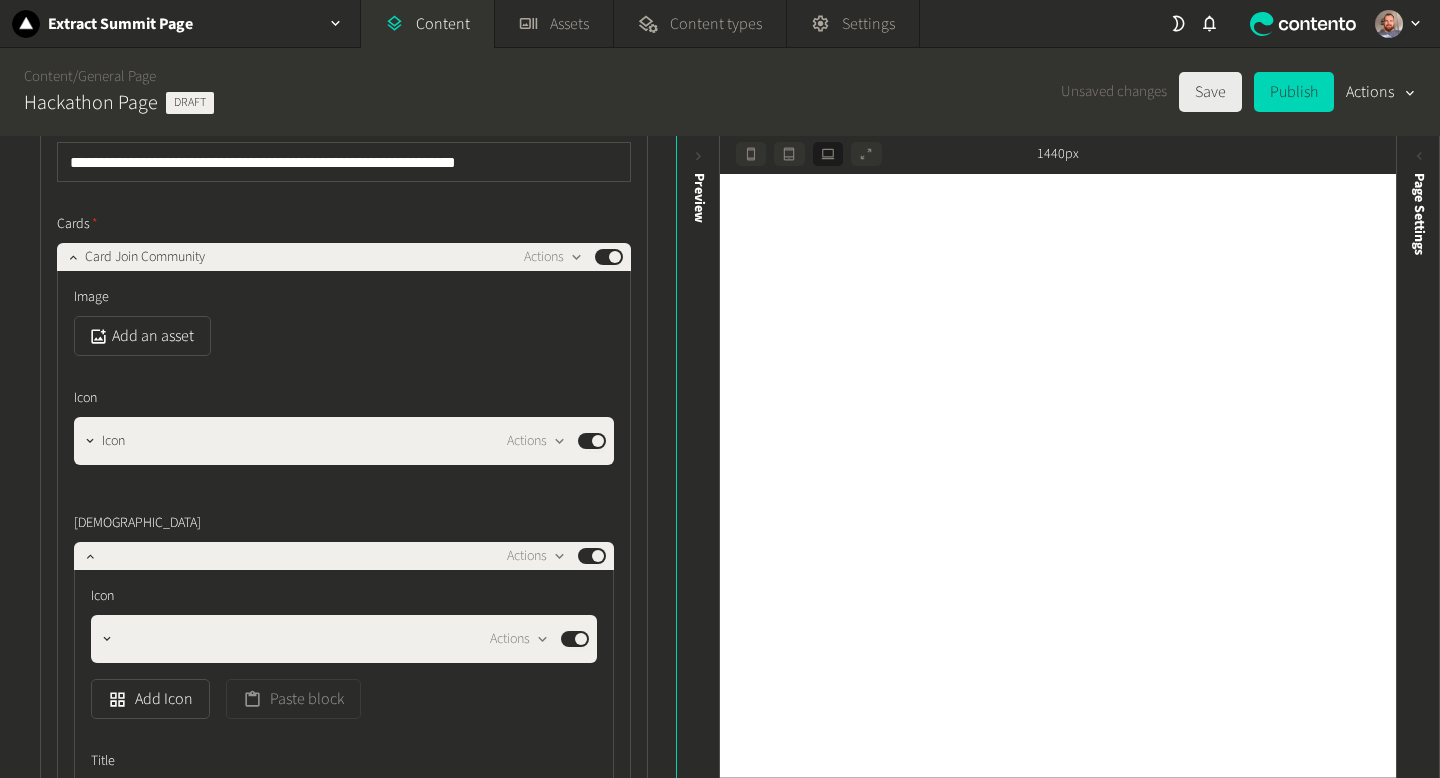 type on "****" 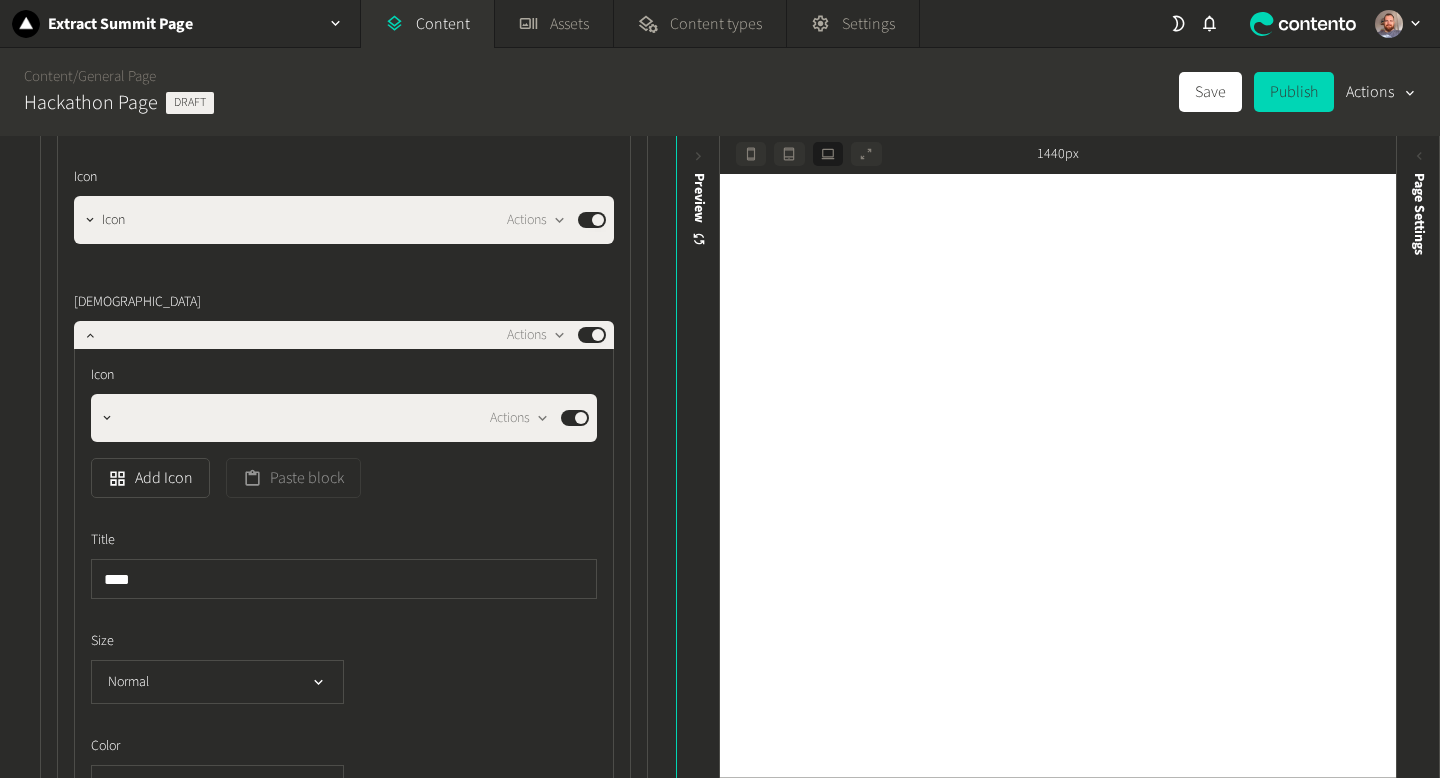 scroll, scrollTop: 1076, scrollLeft: 0, axis: vertical 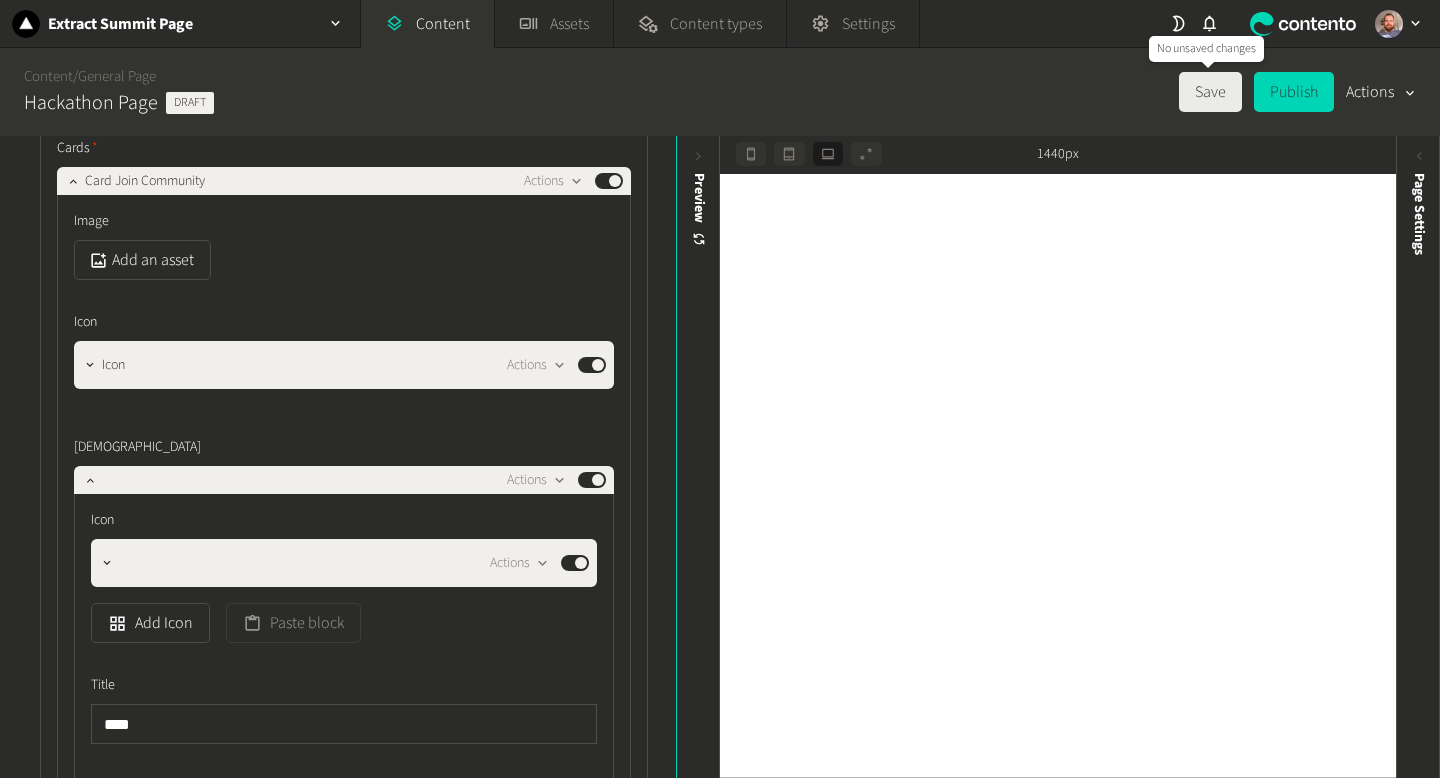 click on "Save" 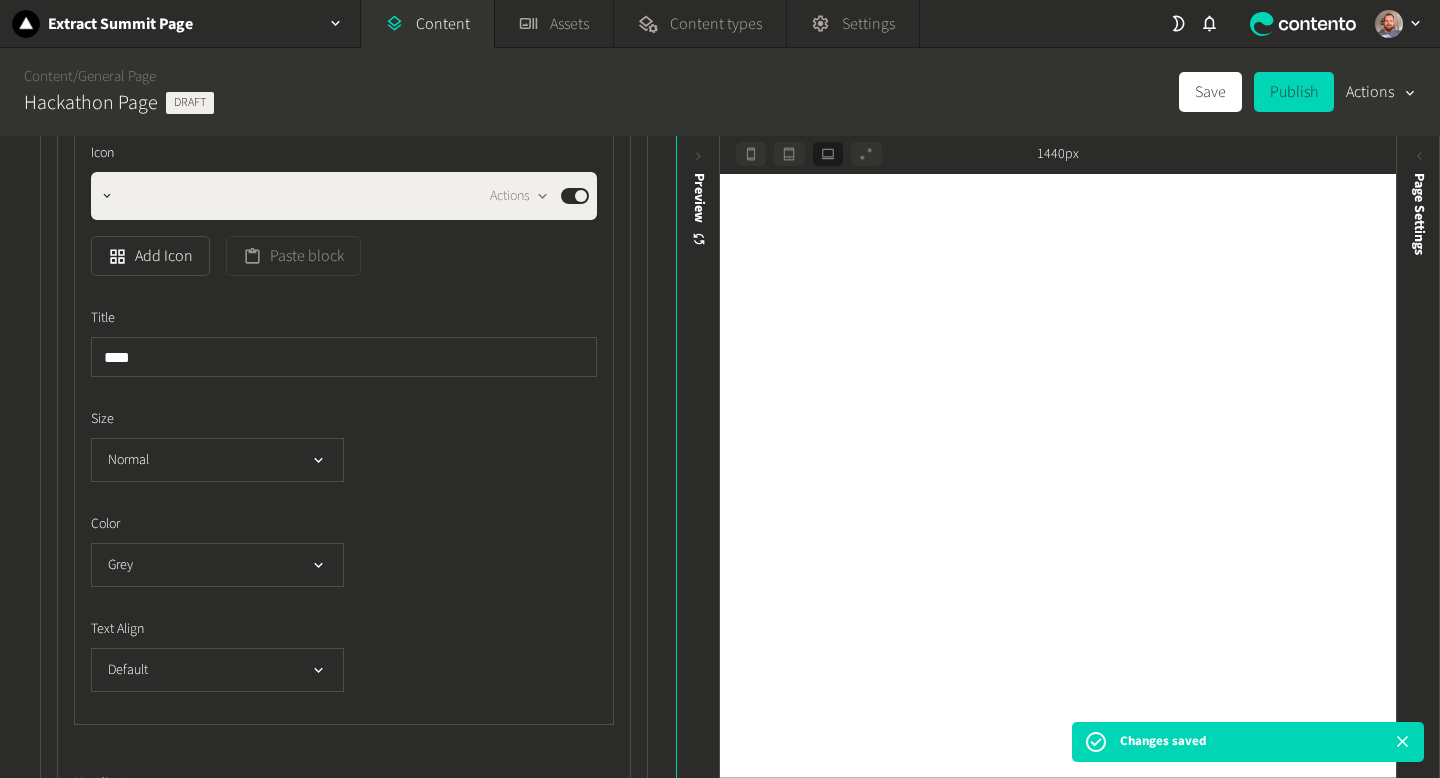 scroll, scrollTop: 1235, scrollLeft: 0, axis: vertical 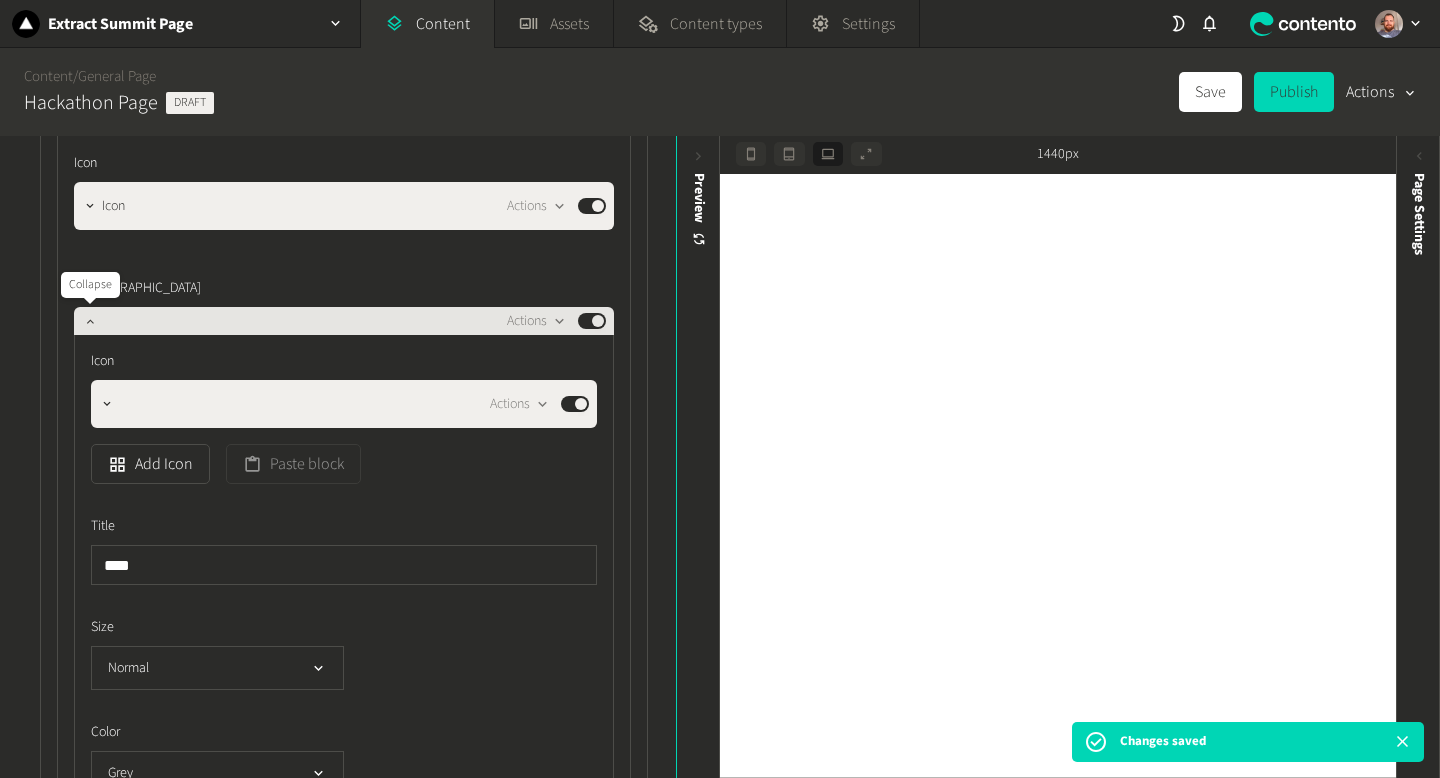 click 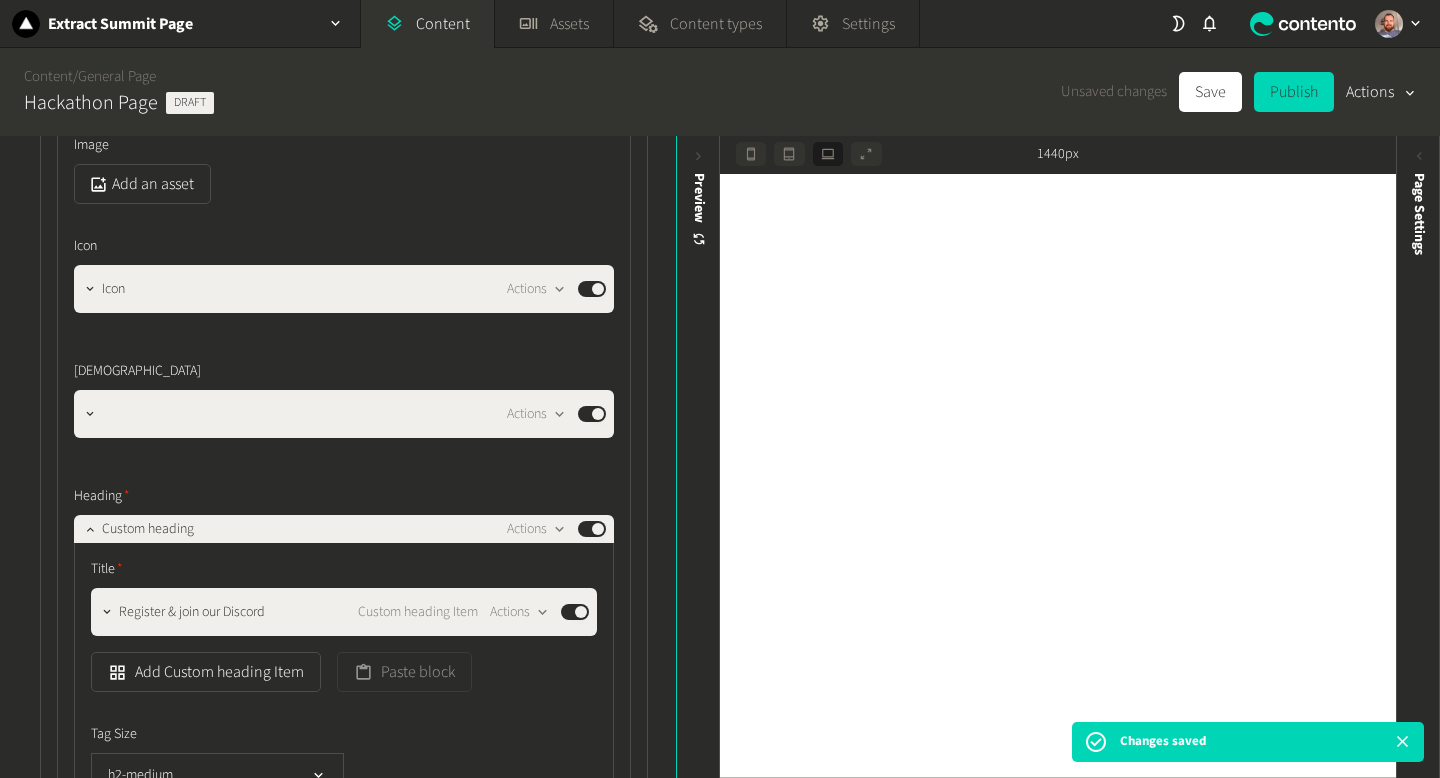 scroll, scrollTop: 1153, scrollLeft: 0, axis: vertical 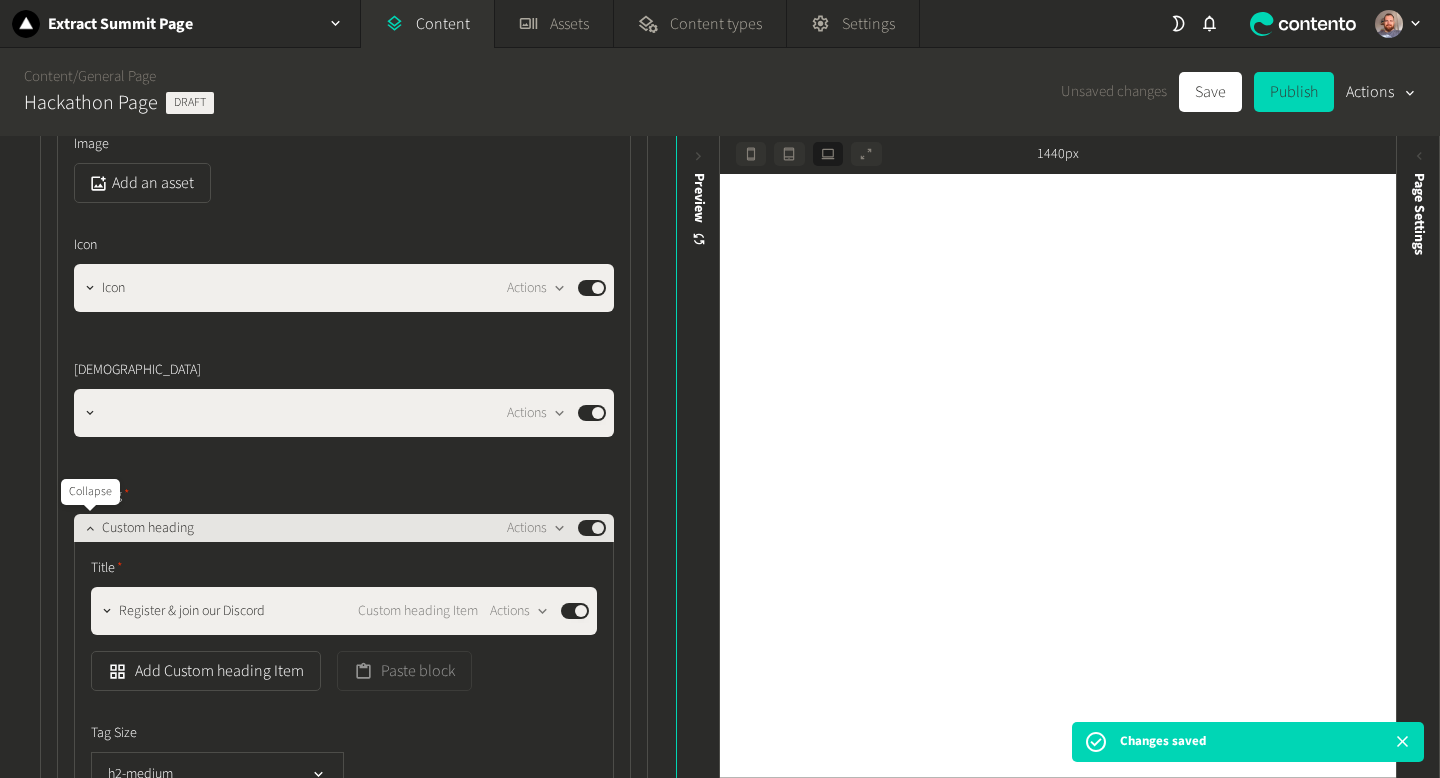 click 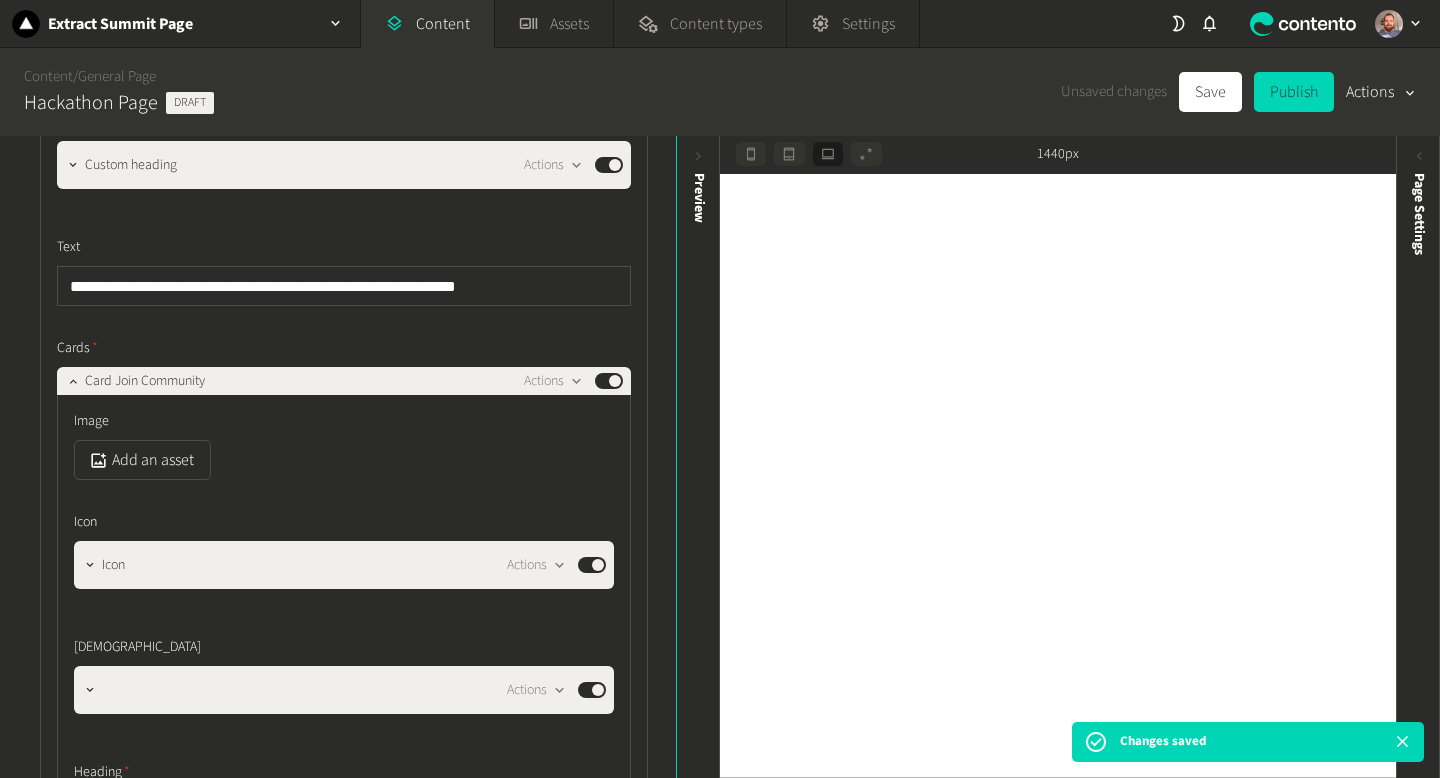 scroll, scrollTop: 951, scrollLeft: 0, axis: vertical 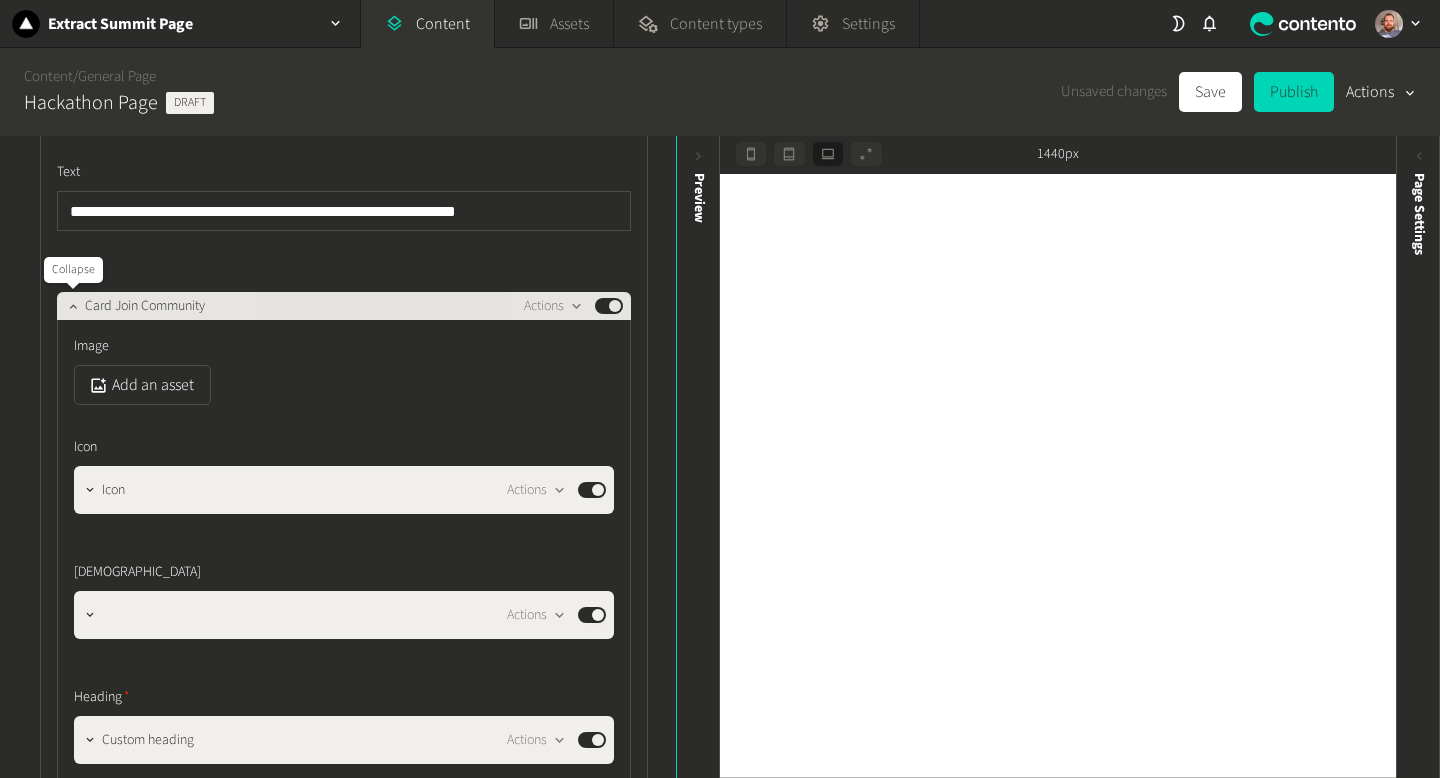 click 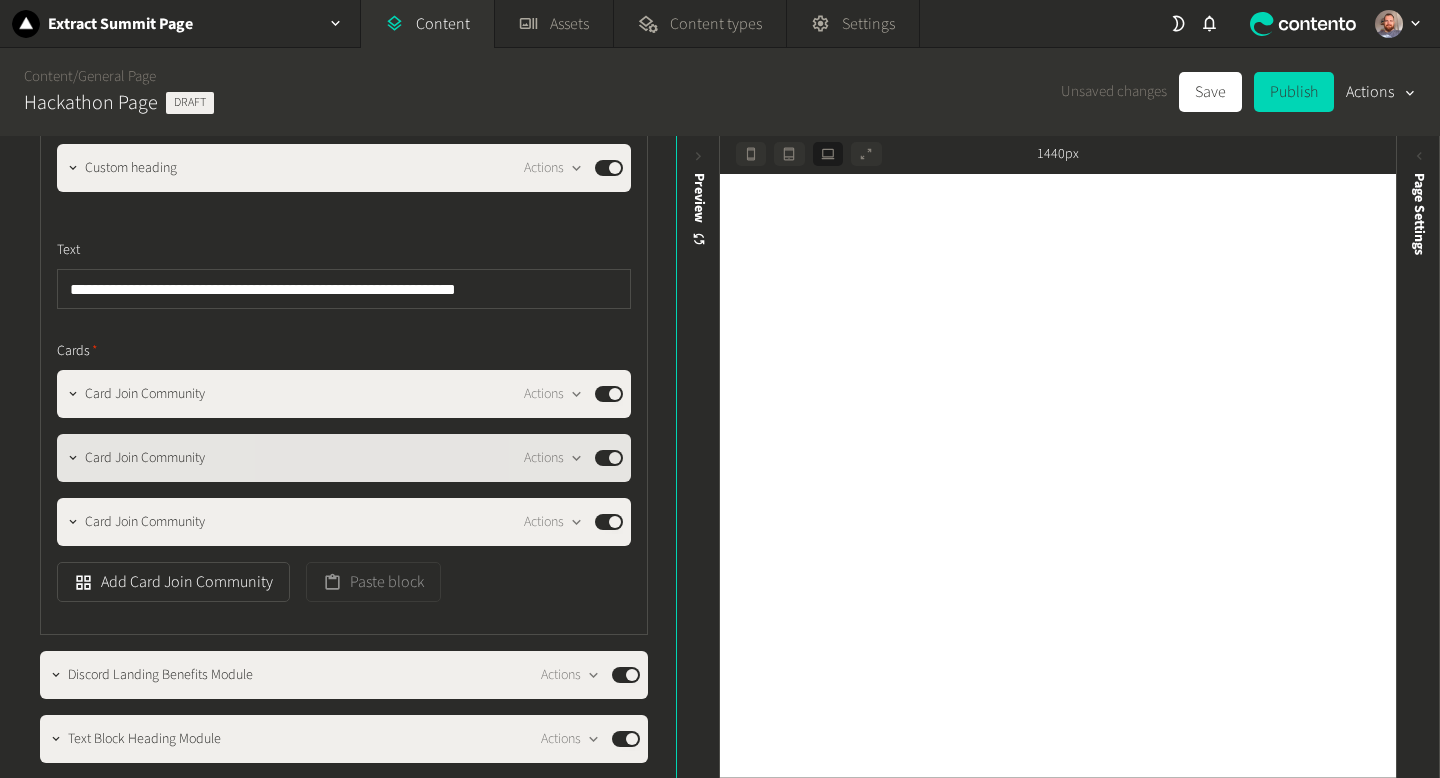 scroll, scrollTop: 871, scrollLeft: 0, axis: vertical 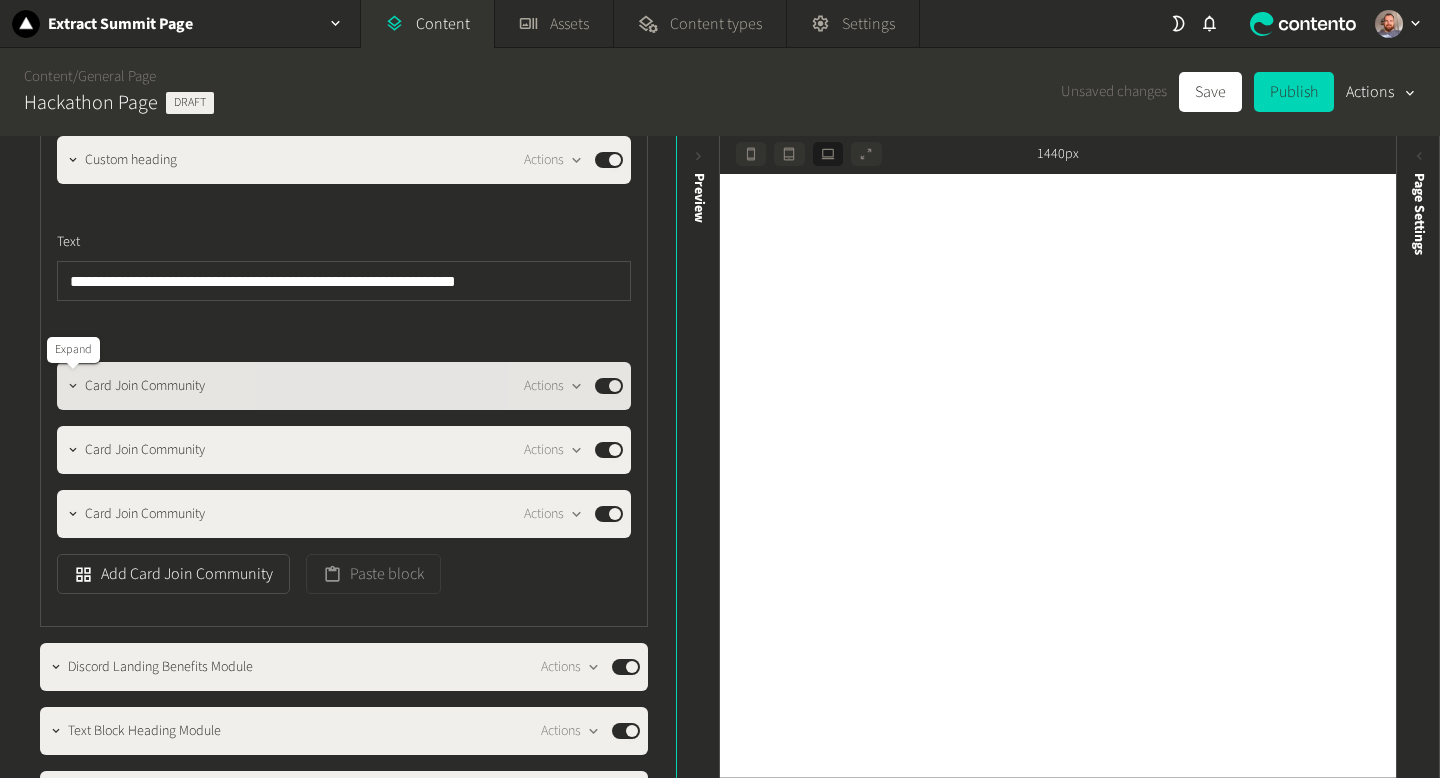 click 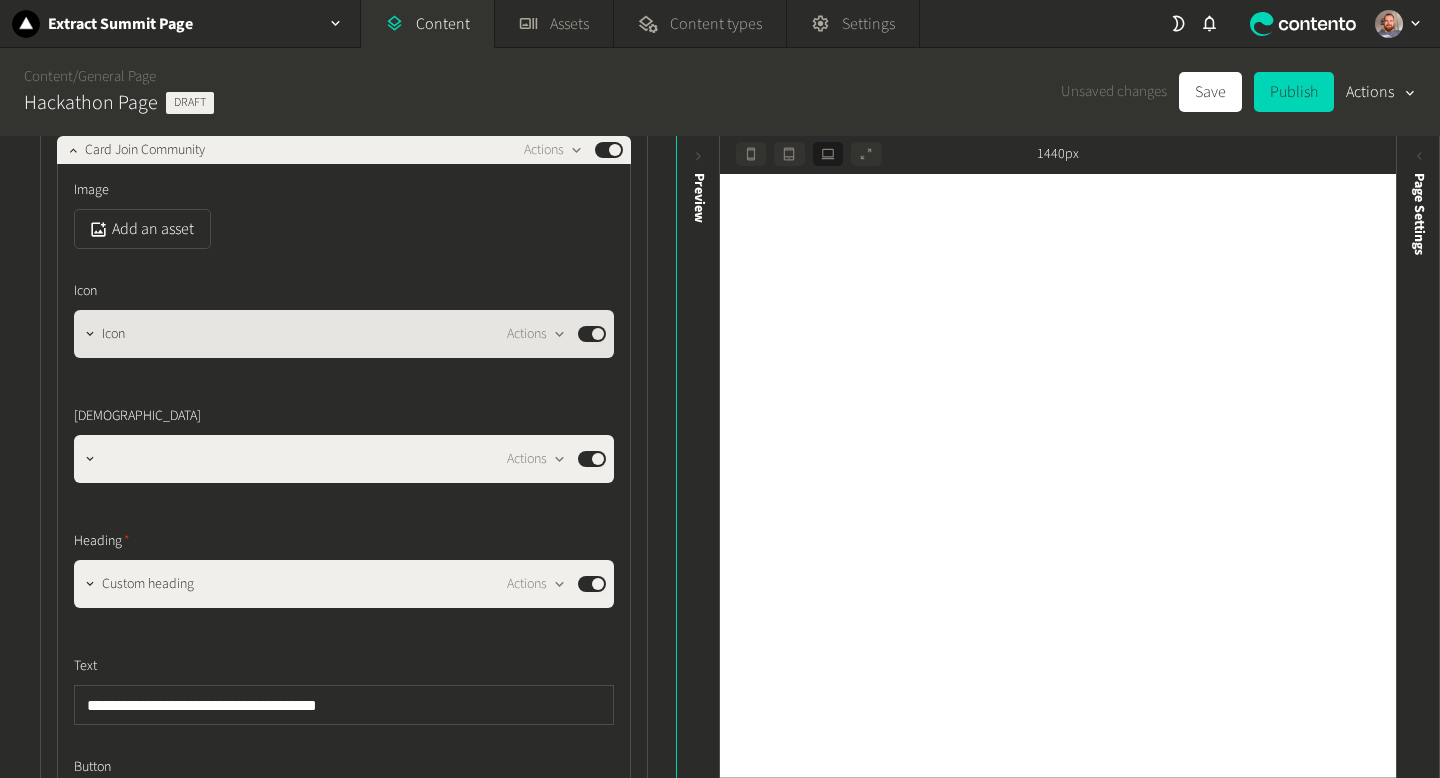 scroll, scrollTop: 1119, scrollLeft: 0, axis: vertical 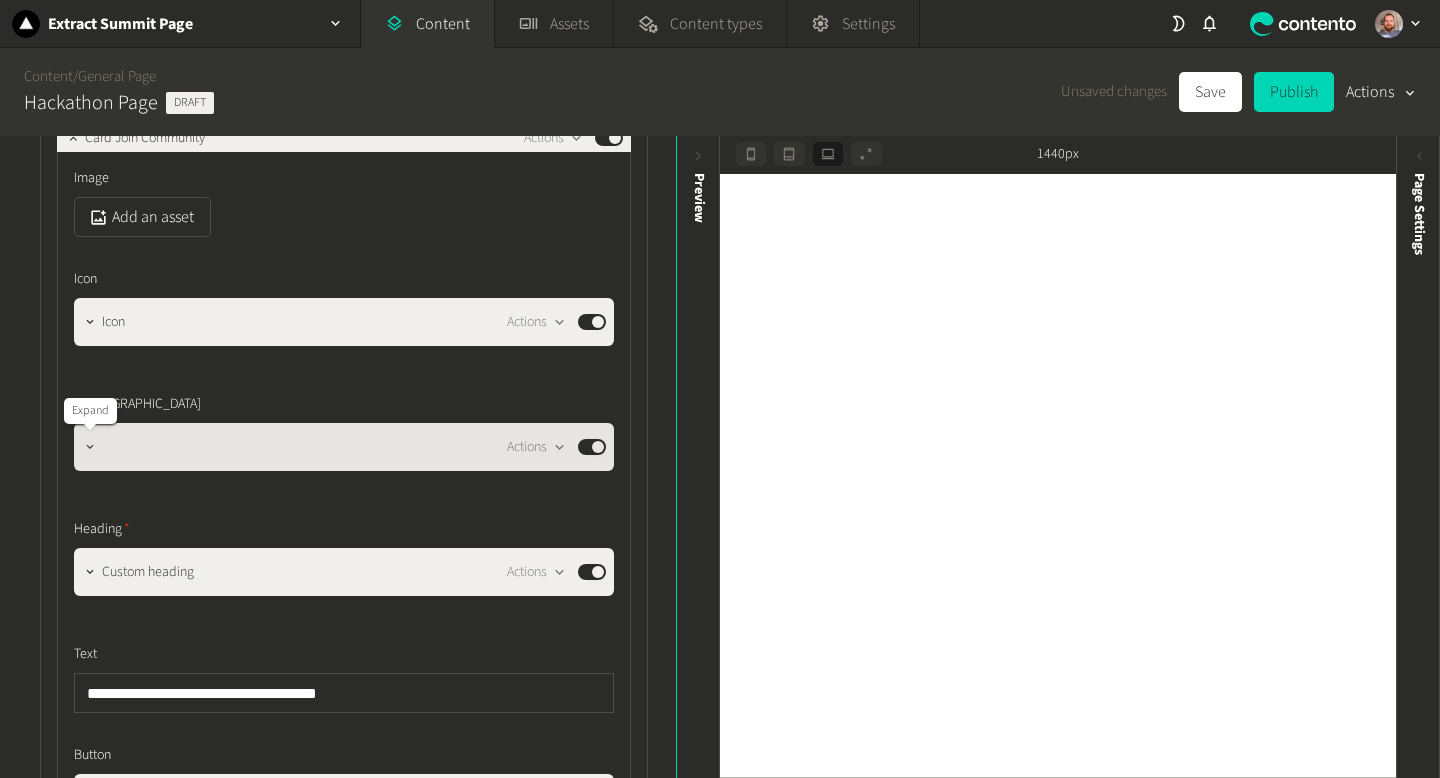 click 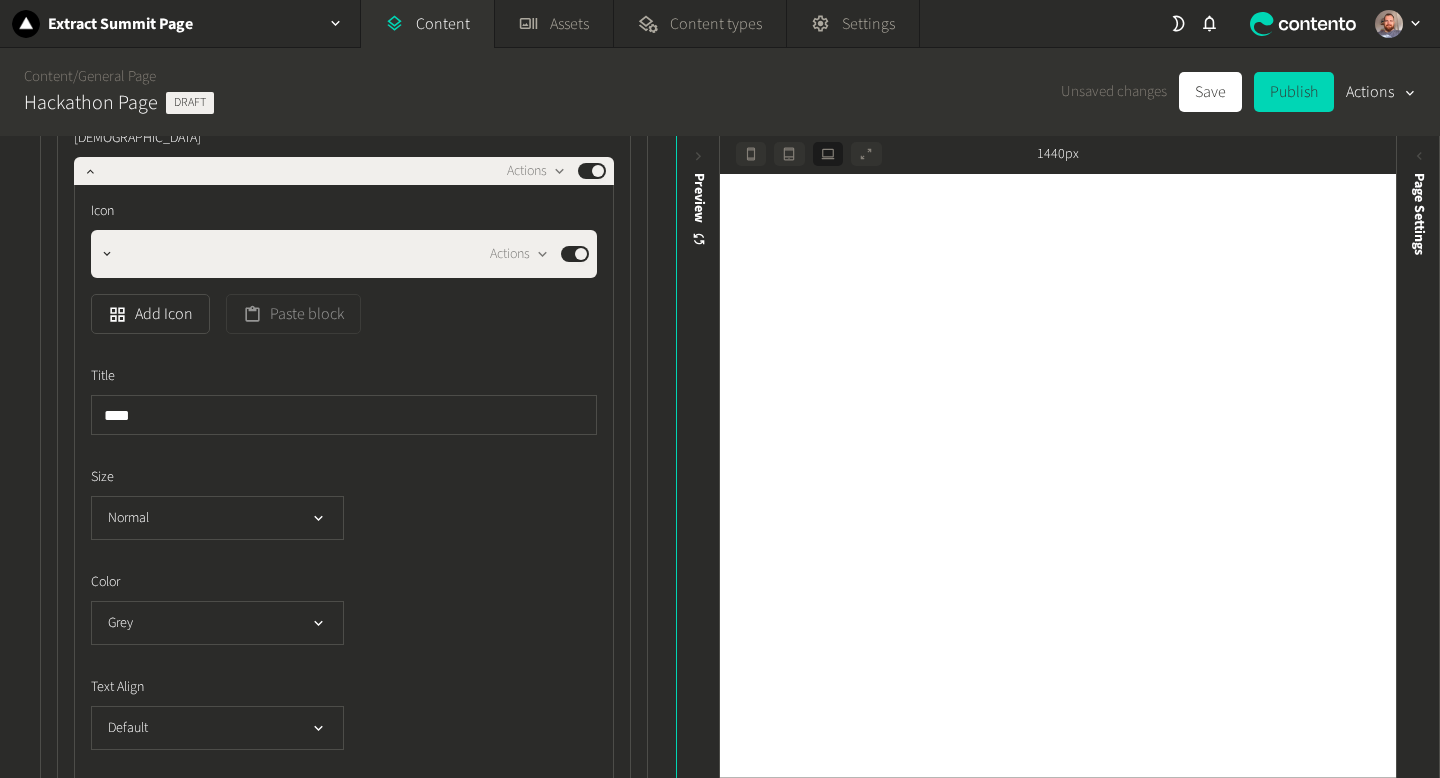 scroll, scrollTop: 1389, scrollLeft: 0, axis: vertical 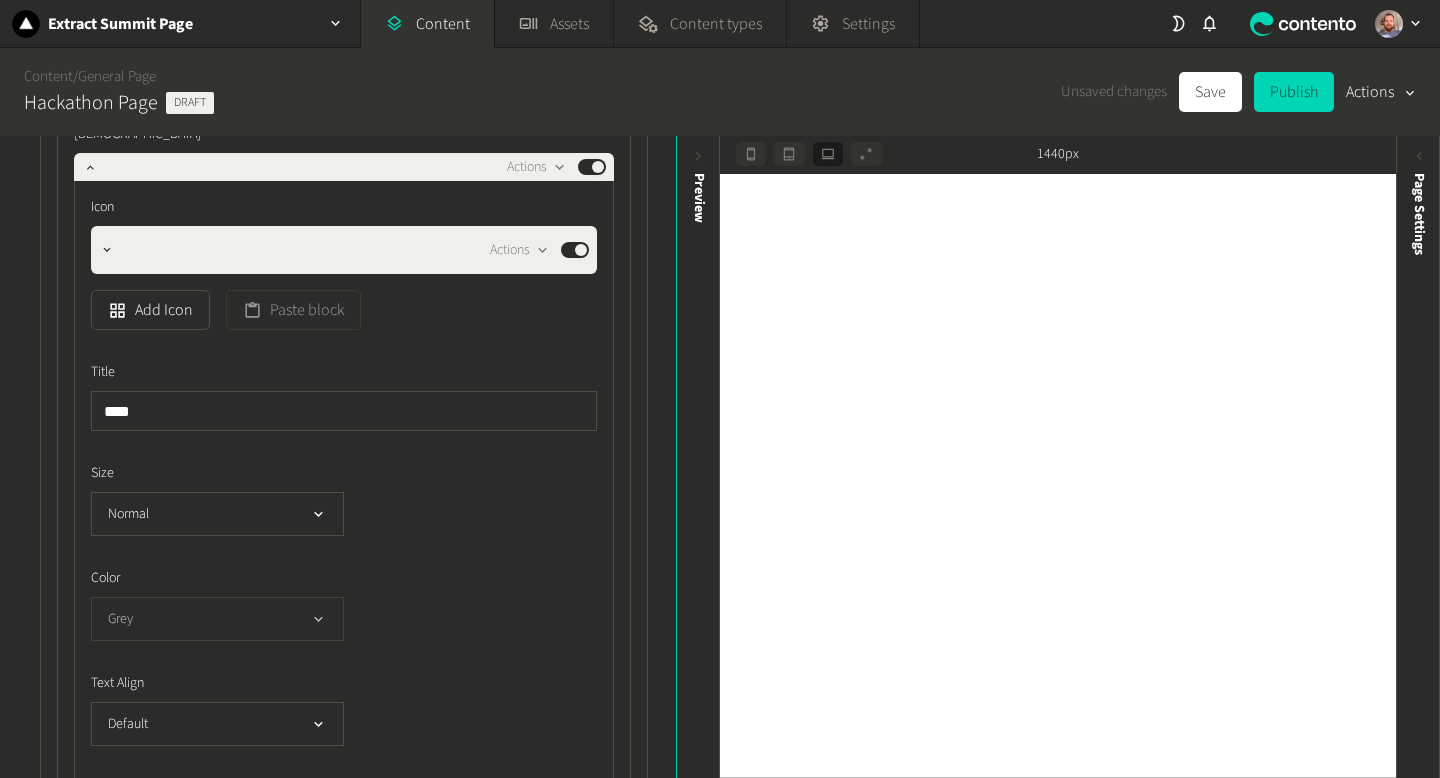 click on "Grey" 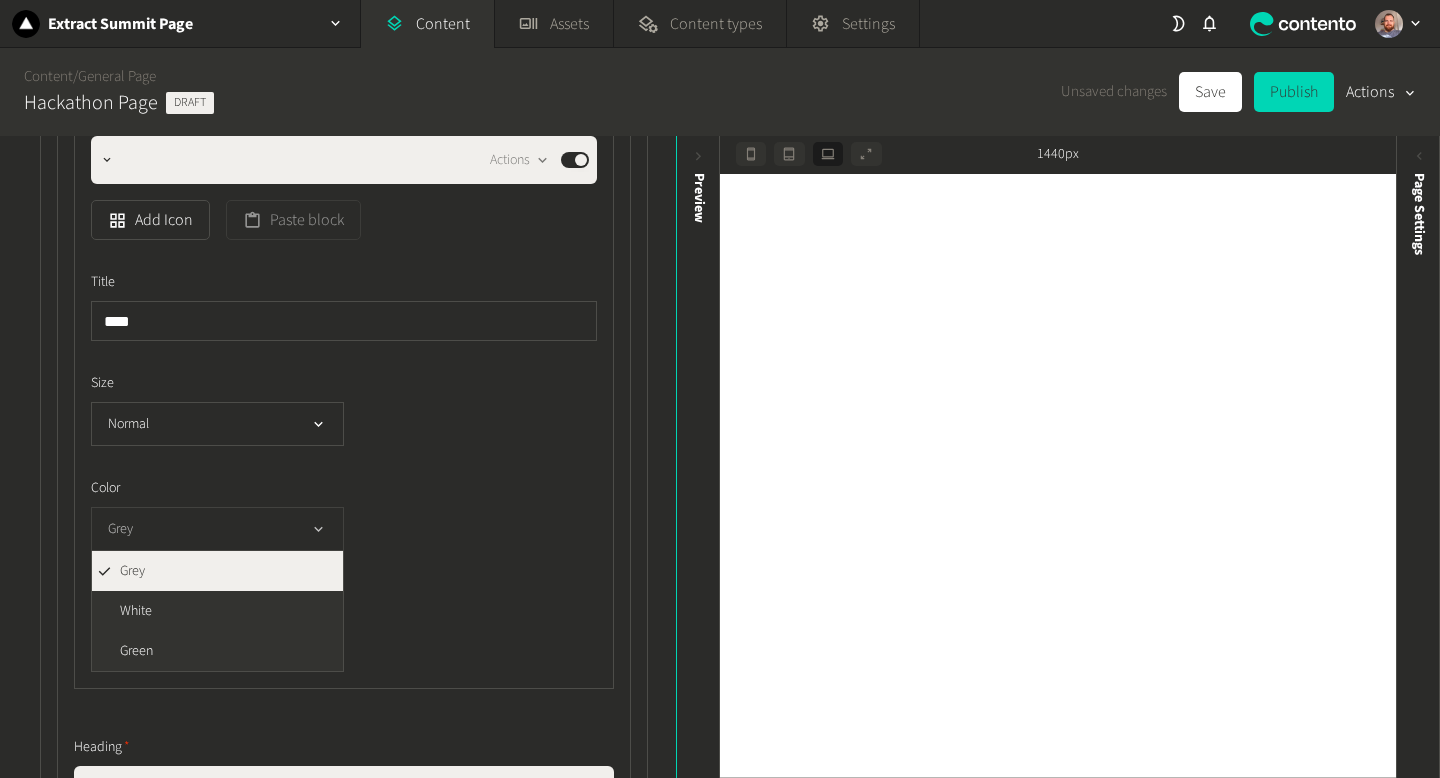 scroll, scrollTop: 1487, scrollLeft: 0, axis: vertical 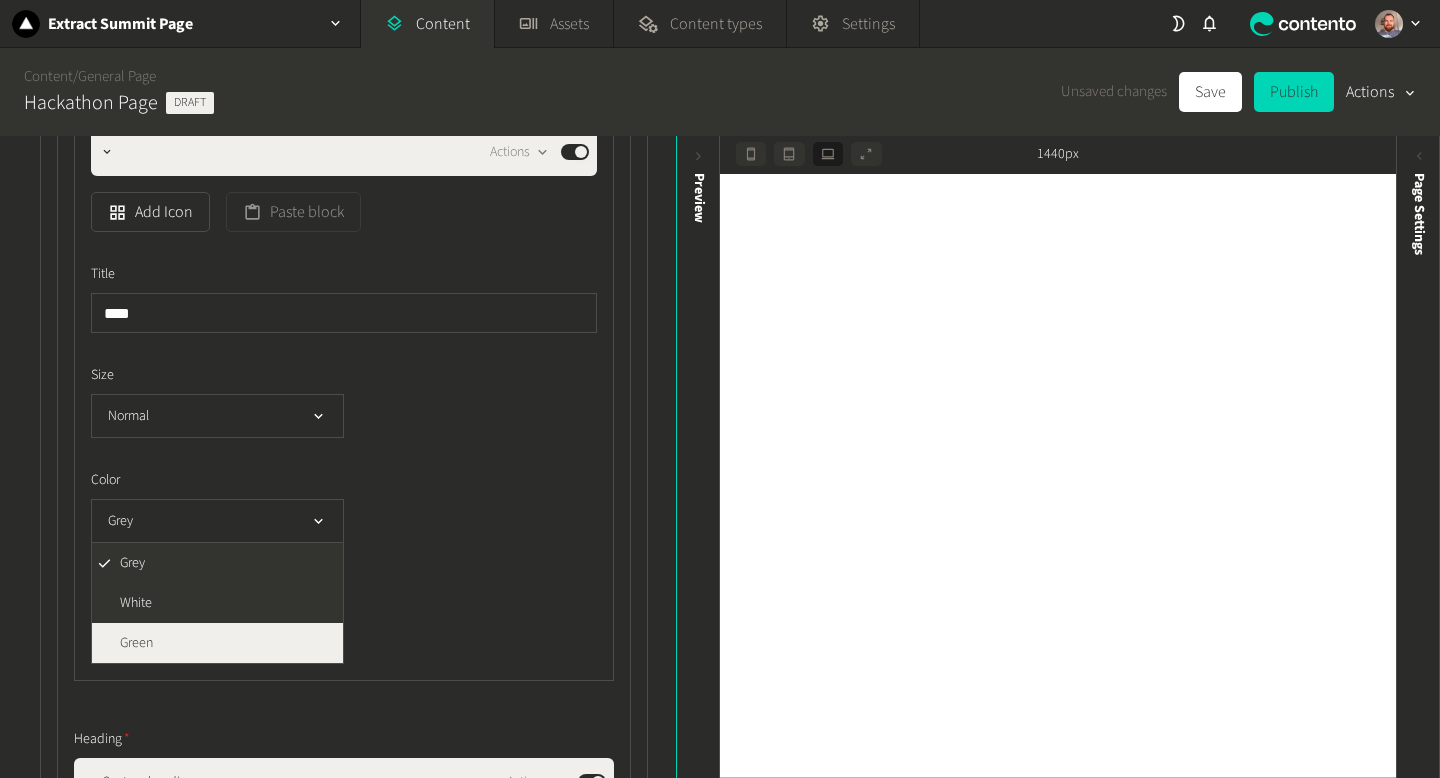 click on "Green" 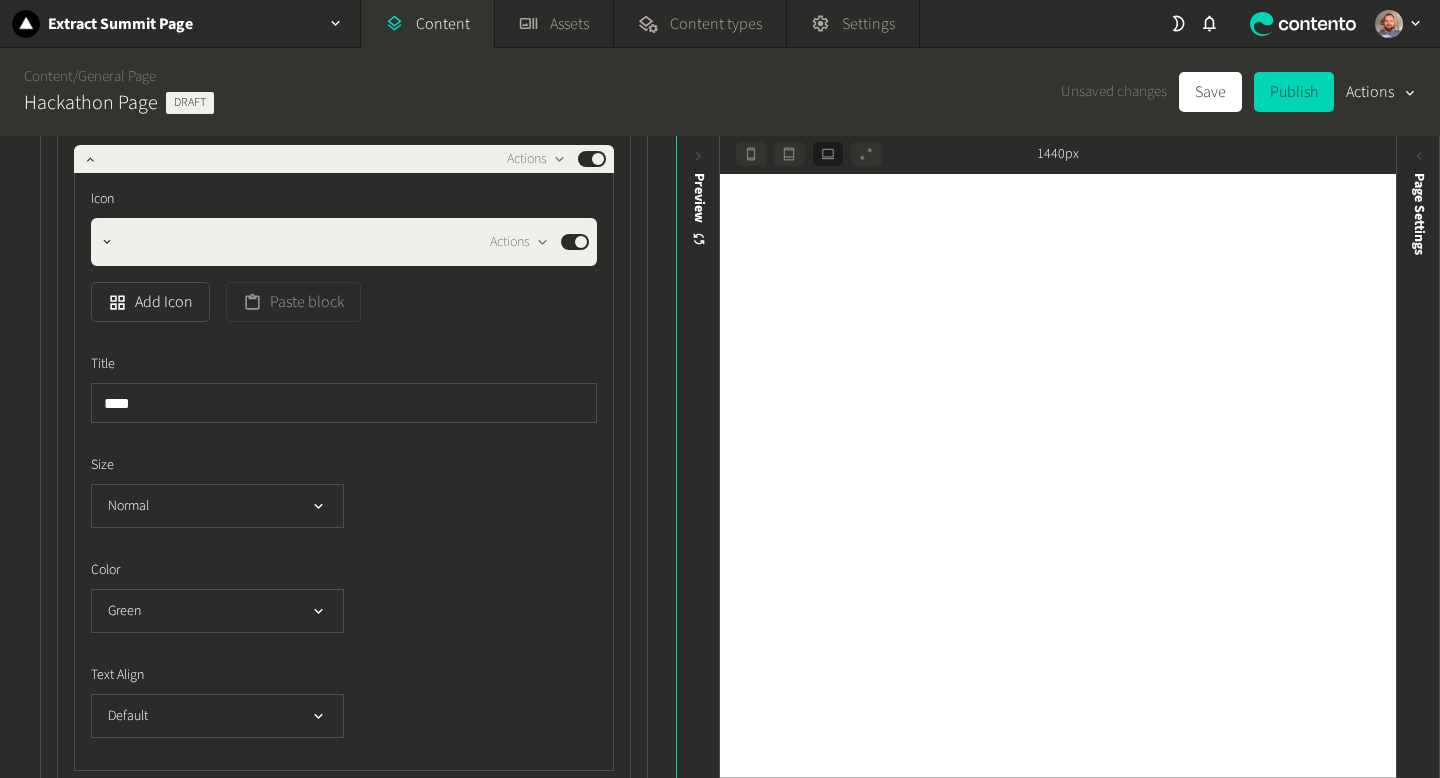 scroll, scrollTop: 1372, scrollLeft: 0, axis: vertical 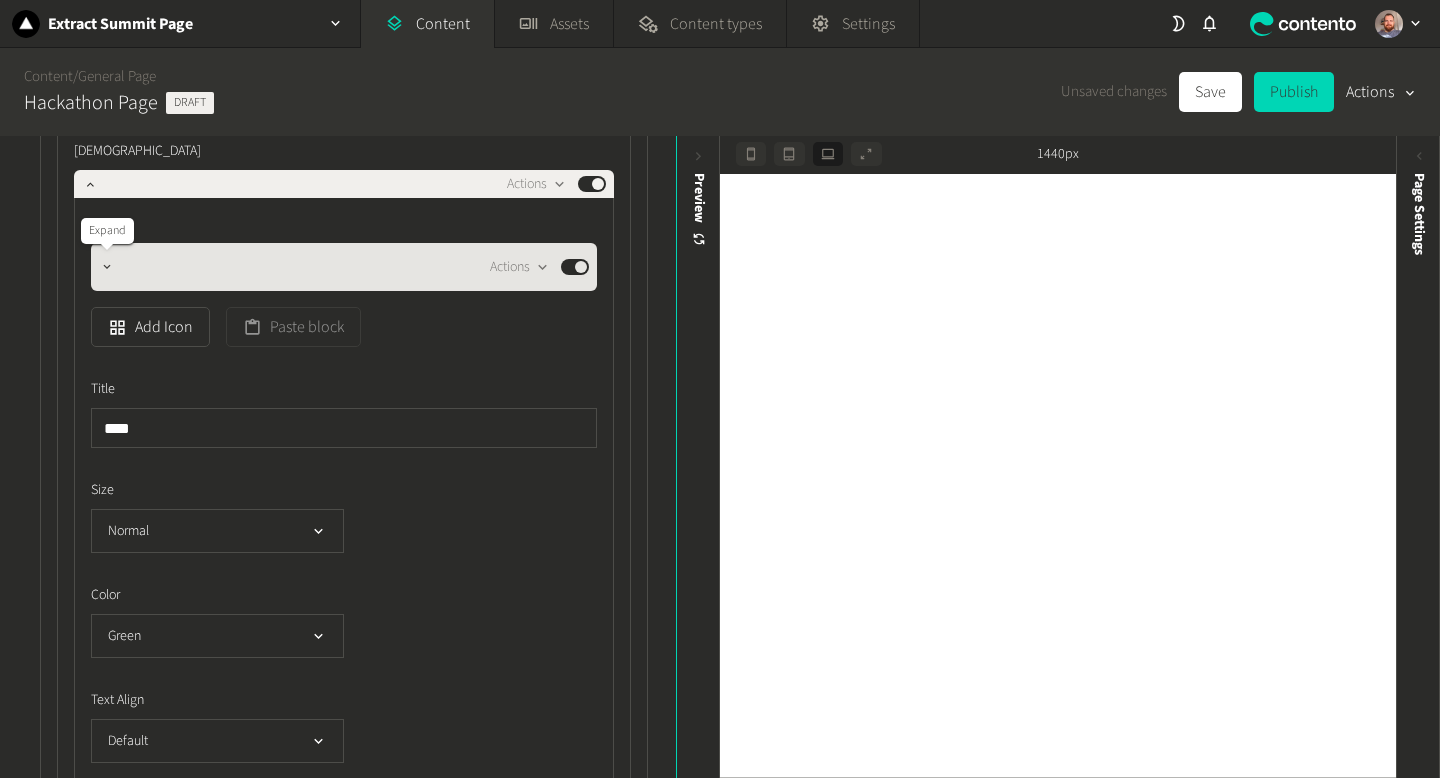 click 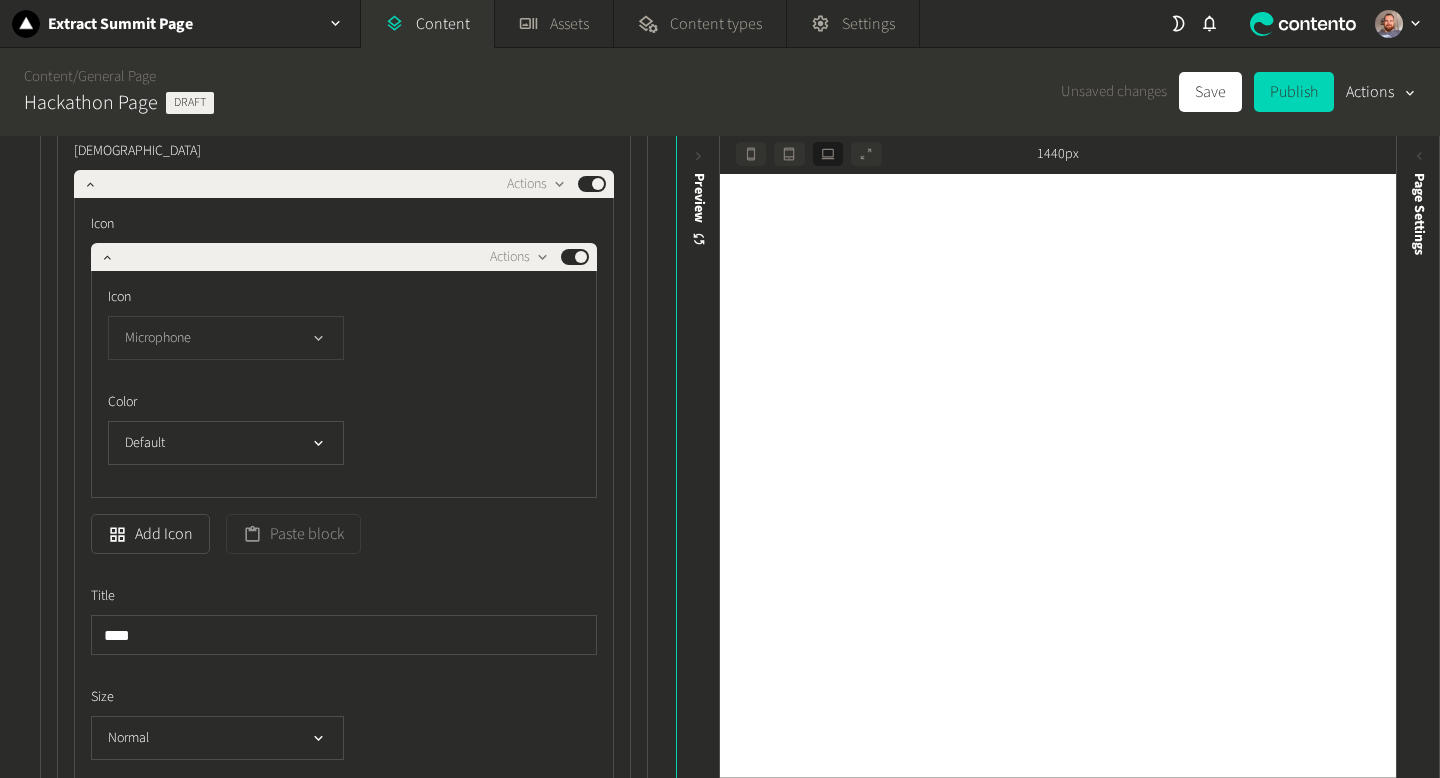 scroll, scrollTop: 1413, scrollLeft: 0, axis: vertical 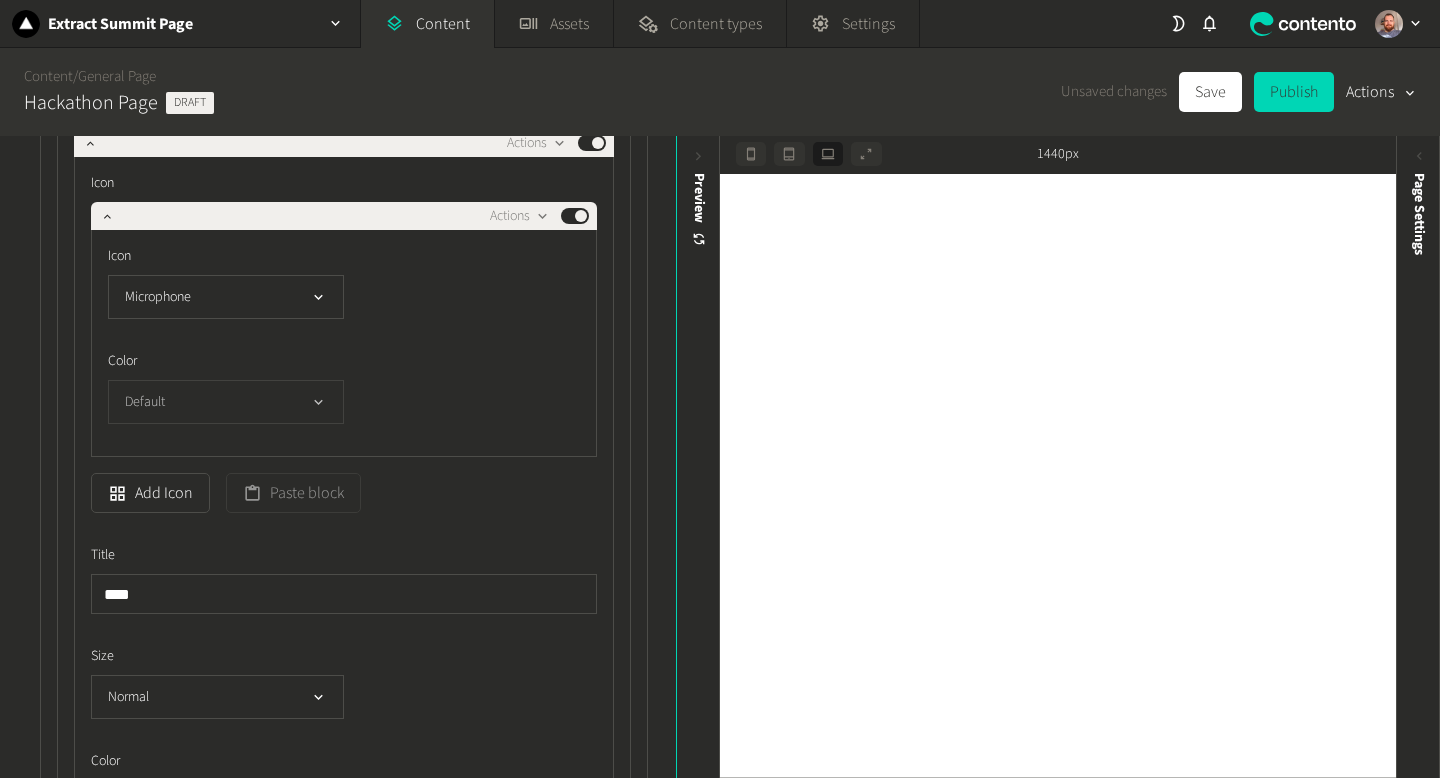 click on "Default" 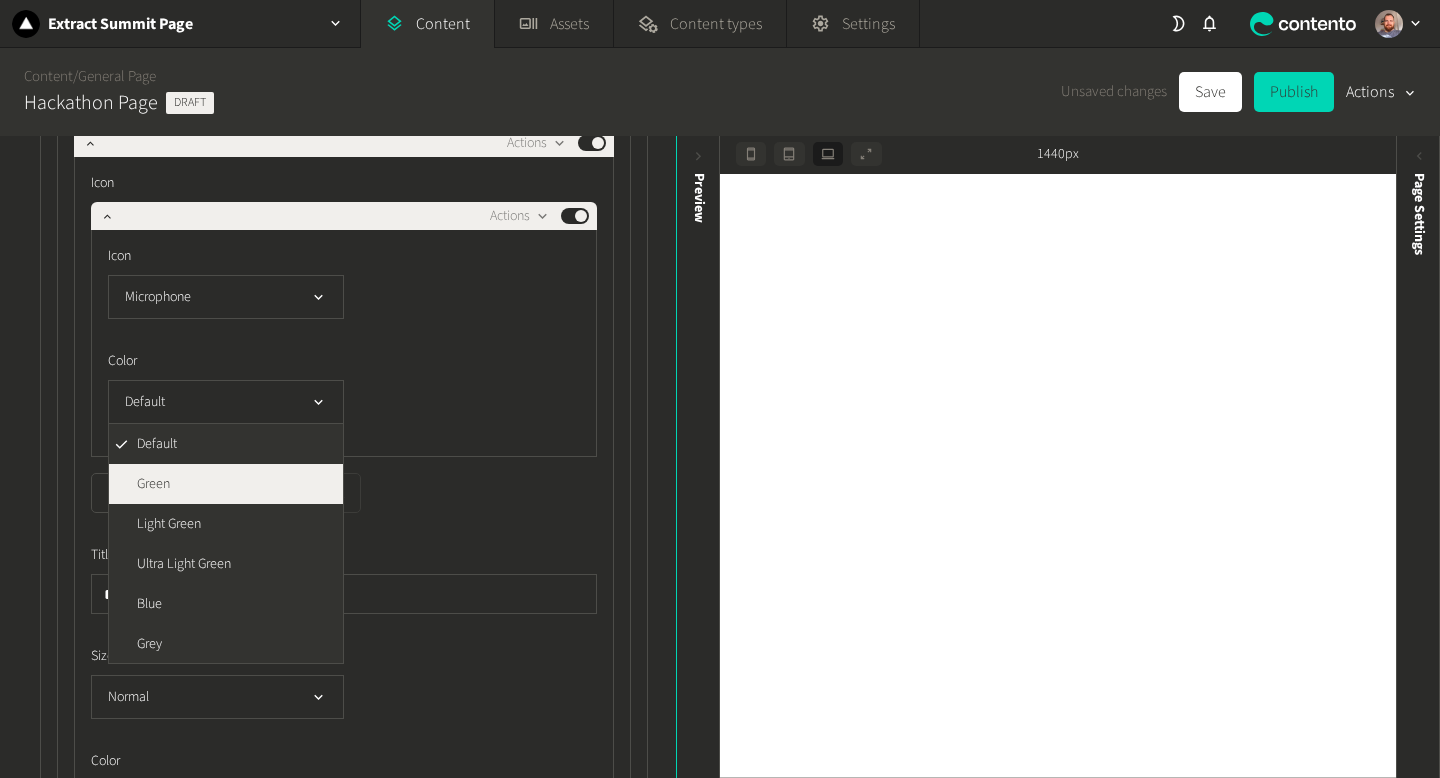 click on "Green" 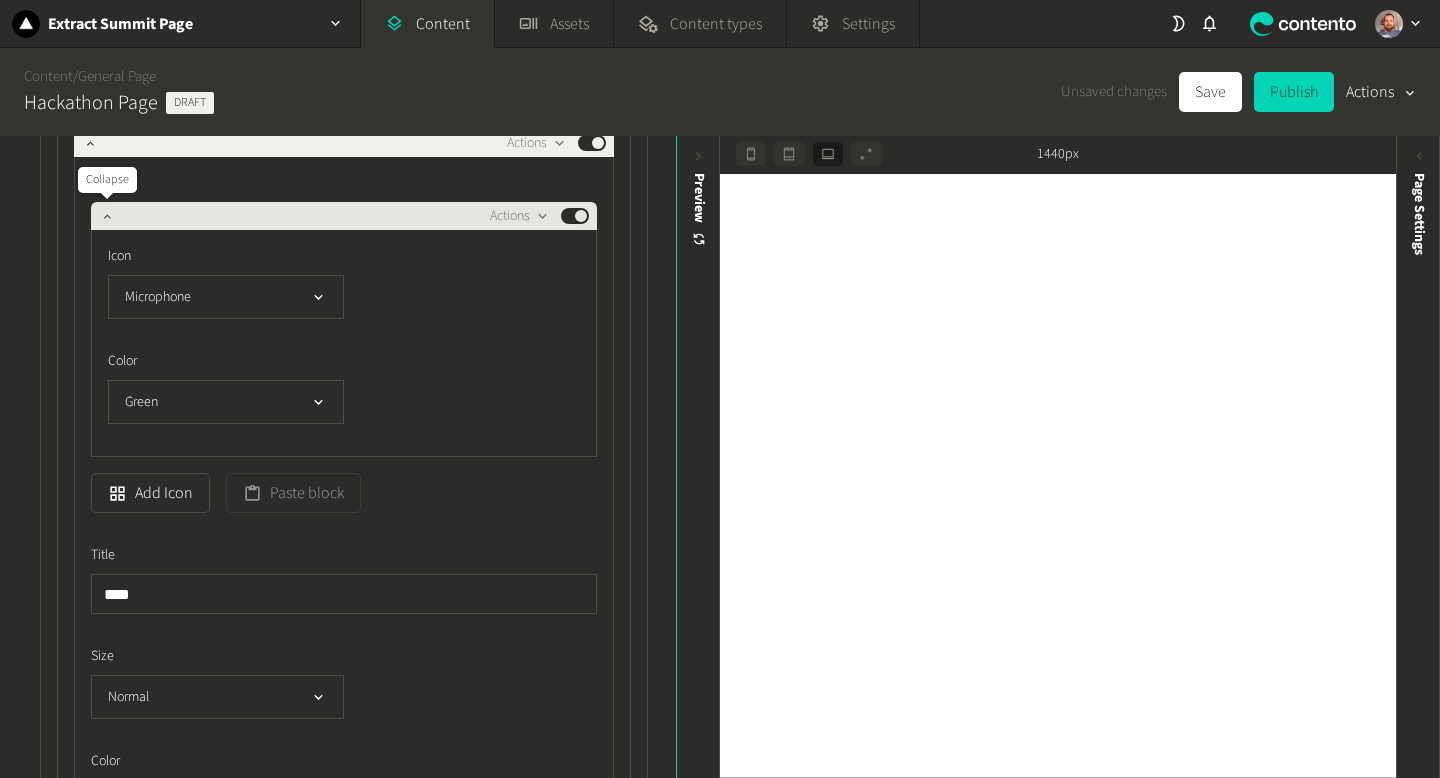 click 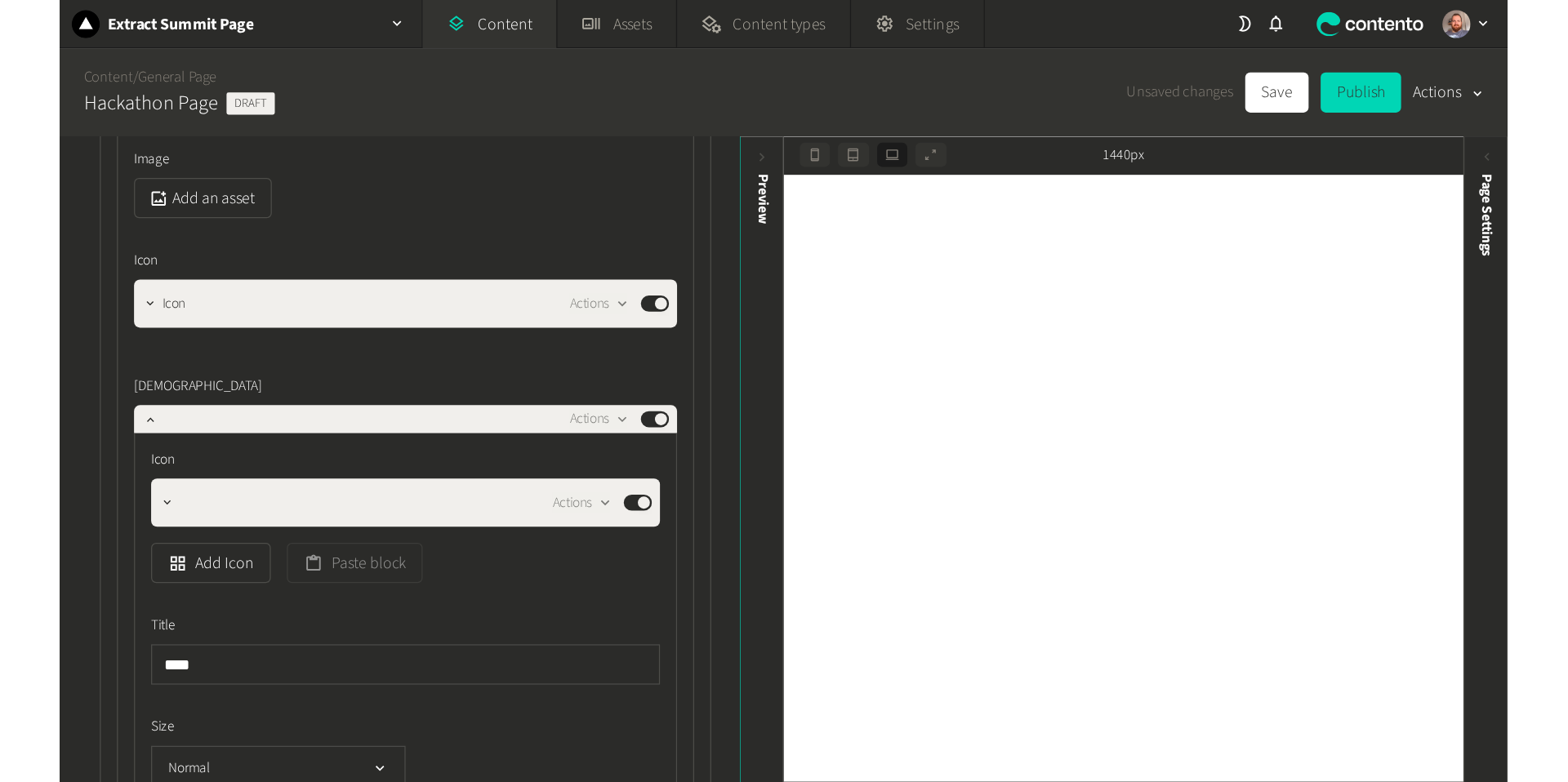 scroll, scrollTop: 923, scrollLeft: 0, axis: vertical 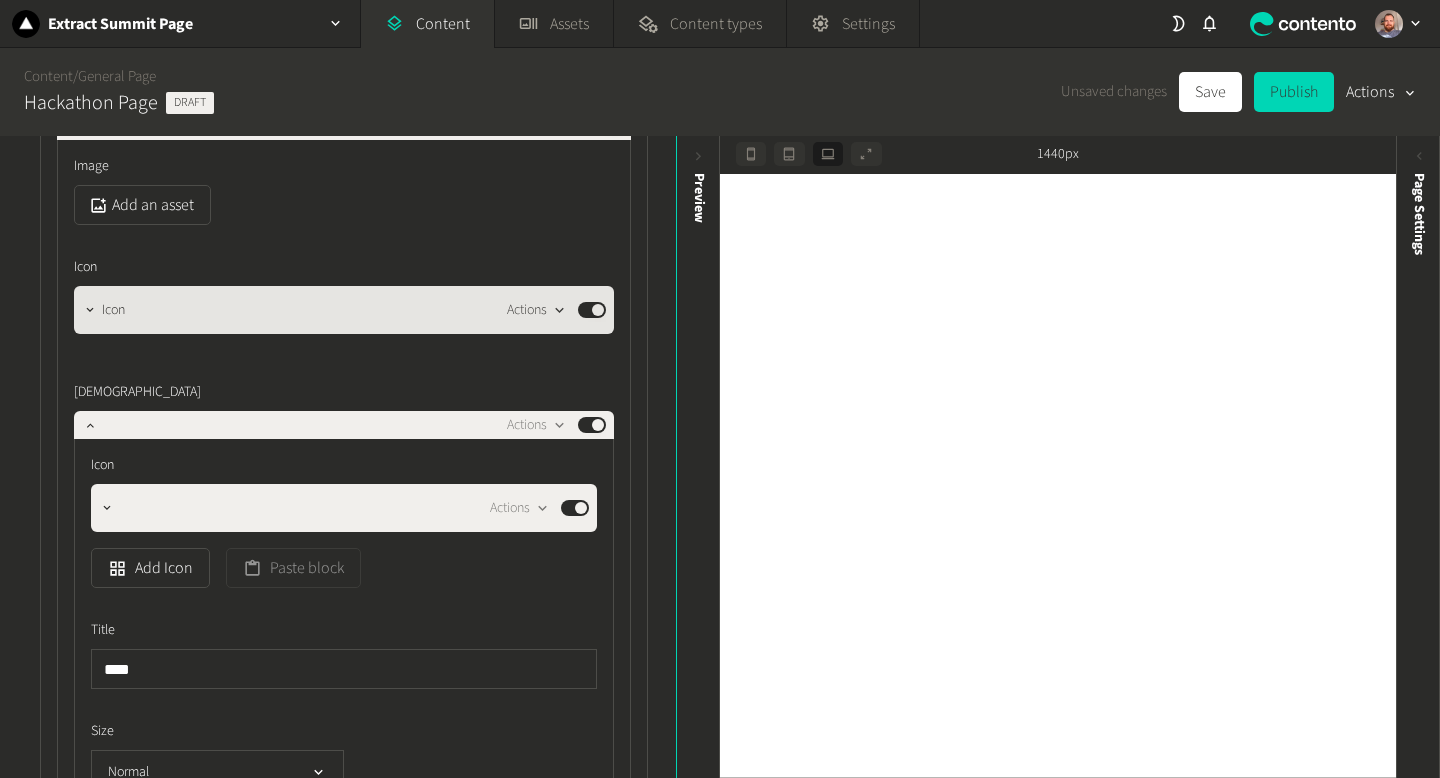 click 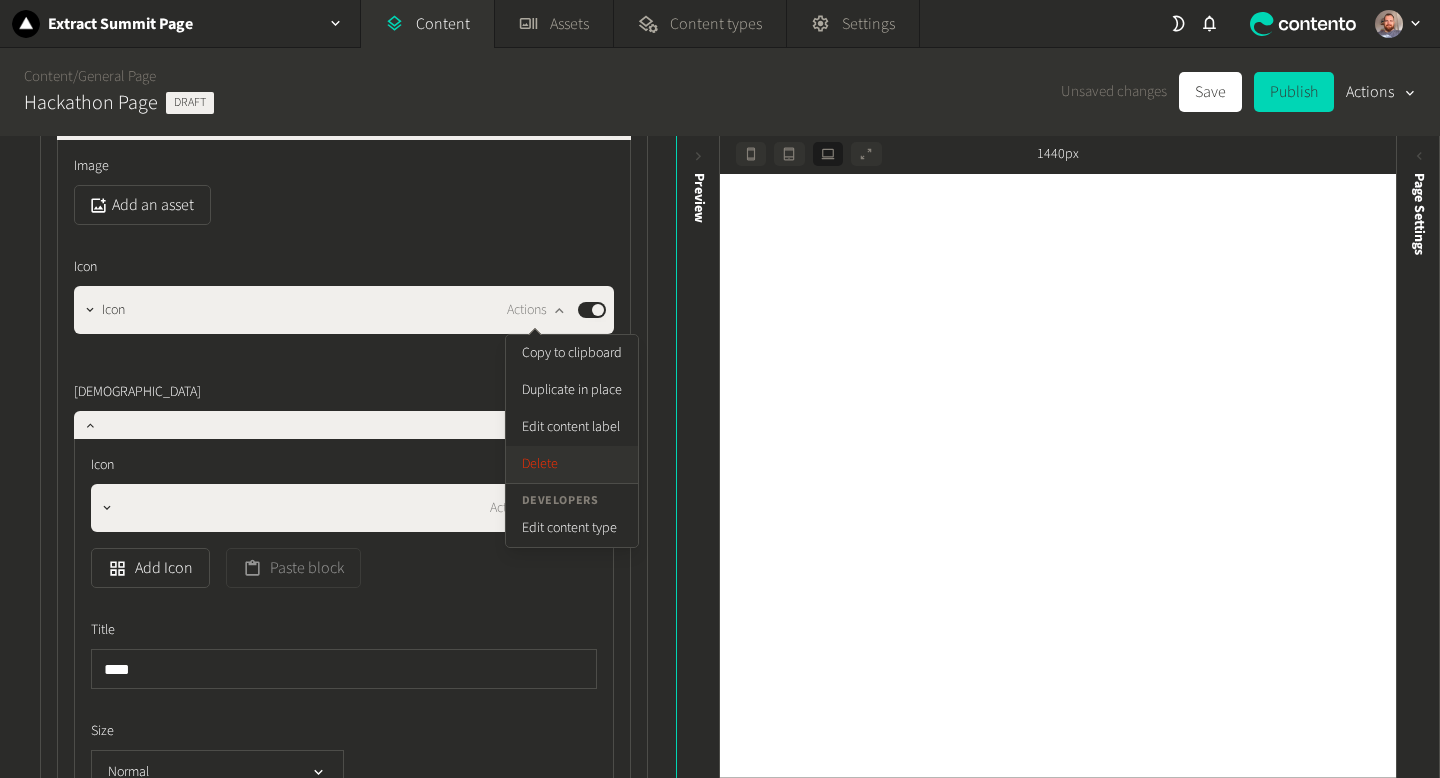 click on "Delete" 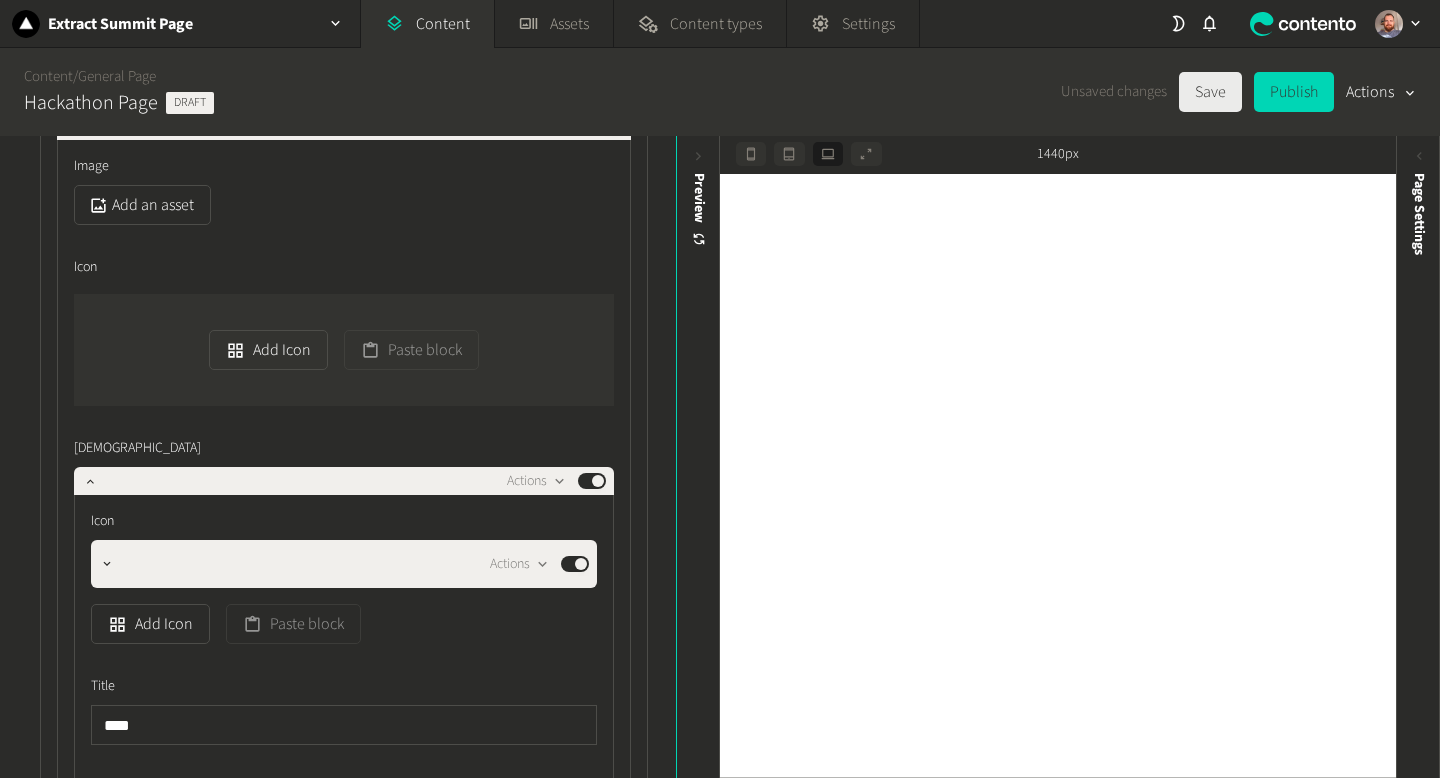 click on "Save" 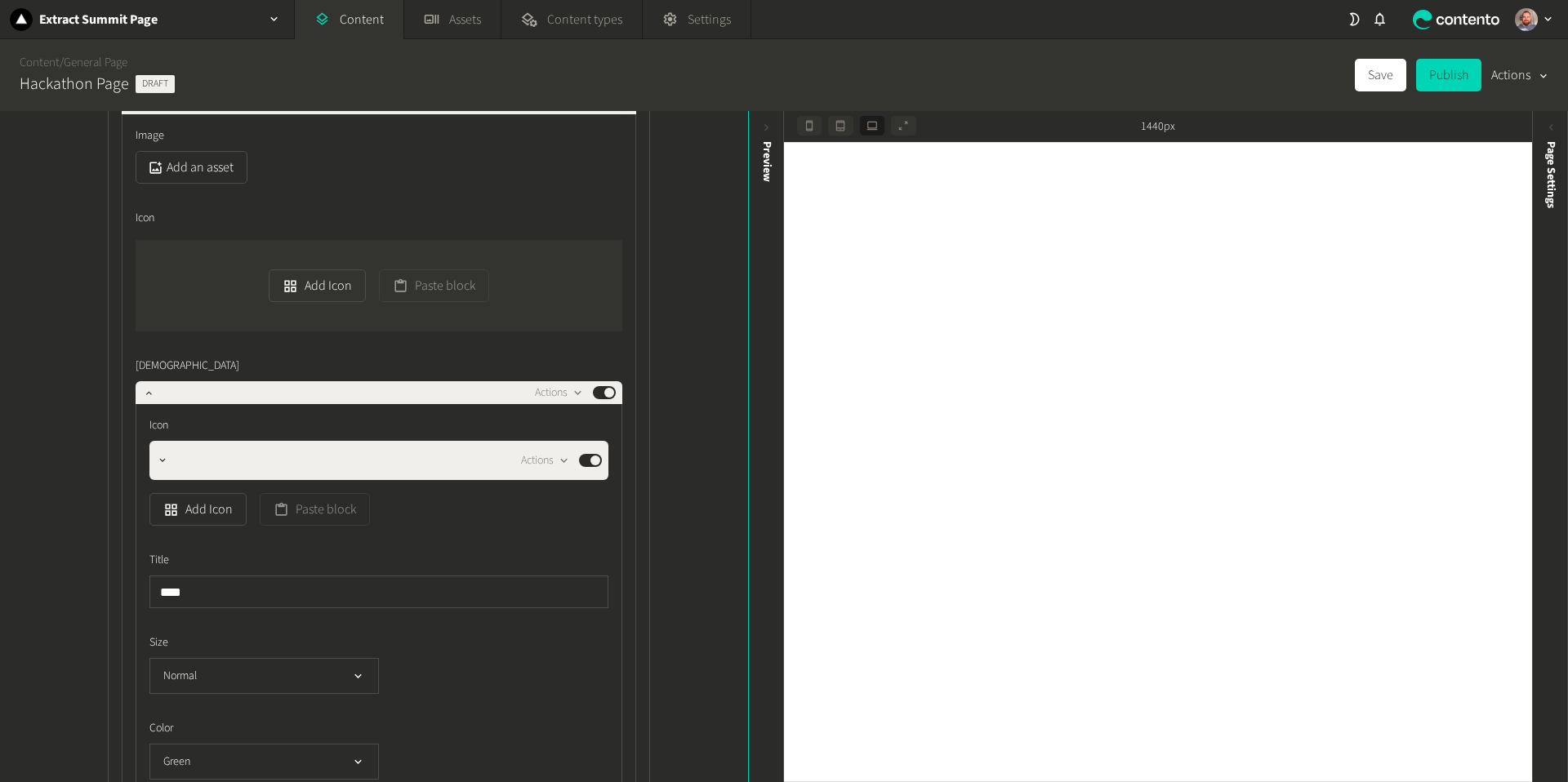 scroll, scrollTop: 923, scrollLeft: 0, axis: vertical 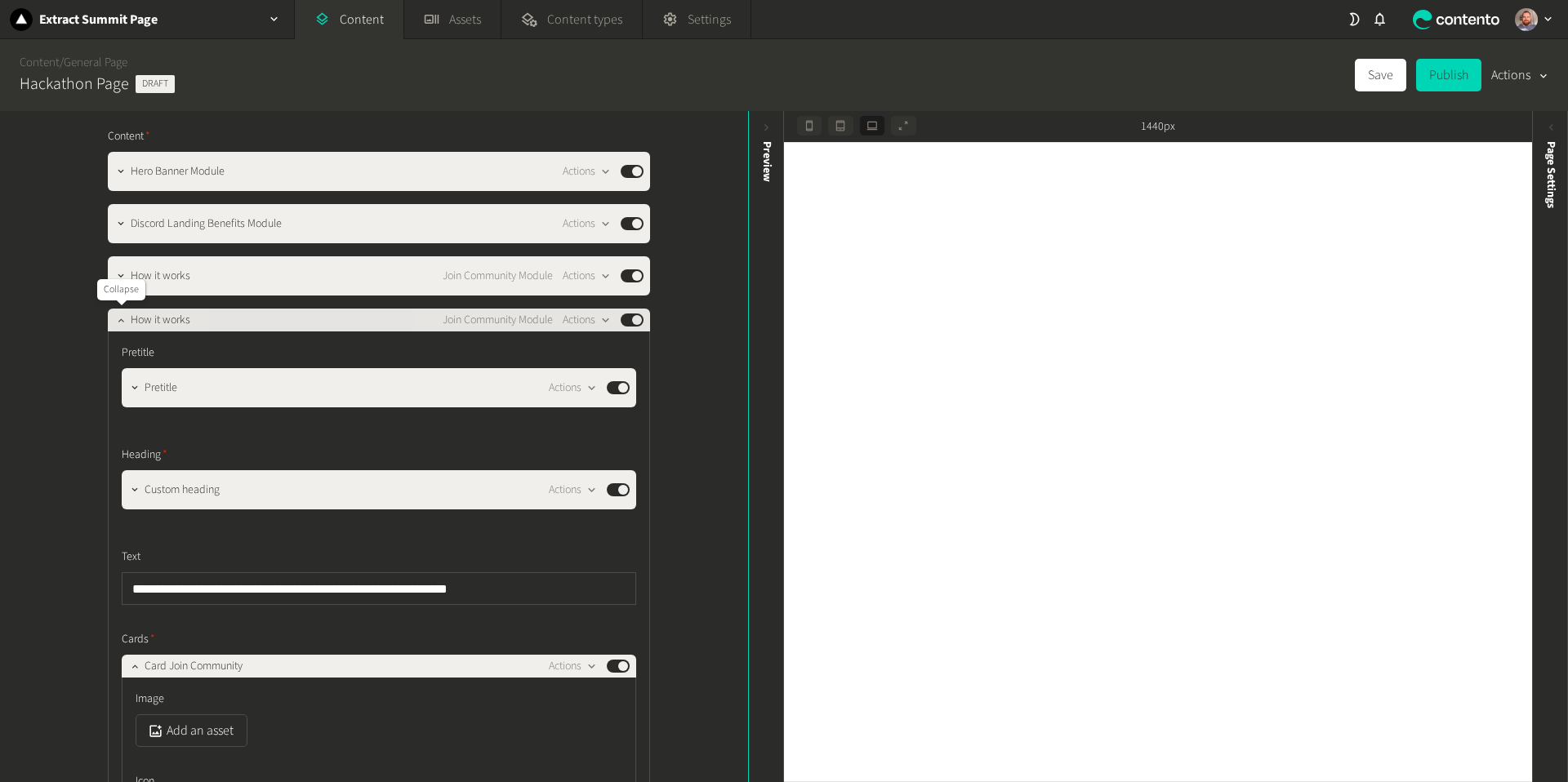 click 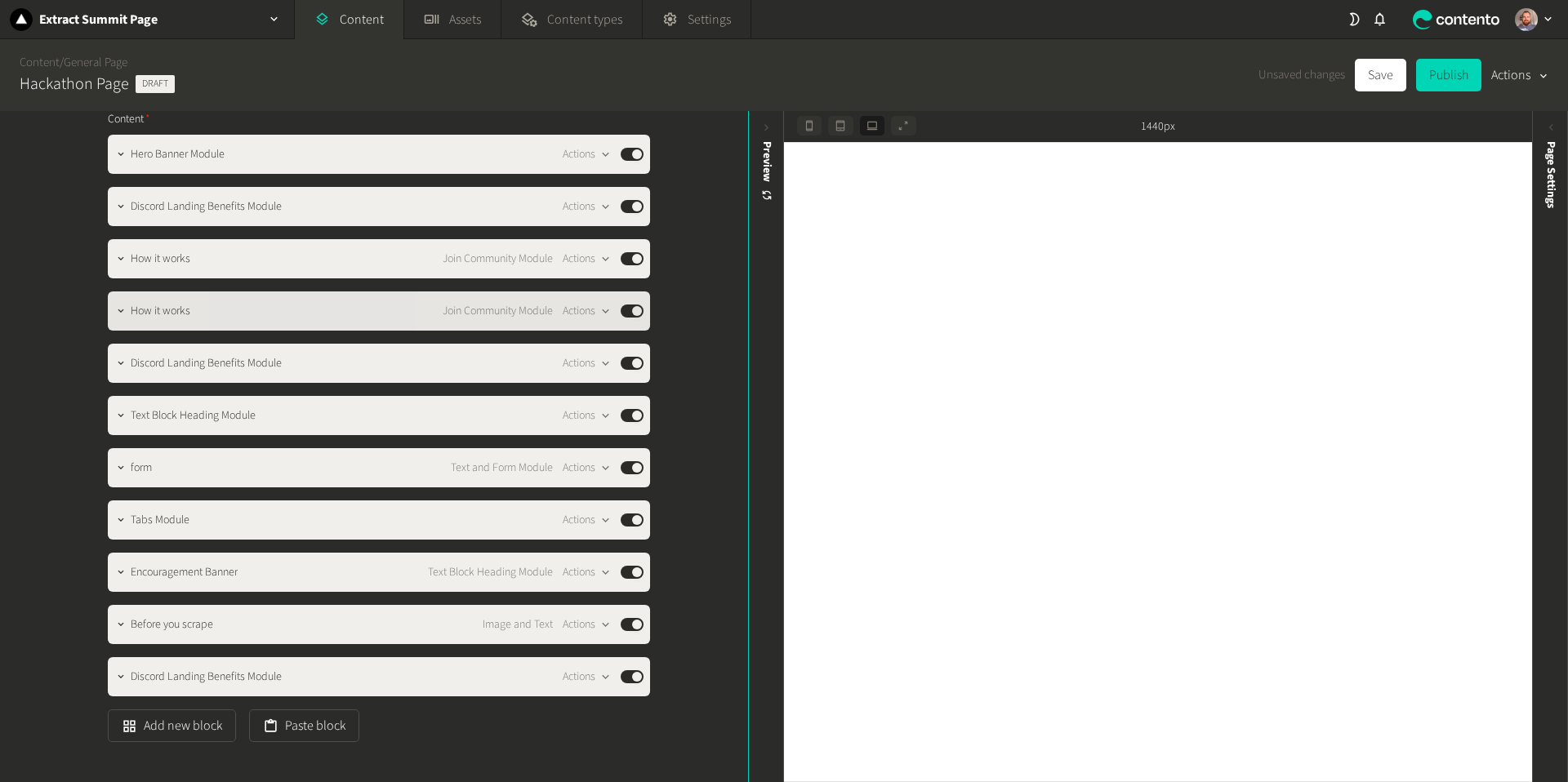 scroll, scrollTop: 379, scrollLeft: 0, axis: vertical 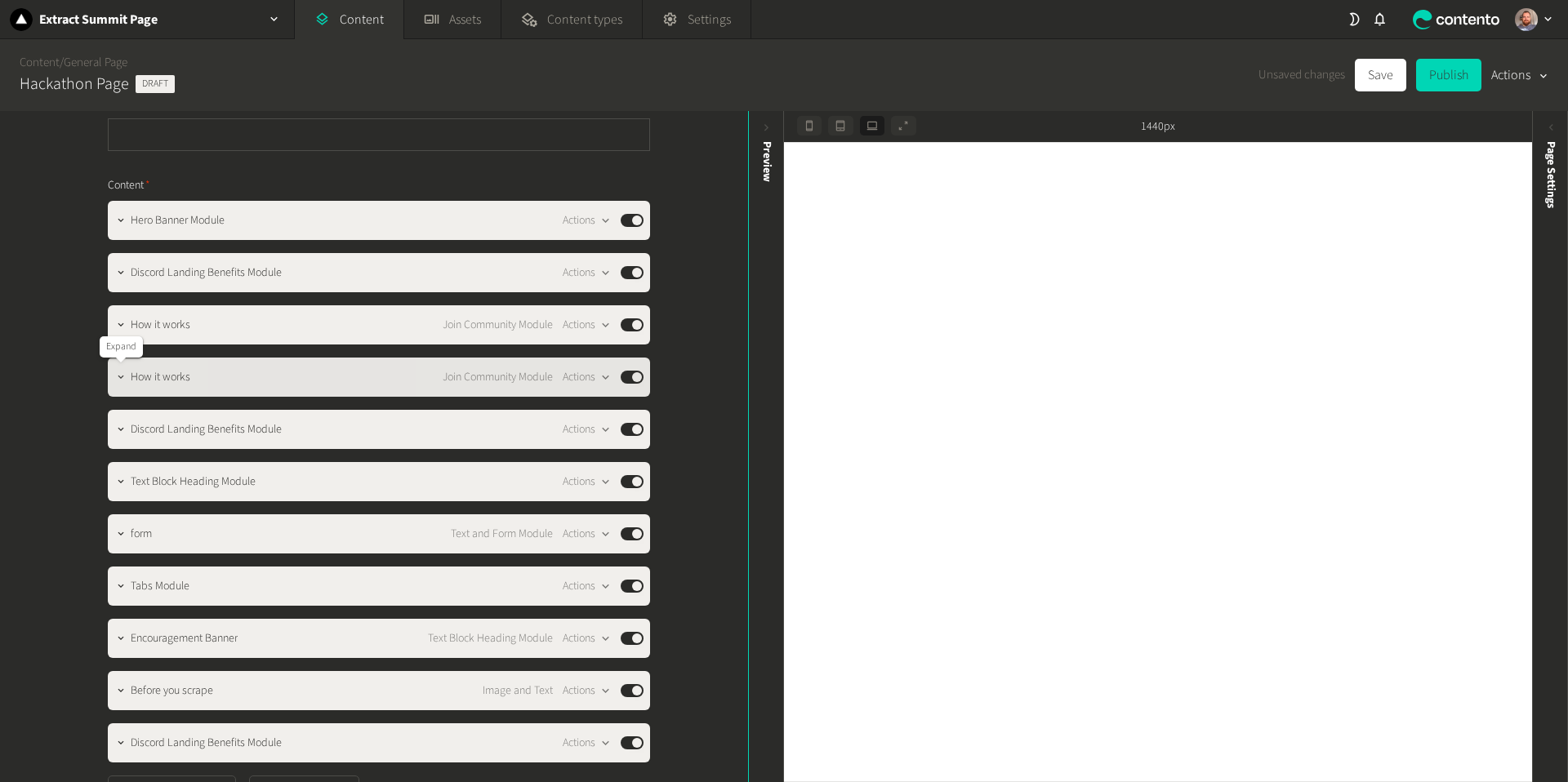 click 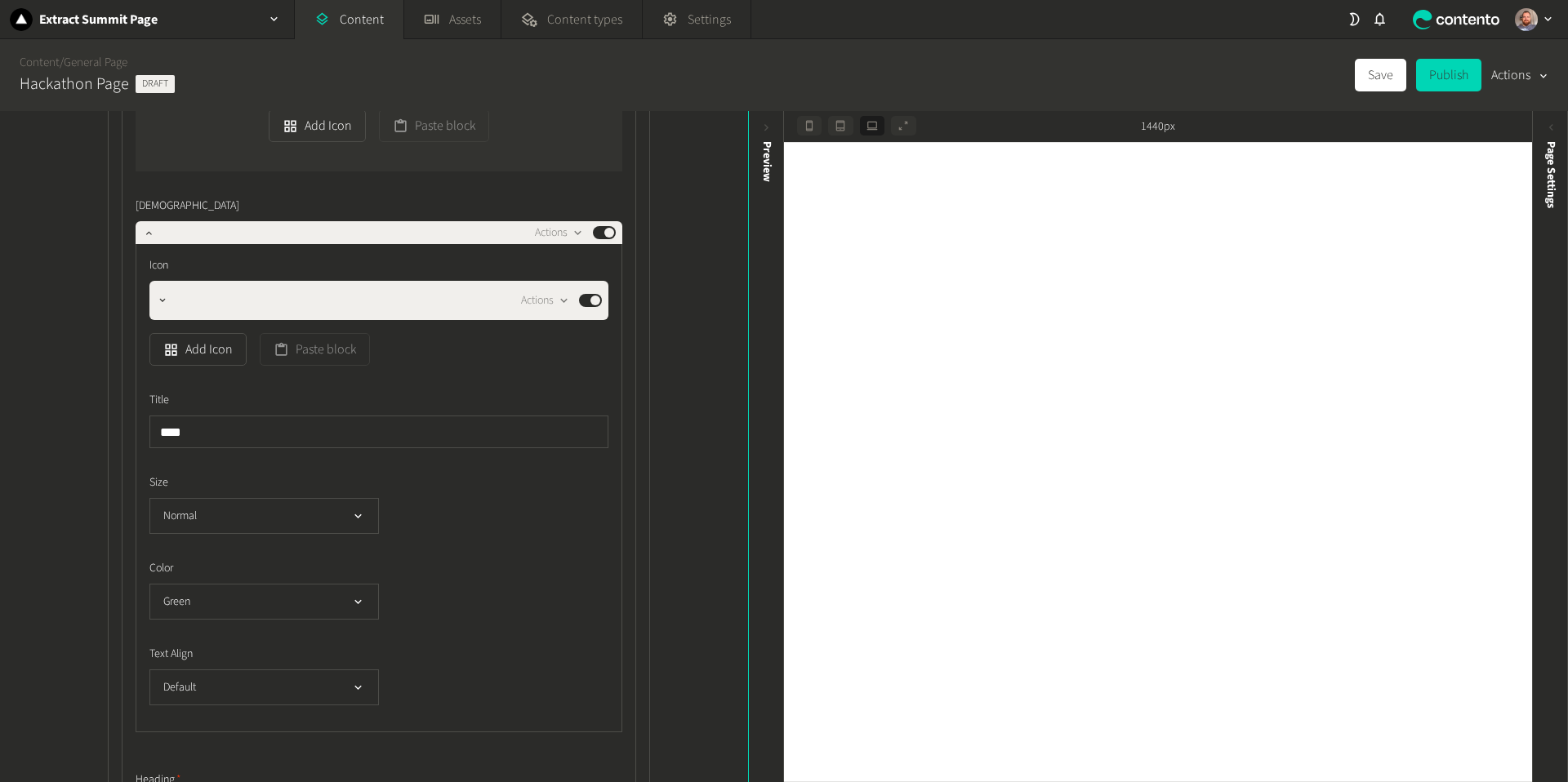 scroll, scrollTop: 1082, scrollLeft: 0, axis: vertical 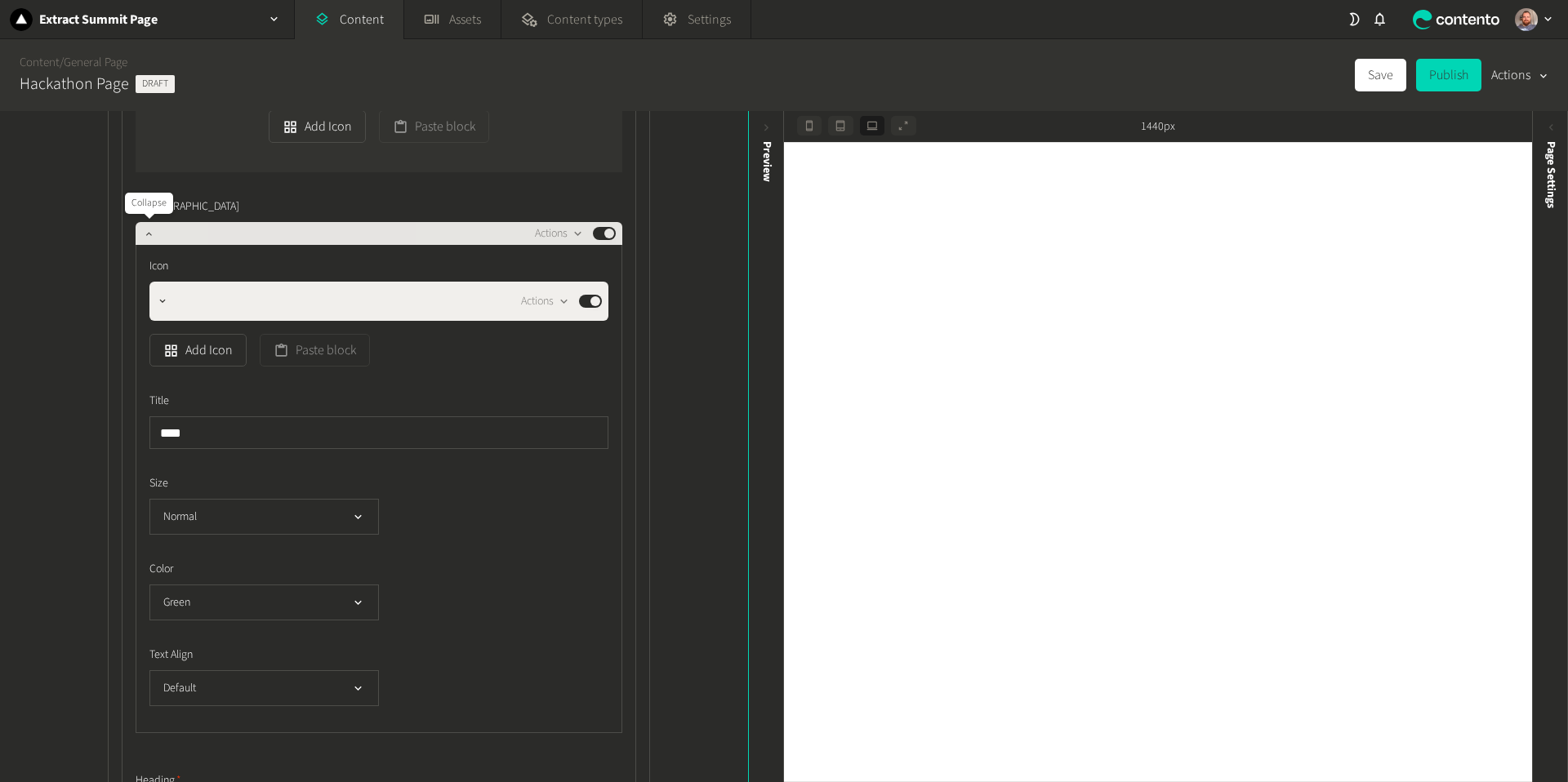 click 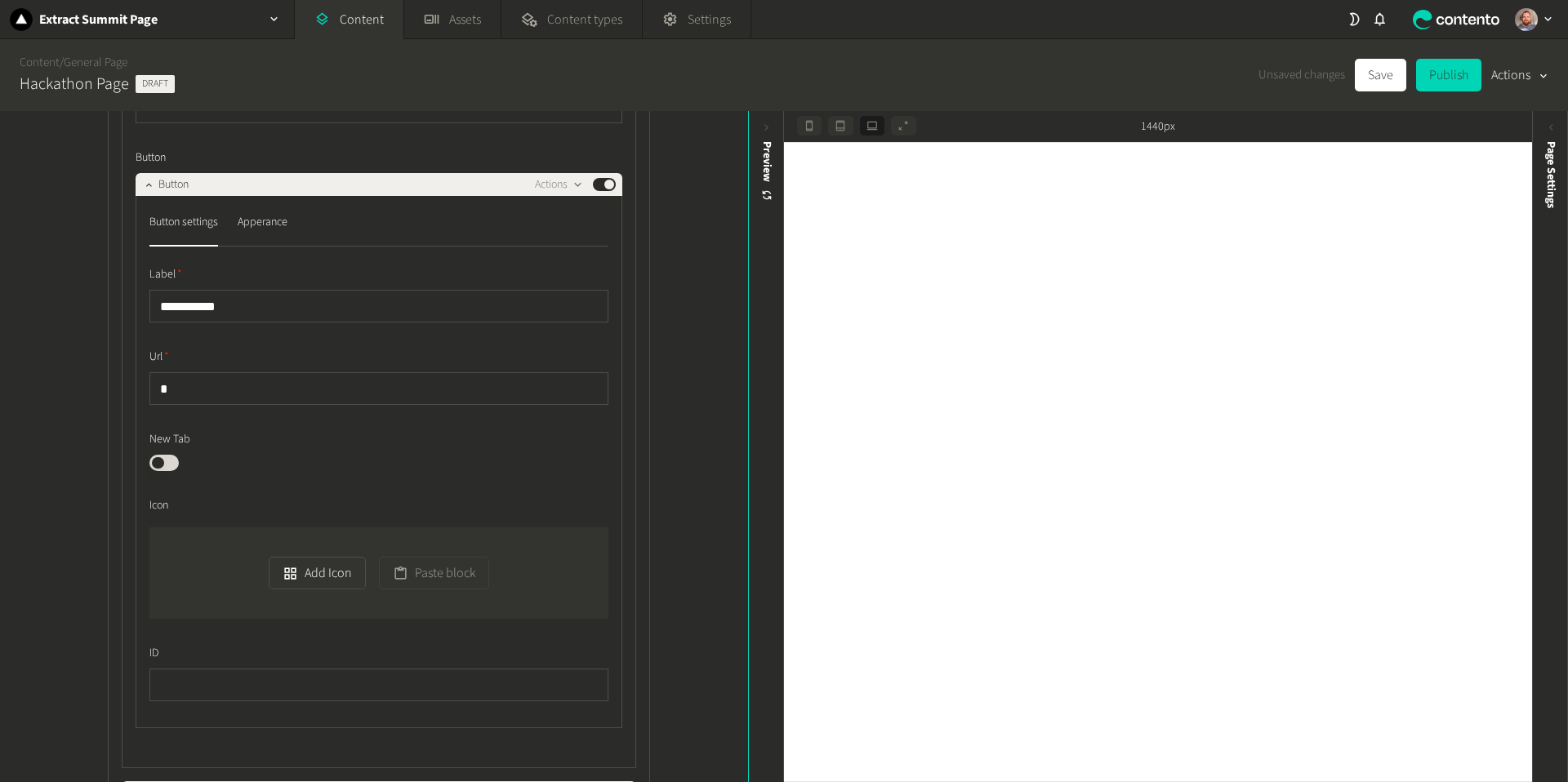 scroll, scrollTop: 1415, scrollLeft: 0, axis: vertical 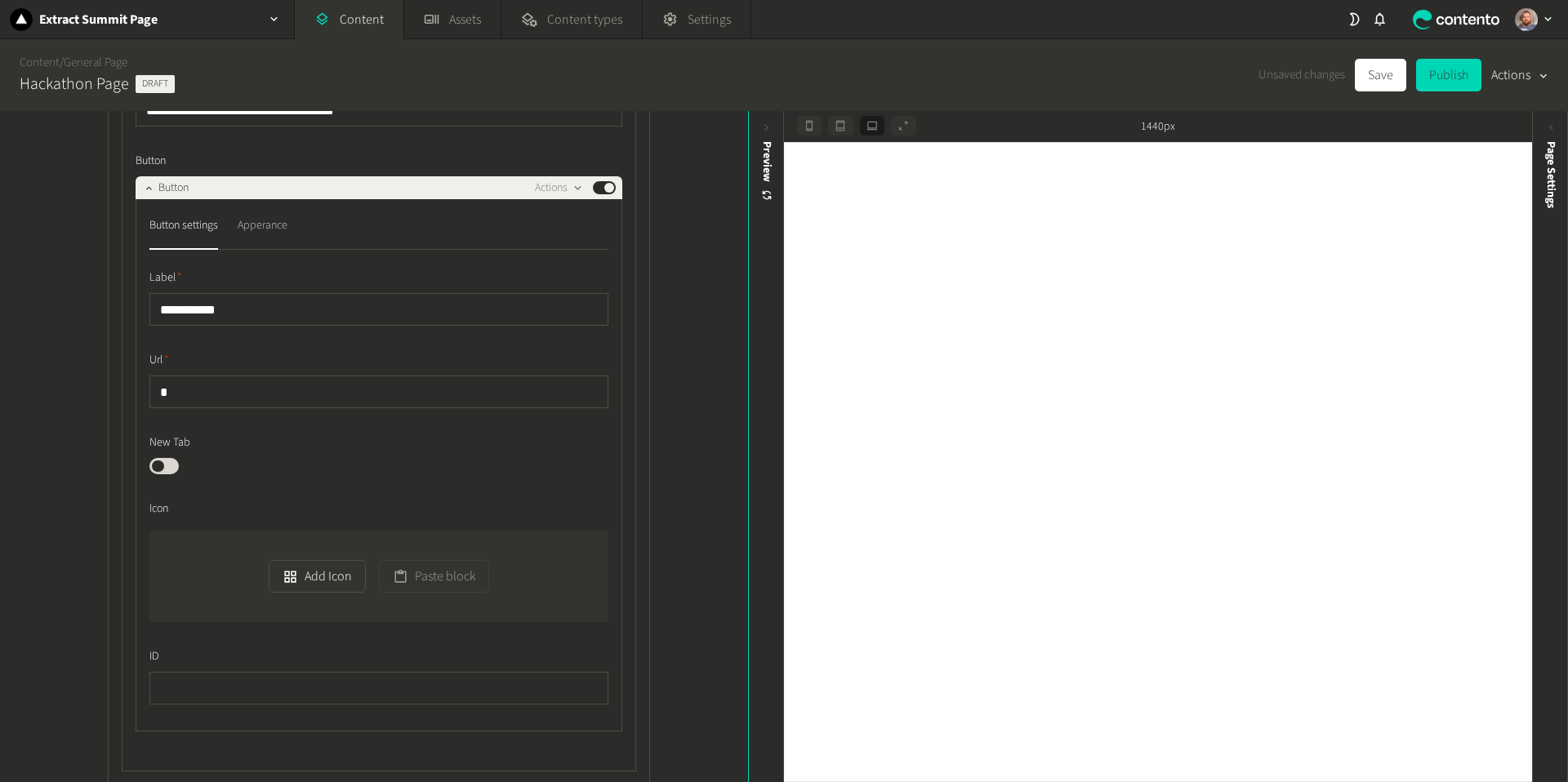 click on "Apperance" 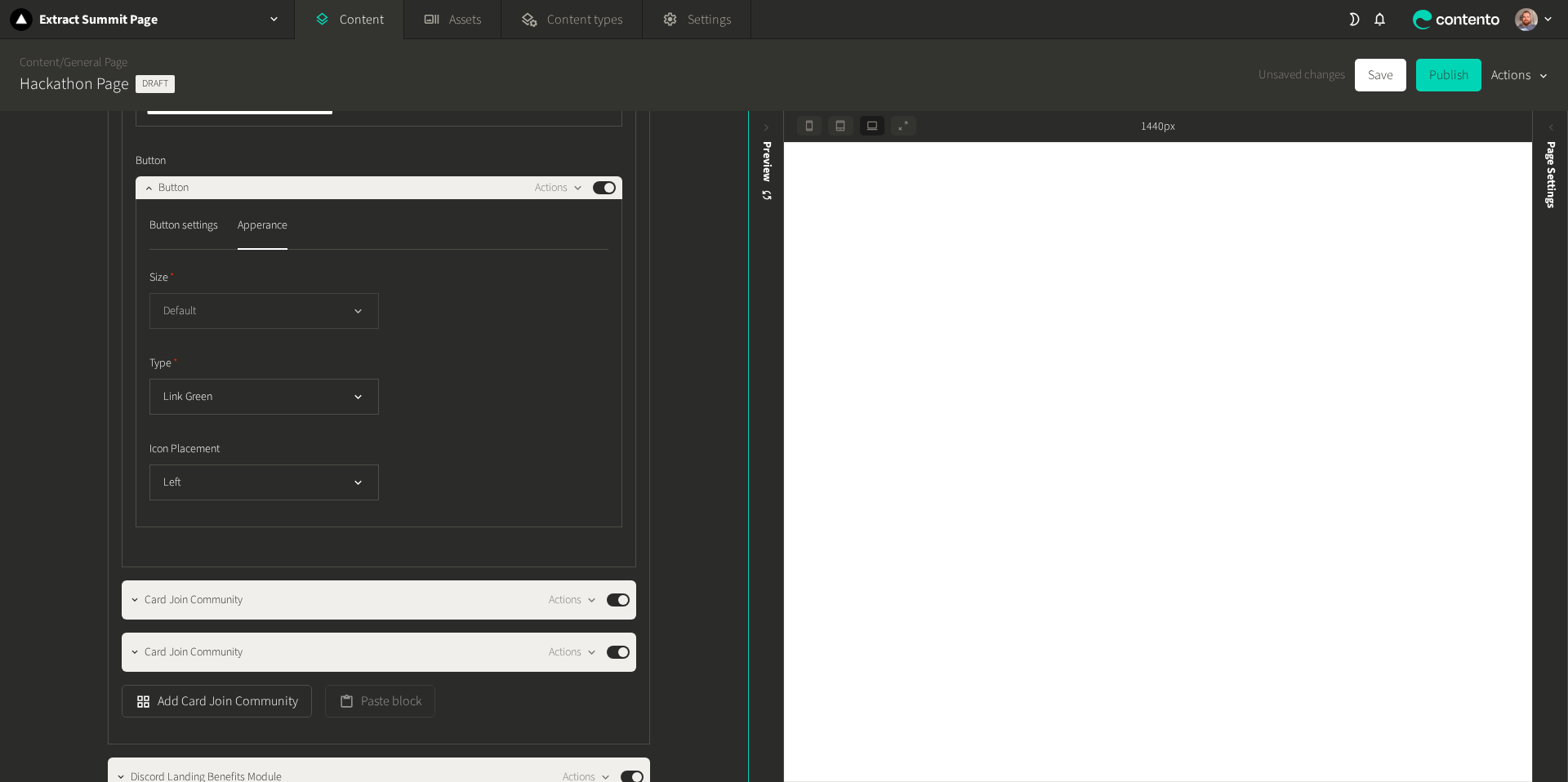 click on "Default" 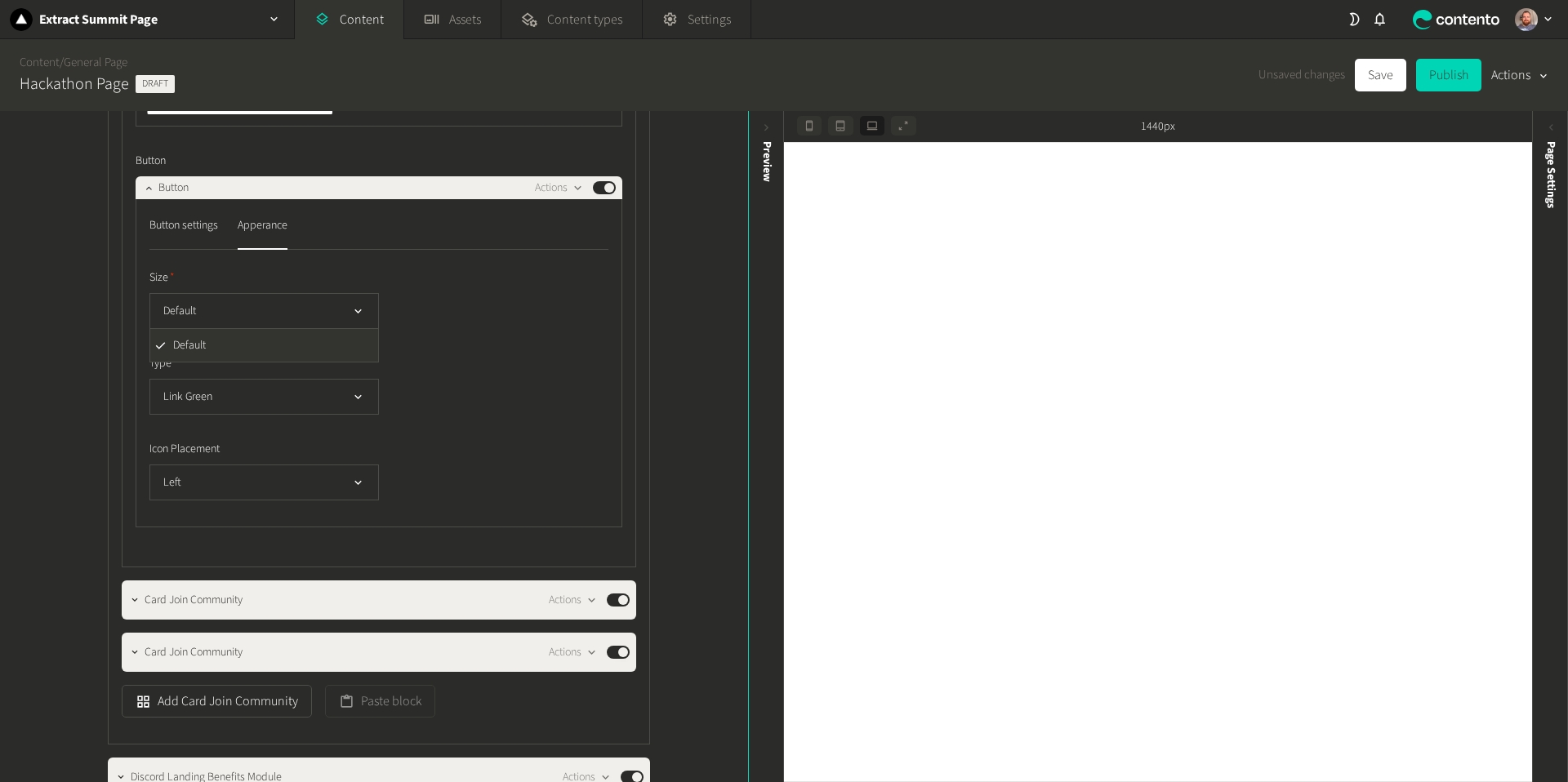 click on "Size Default Default Type Link Green Icon Placement Left" 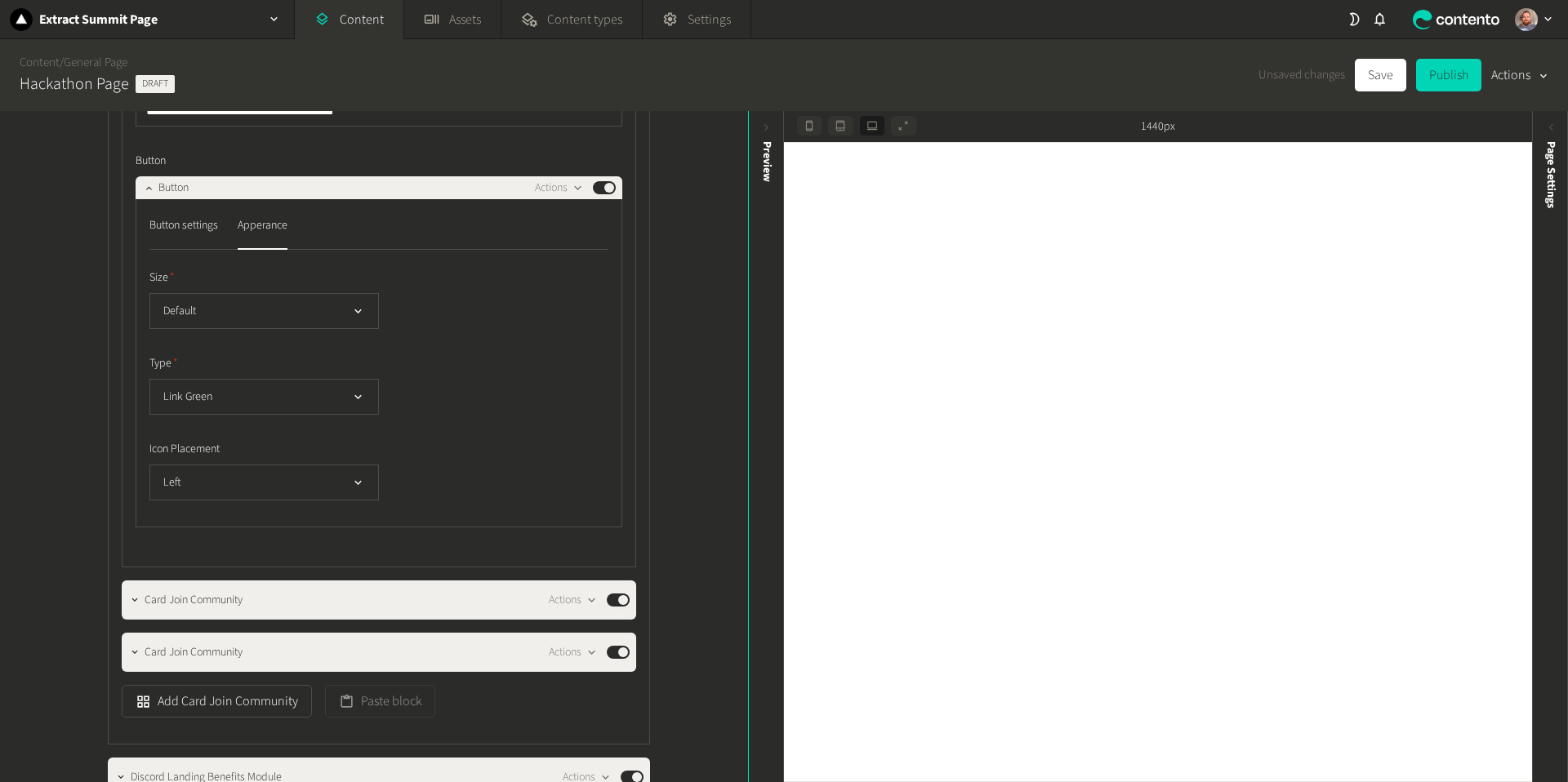 click on "Default" 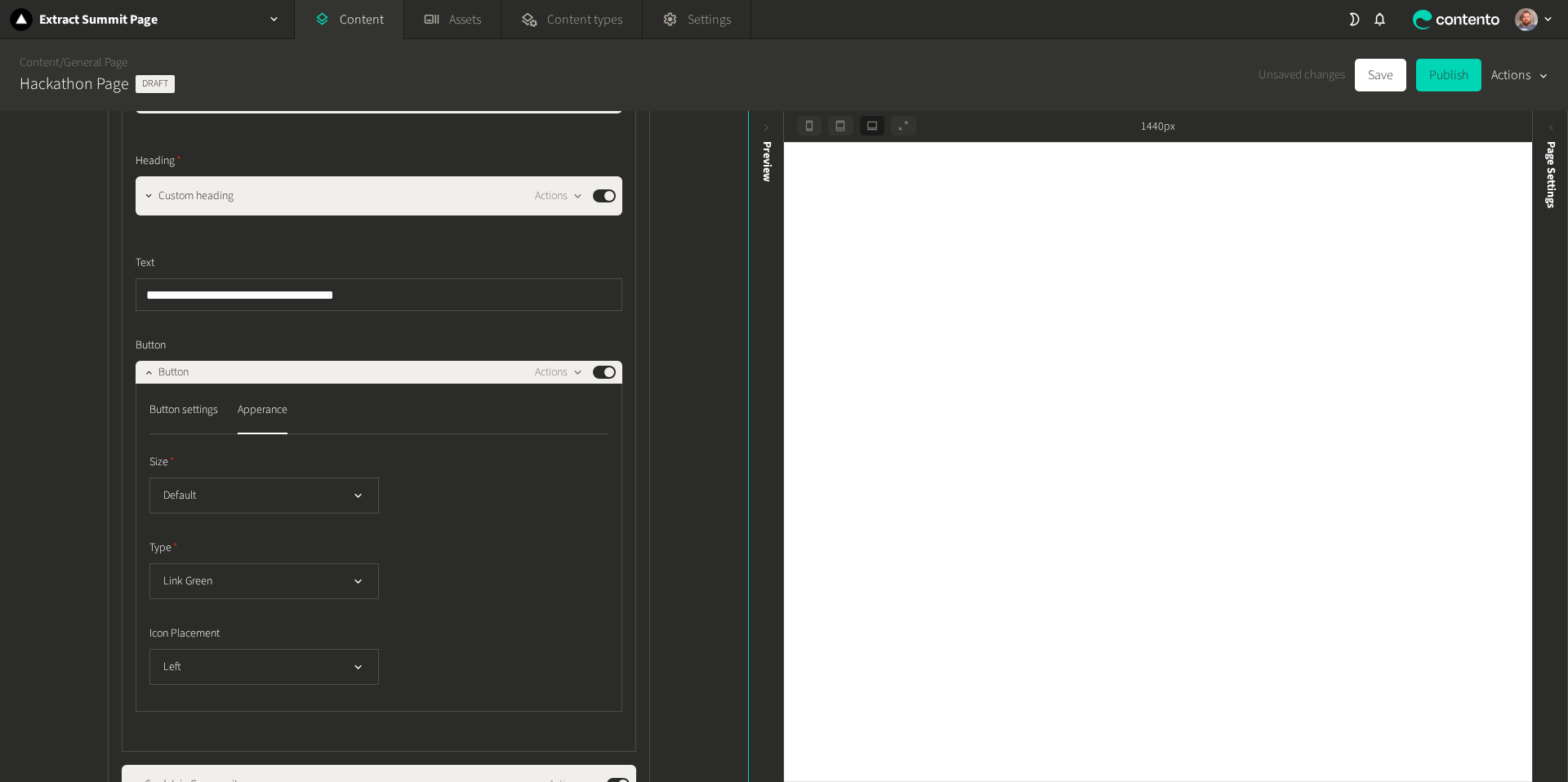 scroll, scrollTop: 1225, scrollLeft: 0, axis: vertical 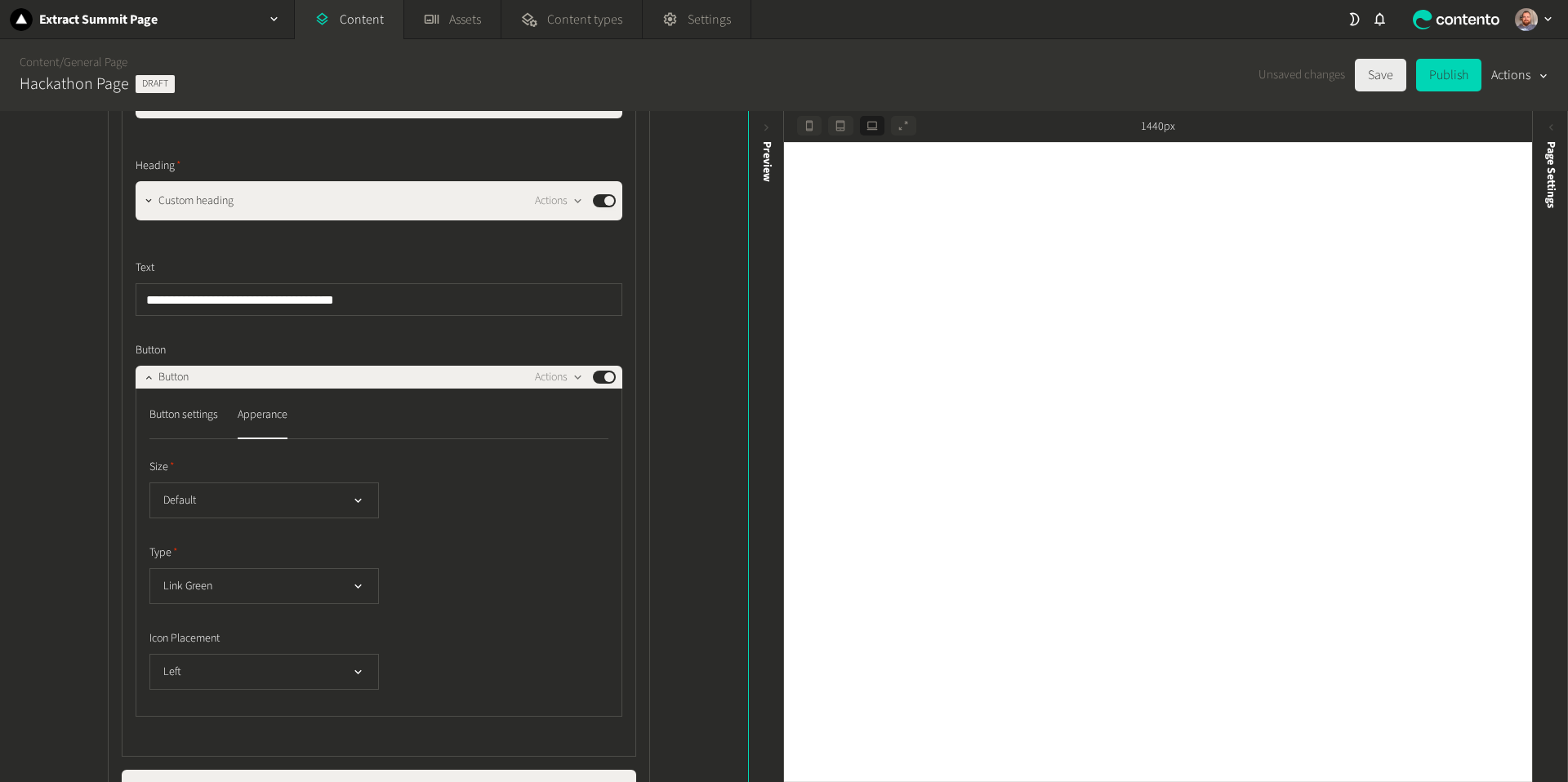 click on "Save" 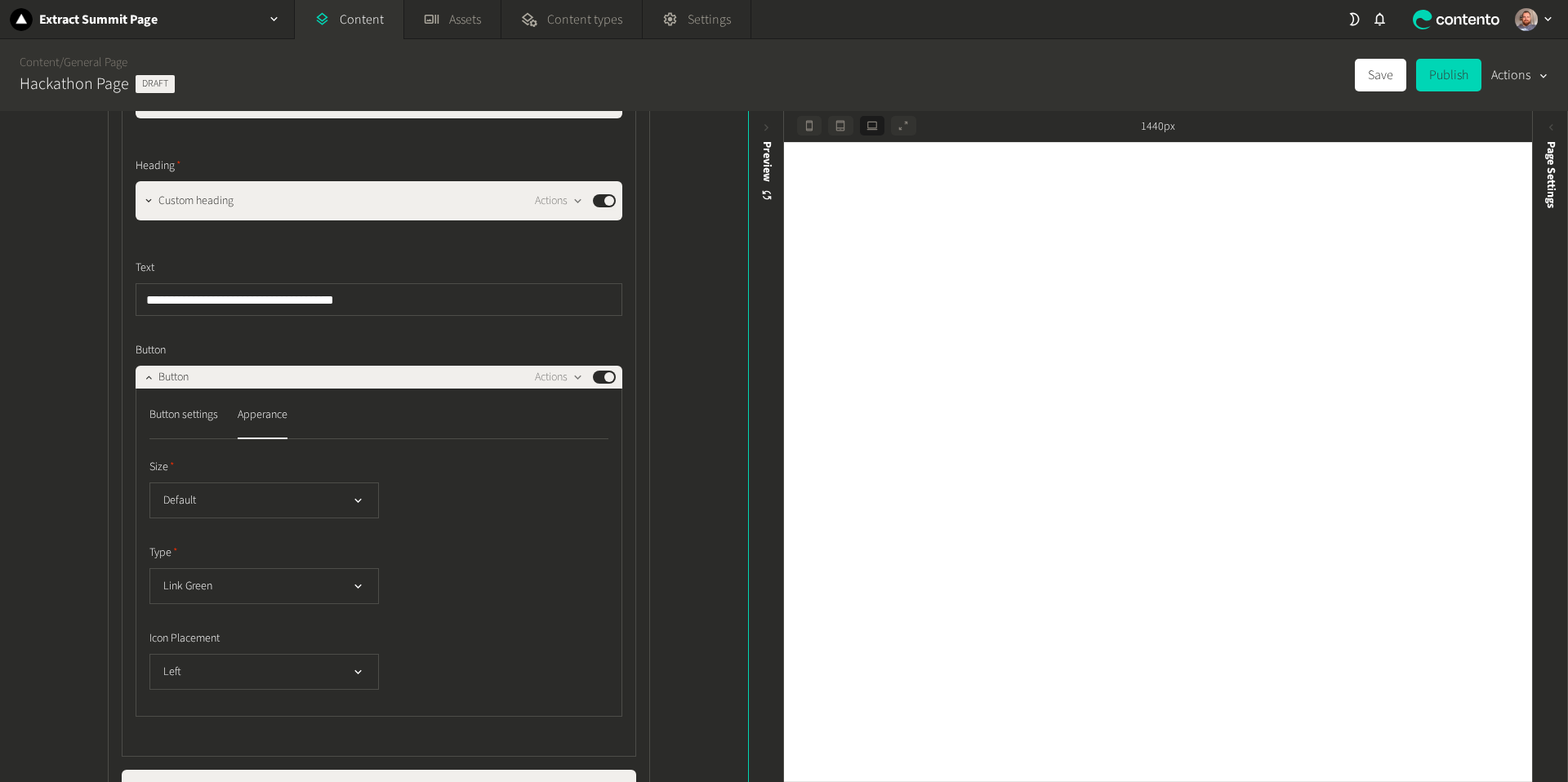 scroll, scrollTop: 1225, scrollLeft: 0, axis: vertical 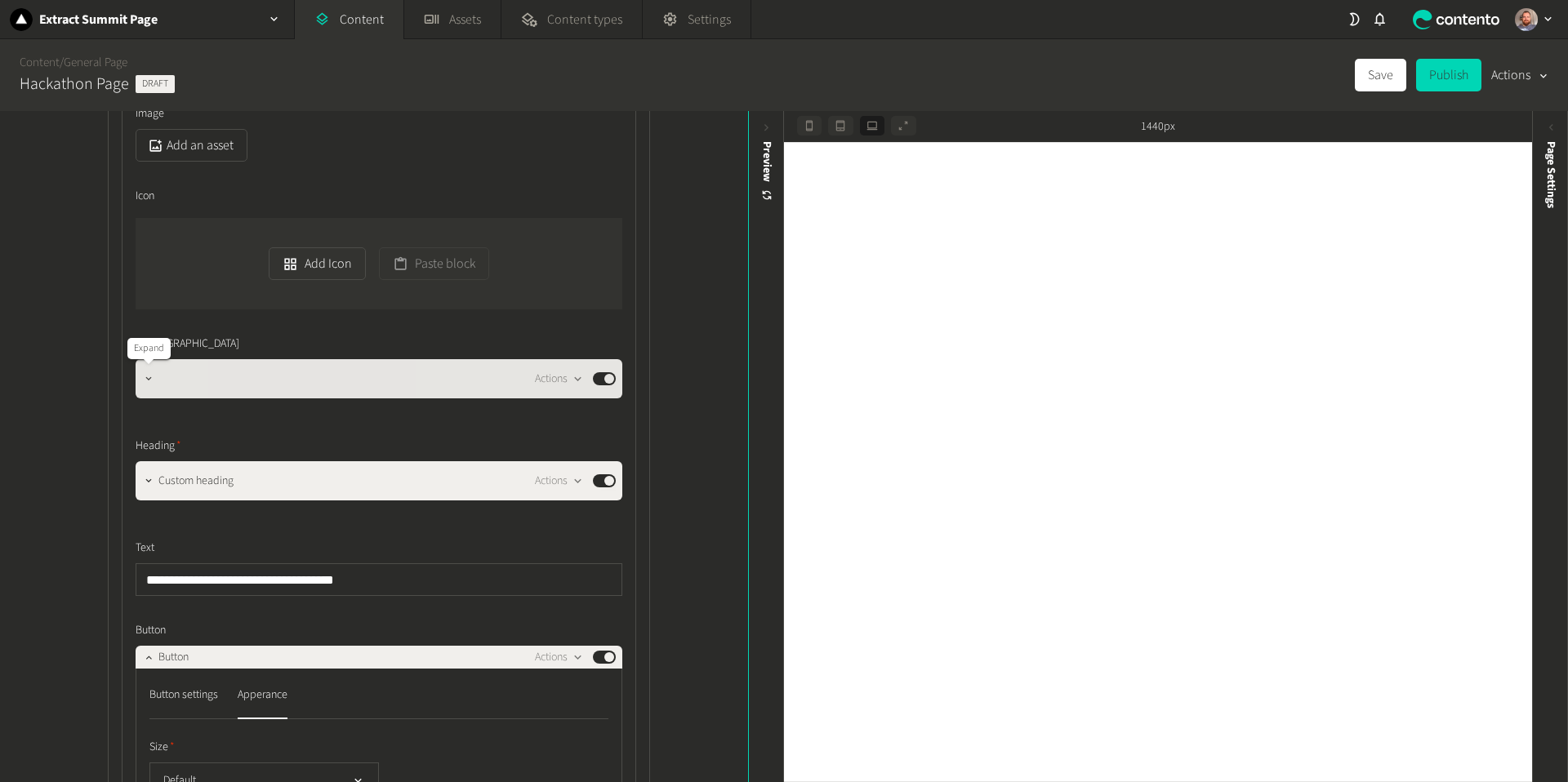 click 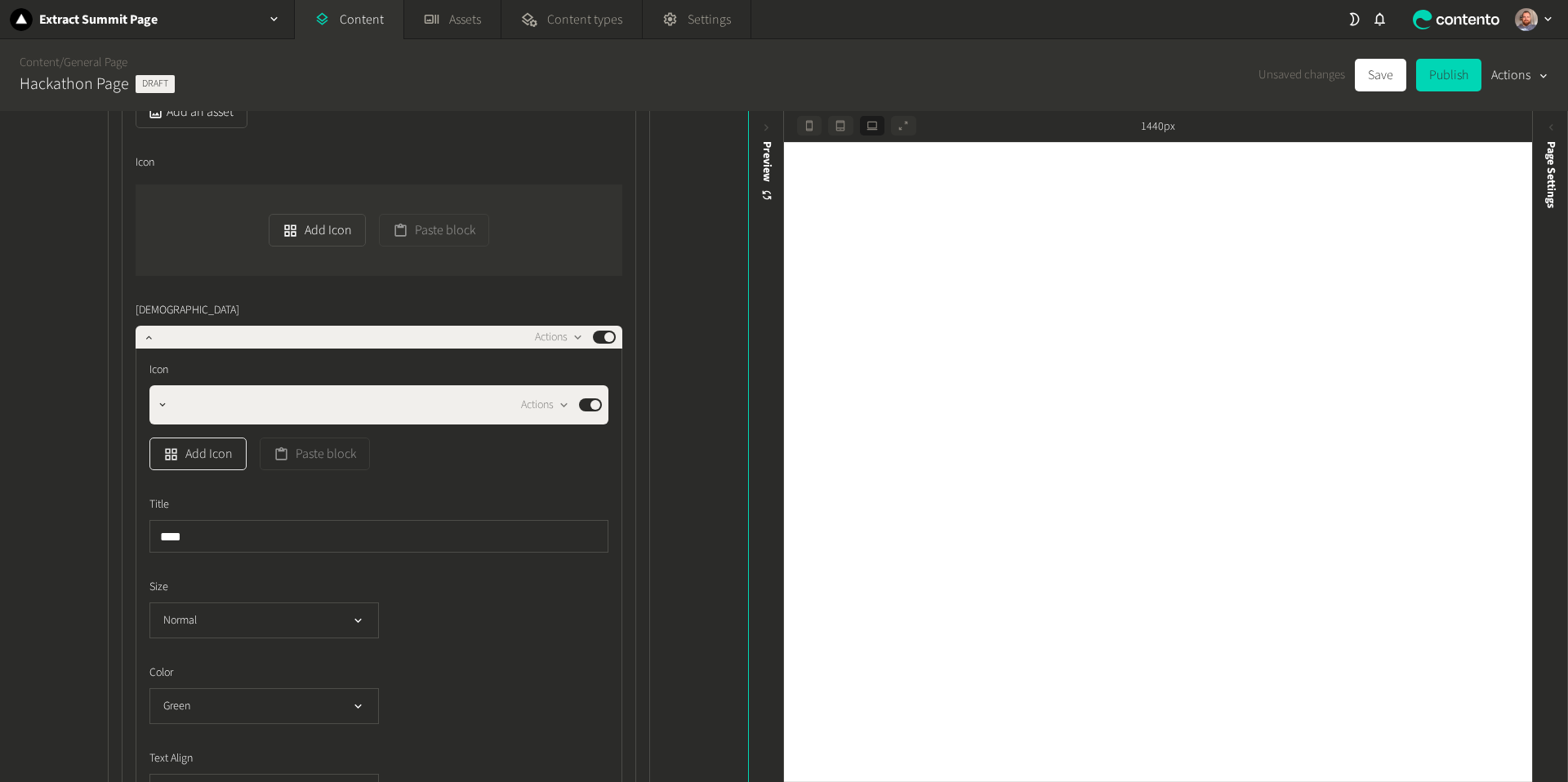 scroll, scrollTop: 1004, scrollLeft: 0, axis: vertical 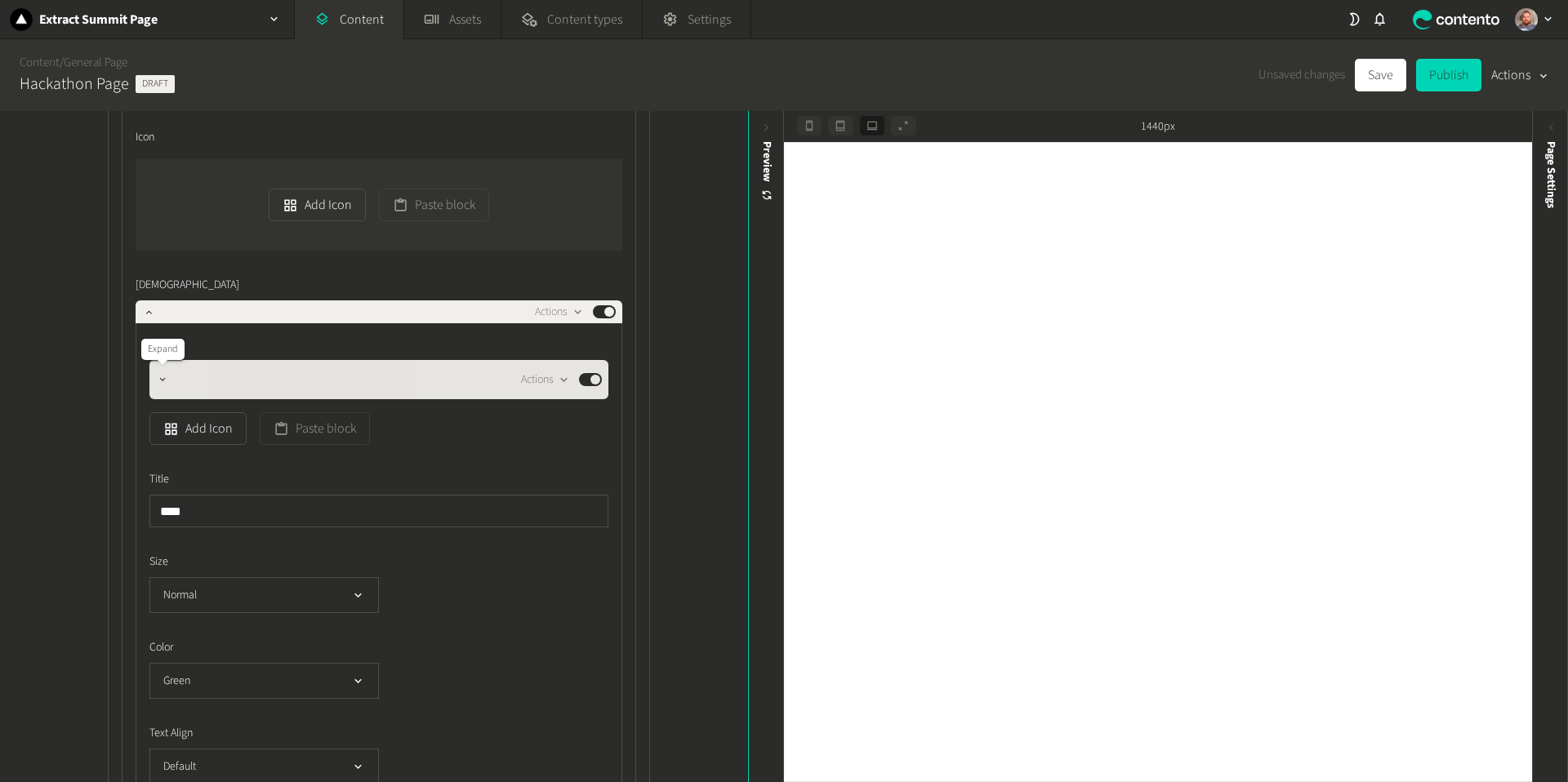 click 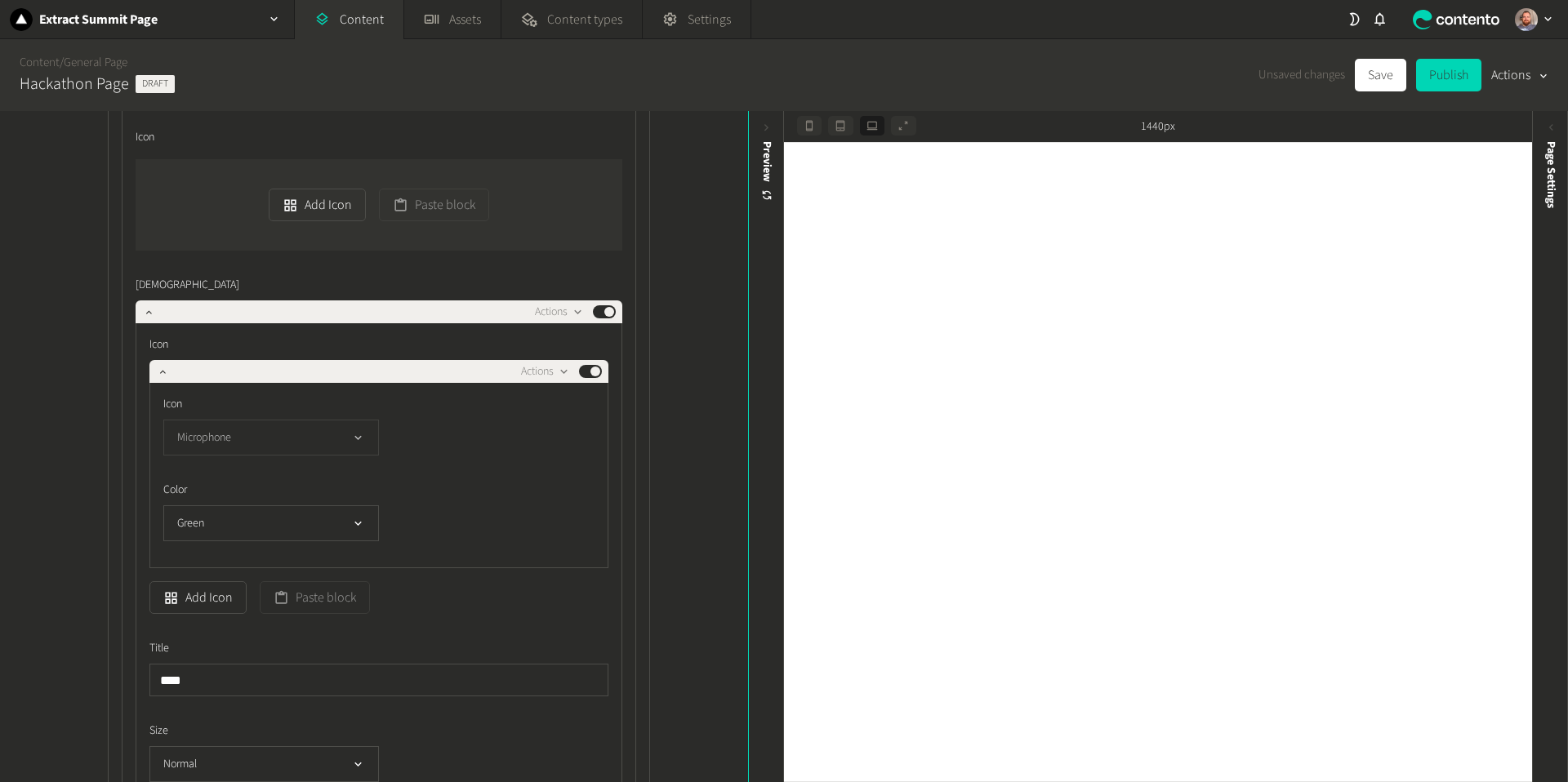 click on "Microphone" 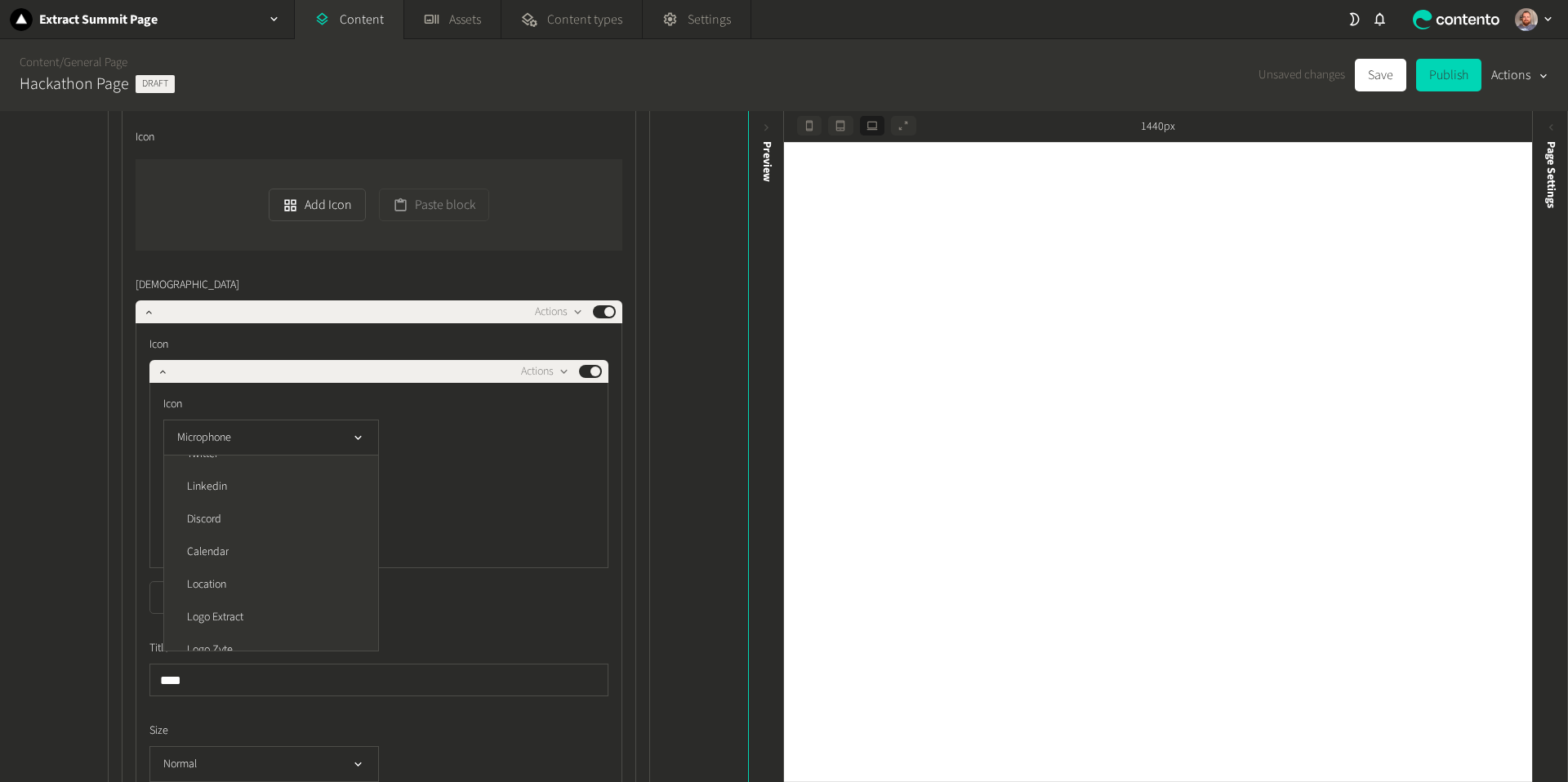 scroll, scrollTop: 122, scrollLeft: 0, axis: vertical 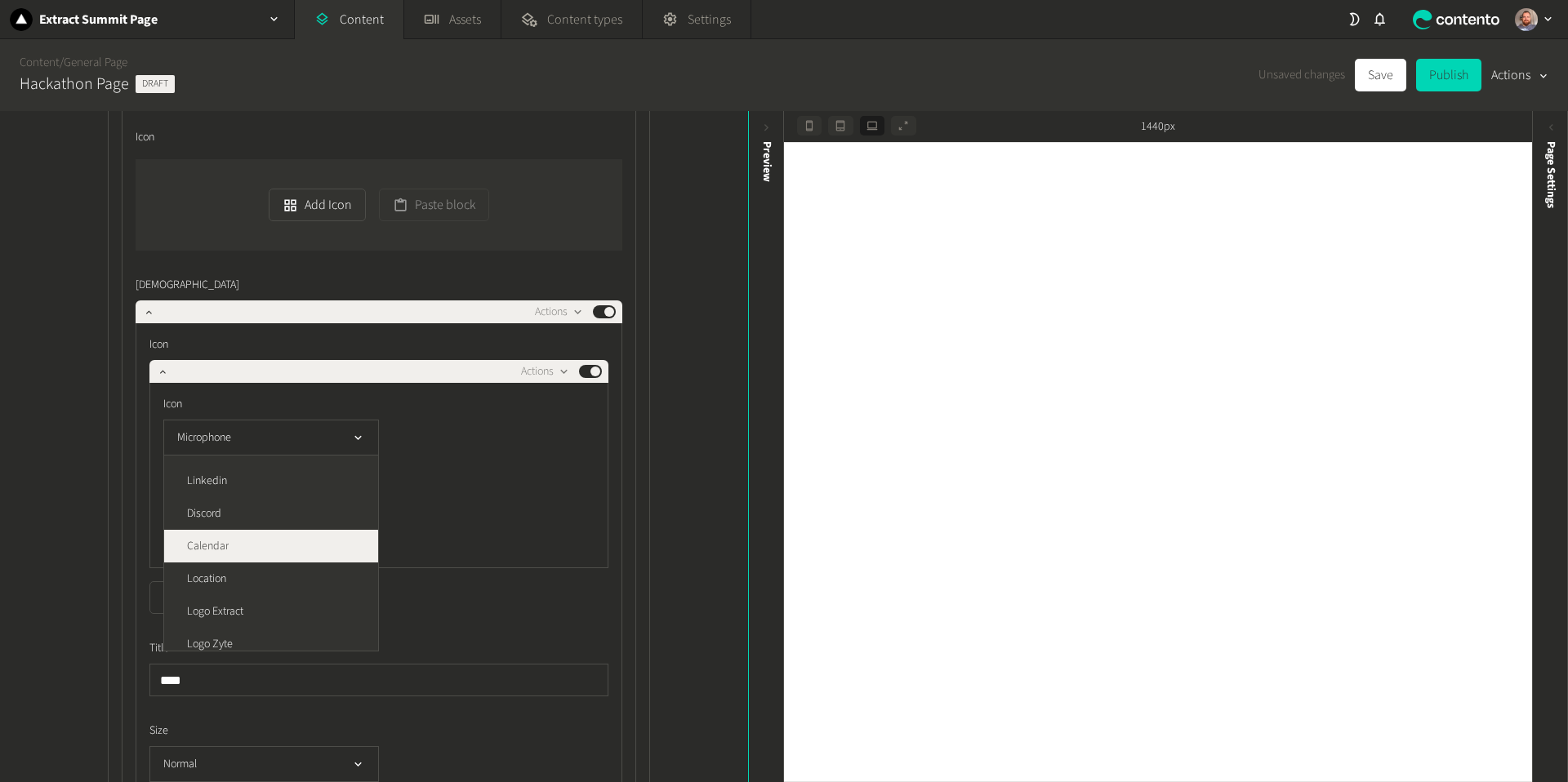 click on "Calendar" 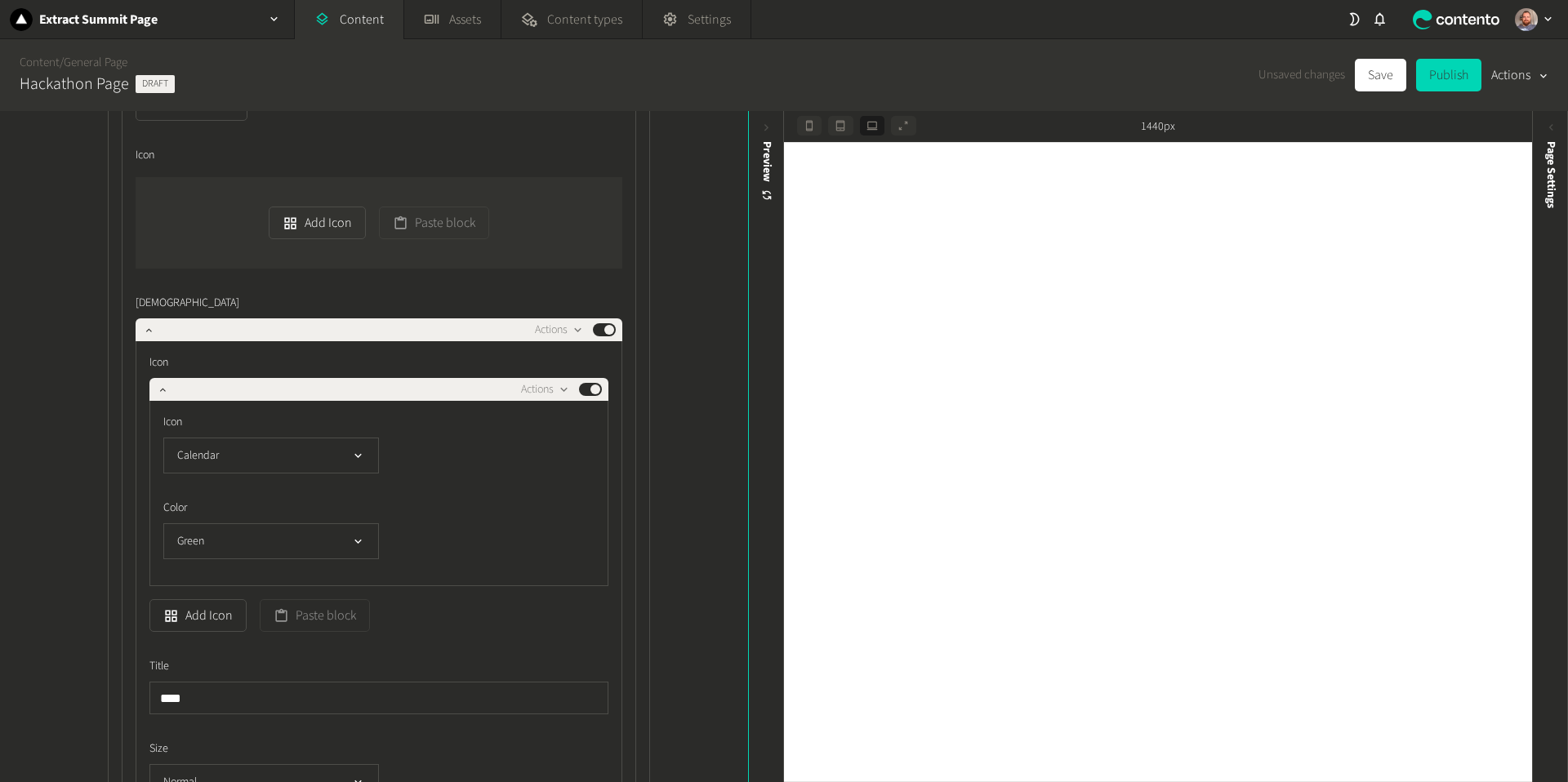 scroll, scrollTop: 972, scrollLeft: 0, axis: vertical 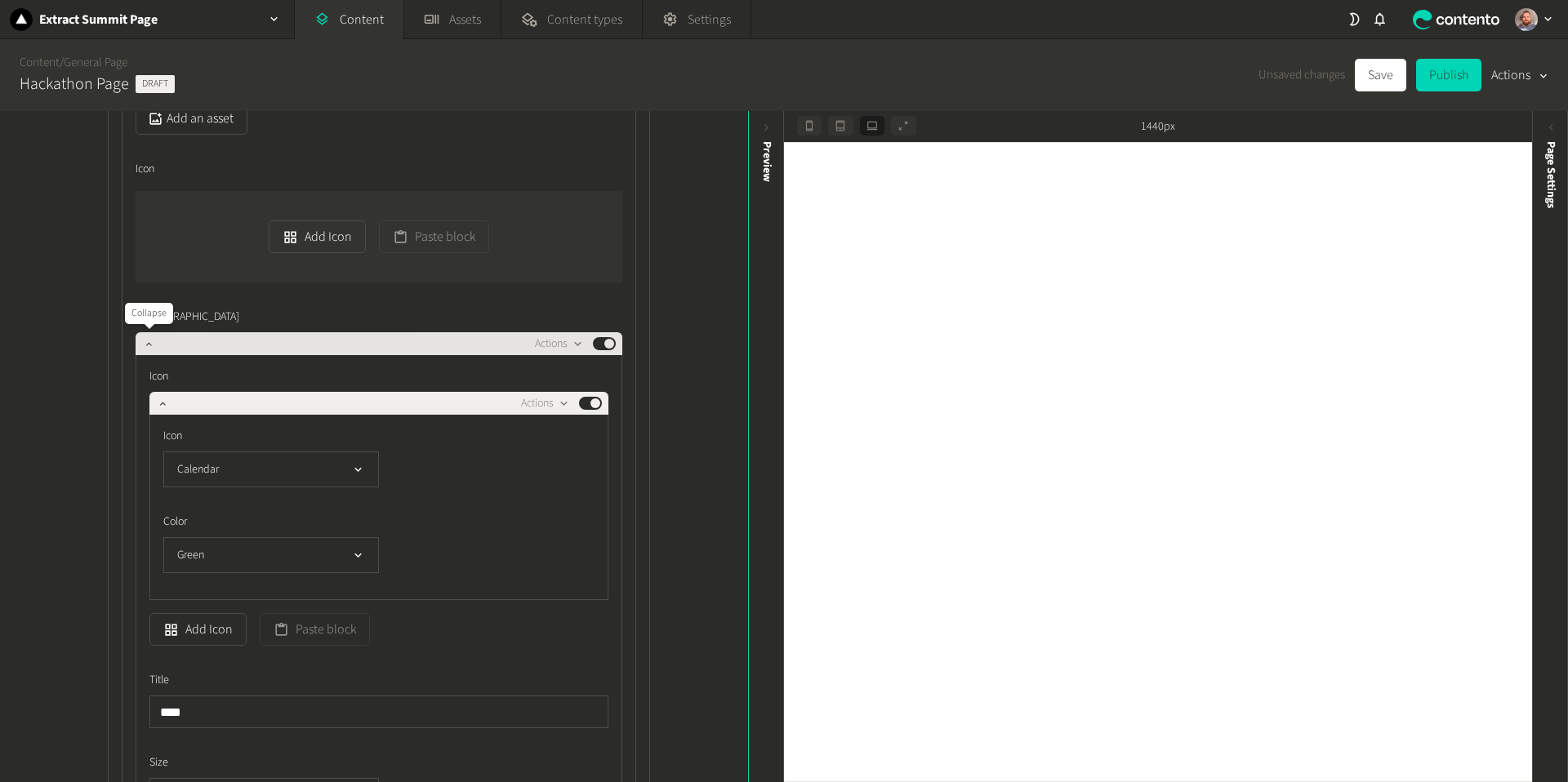 click 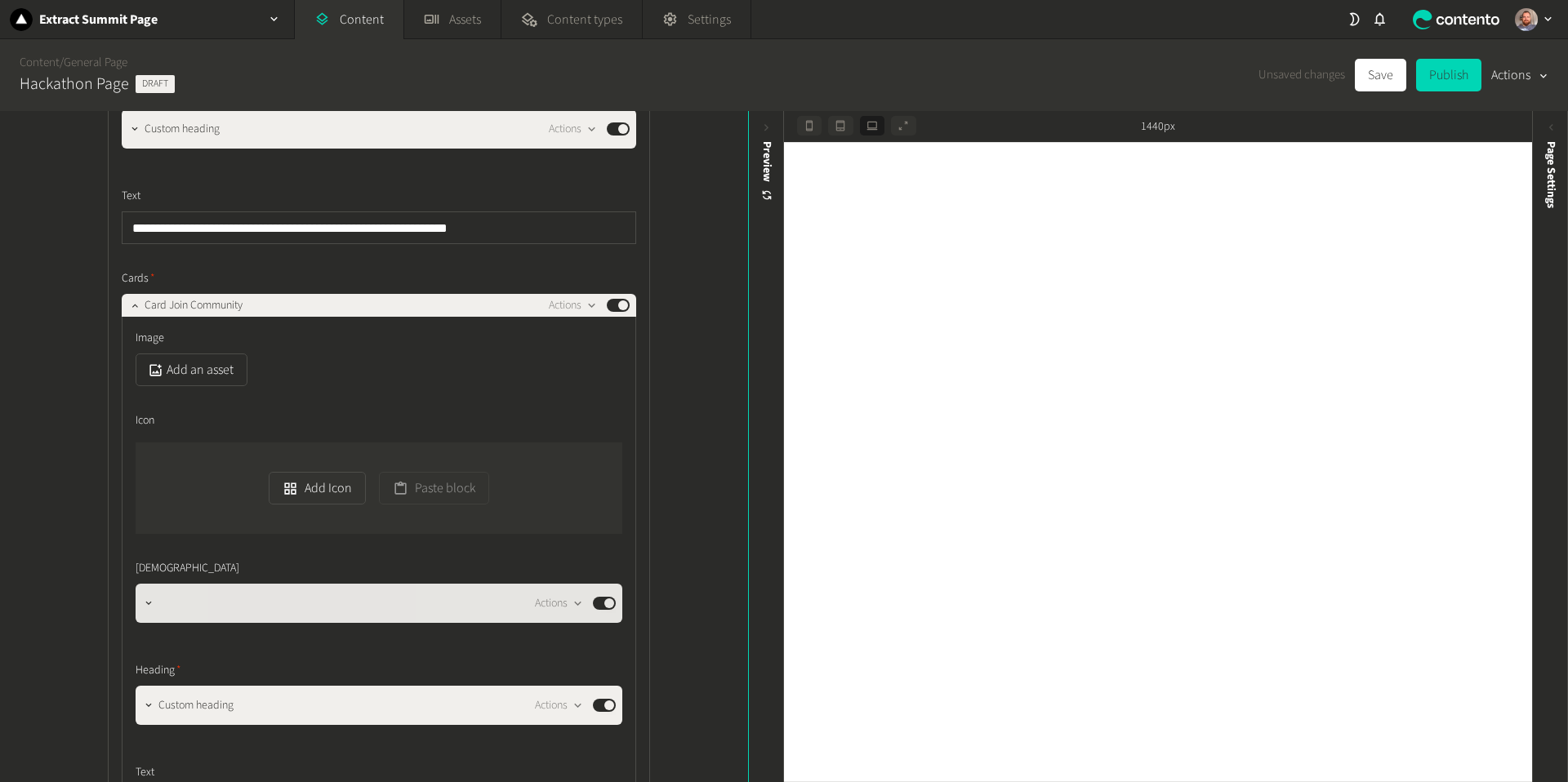 scroll, scrollTop: 717, scrollLeft: 0, axis: vertical 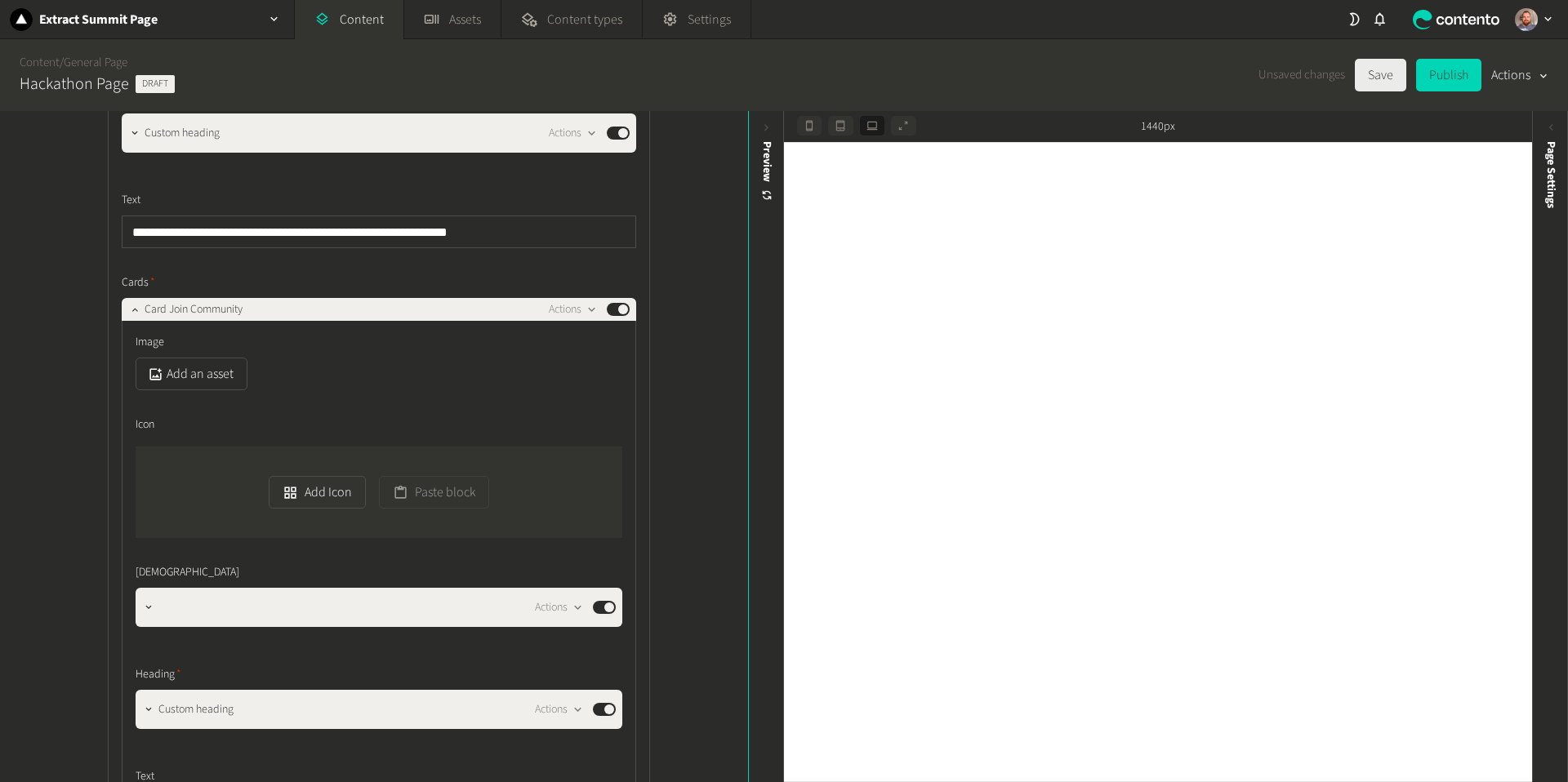 click on "Save" 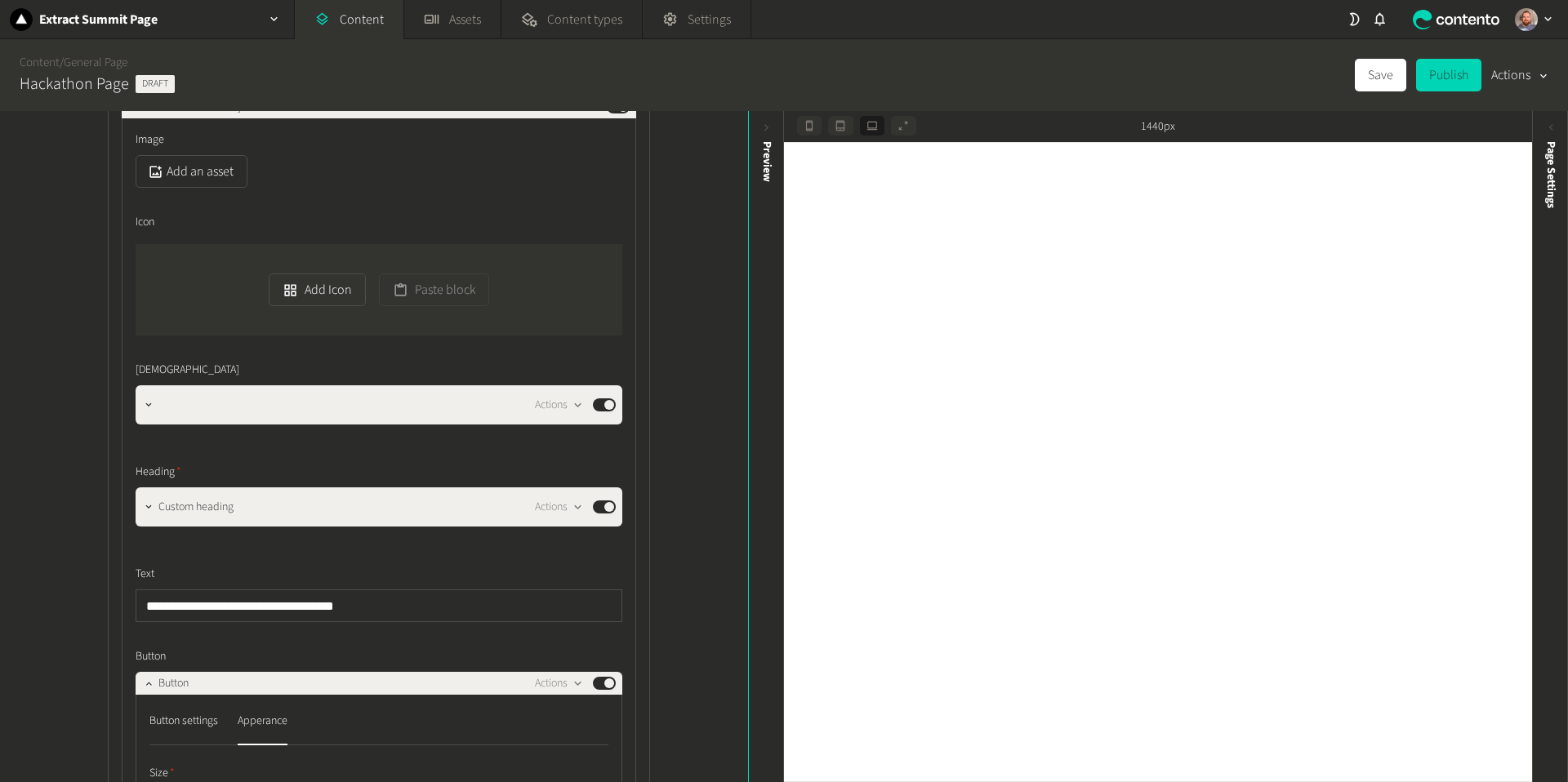 scroll, scrollTop: 930, scrollLeft: 0, axis: vertical 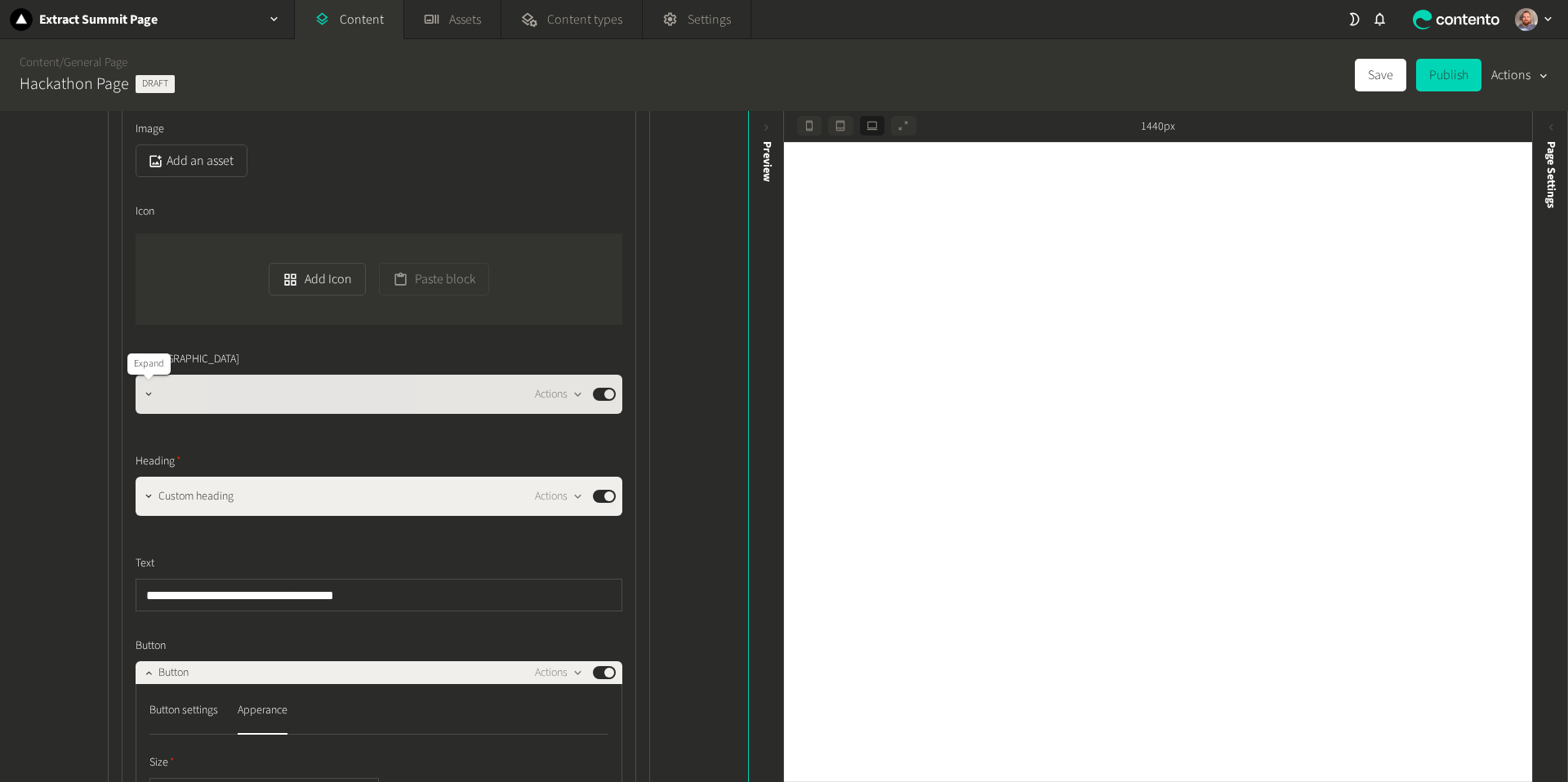 click 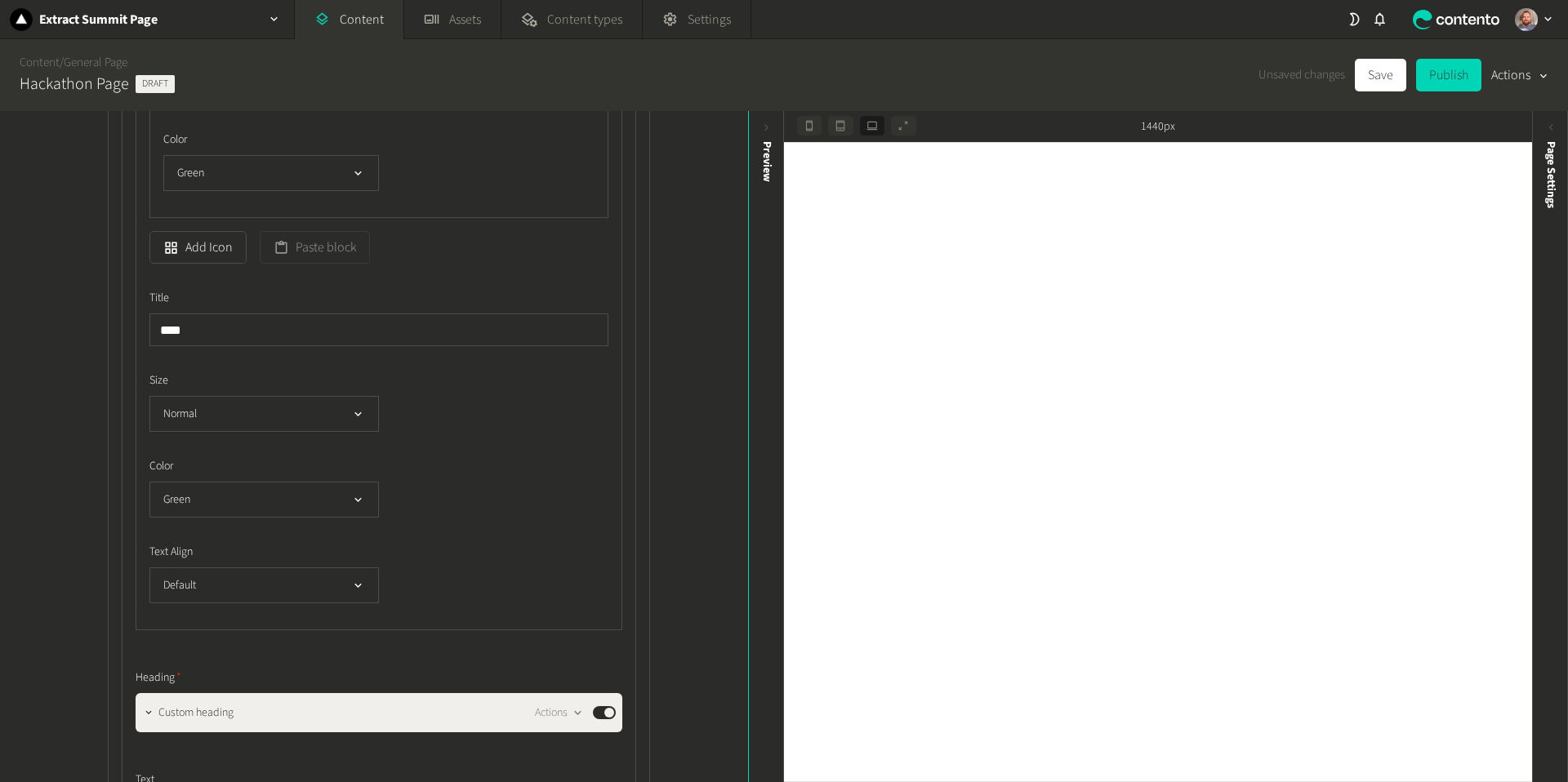 scroll, scrollTop: 1412, scrollLeft: 0, axis: vertical 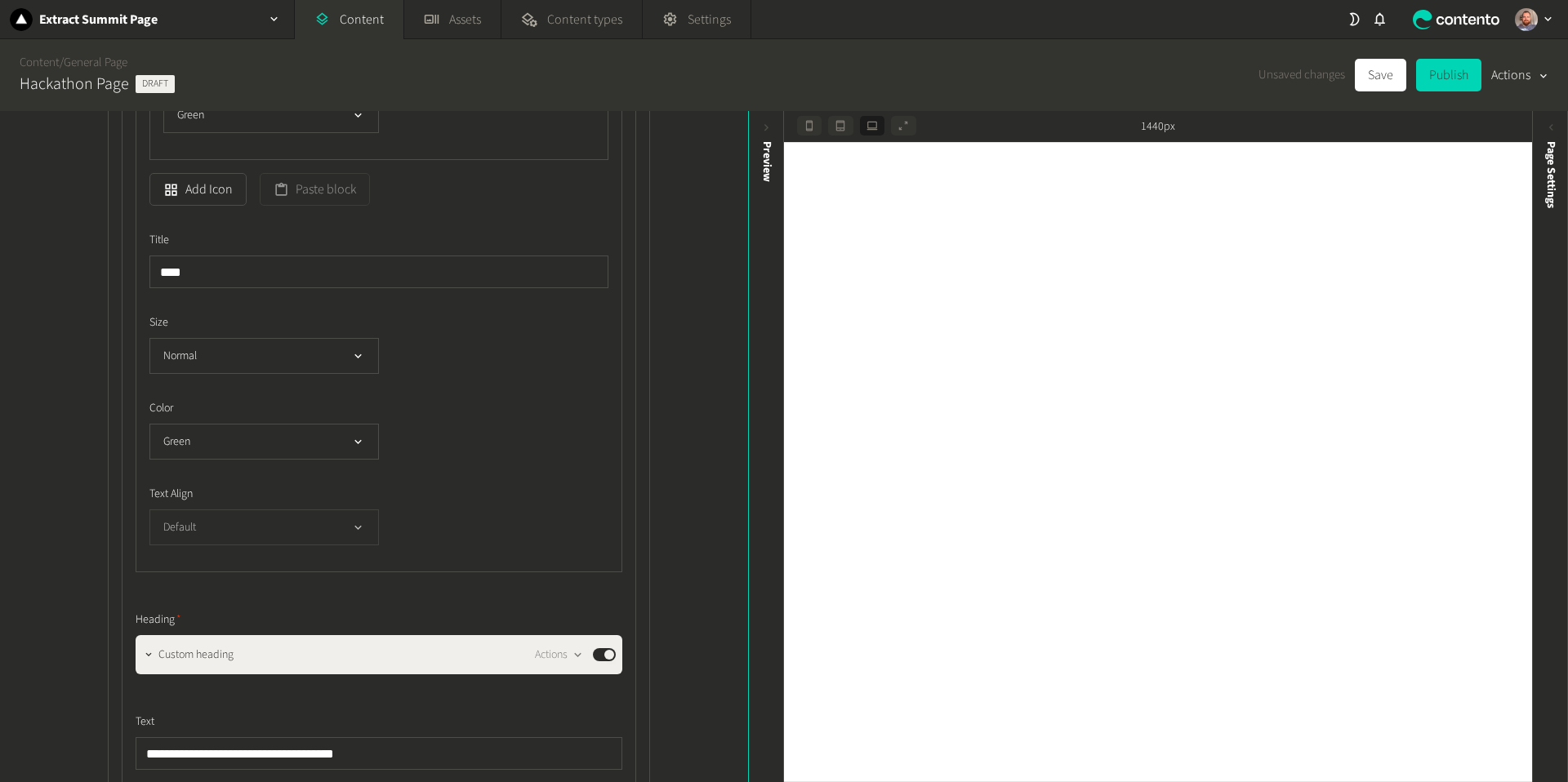 click 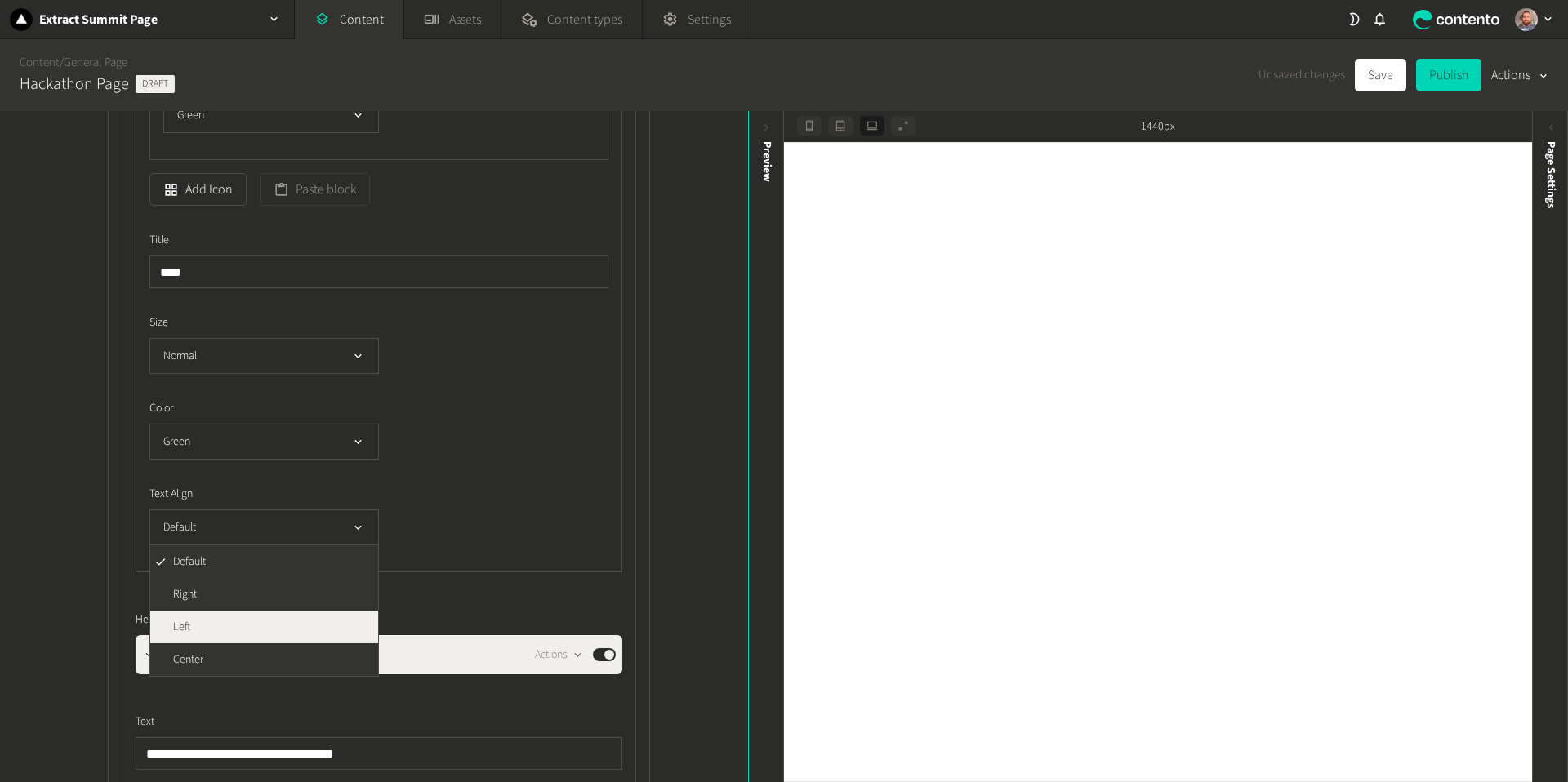 click on "Left" 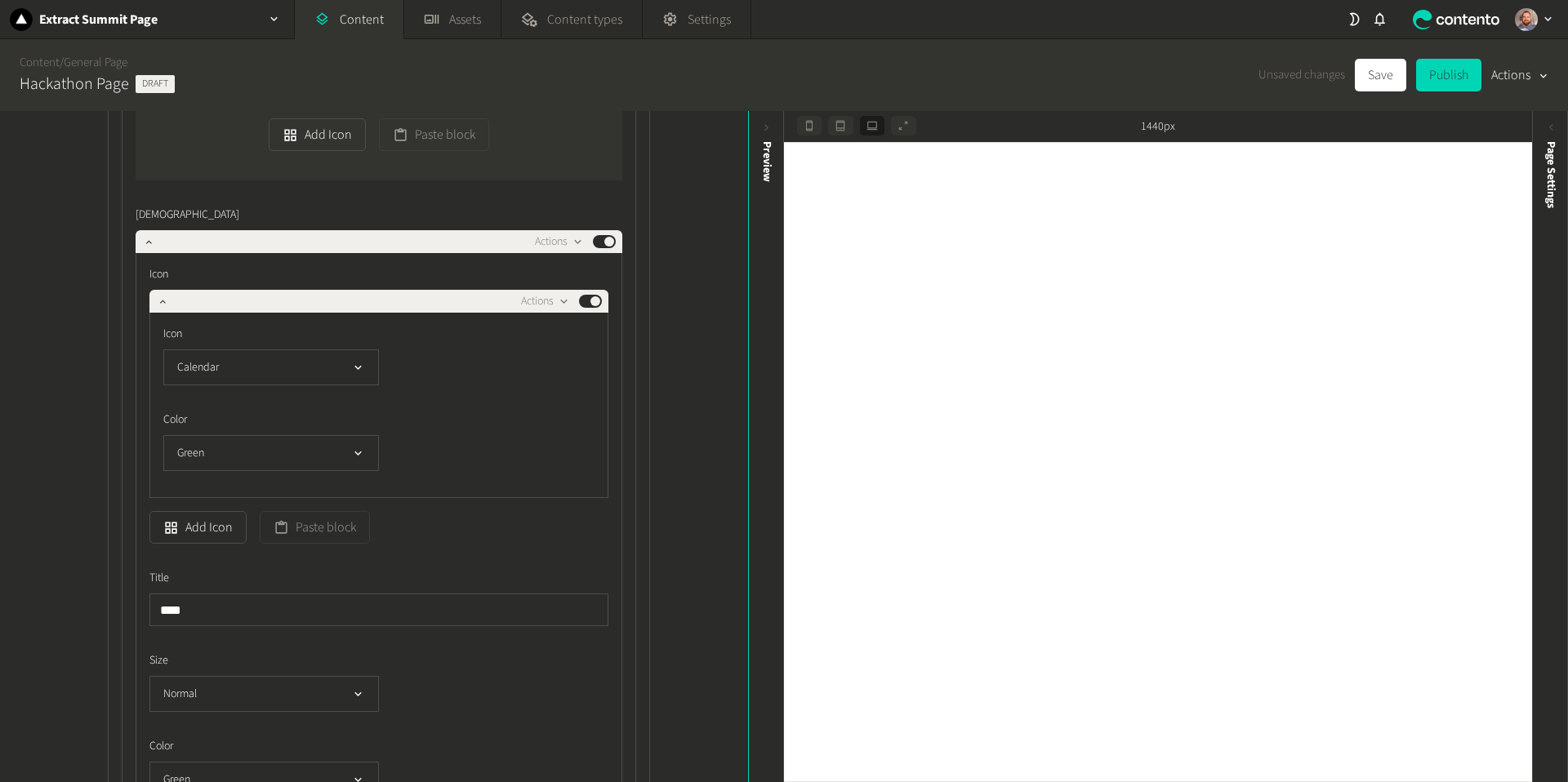 scroll, scrollTop: 1056, scrollLeft: 0, axis: vertical 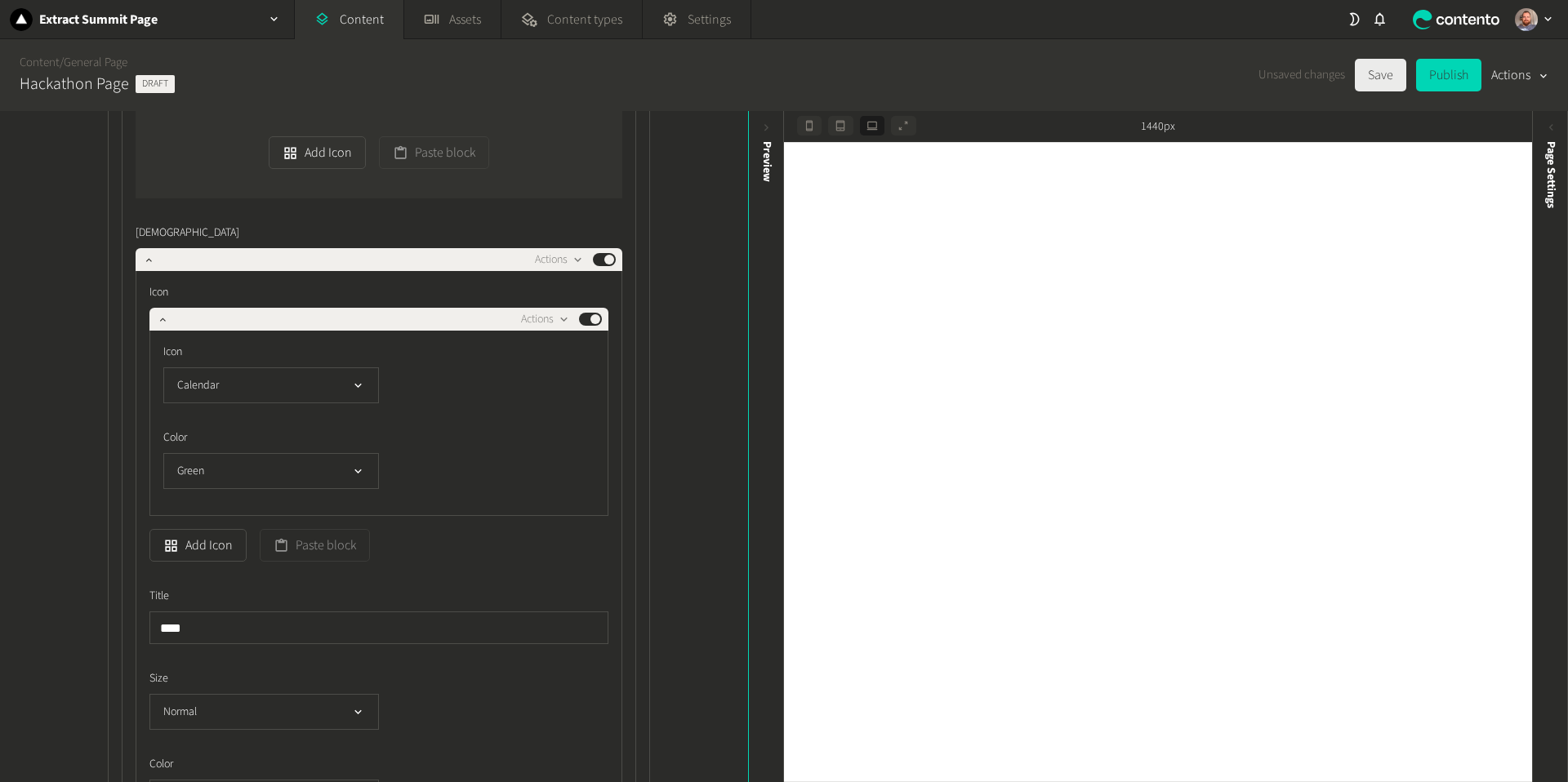 click on "Save" 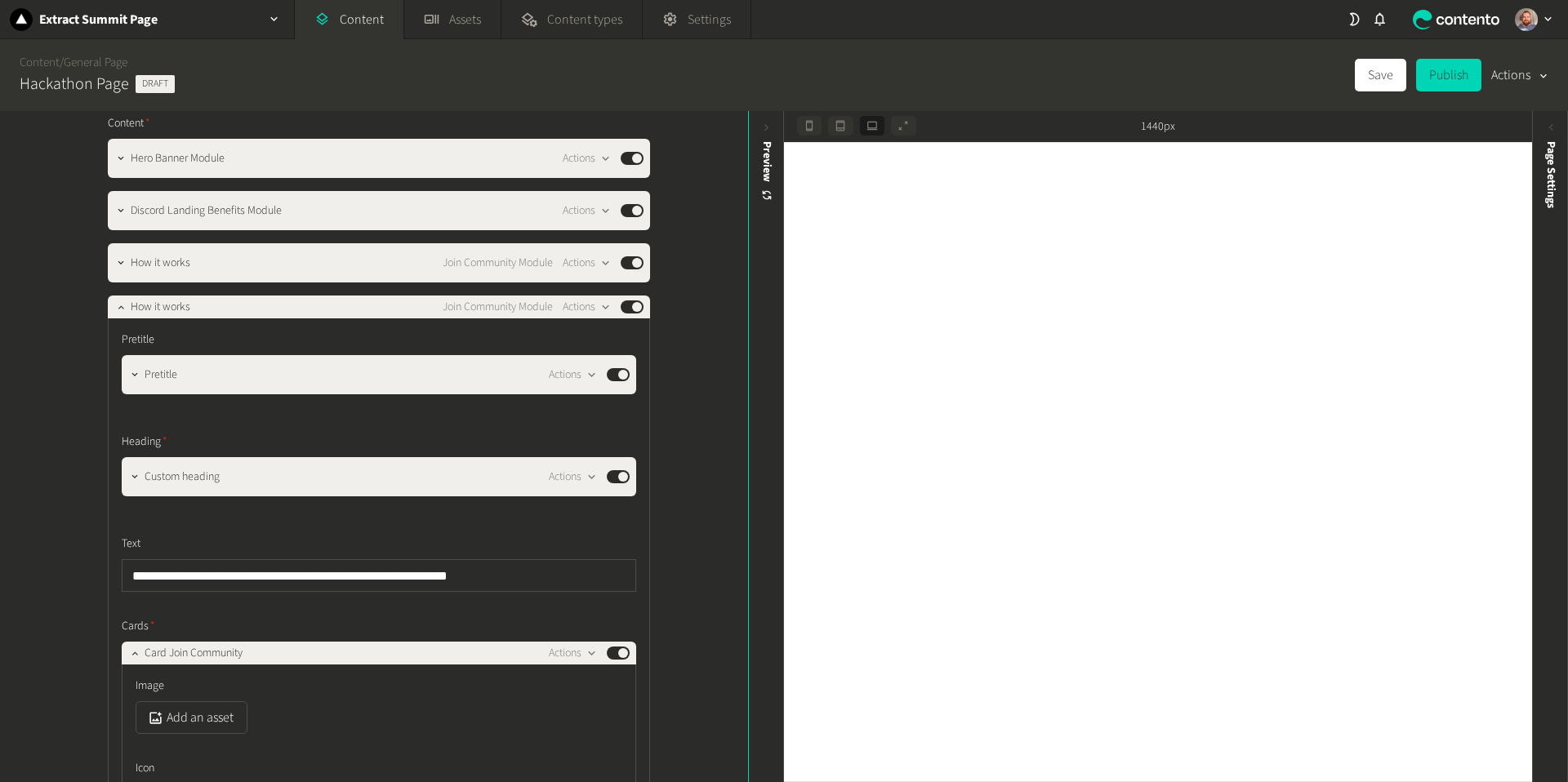 scroll, scrollTop: 358, scrollLeft: 0, axis: vertical 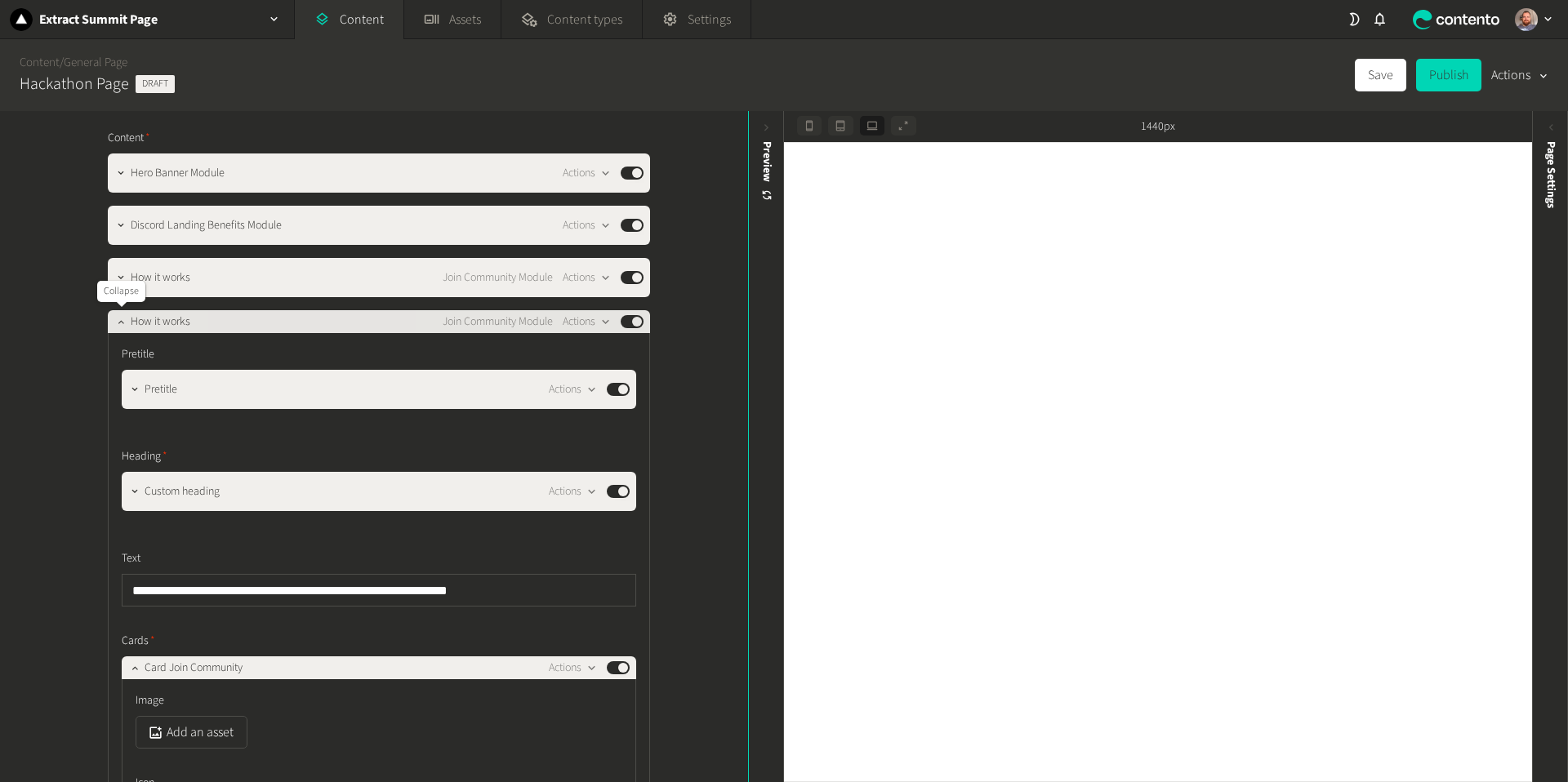 click 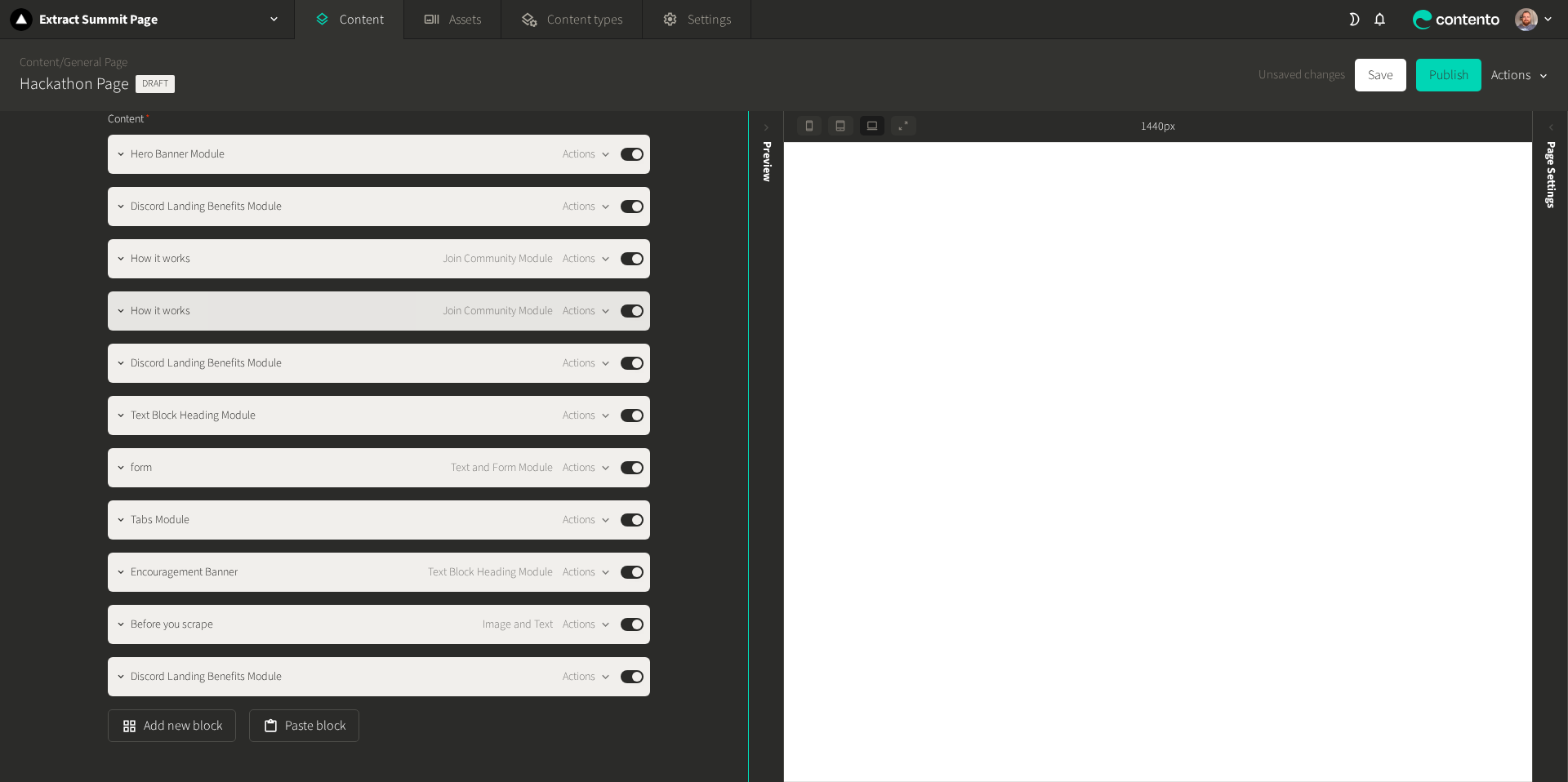 scroll, scrollTop: 376, scrollLeft: 0, axis: vertical 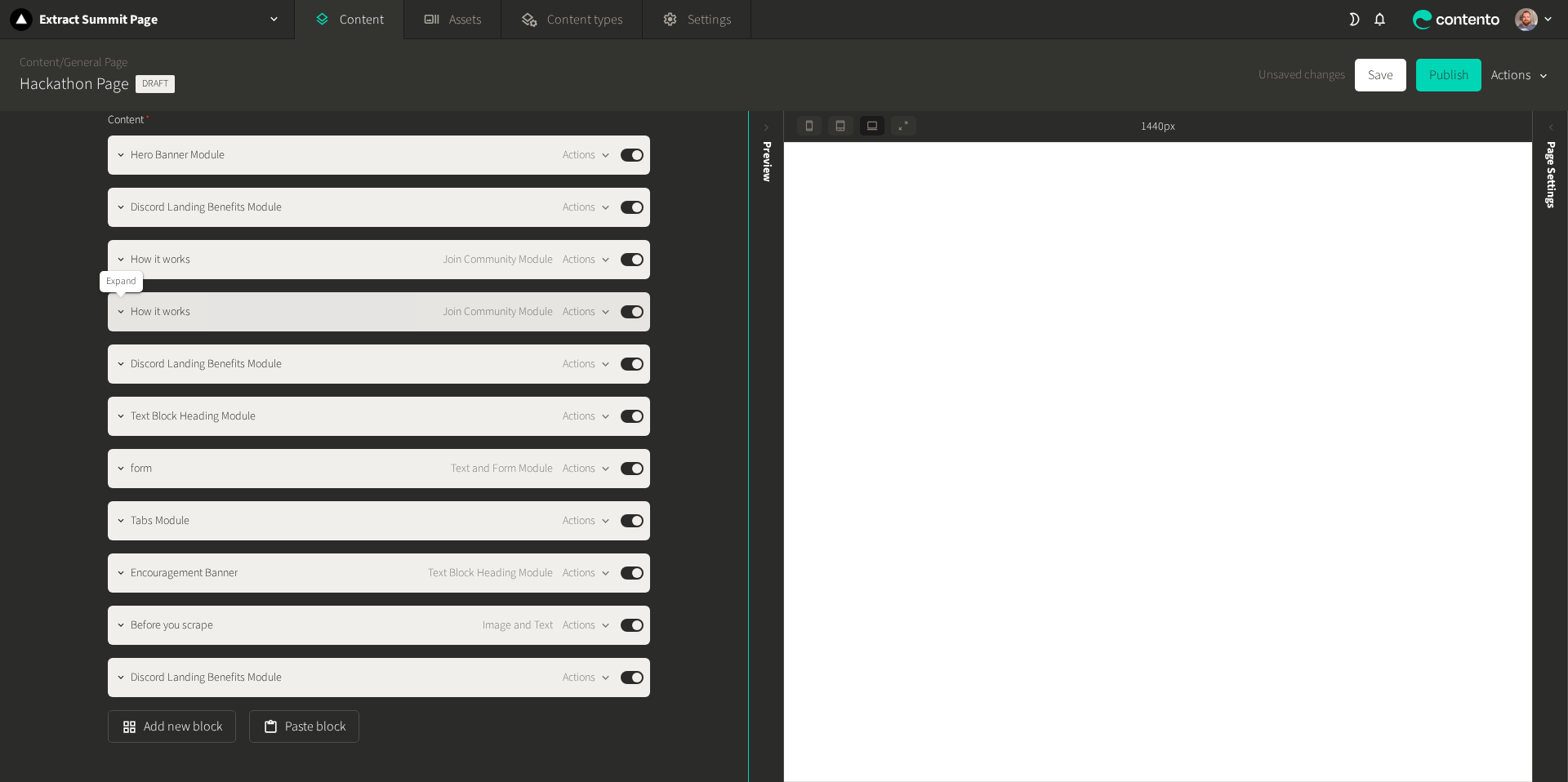click 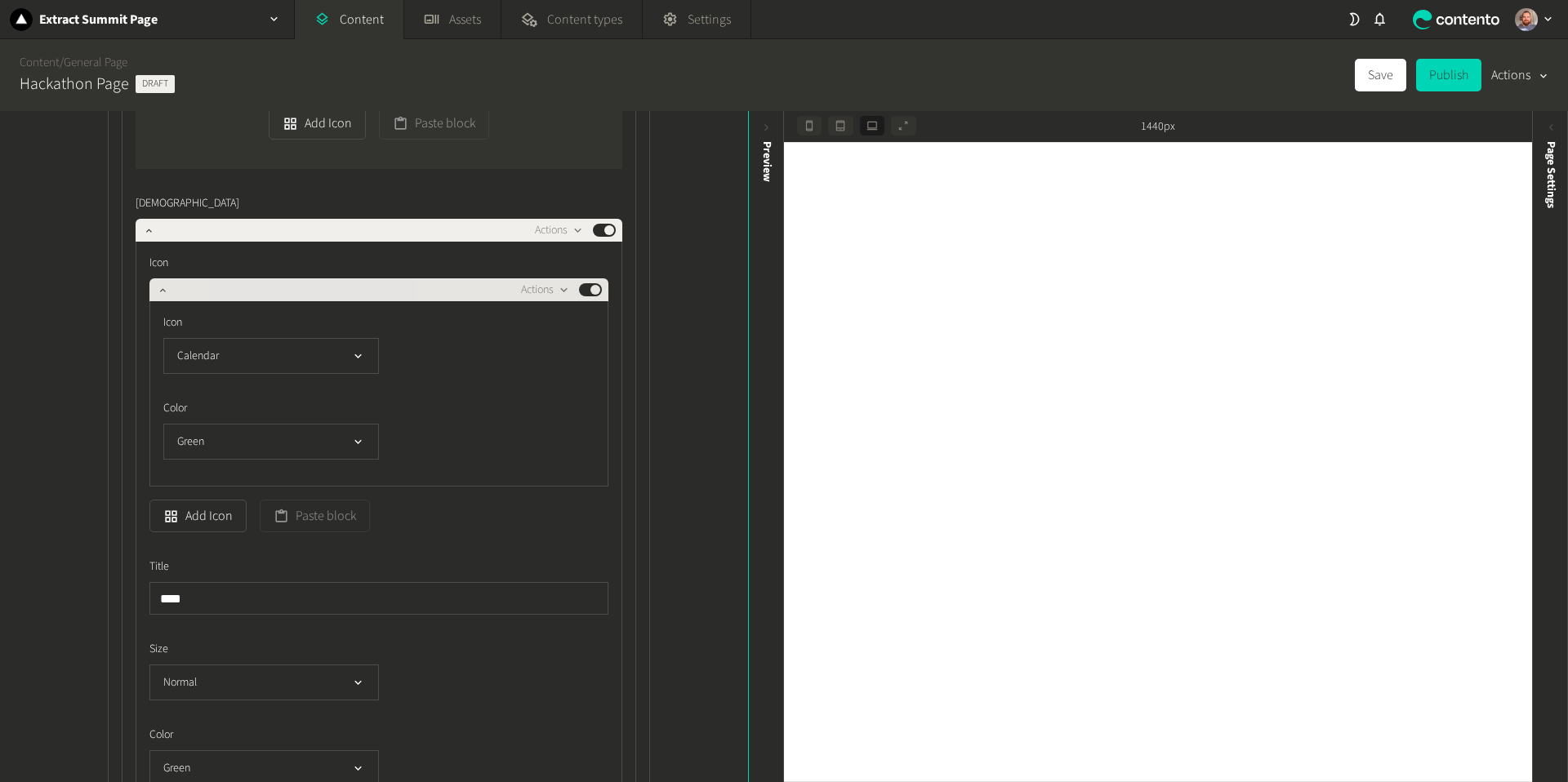 scroll, scrollTop: 1077, scrollLeft: 0, axis: vertical 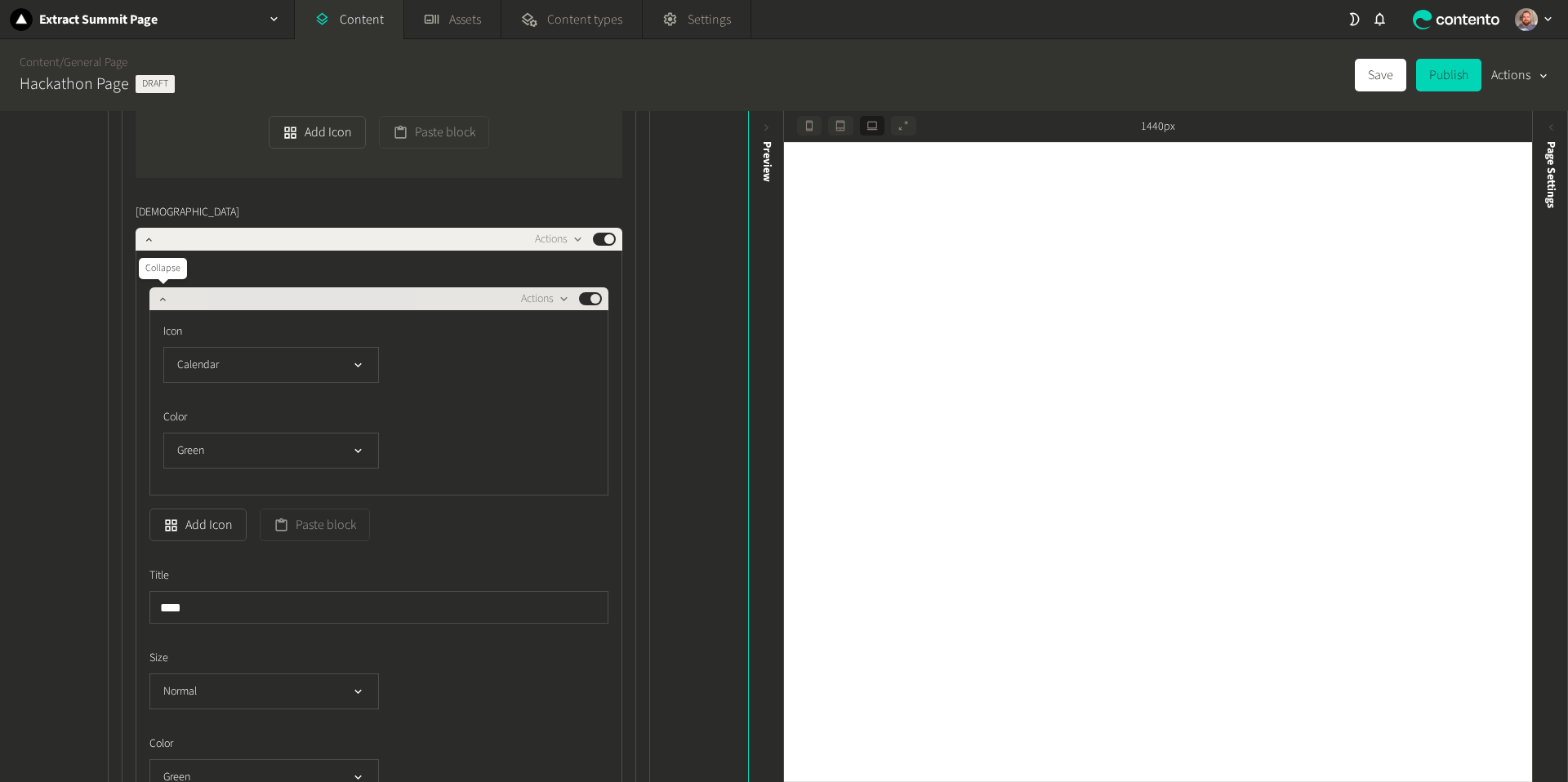 click 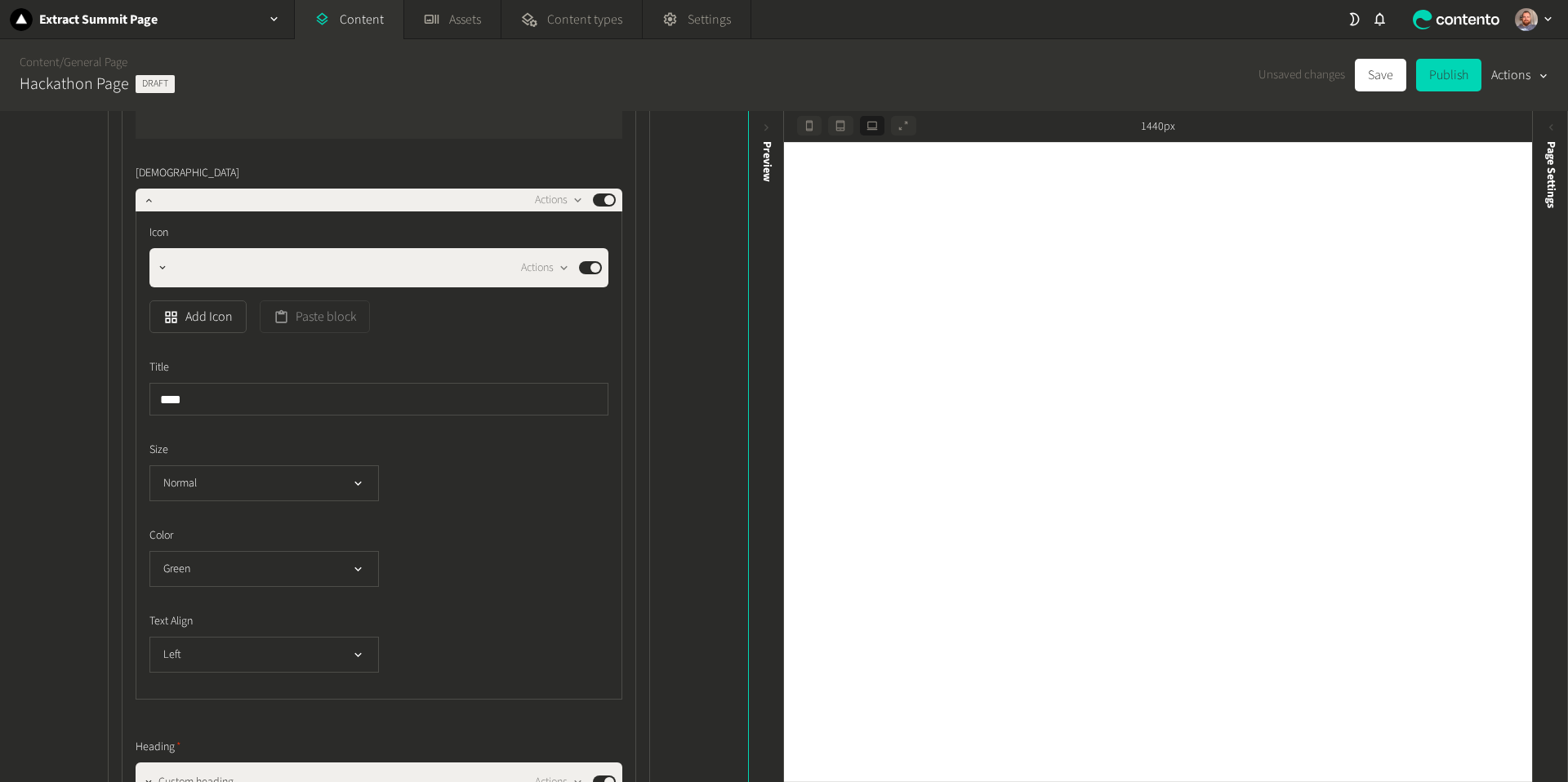 scroll, scrollTop: 1112, scrollLeft: 0, axis: vertical 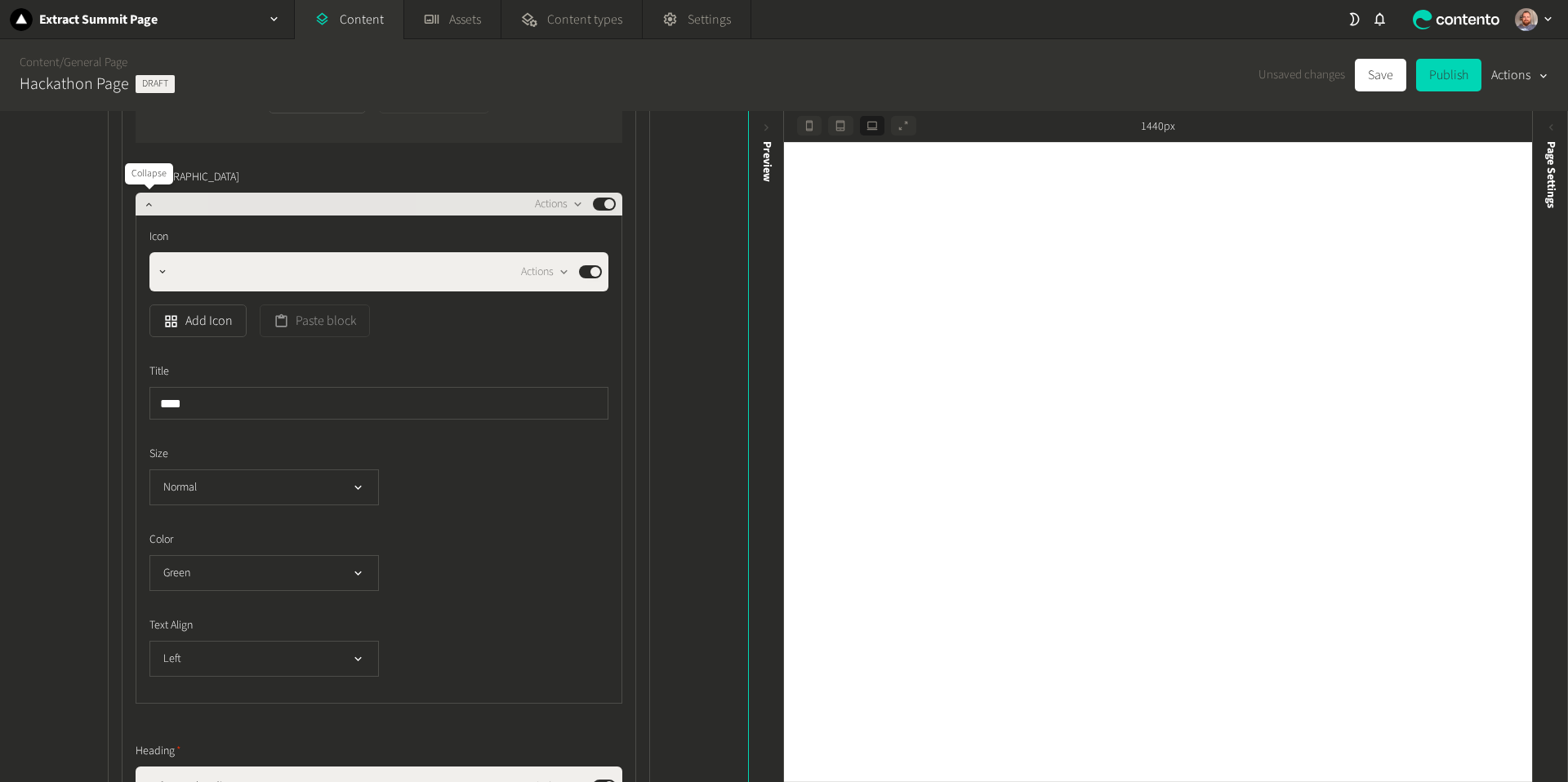 click 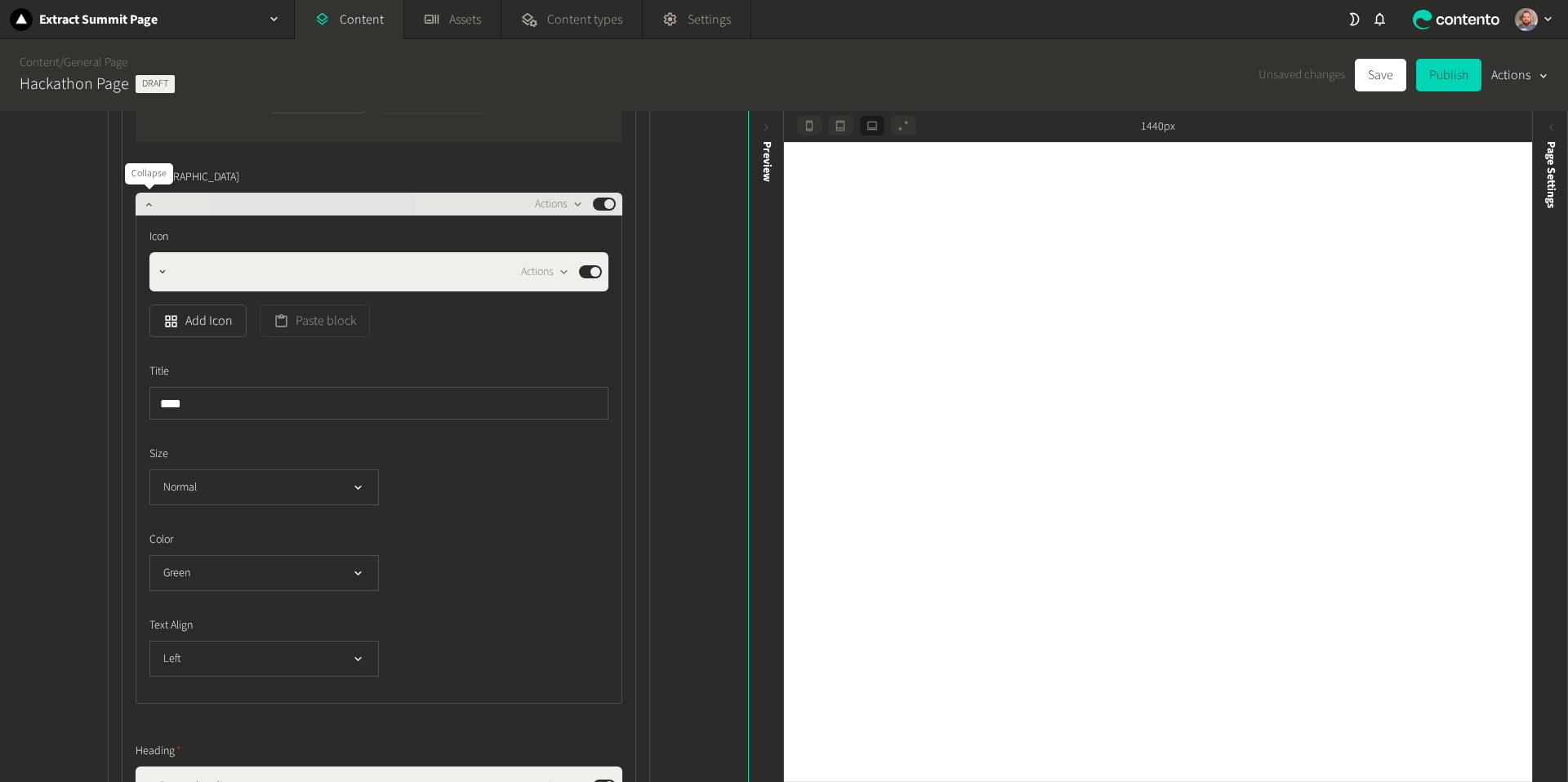 click 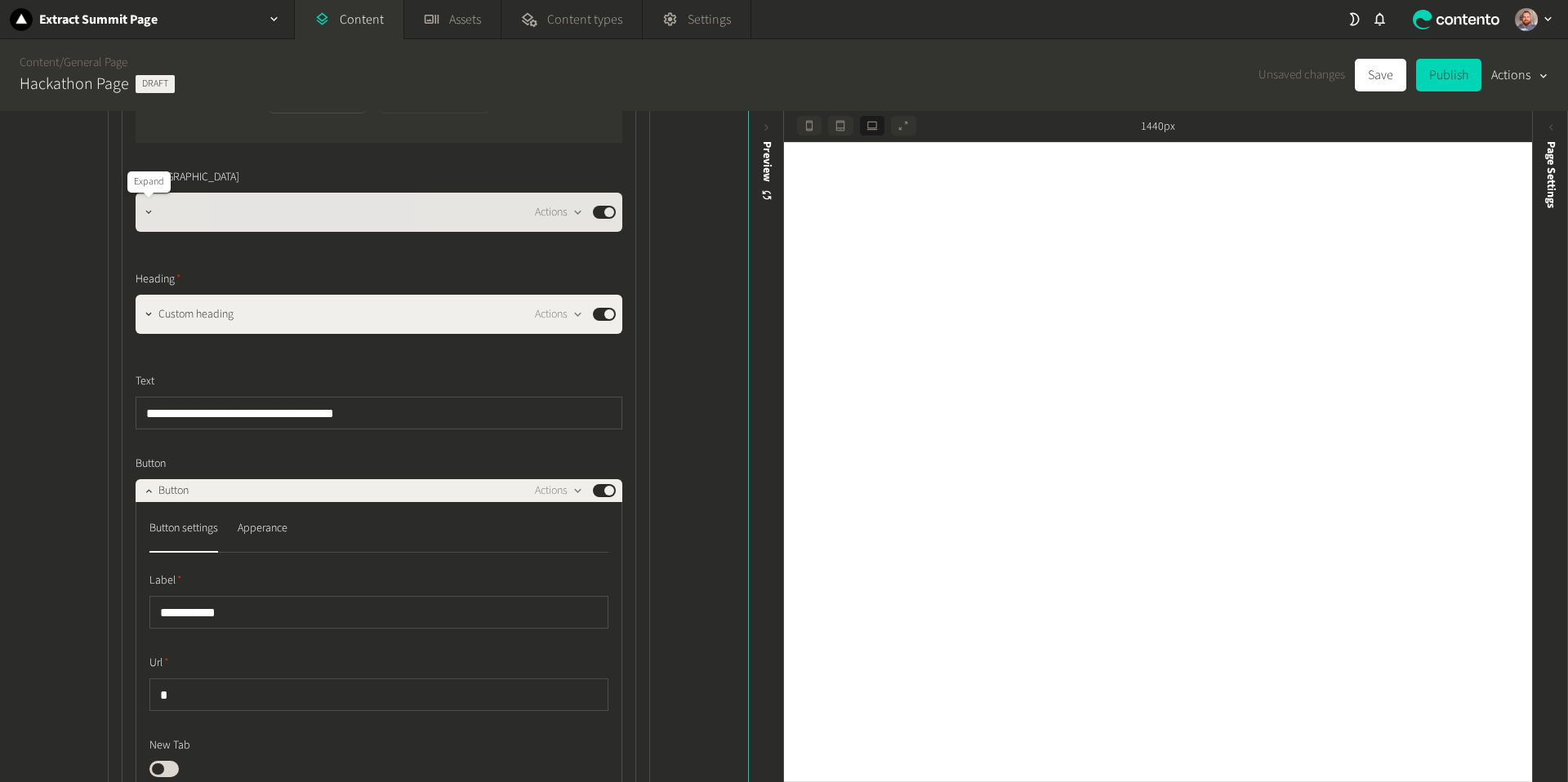 click 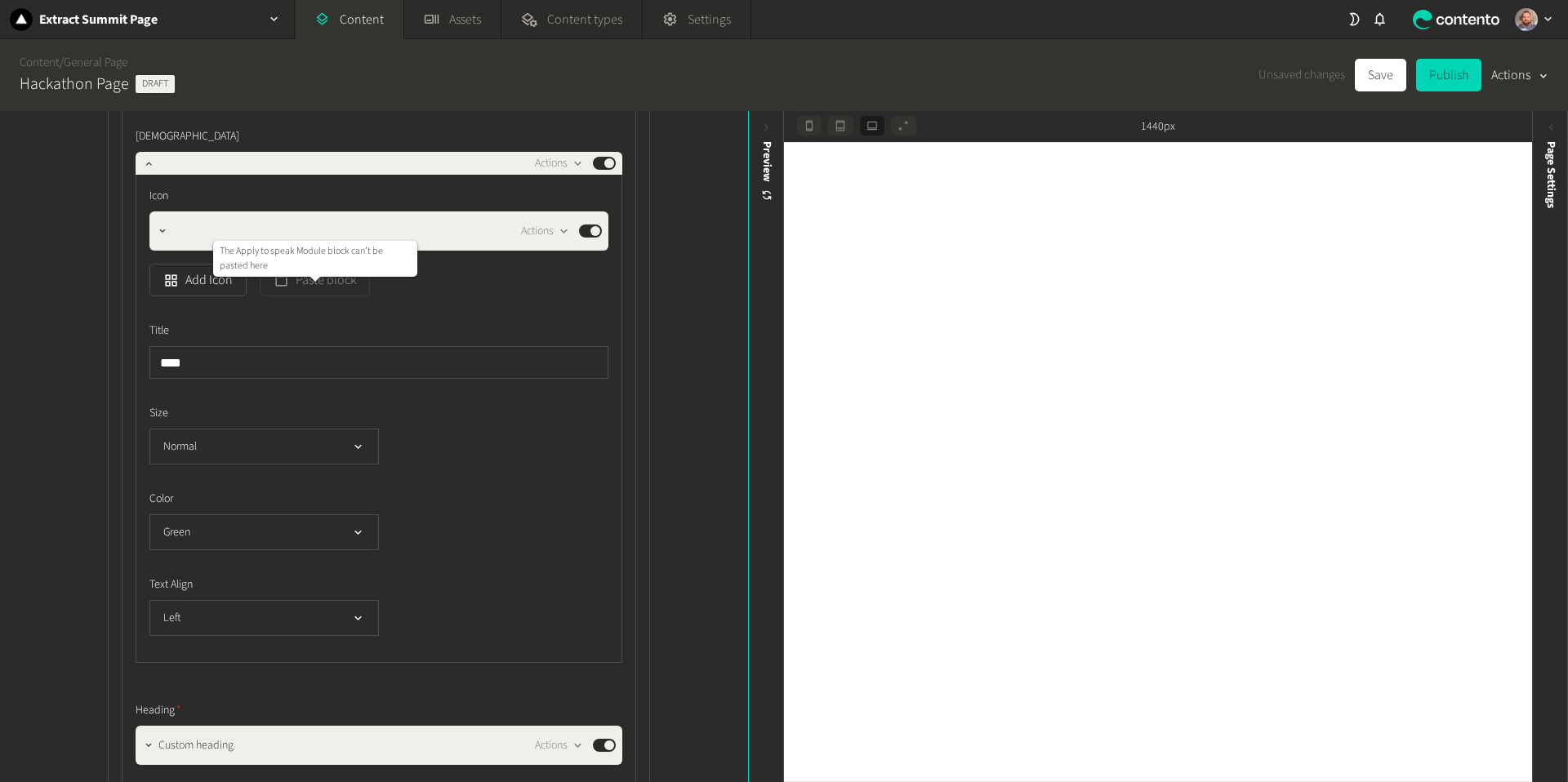 scroll, scrollTop: 1174, scrollLeft: 0, axis: vertical 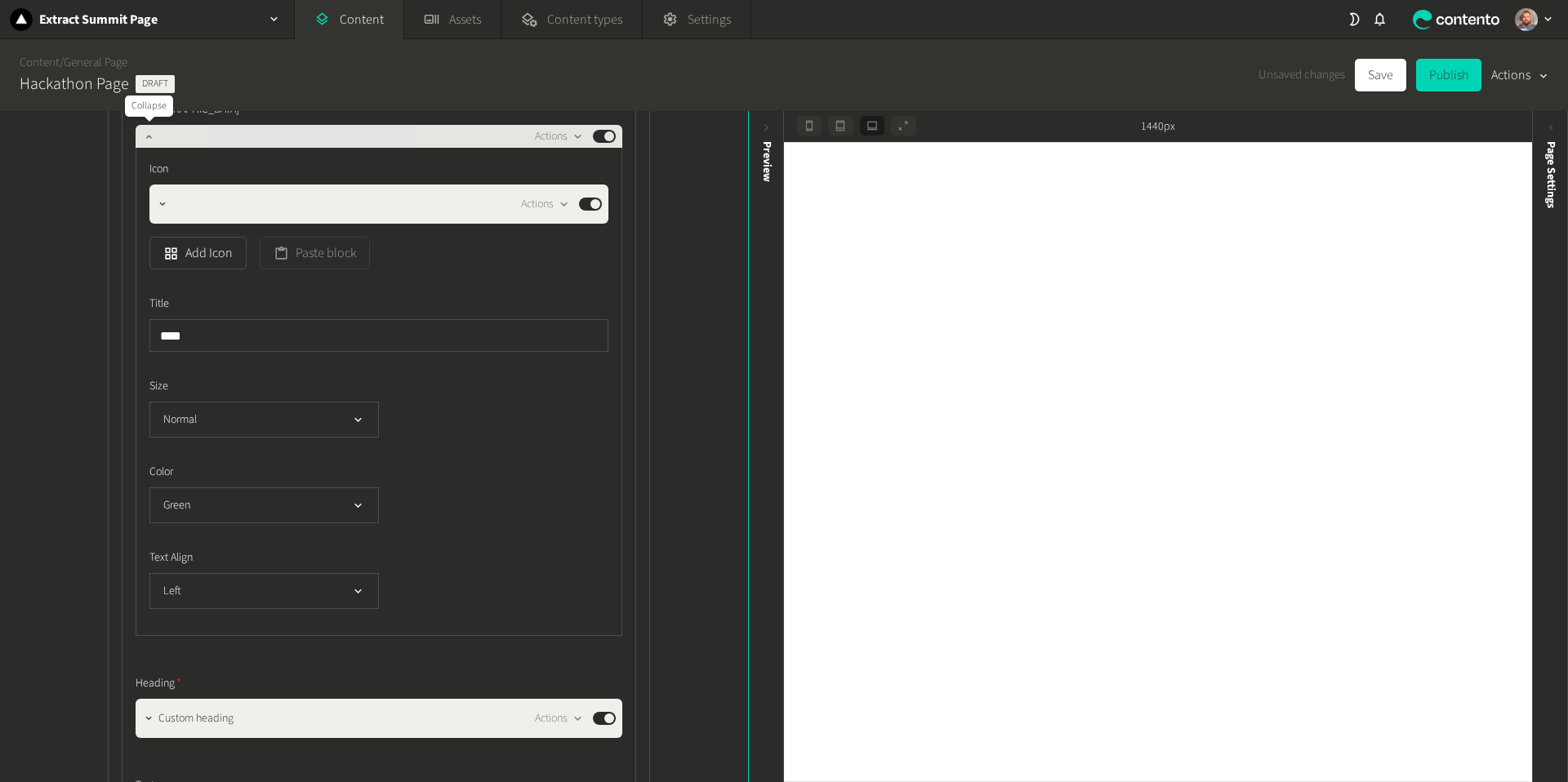 click 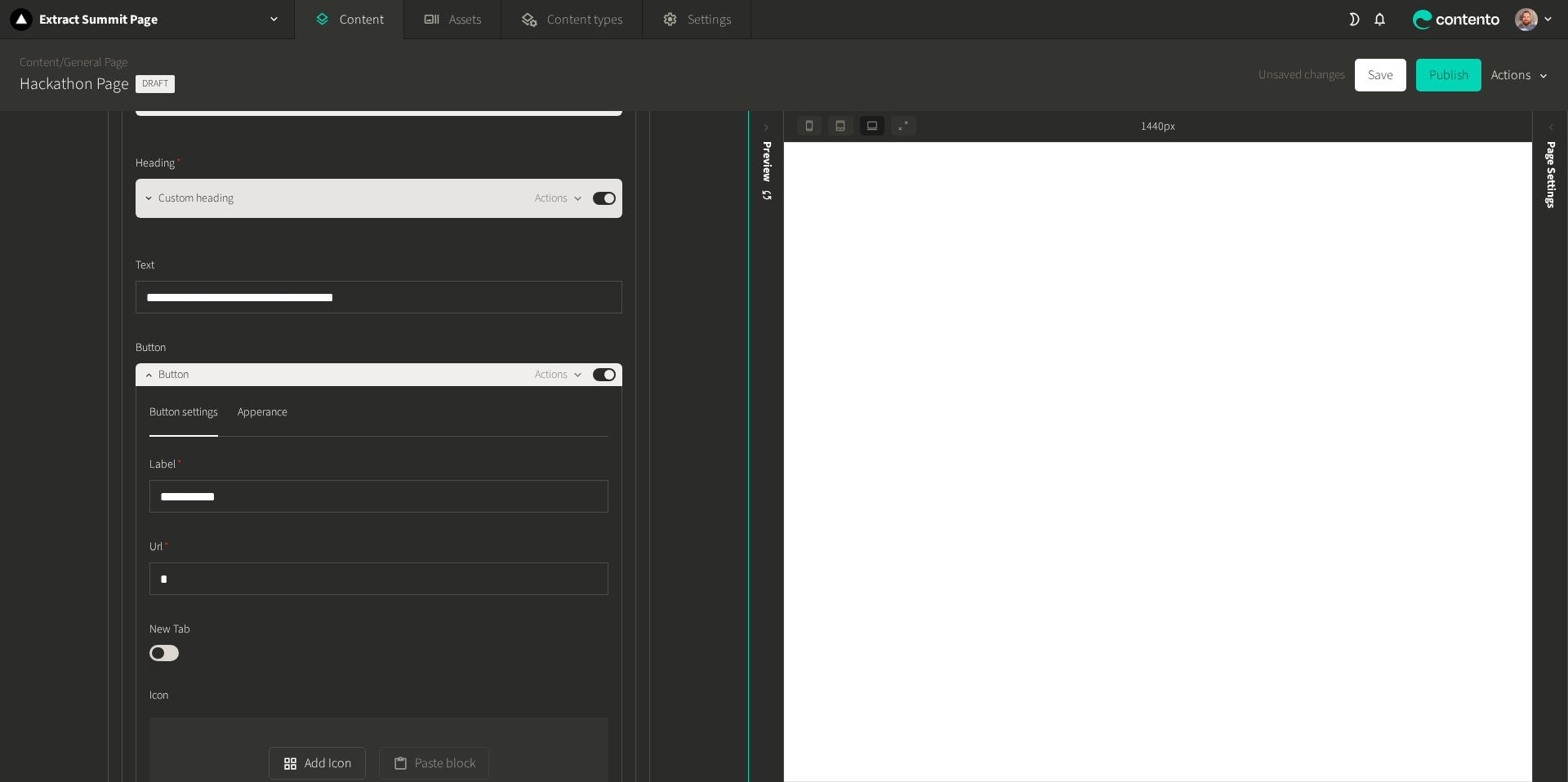 scroll, scrollTop: 1227, scrollLeft: 0, axis: vertical 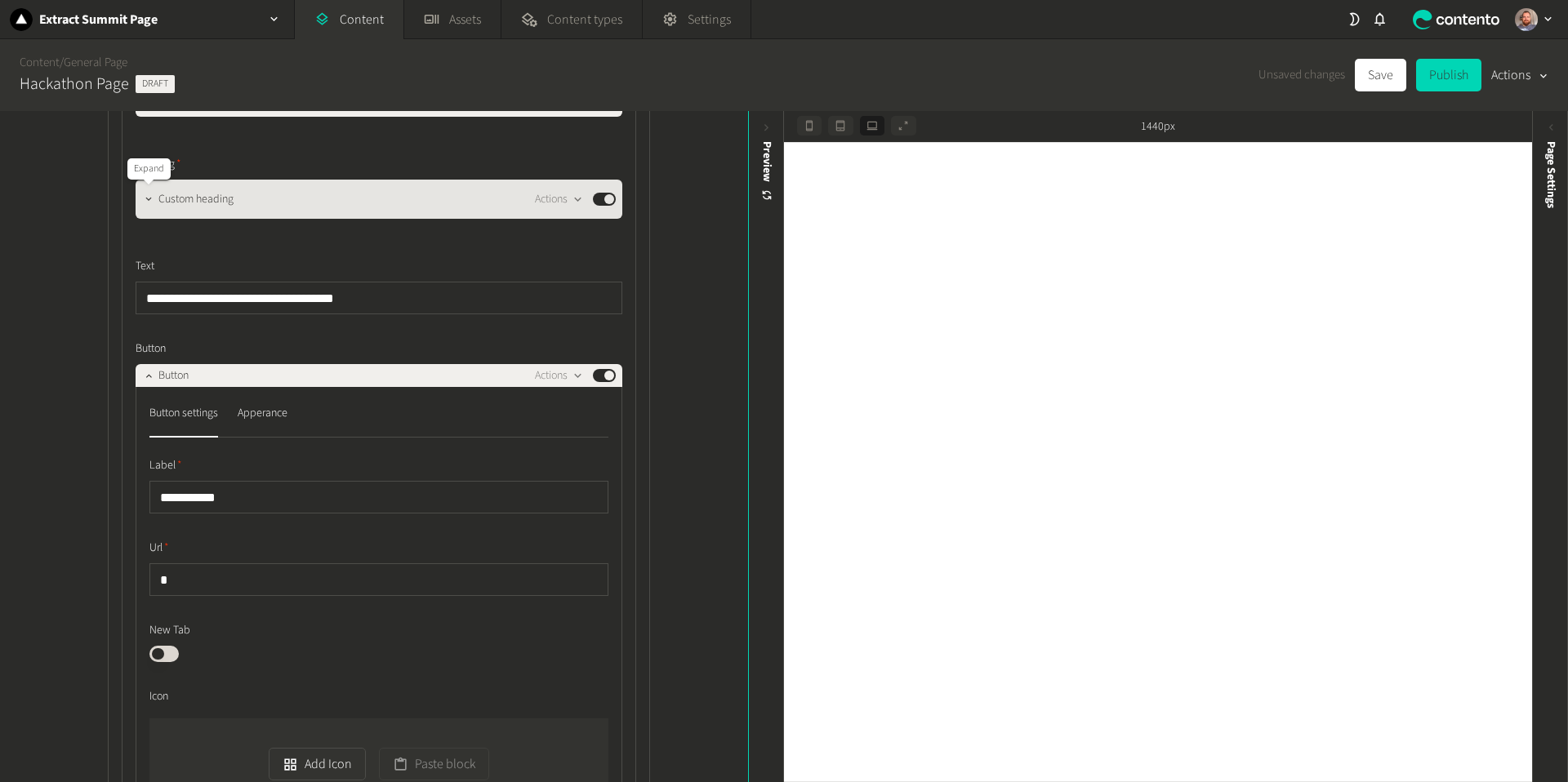 click 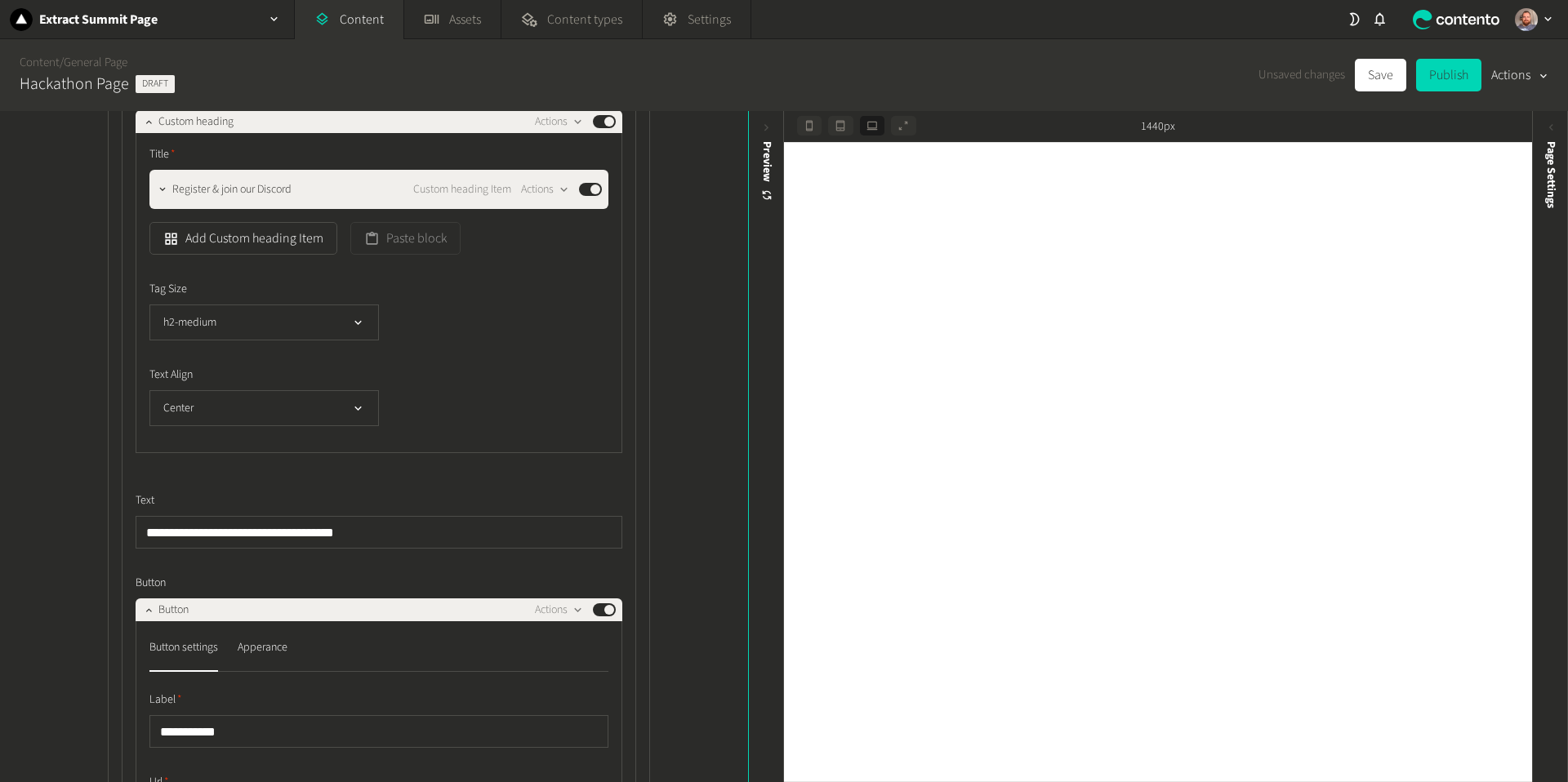 scroll, scrollTop: 1298, scrollLeft: 0, axis: vertical 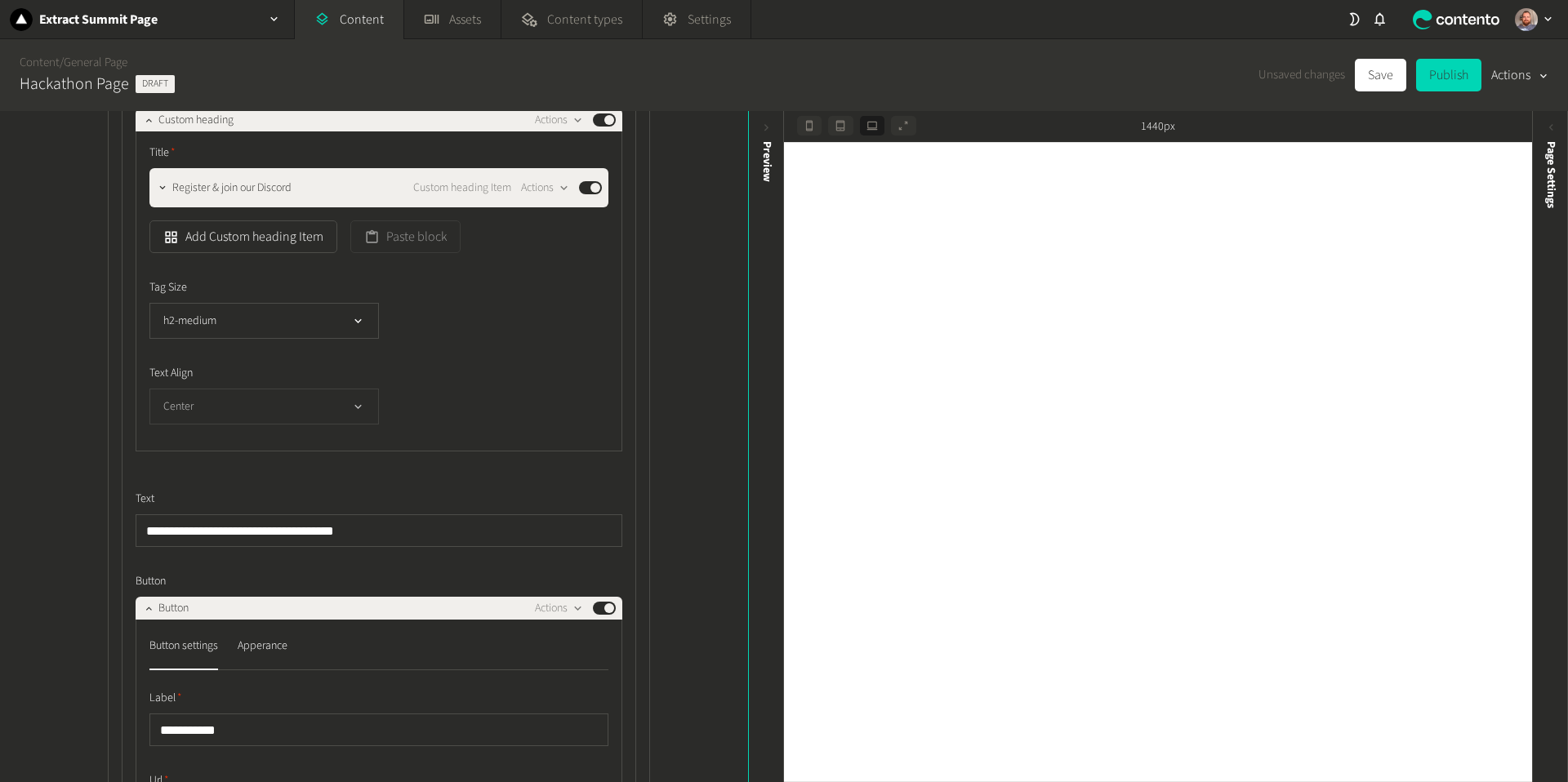 click 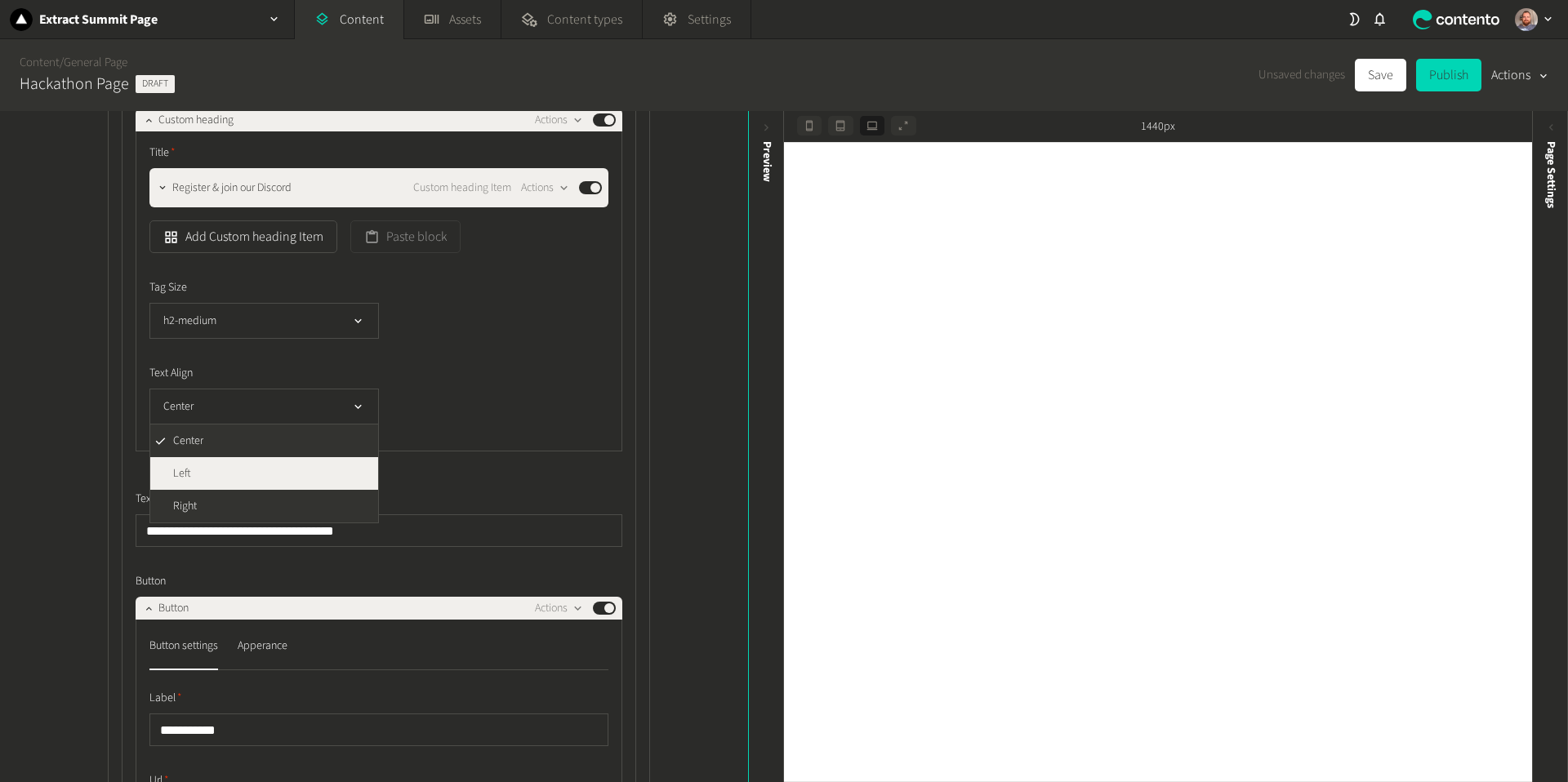 click on "Left" 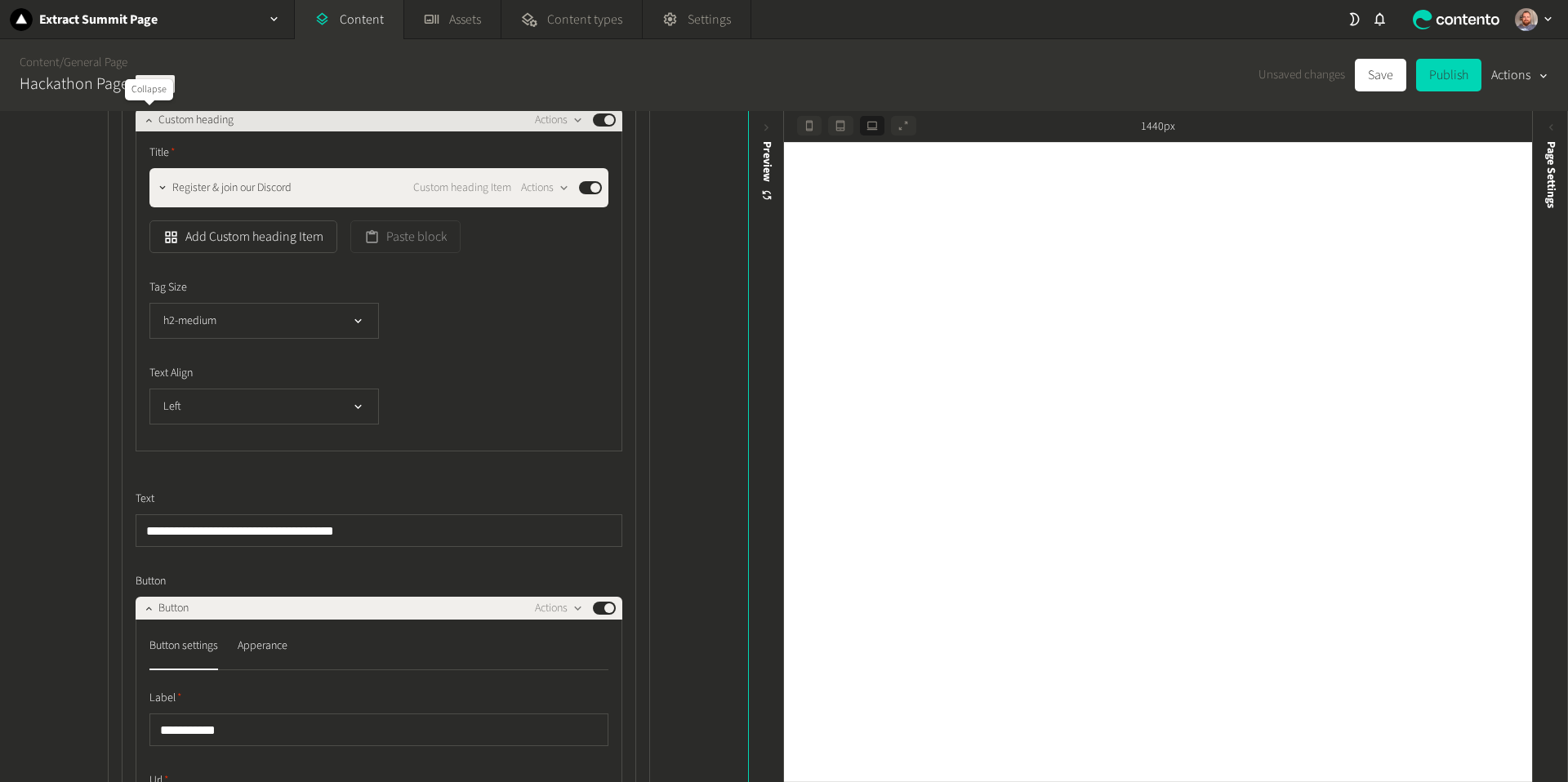 click 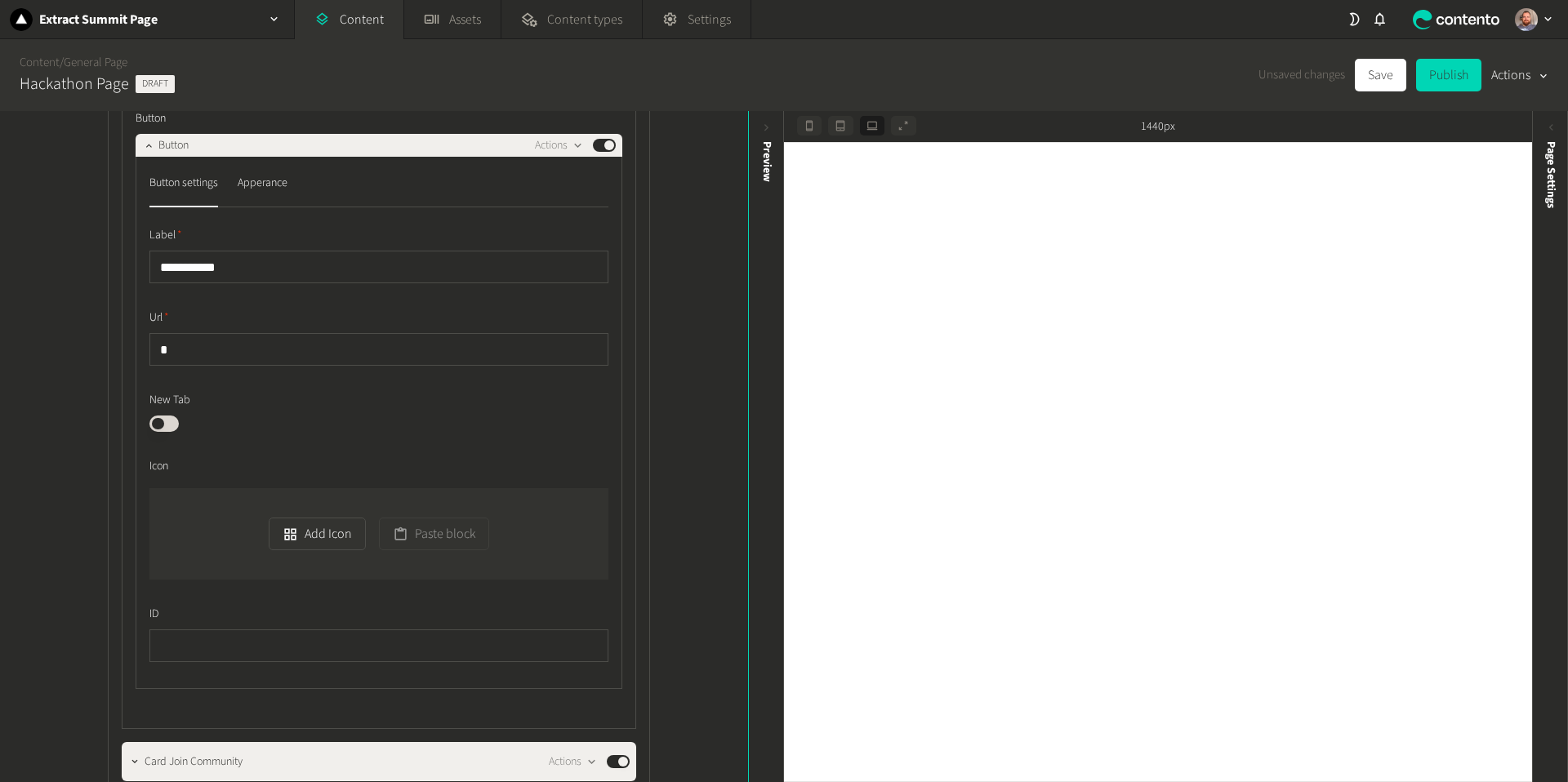 scroll, scrollTop: 1393, scrollLeft: 0, axis: vertical 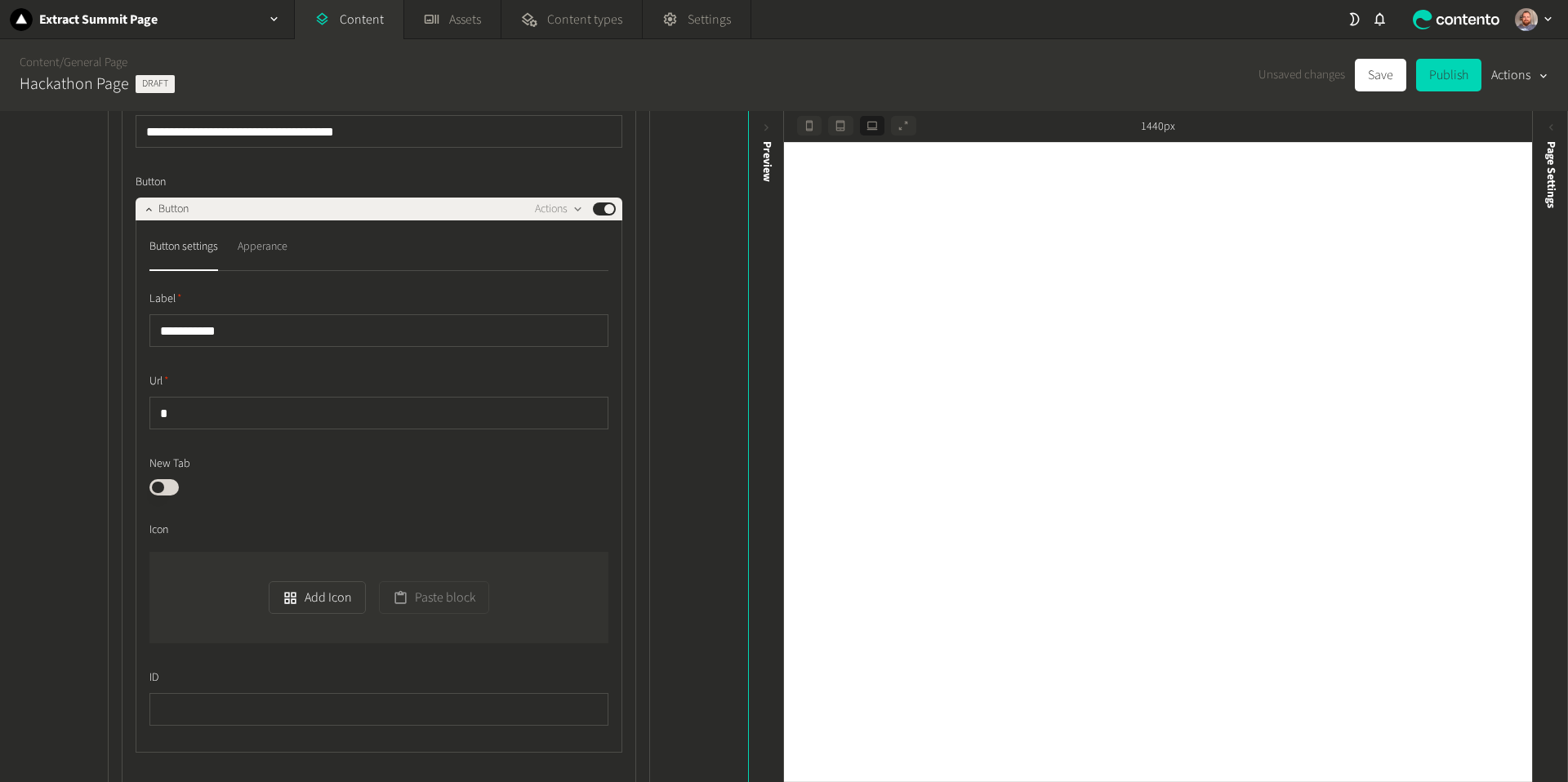 click on "Apperance" 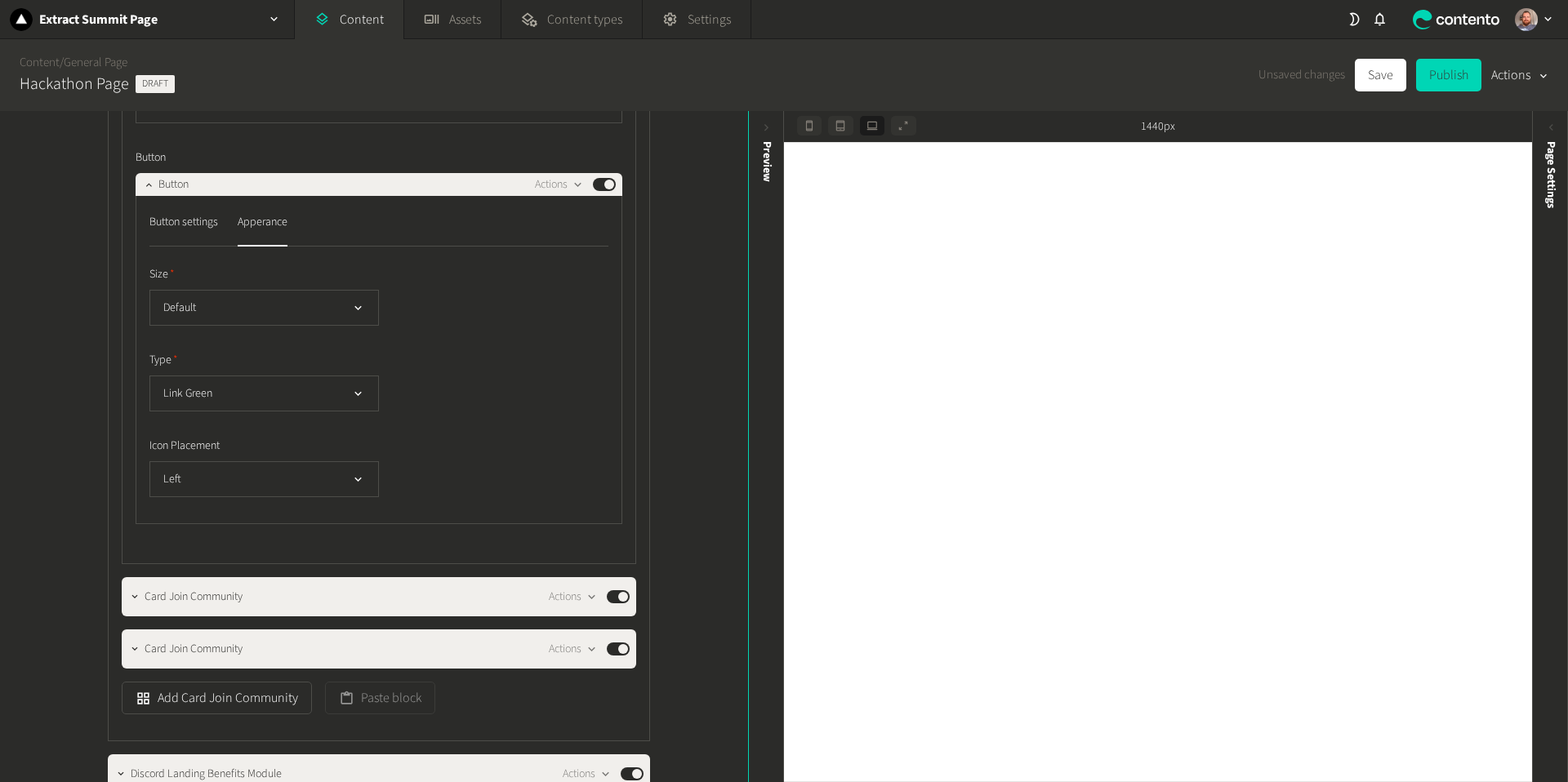 scroll, scrollTop: 1397, scrollLeft: 0, axis: vertical 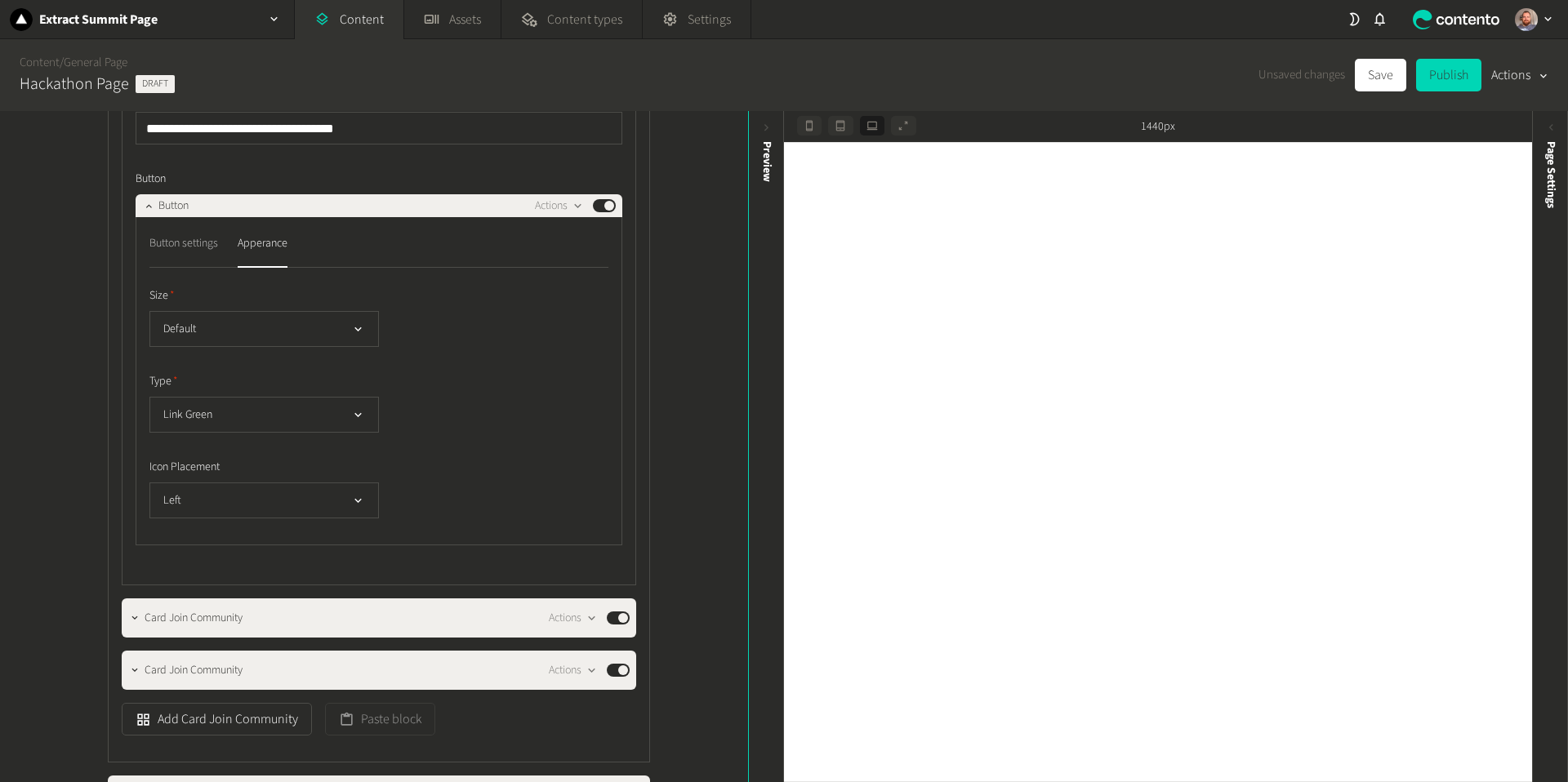 click on "Button settings" 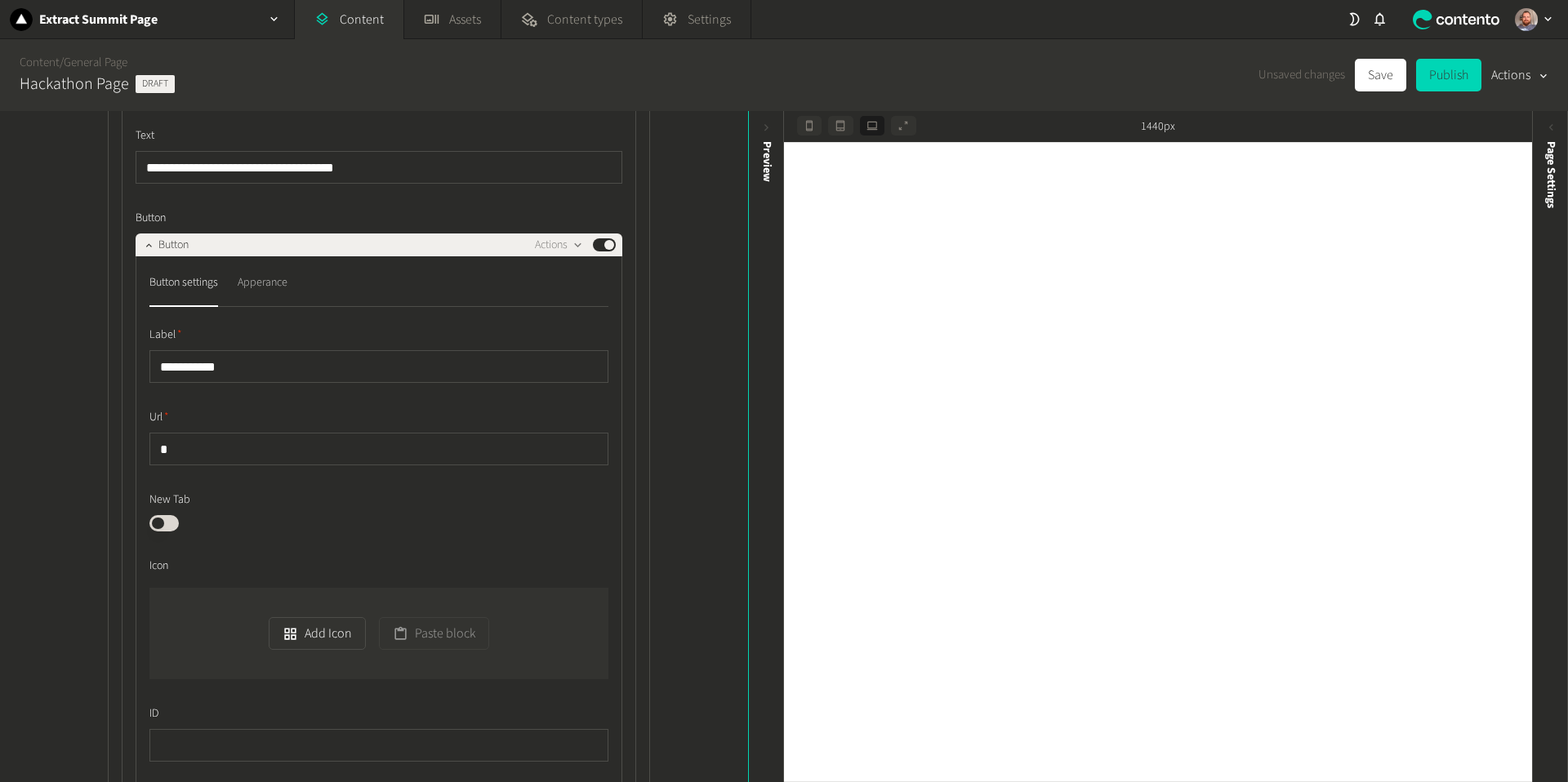 scroll, scrollTop: 1354, scrollLeft: 0, axis: vertical 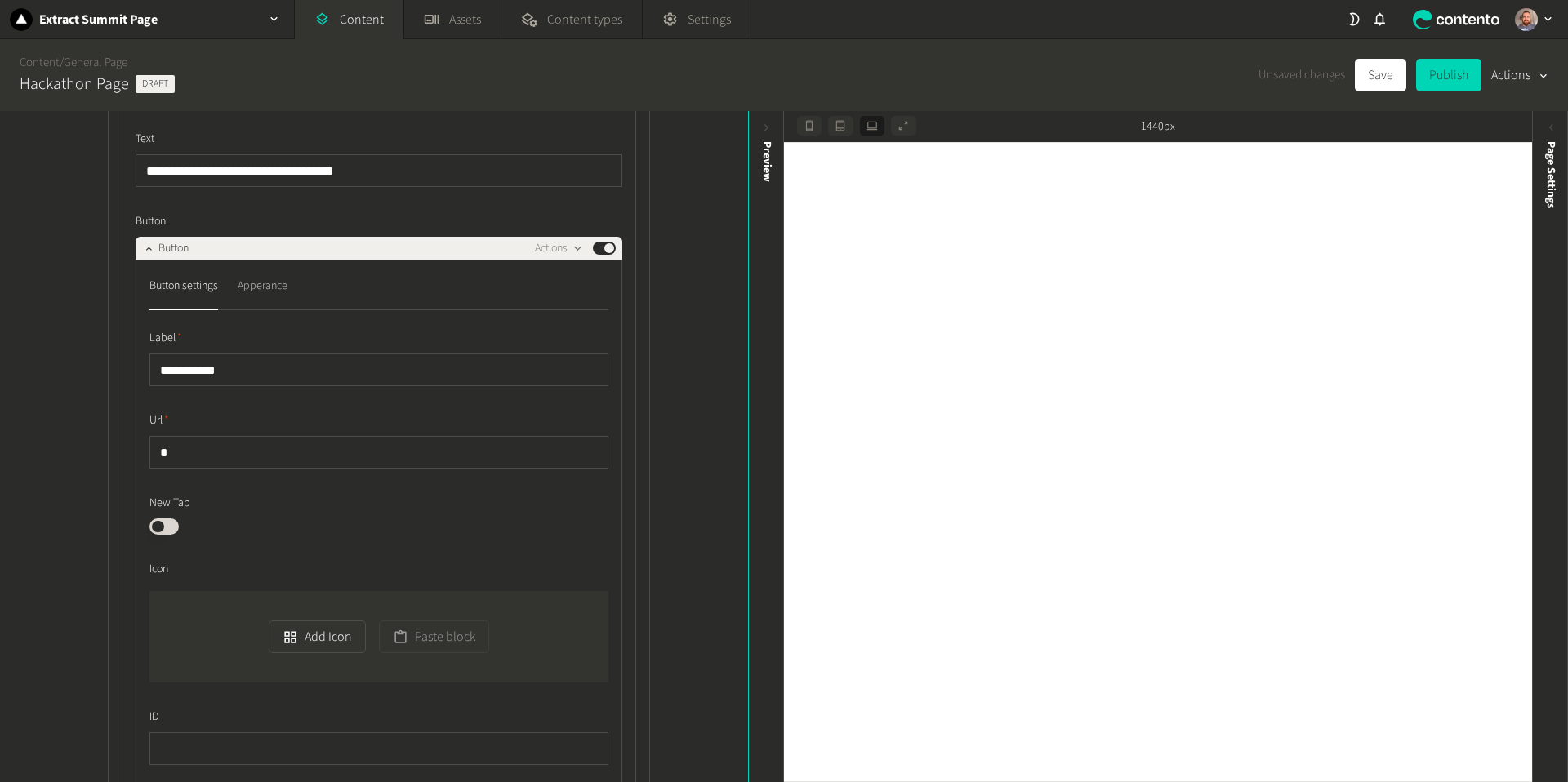 click on "Apperance" 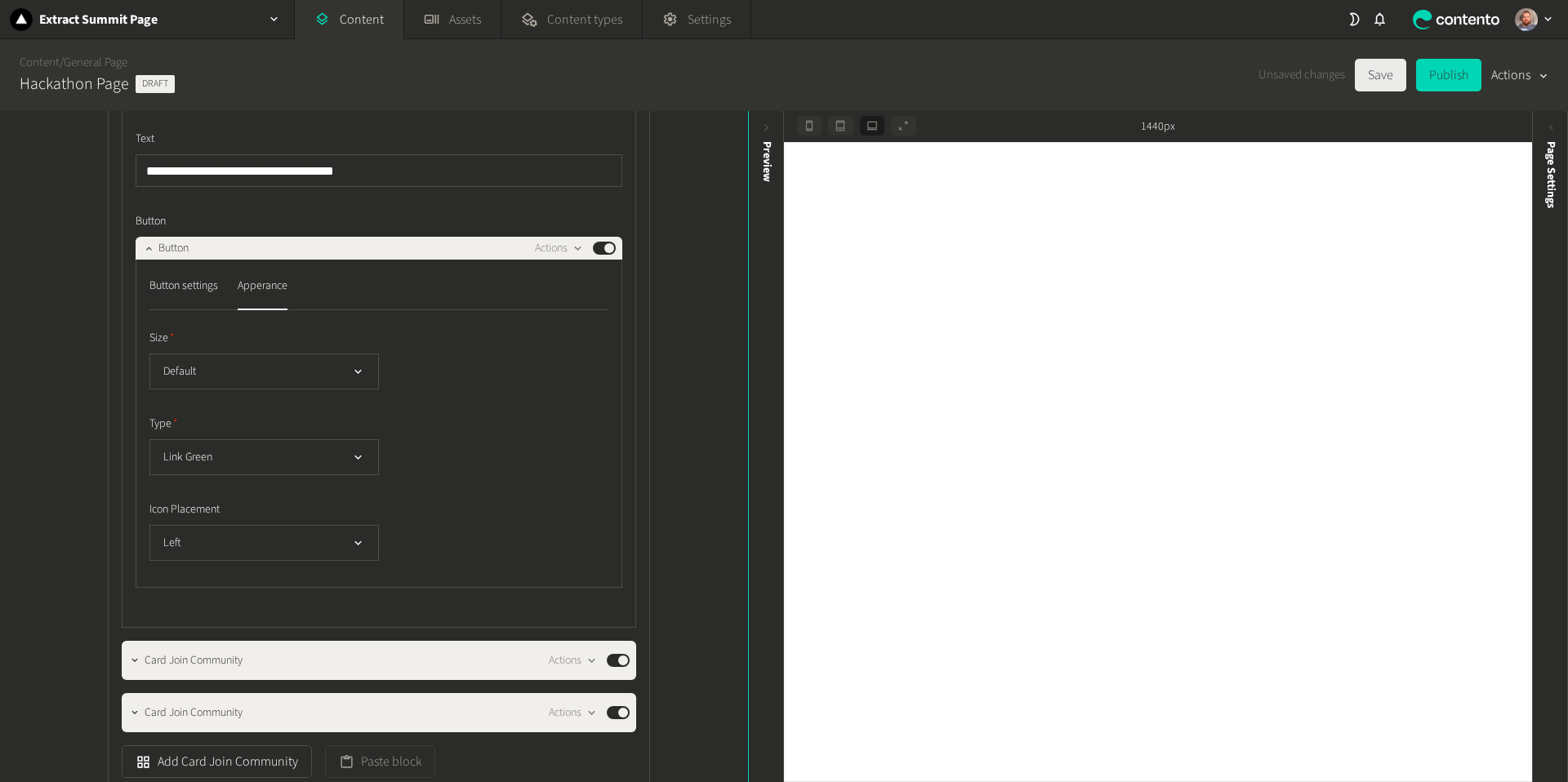 drag, startPoint x: 1388, startPoint y: 78, endPoint x: 1378, endPoint y: 72, distance: 11.661904 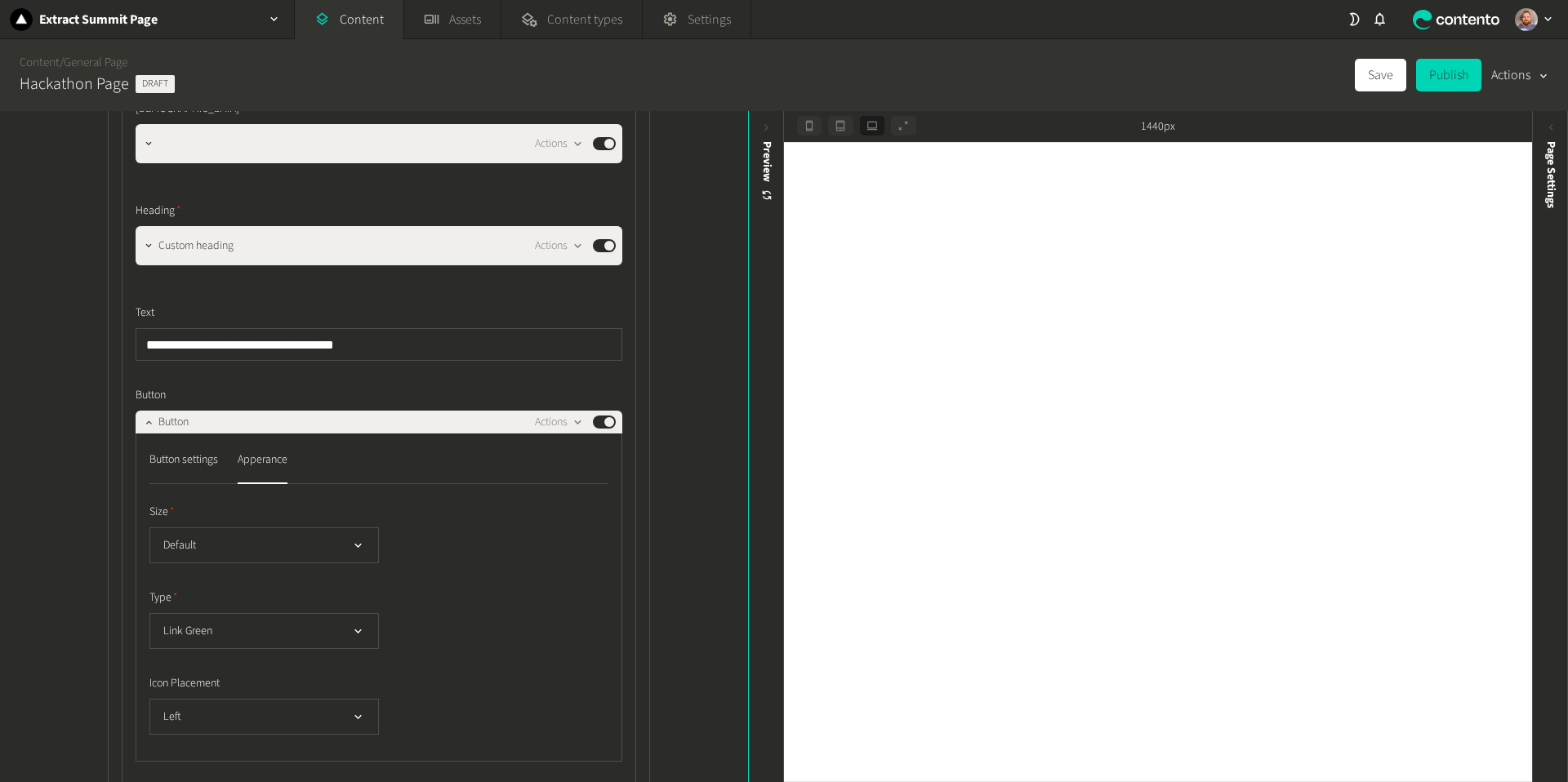 scroll, scrollTop: 1111, scrollLeft: 0, axis: vertical 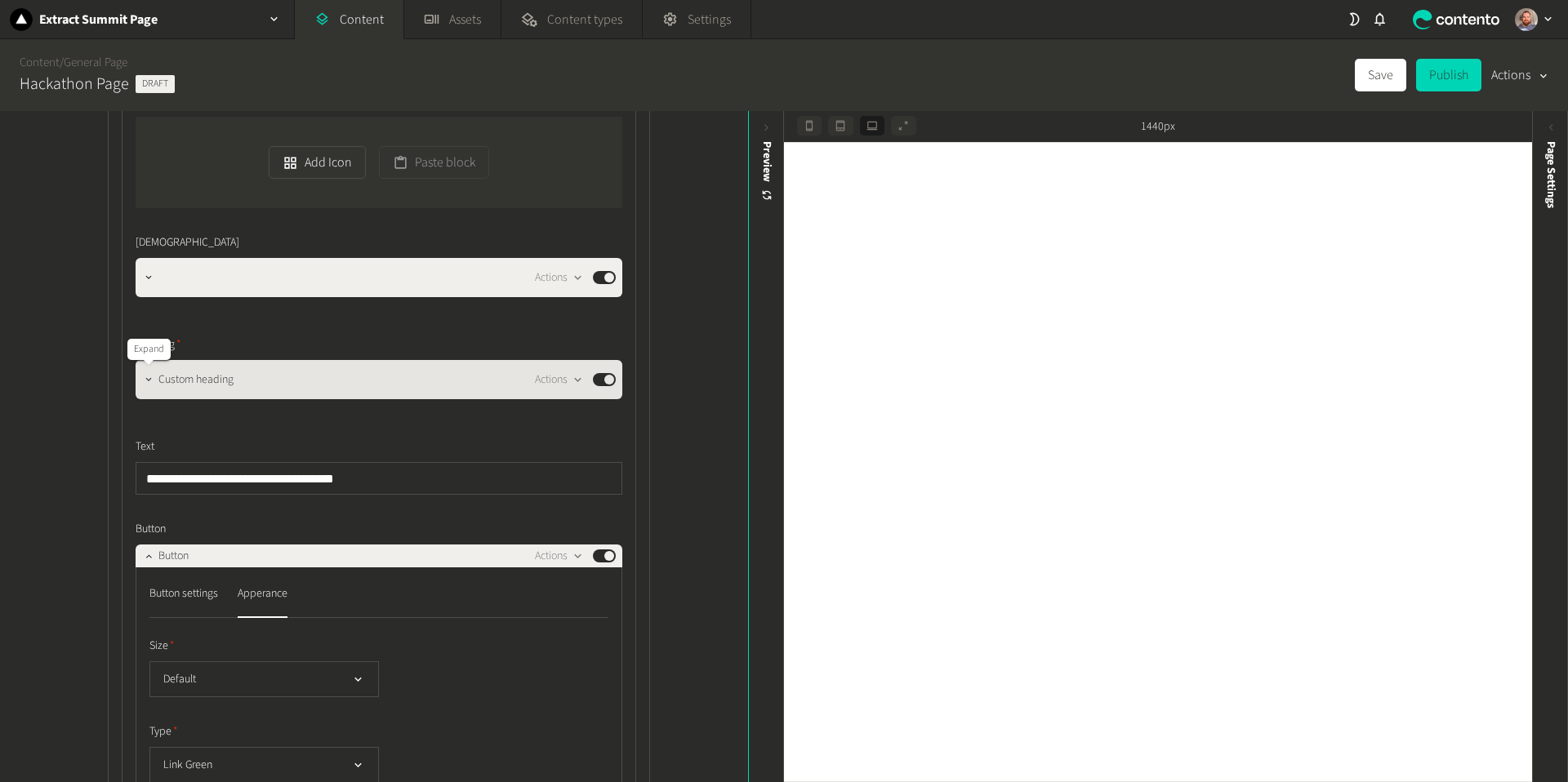 click 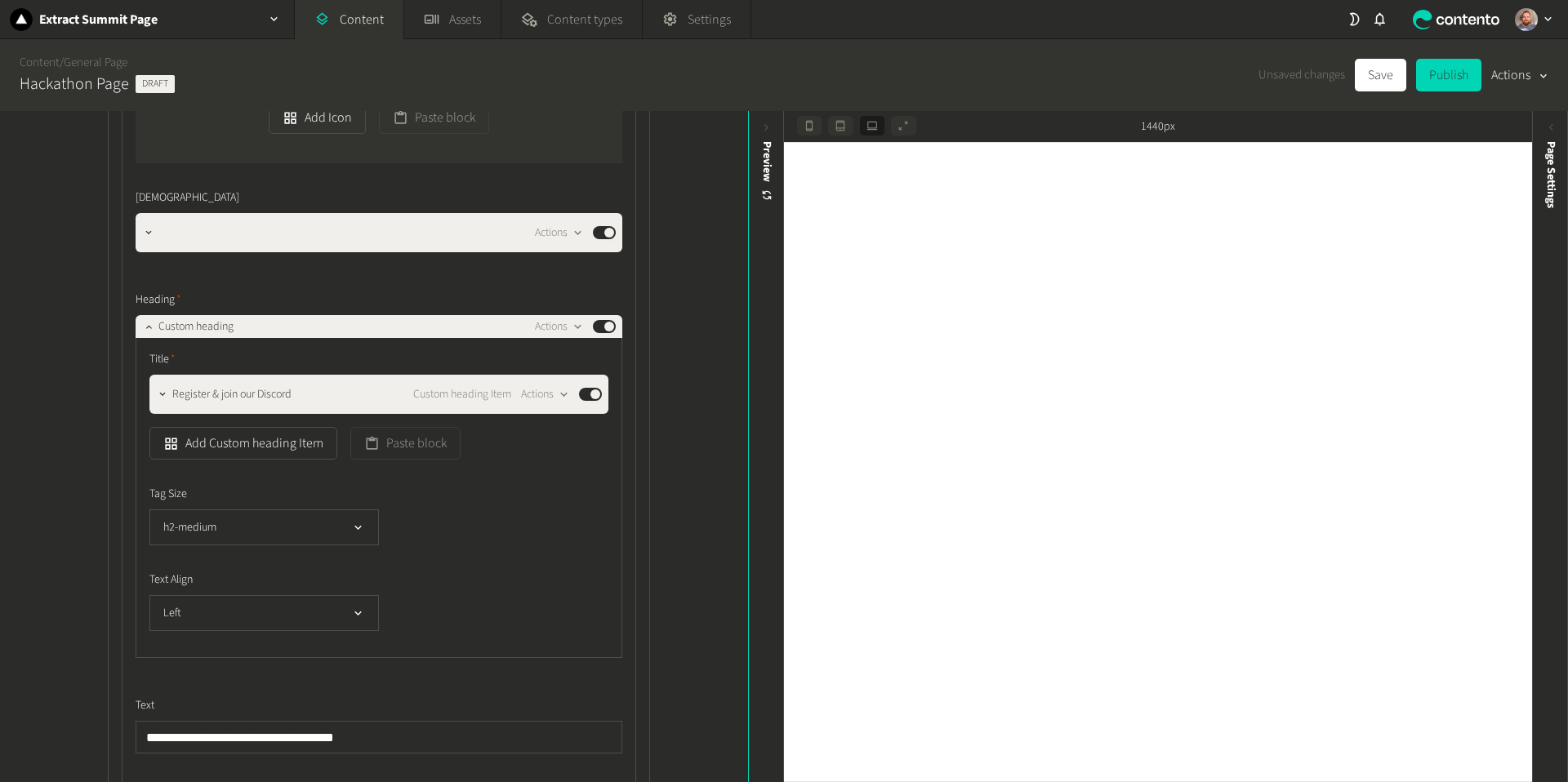 scroll, scrollTop: 1091, scrollLeft: 0, axis: vertical 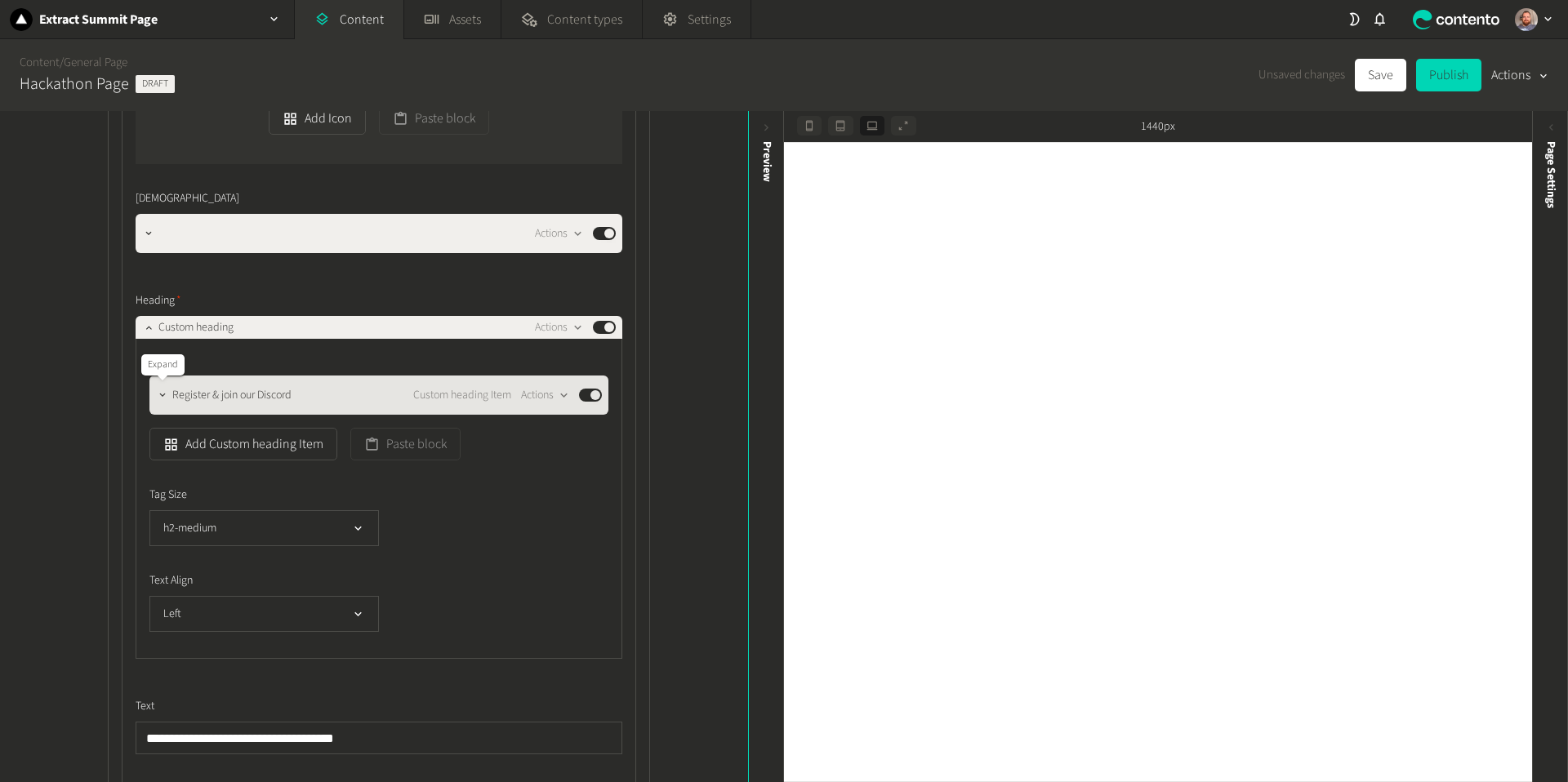 click 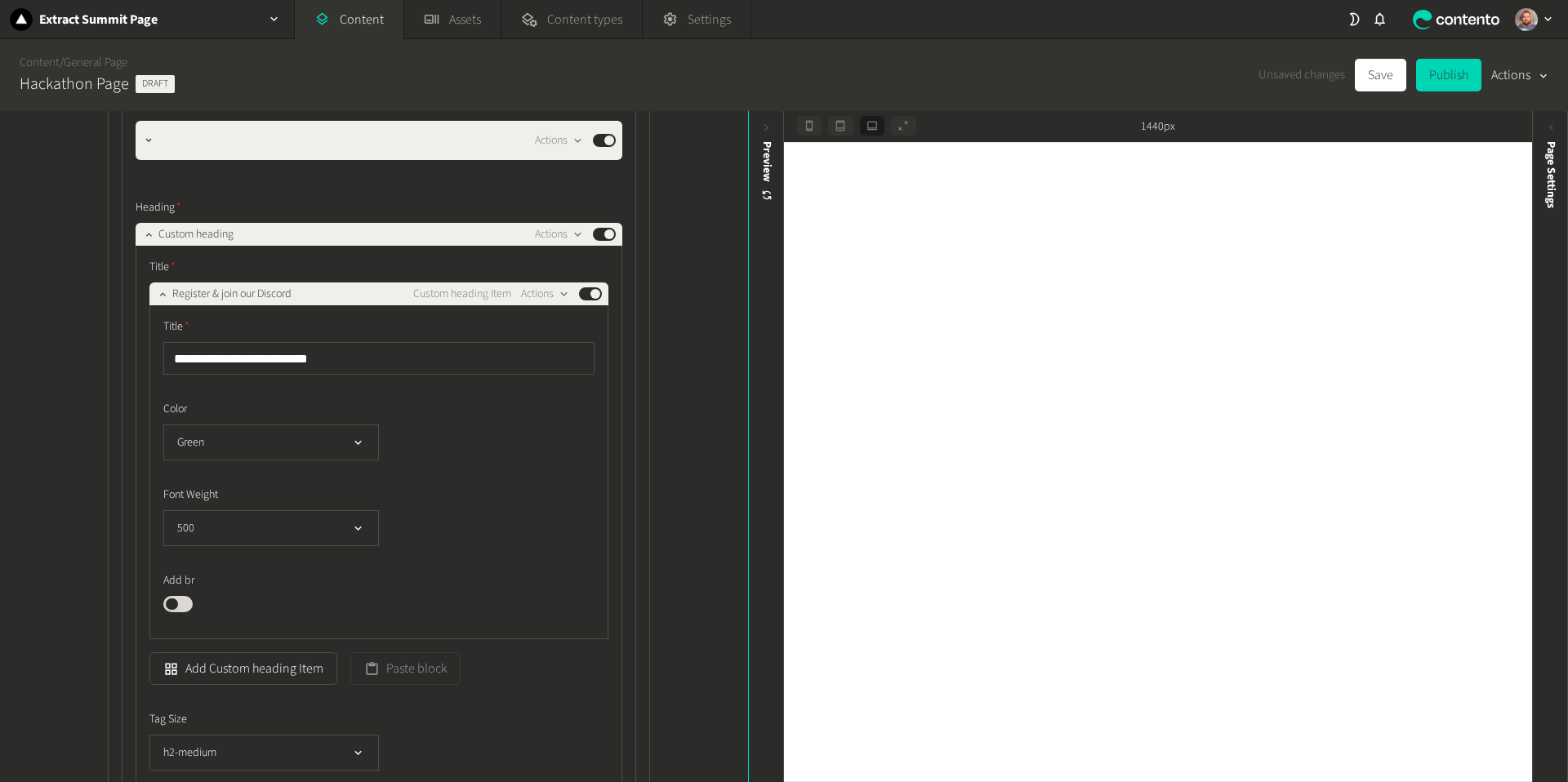 scroll, scrollTop: 1186, scrollLeft: 0, axis: vertical 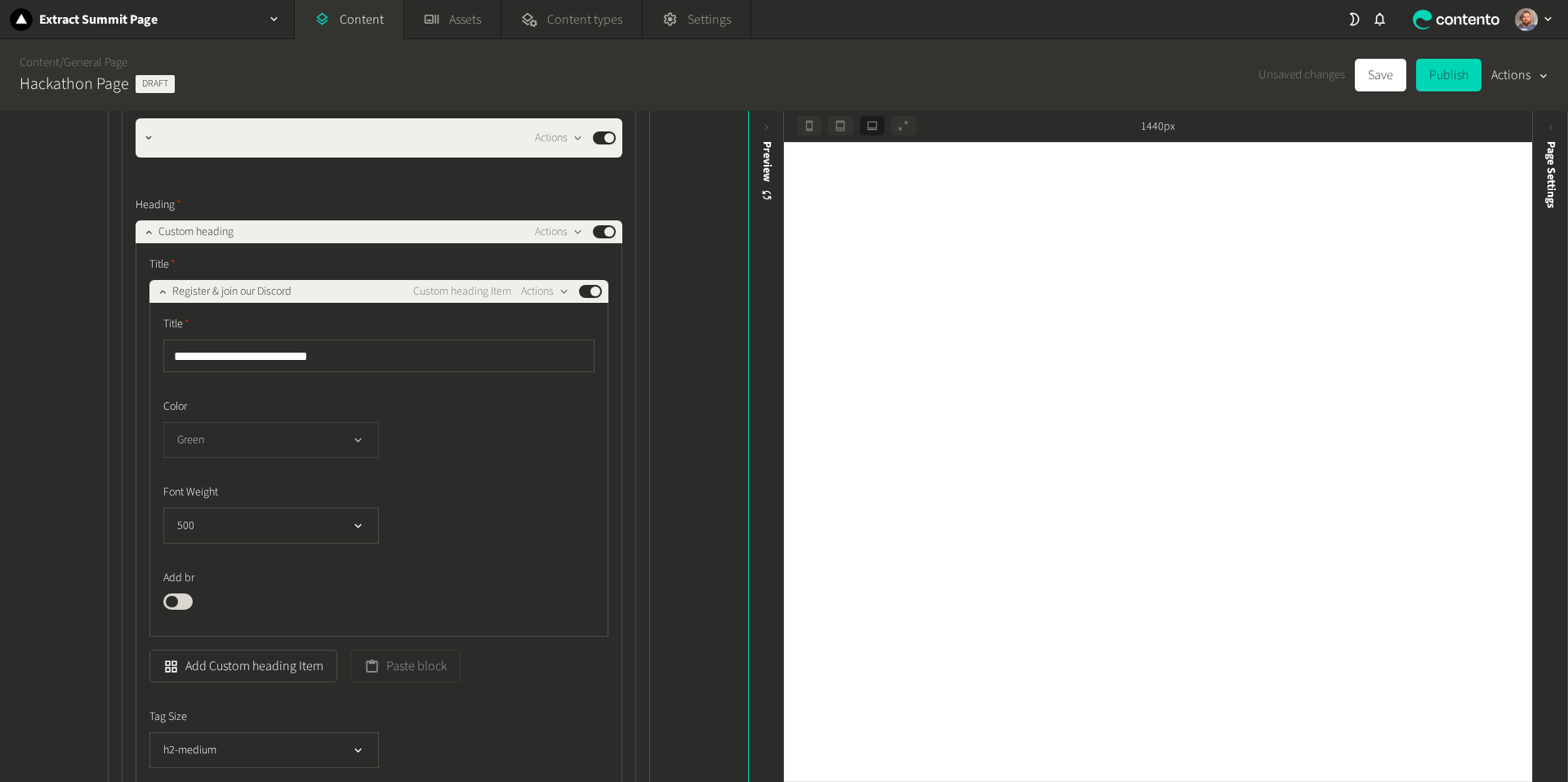 click 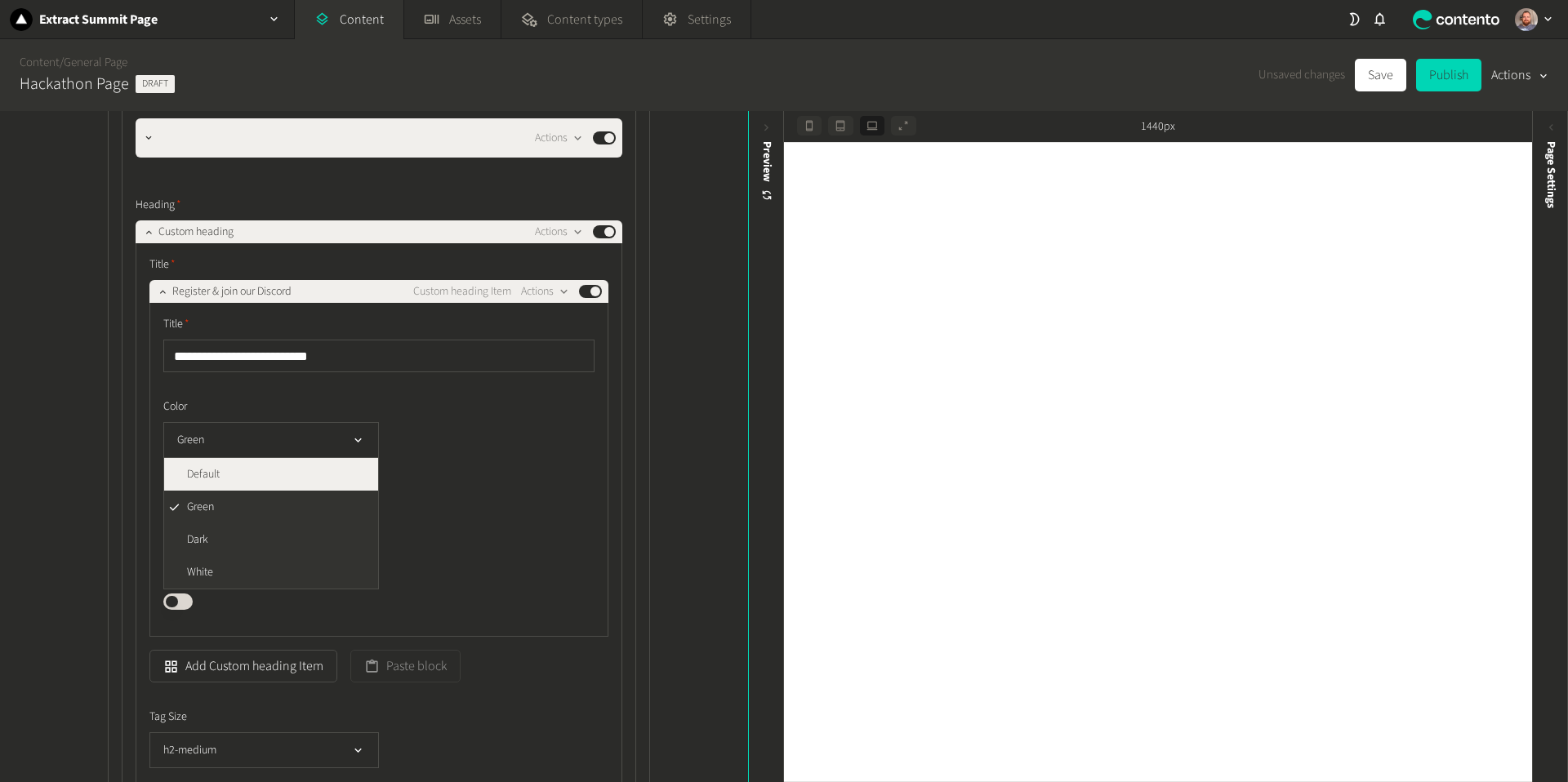 click on "Default" 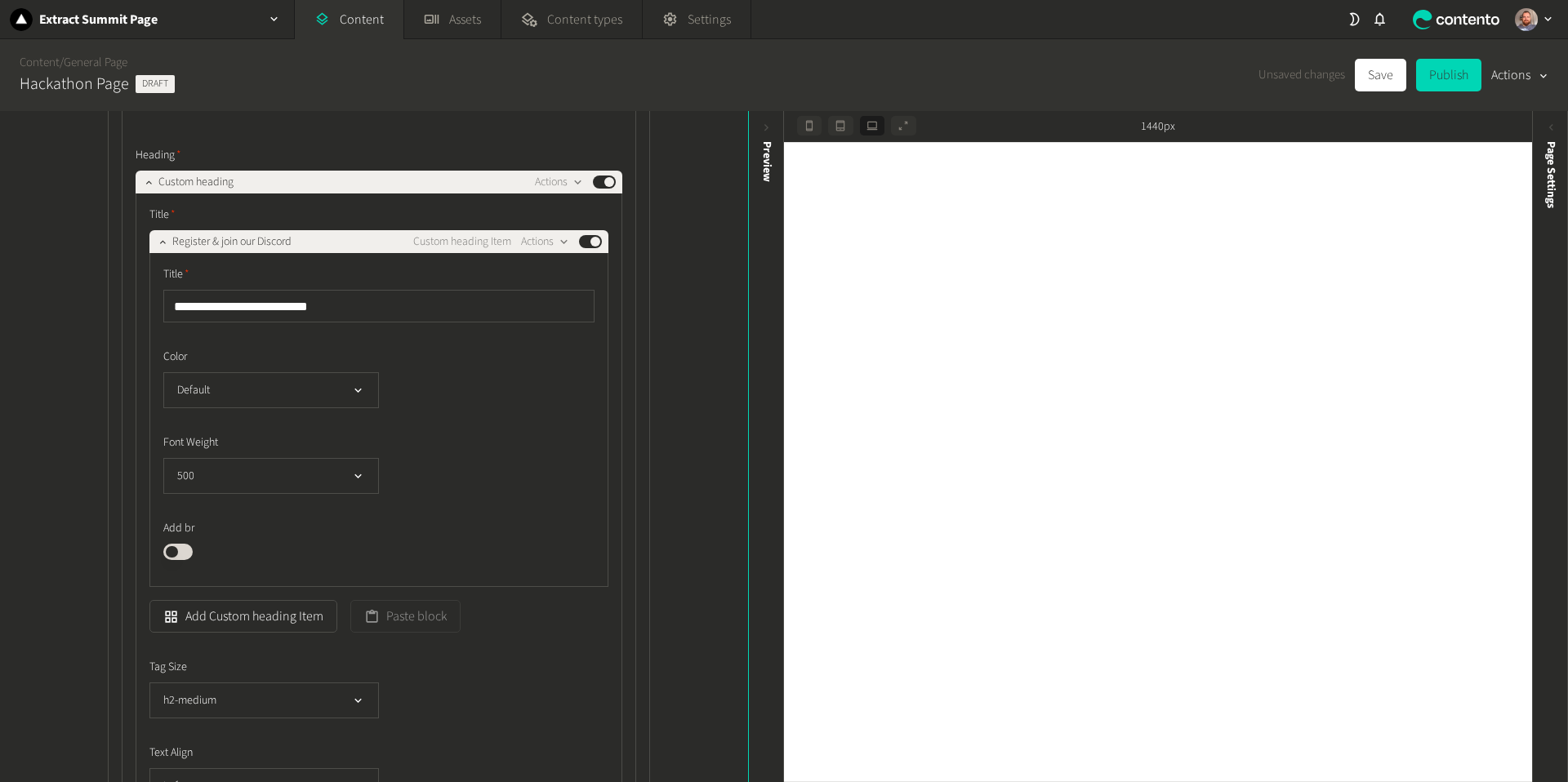 scroll, scrollTop: 1211, scrollLeft: 0, axis: vertical 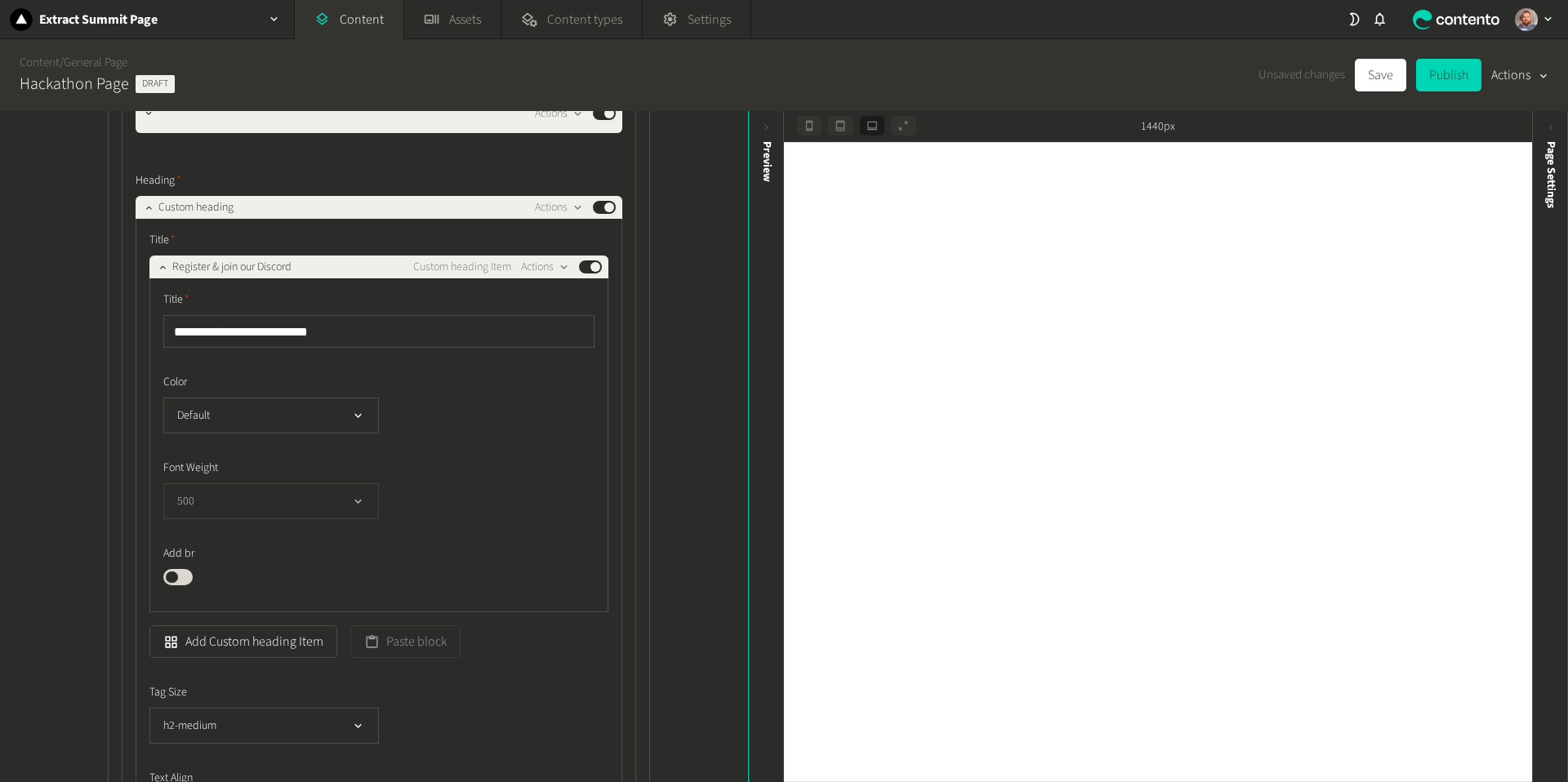 click 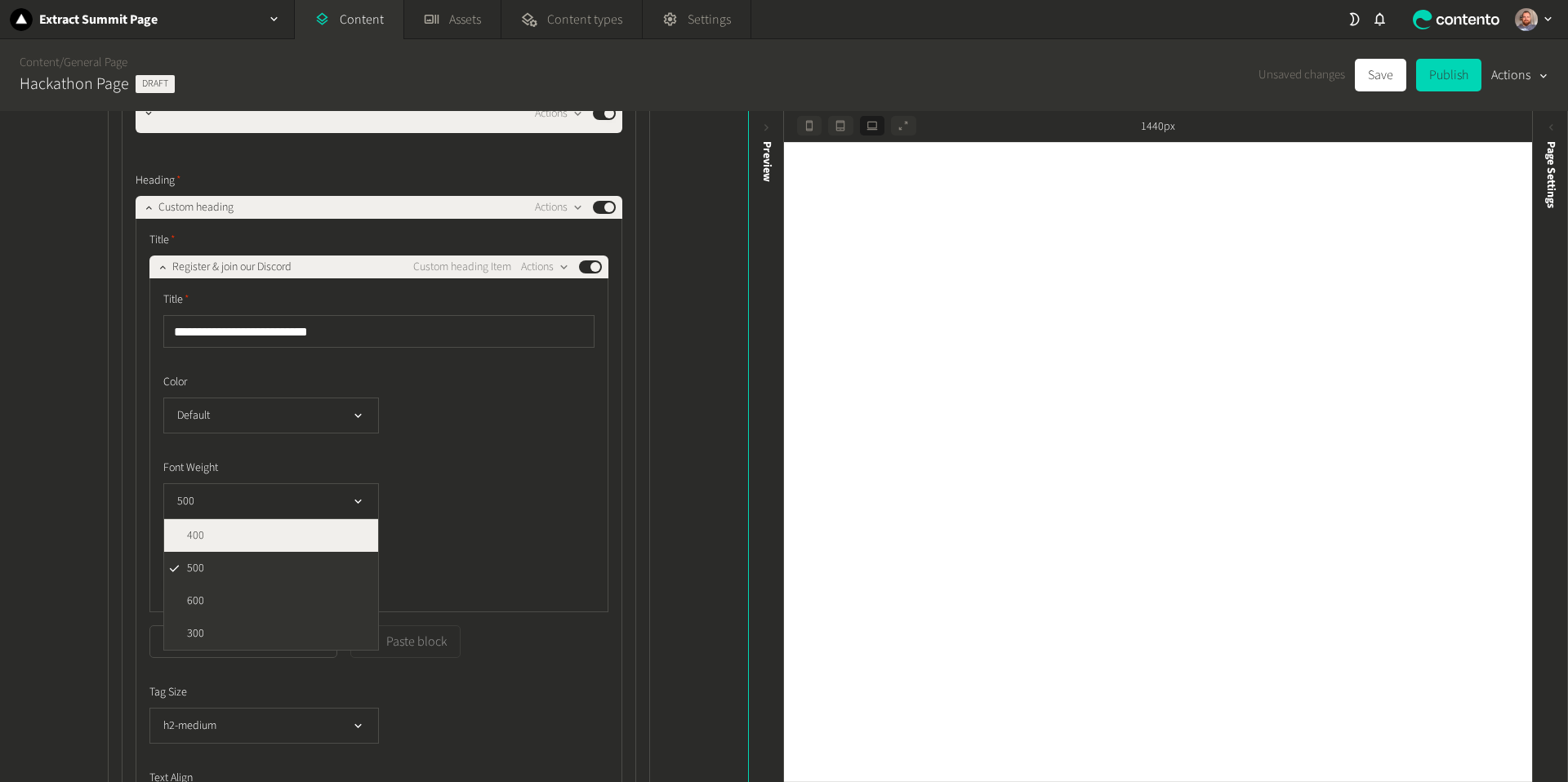click on "400" 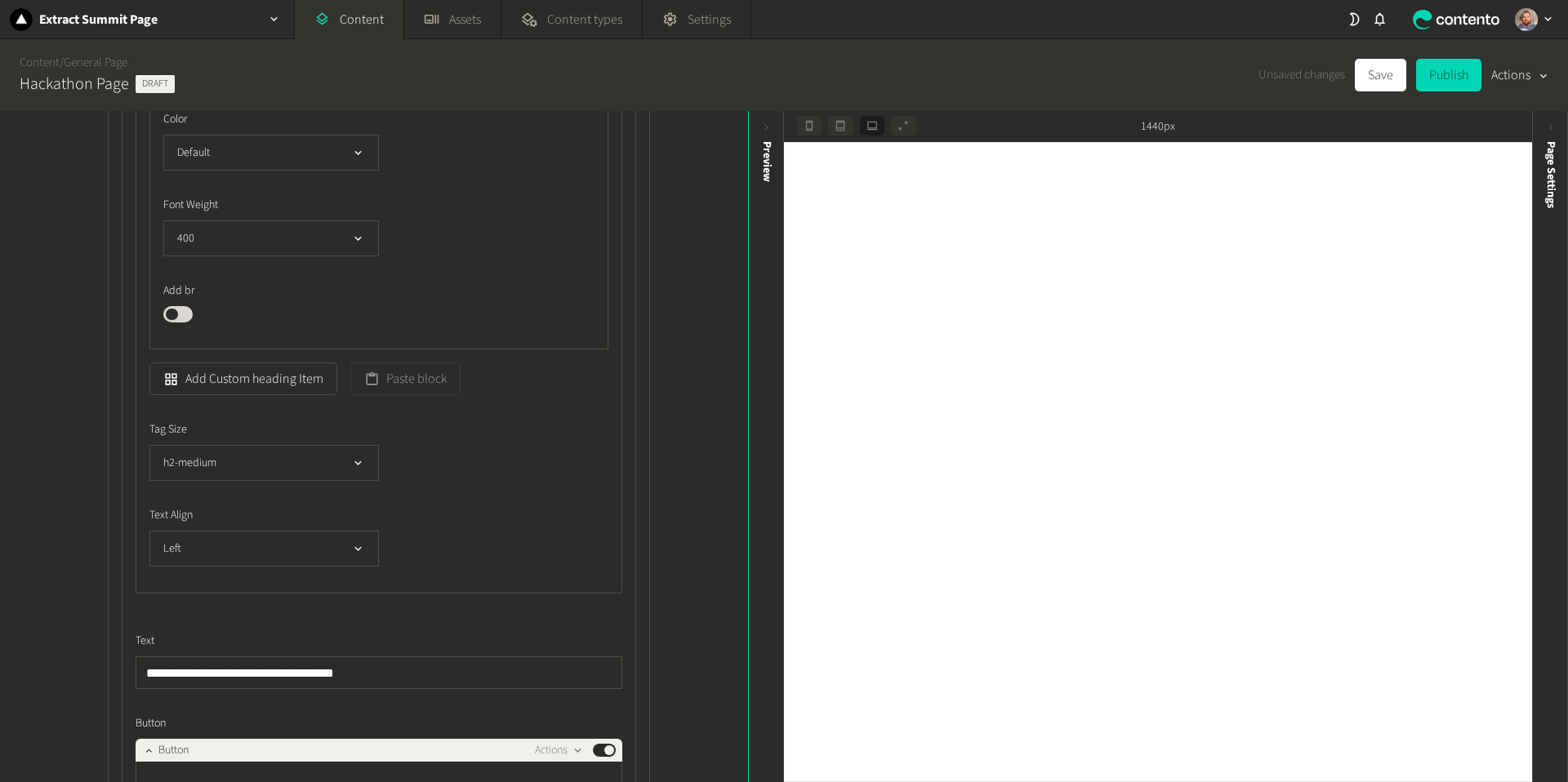 scroll, scrollTop: 1477, scrollLeft: 0, axis: vertical 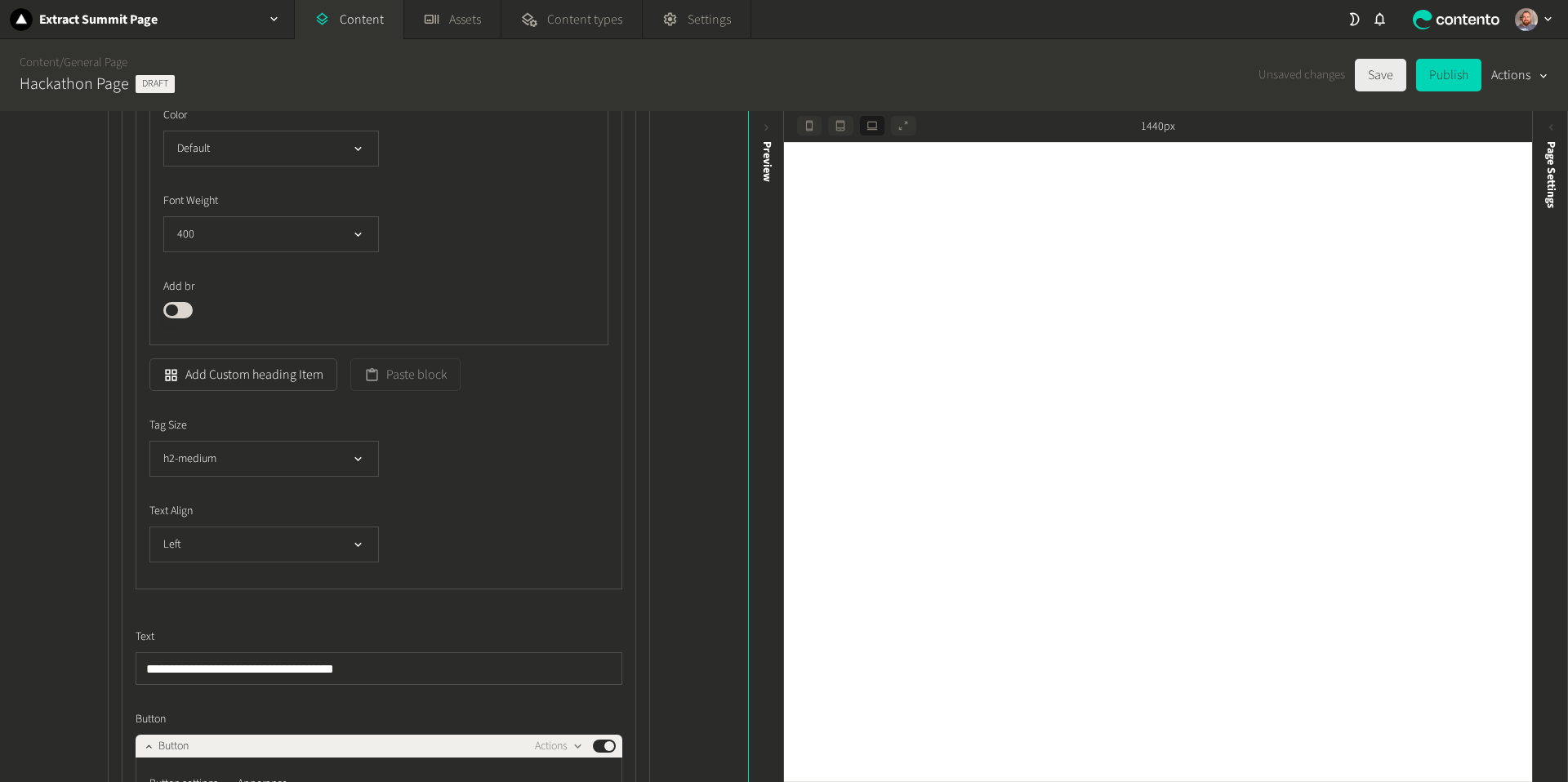 click on "Save" 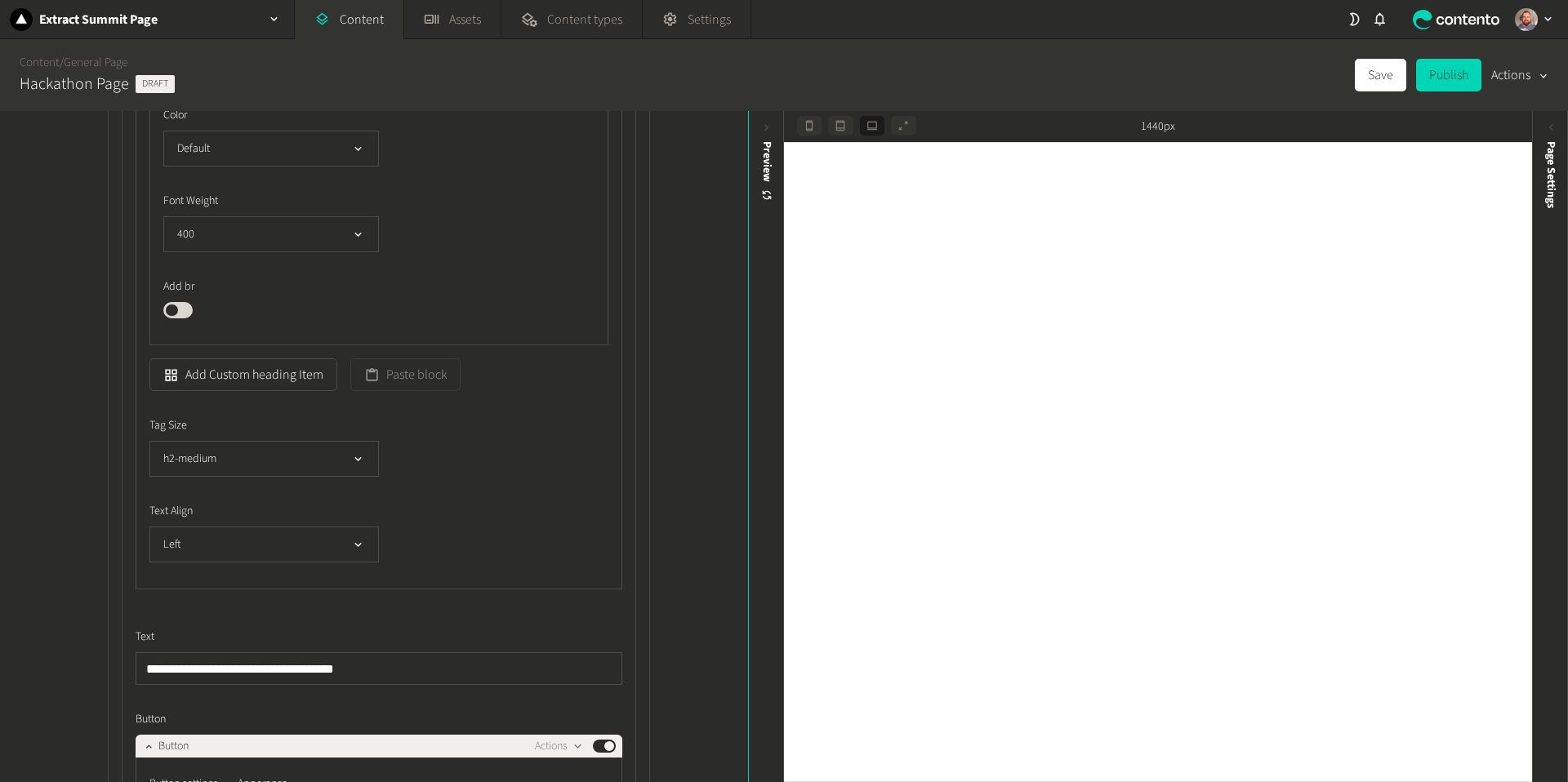 scroll, scrollTop: 1477, scrollLeft: 0, axis: vertical 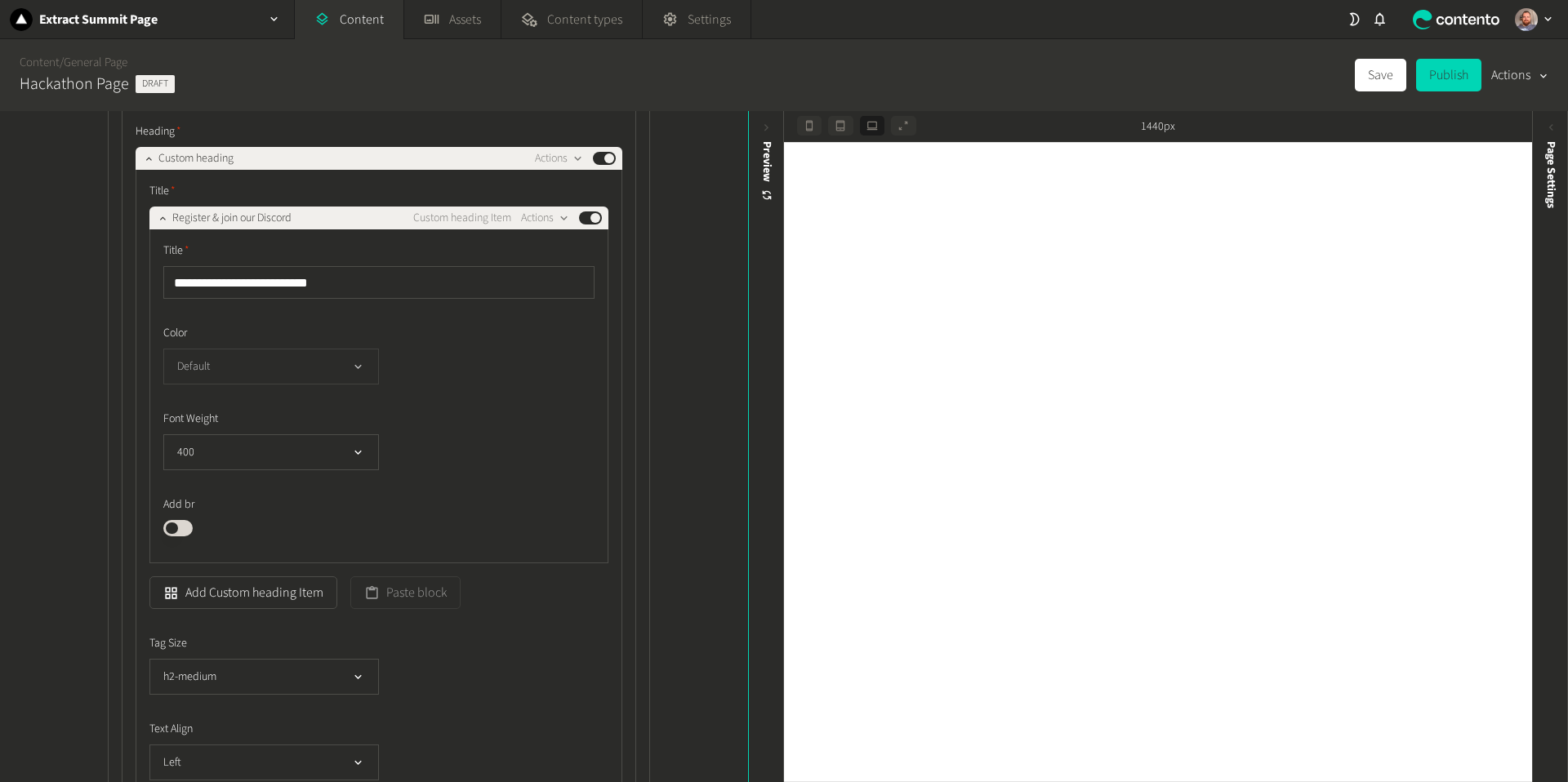 click 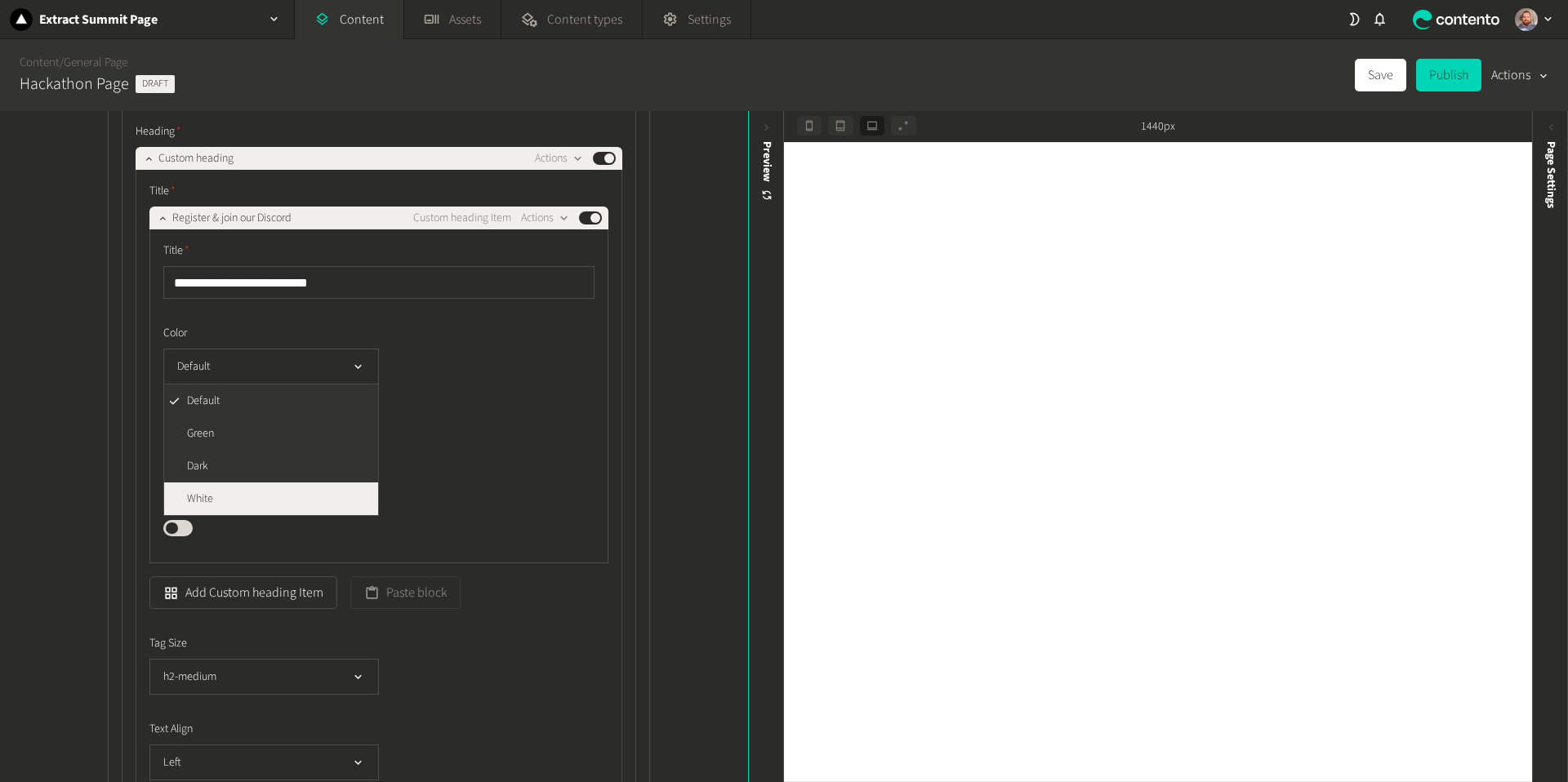 click on "White" 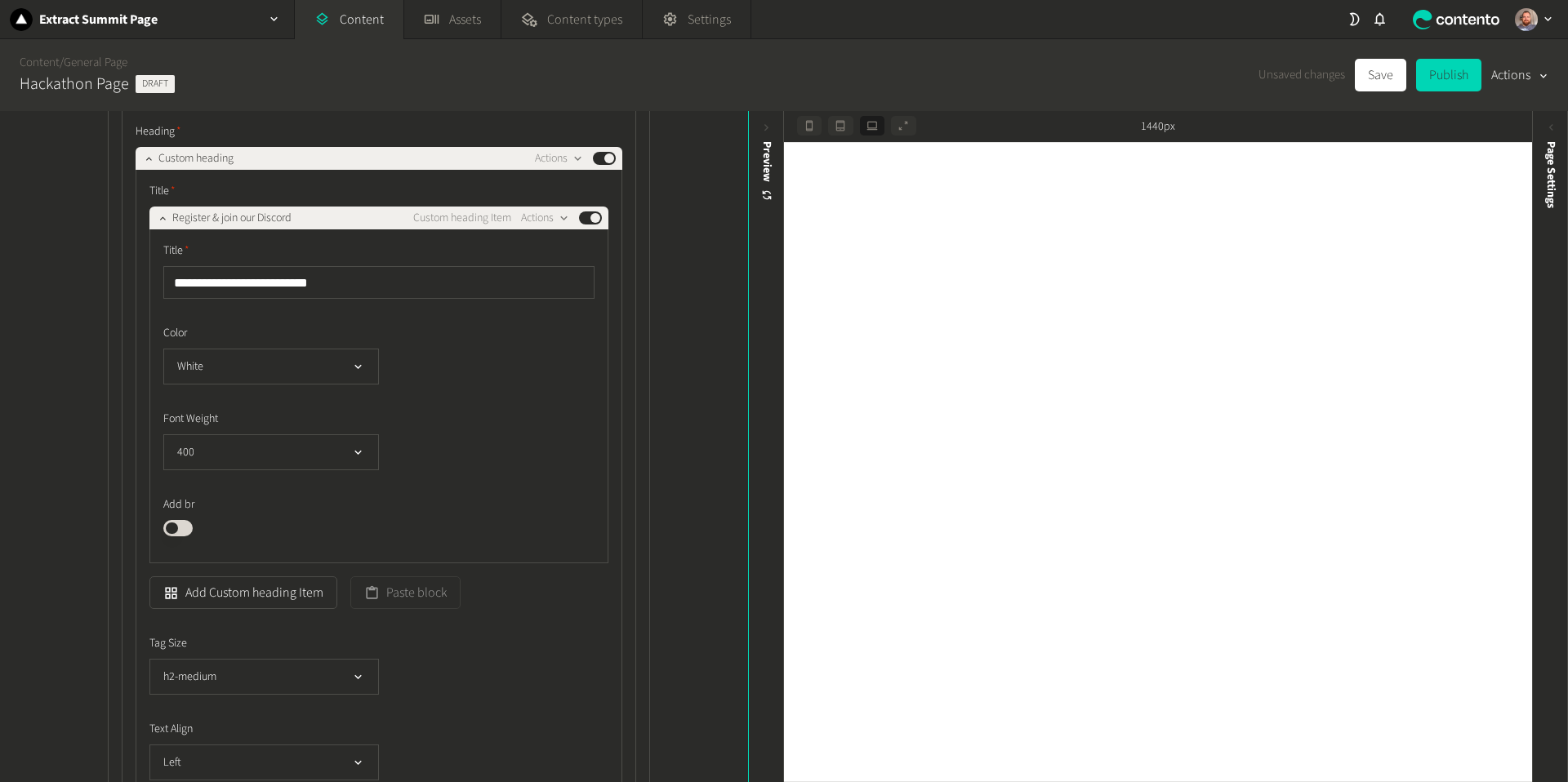 scroll, scrollTop: 1276, scrollLeft: 0, axis: vertical 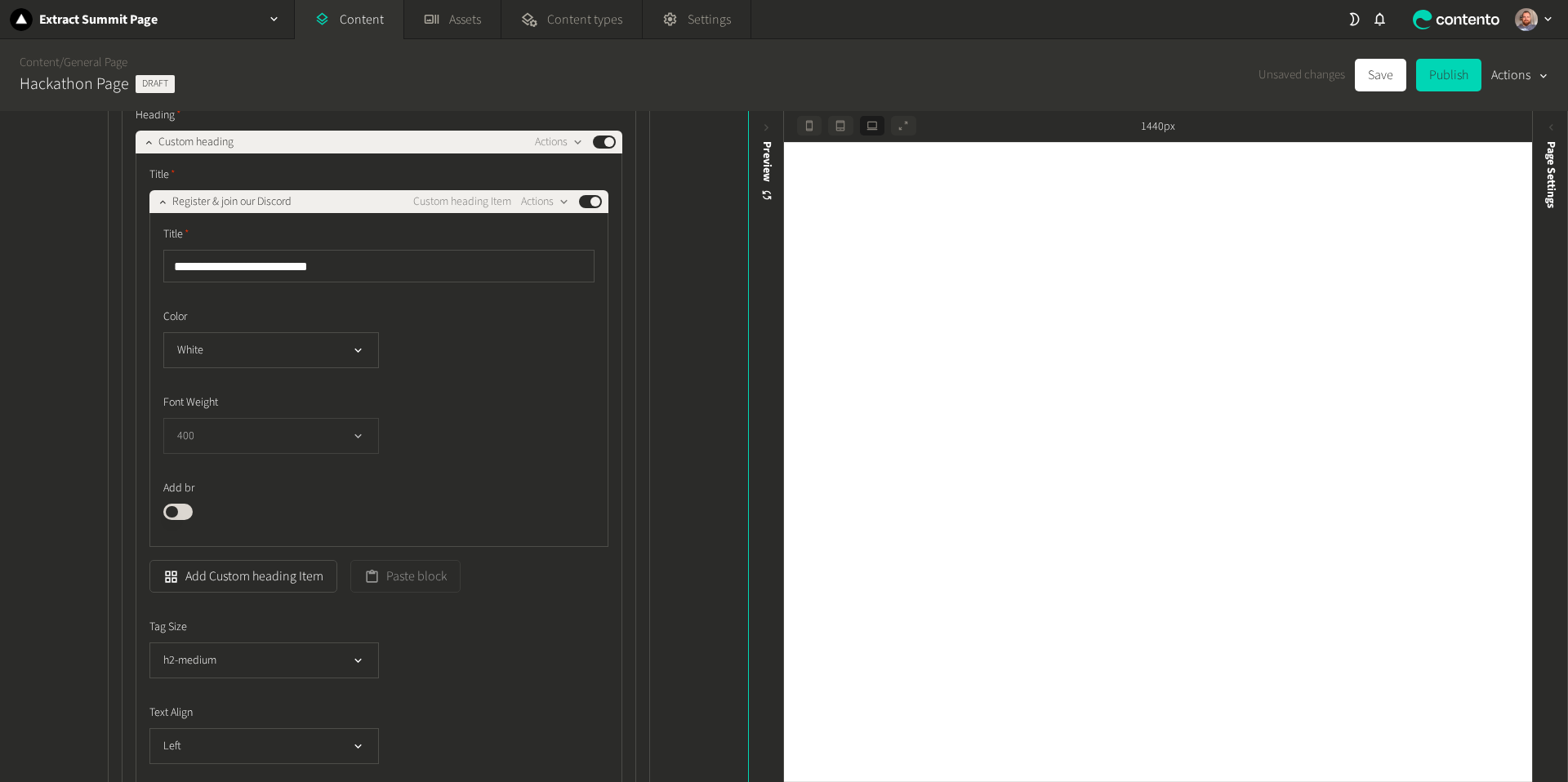 click 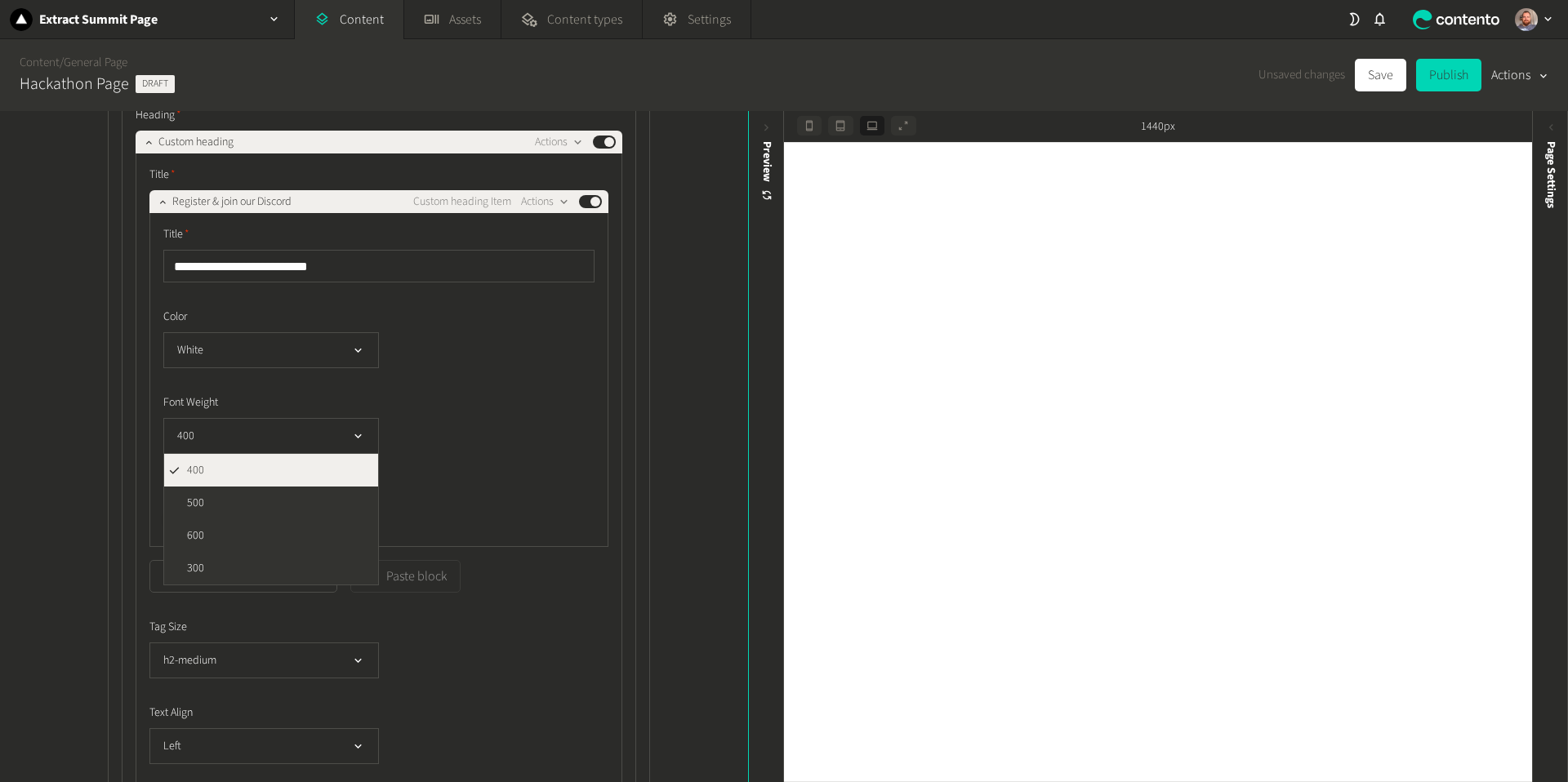 click on "400" 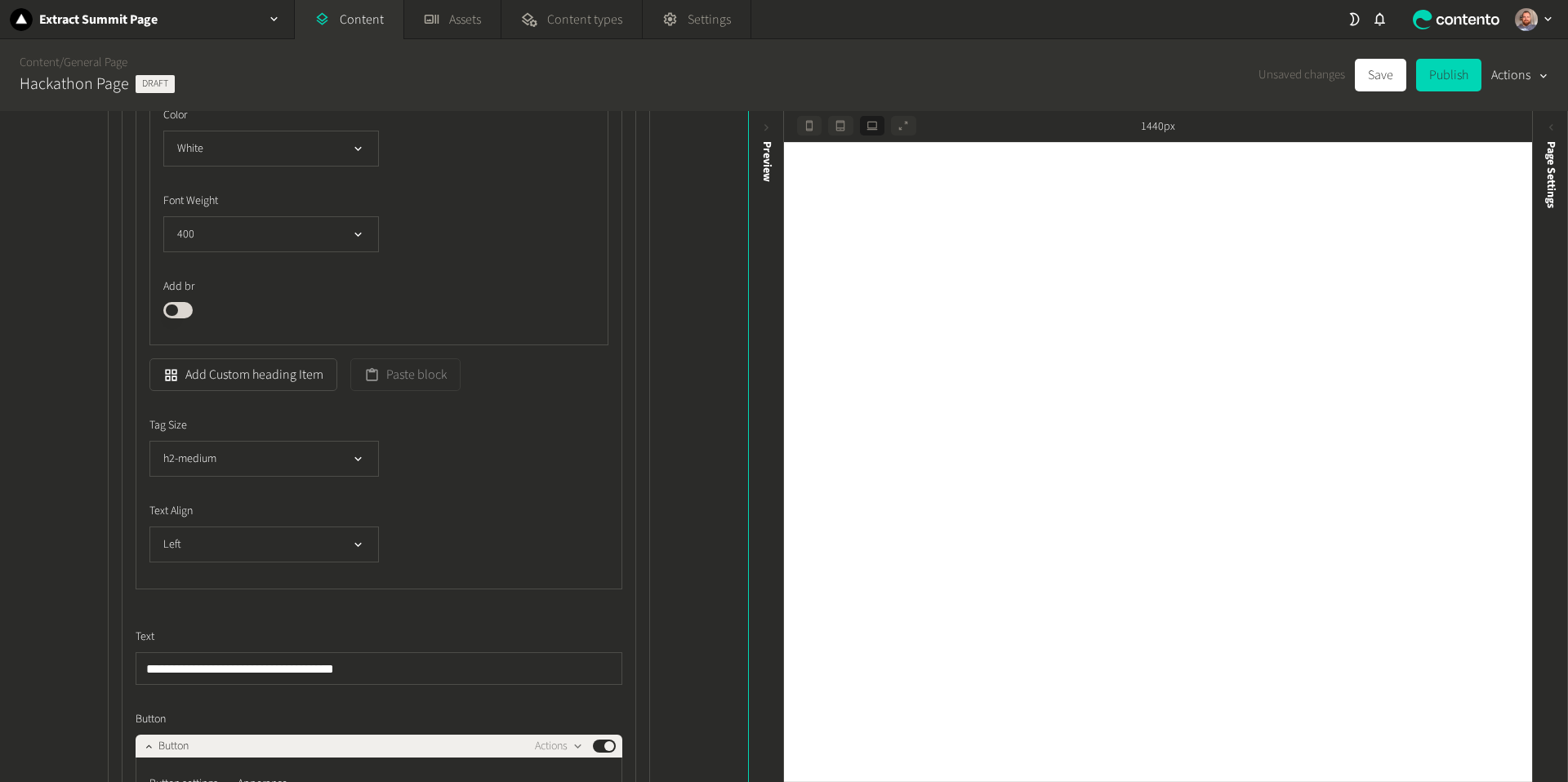 scroll, scrollTop: 1481, scrollLeft: 0, axis: vertical 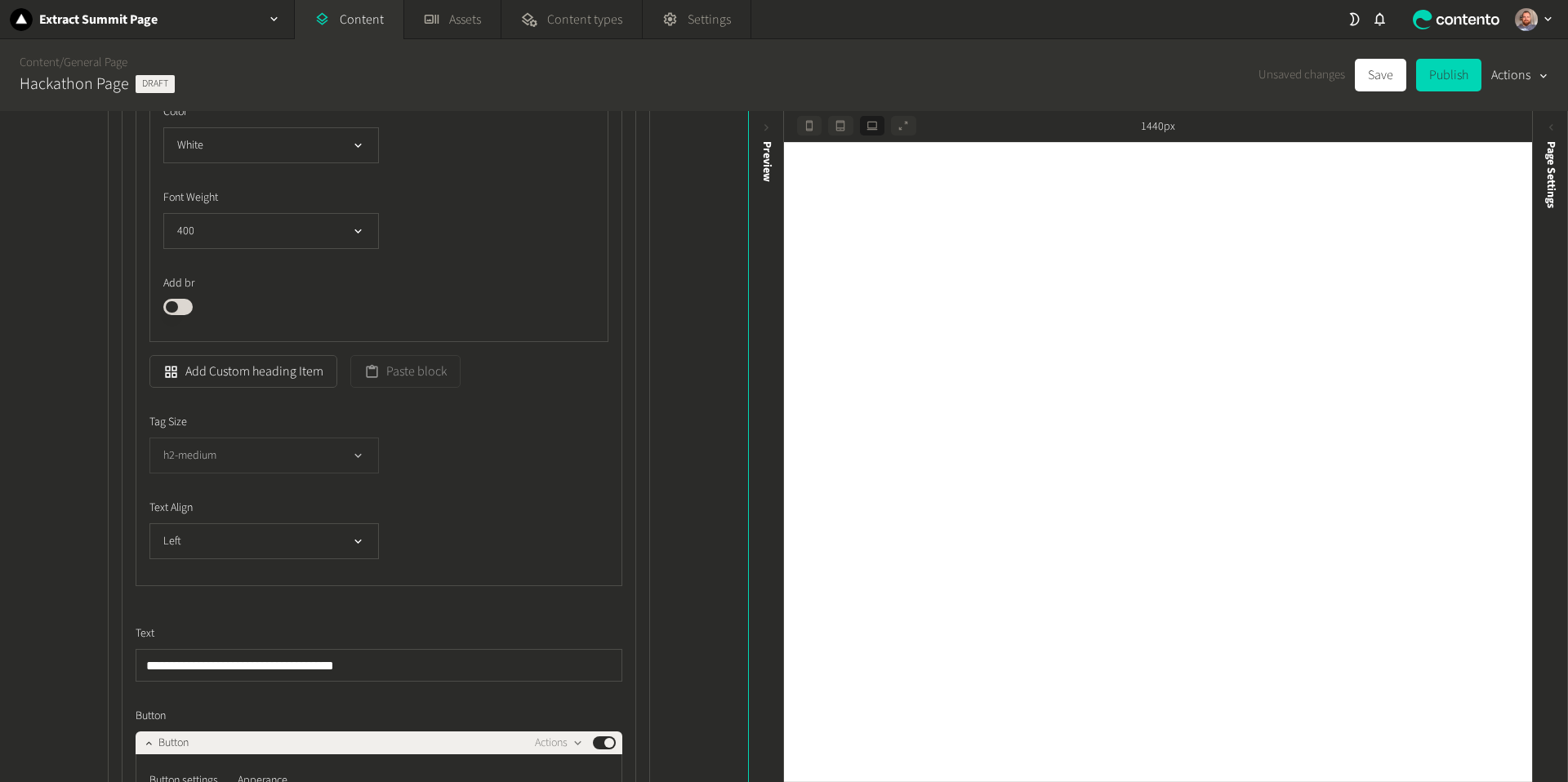 click 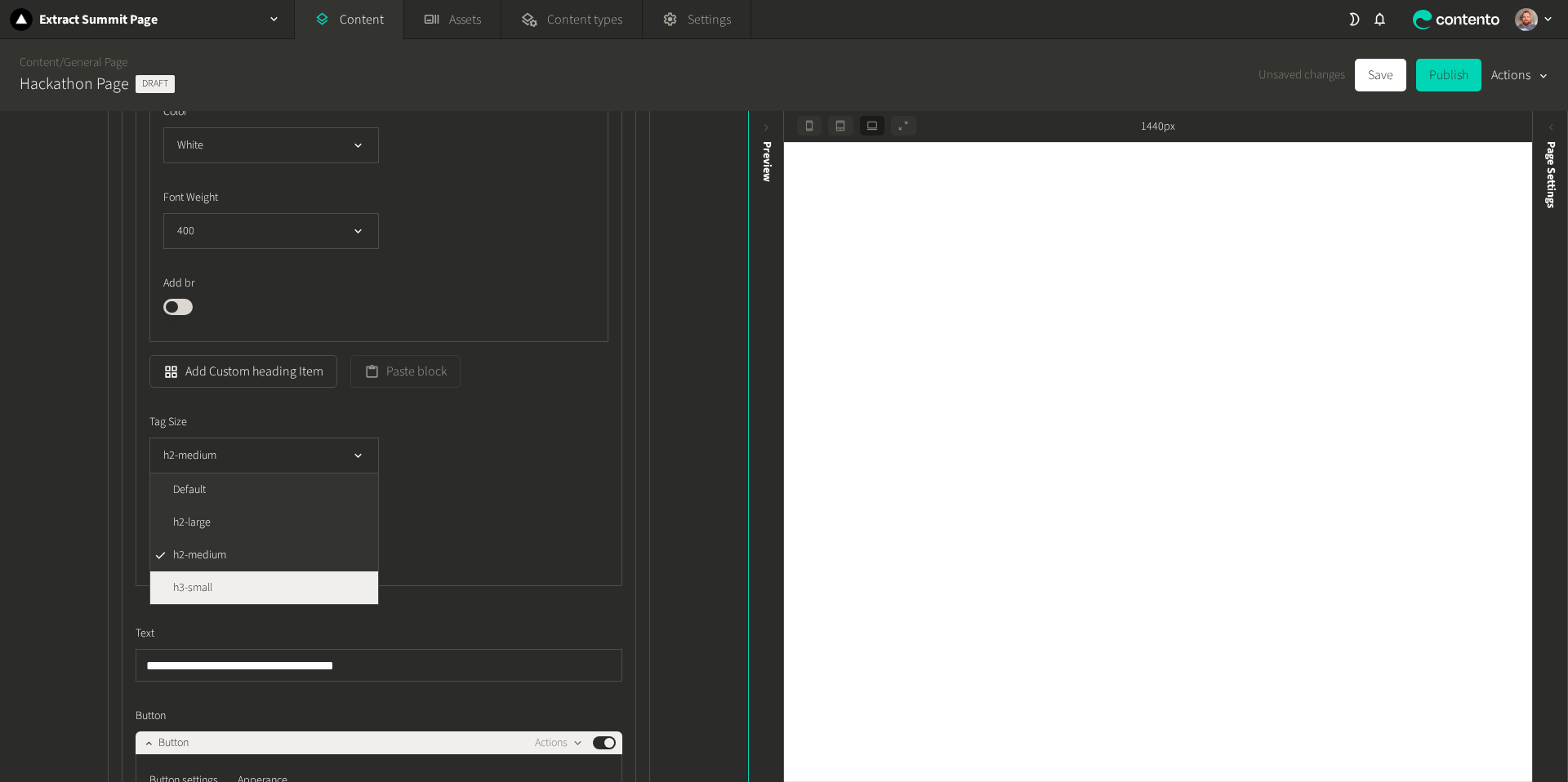 click on "h3-small" 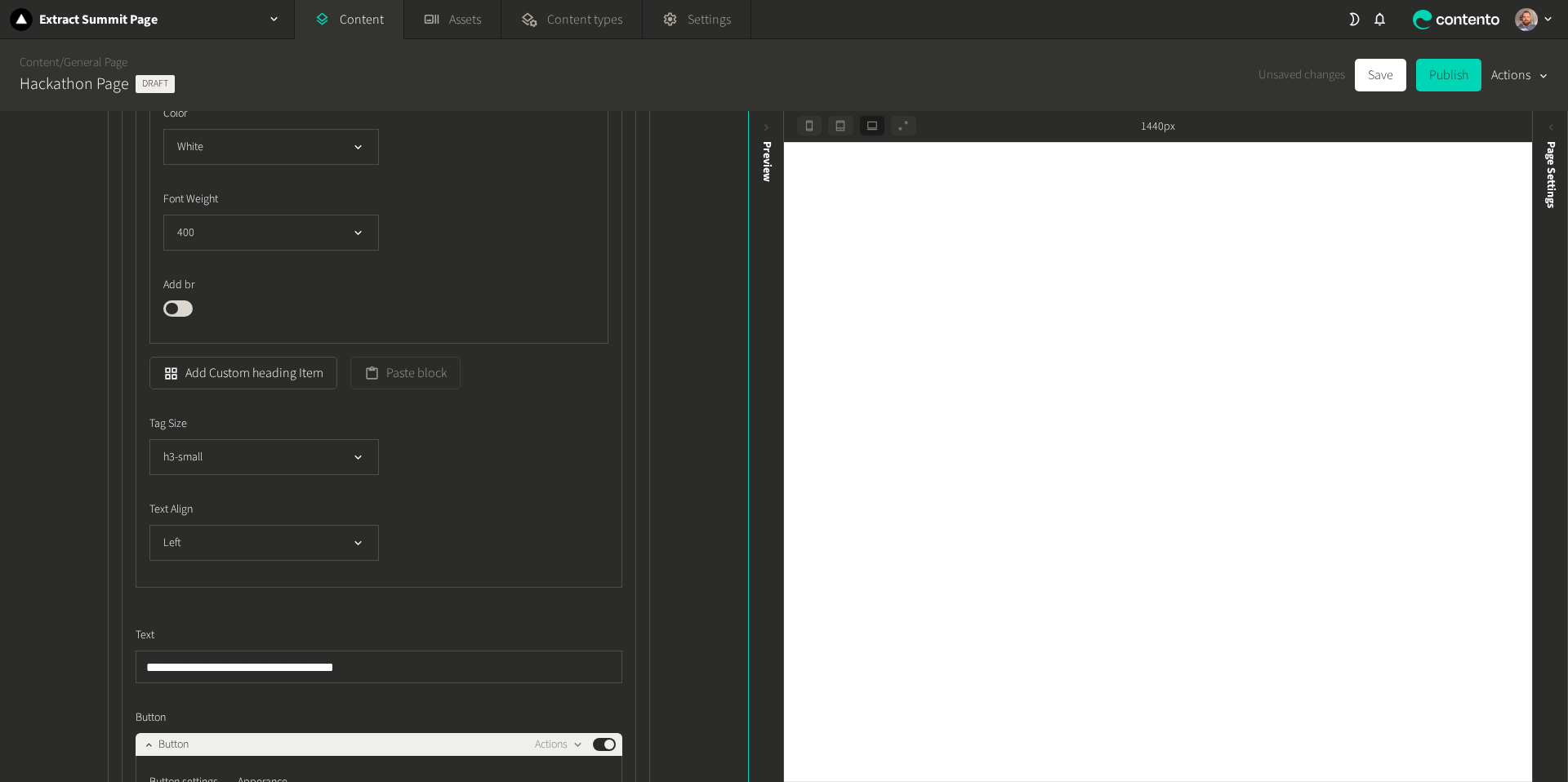 scroll, scrollTop: 1477, scrollLeft: 0, axis: vertical 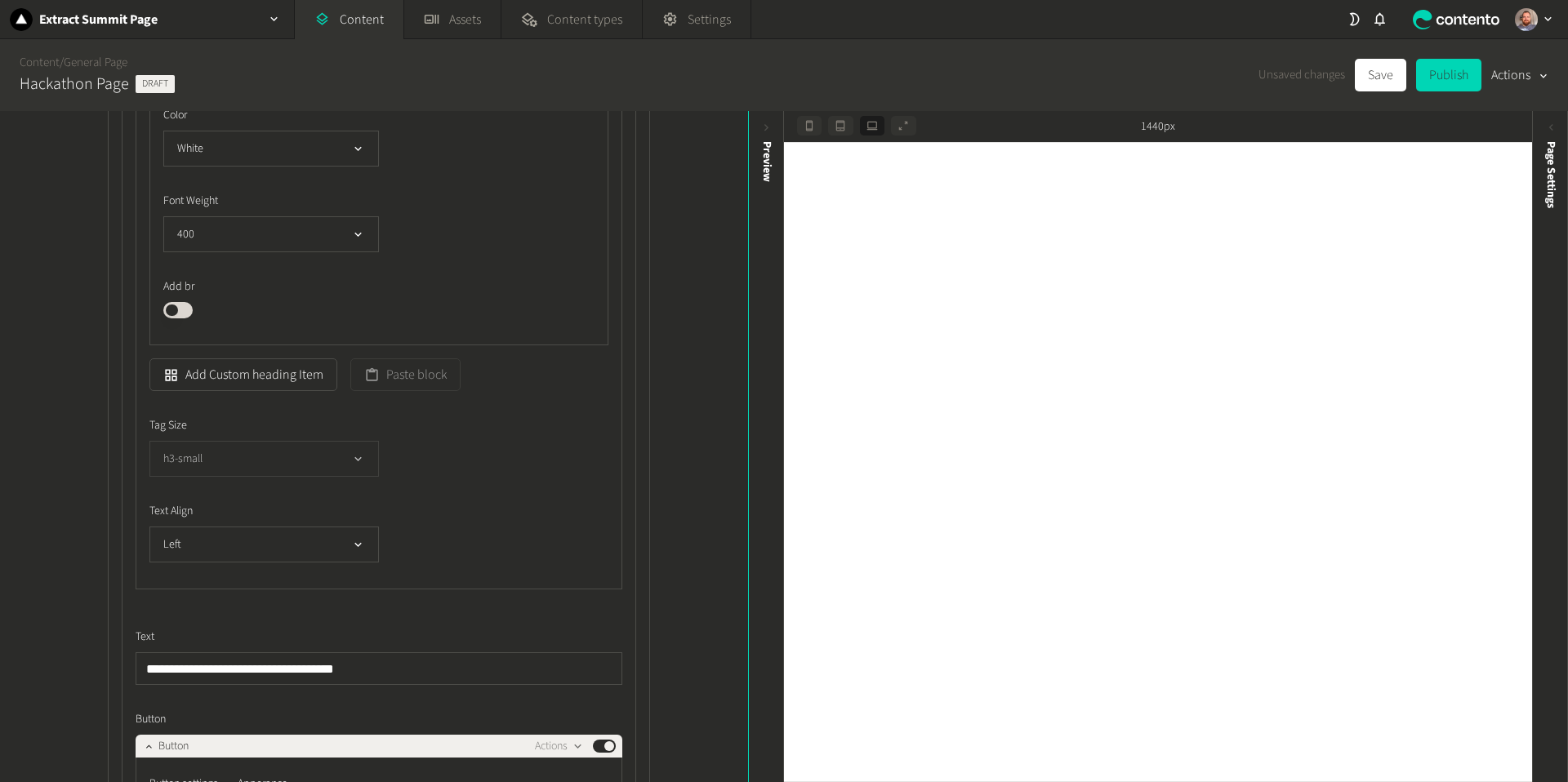 click on "h3-small" 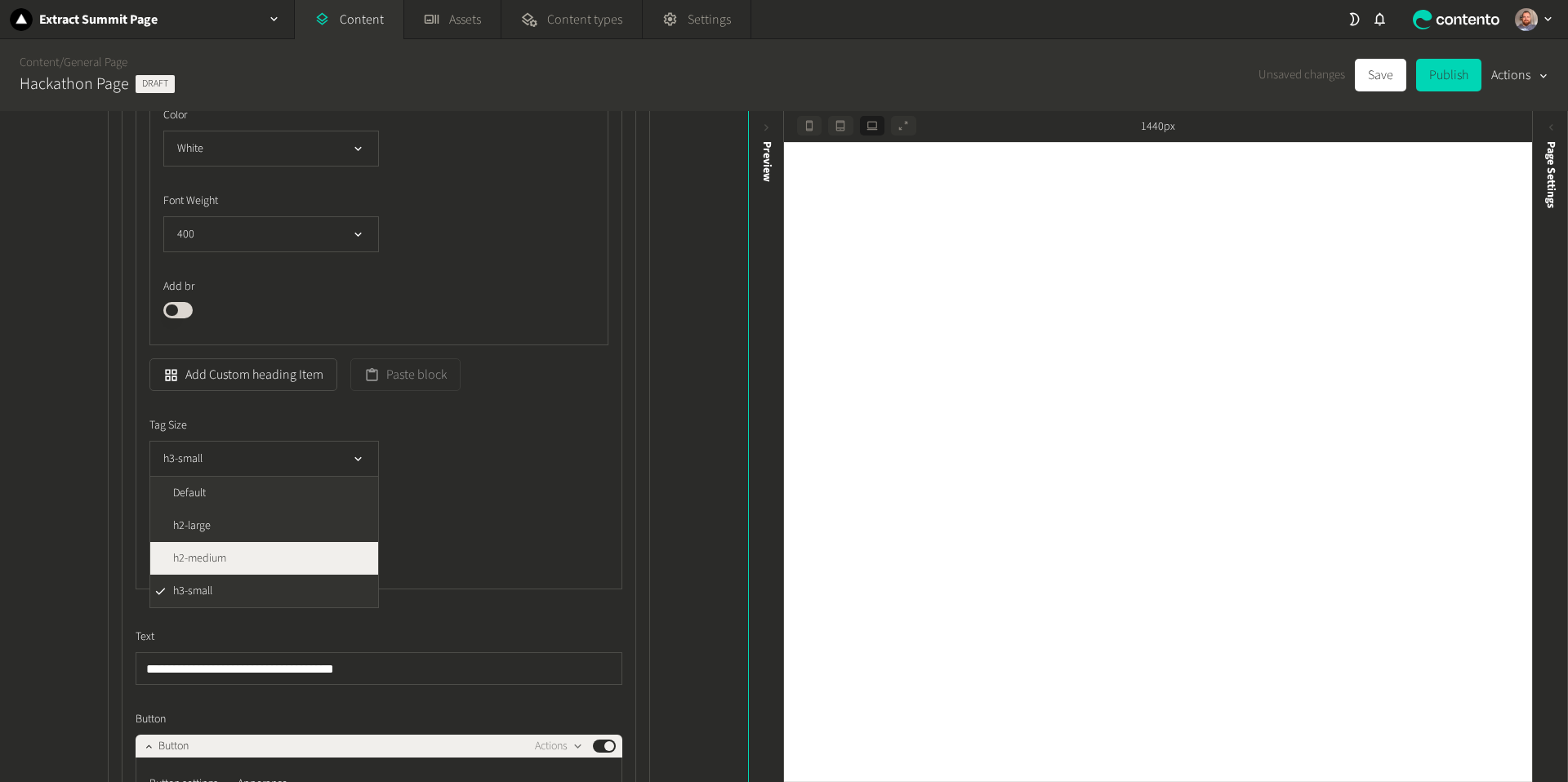 click on "h2-medium" 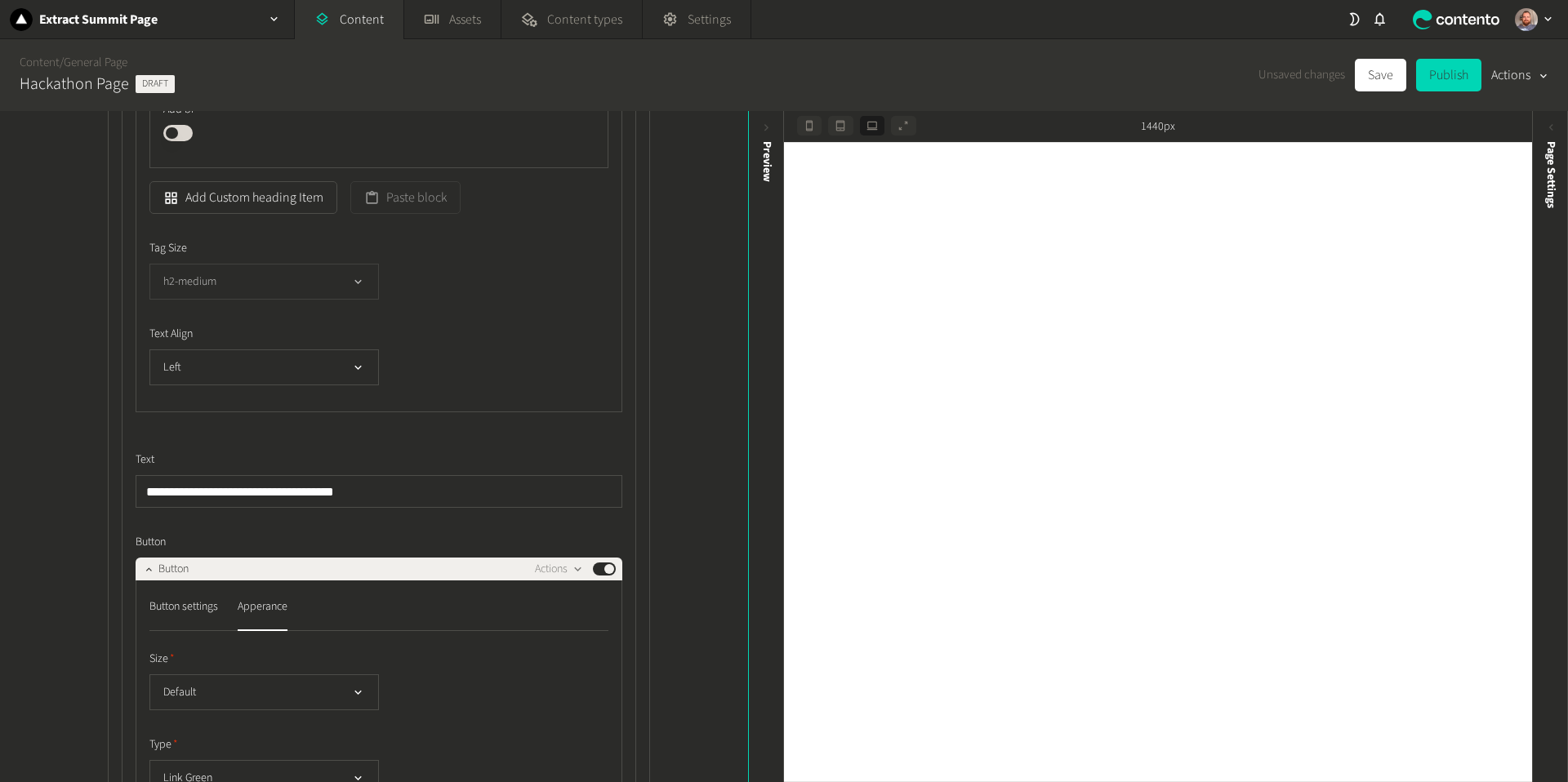 scroll, scrollTop: 1637, scrollLeft: 0, axis: vertical 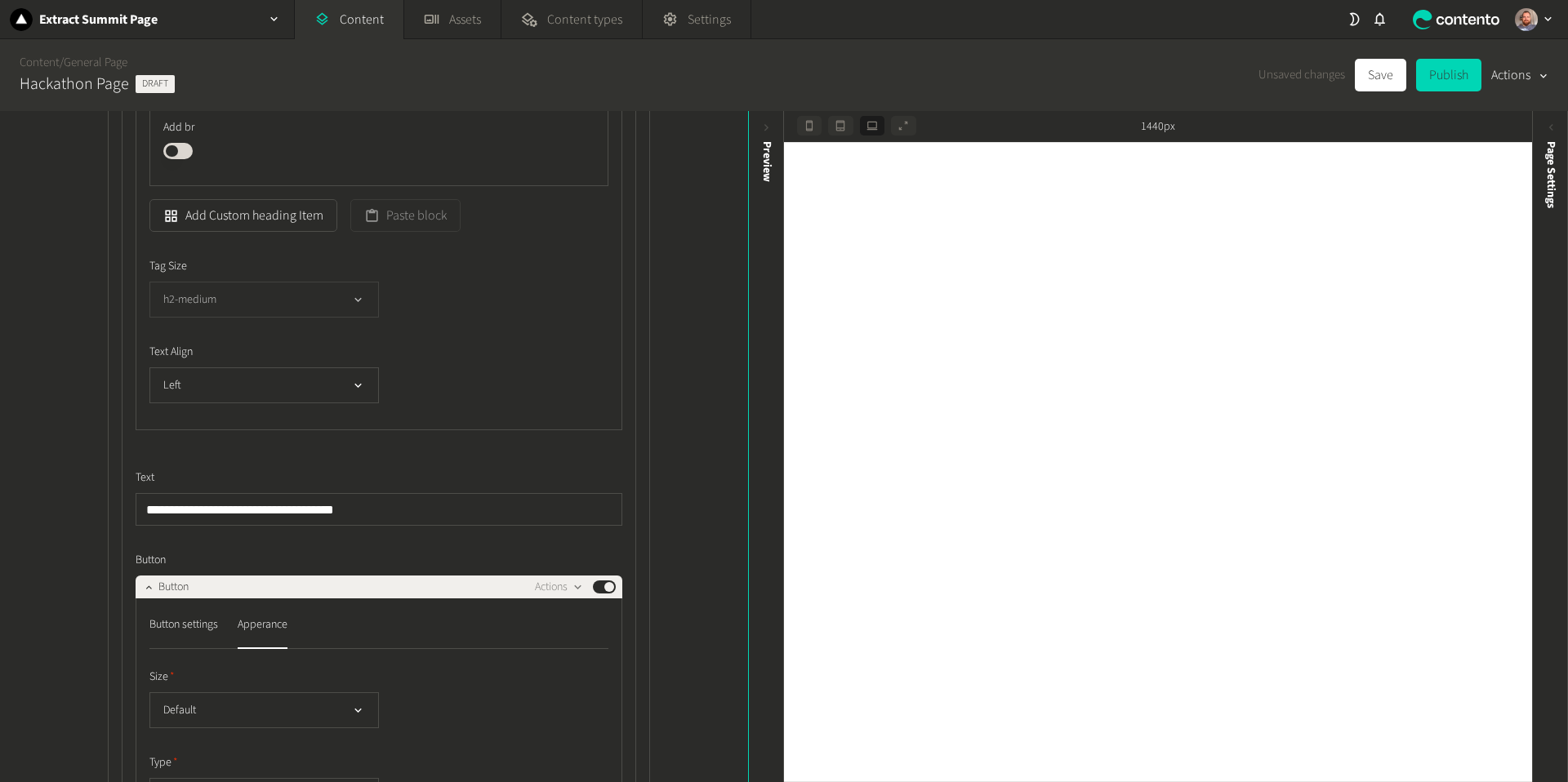 click on "h2-medium" 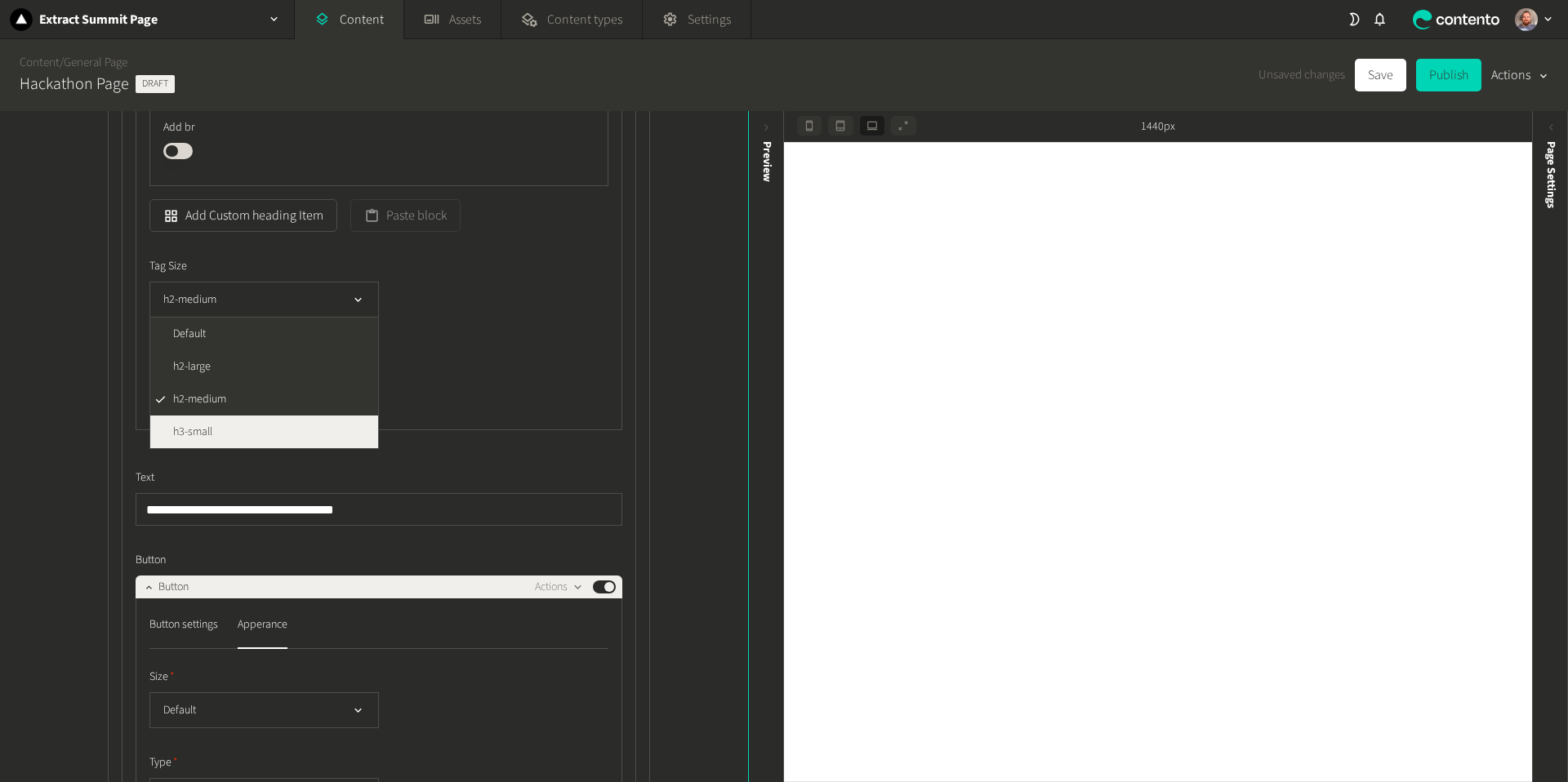click on "h3-small" 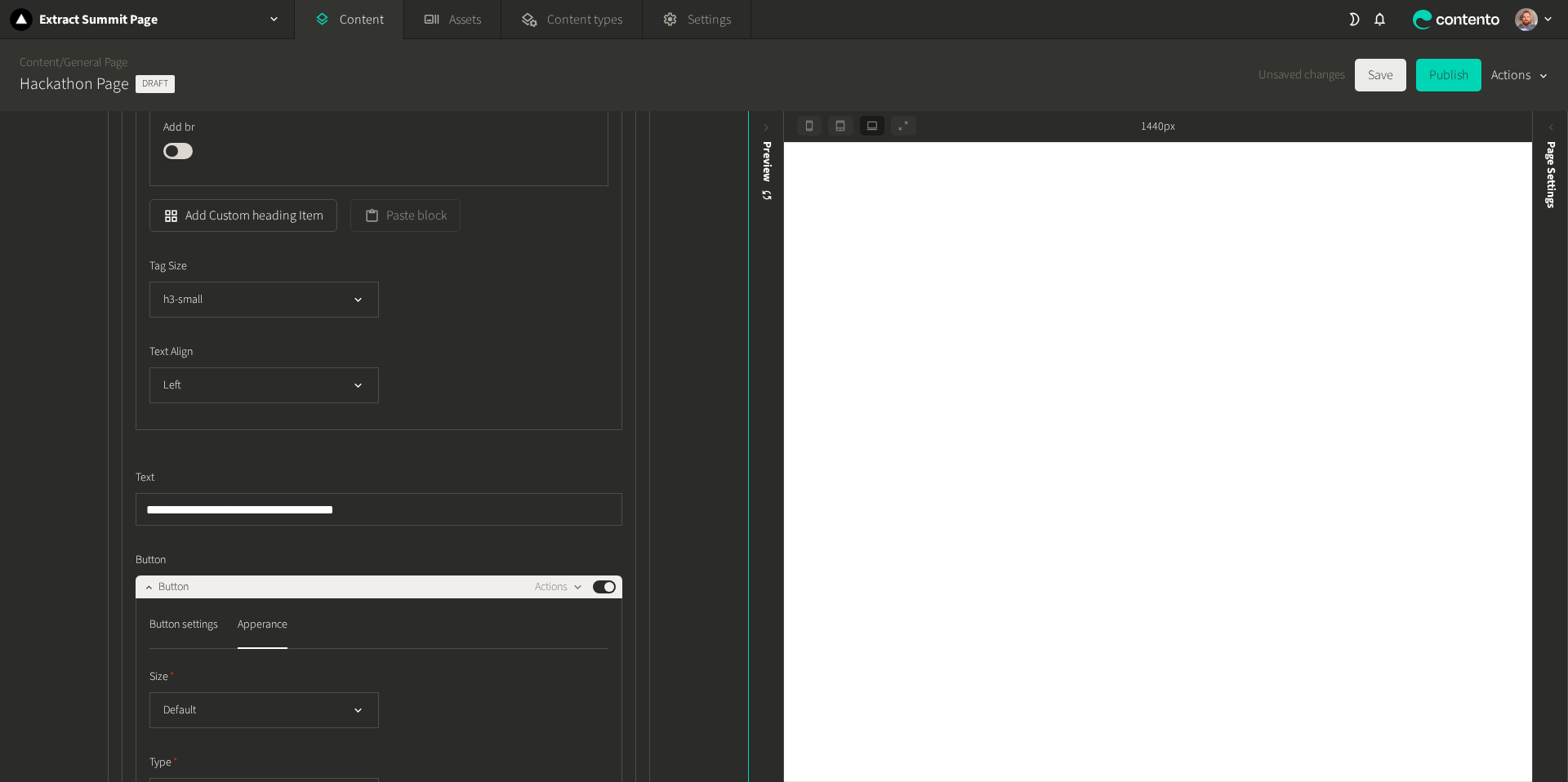 click on "Save" 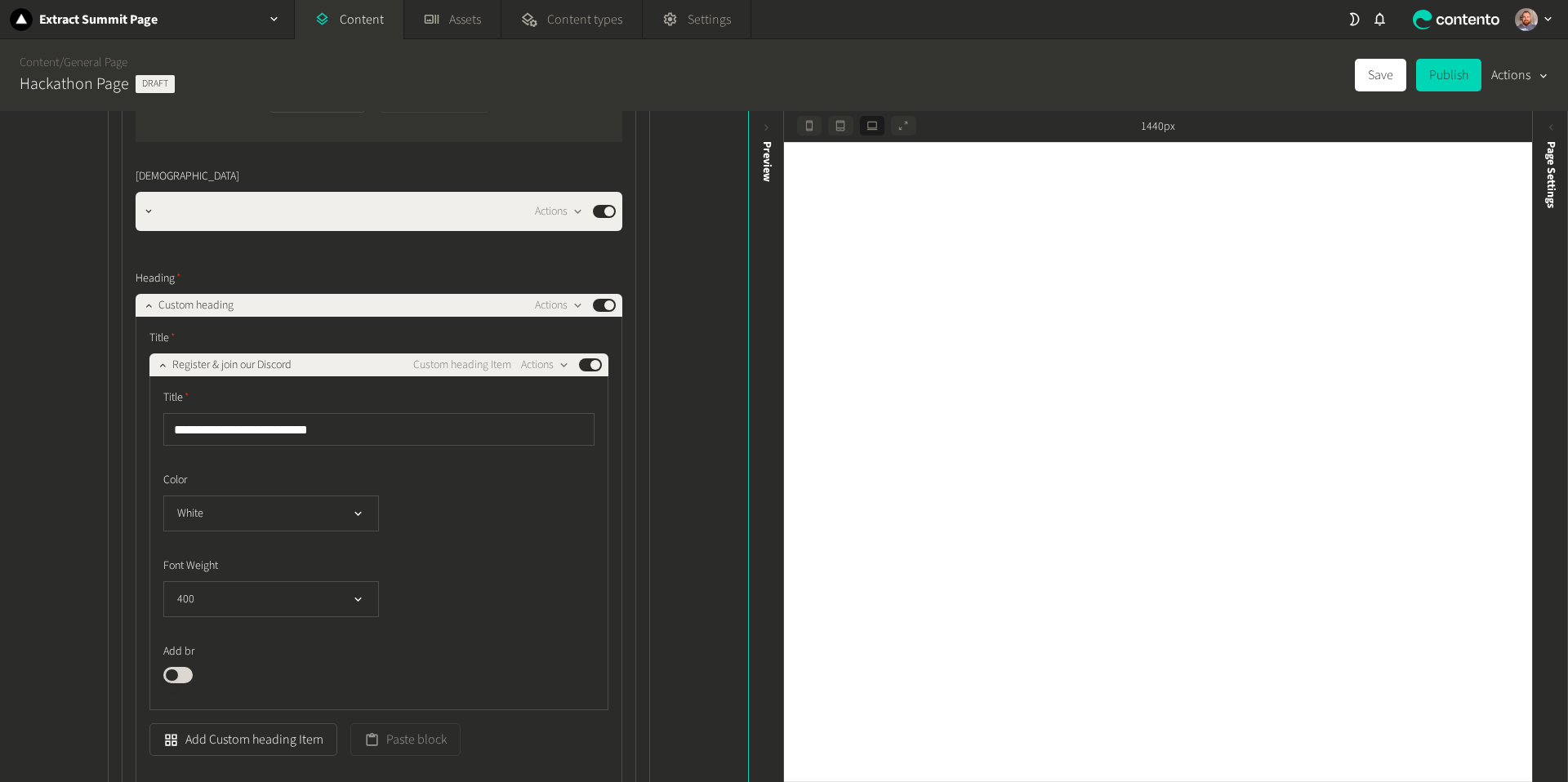 scroll, scrollTop: 1092, scrollLeft: 0, axis: vertical 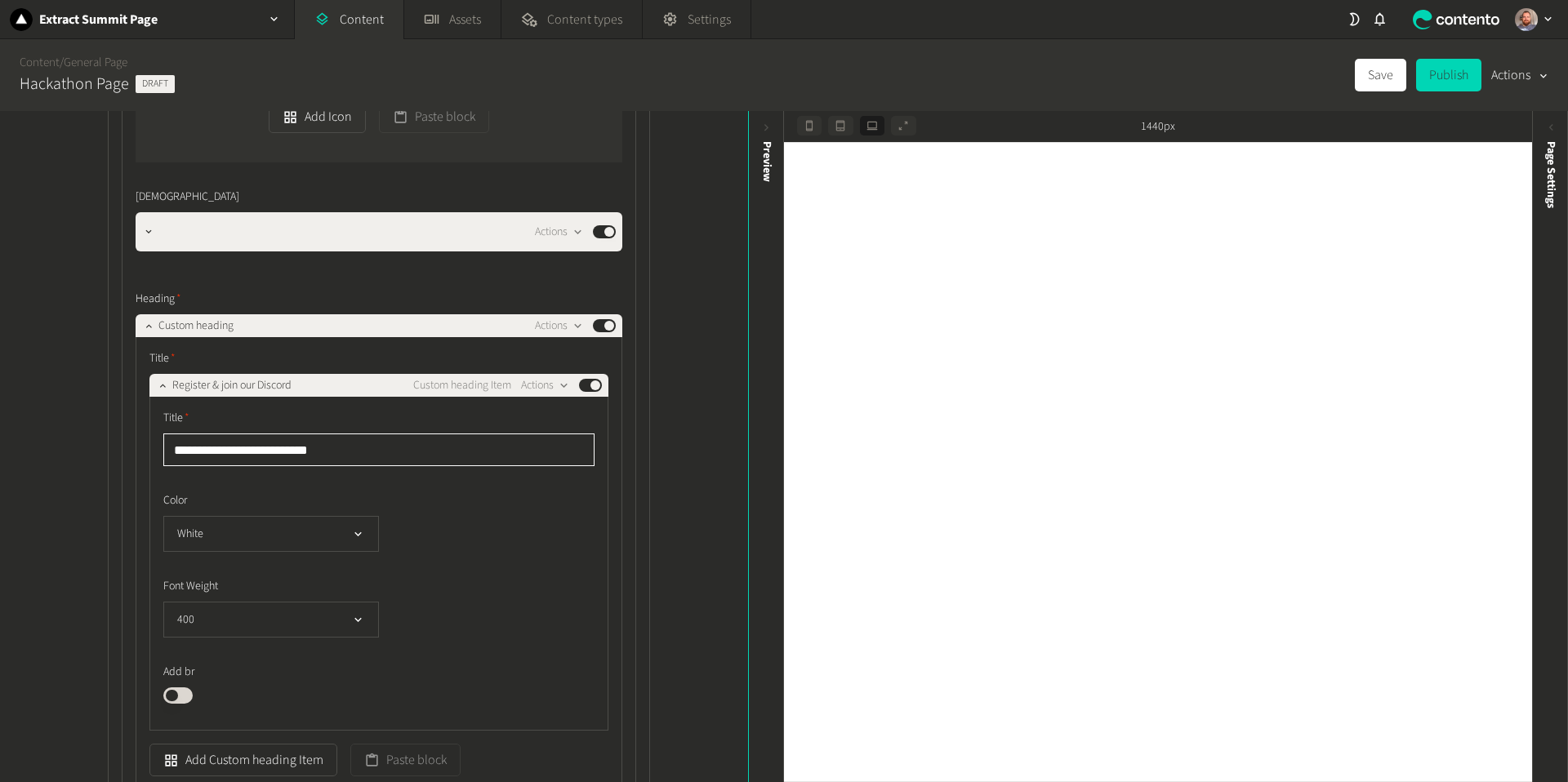 click on "**********" 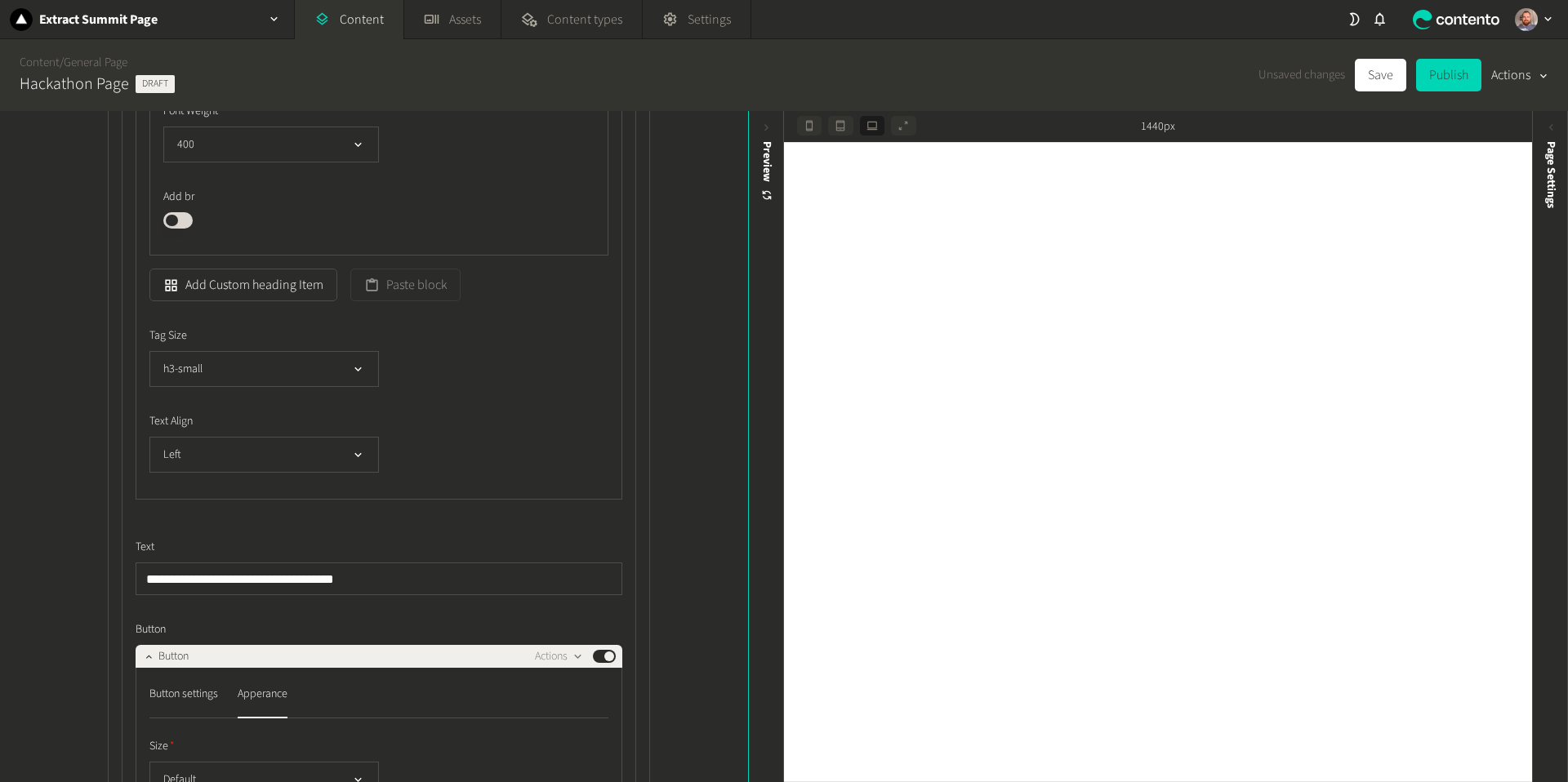 scroll, scrollTop: 1695, scrollLeft: 0, axis: vertical 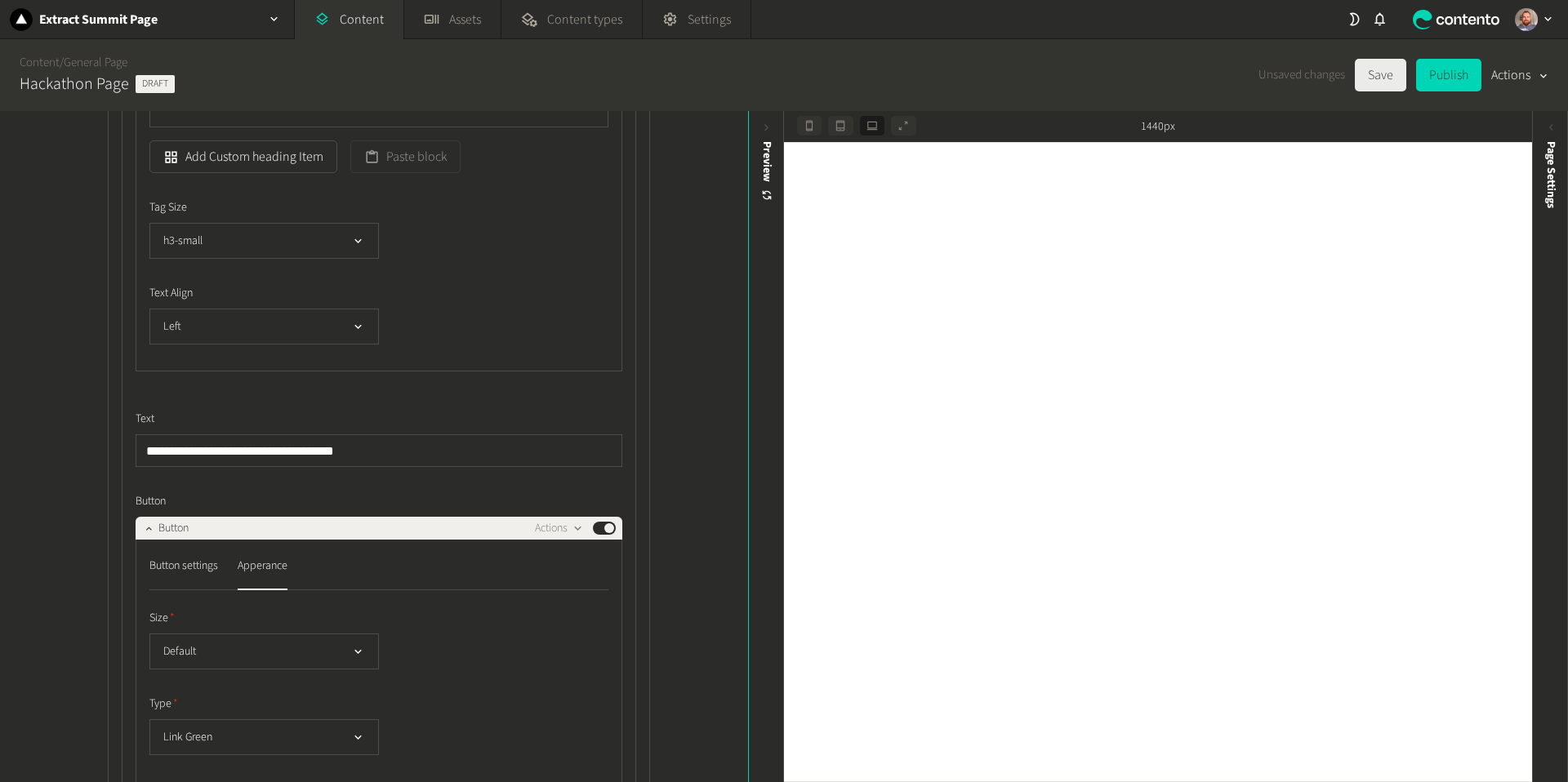 type on "**********" 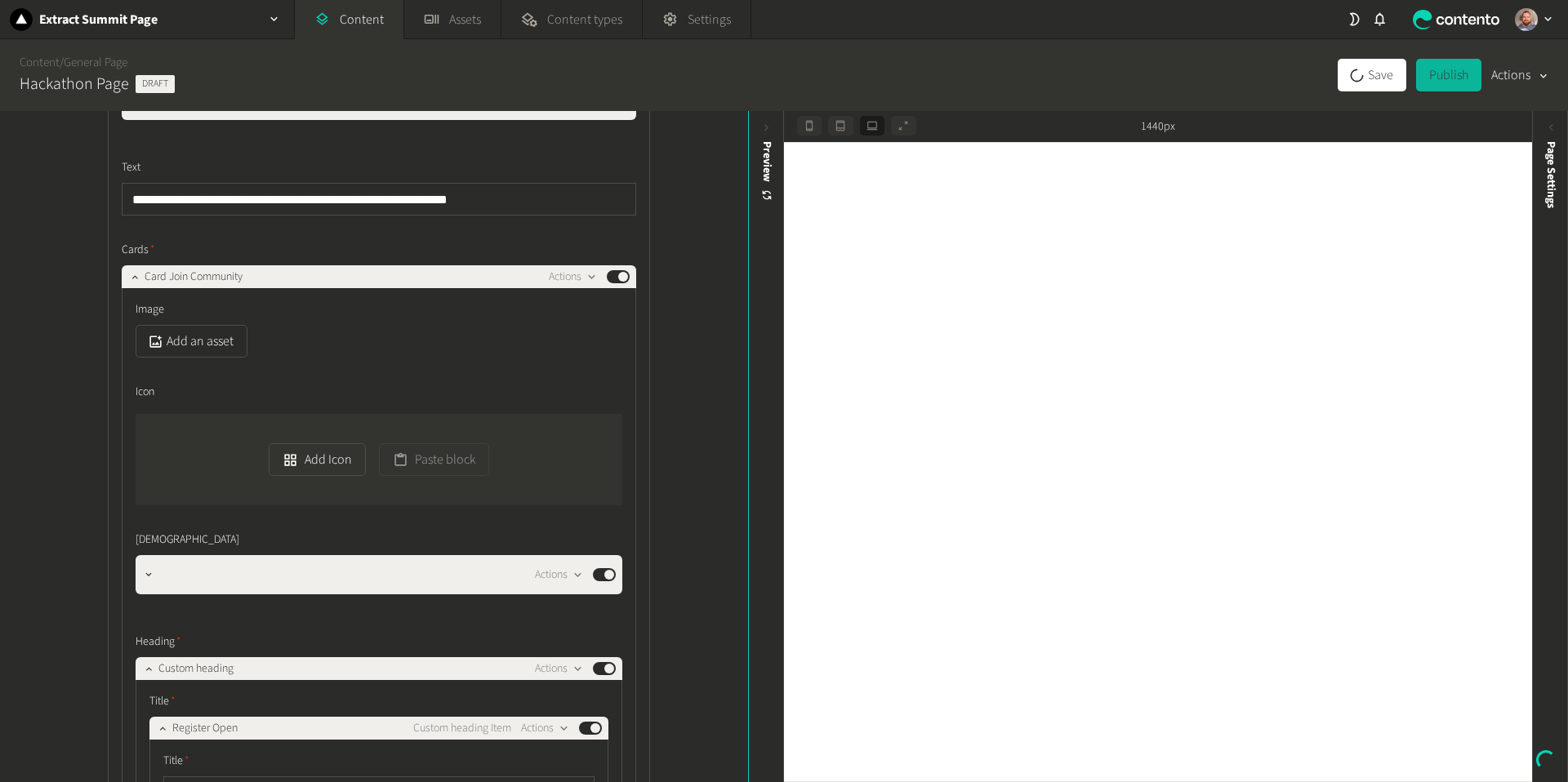 scroll, scrollTop: 665, scrollLeft: 0, axis: vertical 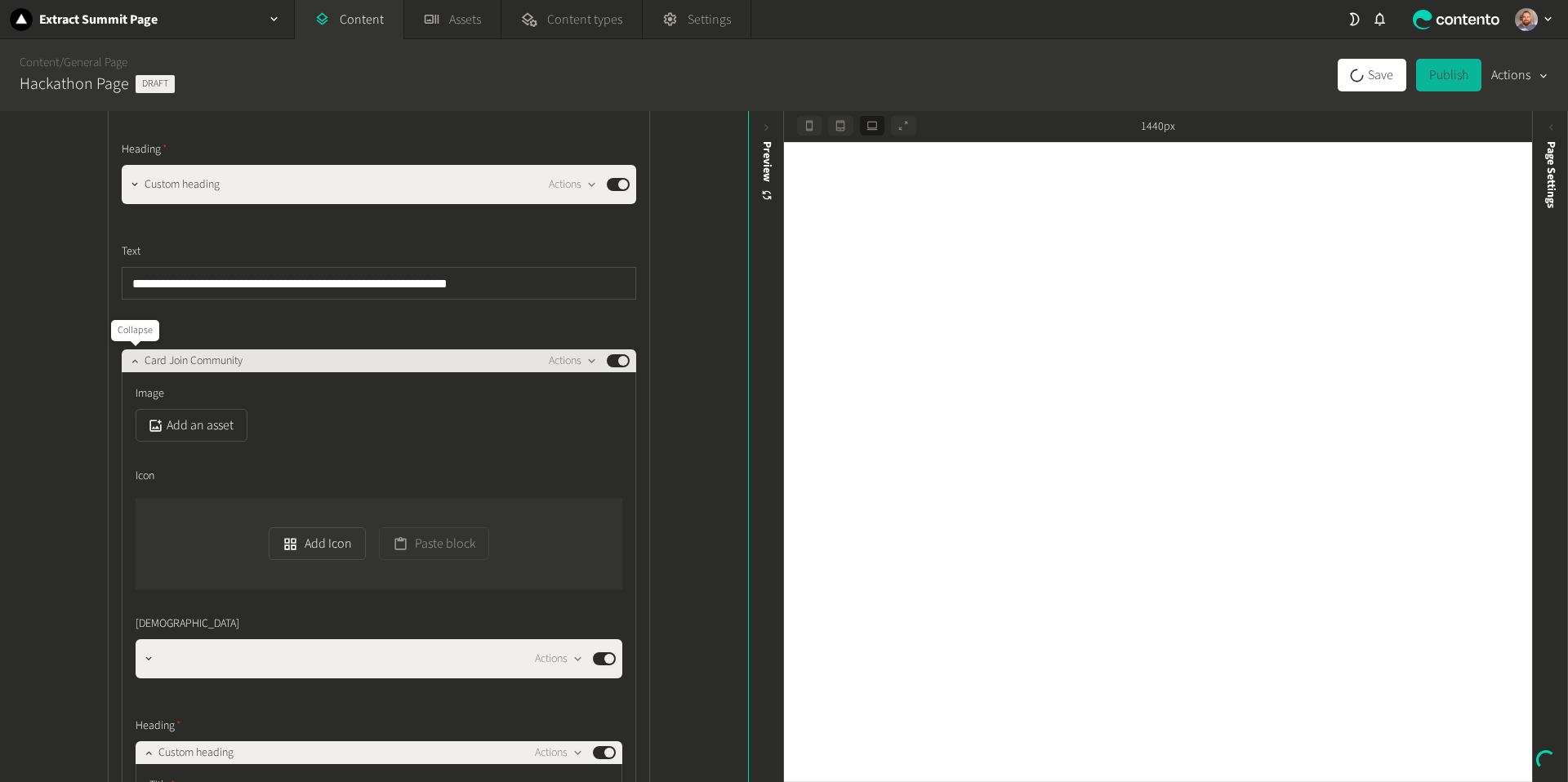 click 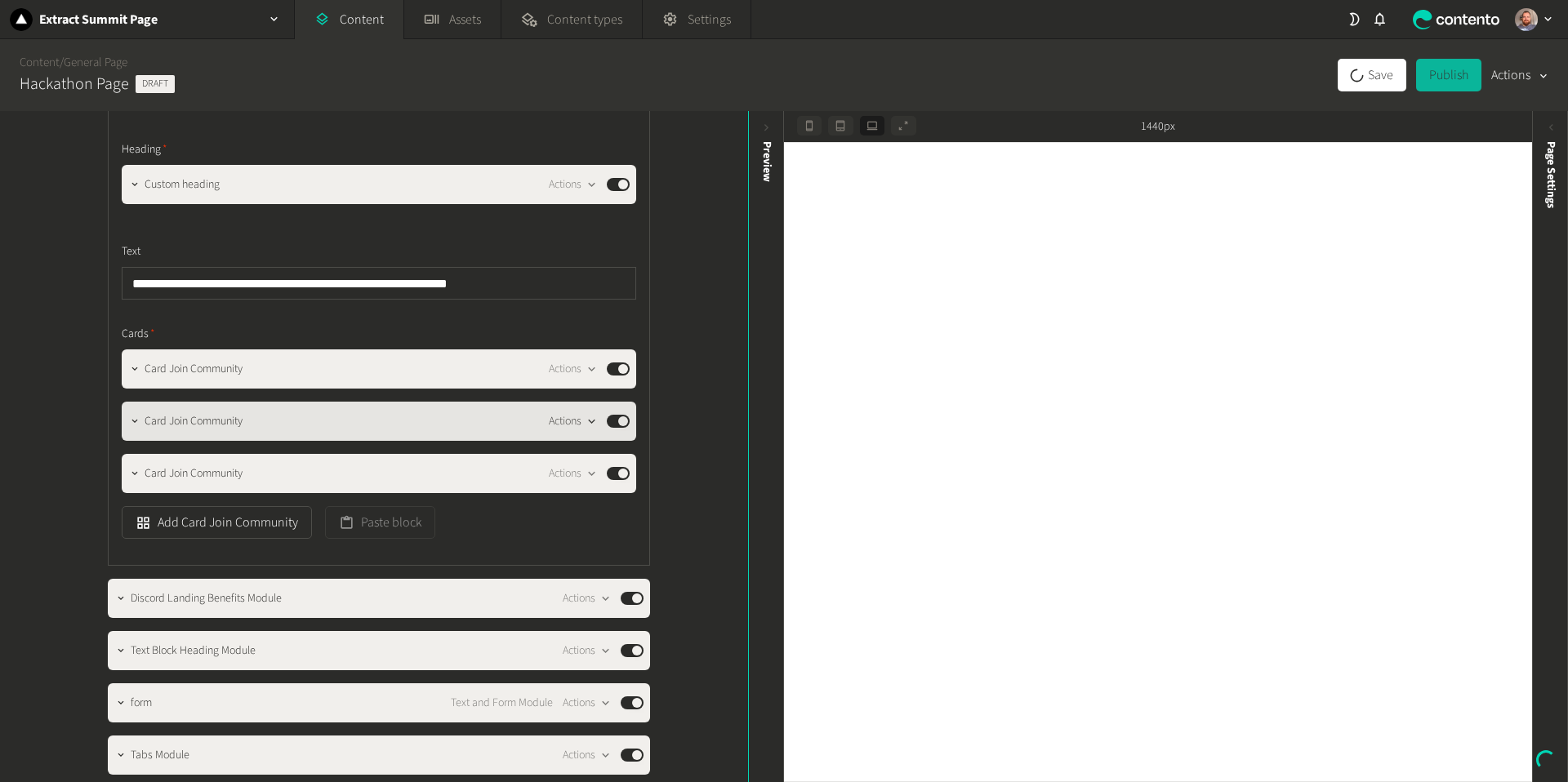 click 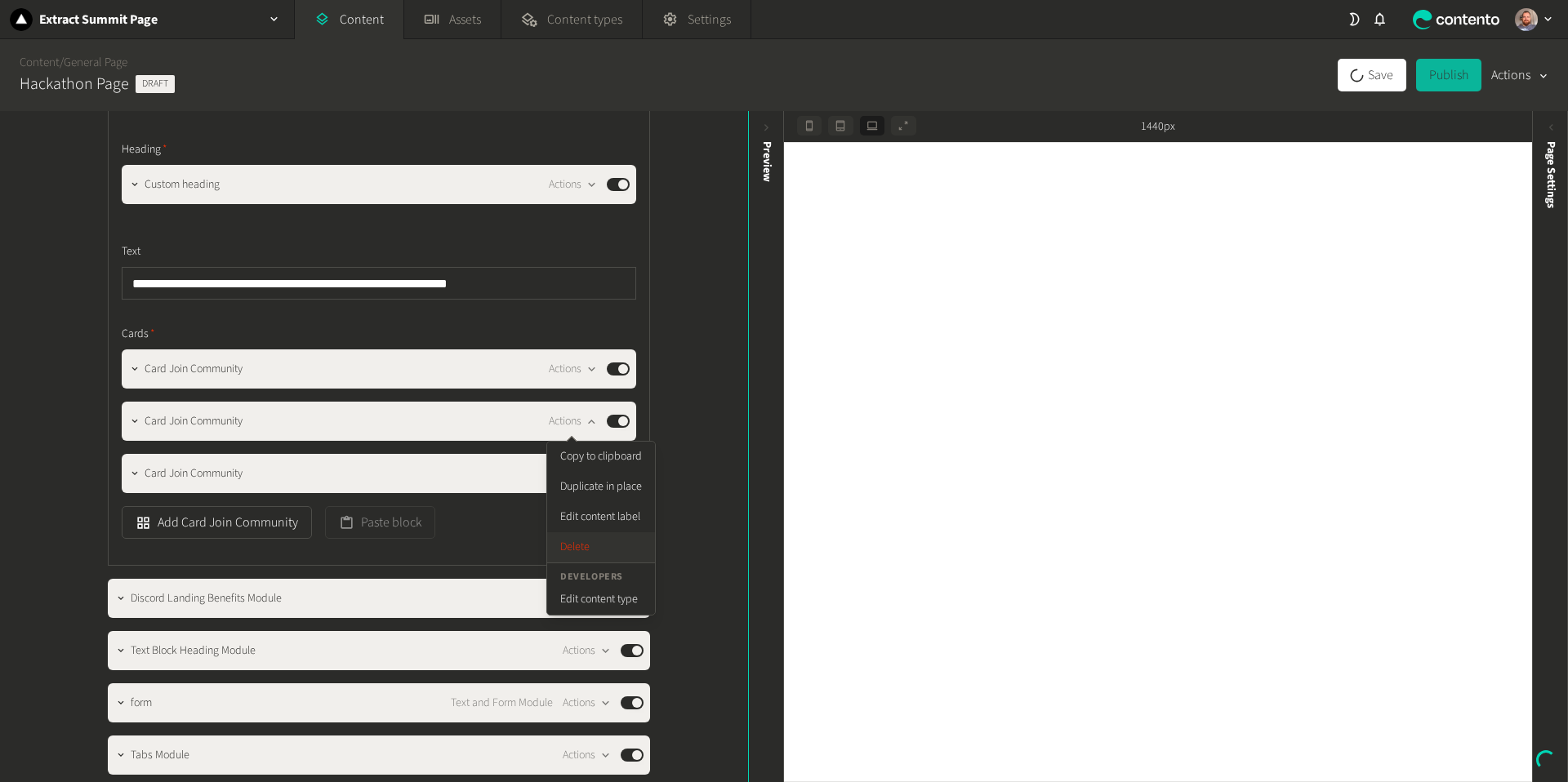click on "Delete" 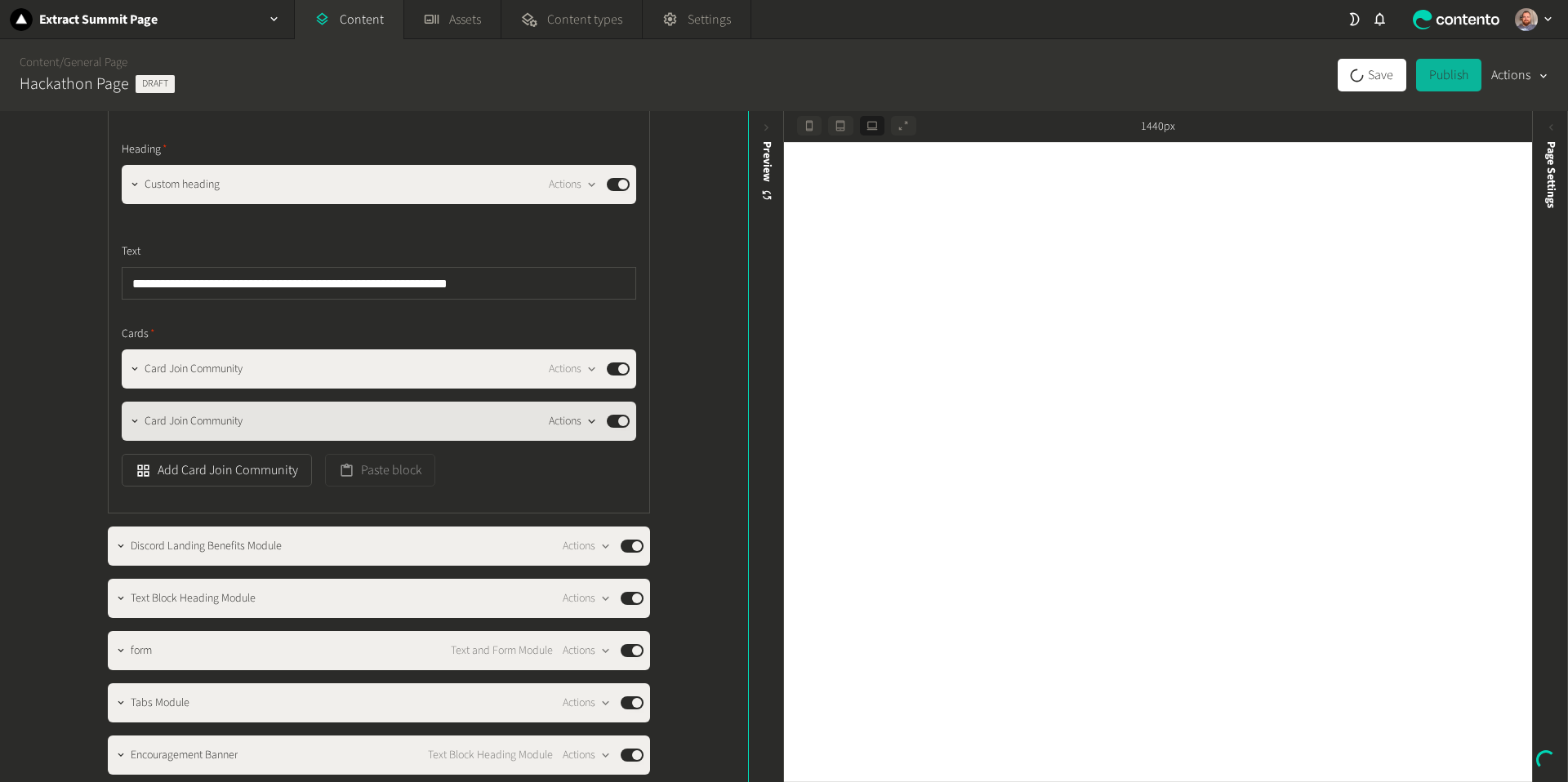 click 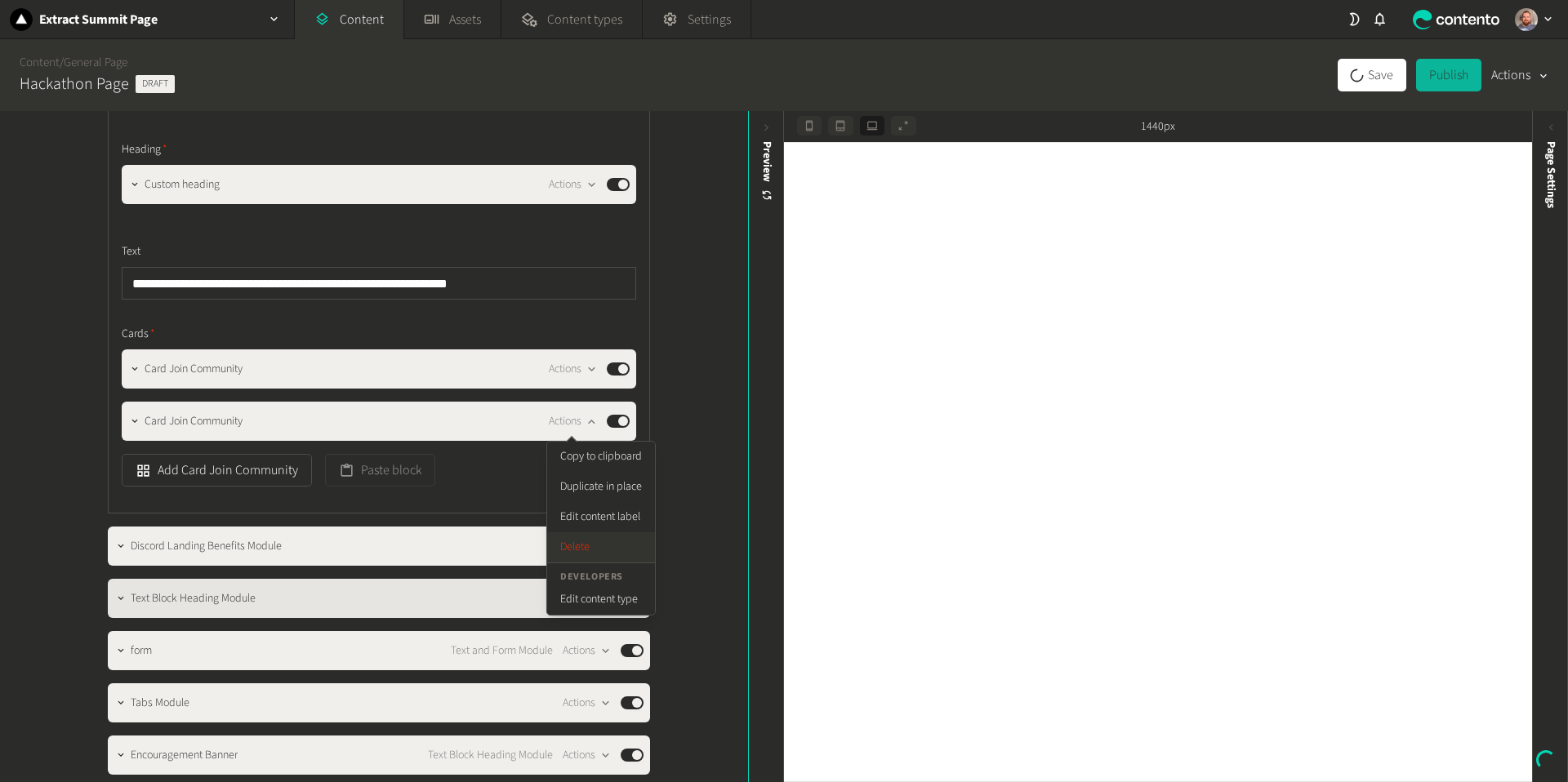 drag, startPoint x: 590, startPoint y: 548, endPoint x: 591, endPoint y: 530, distance: 18.027756 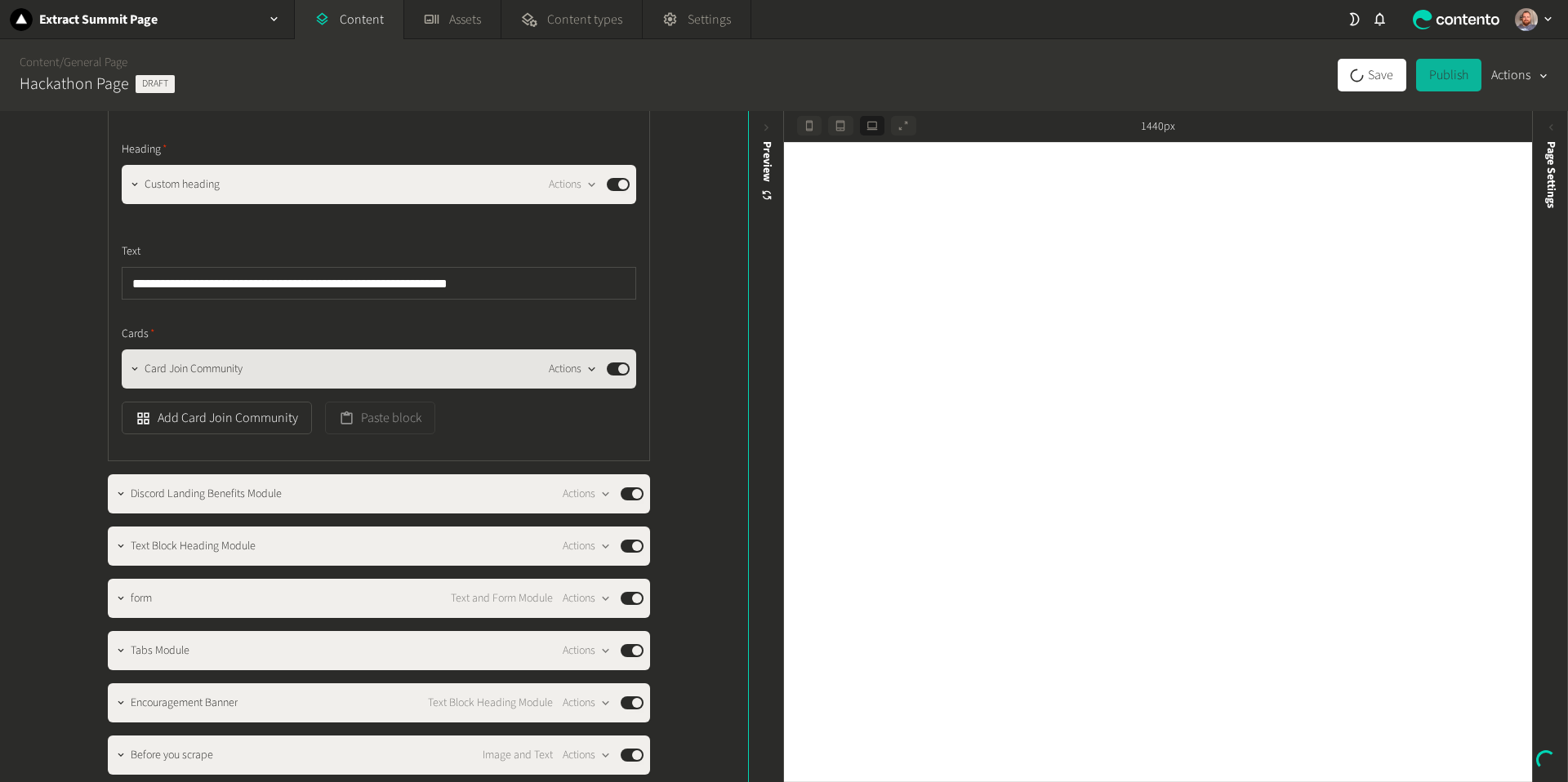 click 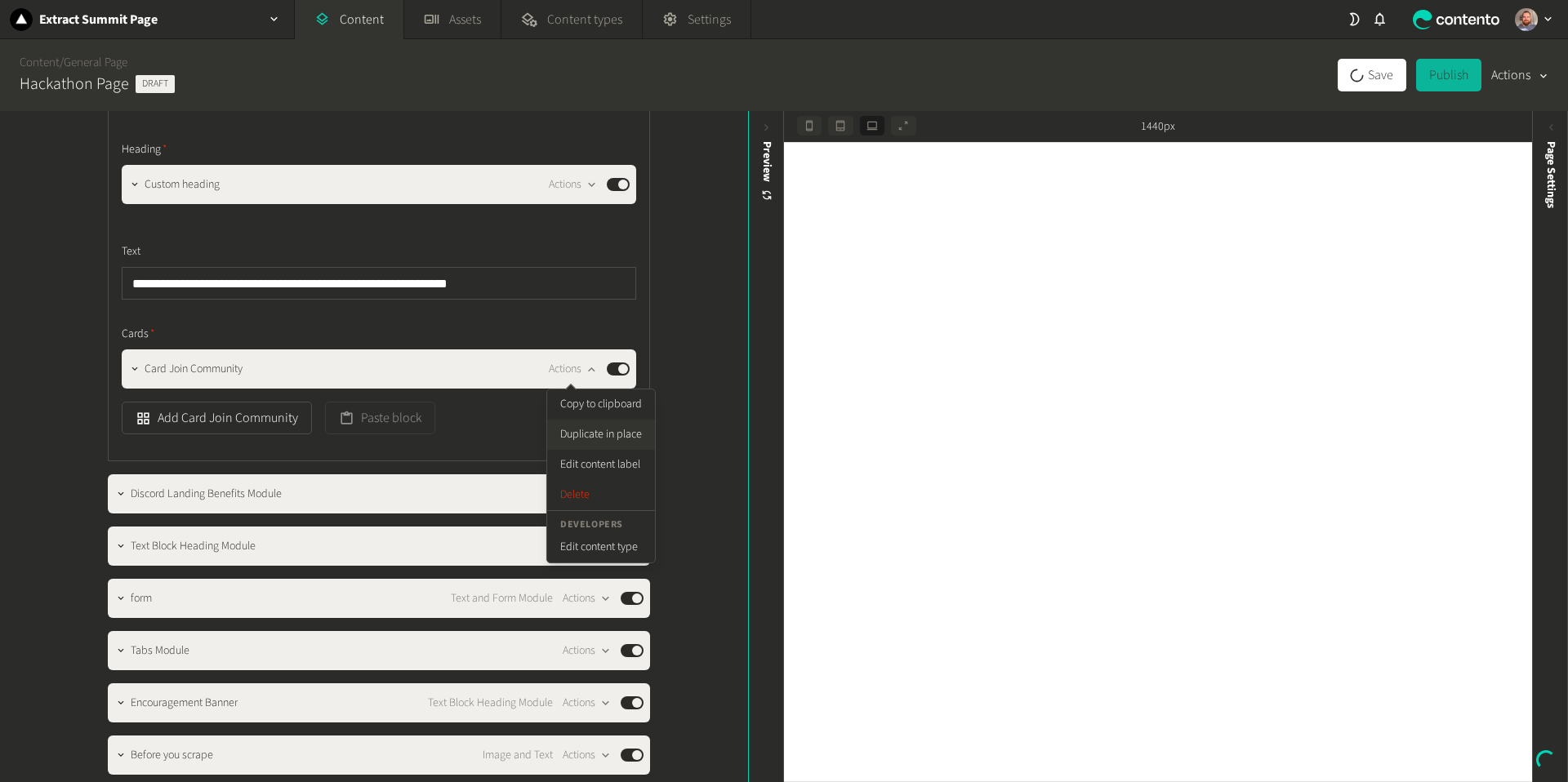 drag, startPoint x: 599, startPoint y: 436, endPoint x: 594, endPoint y: 395, distance: 41.30375 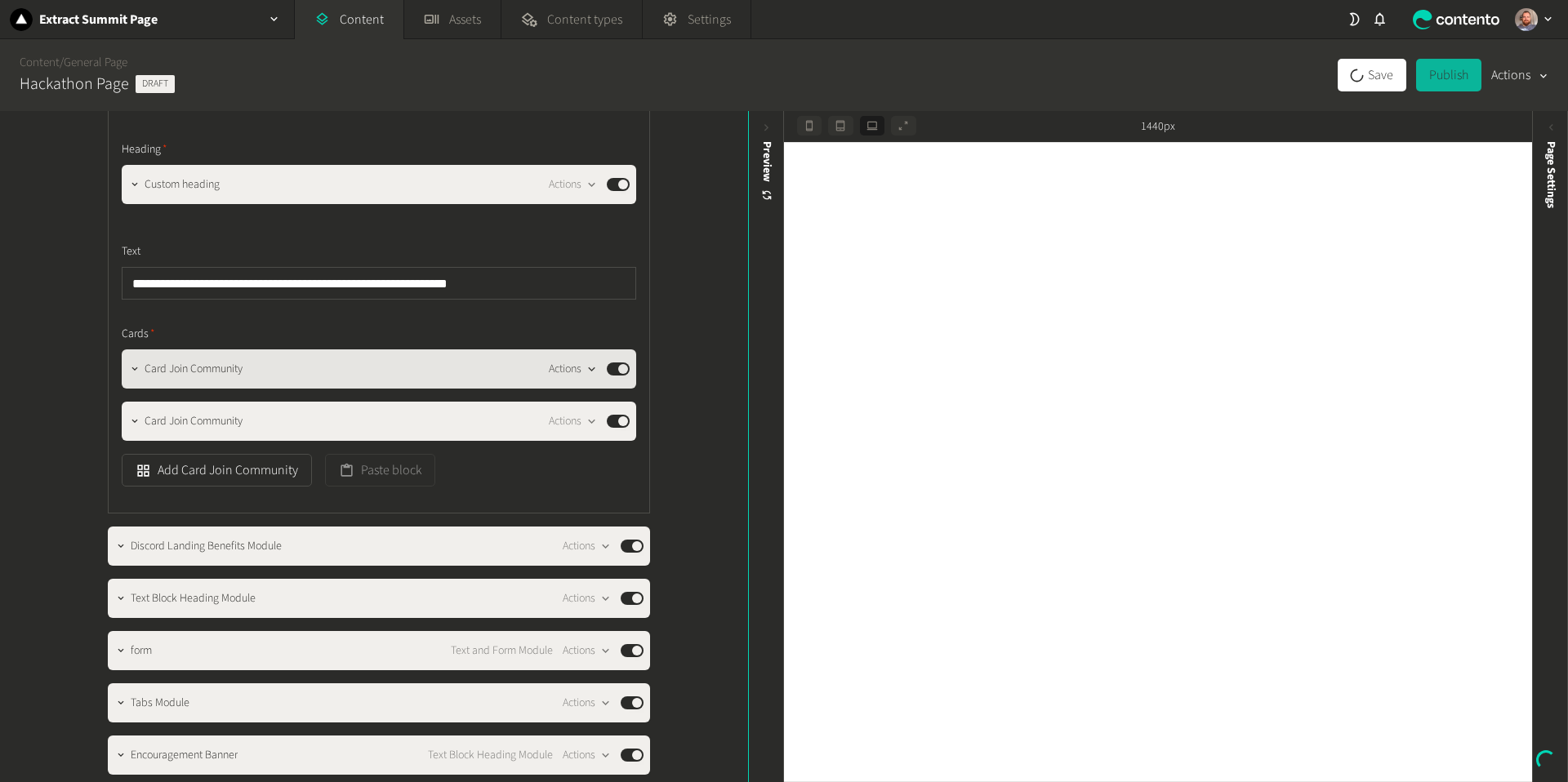 click 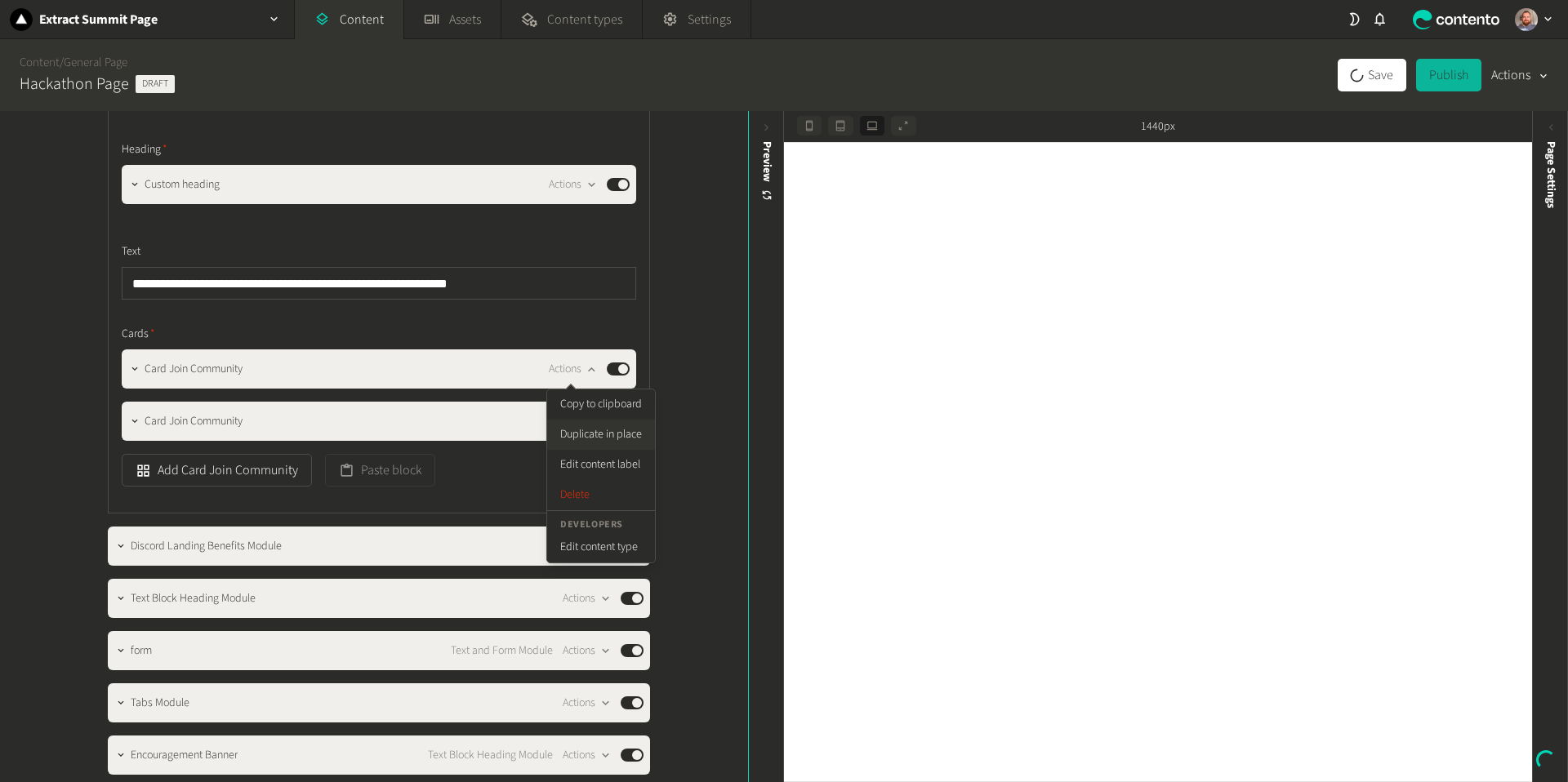 click on "Duplicate in place" 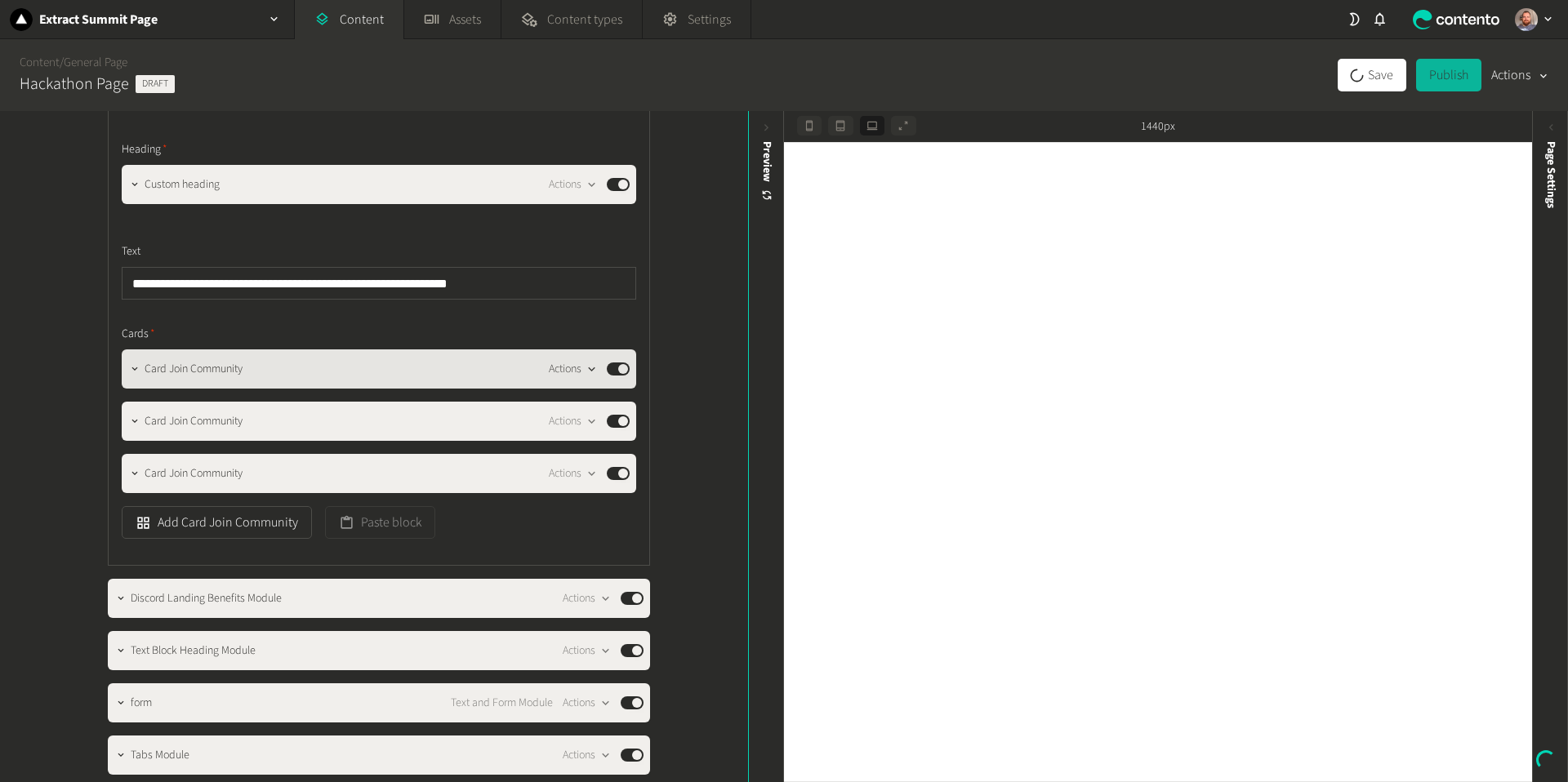 click 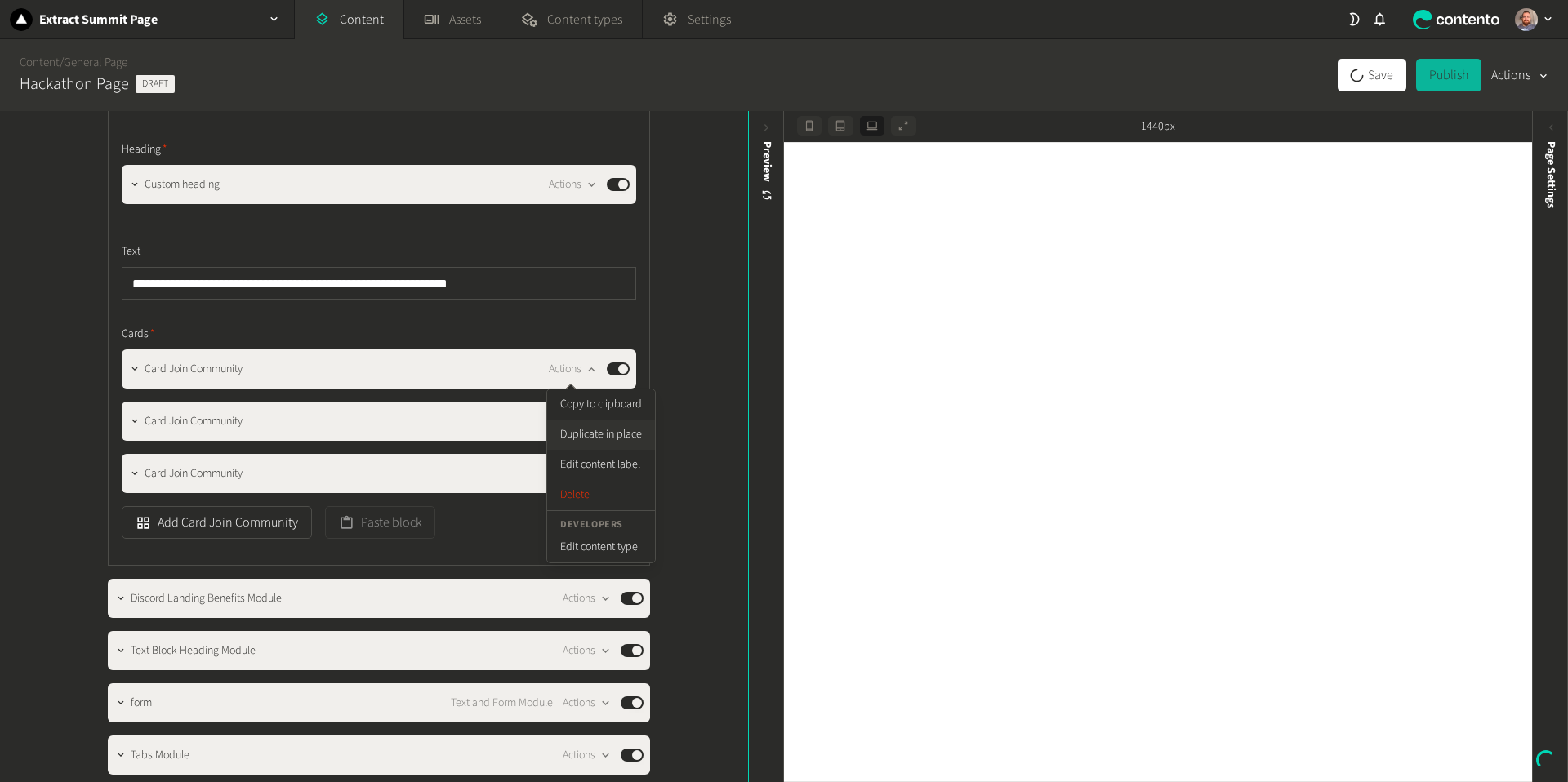 click on "Duplicate in place" 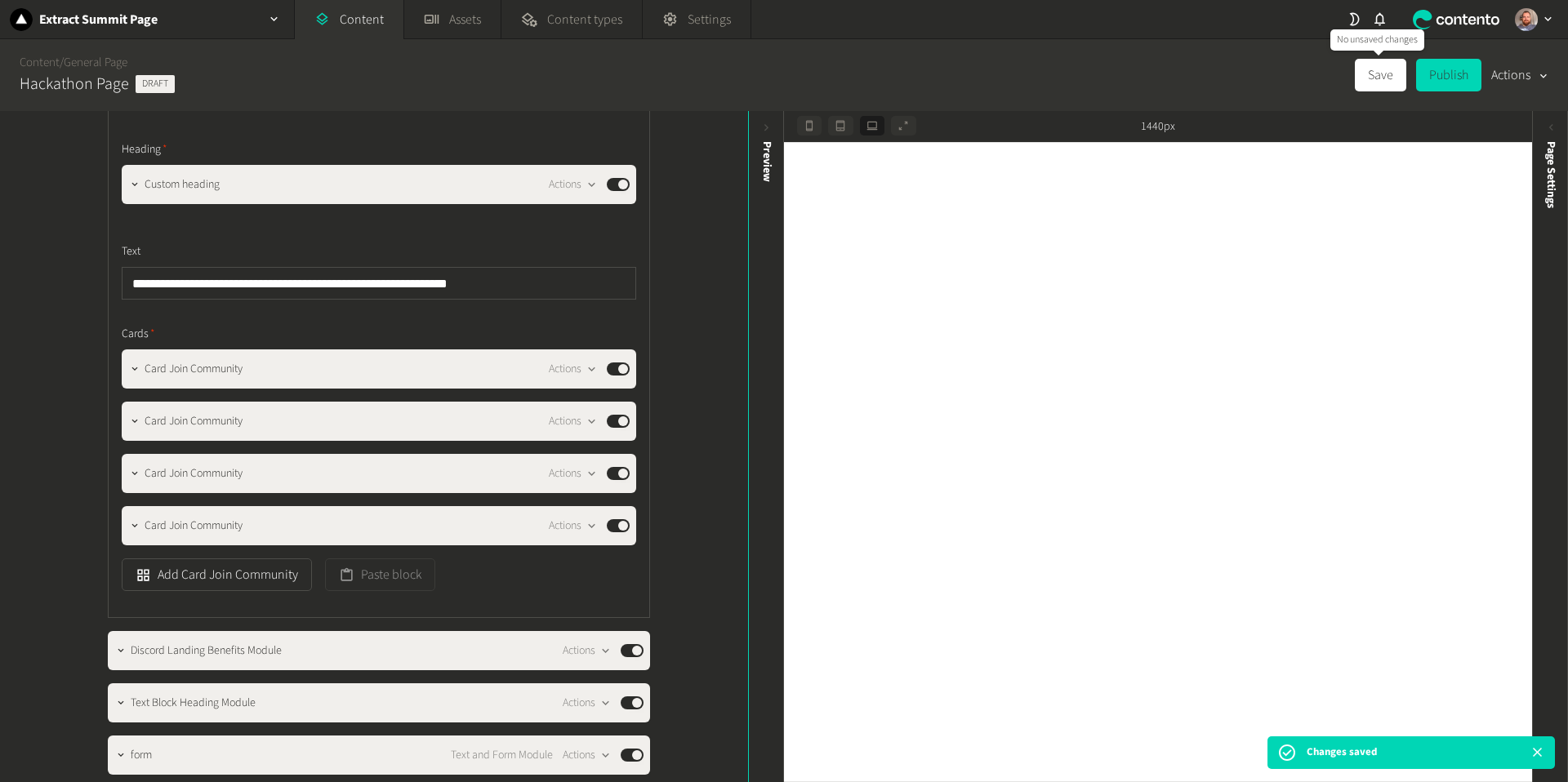 drag, startPoint x: 1383, startPoint y: 73, endPoint x: 1274, endPoint y: 70, distance: 109.04128 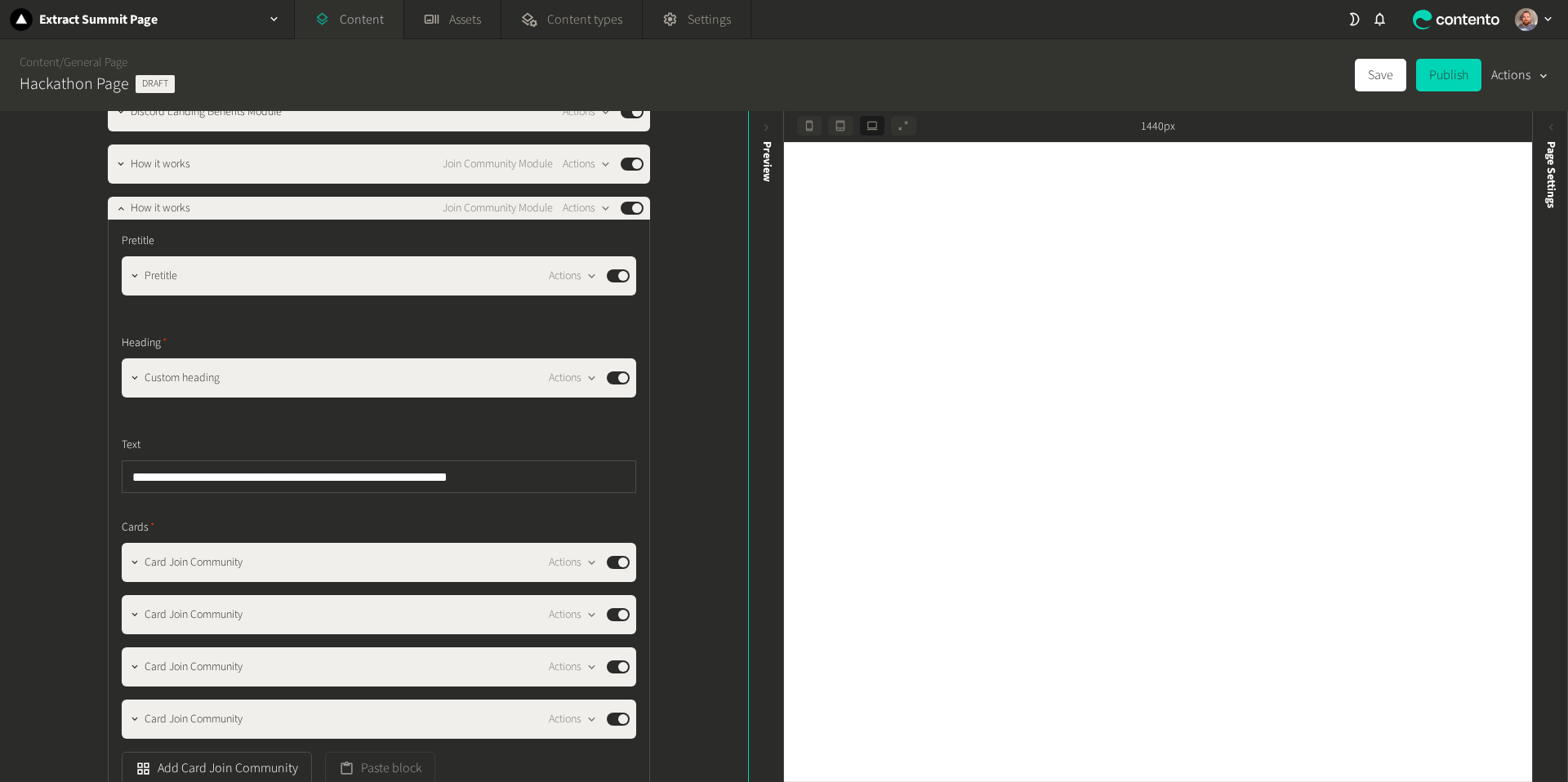 scroll, scrollTop: 470, scrollLeft: 0, axis: vertical 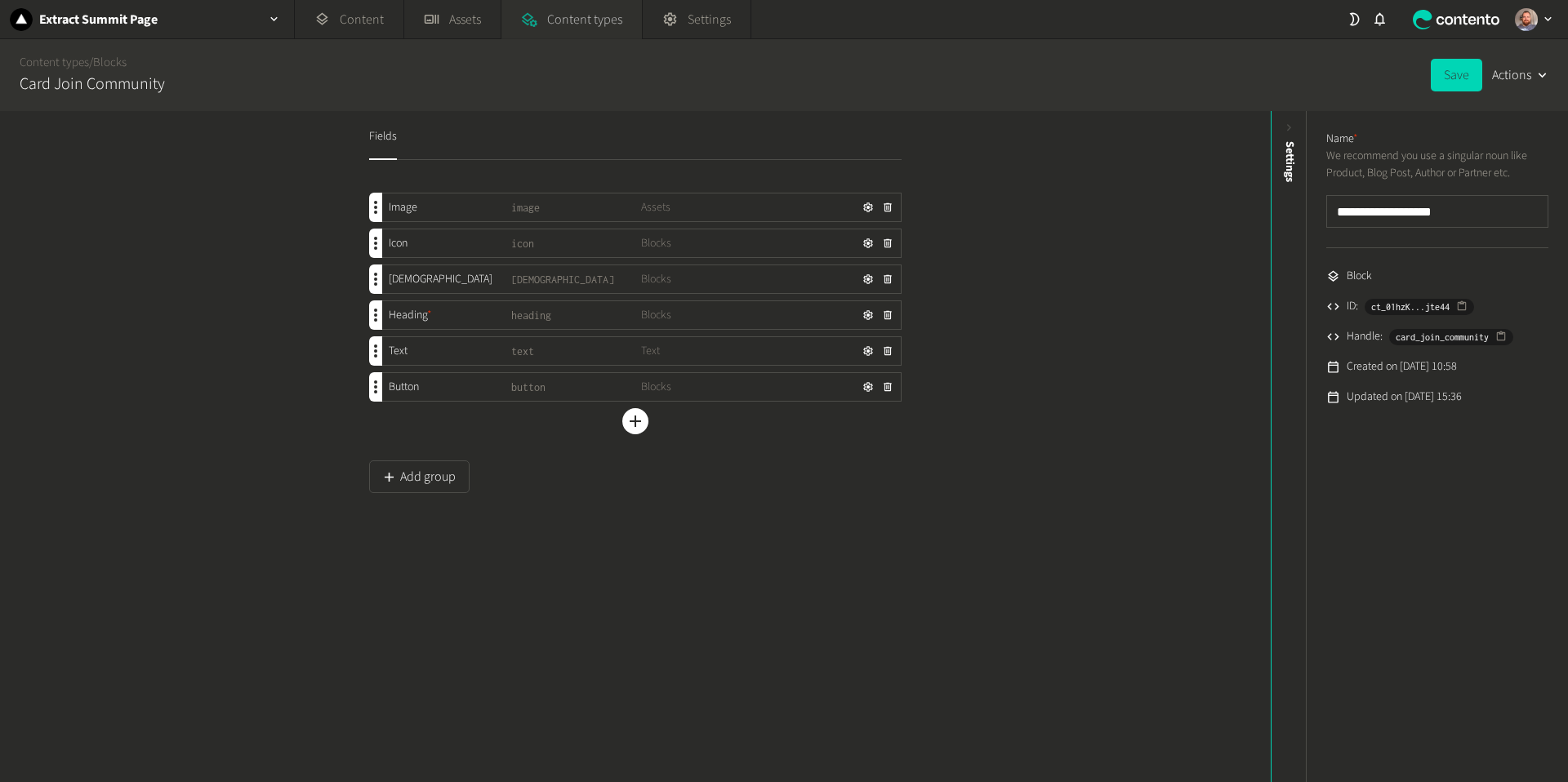 click on "Content types" 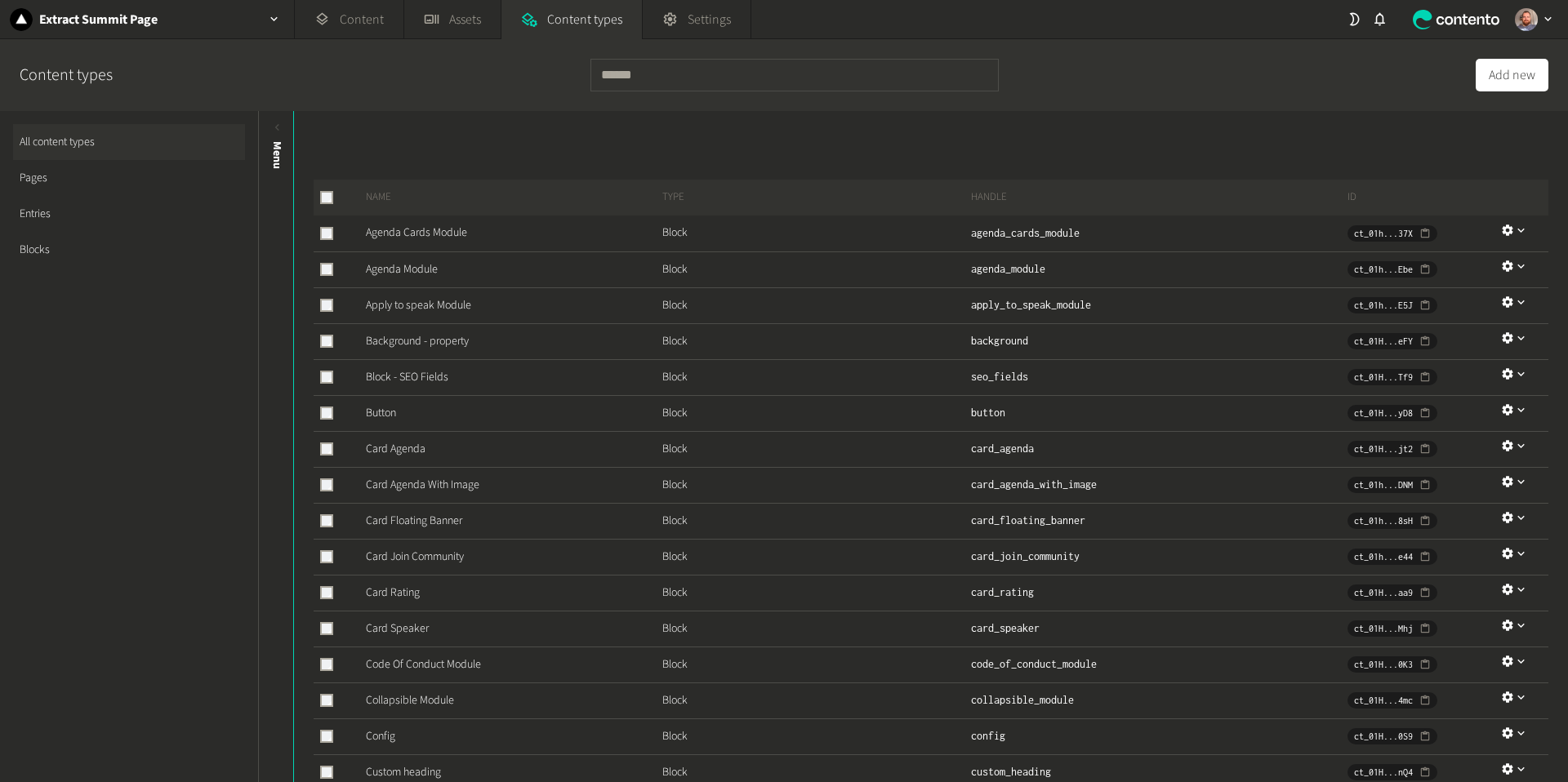 click on "Blocks" 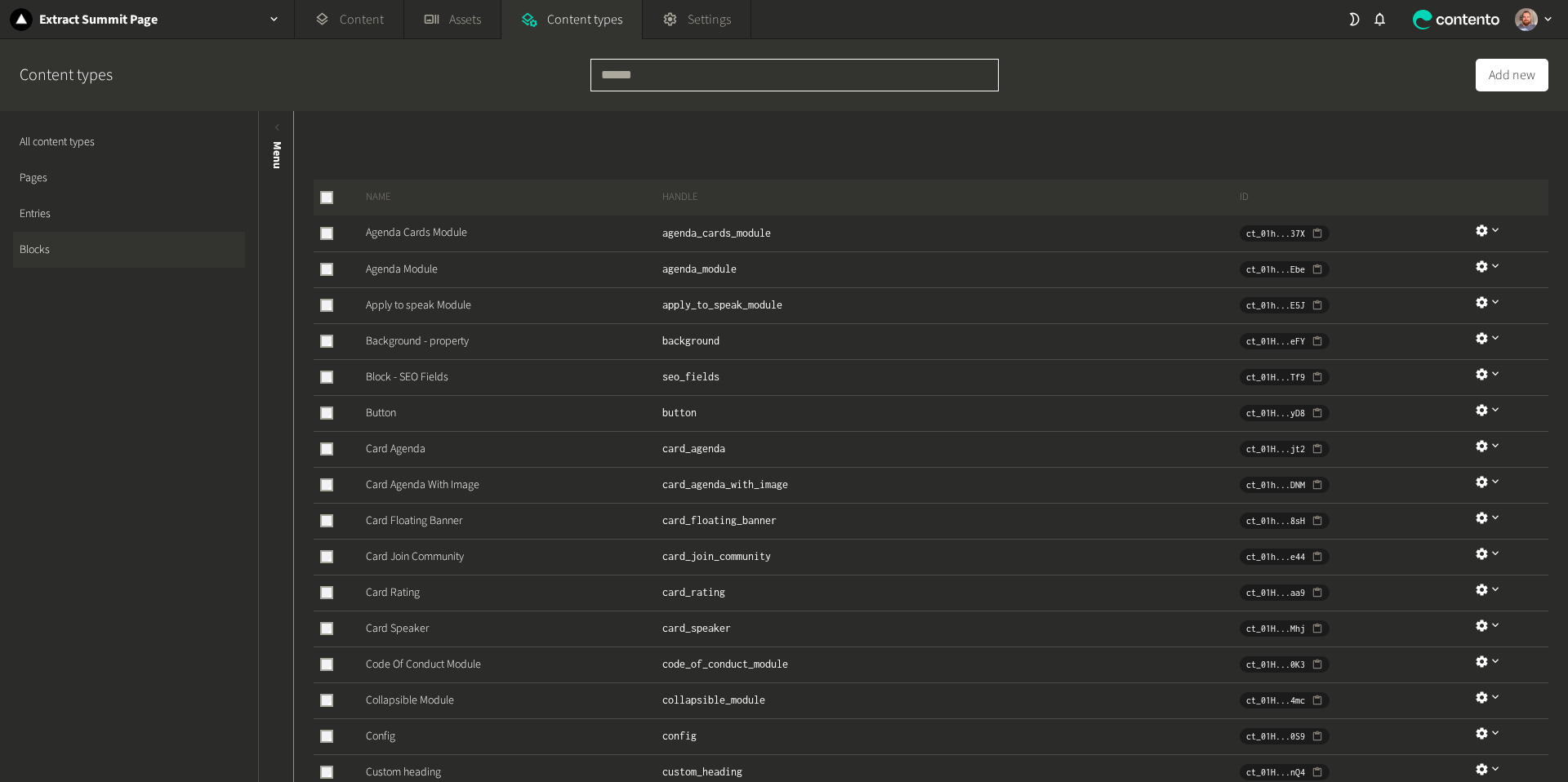 click 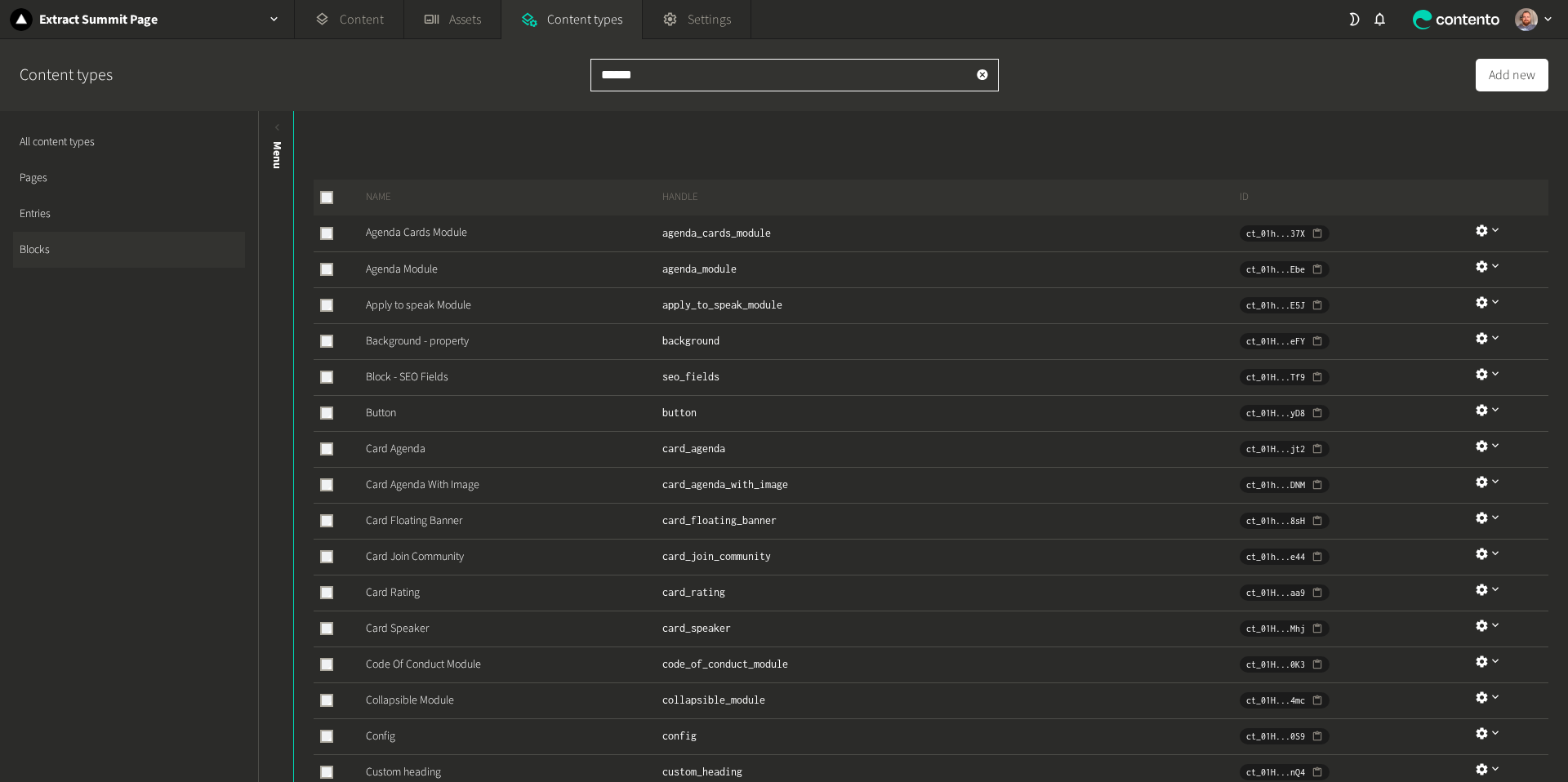 type on "*******" 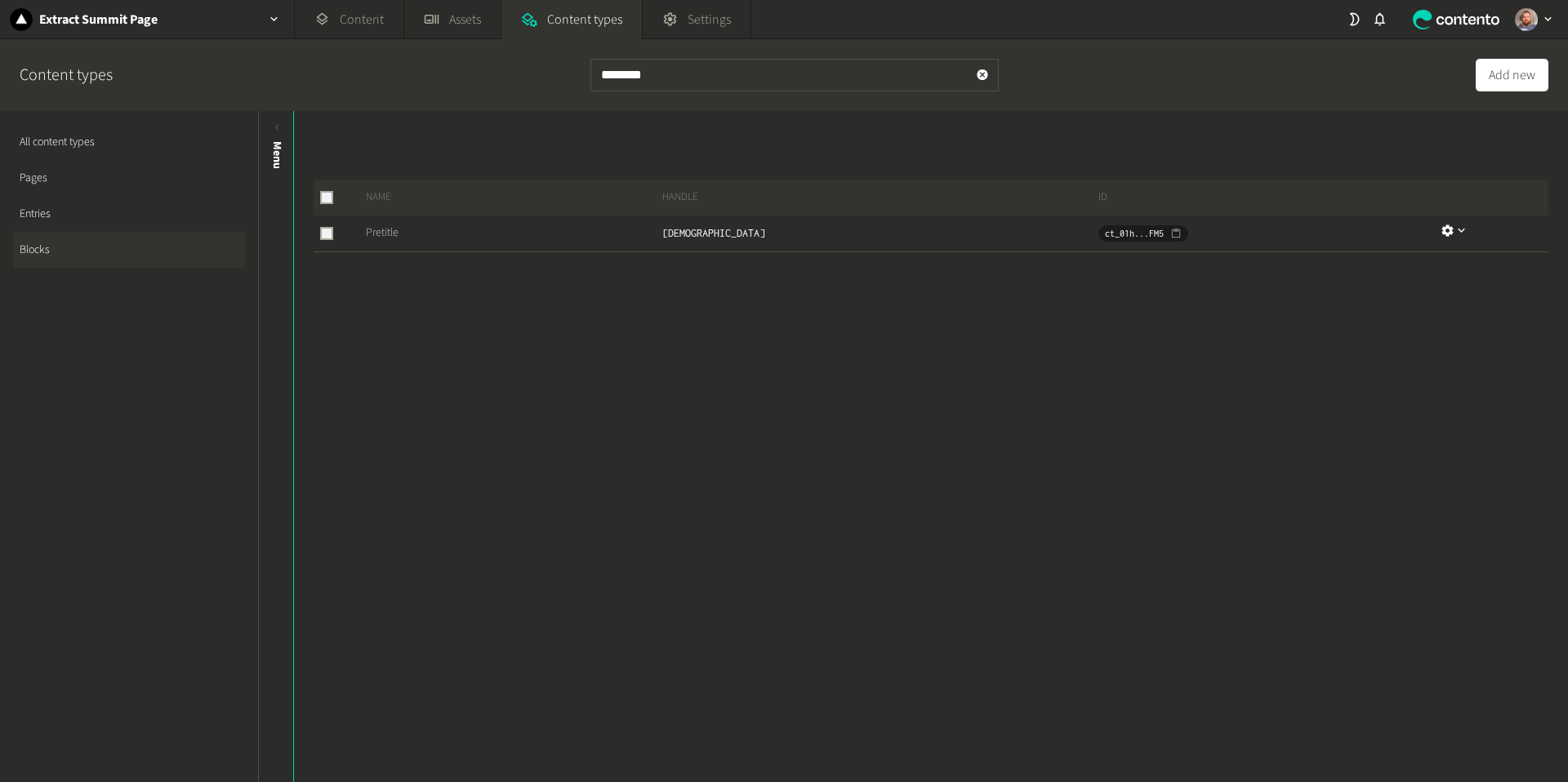 click on "Pretitle" 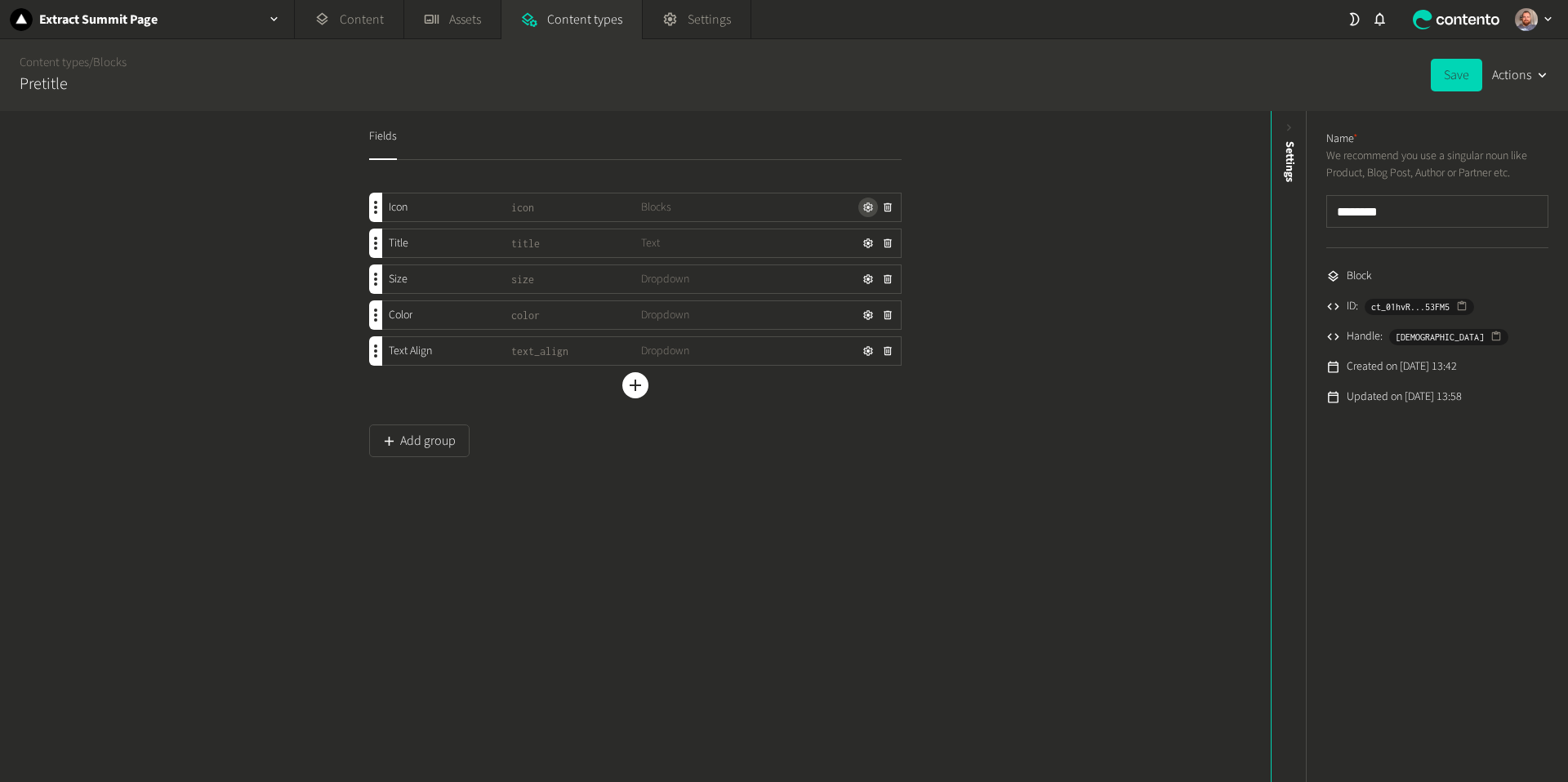 click 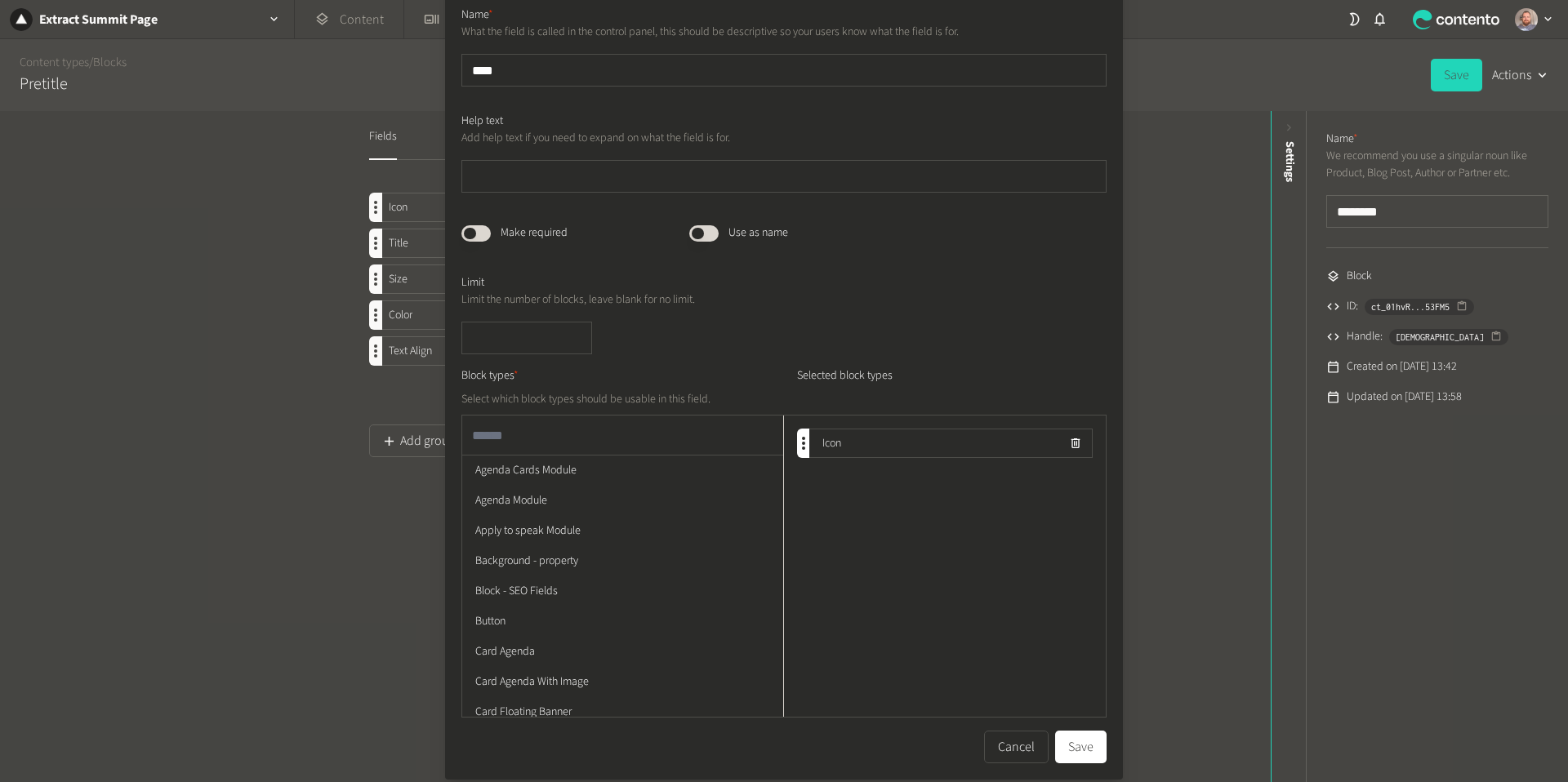 scroll, scrollTop: 79, scrollLeft: 0, axis: vertical 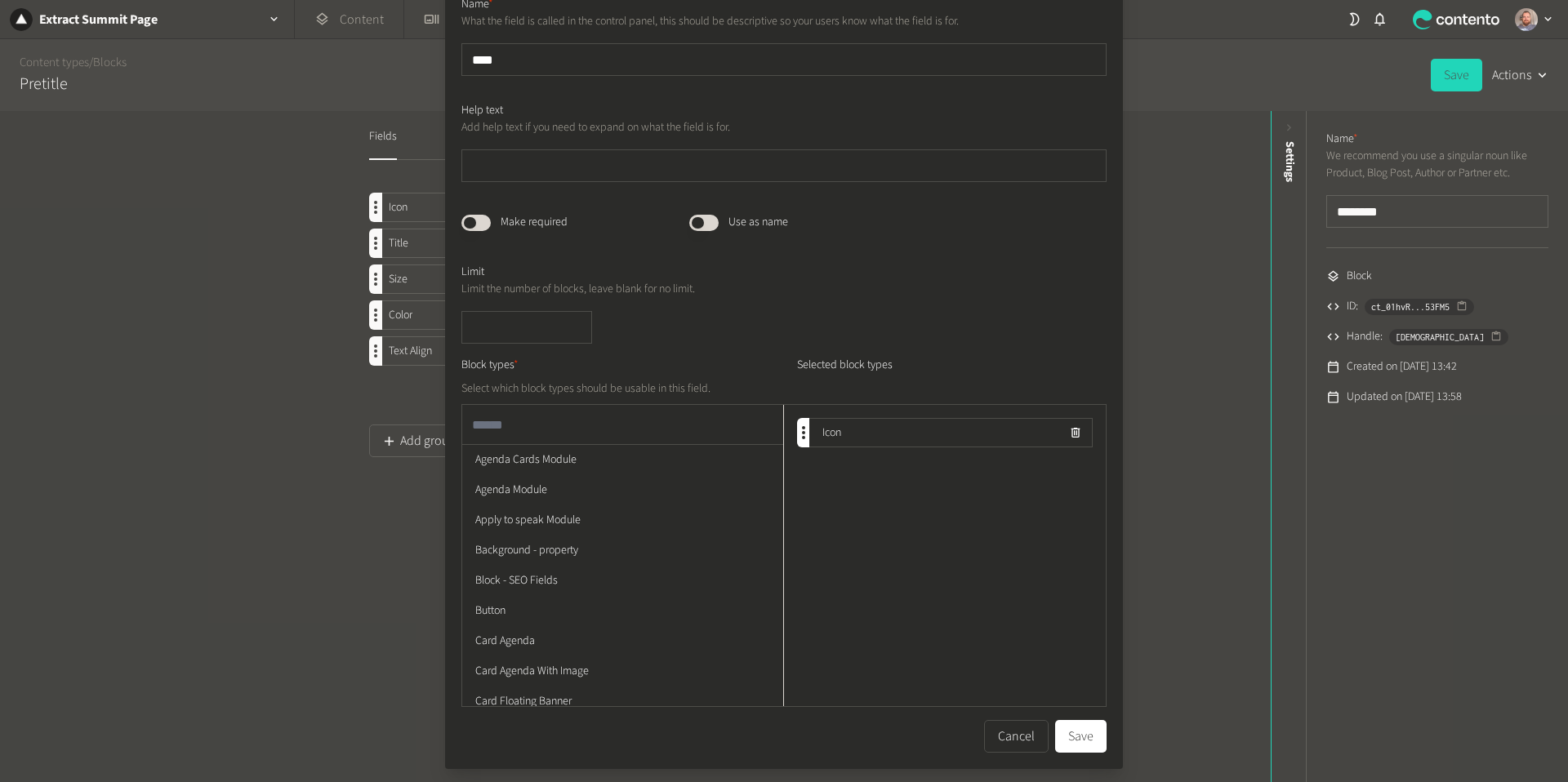 drag, startPoint x: 1017, startPoint y: 741, endPoint x: 843, endPoint y: 505, distance: 293.20982 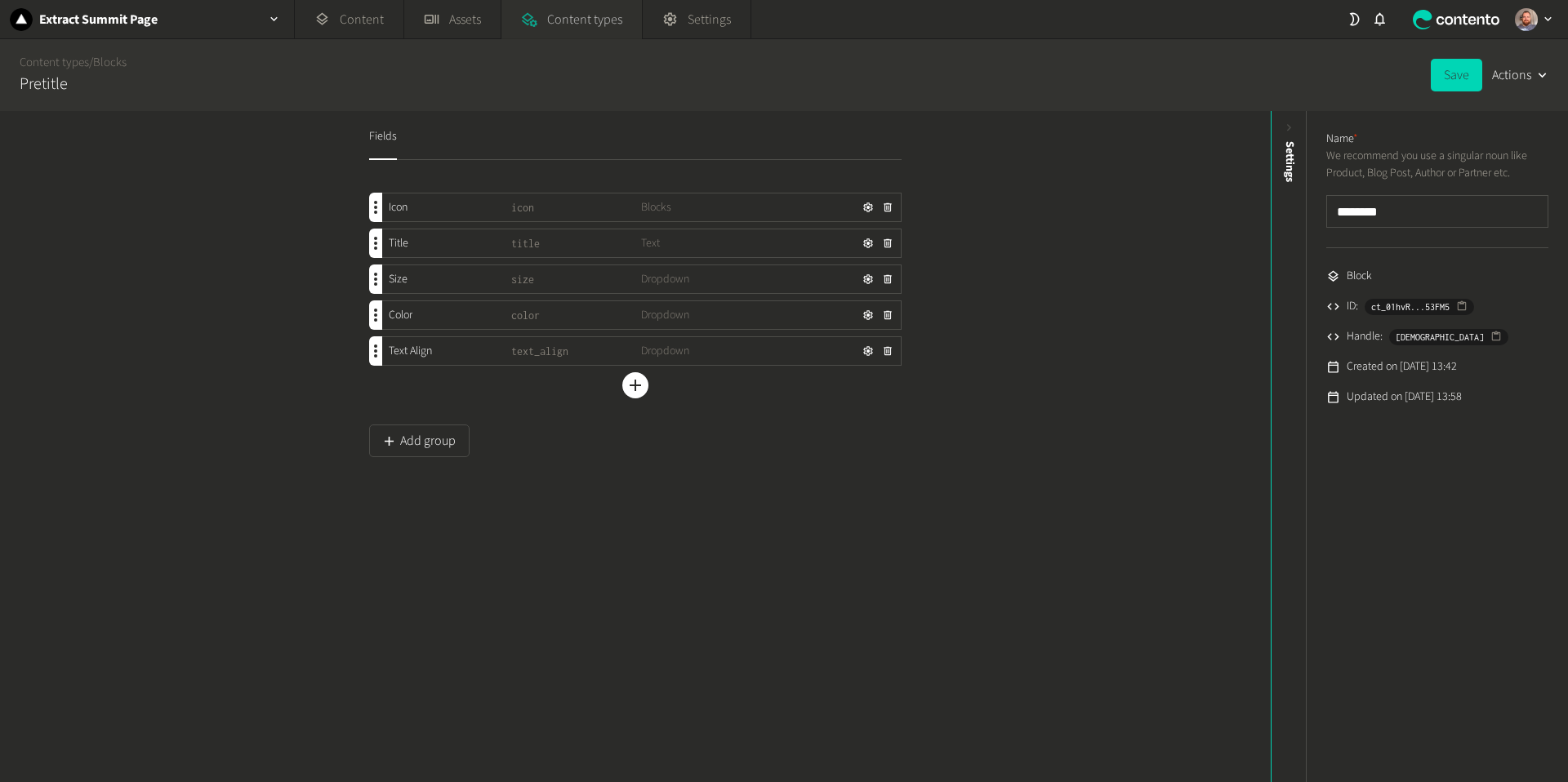 click on "Content types" 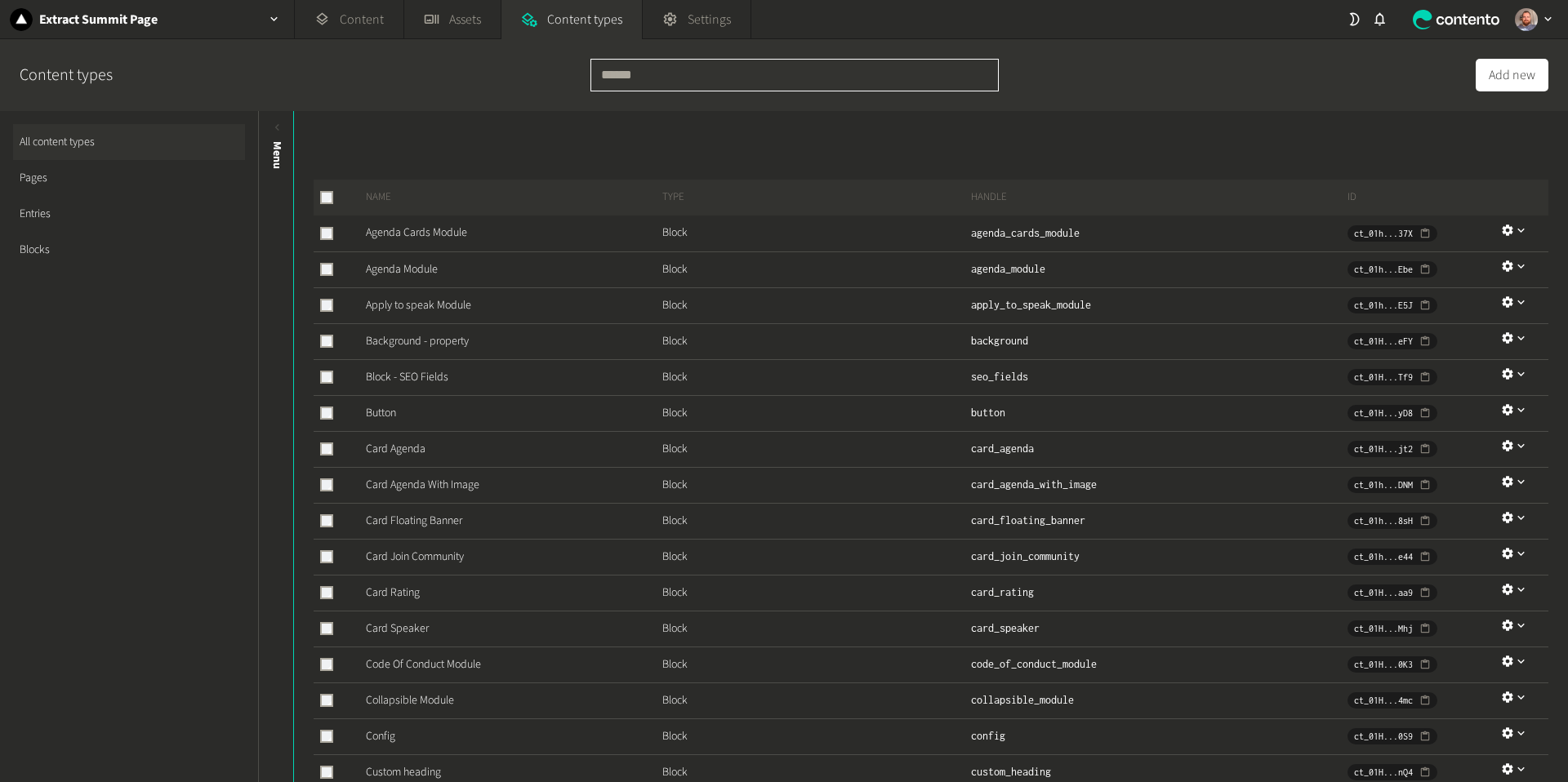 click 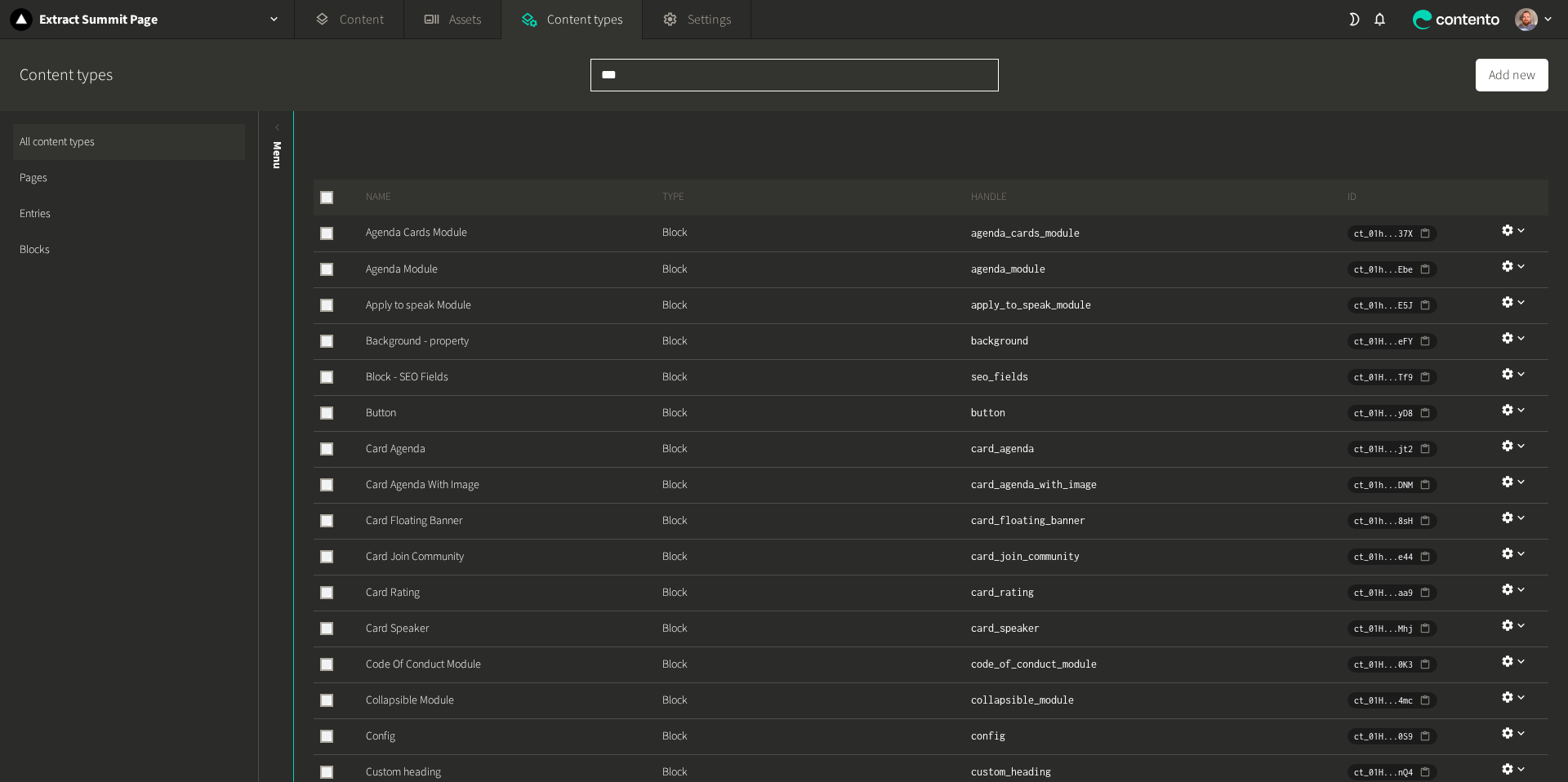 type on "****" 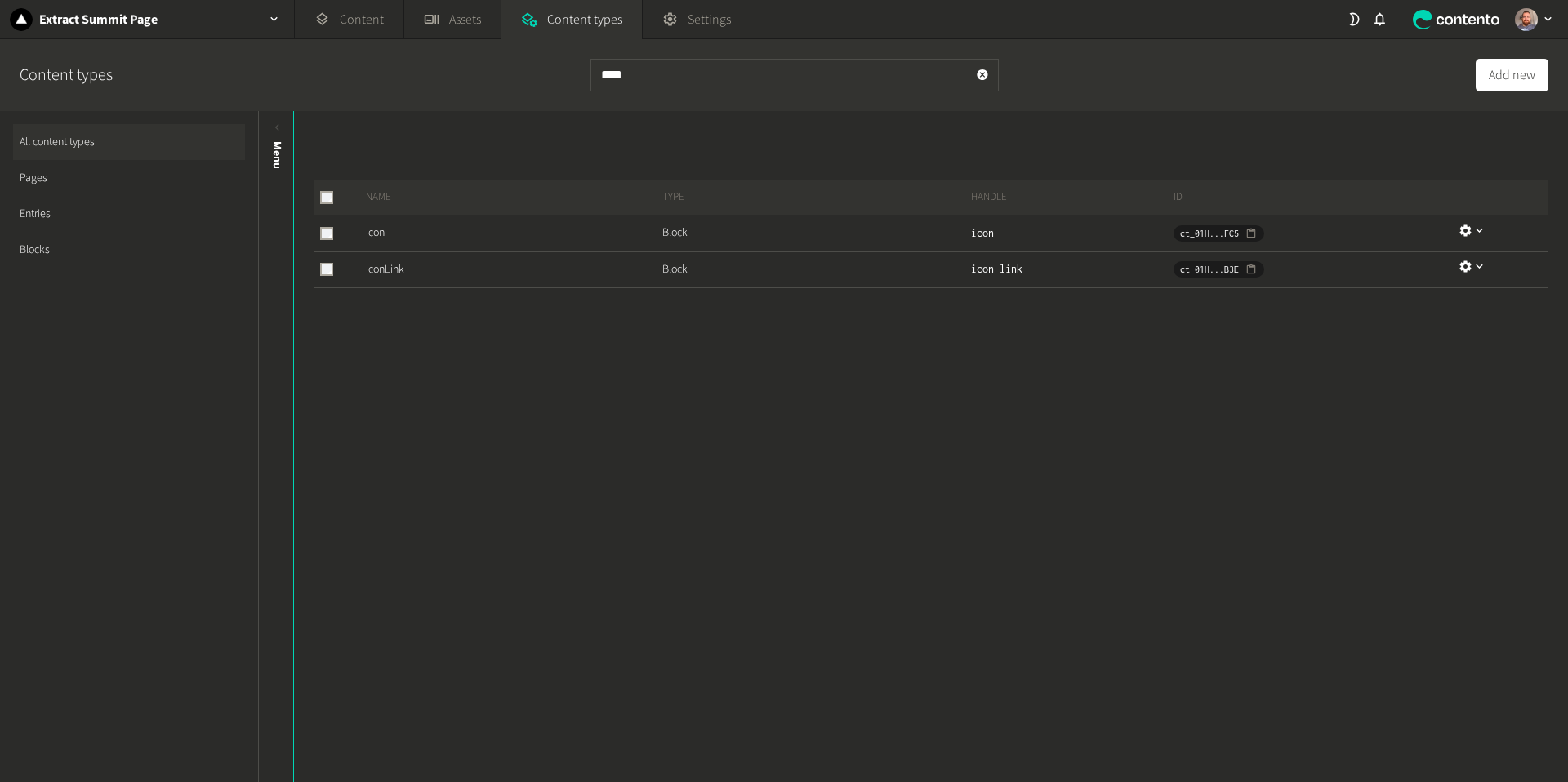 click on "Blocks" 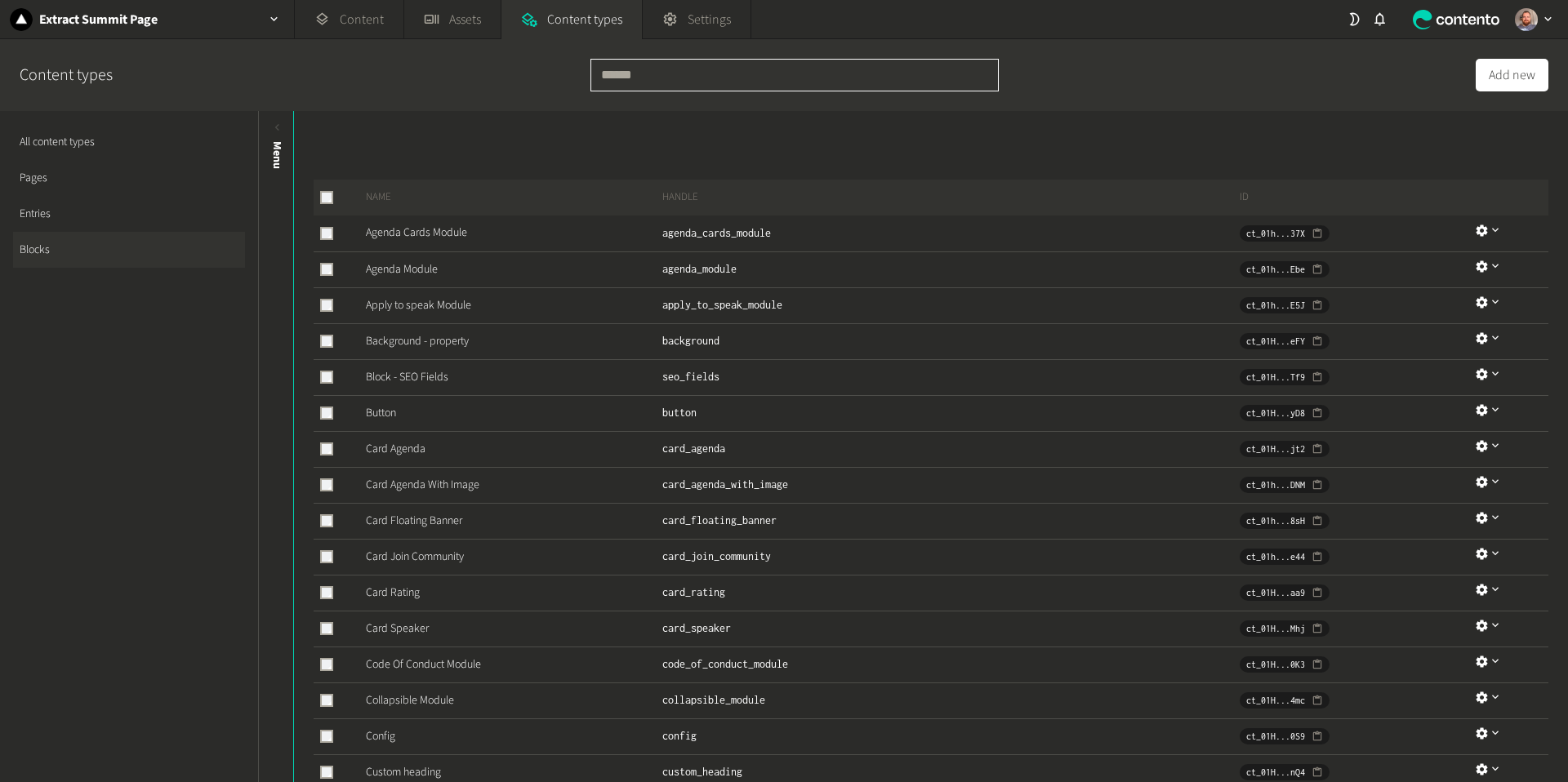 click 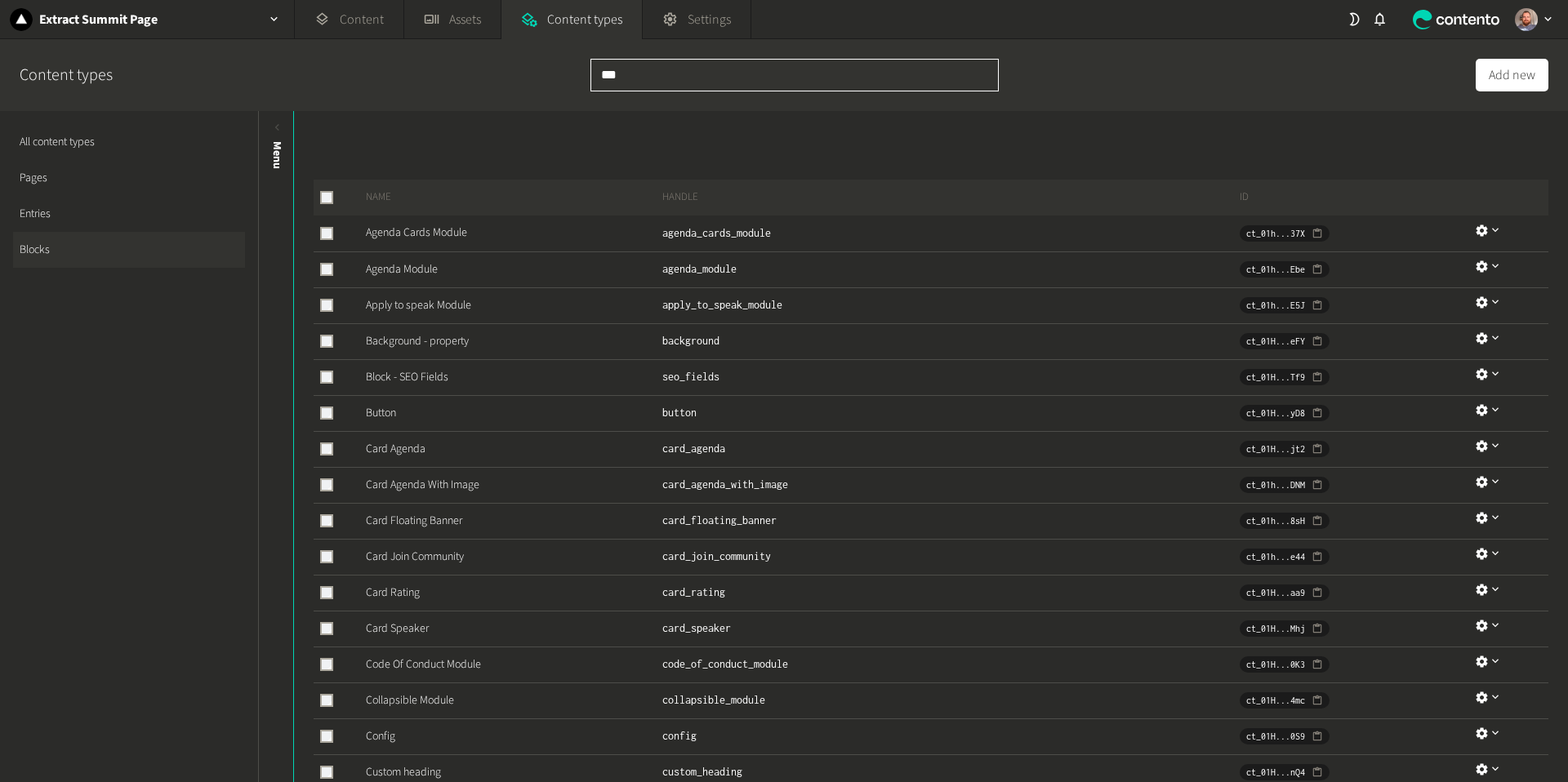type on "****" 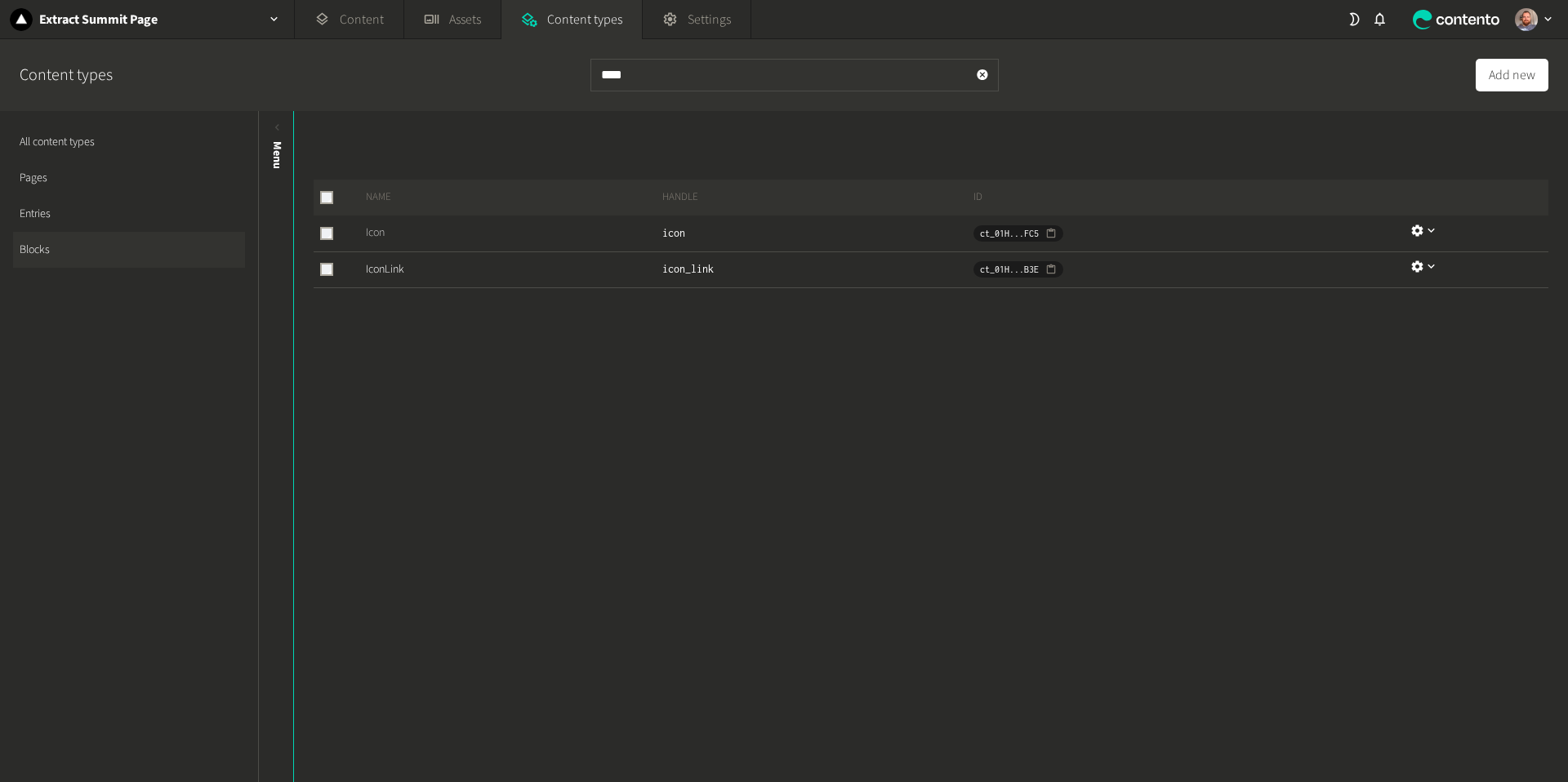 click on "Icon" 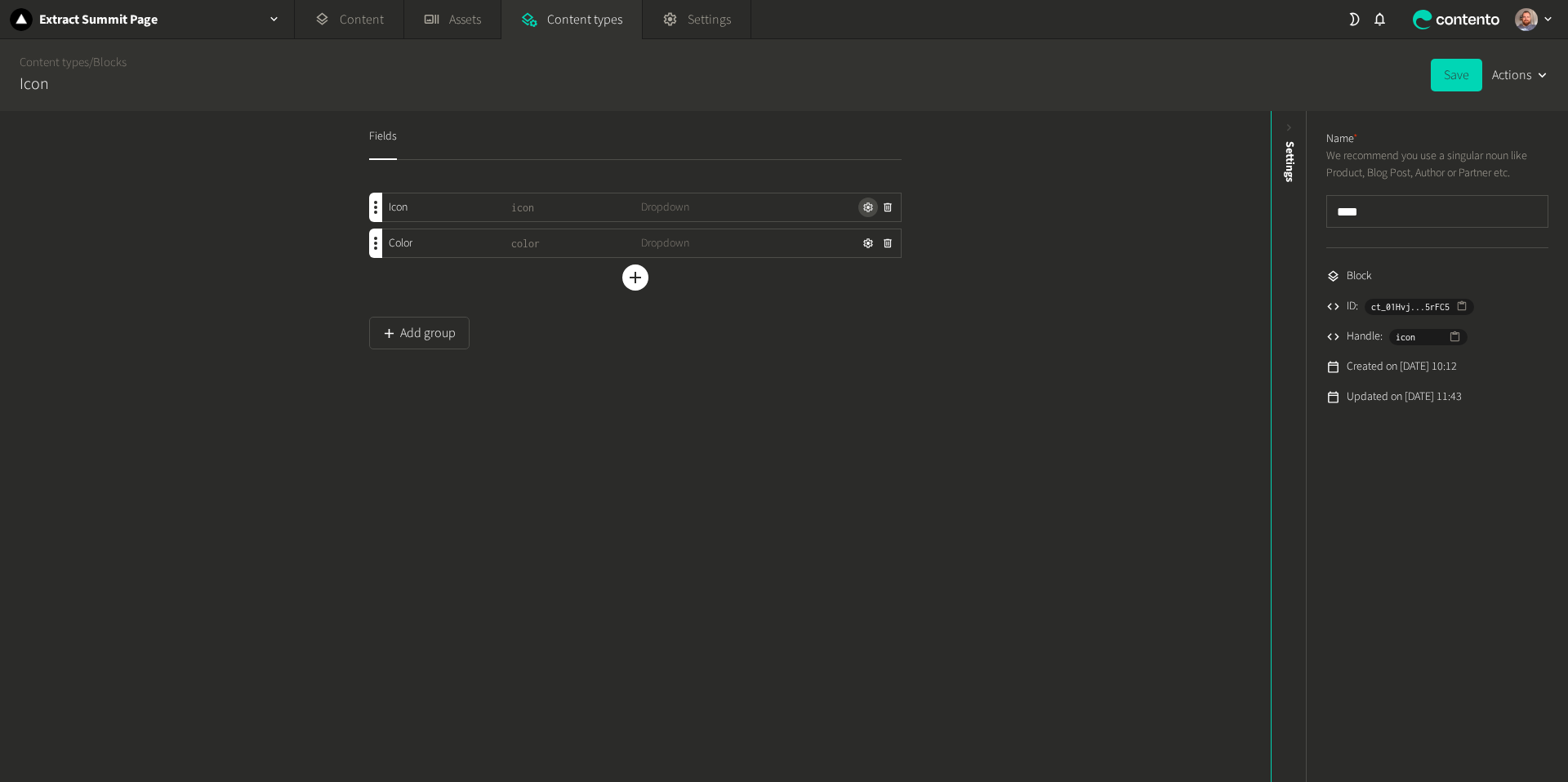 click 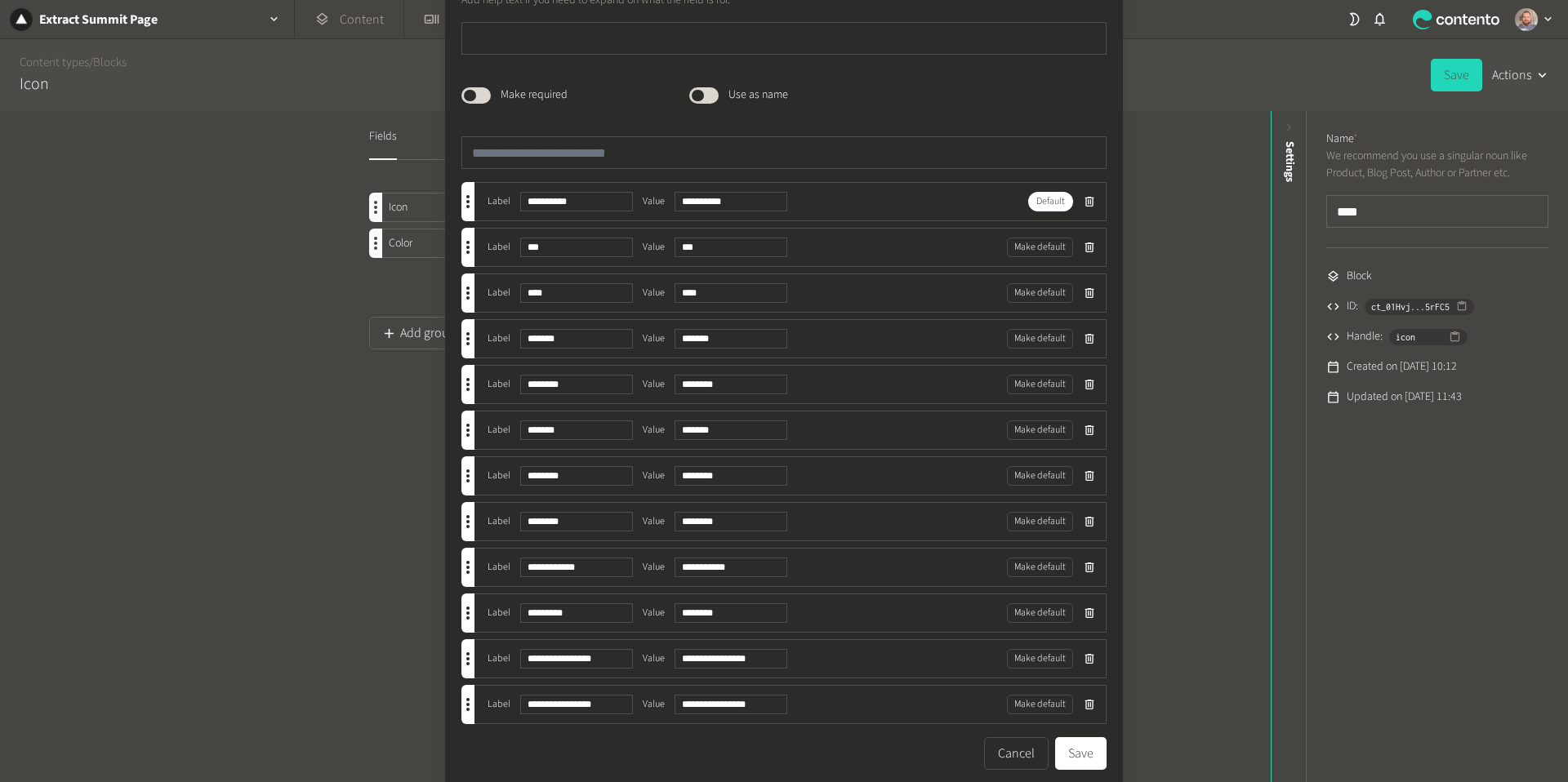 scroll, scrollTop: 224, scrollLeft: 0, axis: vertical 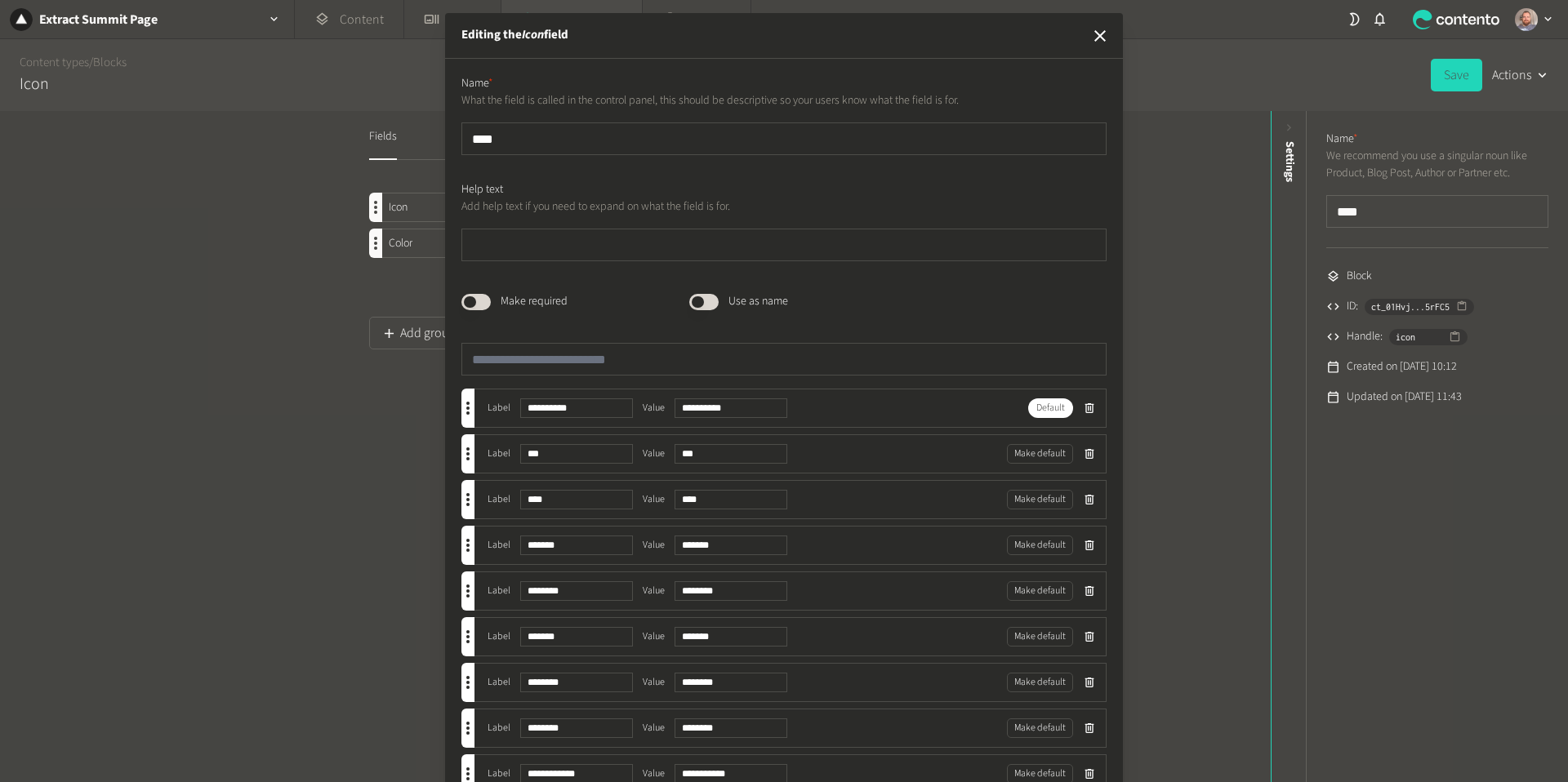 click 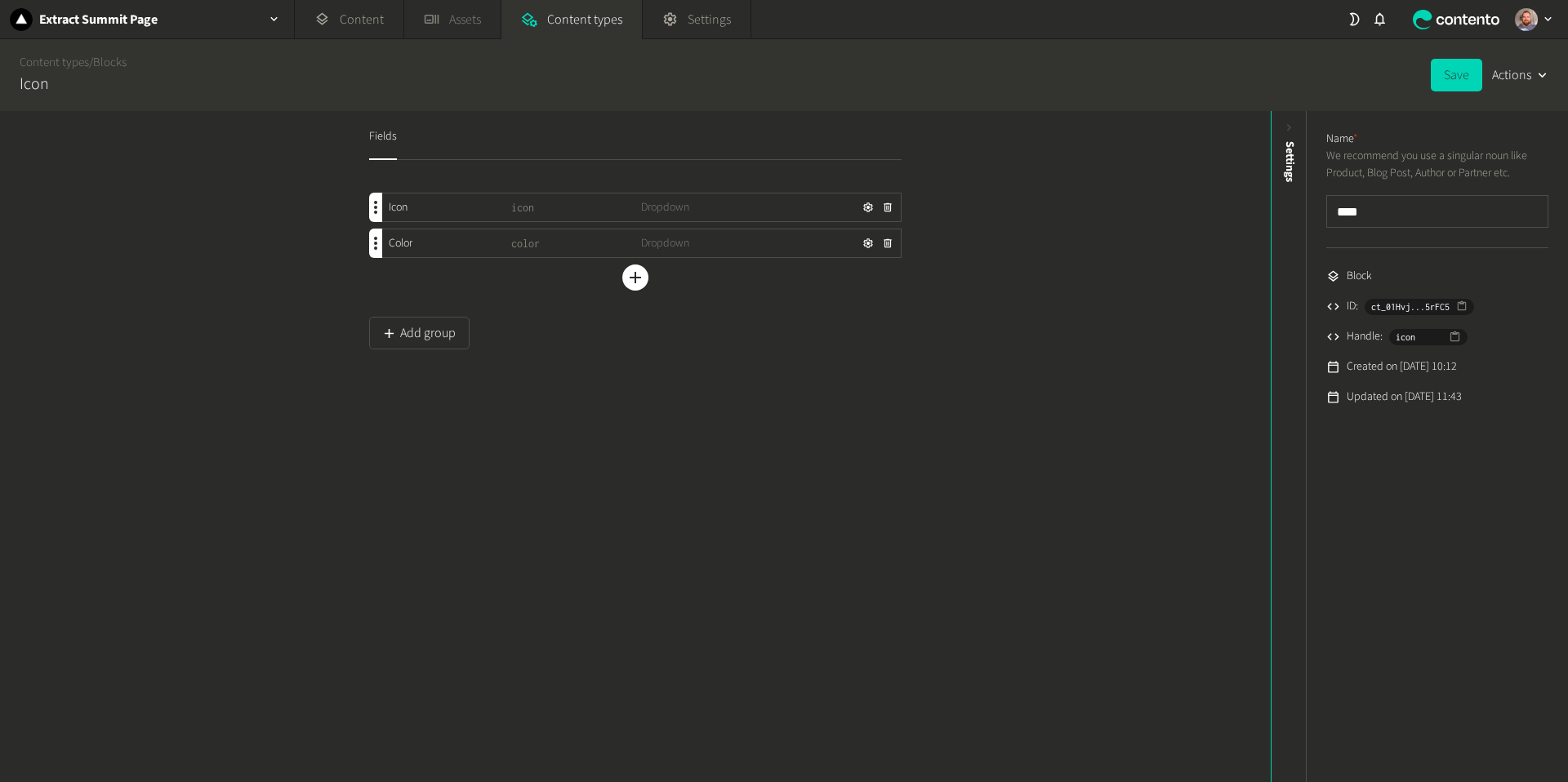 click on "Assets" 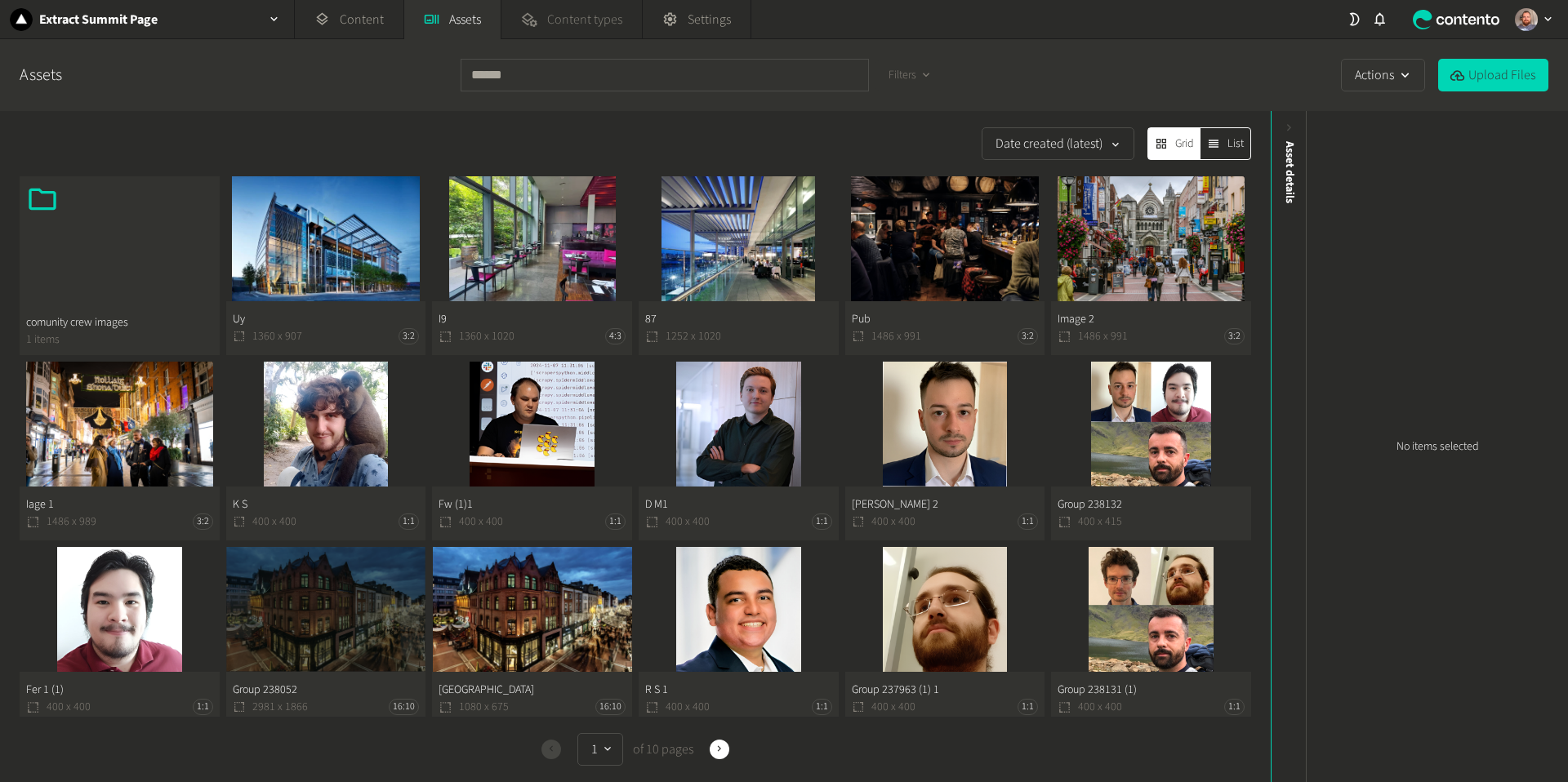 click on "Content types" 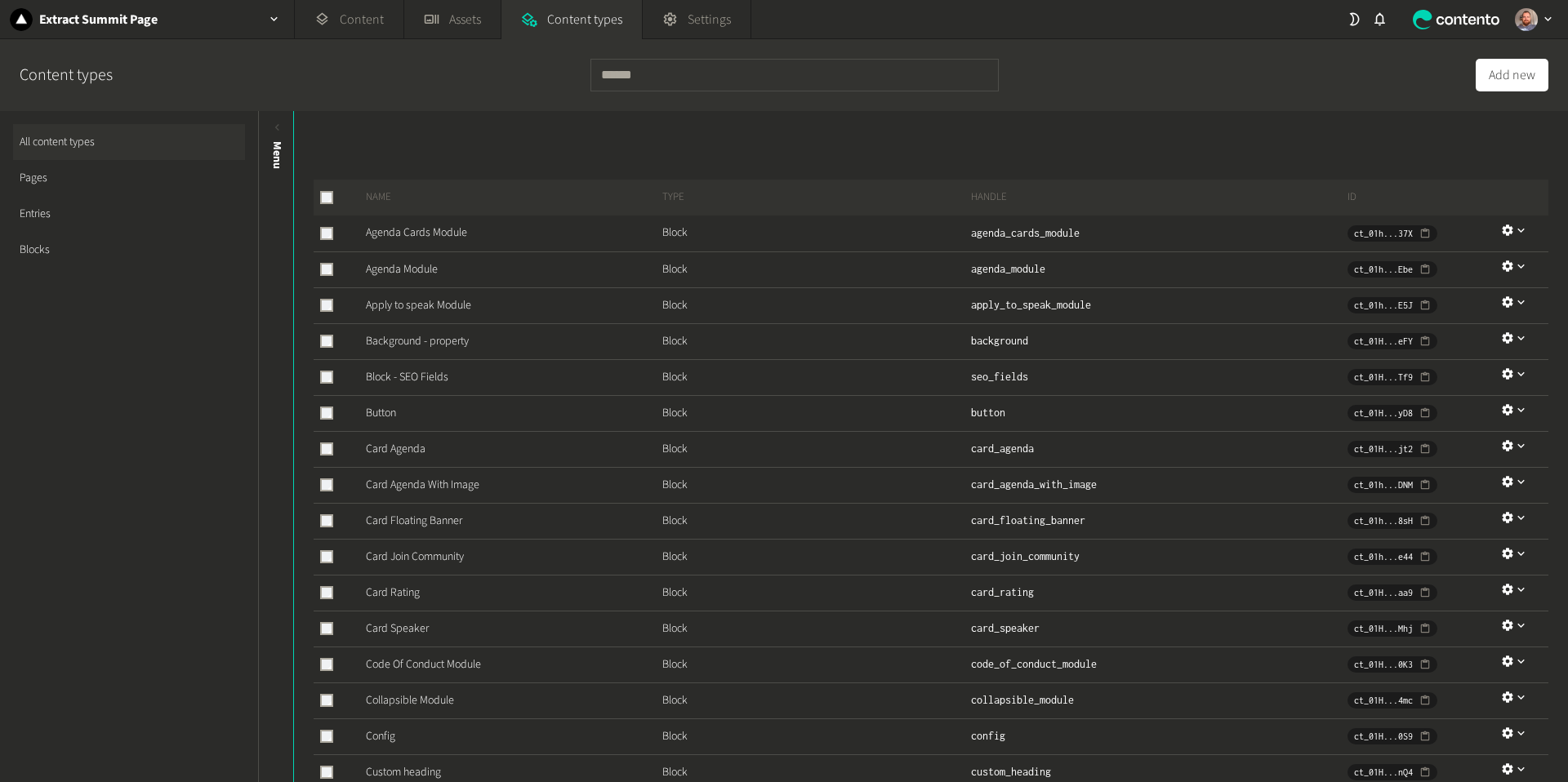 drag, startPoint x: 56, startPoint y: 246, endPoint x: 77, endPoint y: 244, distance: 21.095023 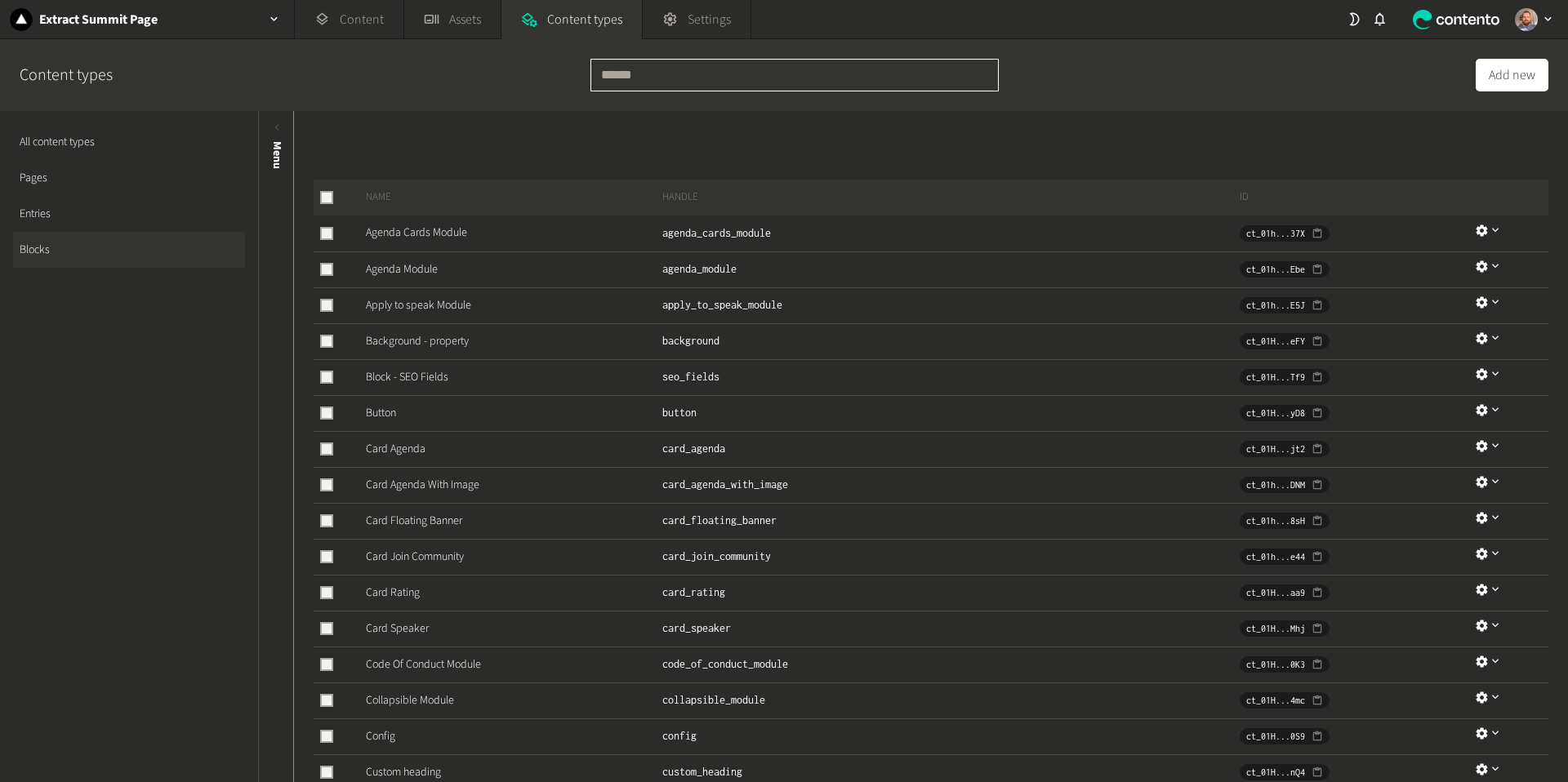 click 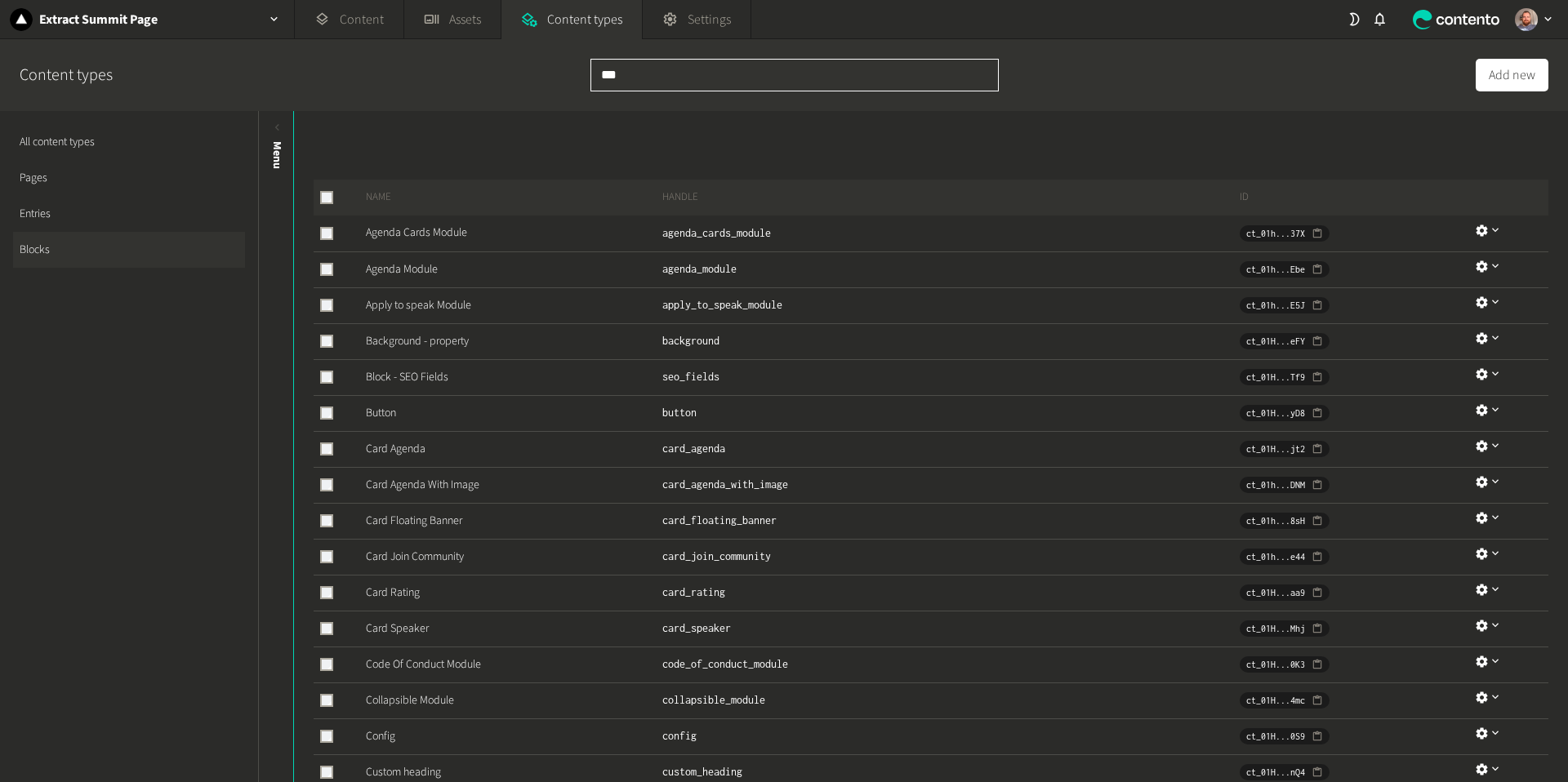 type on "****" 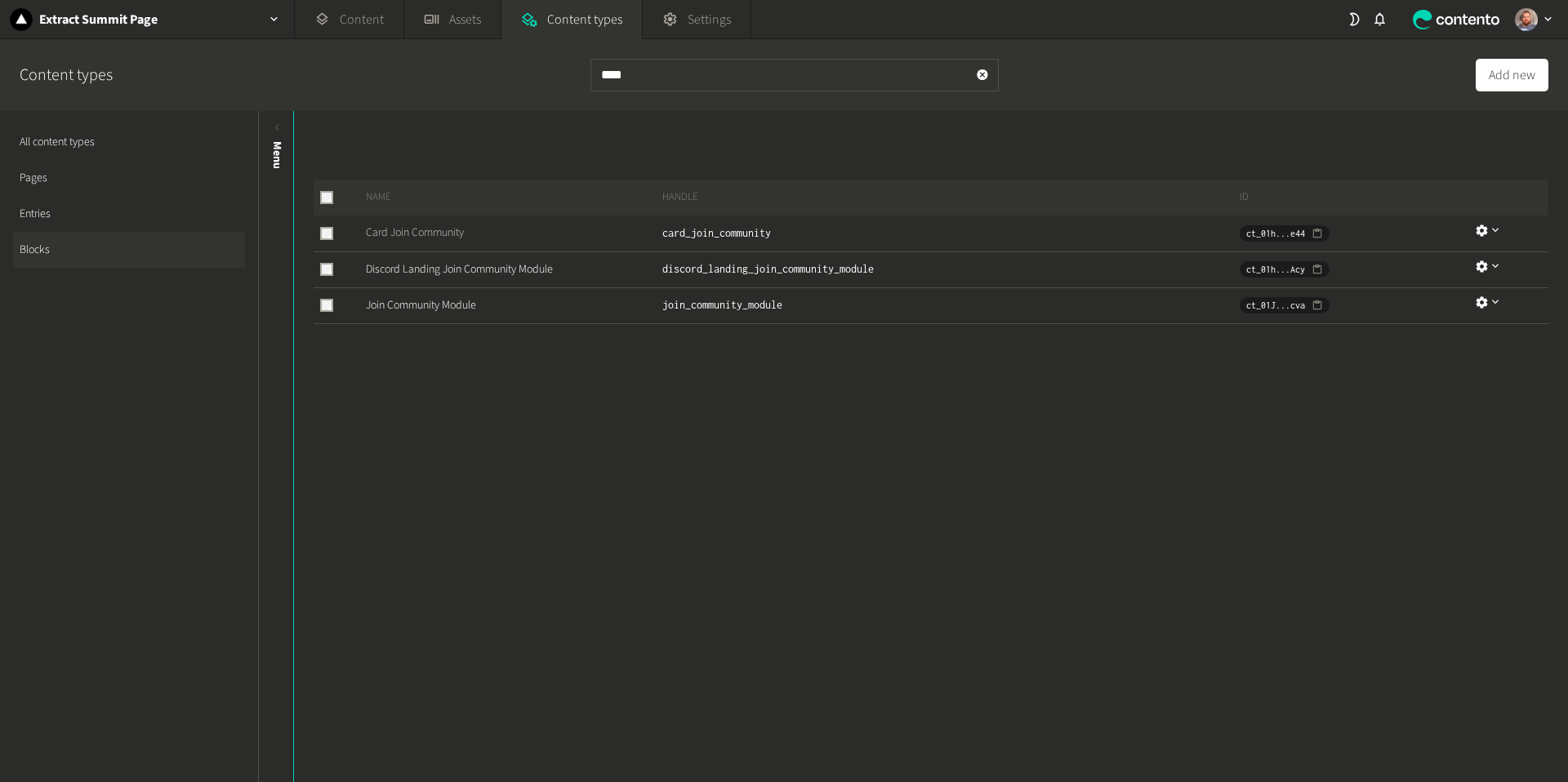 click on "Card Join Community" 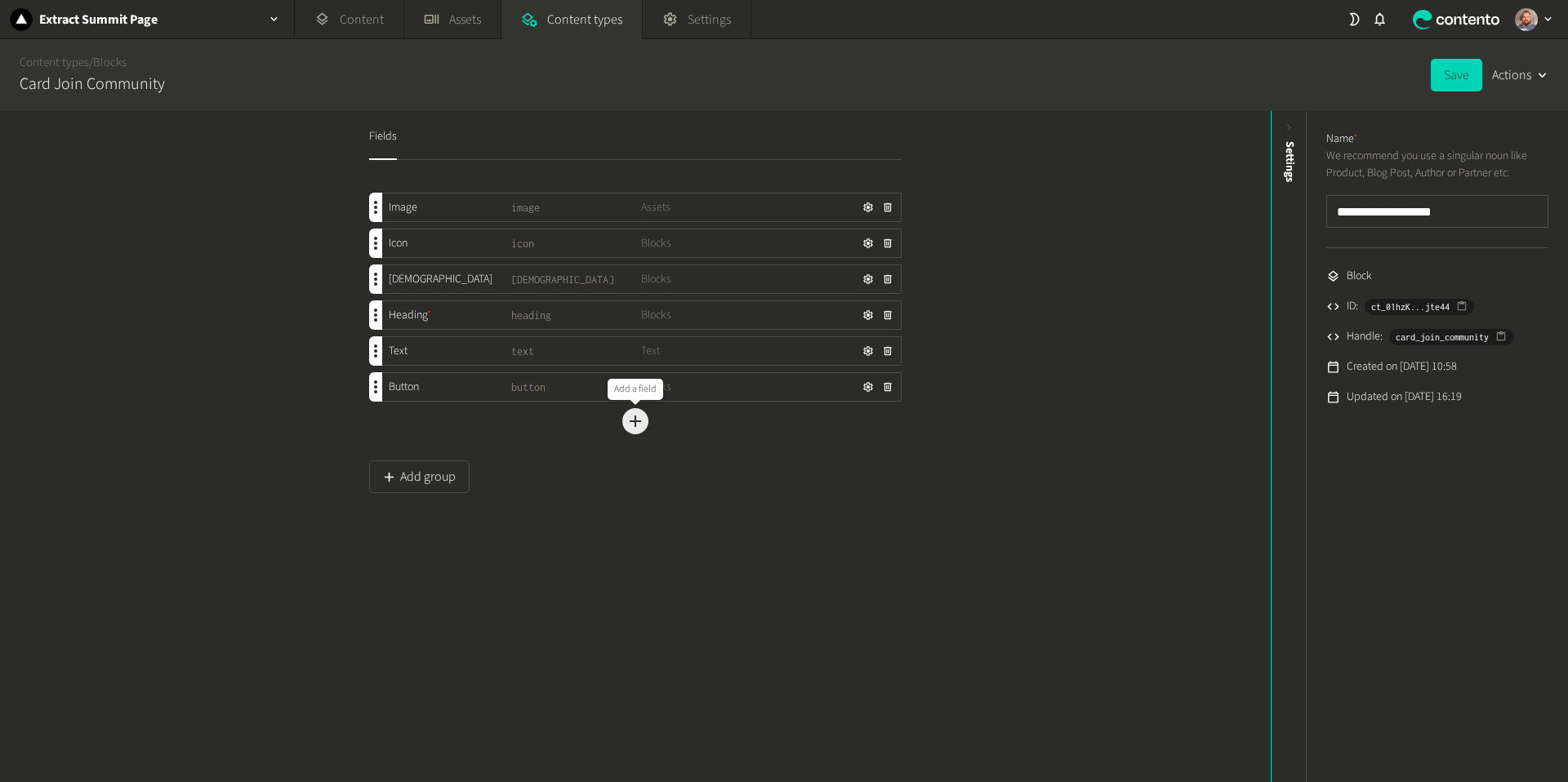 click 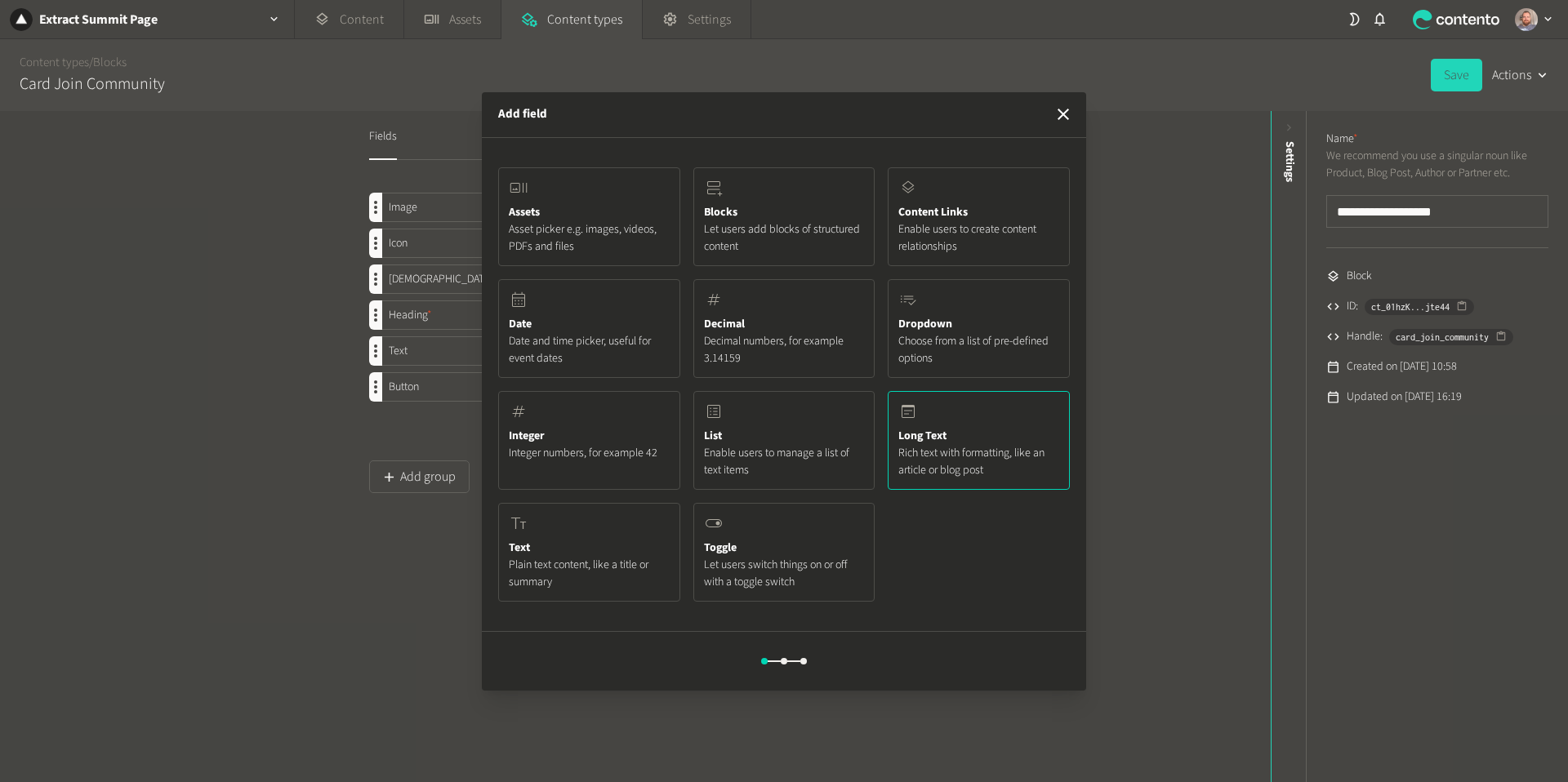 click on "Long Text Rich text with formatting, like an article or blog post" 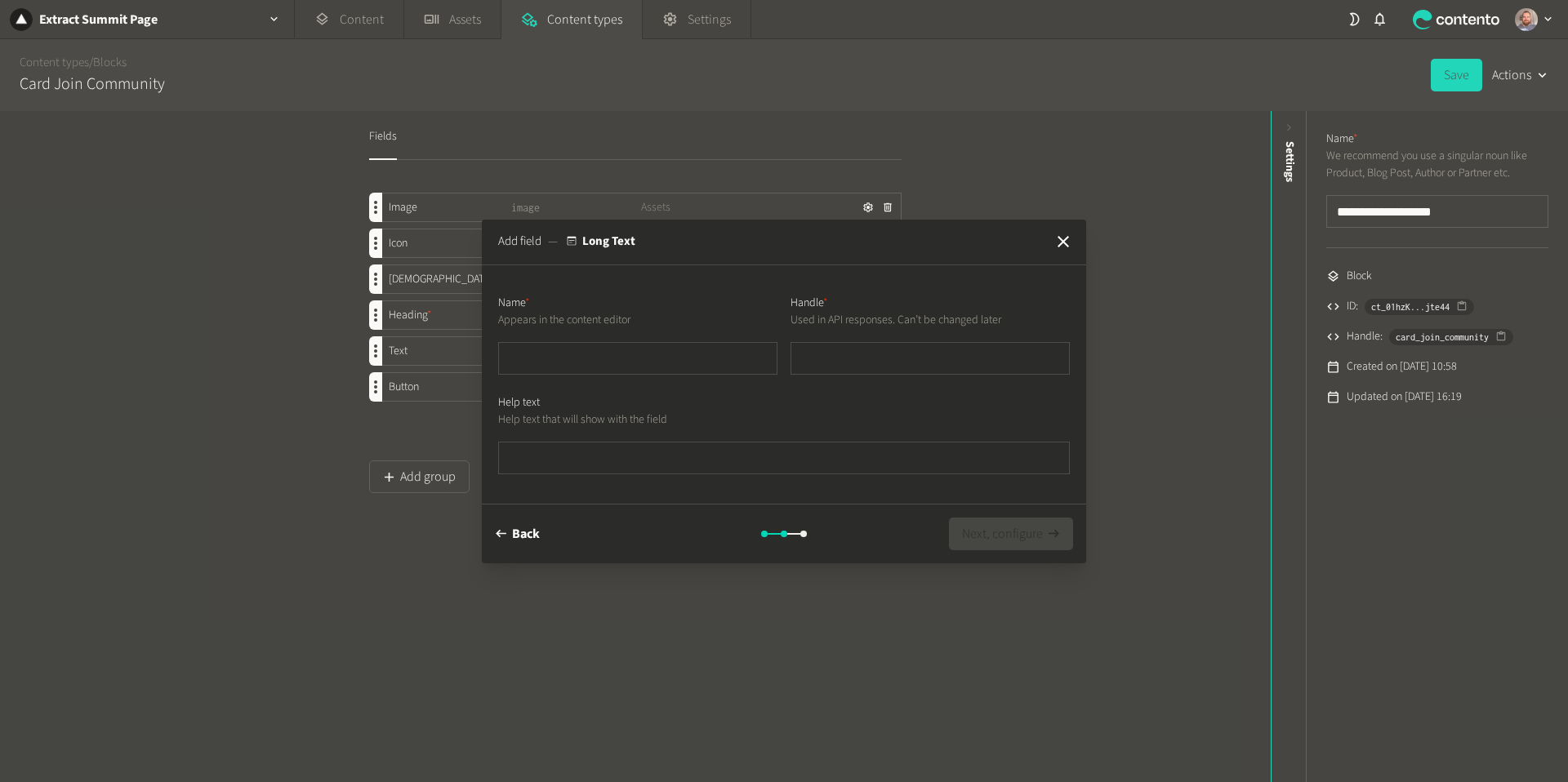 type on "*" 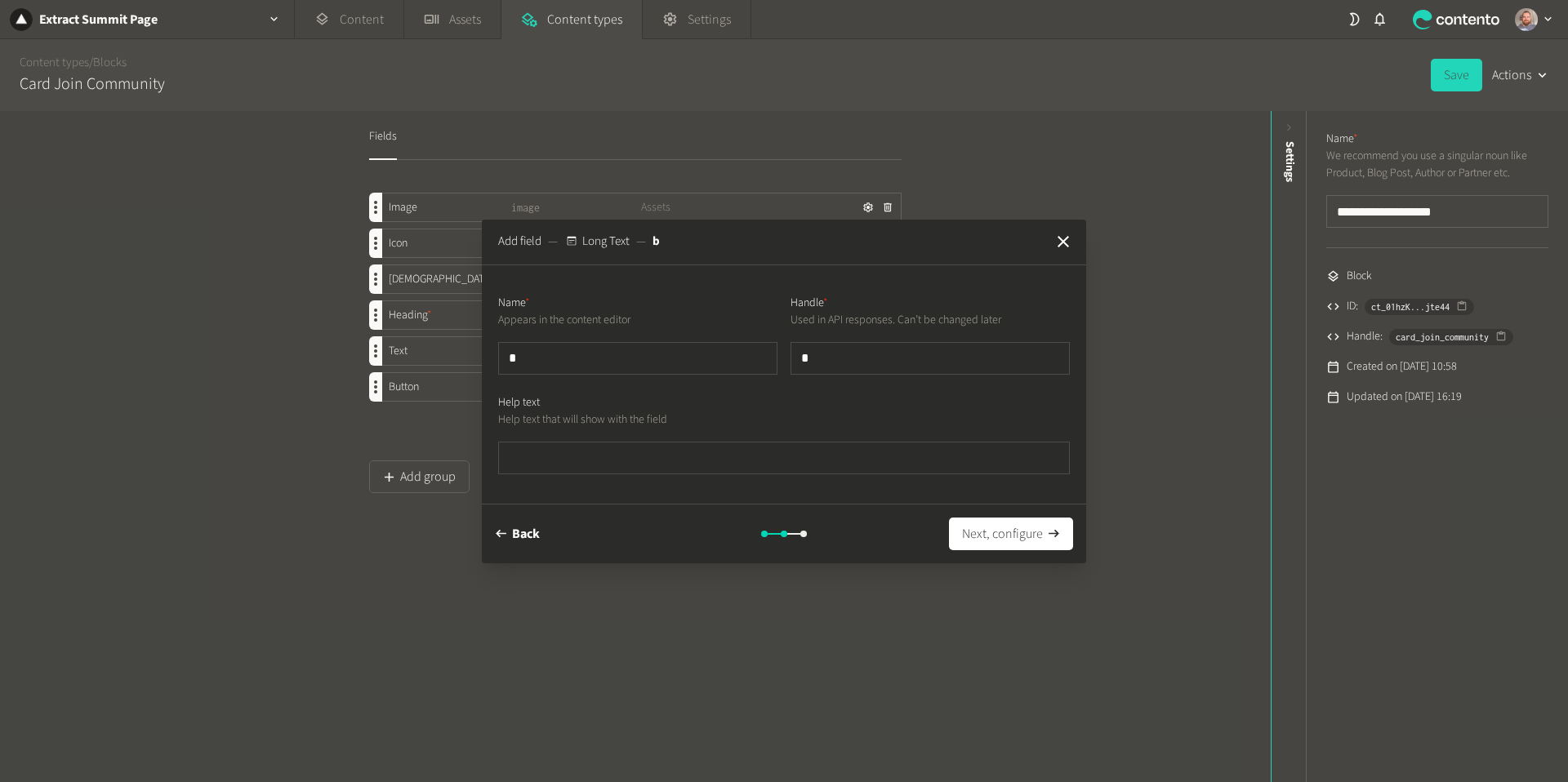 type on "**" 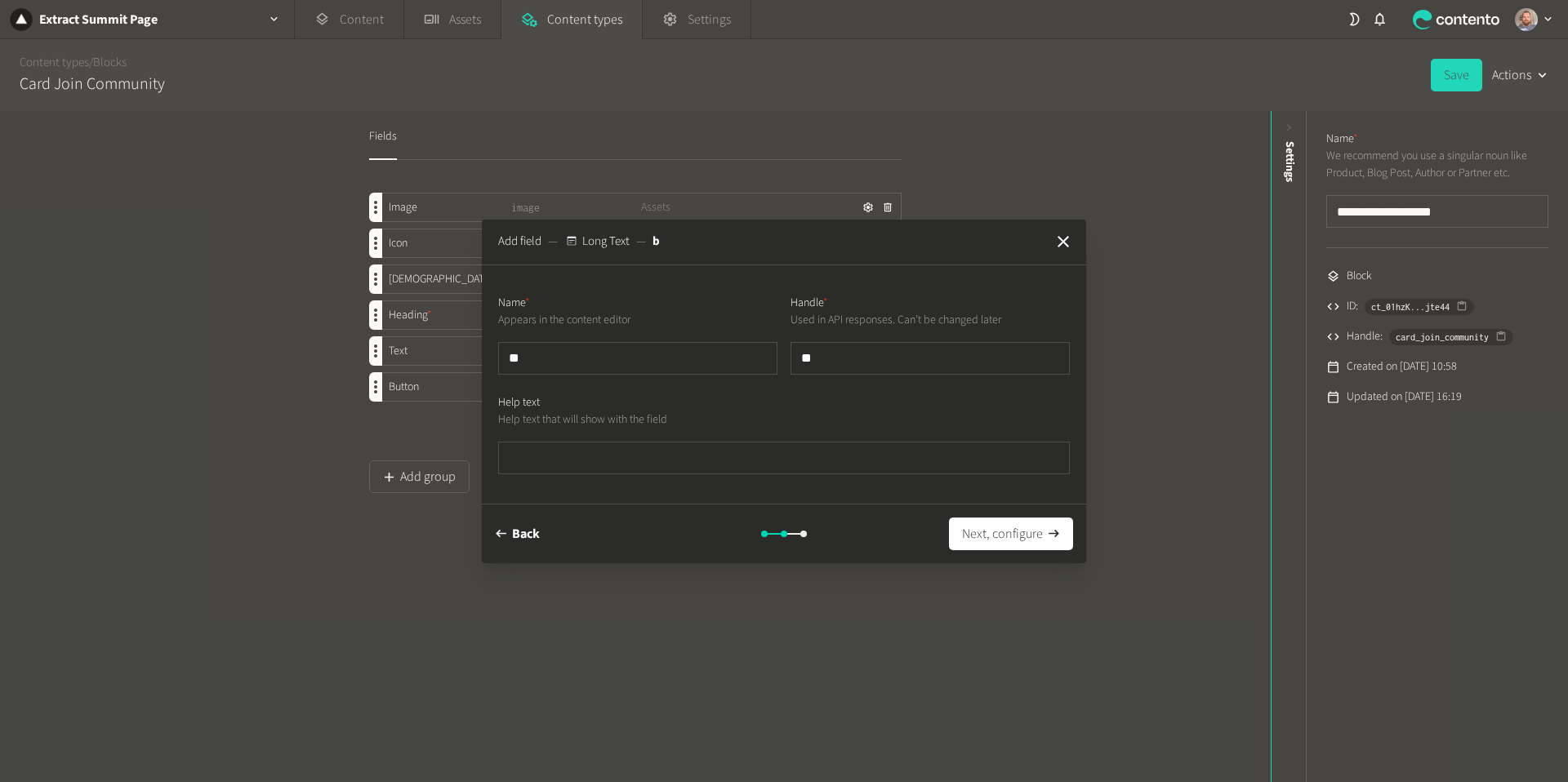 type on "***" 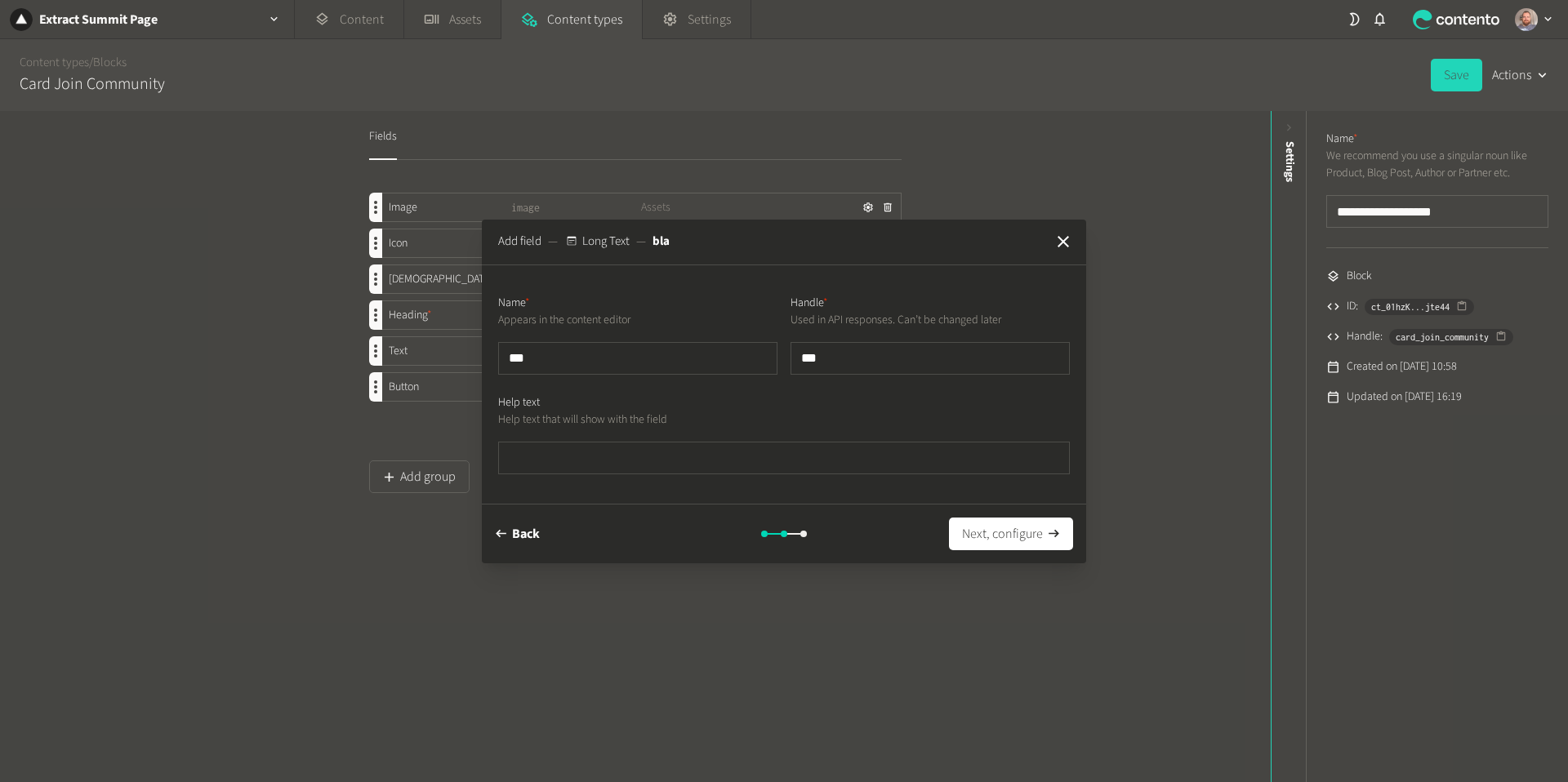type on "**" 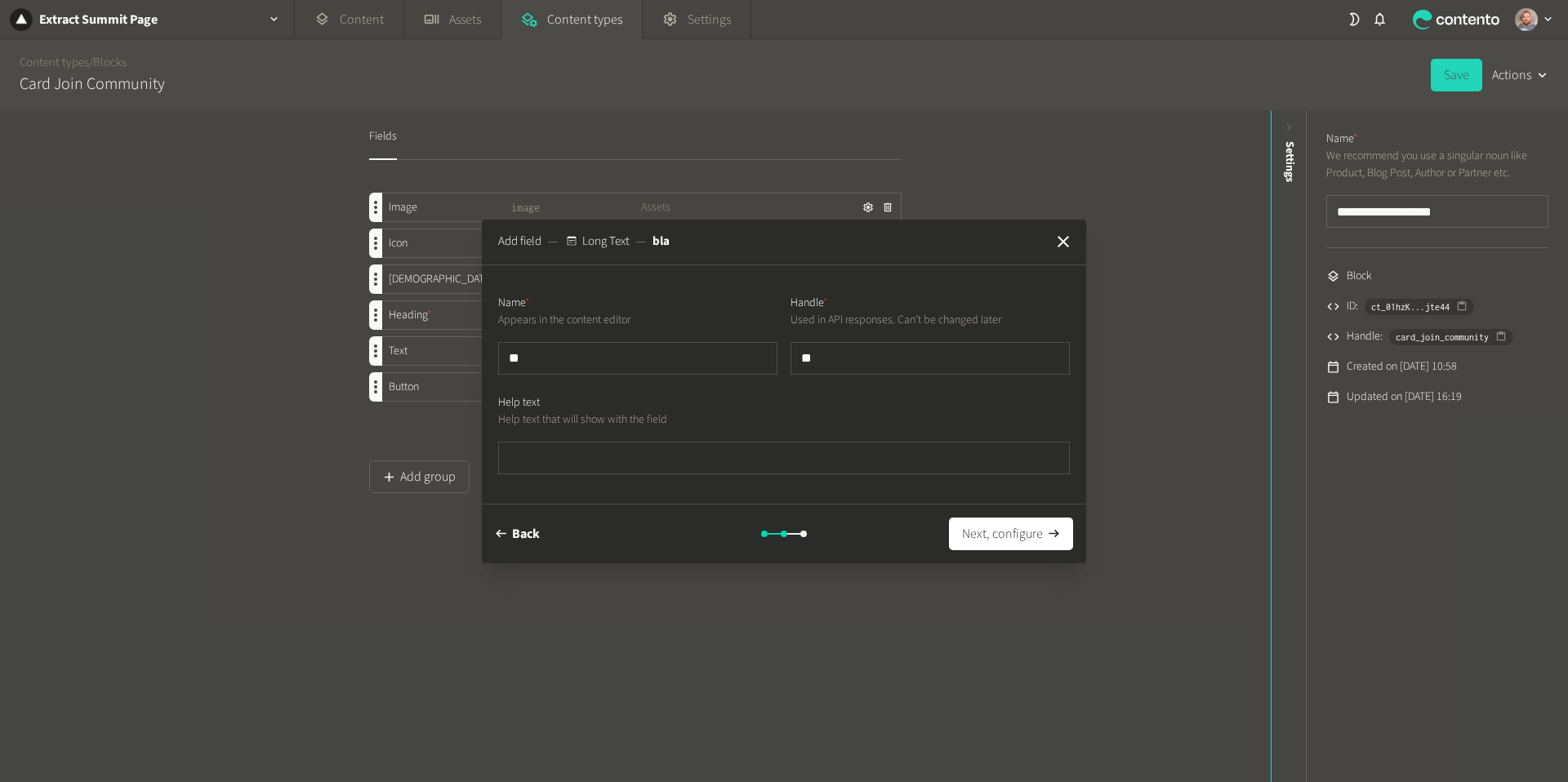 type on "*" 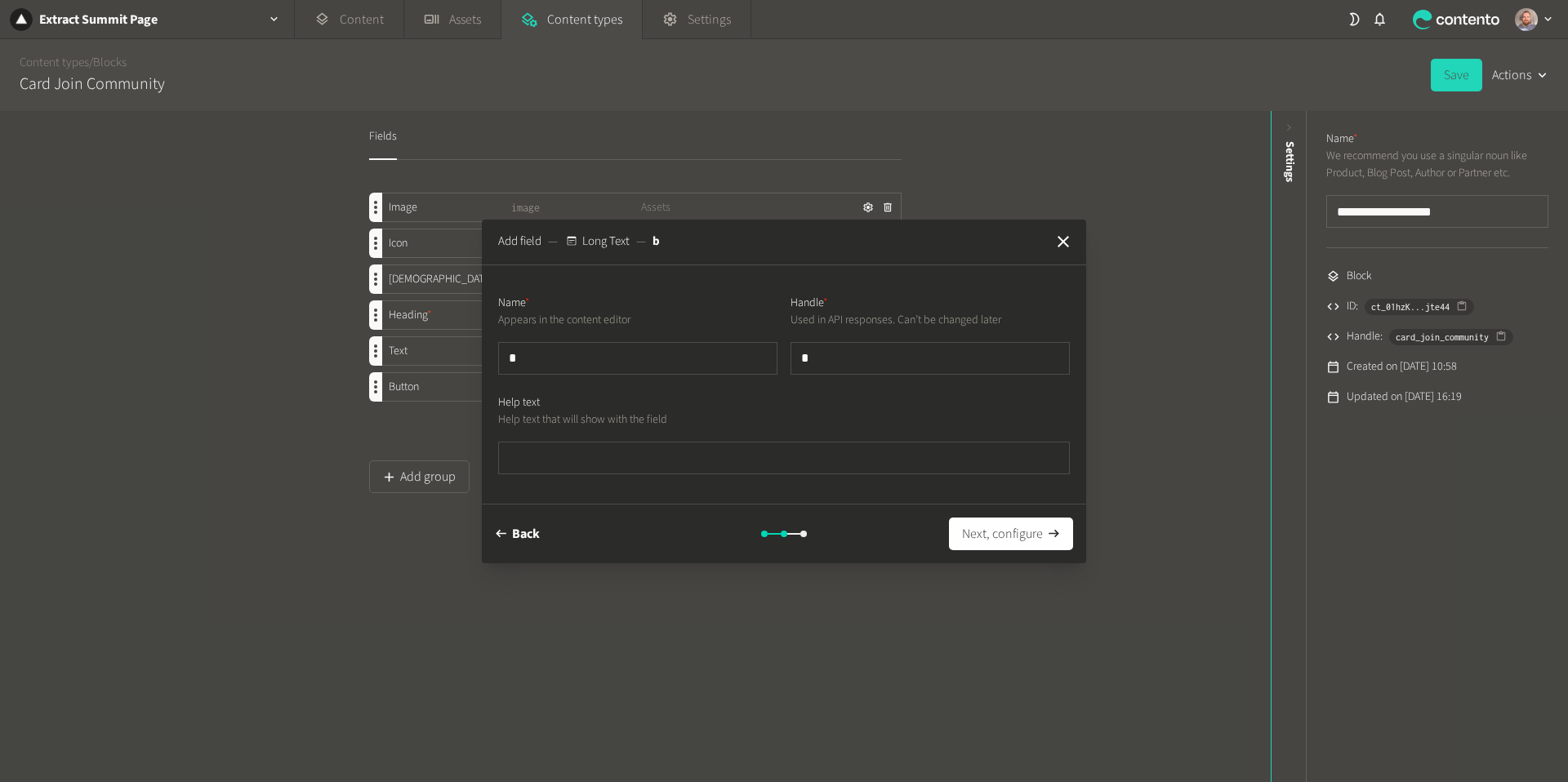 type 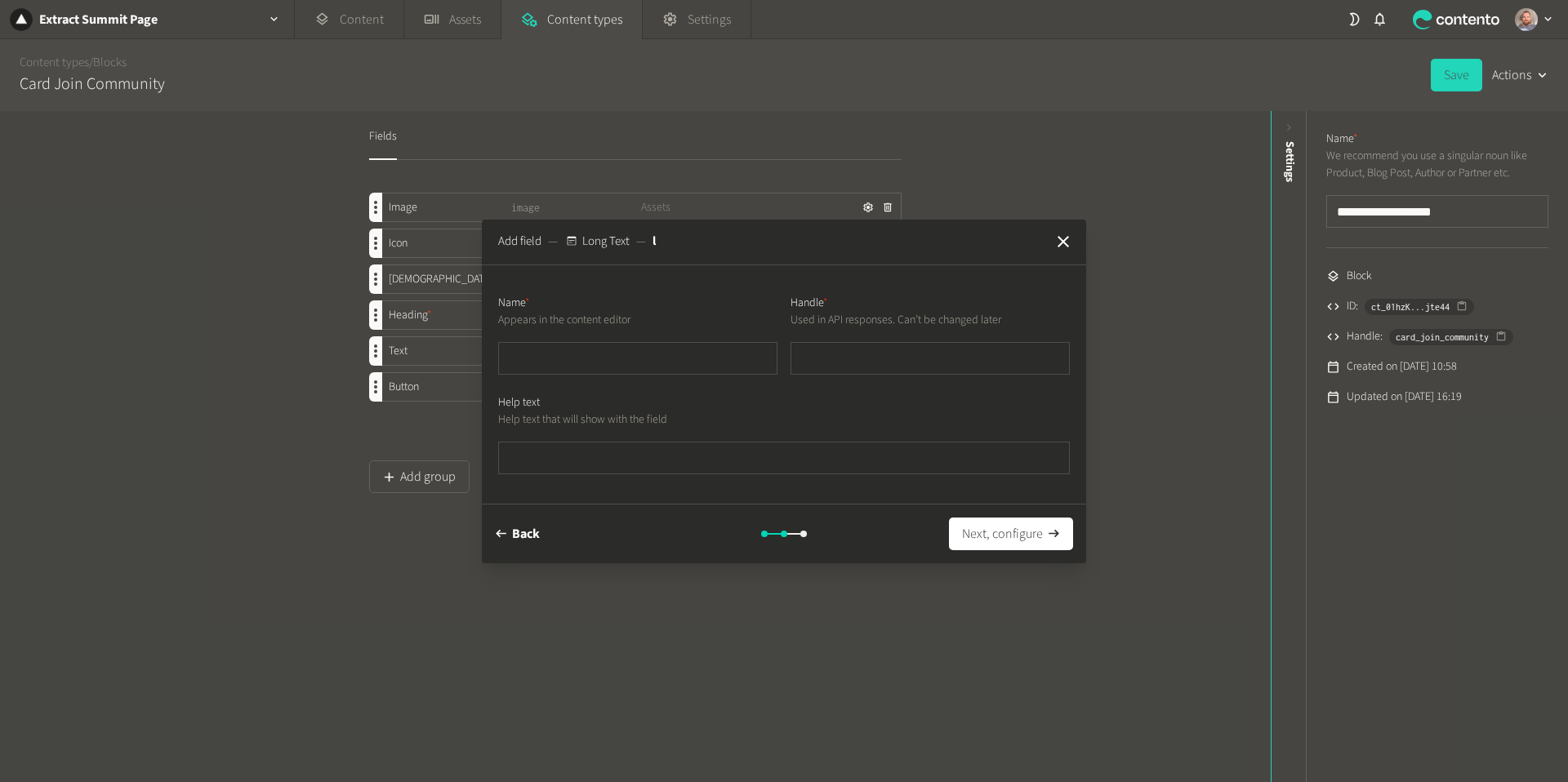 type on "*" 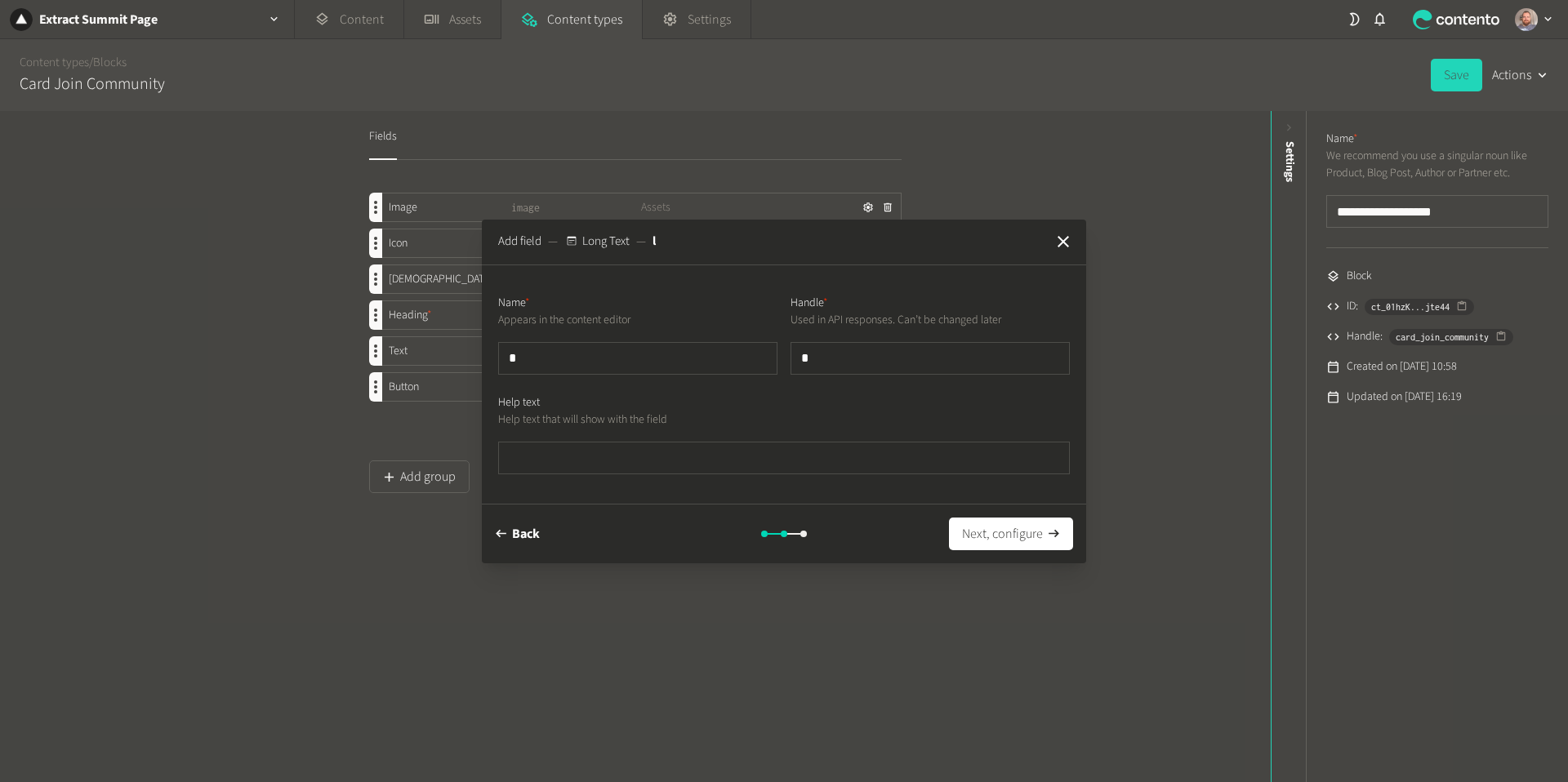 type on "**" 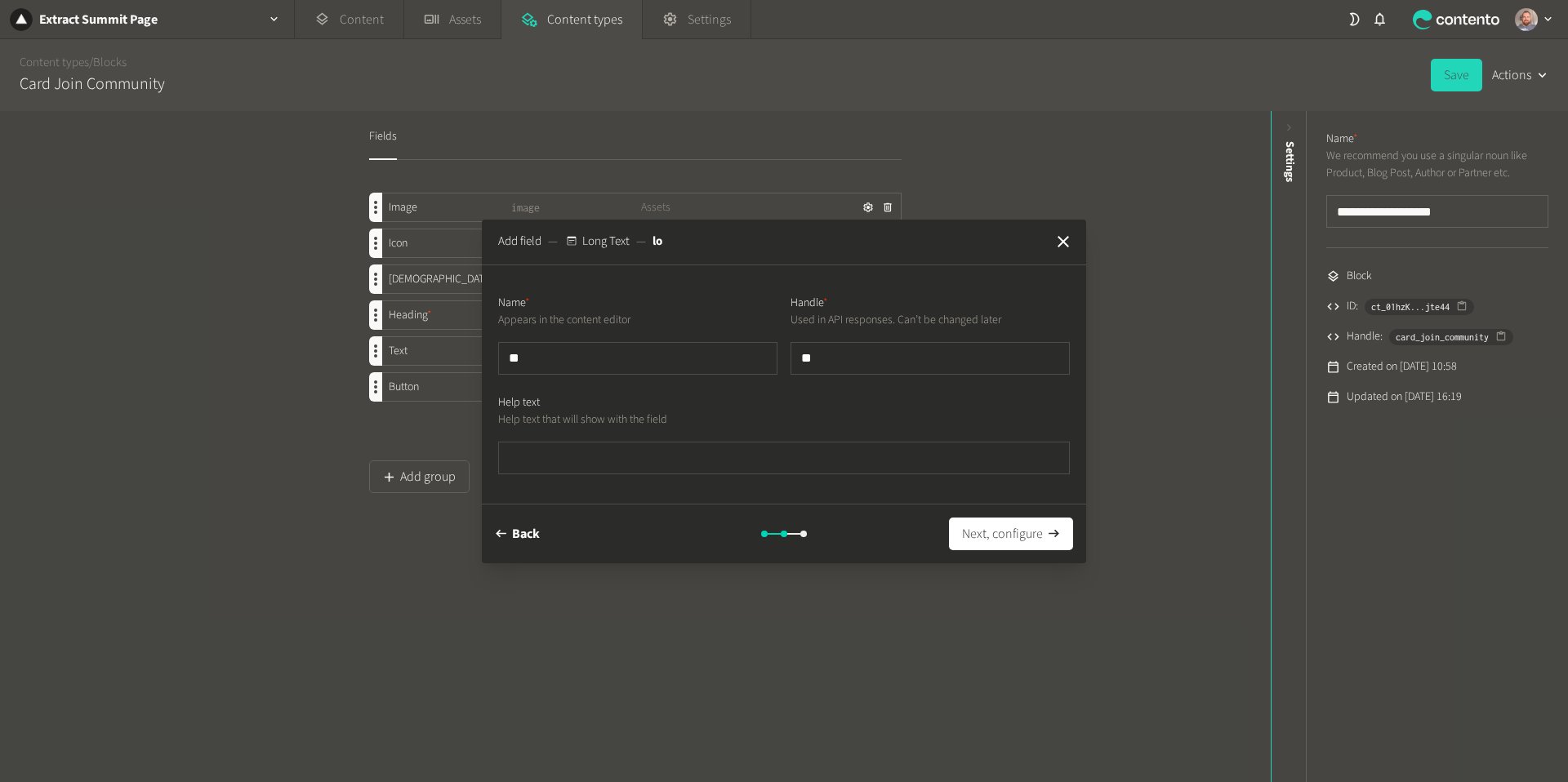 type on "***" 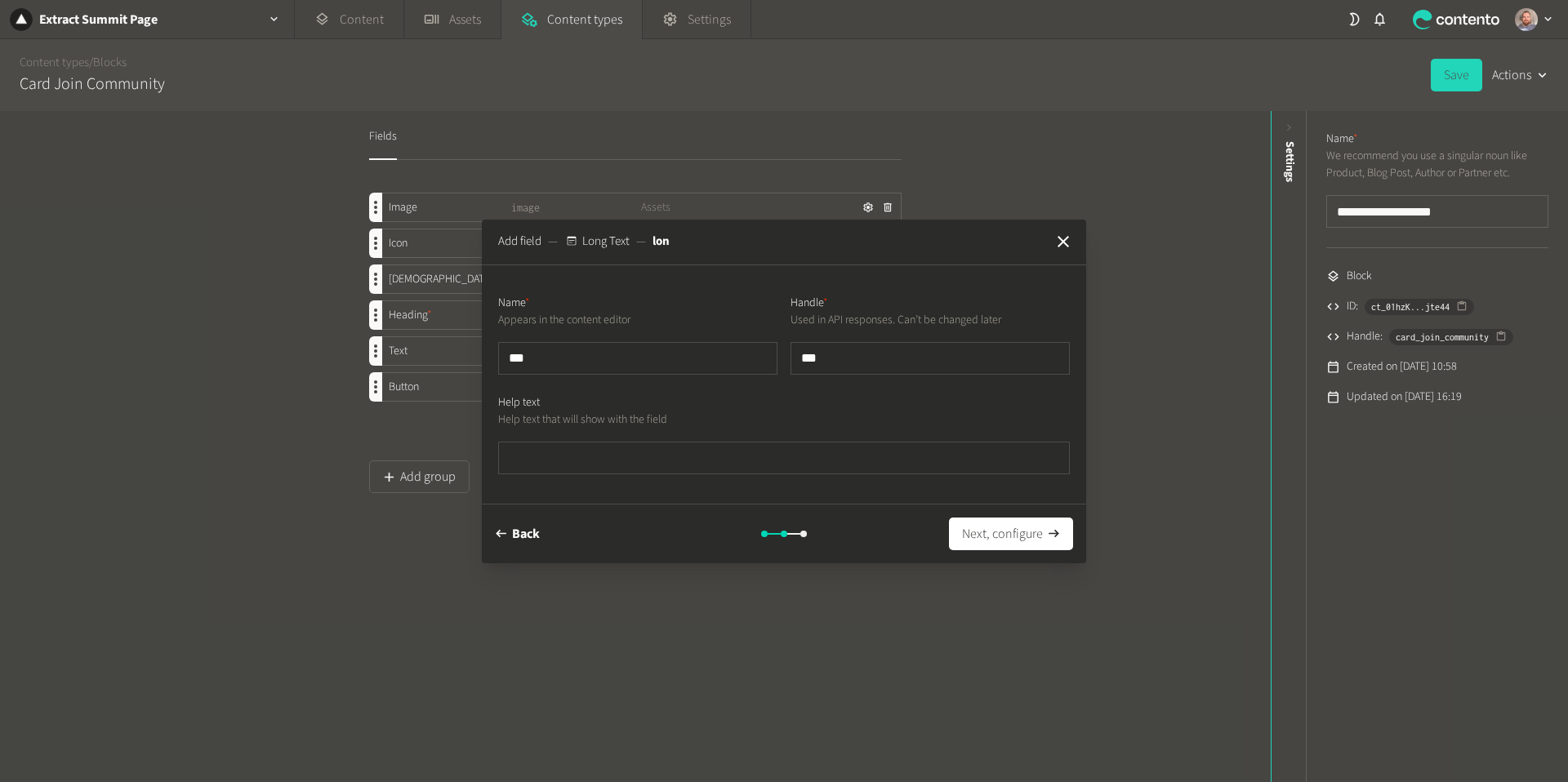 type on "****" 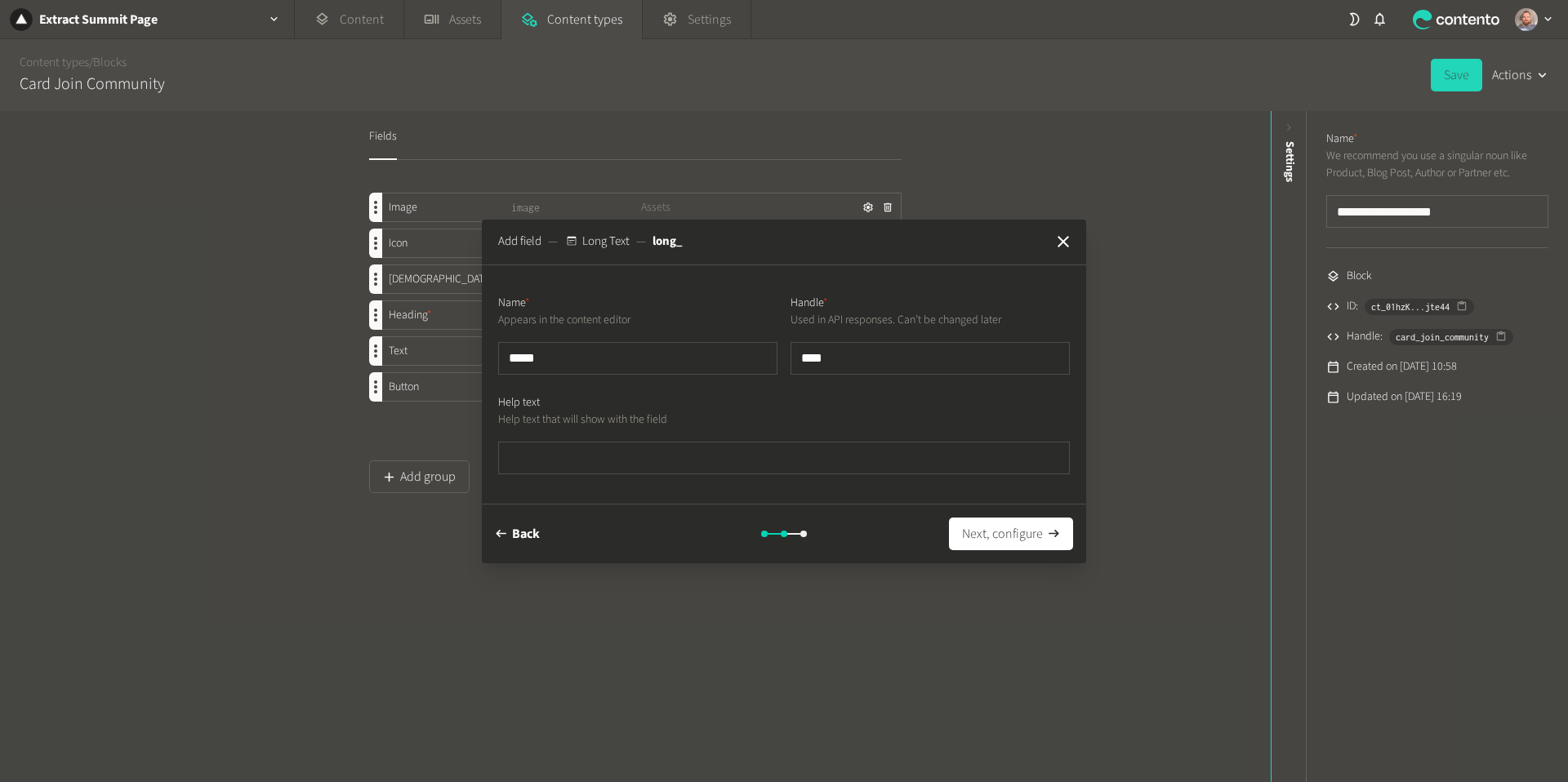 type on "******" 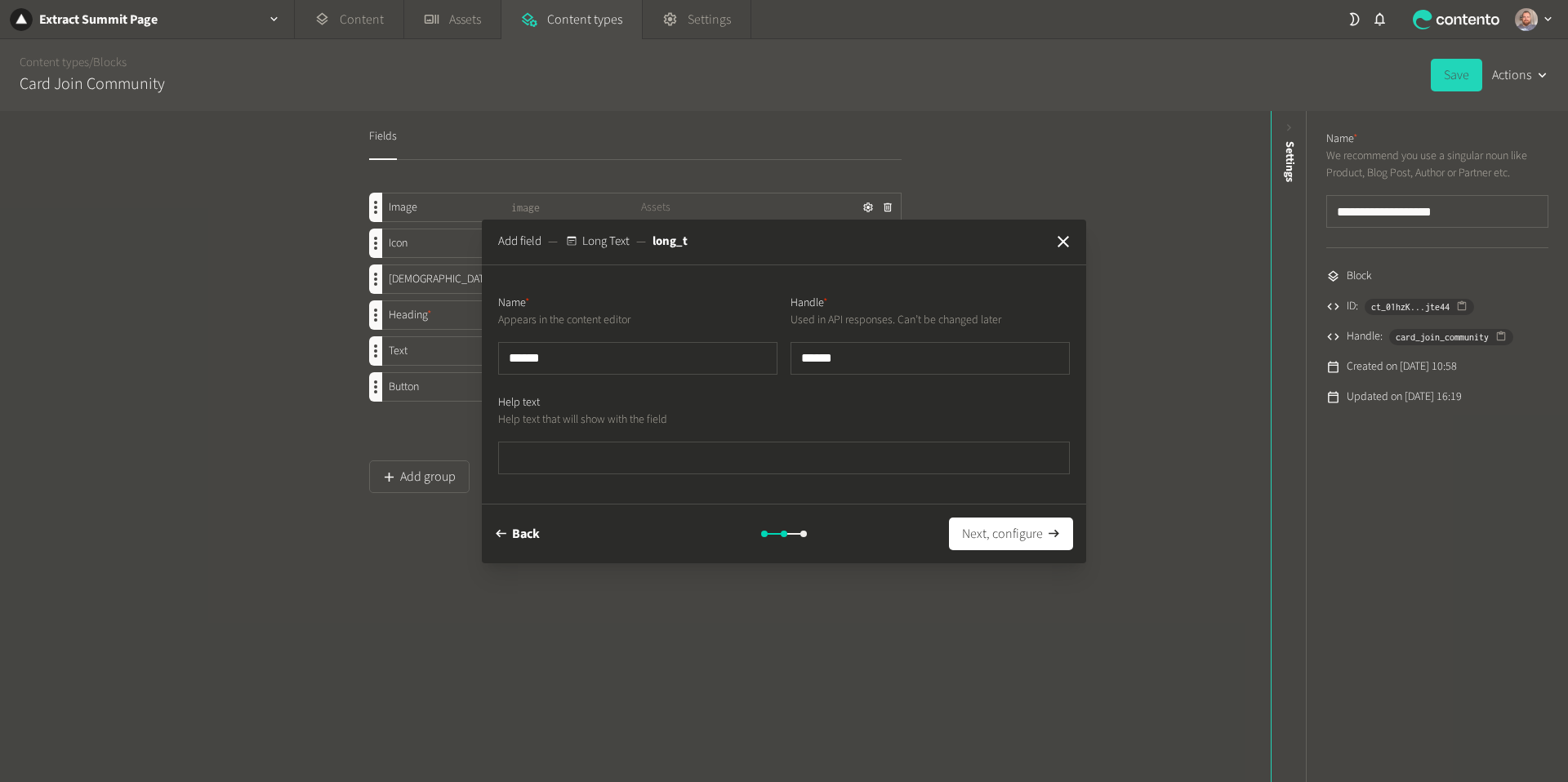 type on "*******" 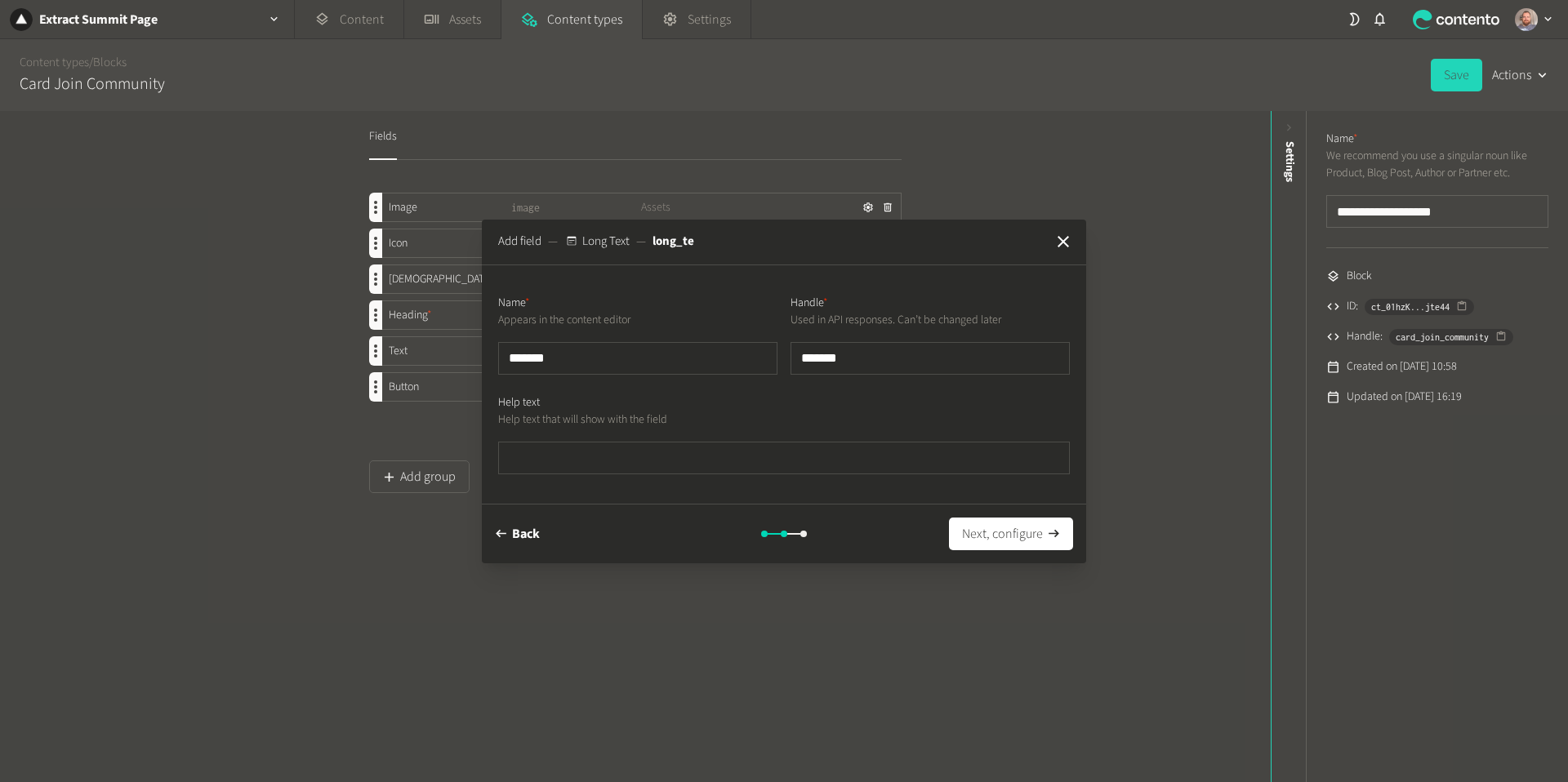 type on "********" 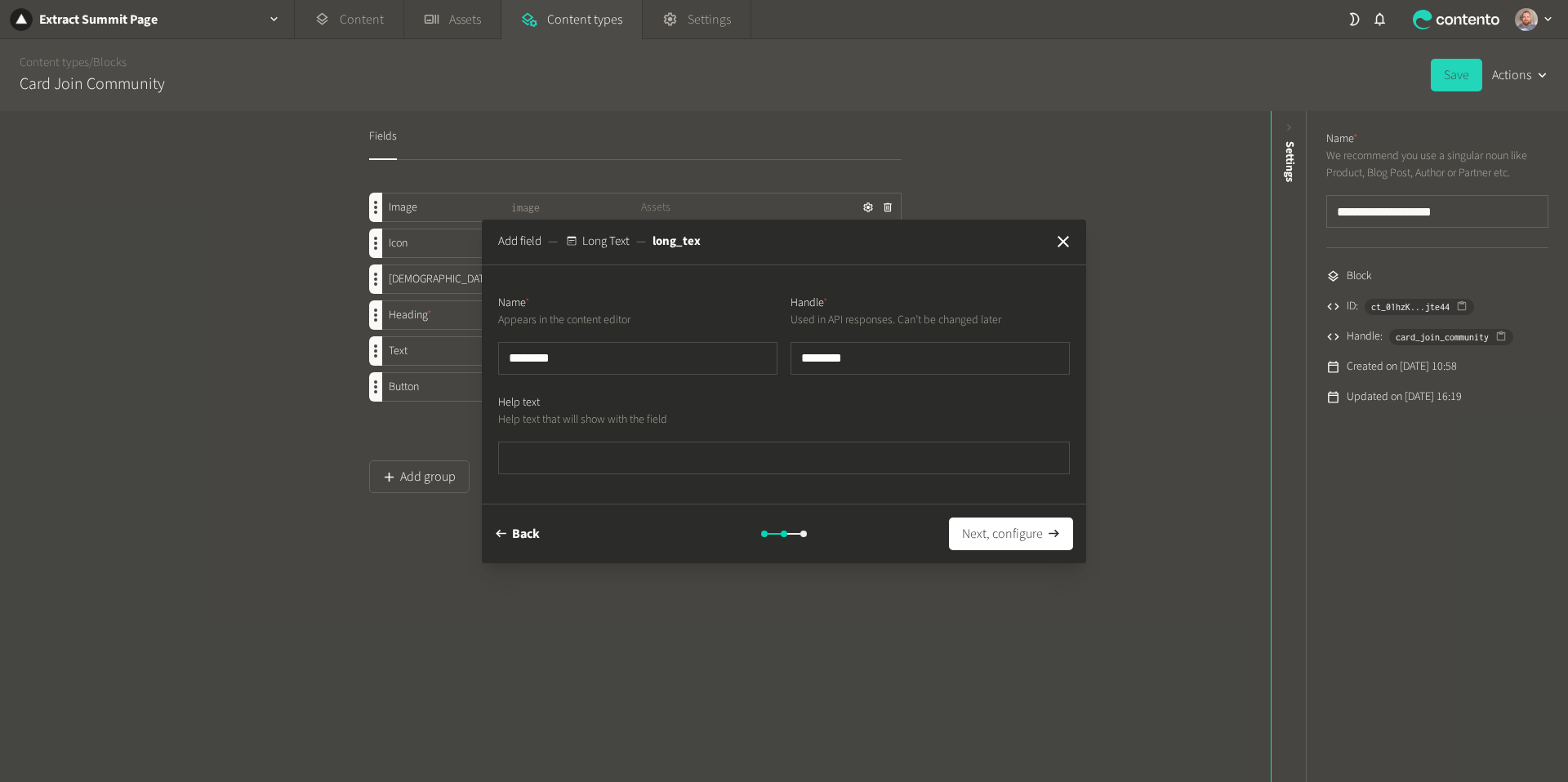type on "*********" 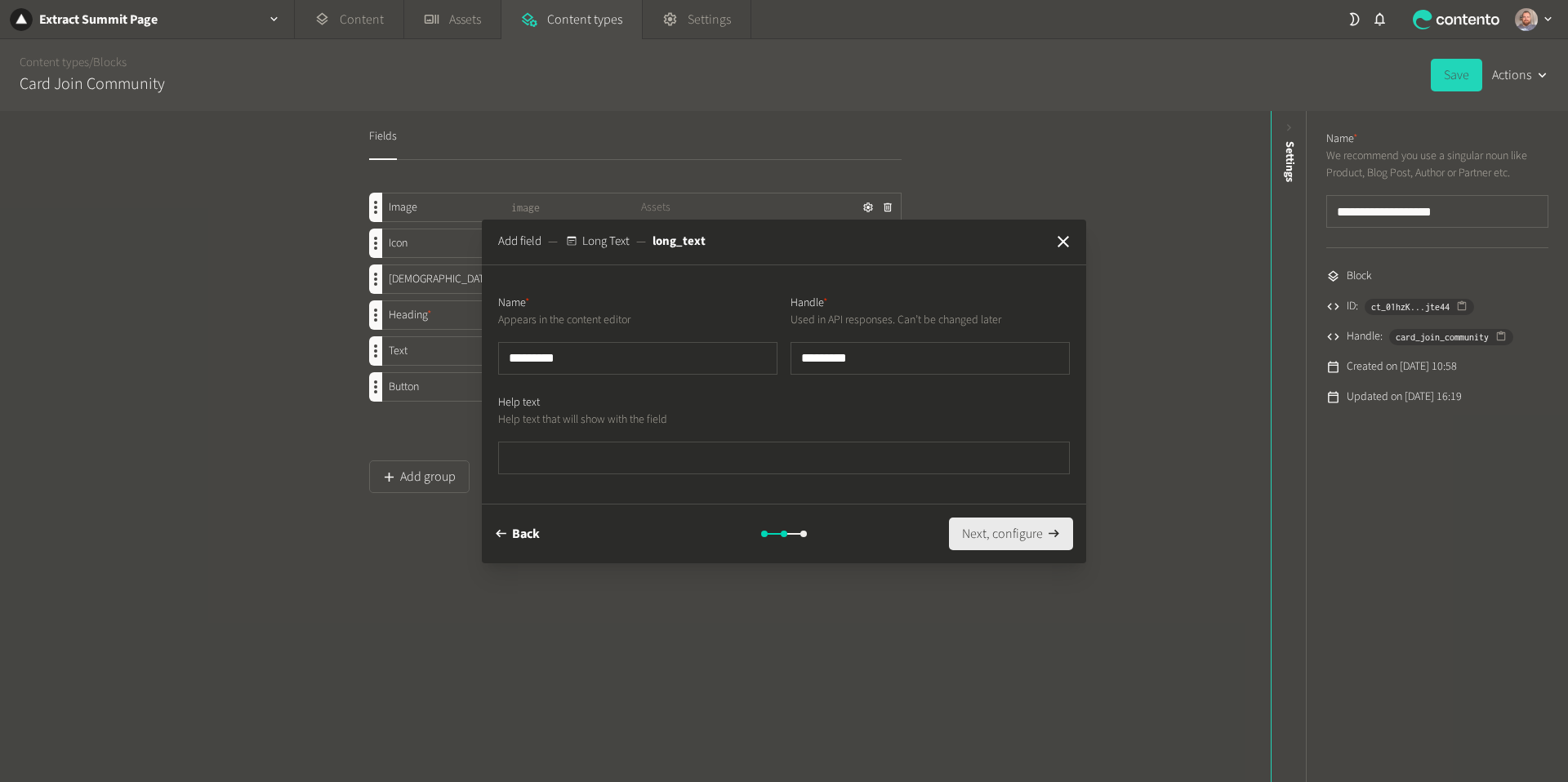 type on "*********" 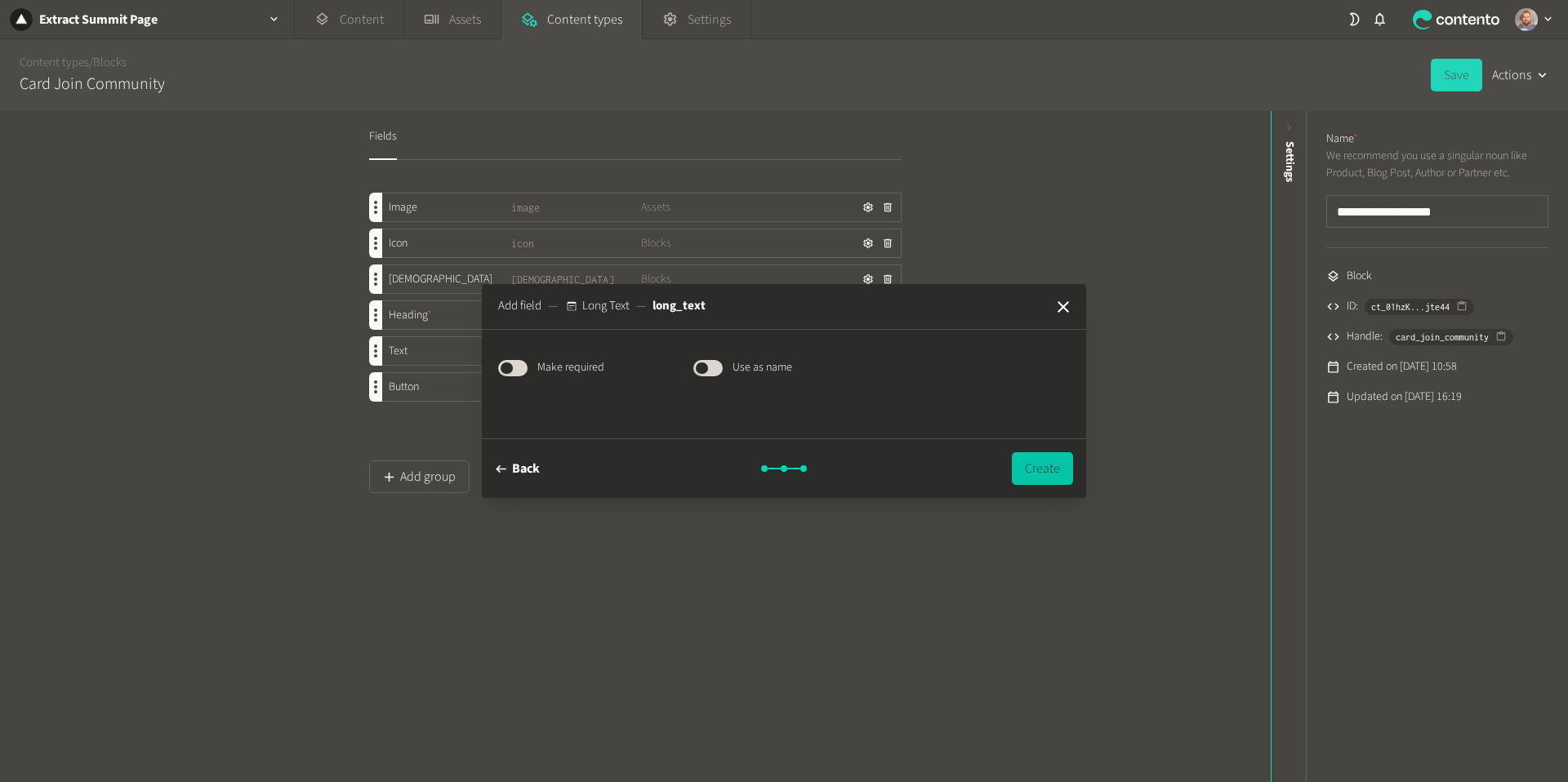 click on "Create" at bounding box center [1042, 469] 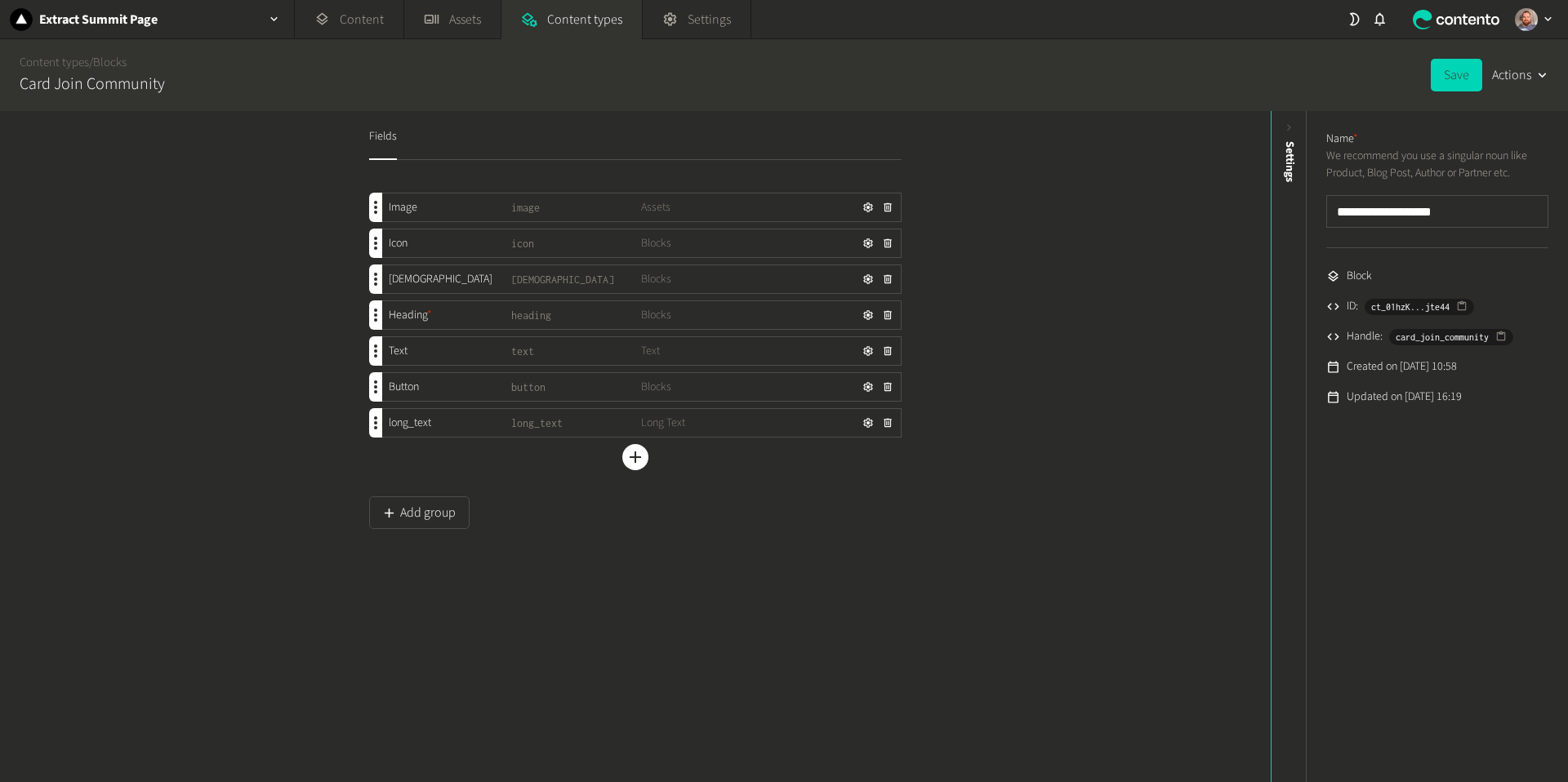 type 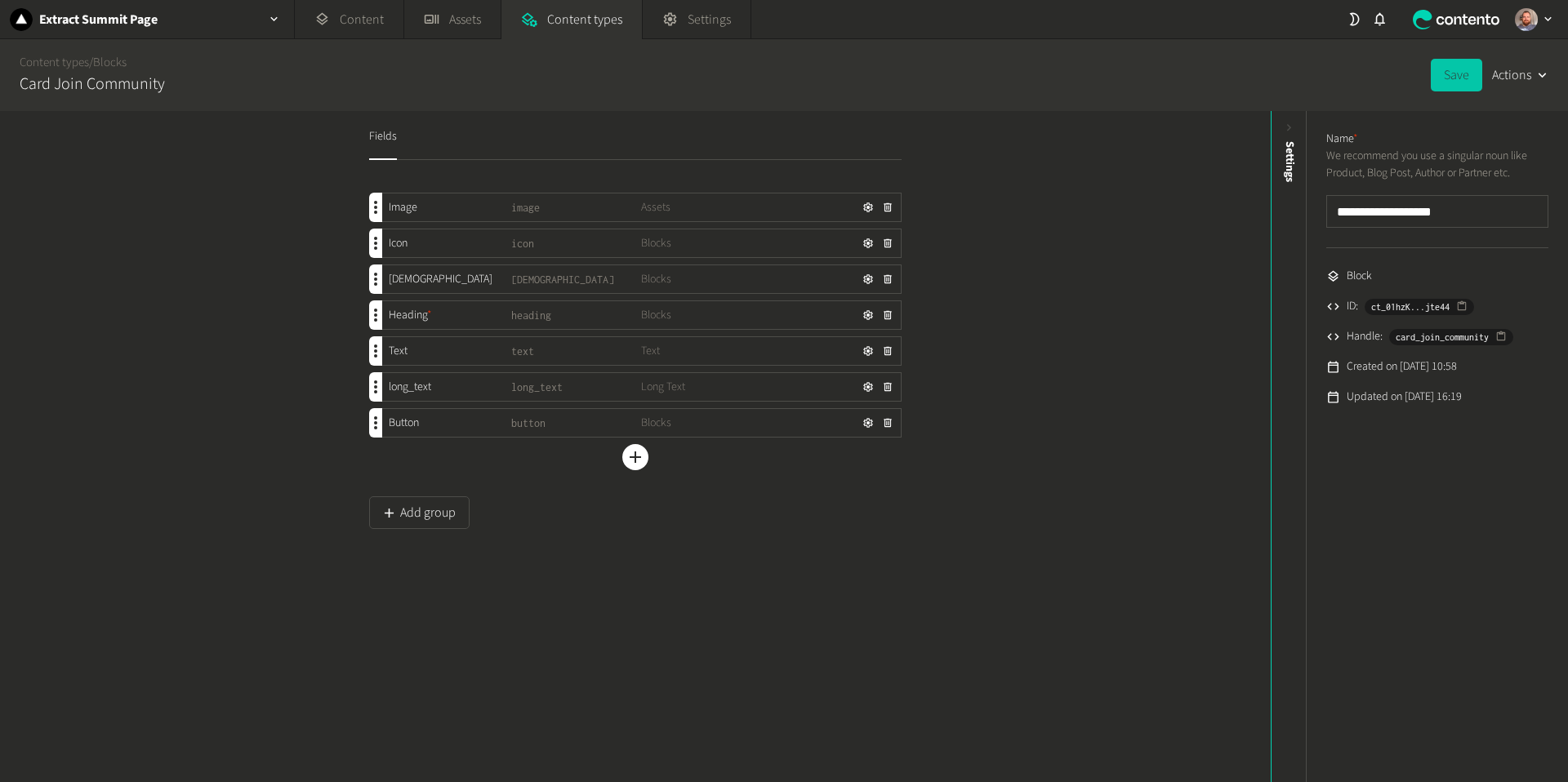 click on "Save" 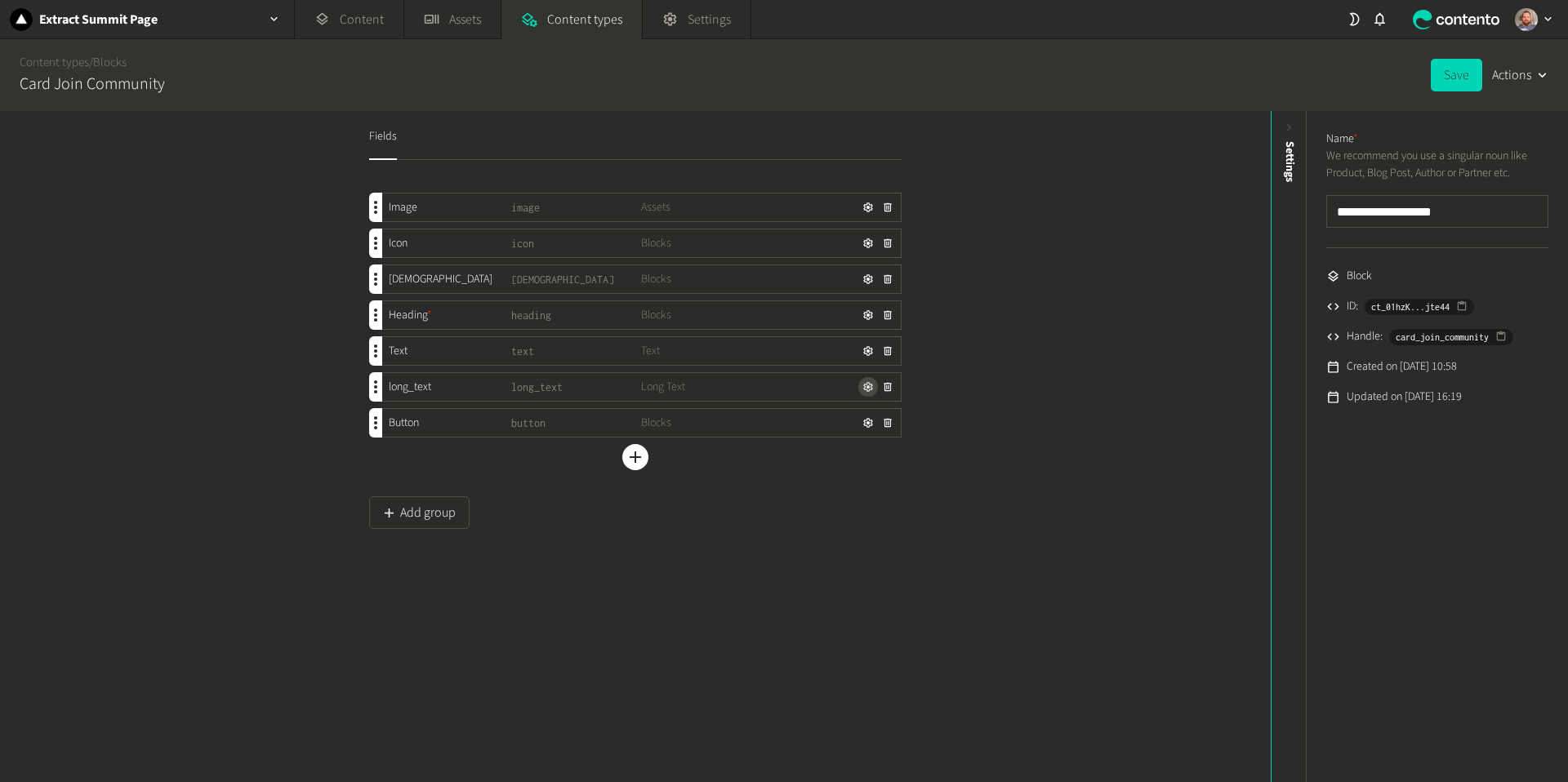 click 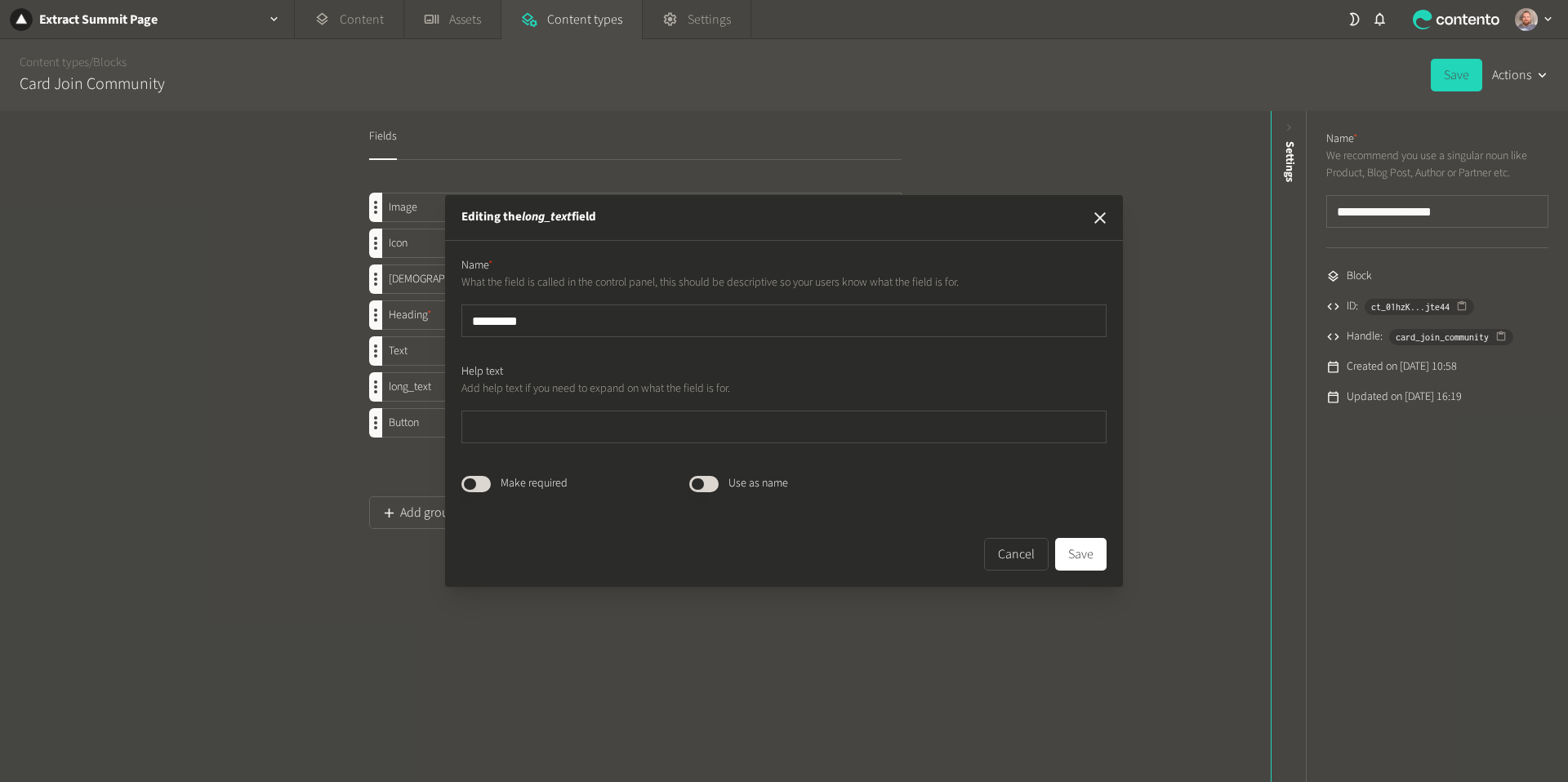 click 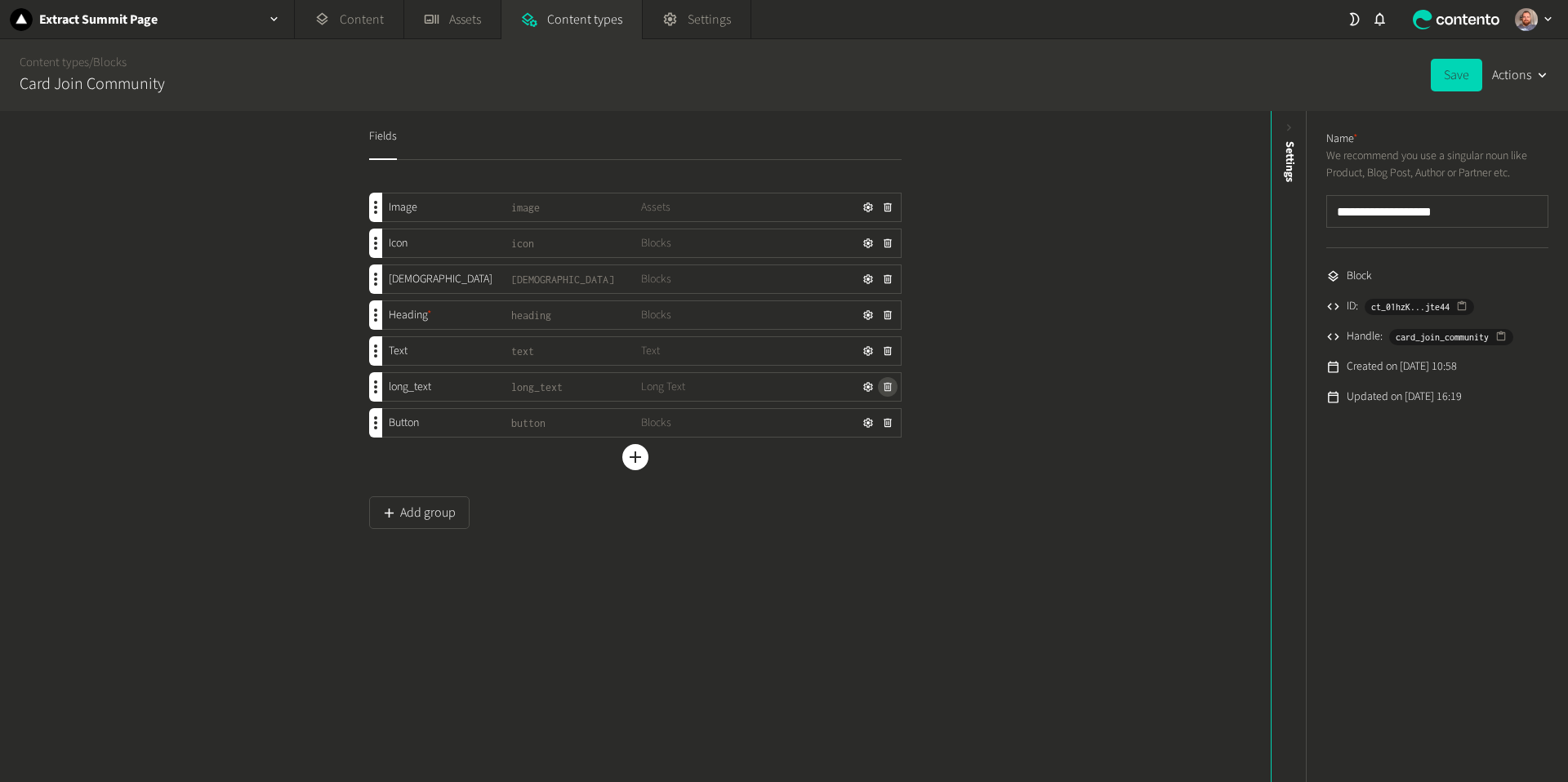 click 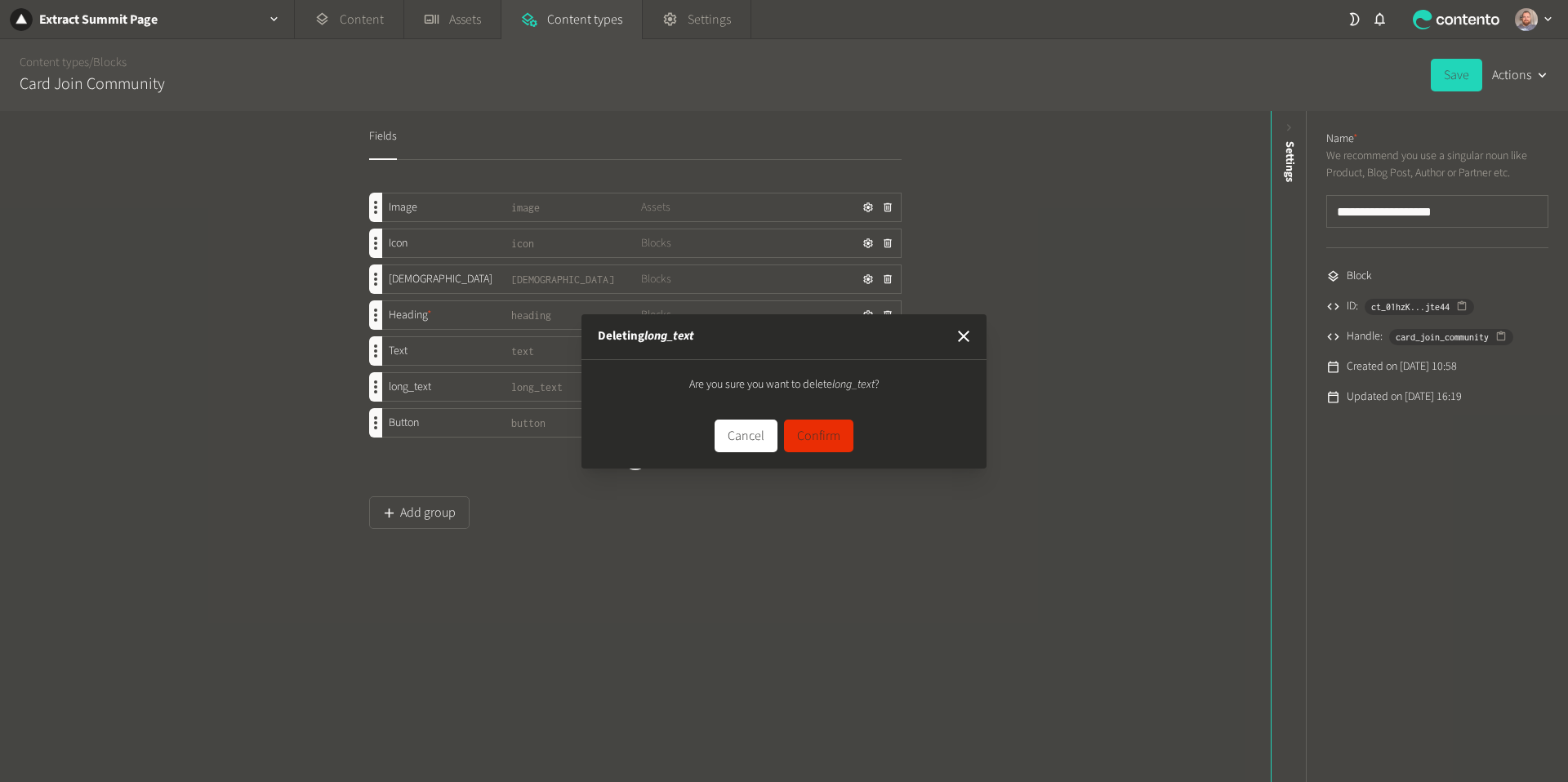 click on "Confirm" at bounding box center (818, 436) 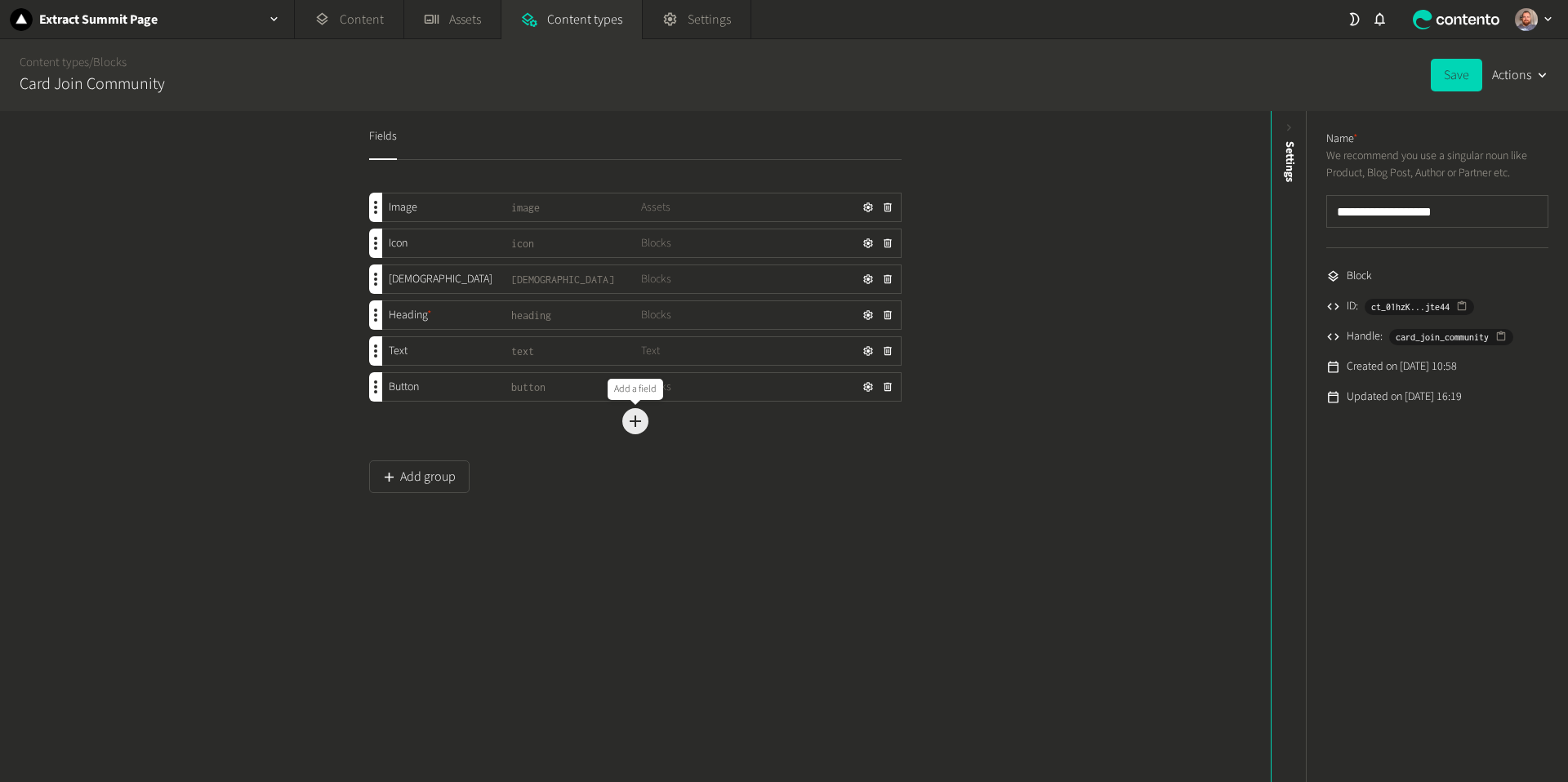 click 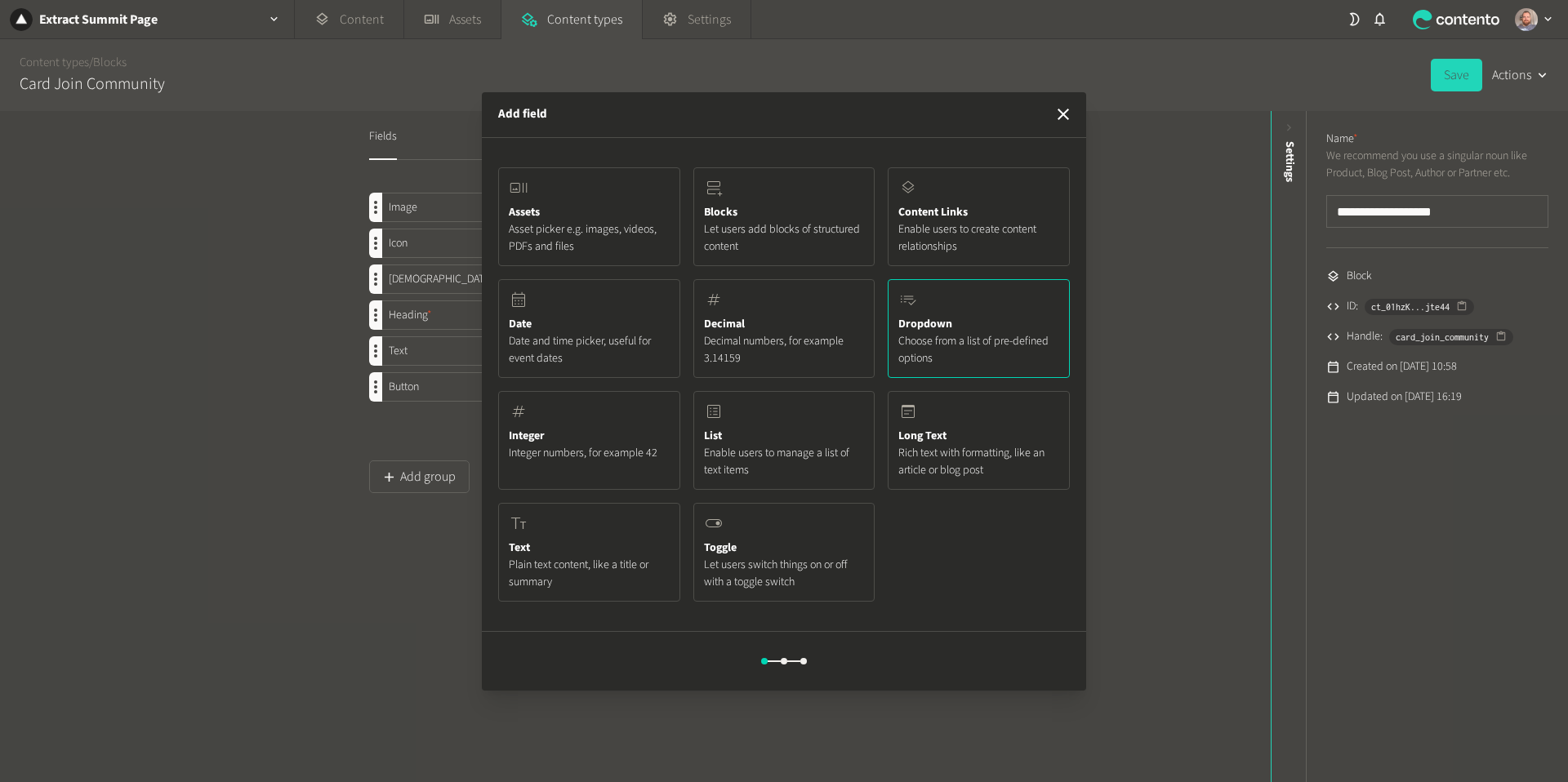 click on "Dropdown" at bounding box center [925, 324] 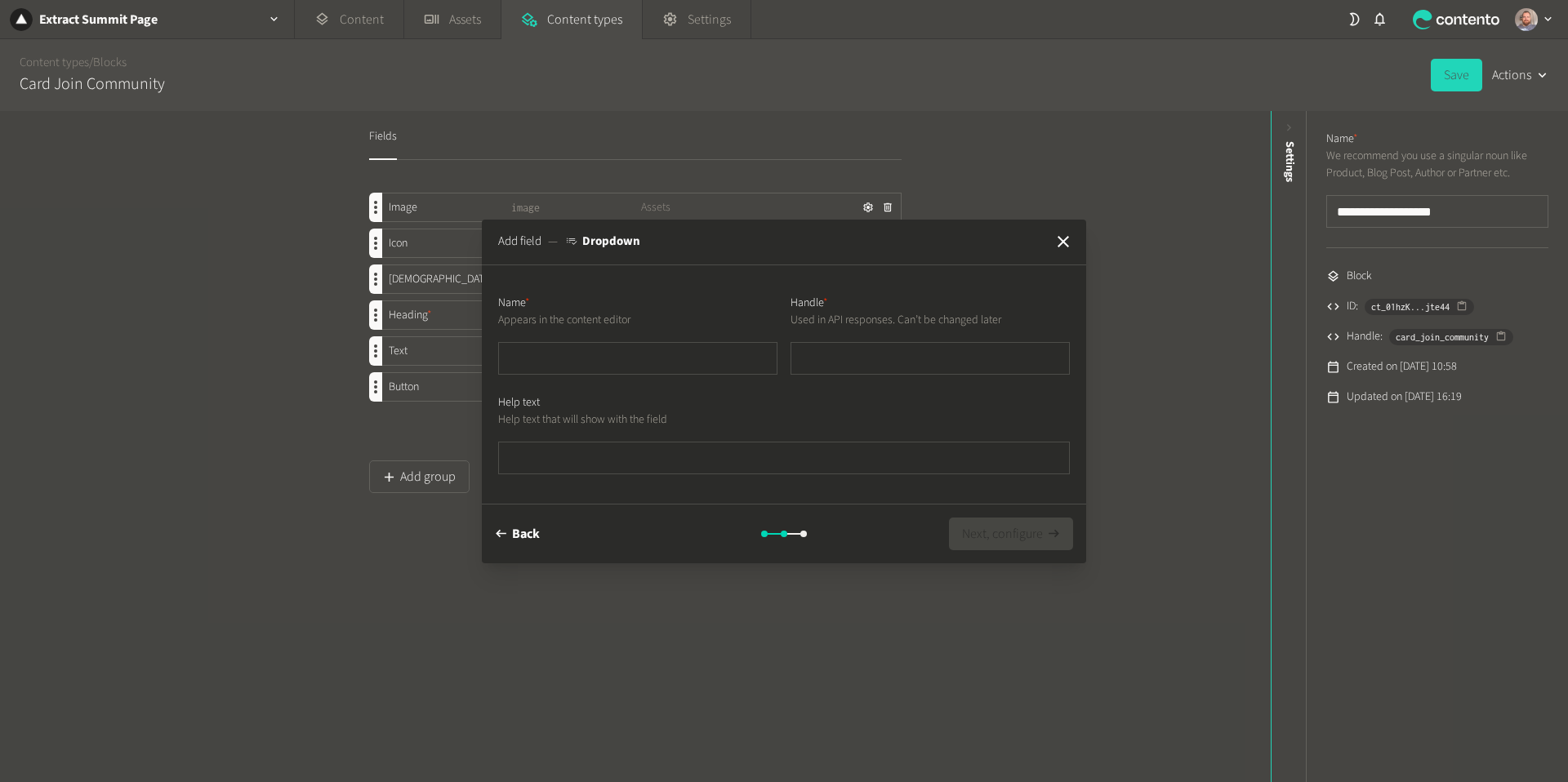 type on "*" 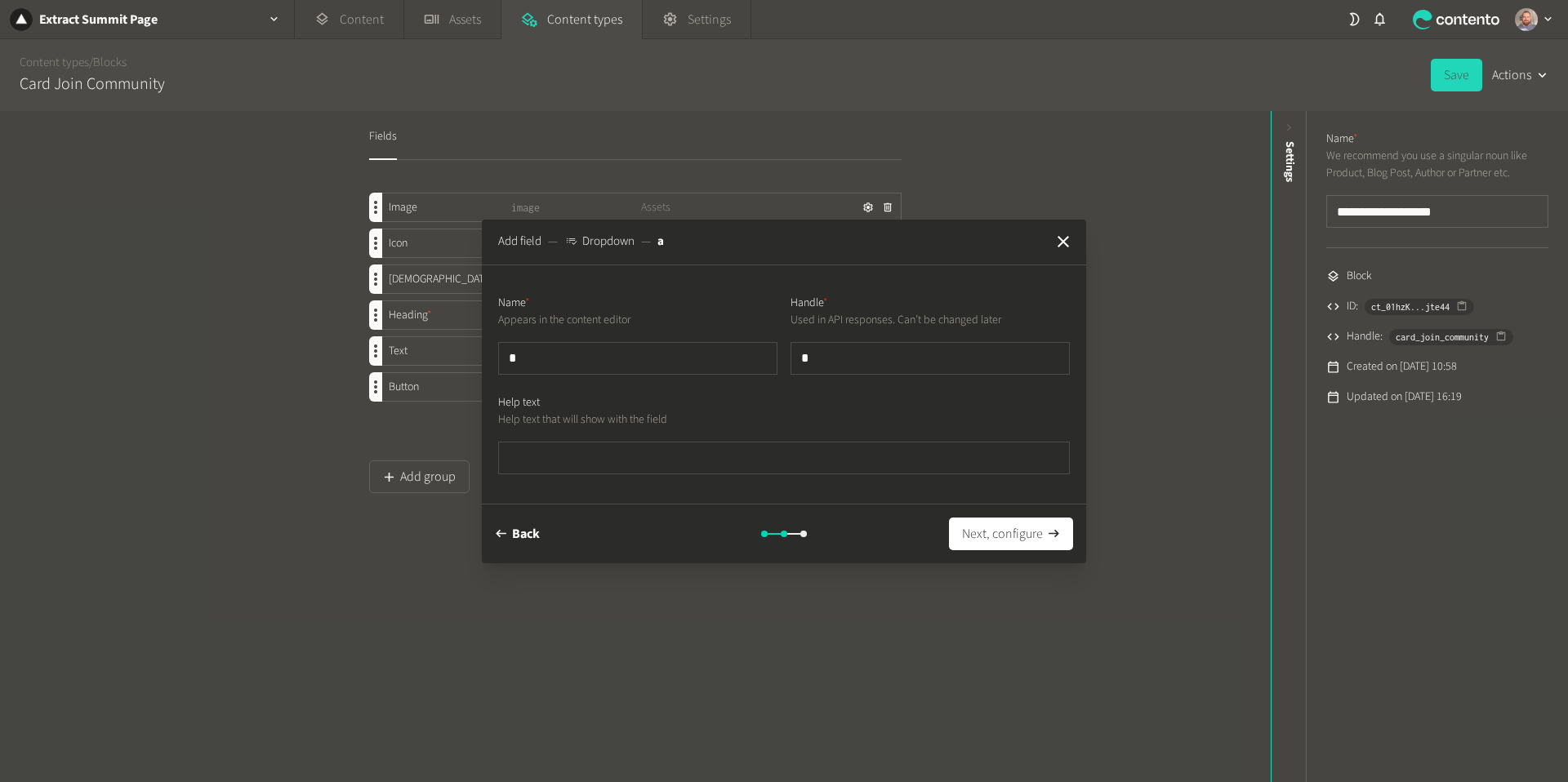 type on "**" 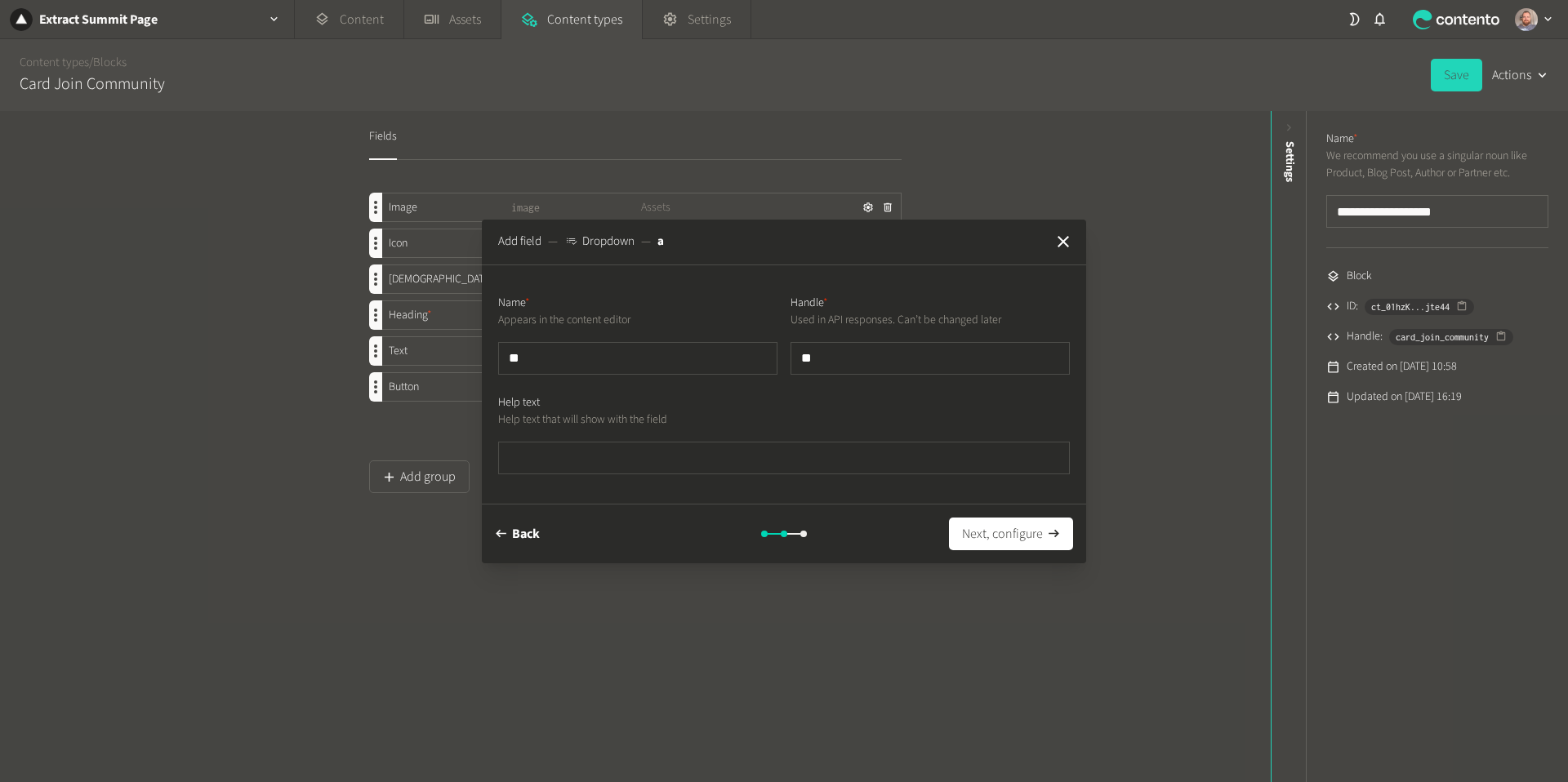 type on "***" 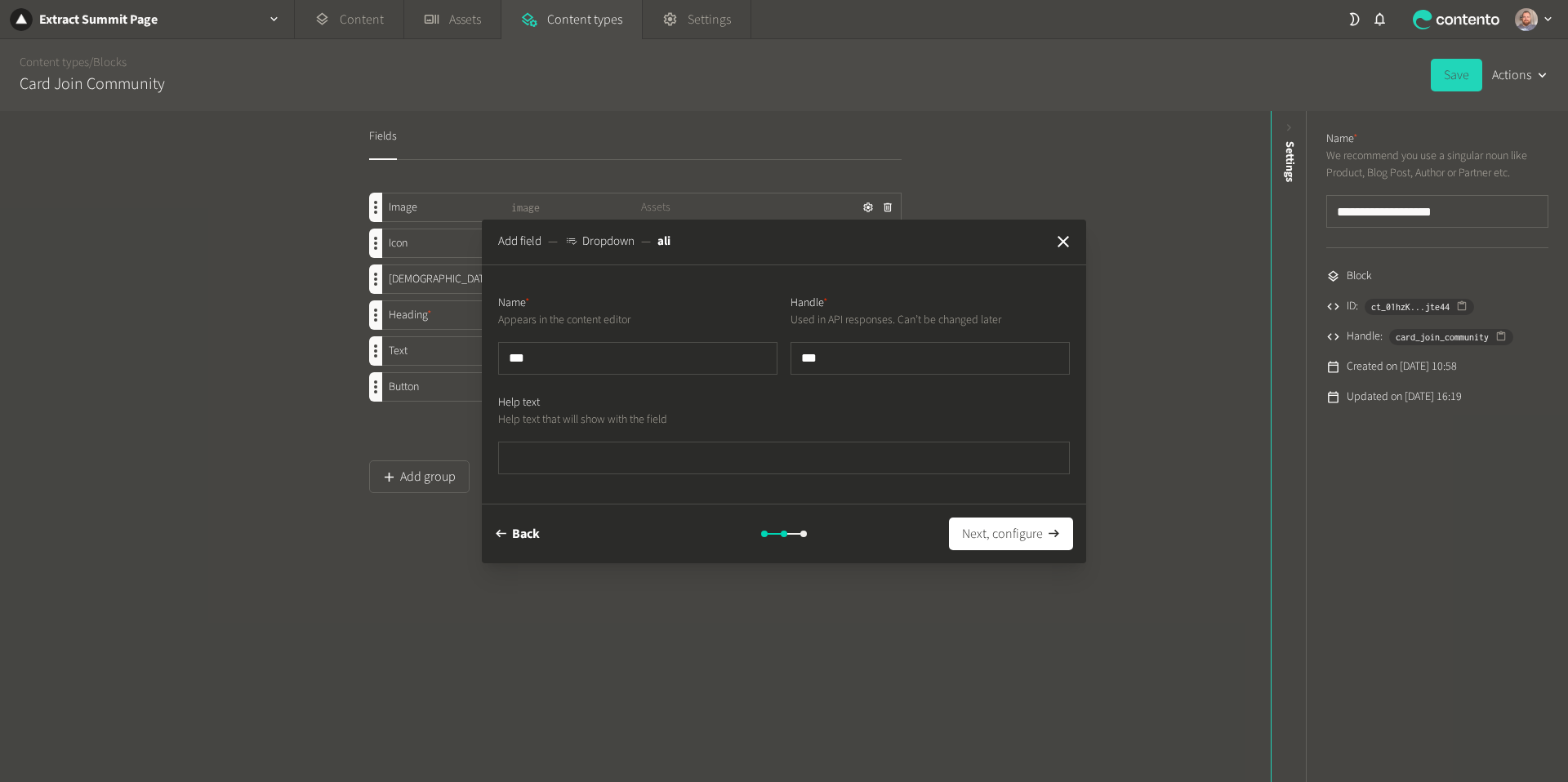 type on "****" 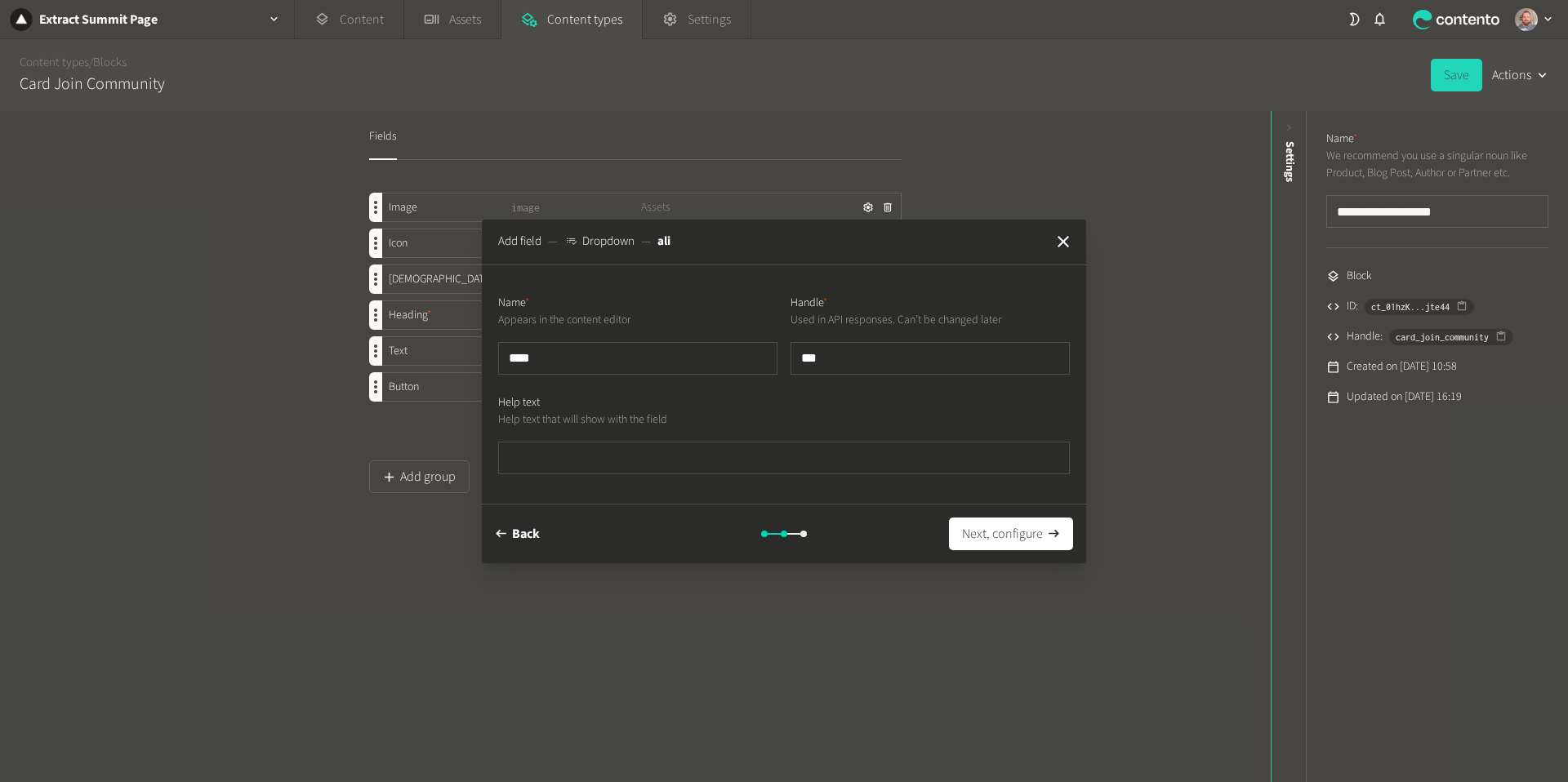 type on "****" 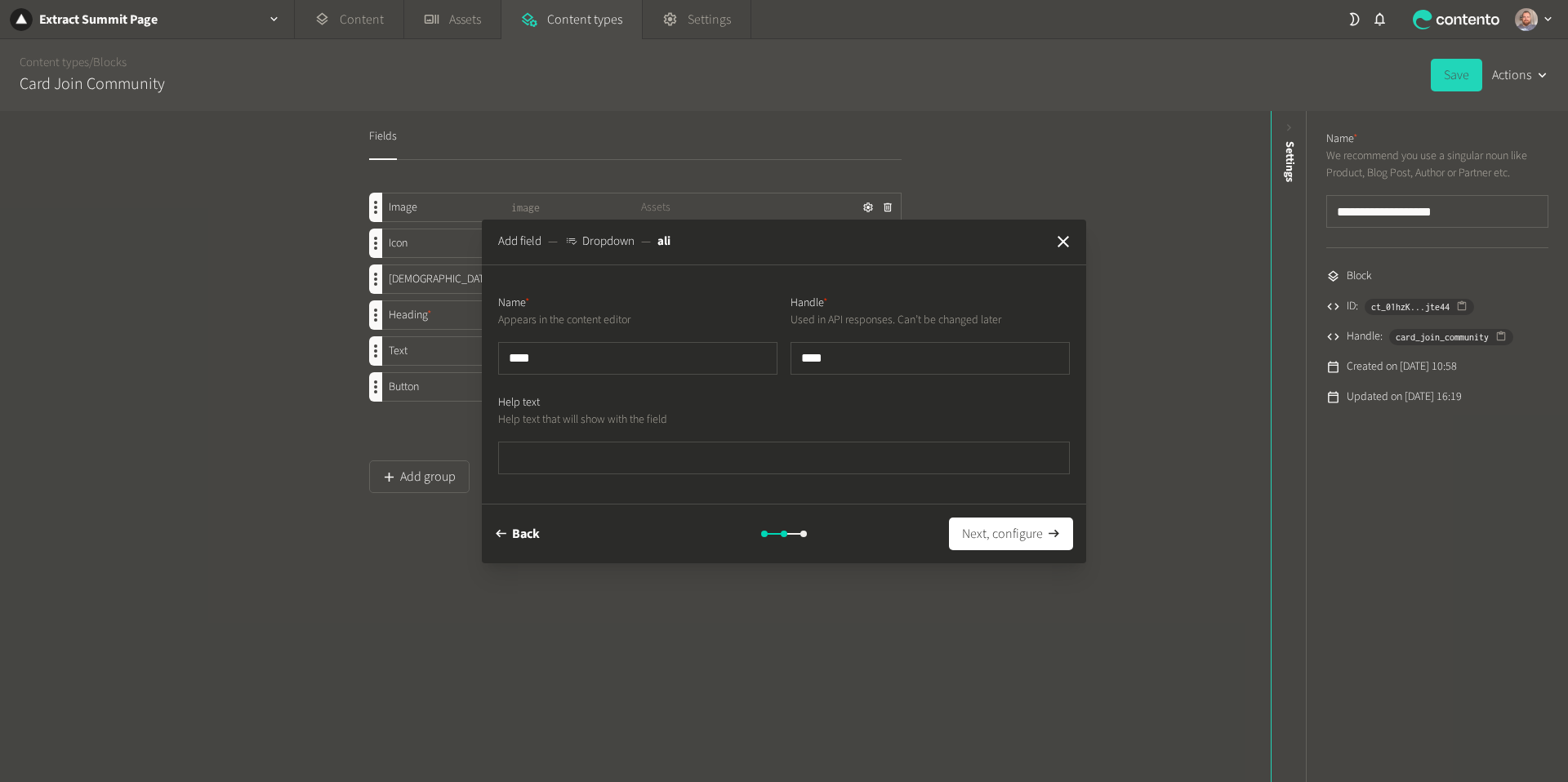 type on "*****" 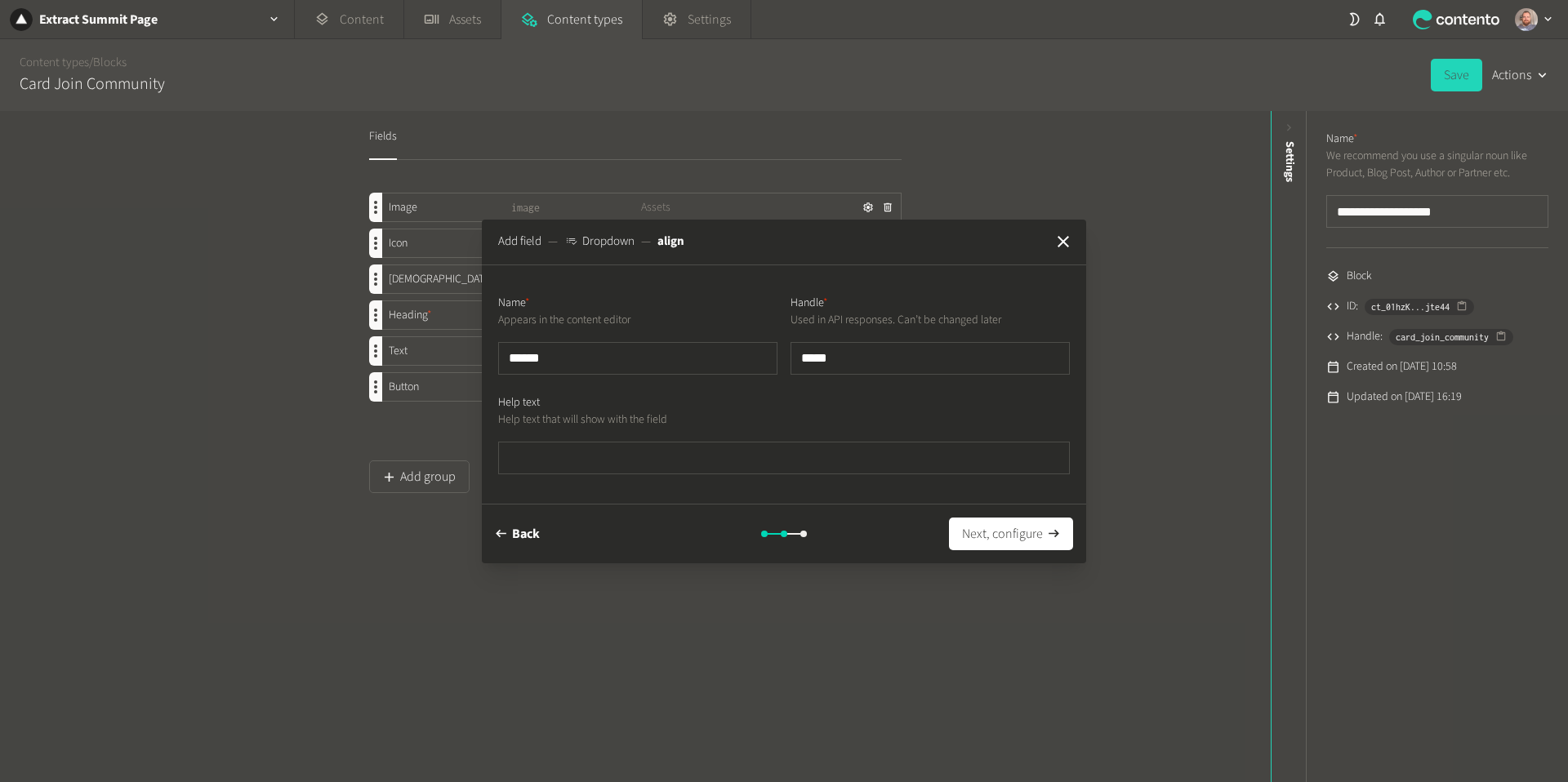 type on "*******" 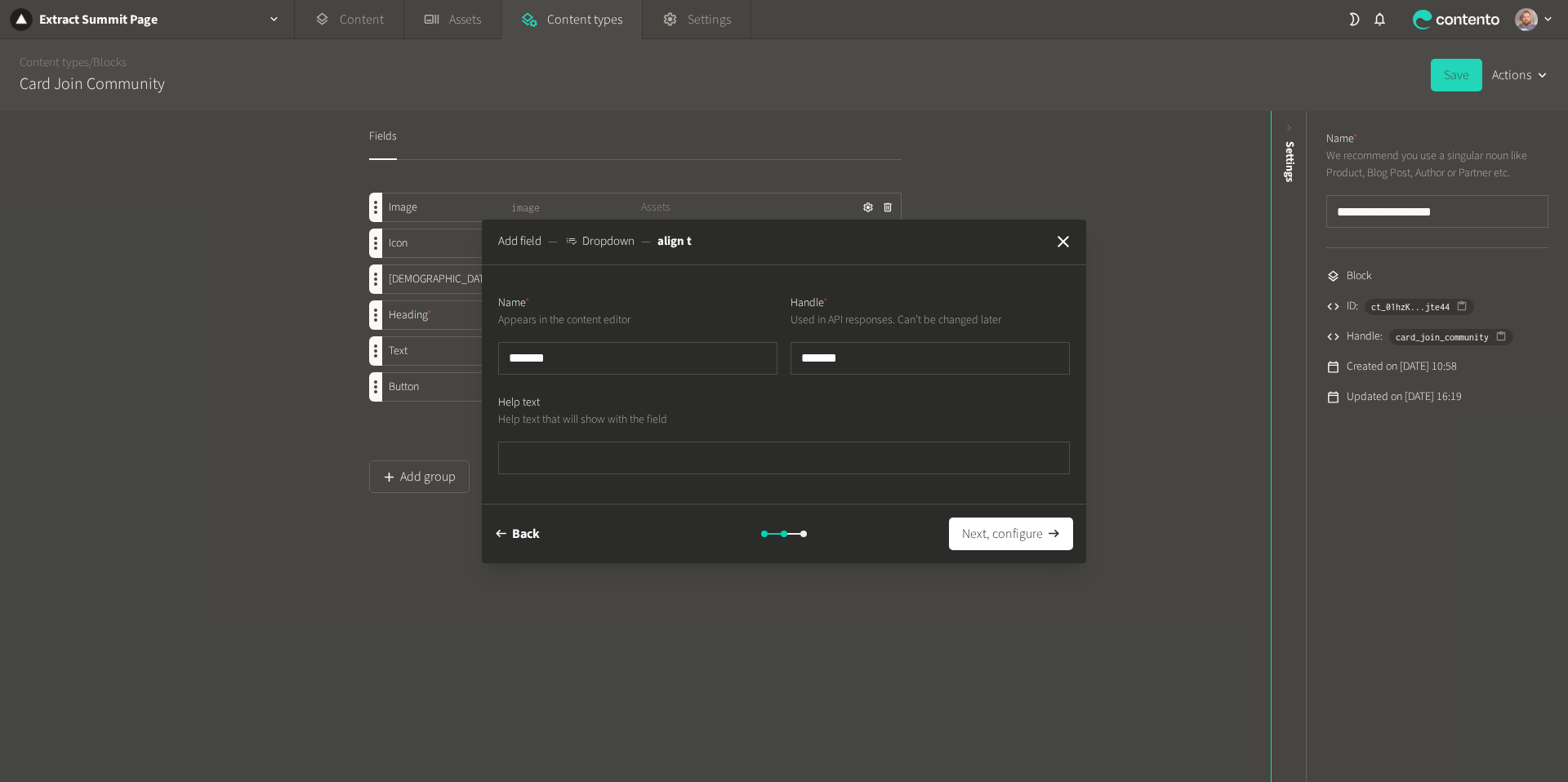type on "********" 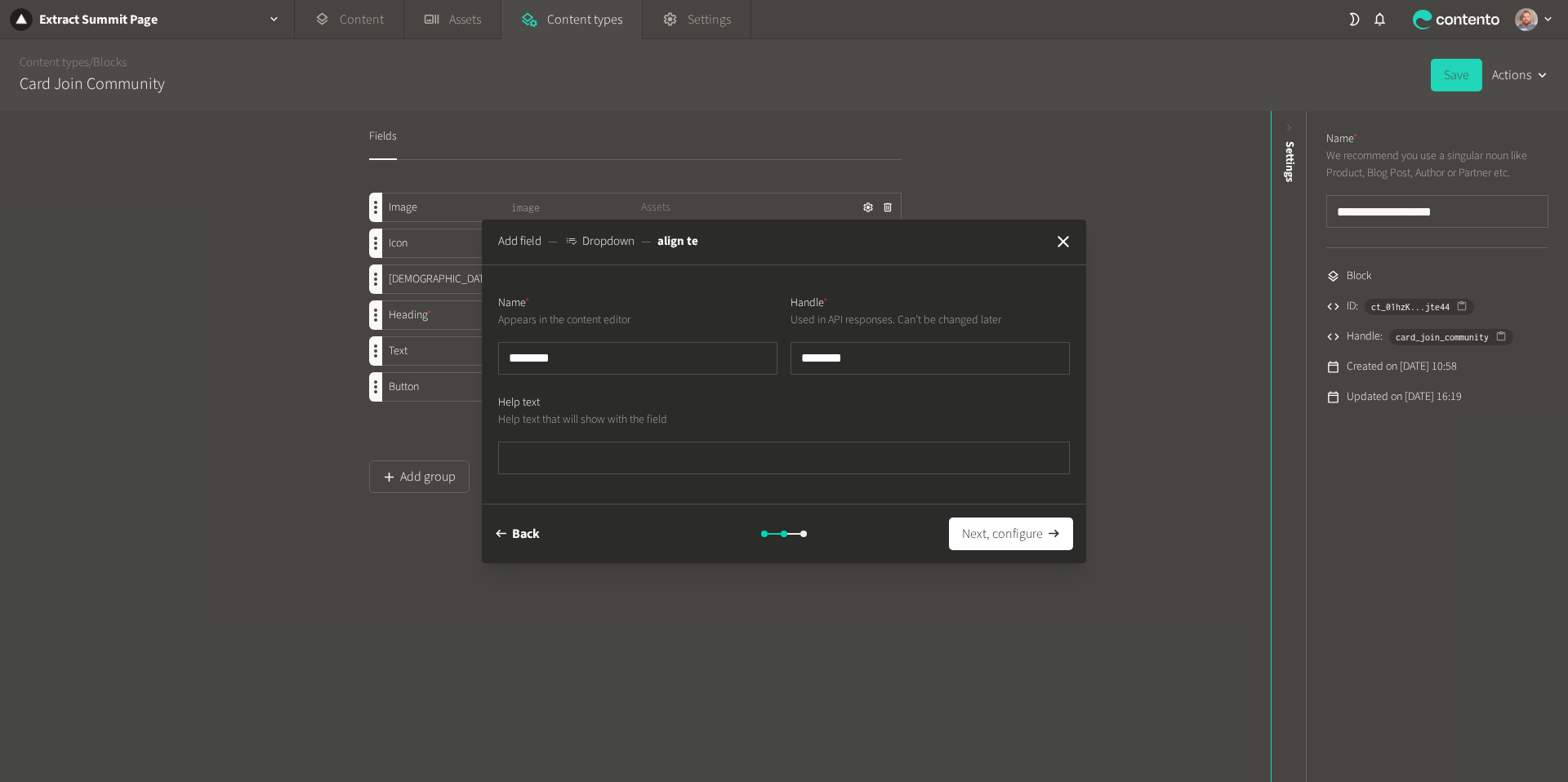 type on "*********" 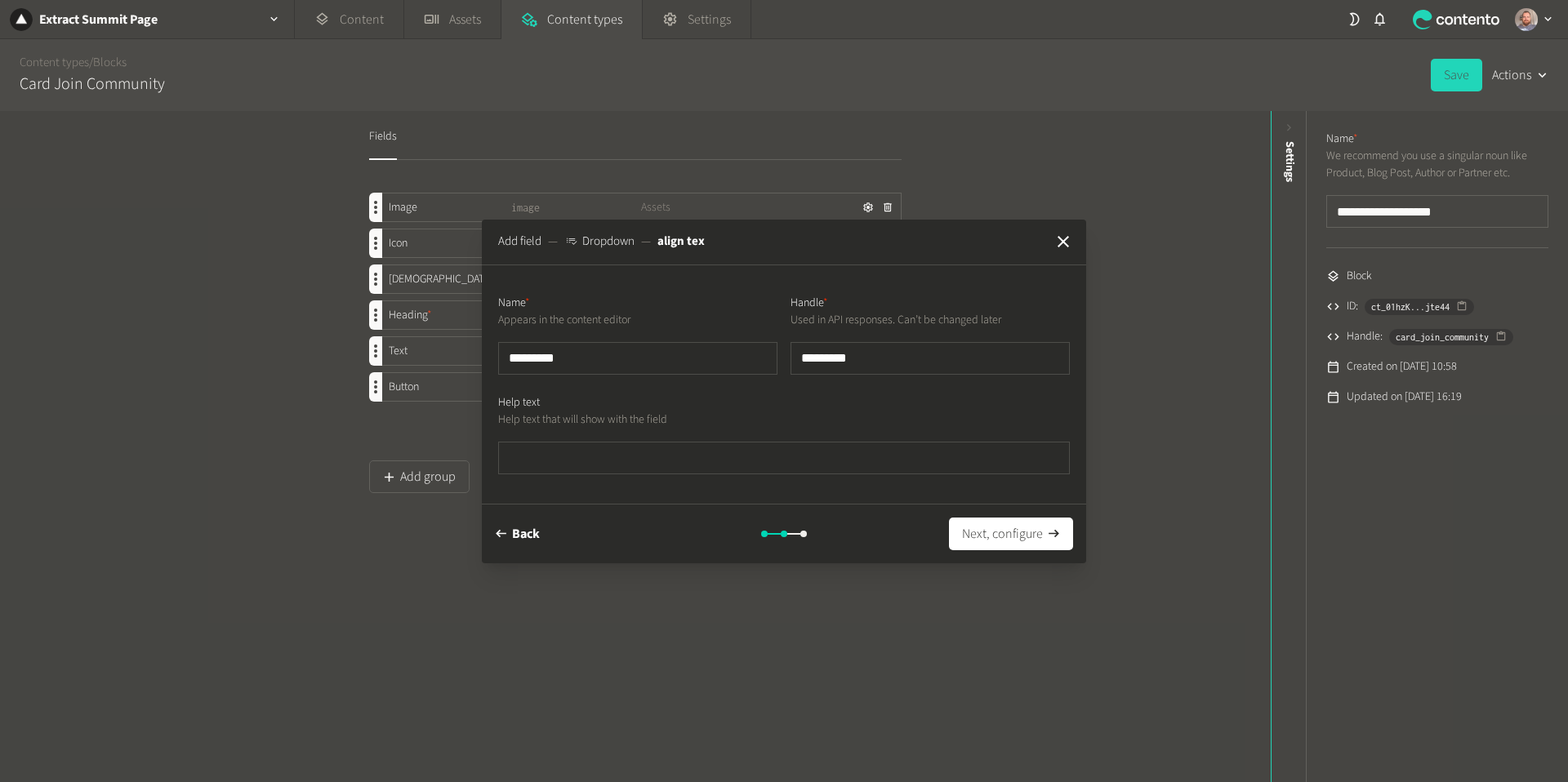 type on "**********" 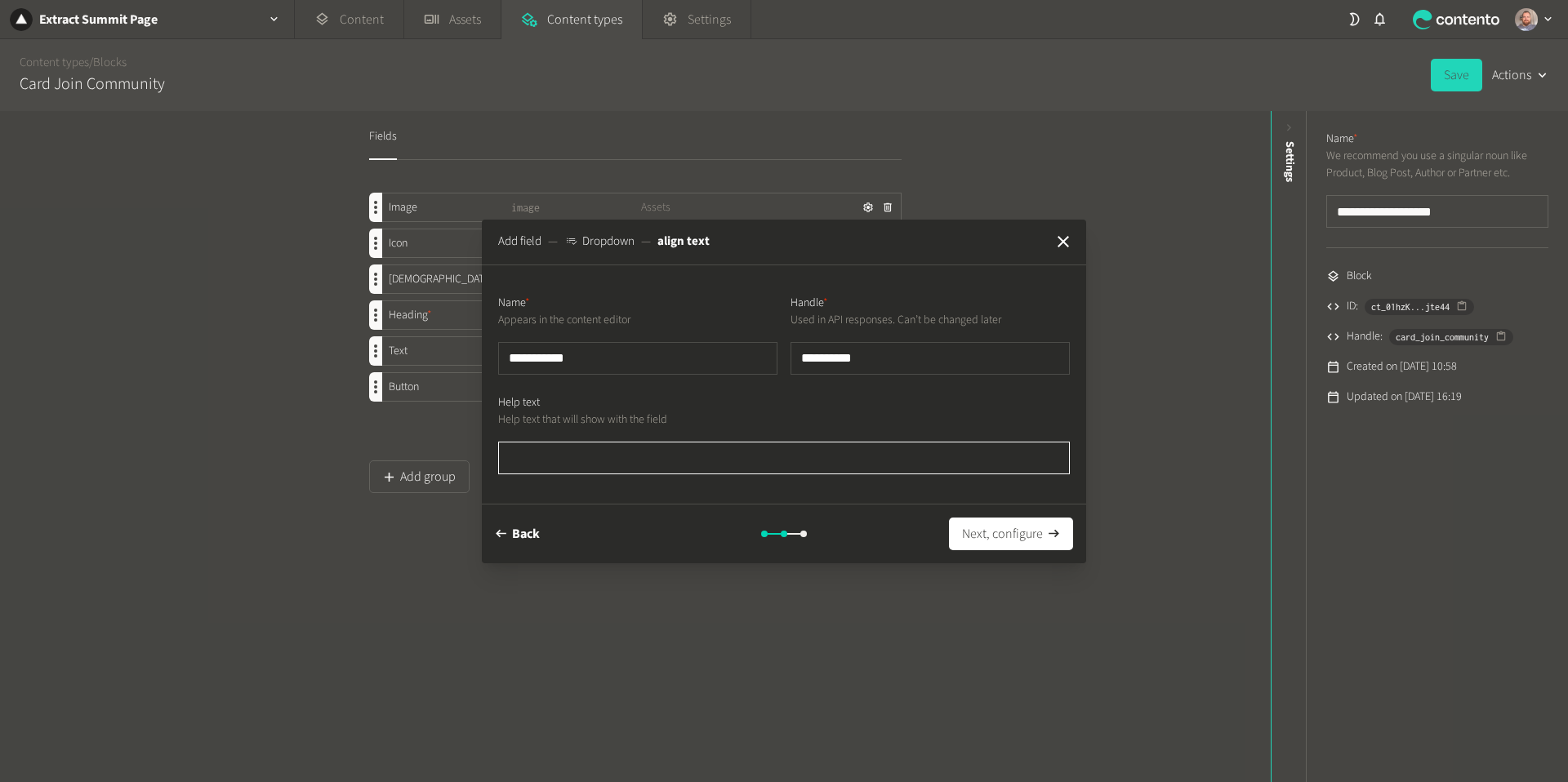 click at bounding box center [784, 458] 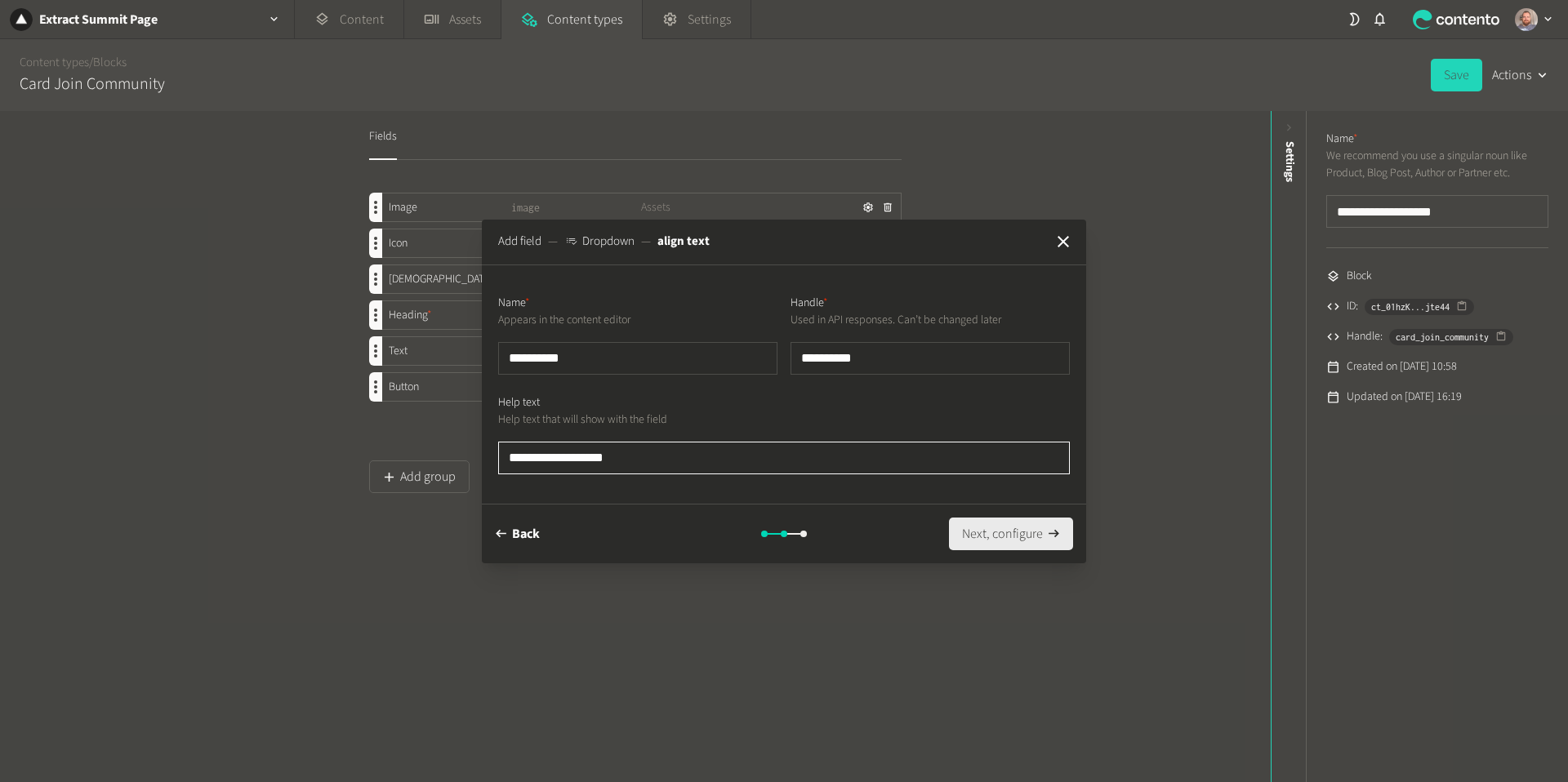 type on "**********" 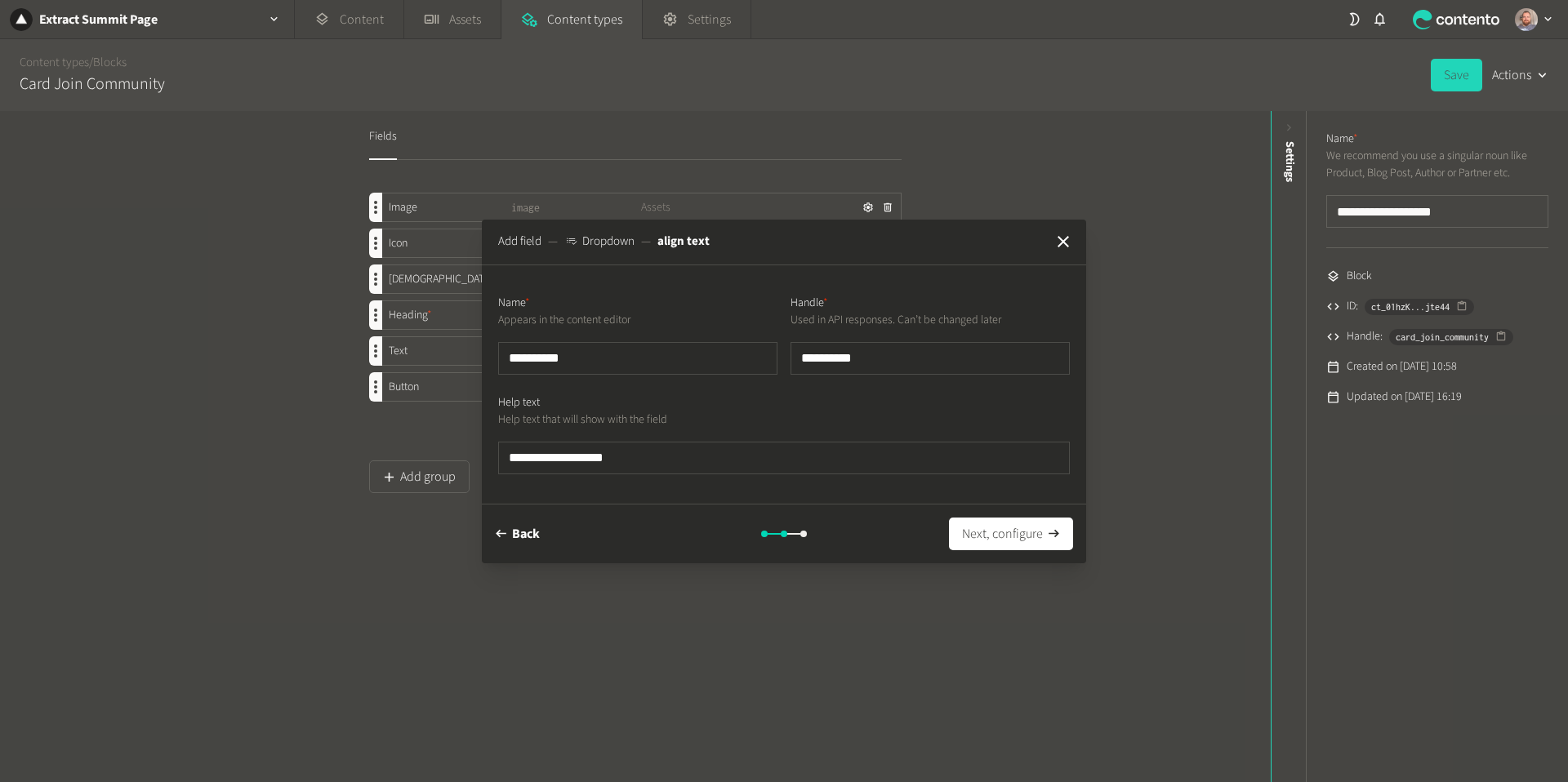 drag, startPoint x: 987, startPoint y: 540, endPoint x: 871, endPoint y: 448, distance: 148.05404 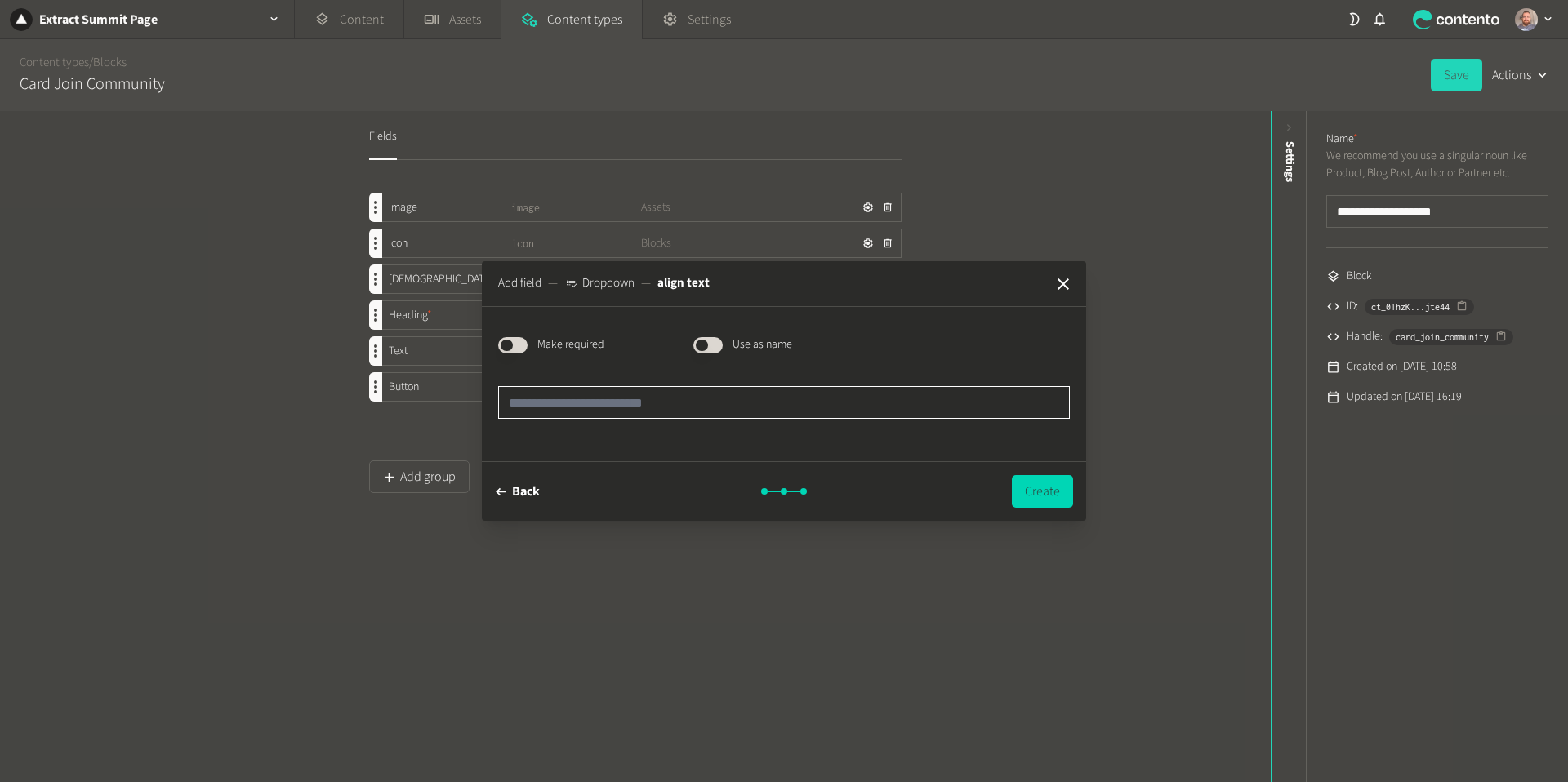 click at bounding box center (784, 402) 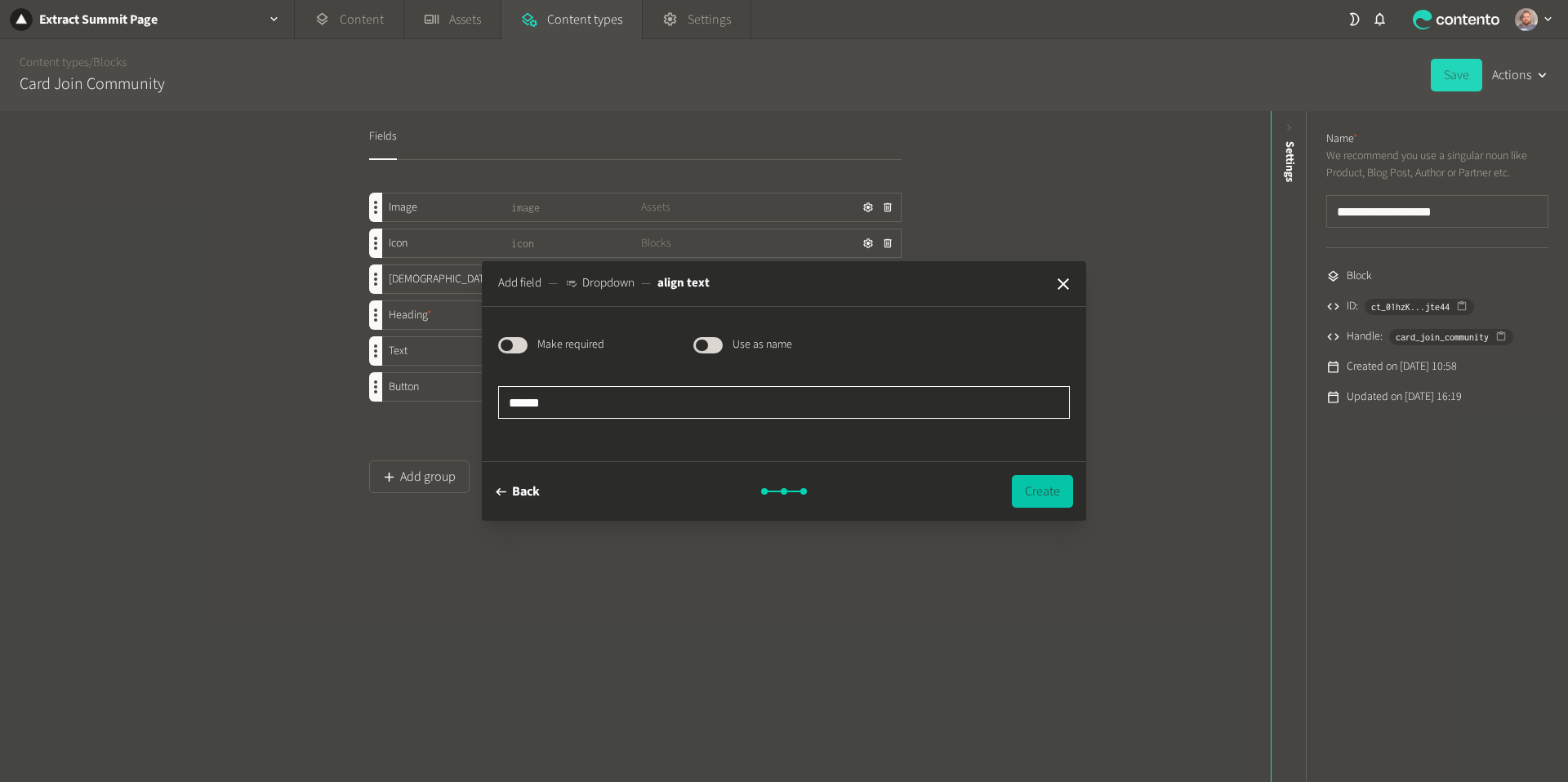 type on "******" 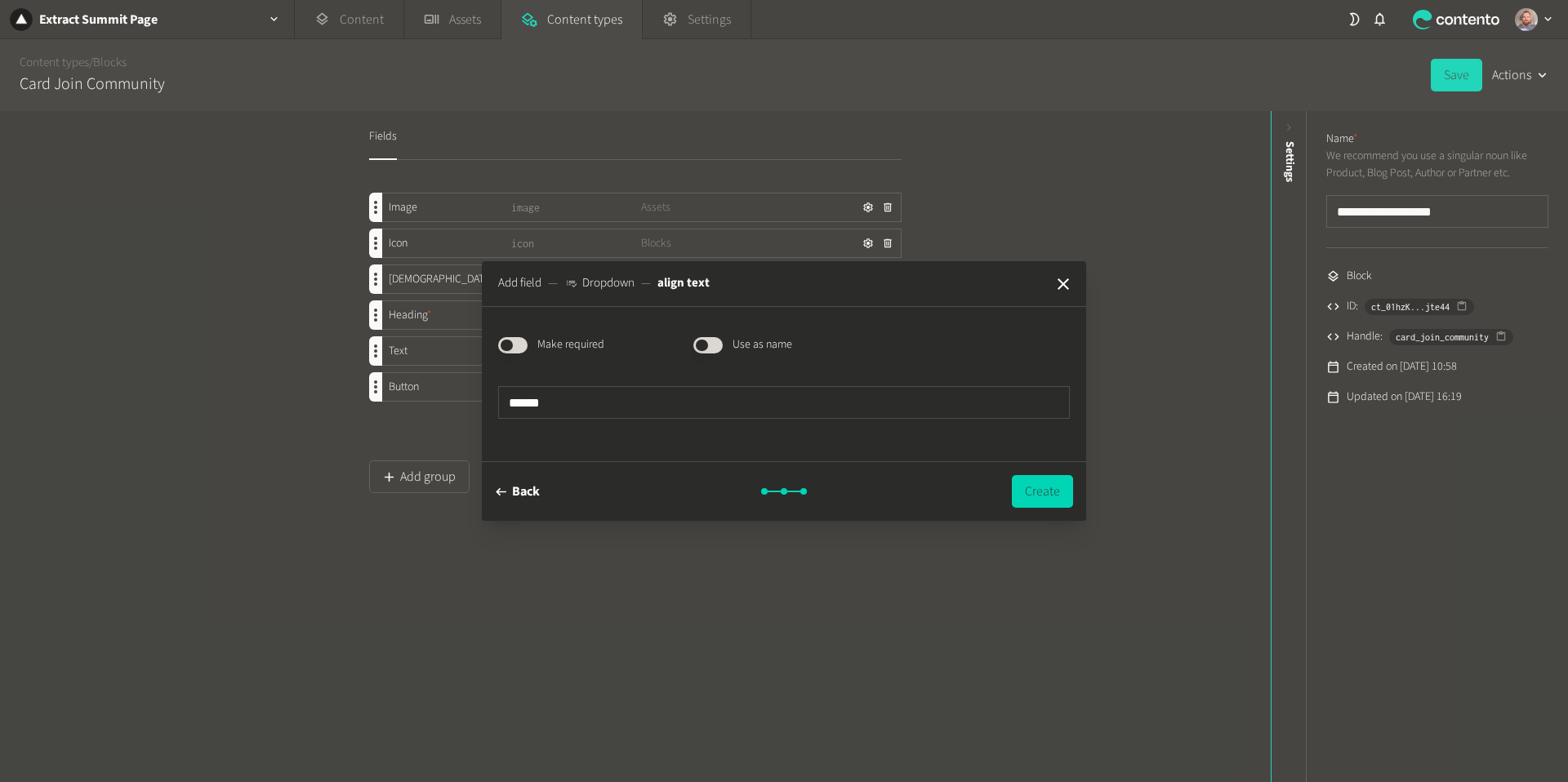 drag, startPoint x: 1044, startPoint y: 496, endPoint x: 990, endPoint y: 463, distance: 63.285069 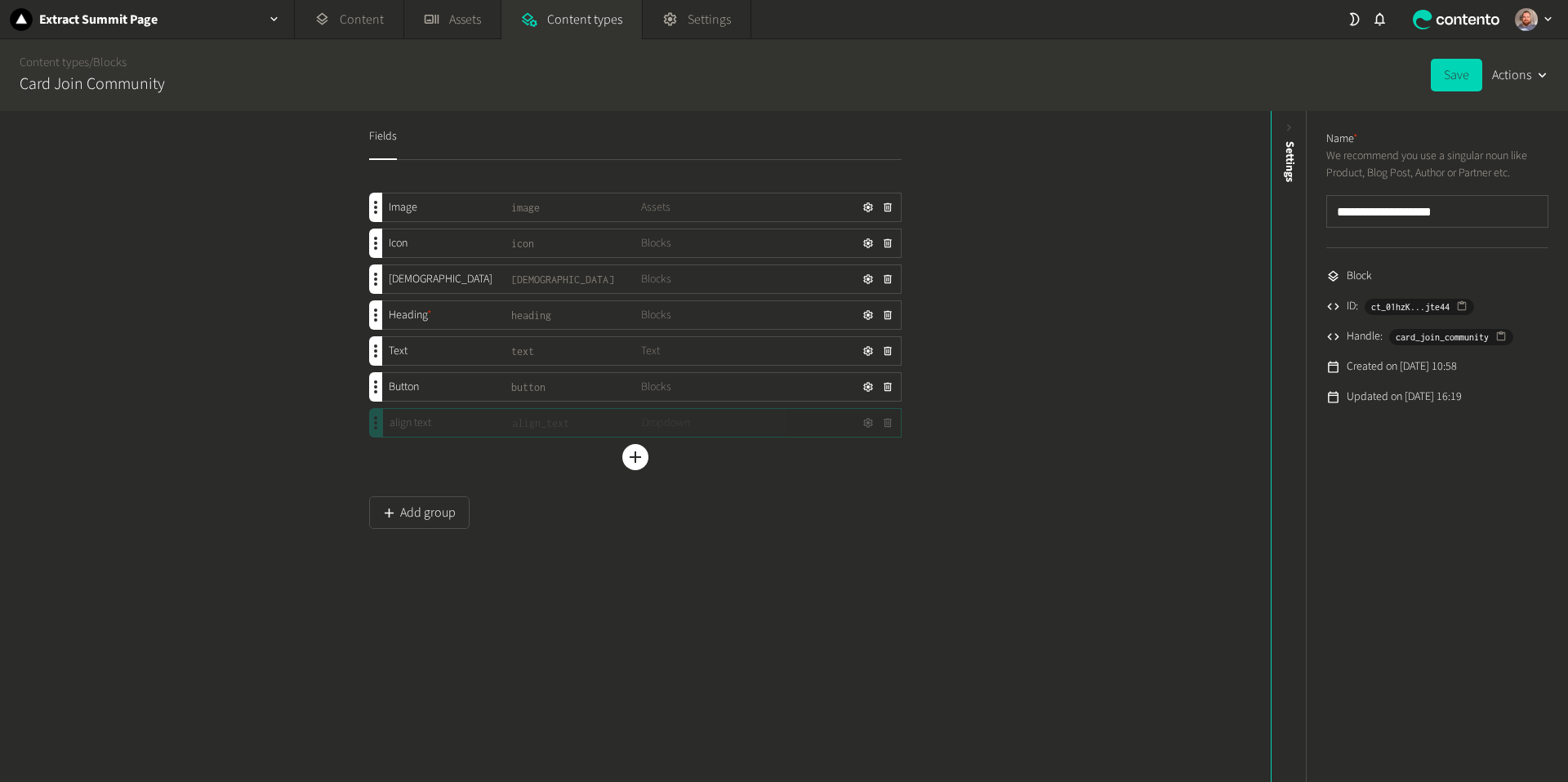 drag, startPoint x: 370, startPoint y: 421, endPoint x: 367, endPoint y: 437, distance: 16.278821 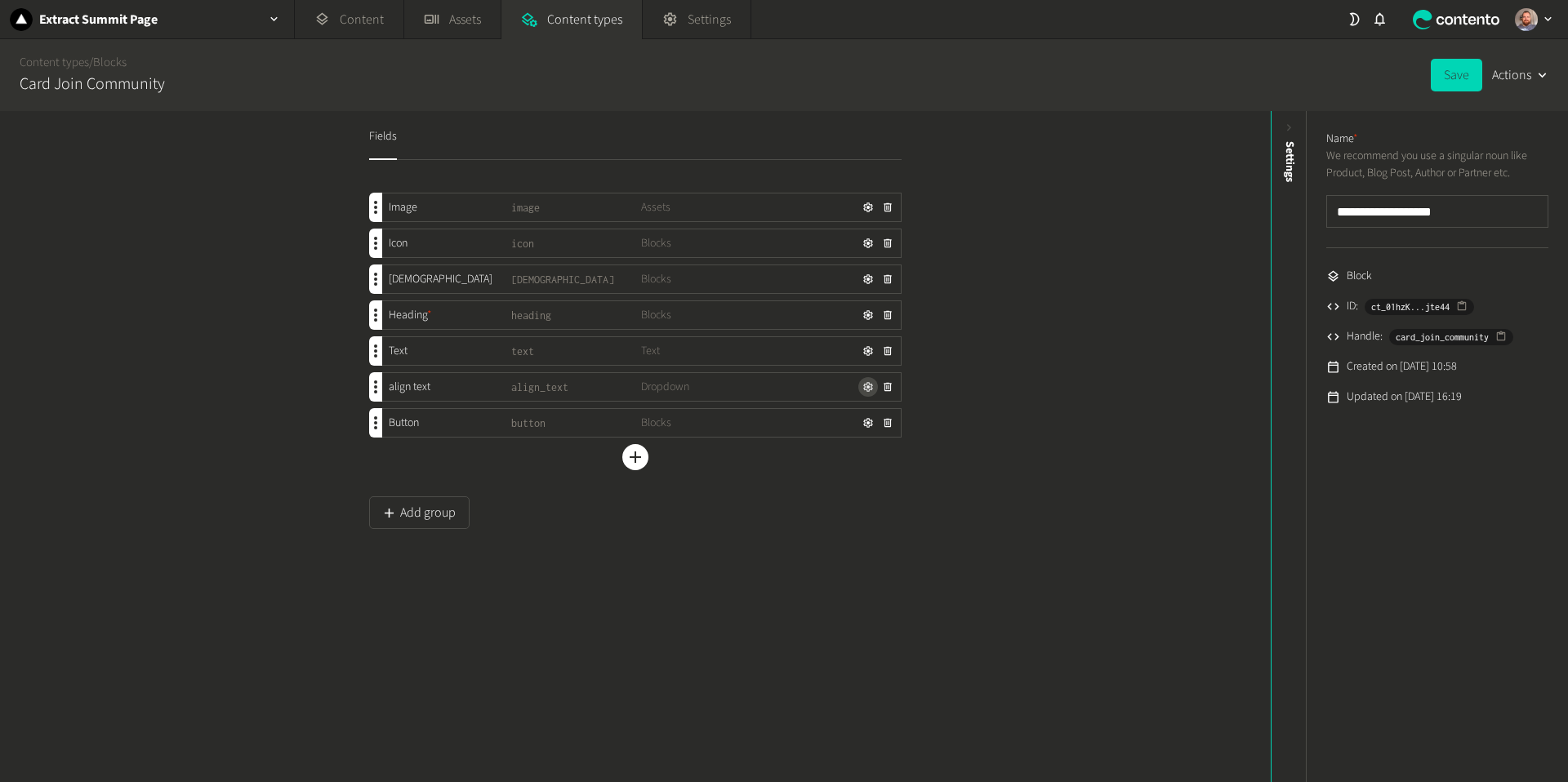 click 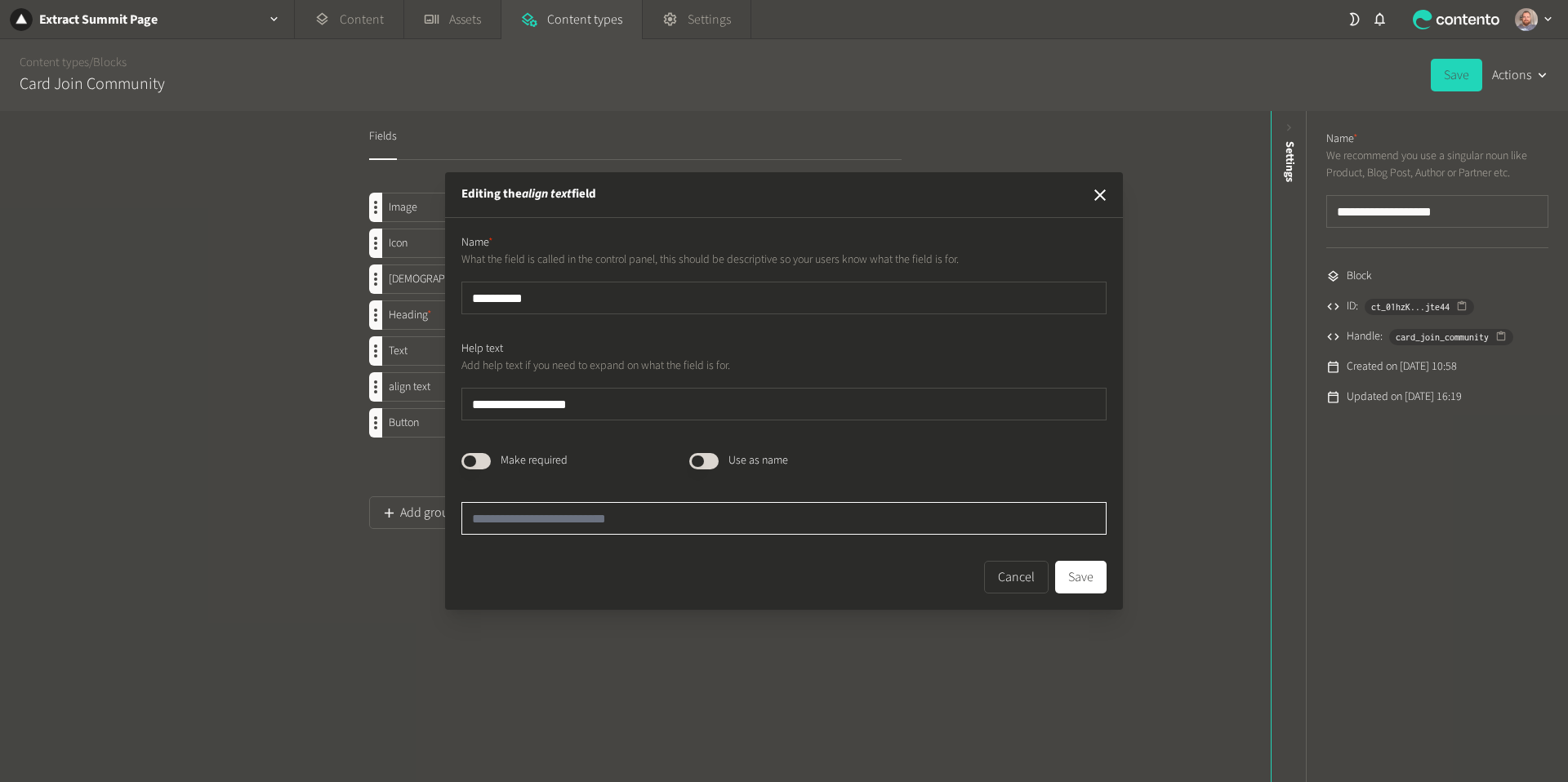 click at bounding box center [784, 518] 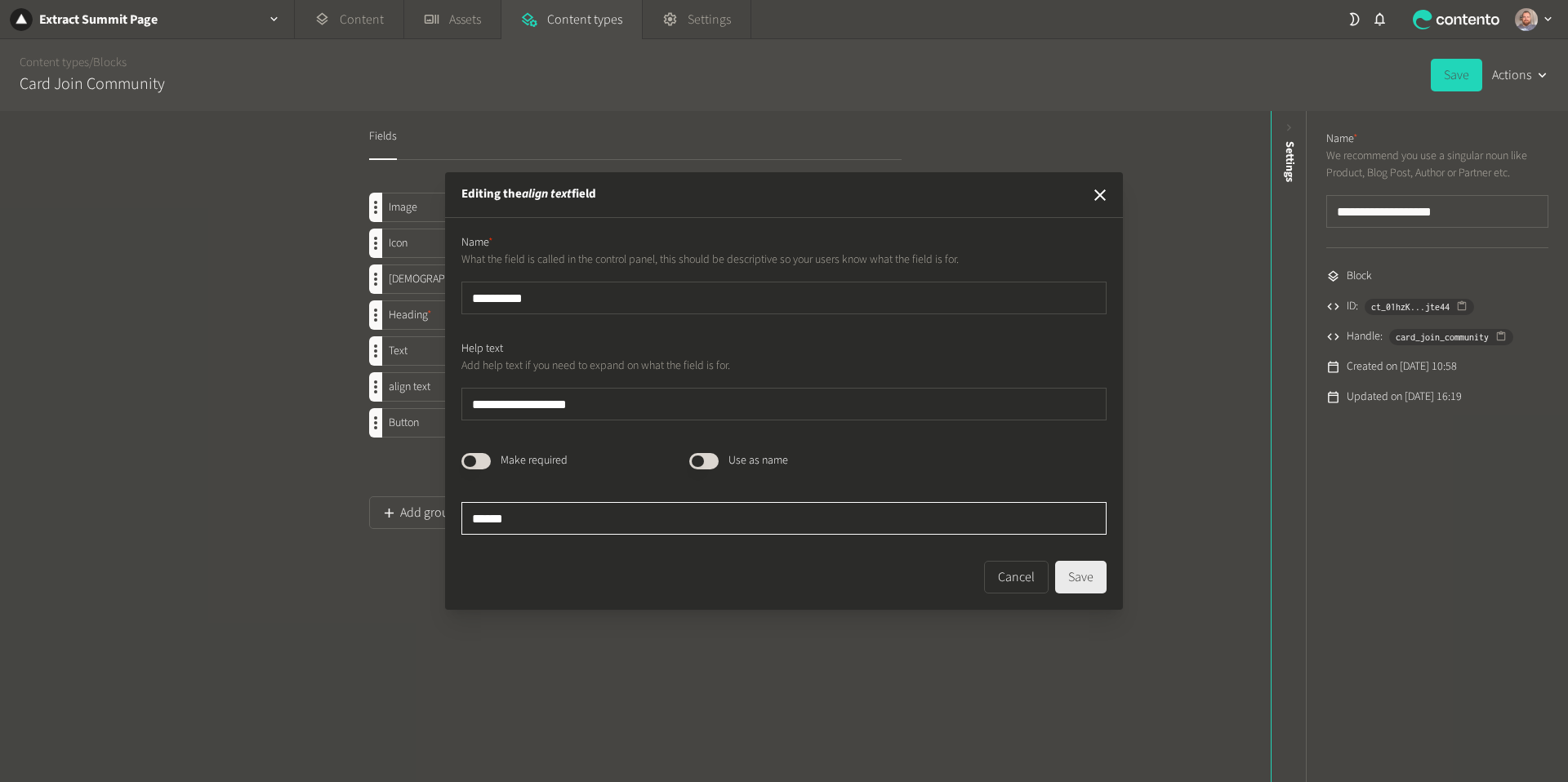 type on "******" 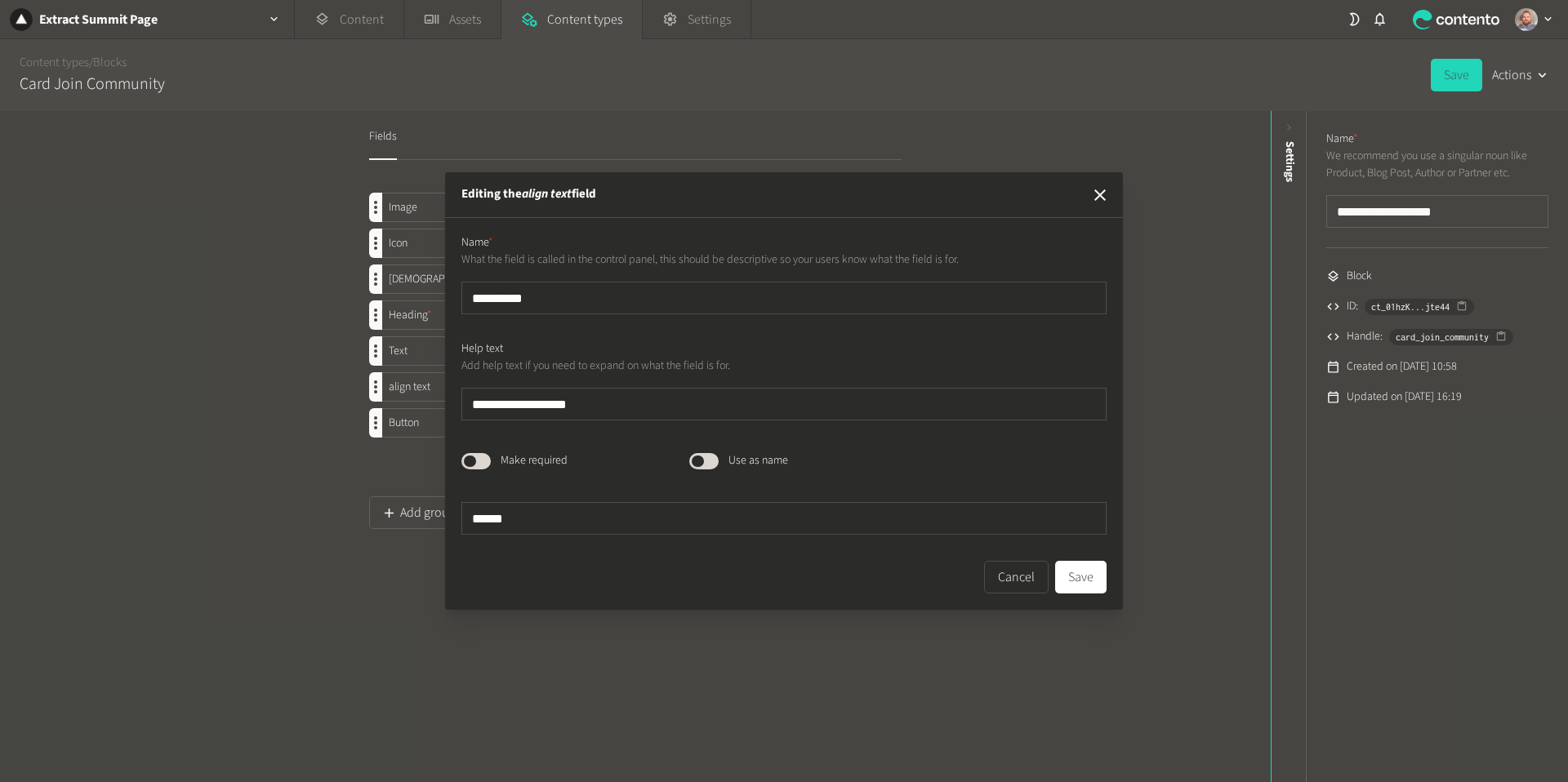drag, startPoint x: 1079, startPoint y: 575, endPoint x: 964, endPoint y: 521, distance: 127.04724 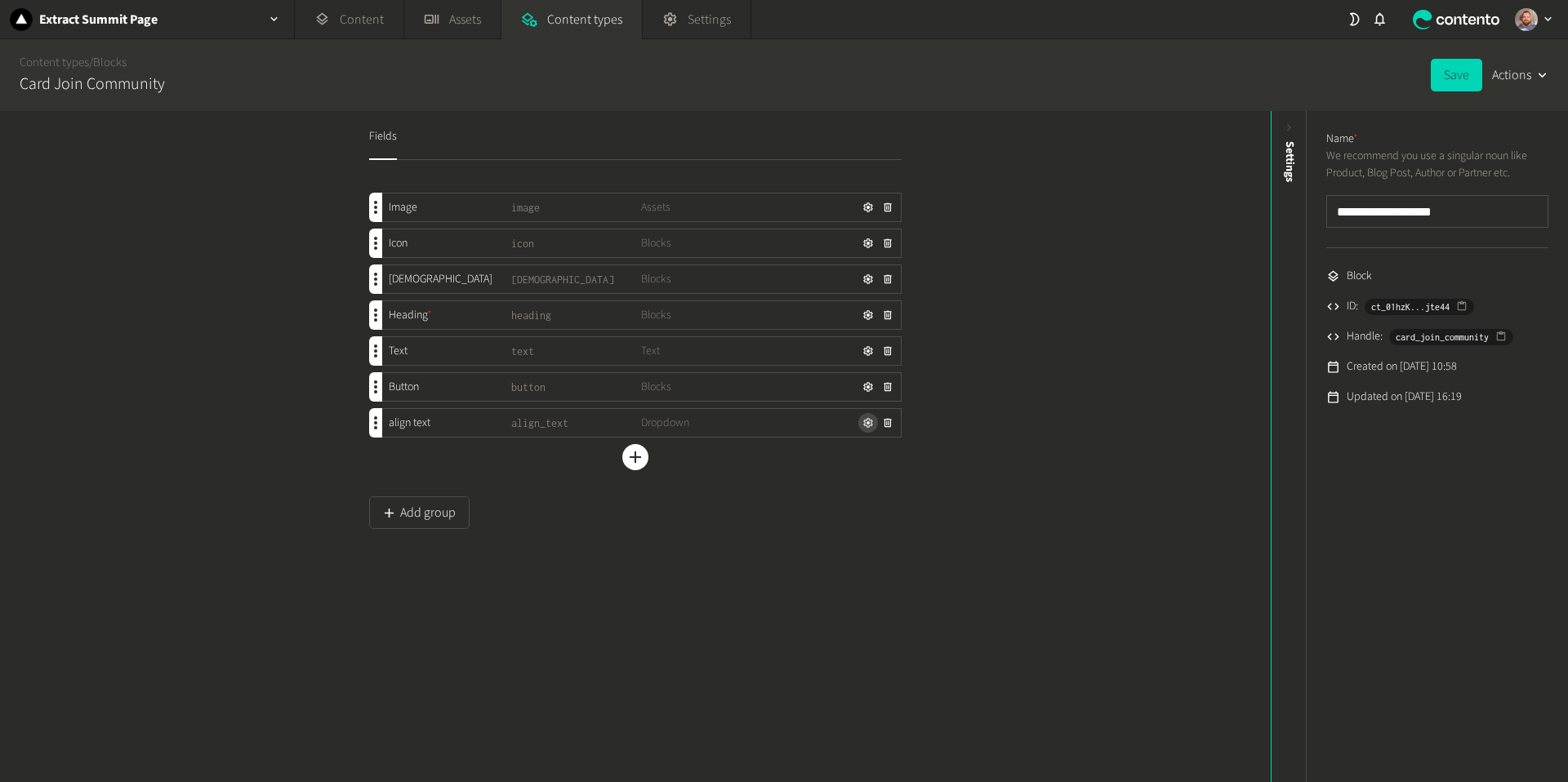 click 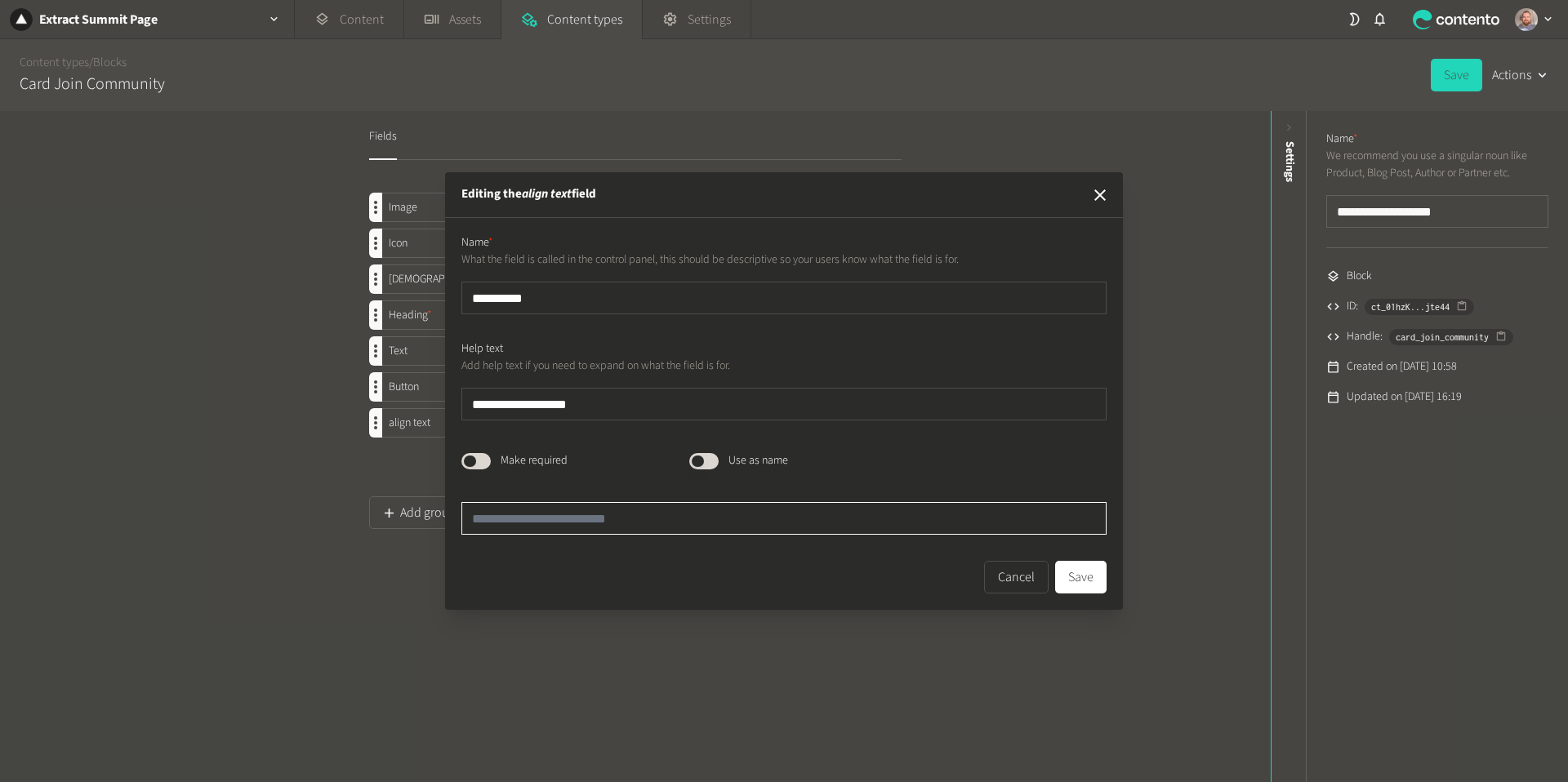 click at bounding box center [784, 518] 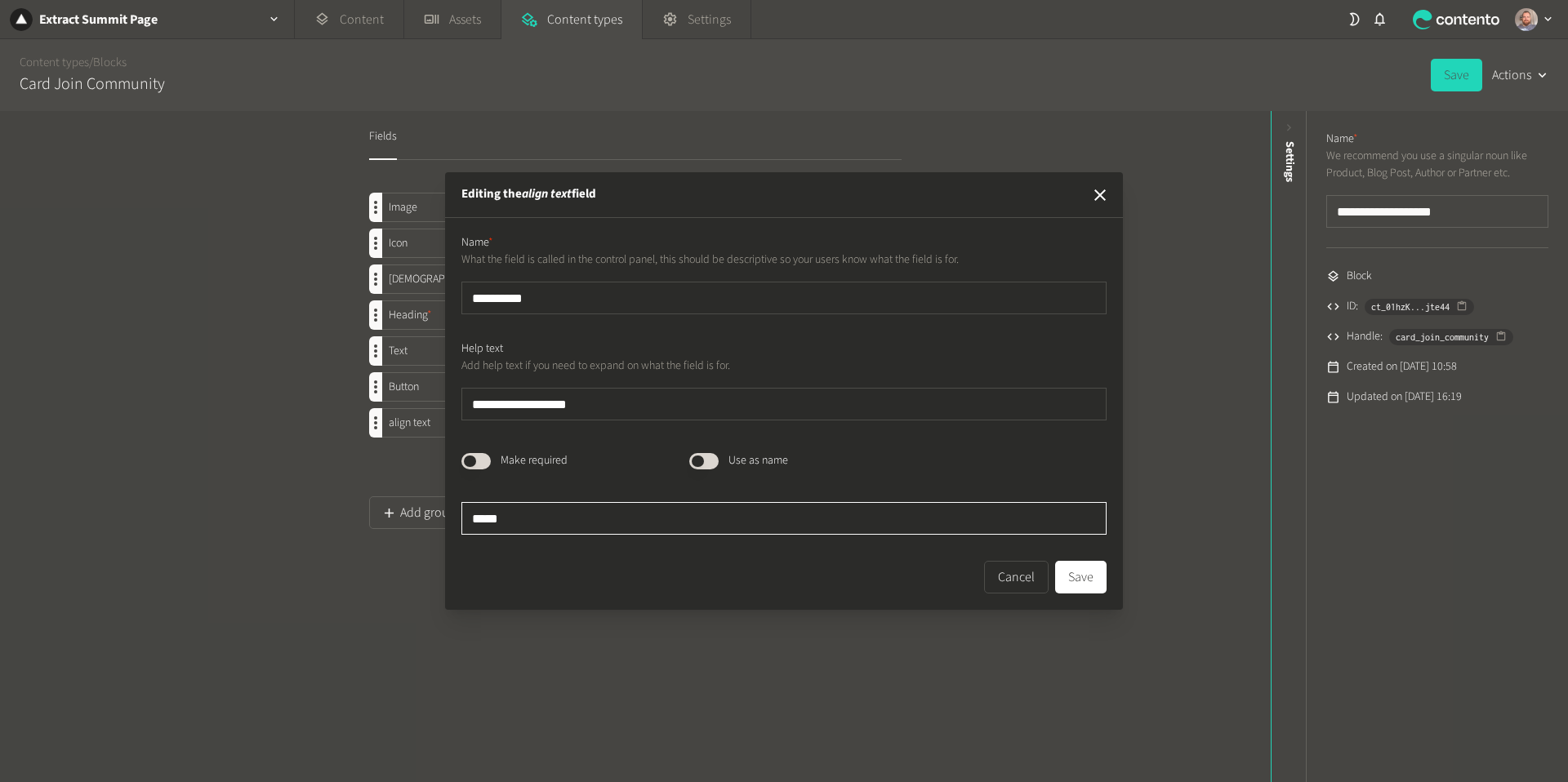 type on "******" 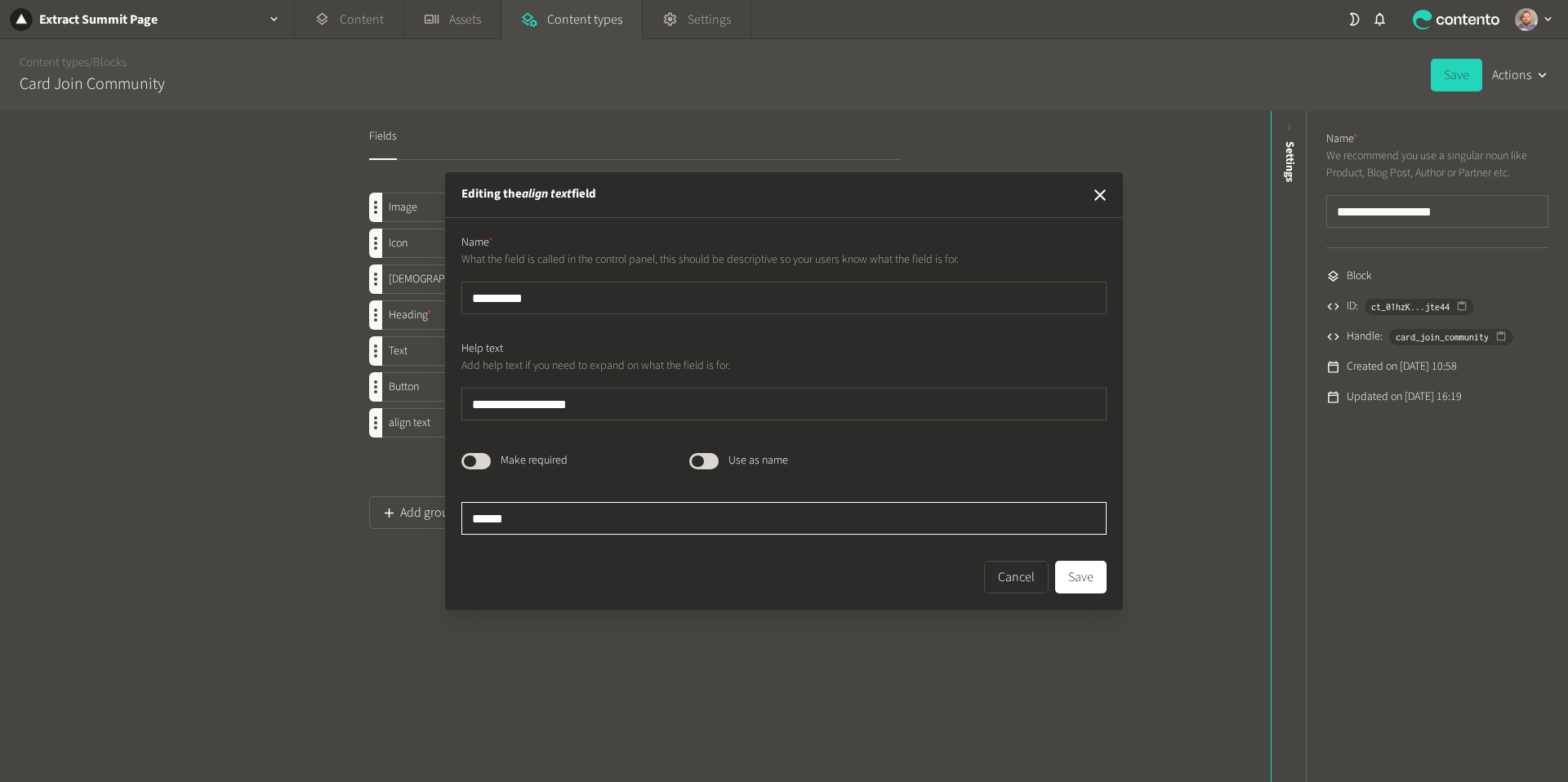 type 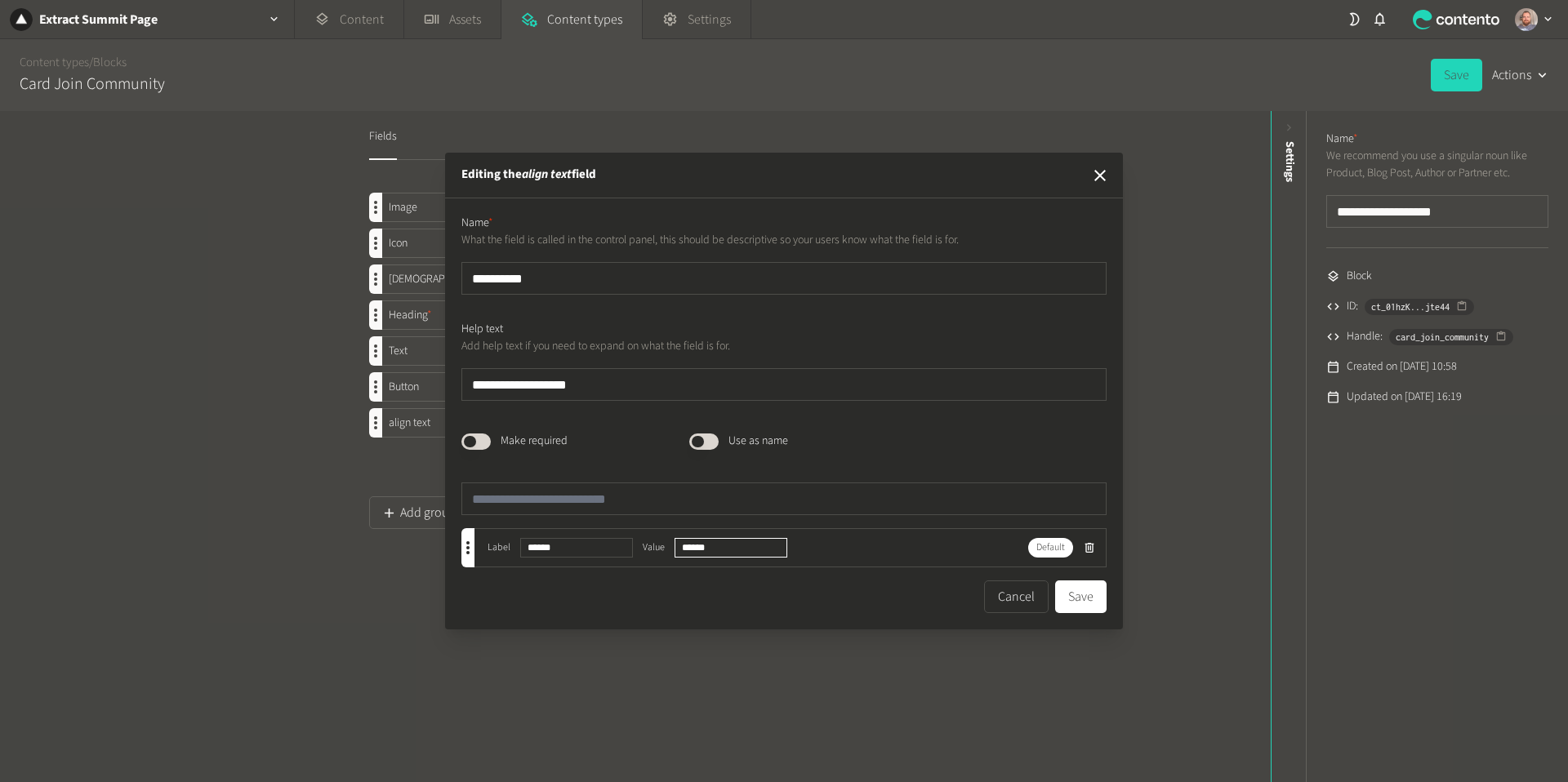click on "******" at bounding box center [731, 548] 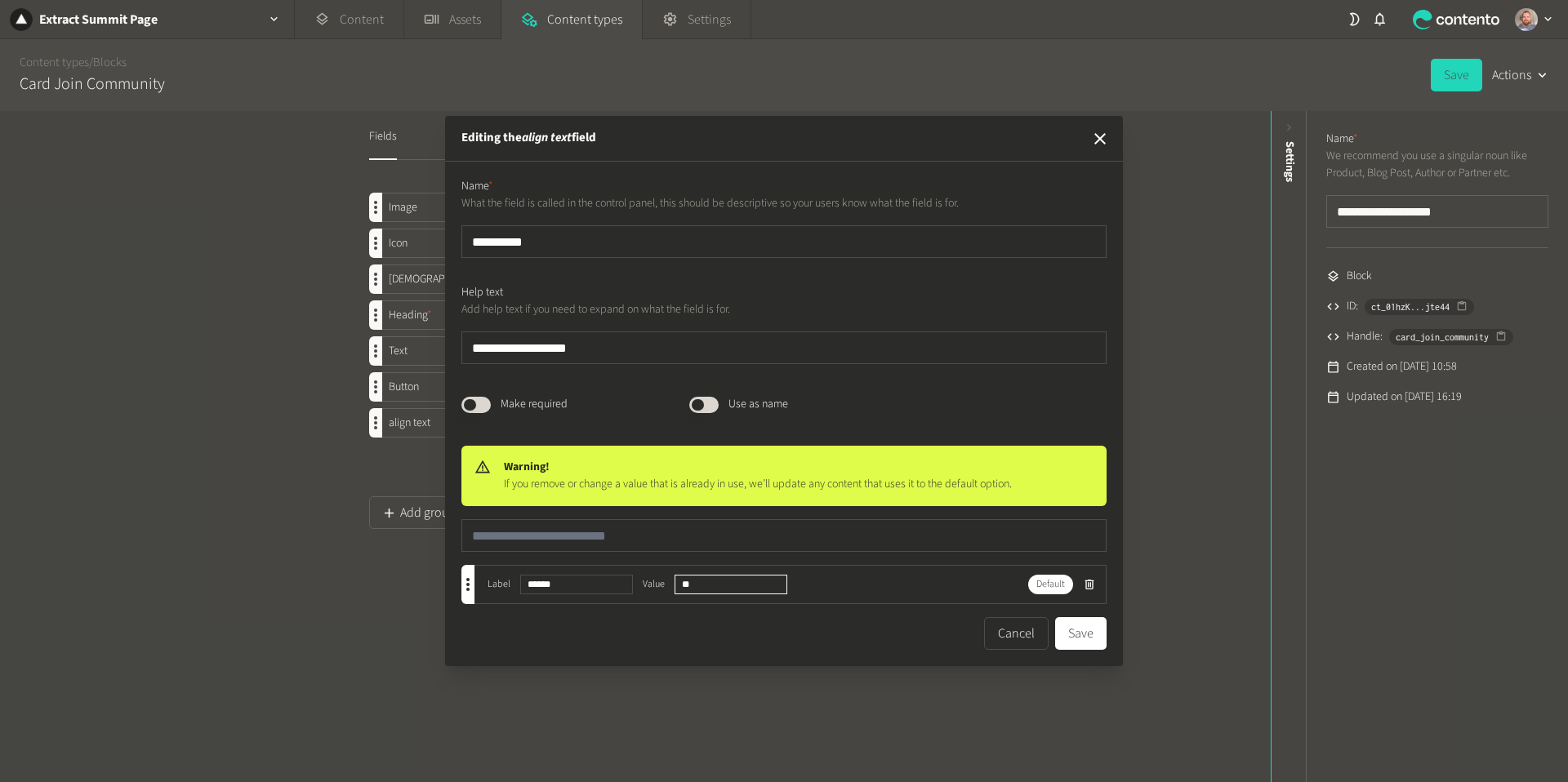 type on "*" 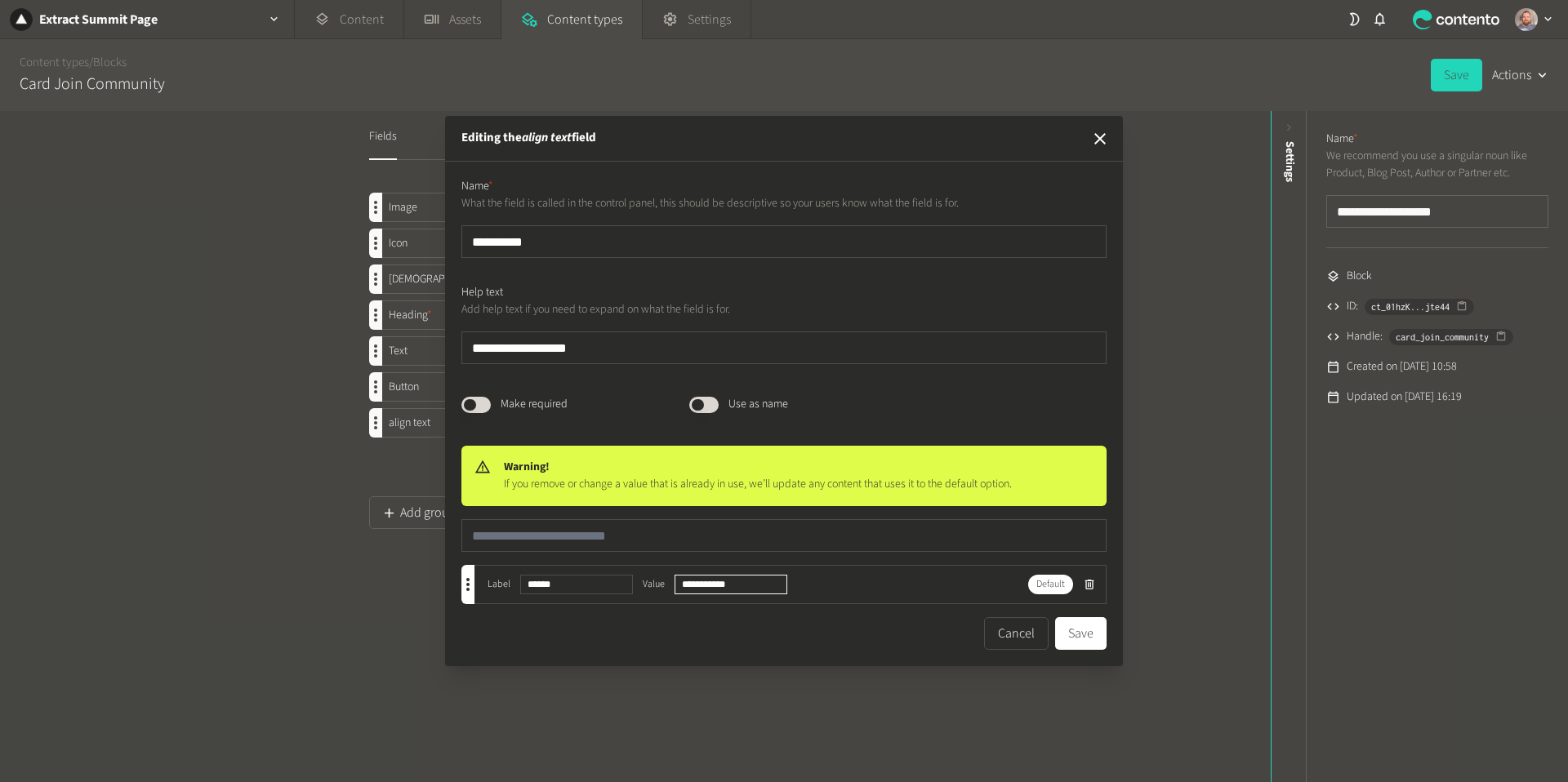 type on "**********" 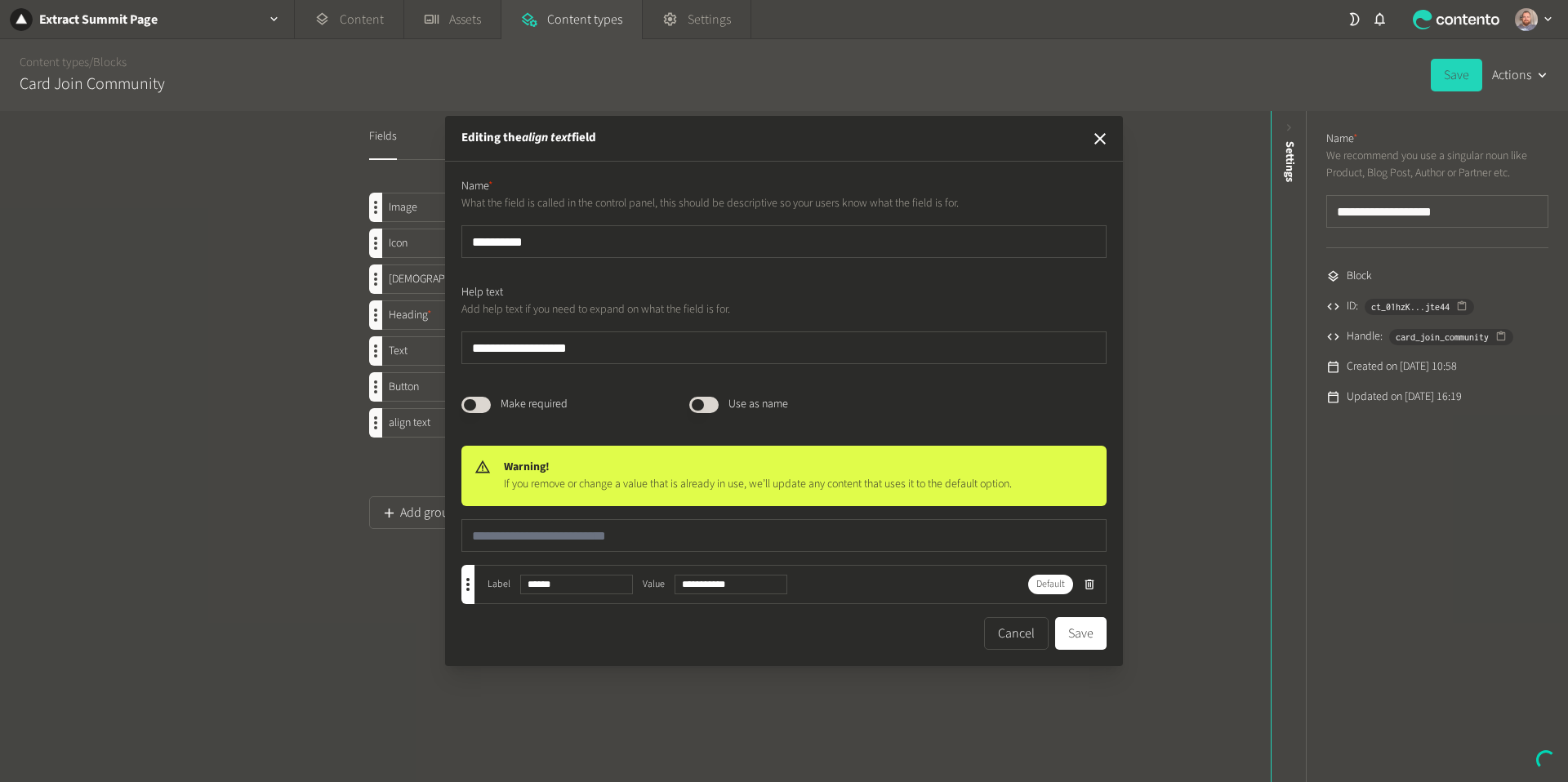 click on "**********" 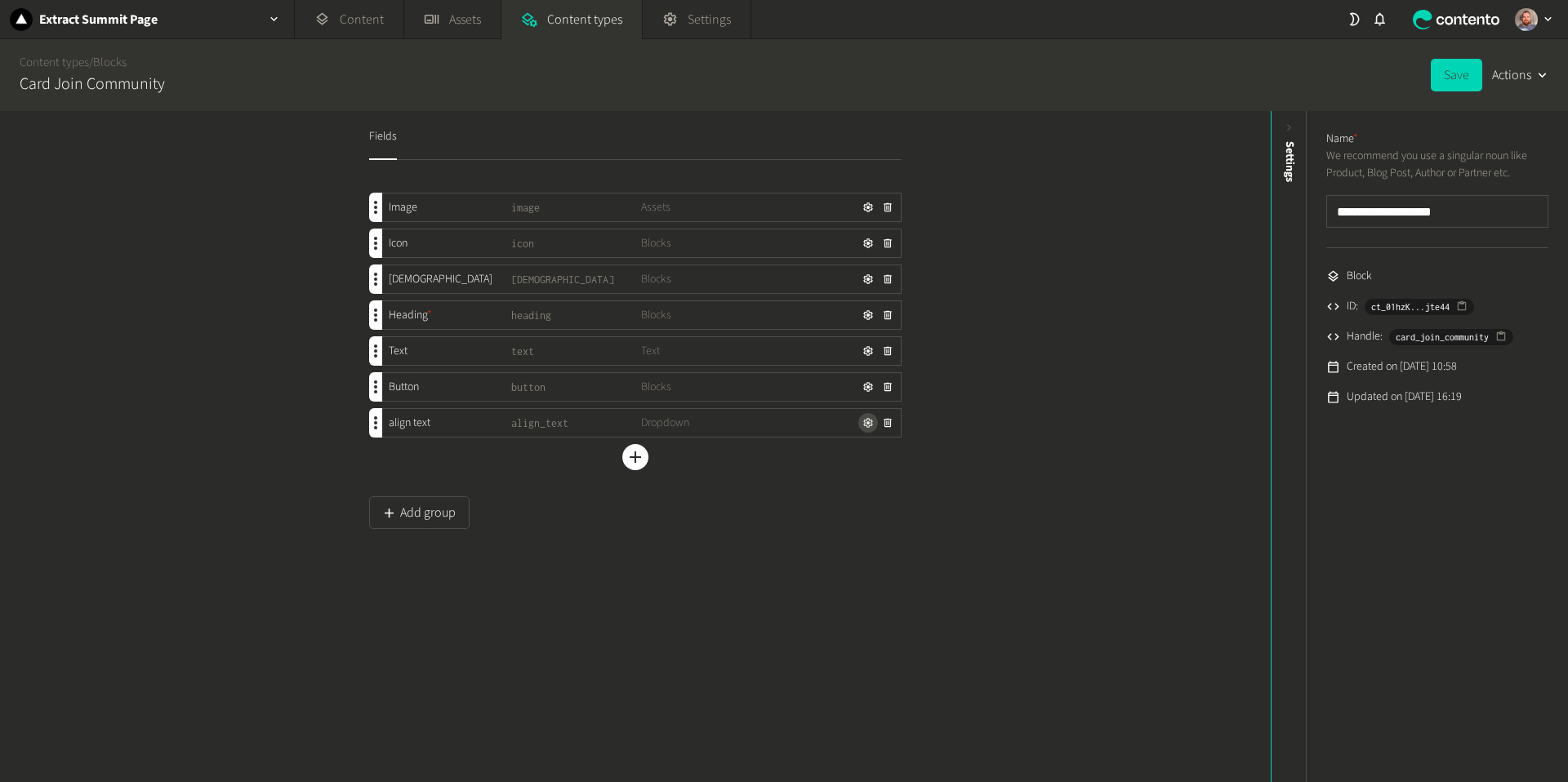 click 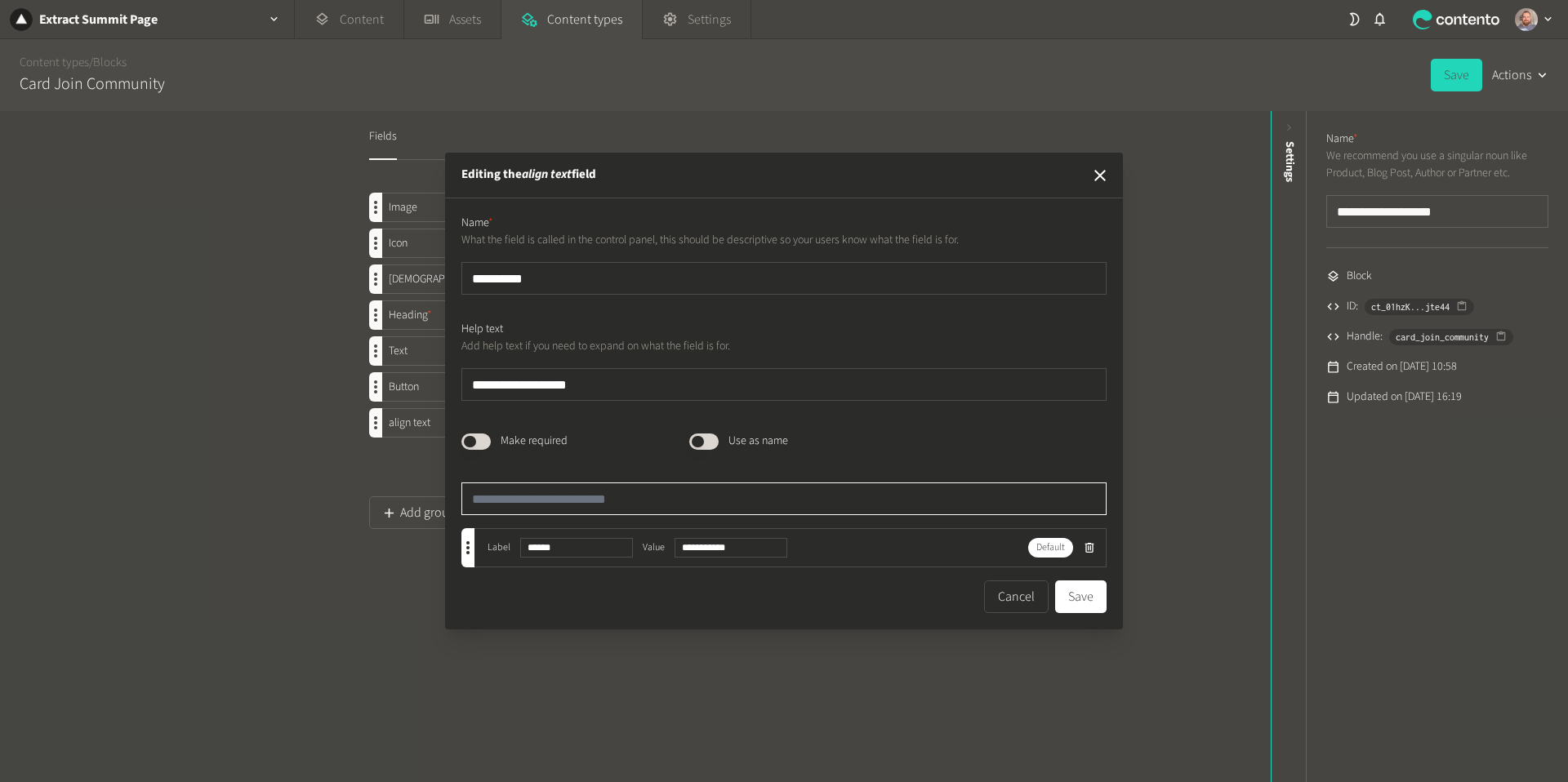 click at bounding box center (784, 499) 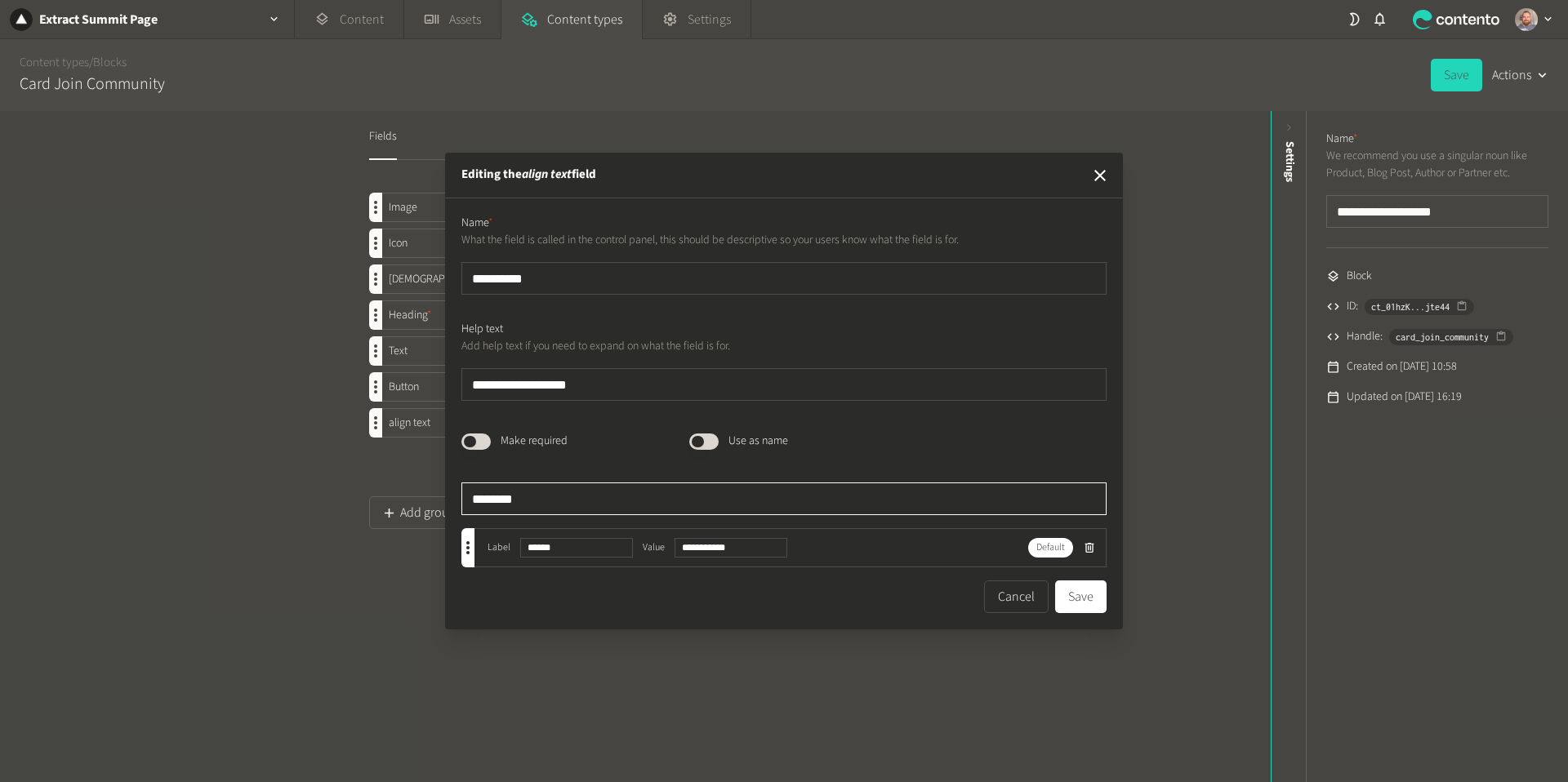 type on "*********" 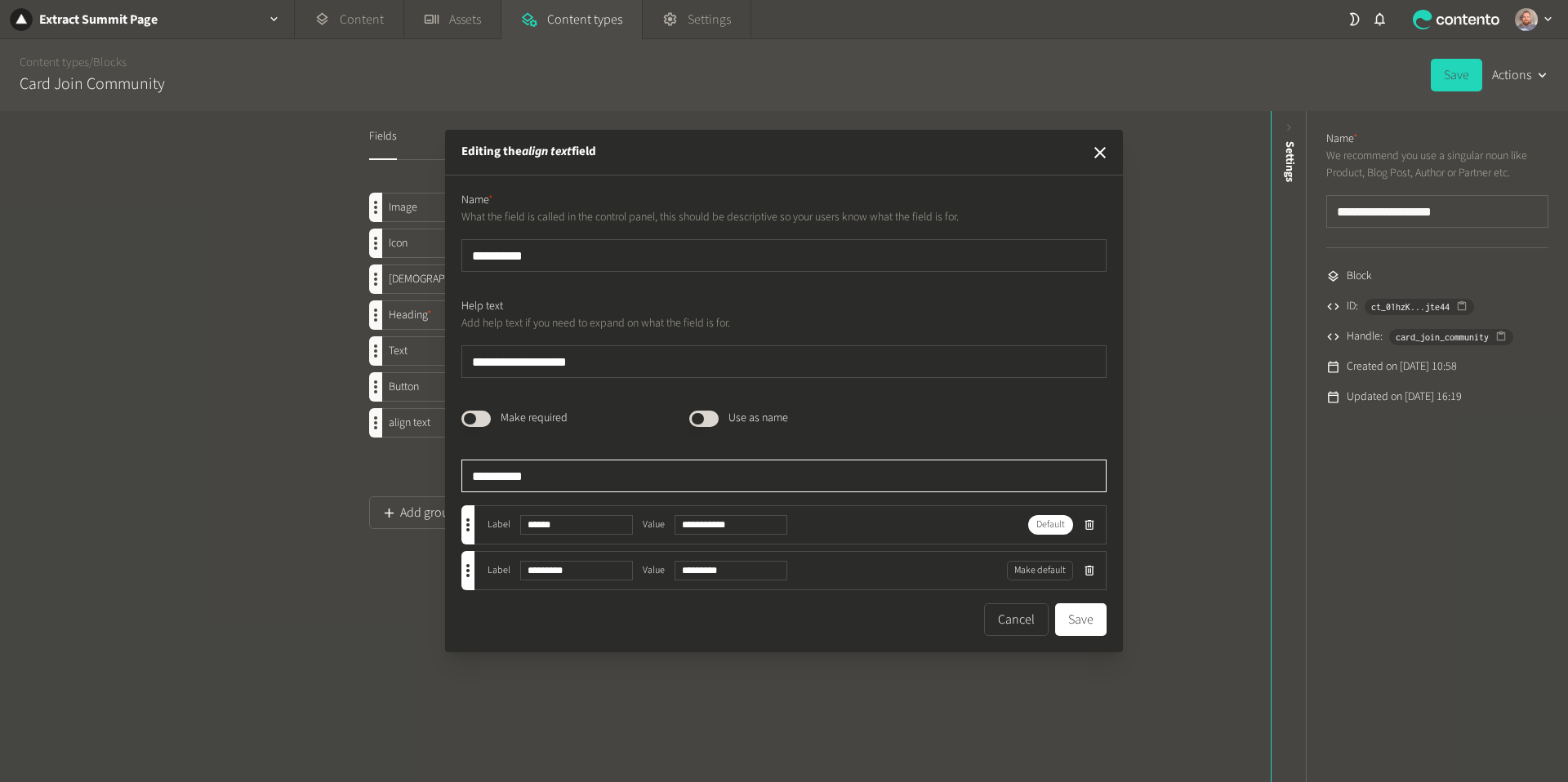 drag, startPoint x: 495, startPoint y: 473, endPoint x: 516, endPoint y: 494, distance: 29.698485 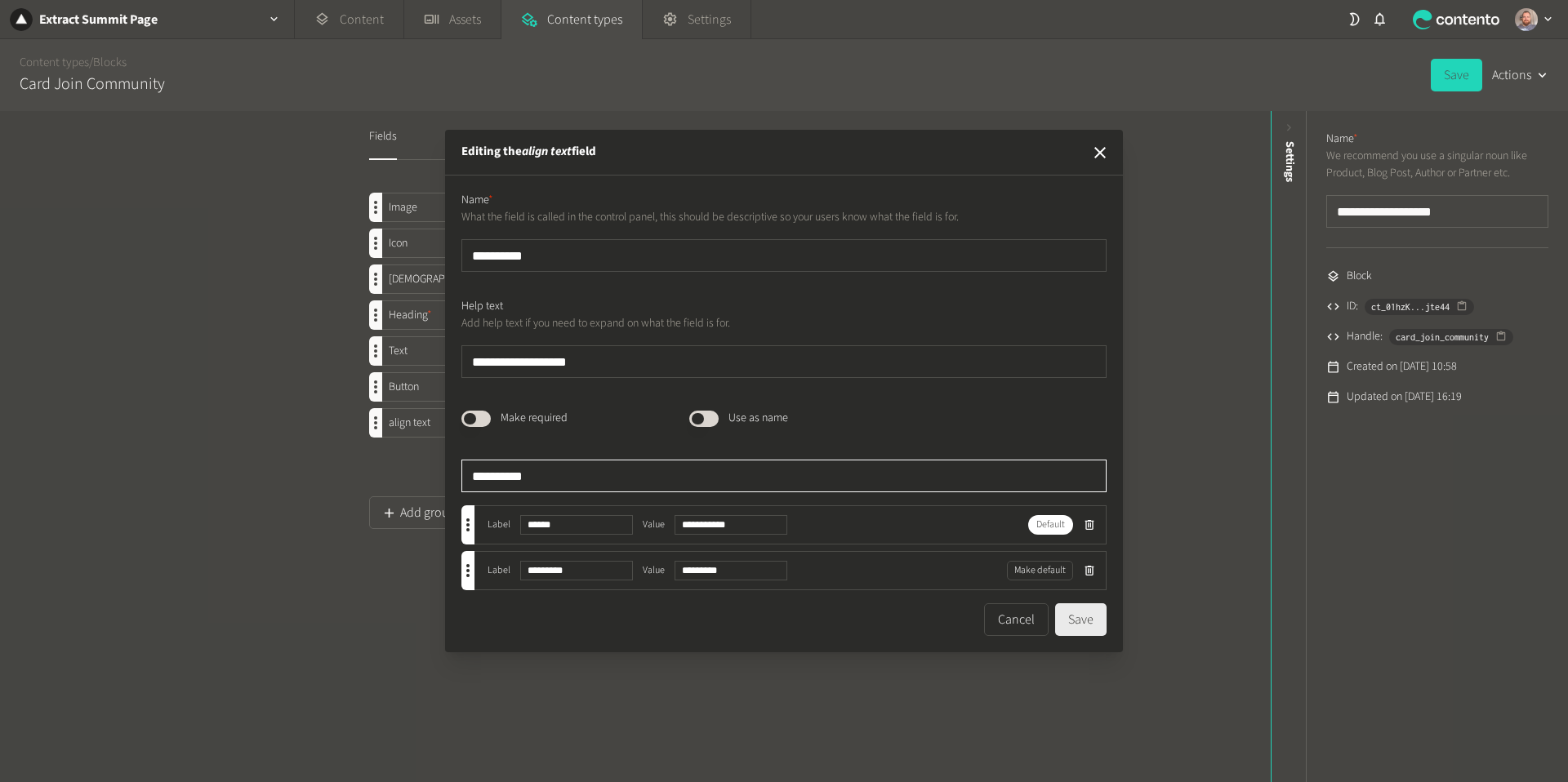 type on "**********" 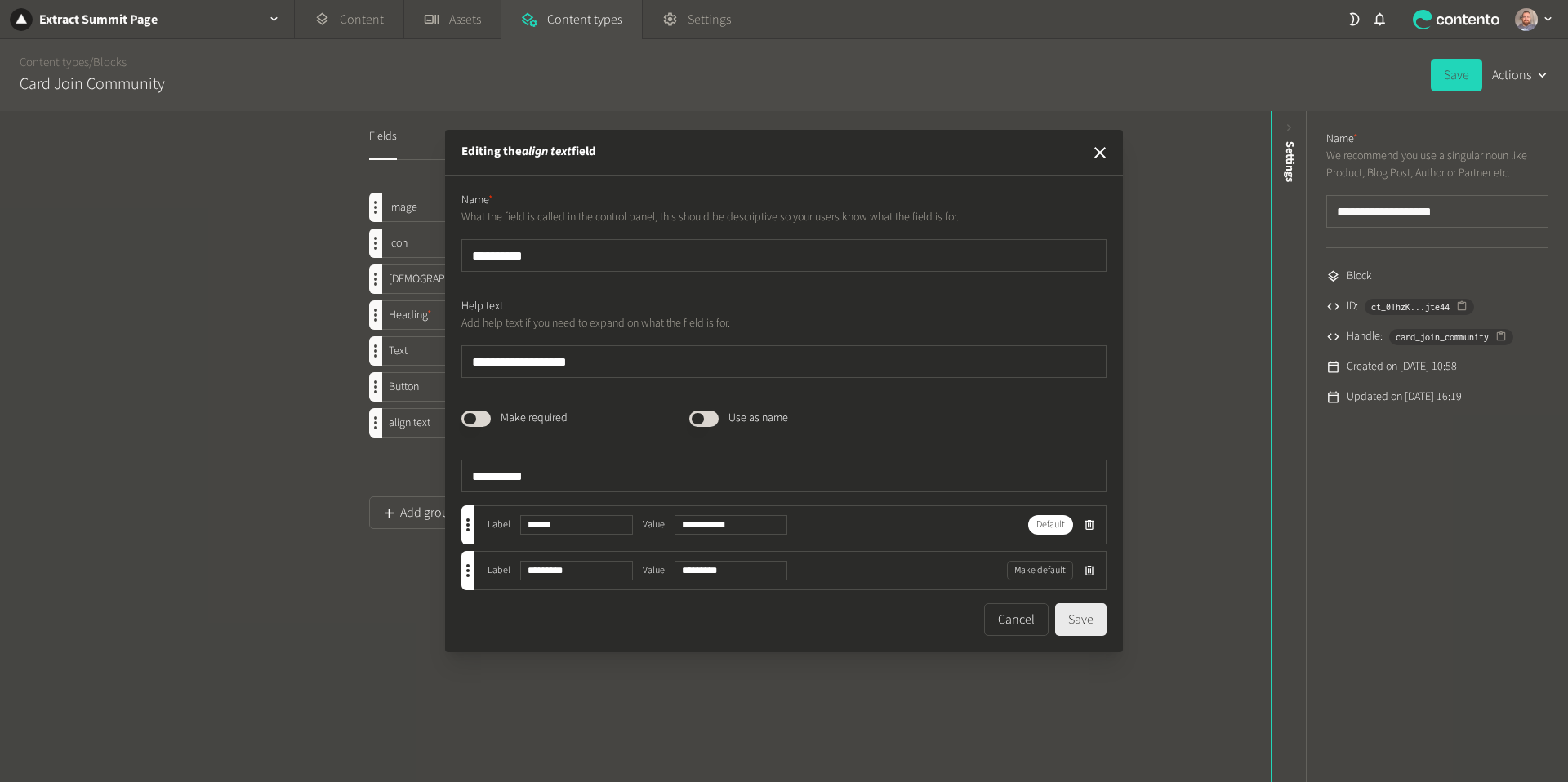 click on "Save" at bounding box center (1080, 620) 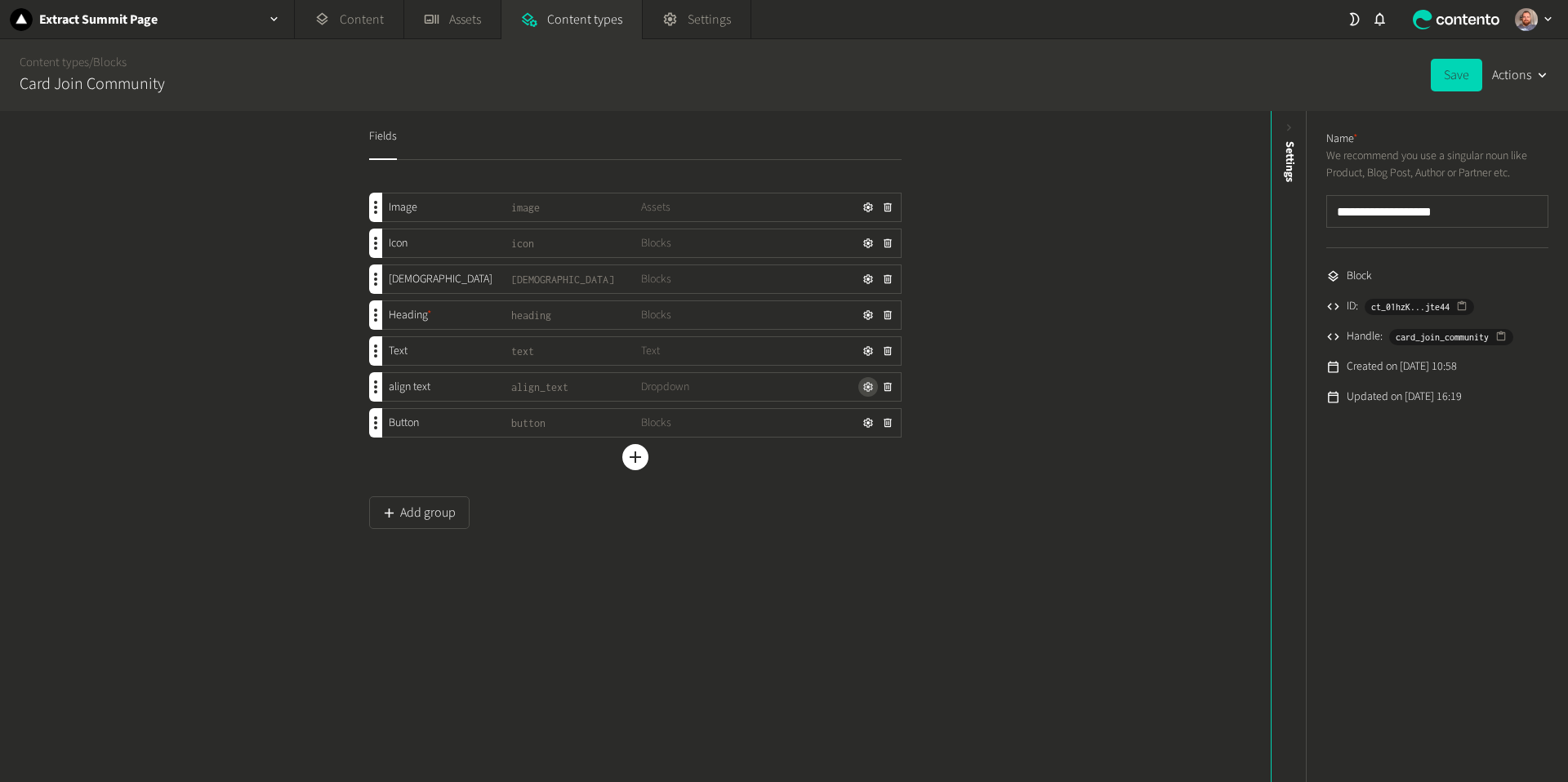 click 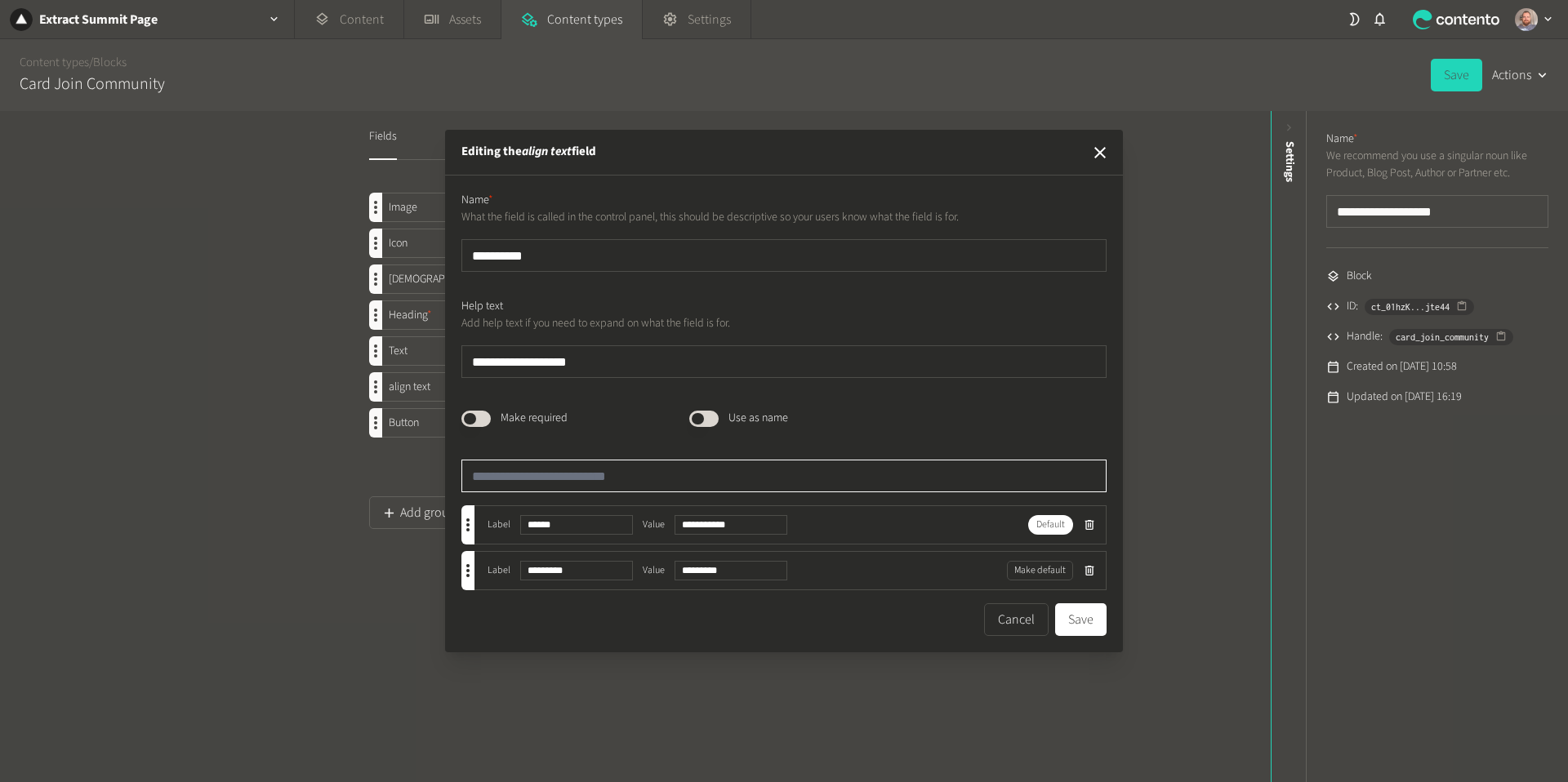 click at bounding box center [784, 476] 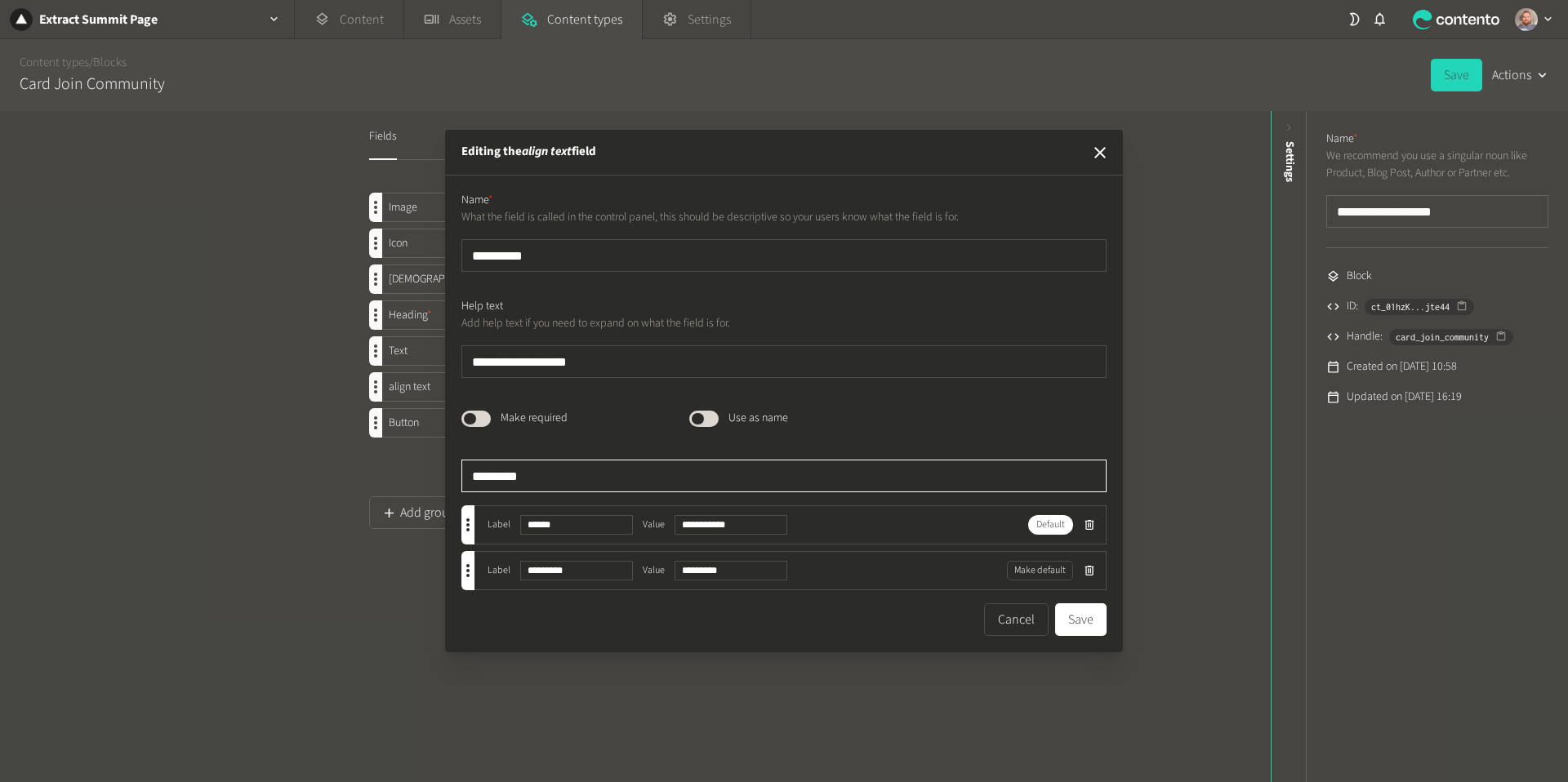 type on "**********" 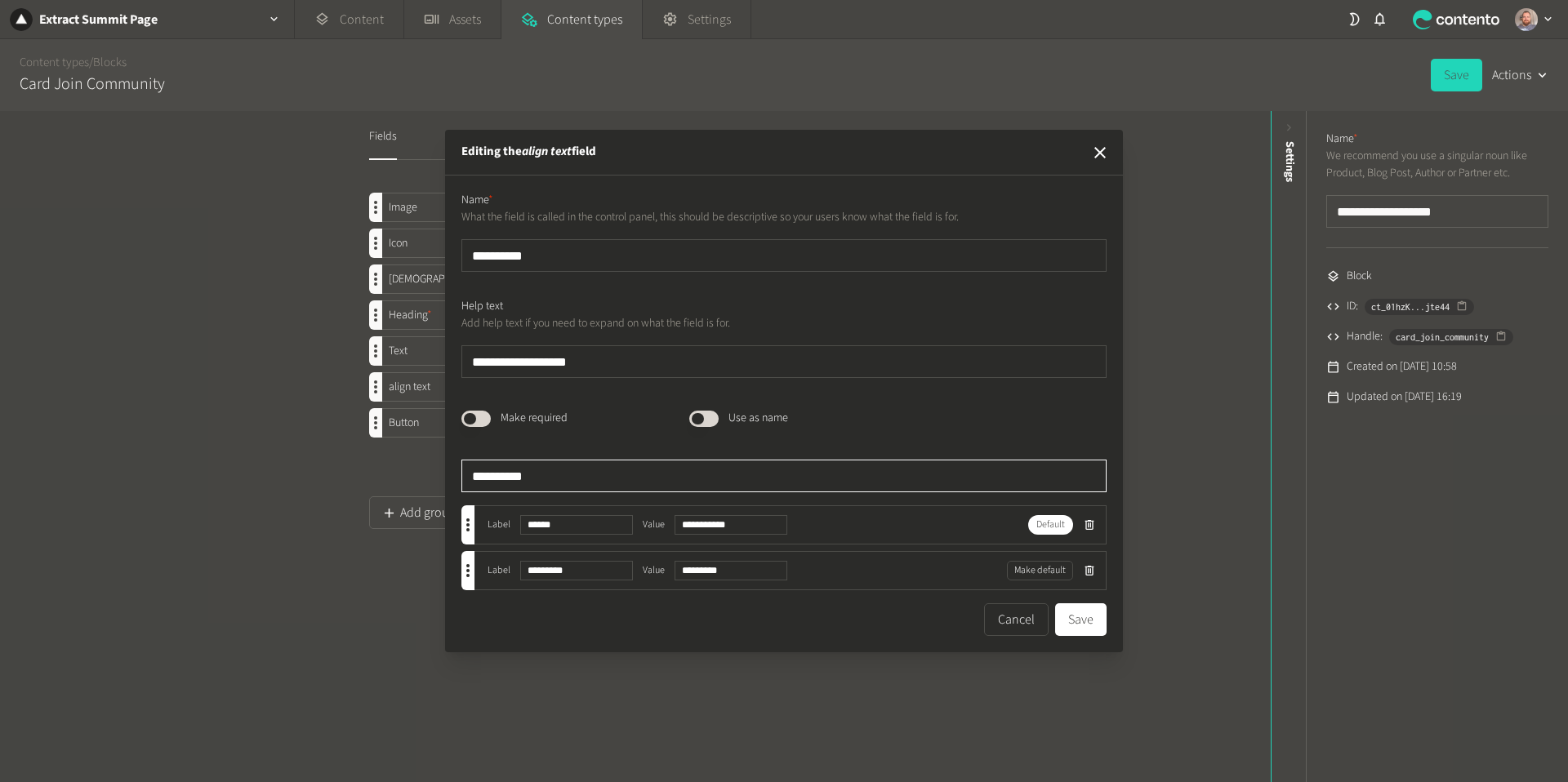 type 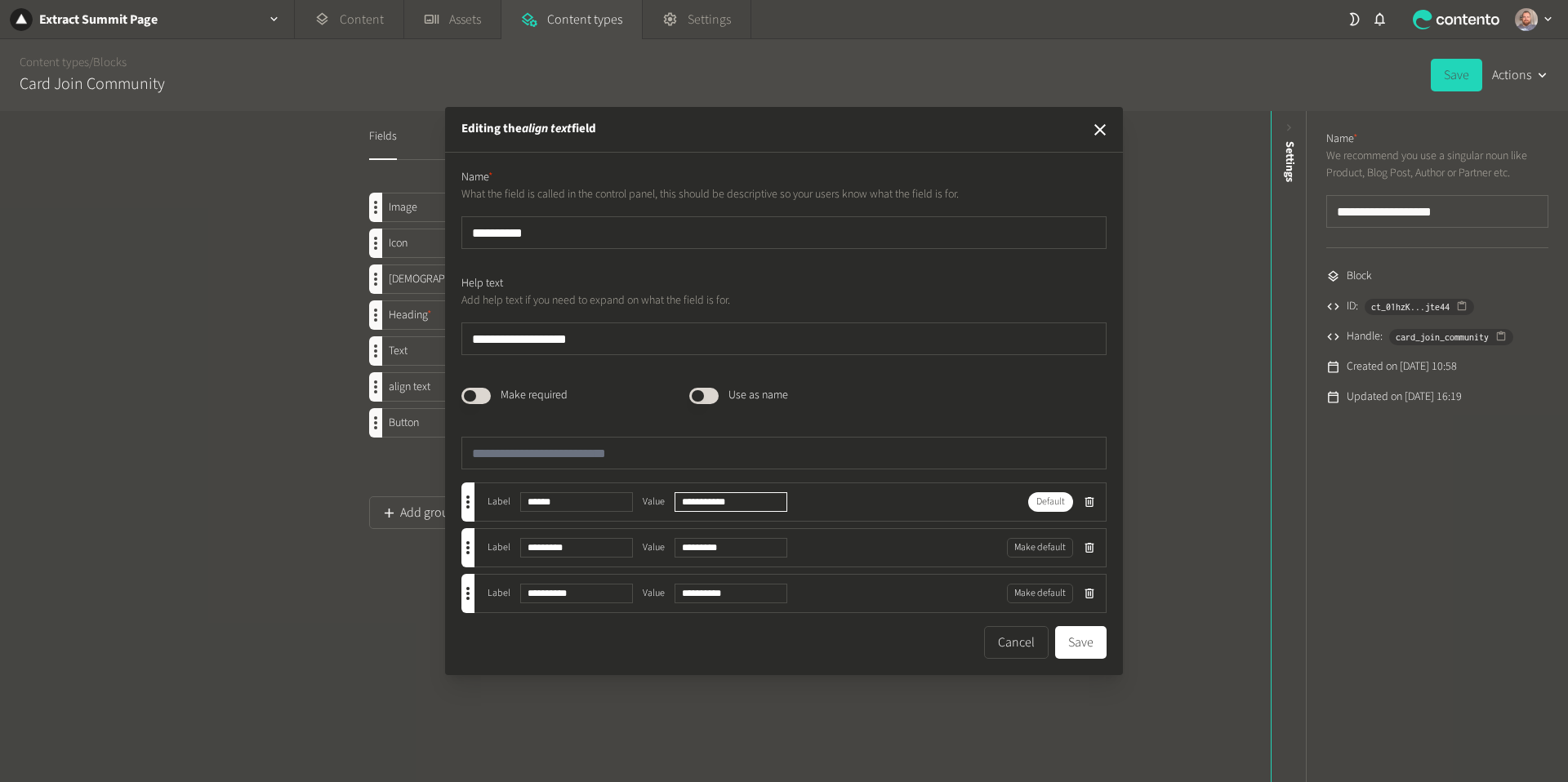 click on "**********" at bounding box center (731, 502) 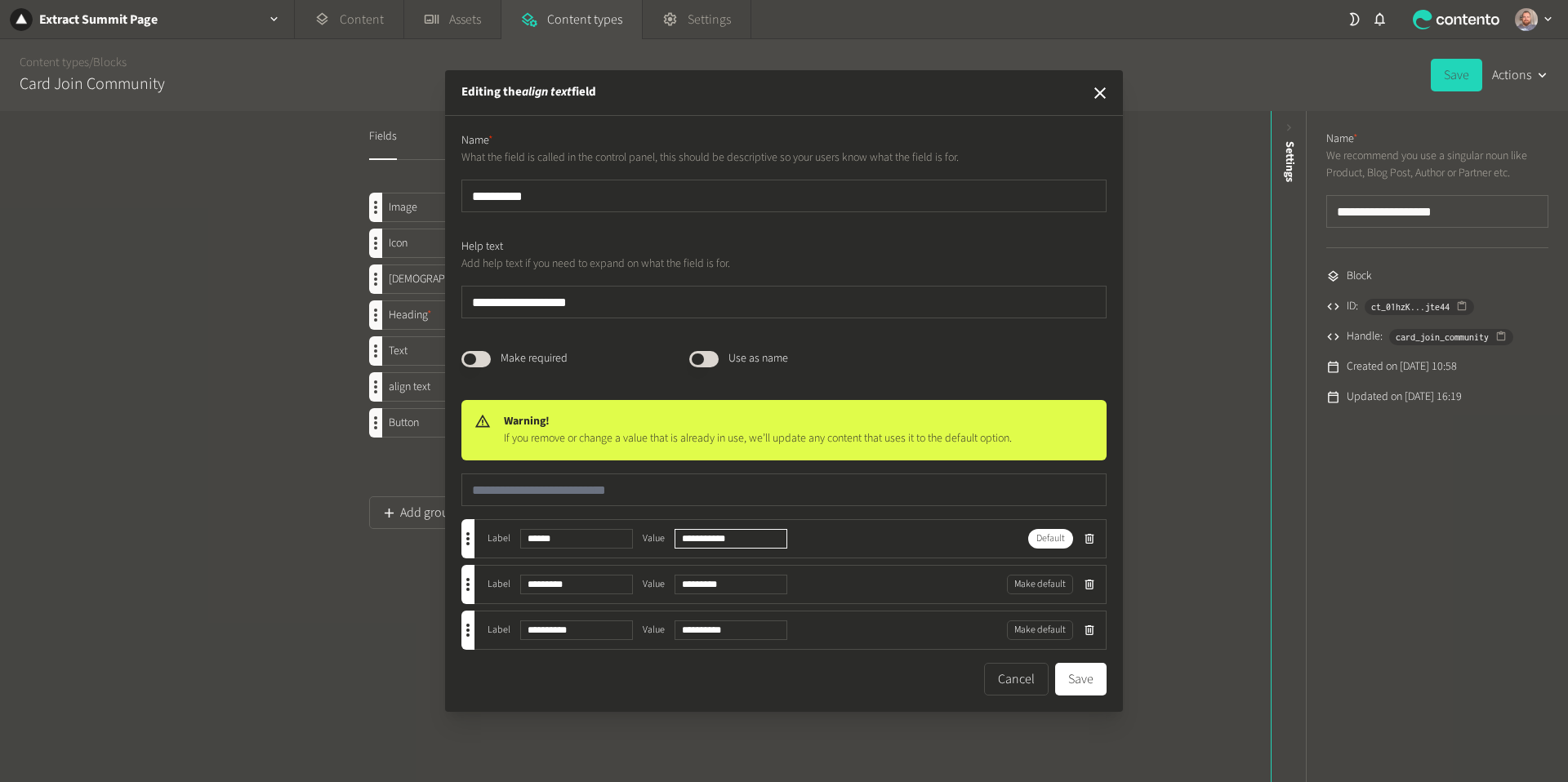 type on "**********" 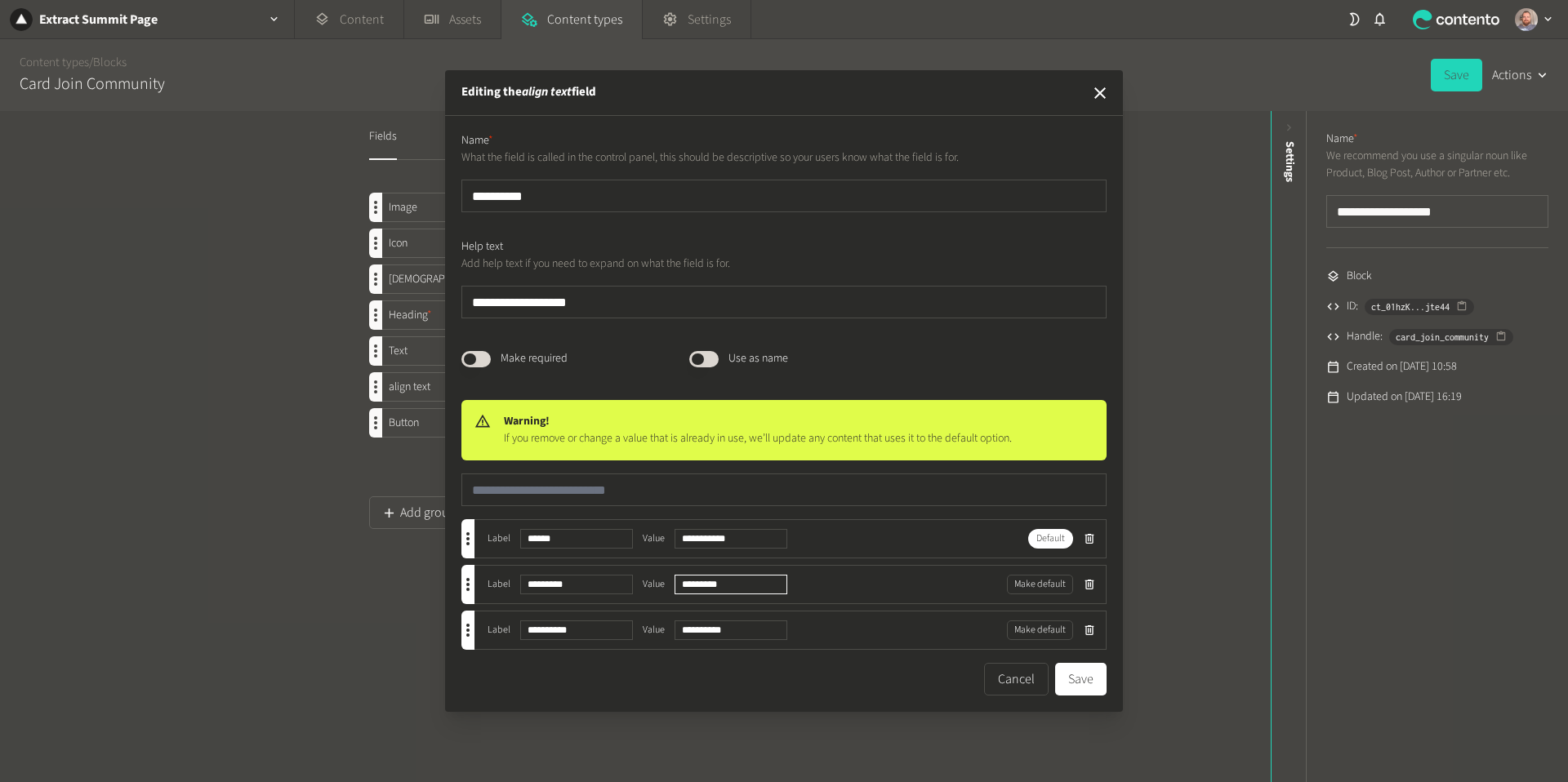 click on "*********" at bounding box center (731, 584) 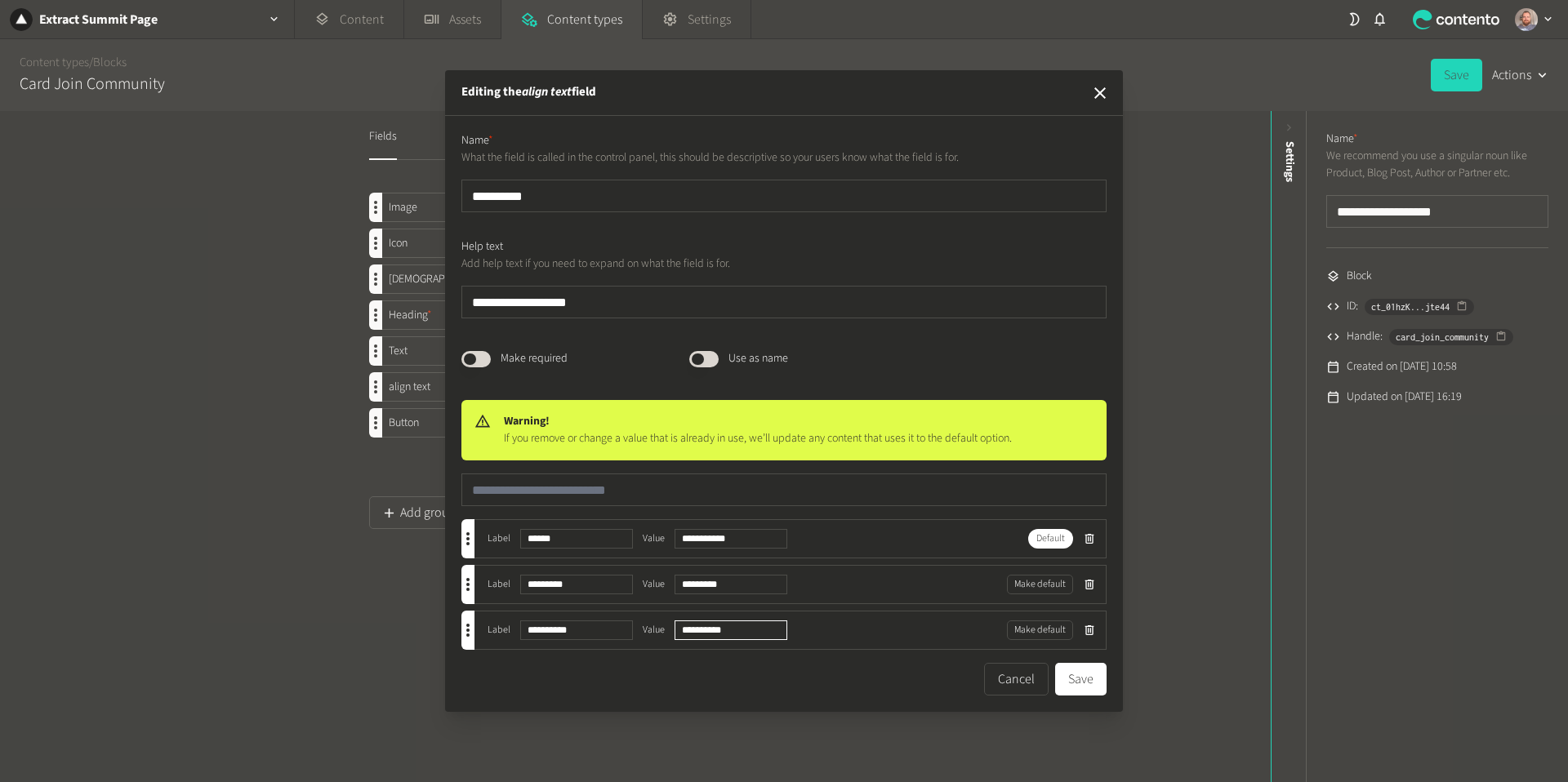 click on "**********" at bounding box center (731, 630) 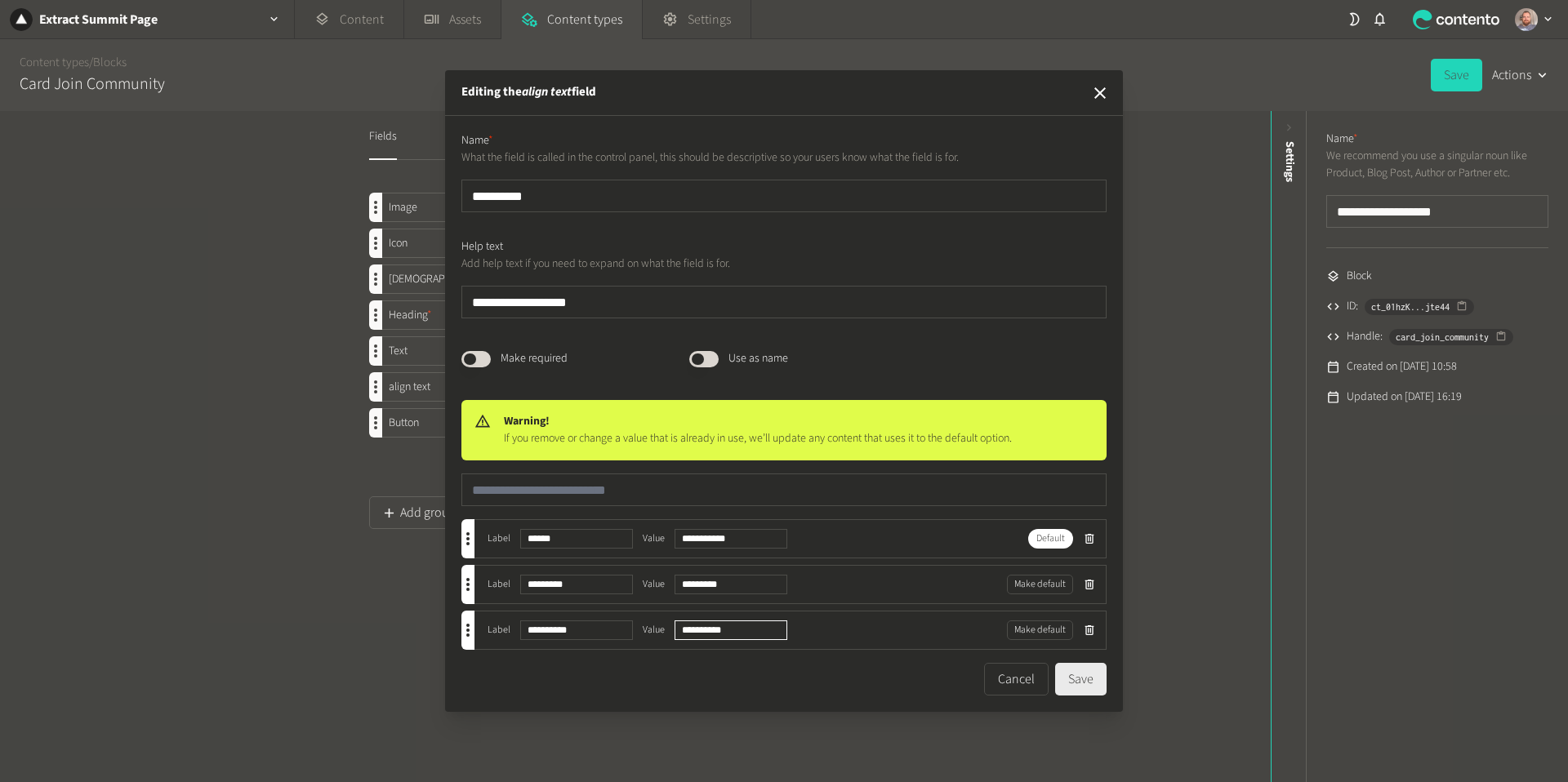 type on "**********" 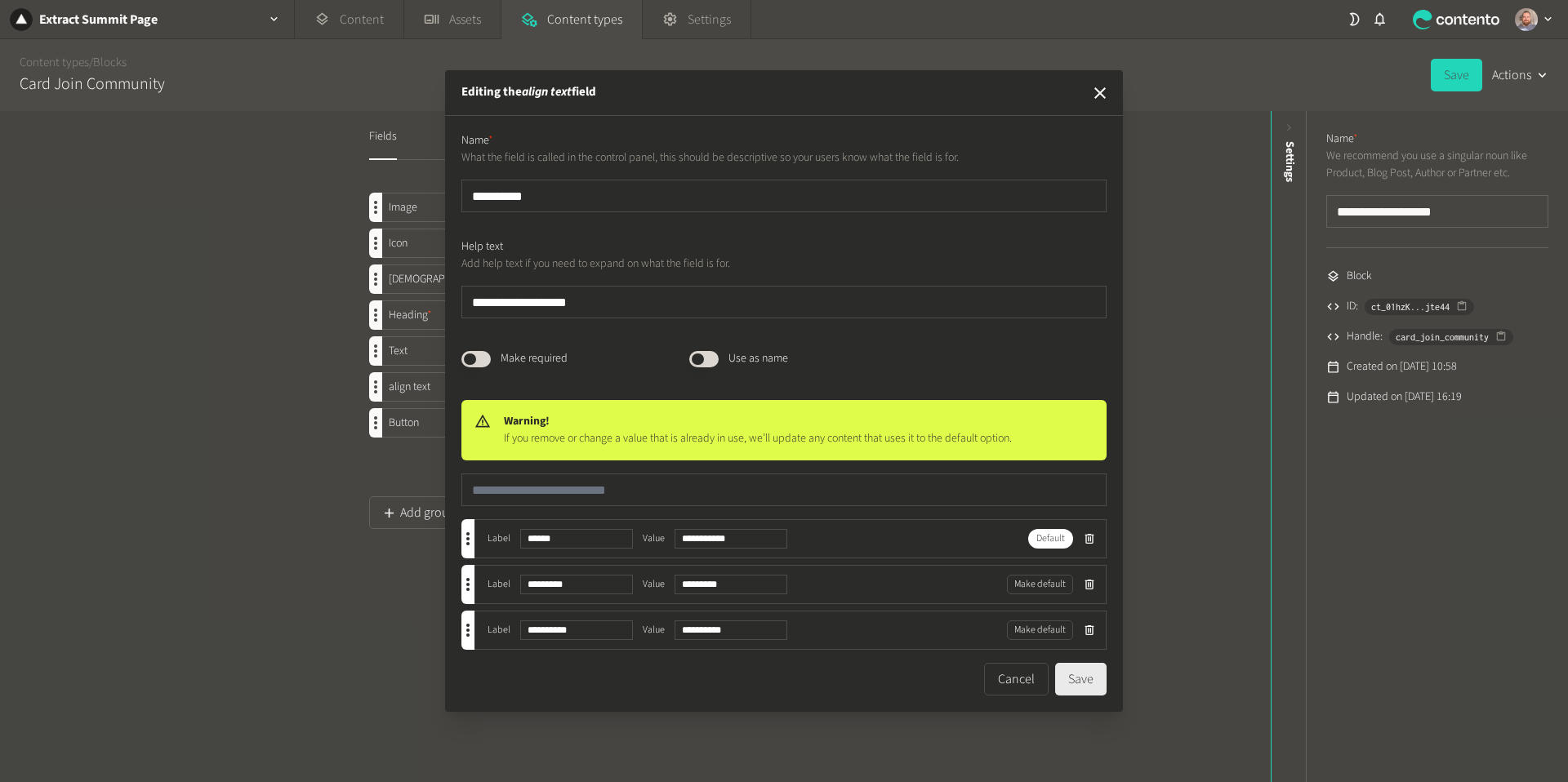 click on "Save" at bounding box center (1080, 679) 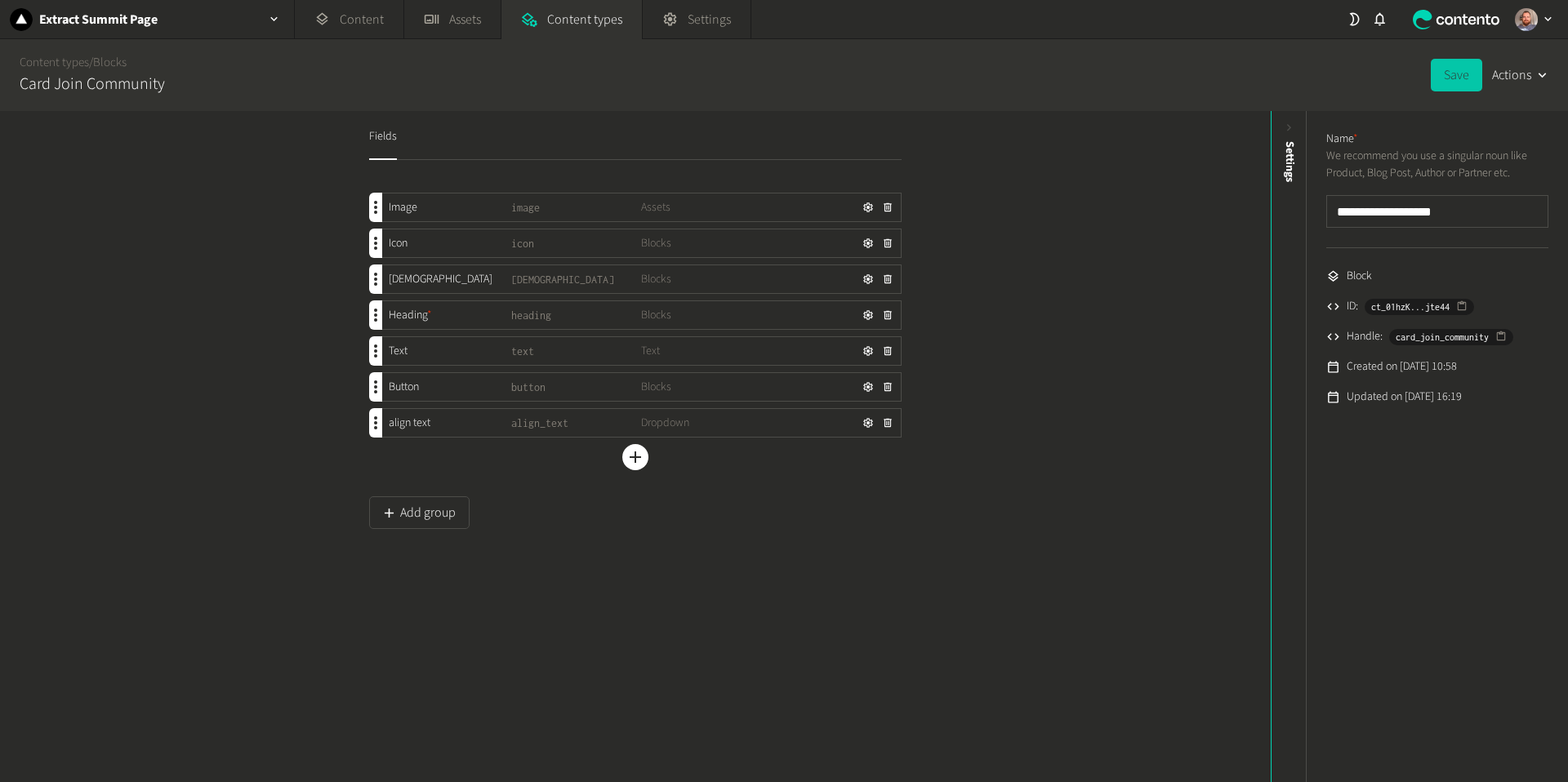 drag, startPoint x: 1458, startPoint y: 78, endPoint x: 1447, endPoint y: 76, distance: 11.18034 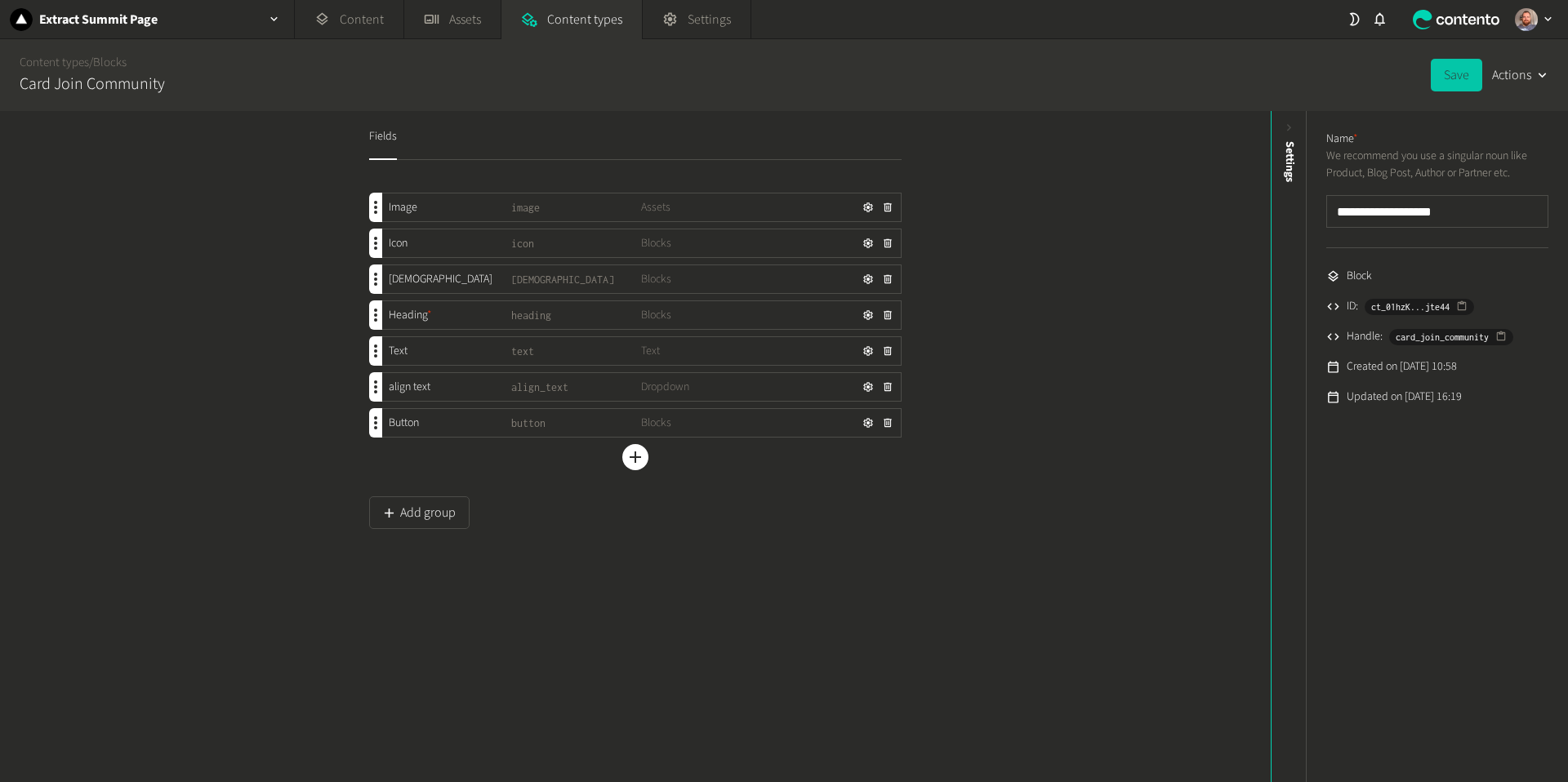click on "Save" 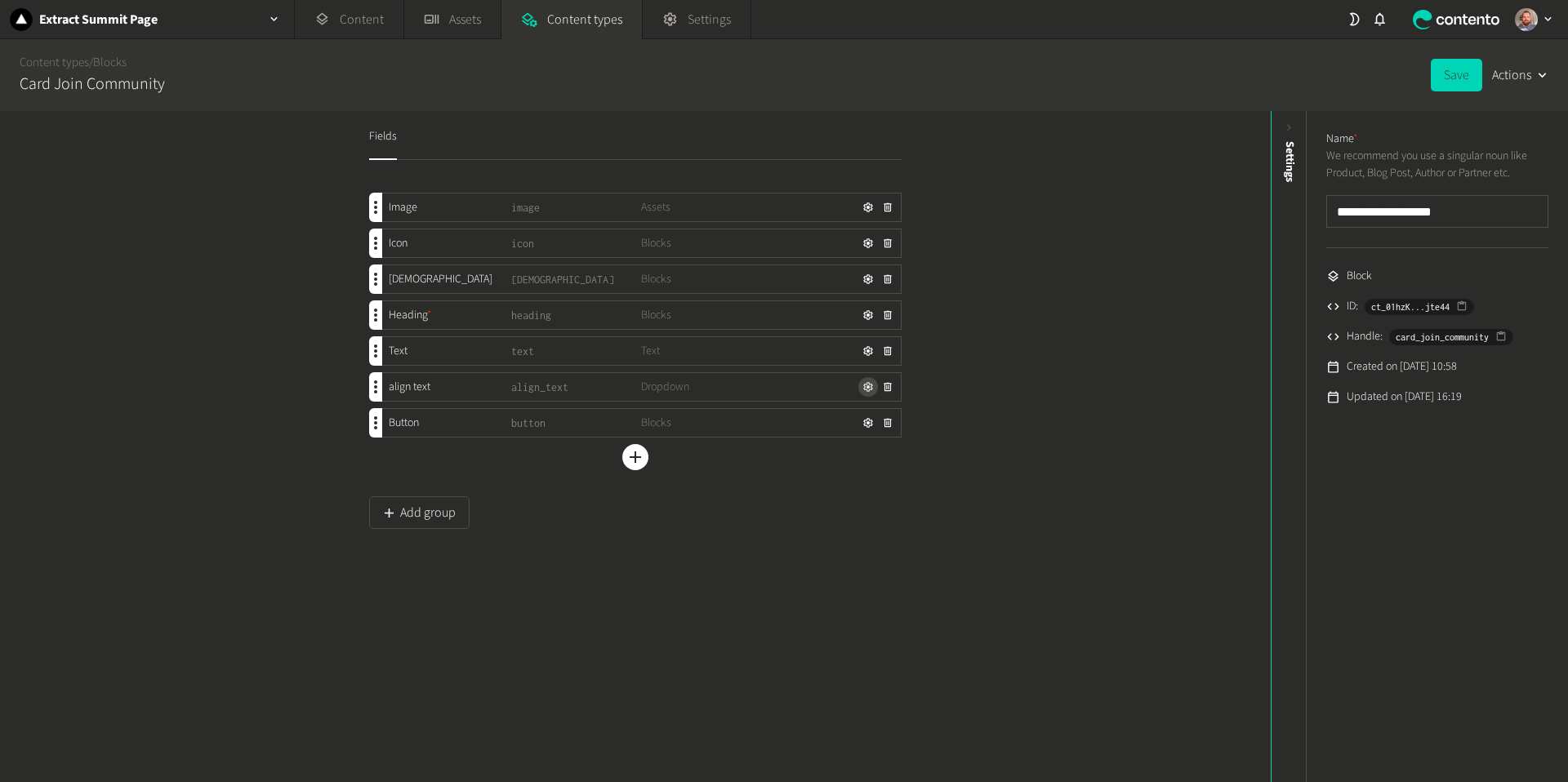 click 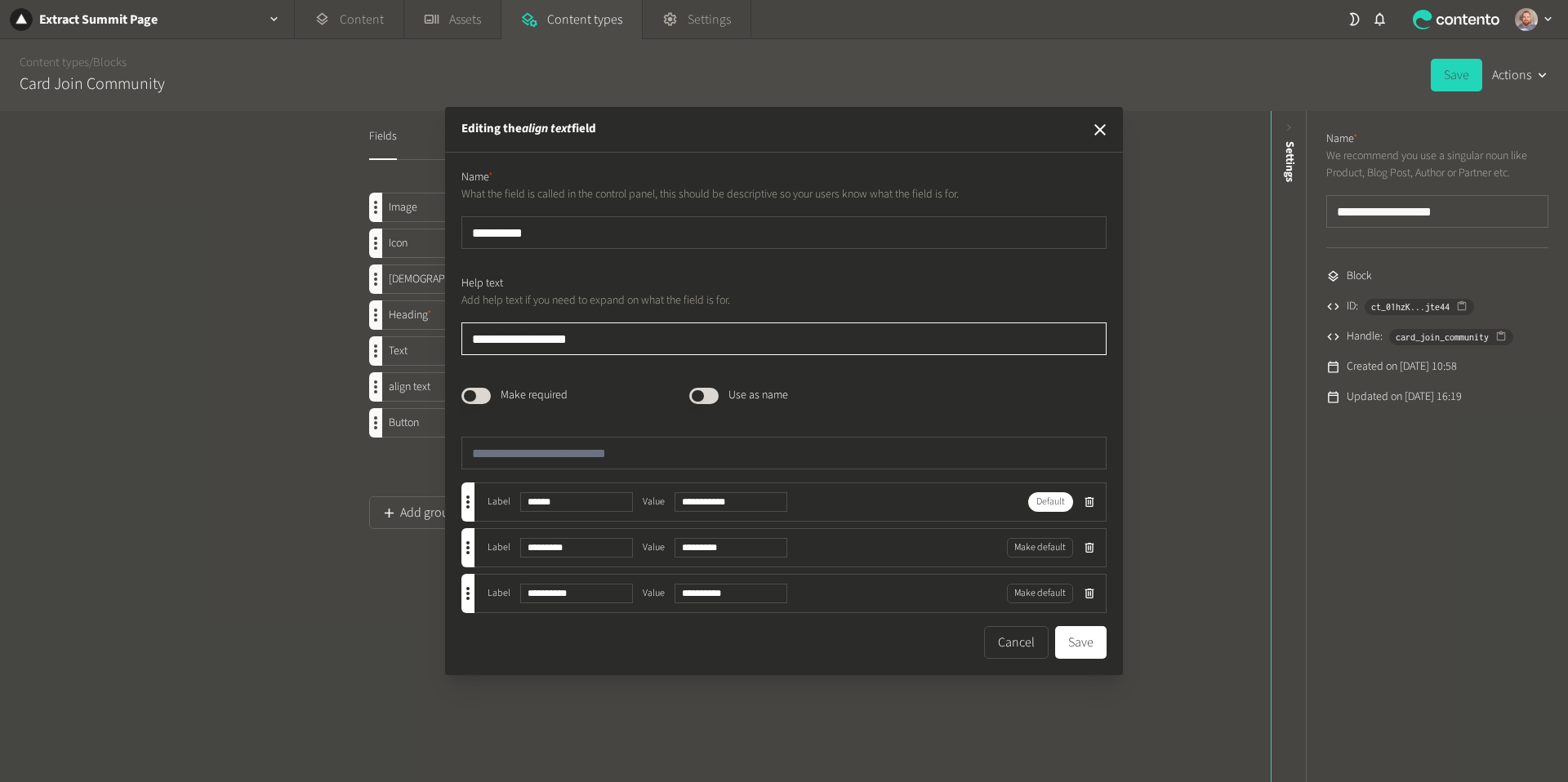 drag, startPoint x: 590, startPoint y: 336, endPoint x: 426, endPoint y: 332, distance: 164.04877 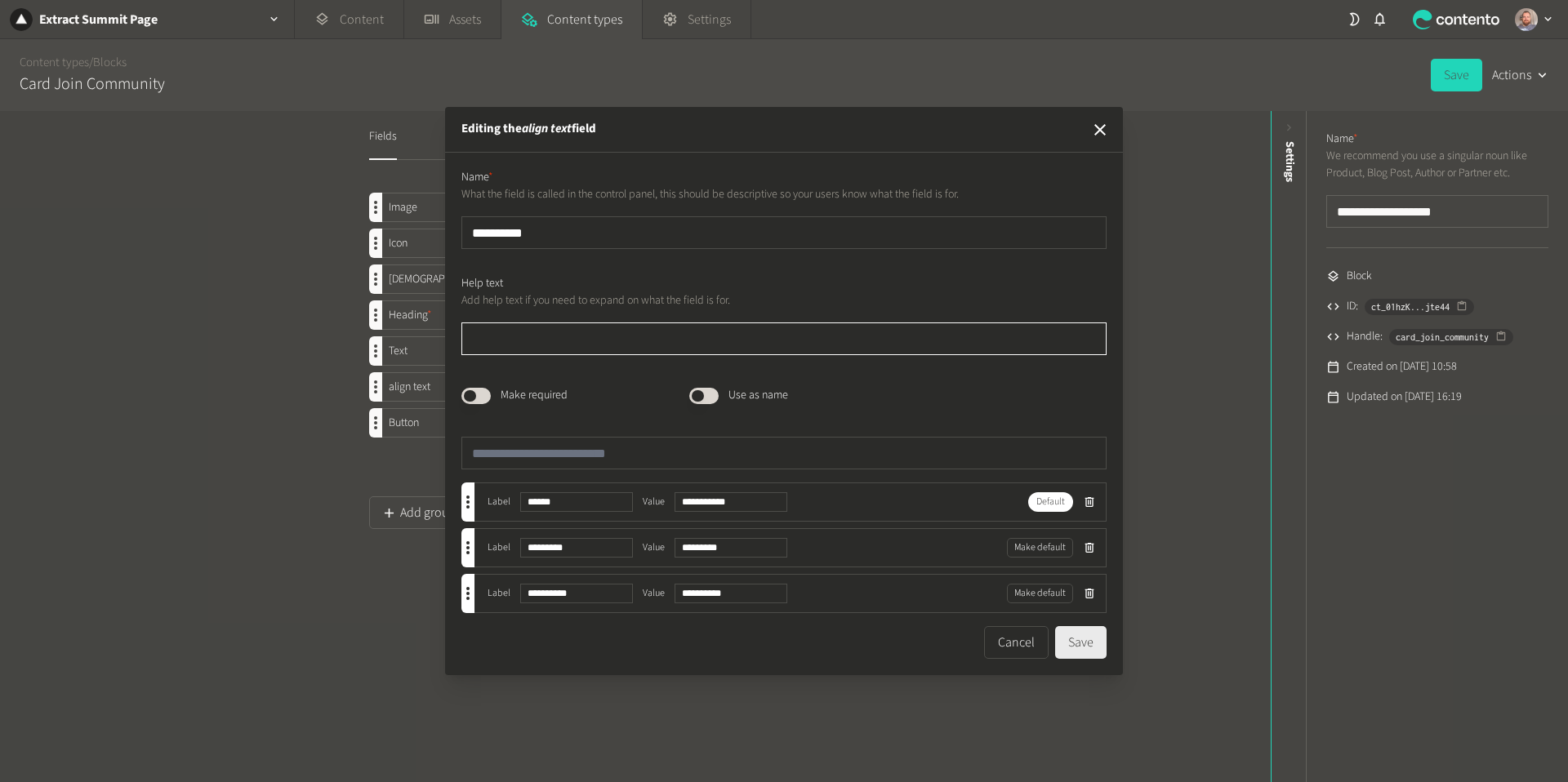 type 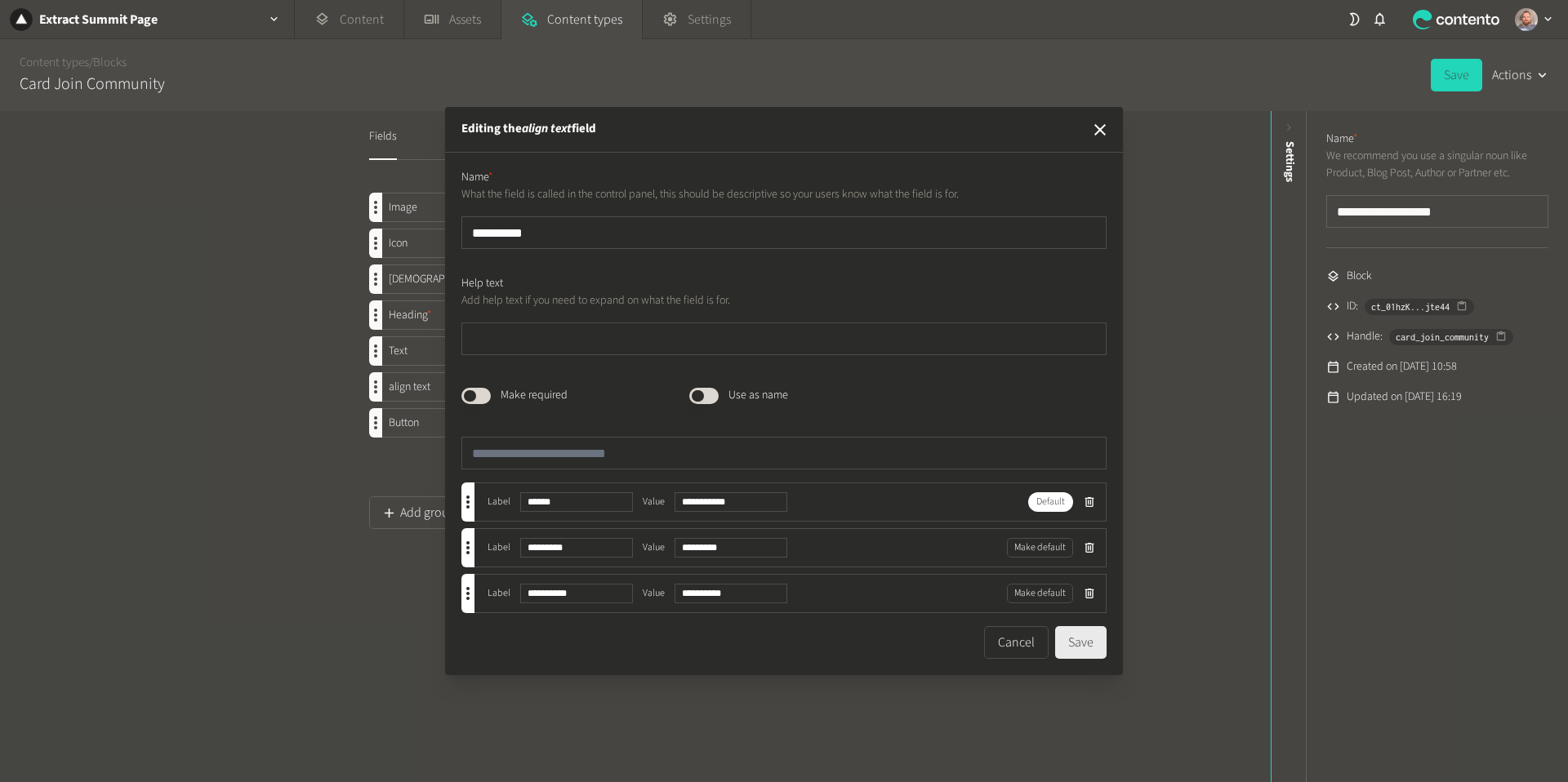 click on "Save" at bounding box center (1080, 642) 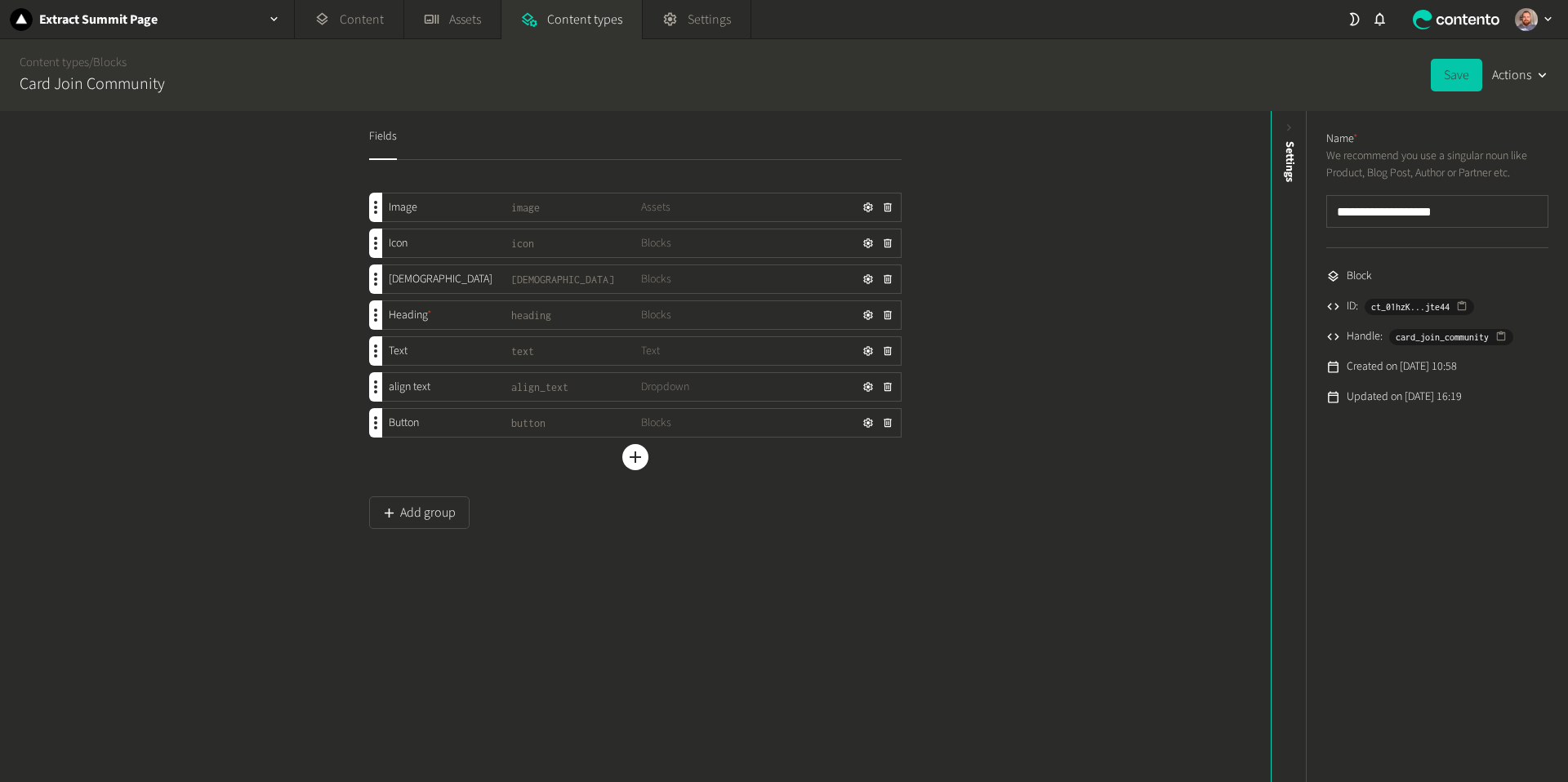 drag, startPoint x: 1463, startPoint y: 74, endPoint x: 1452, endPoint y: 76, distance: 11.18034 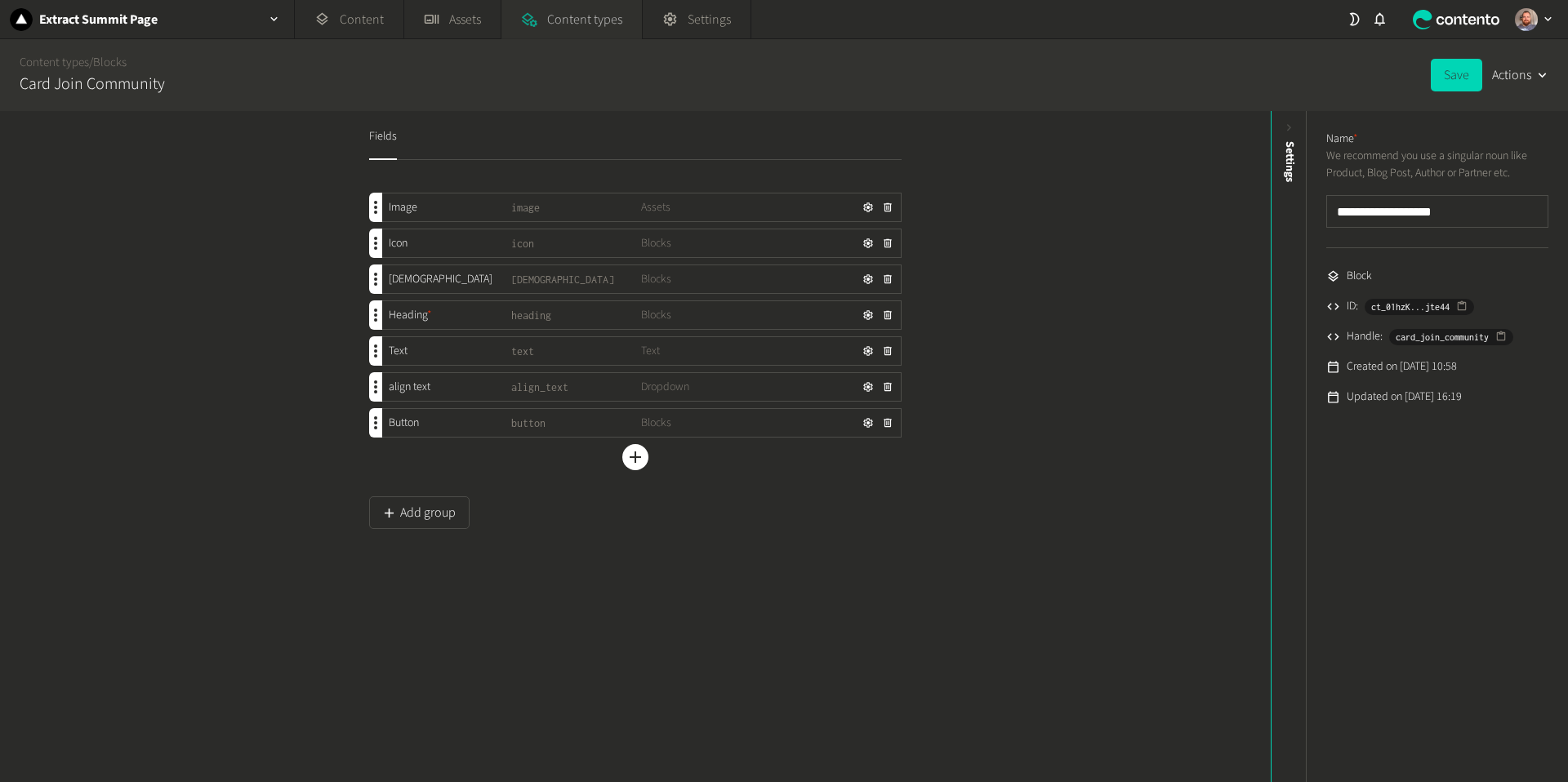 click on "Content types" 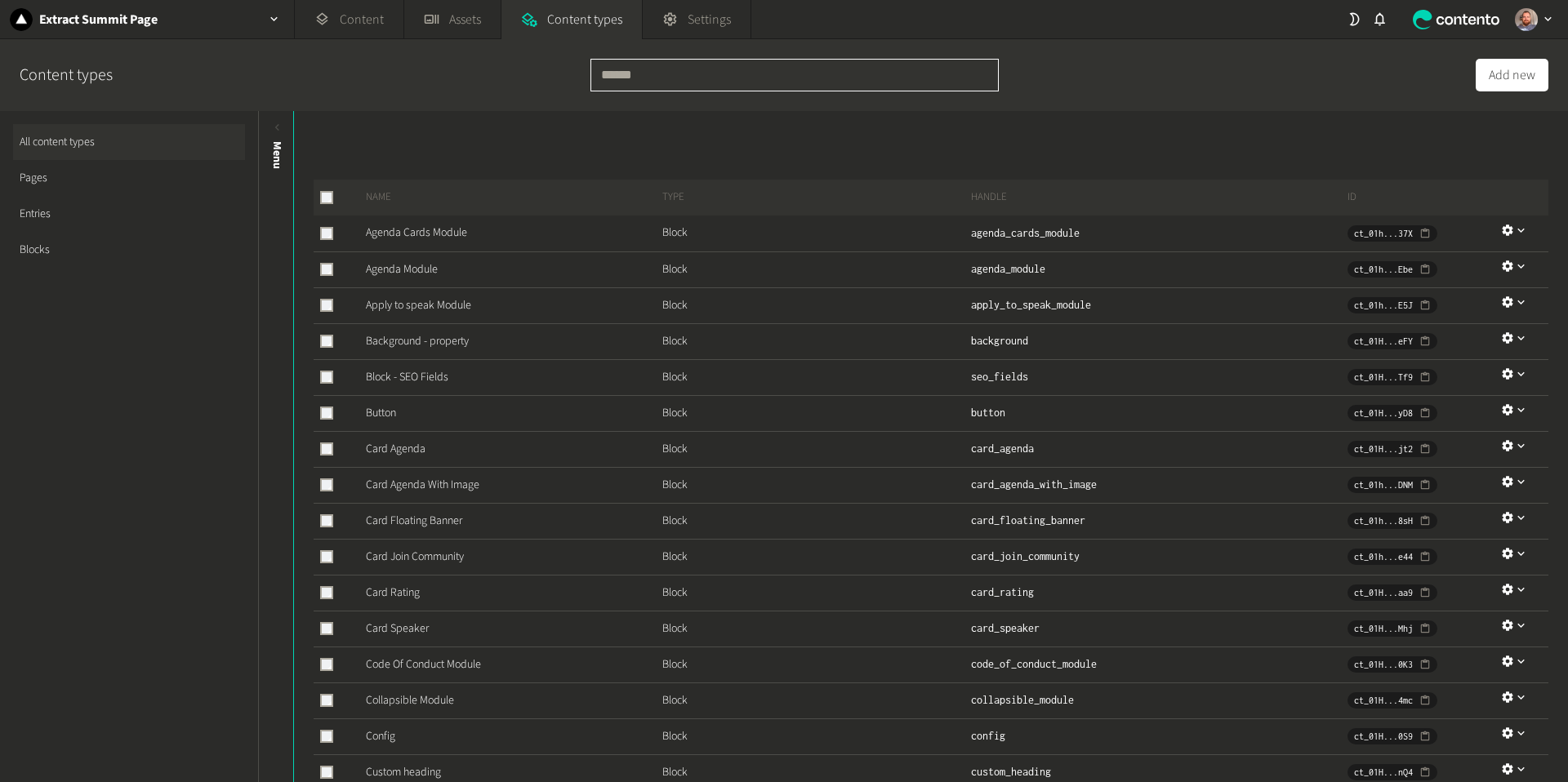 click 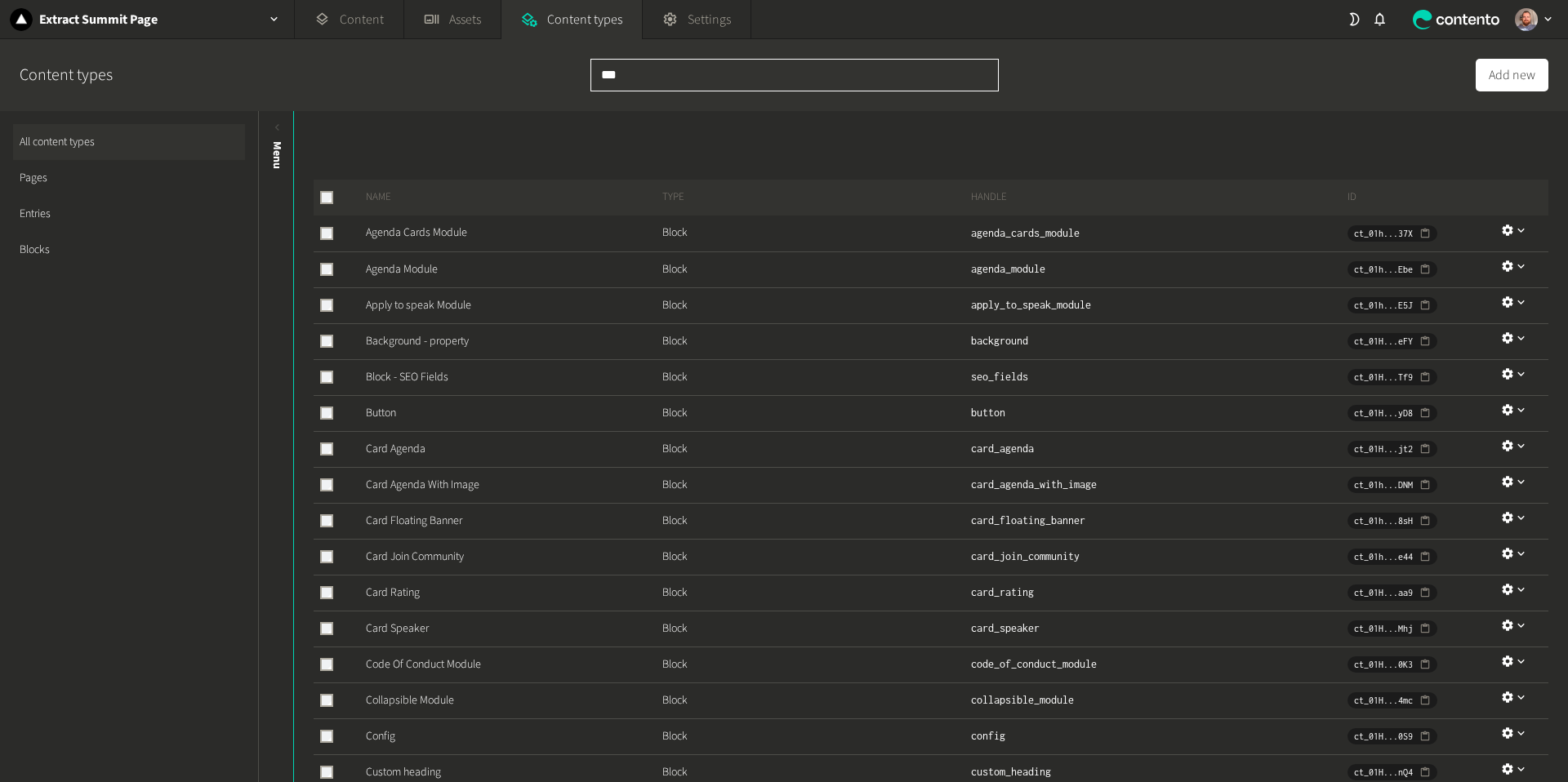 type on "****" 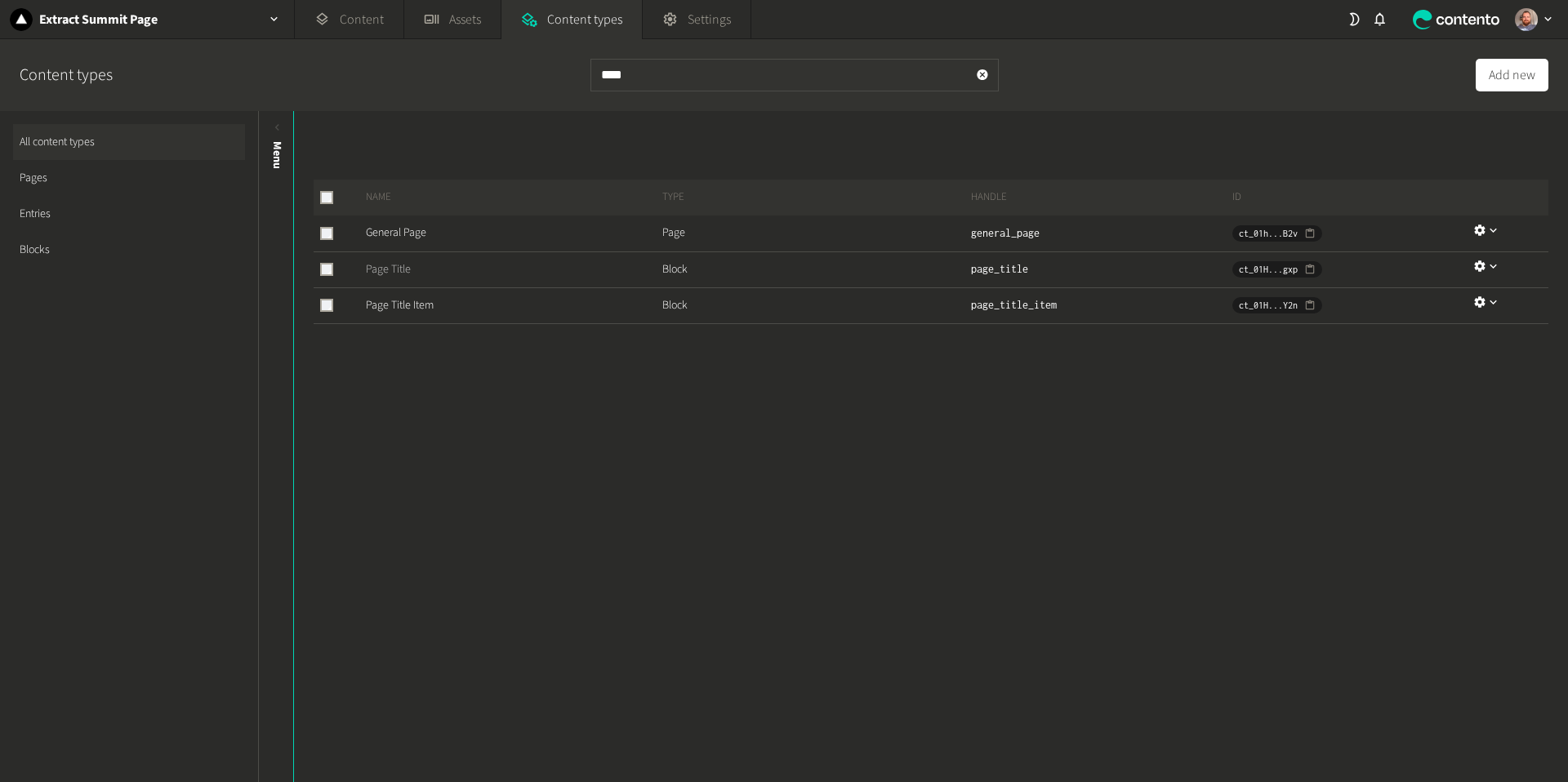 click on "Page Title" 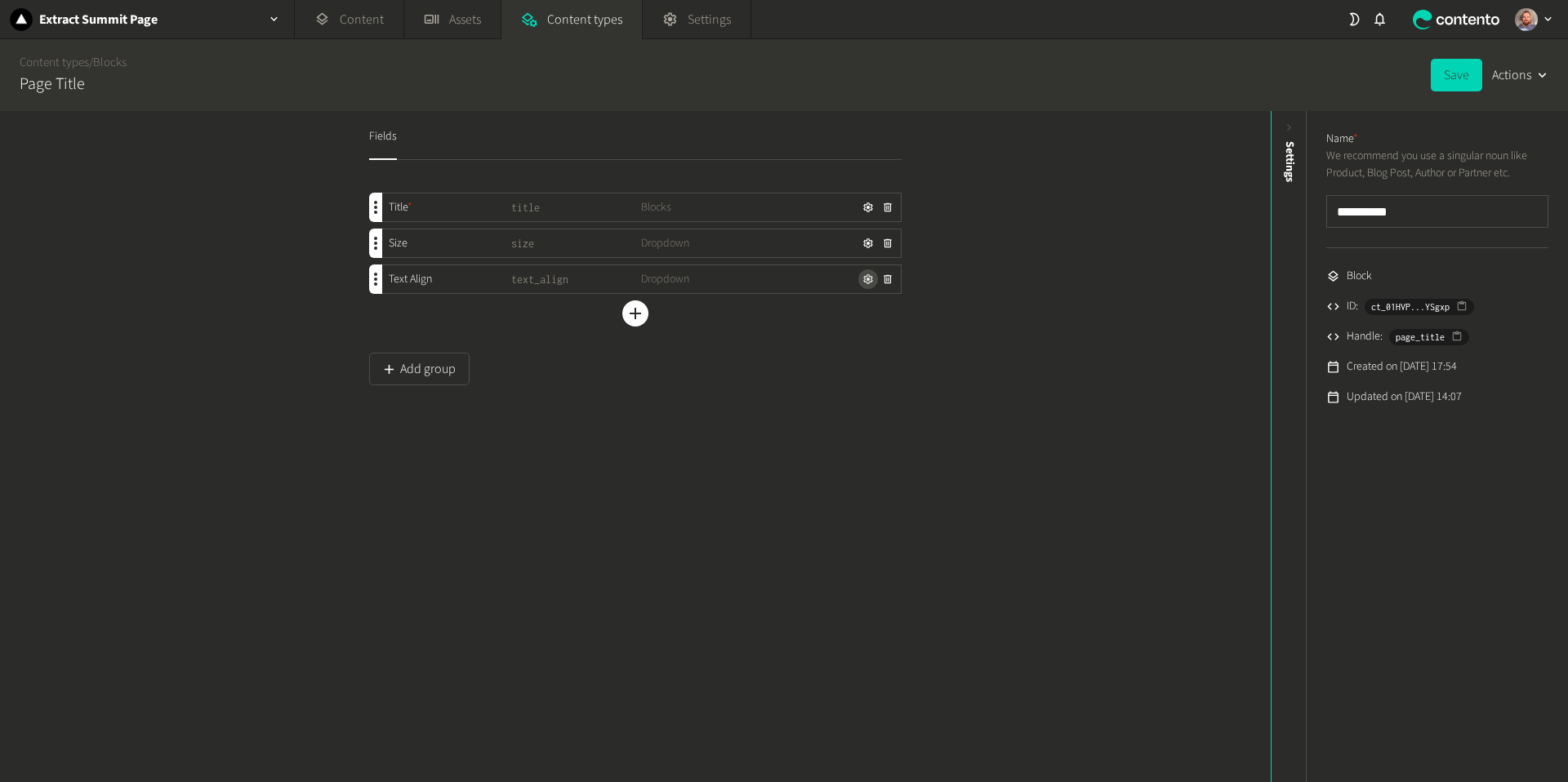 click 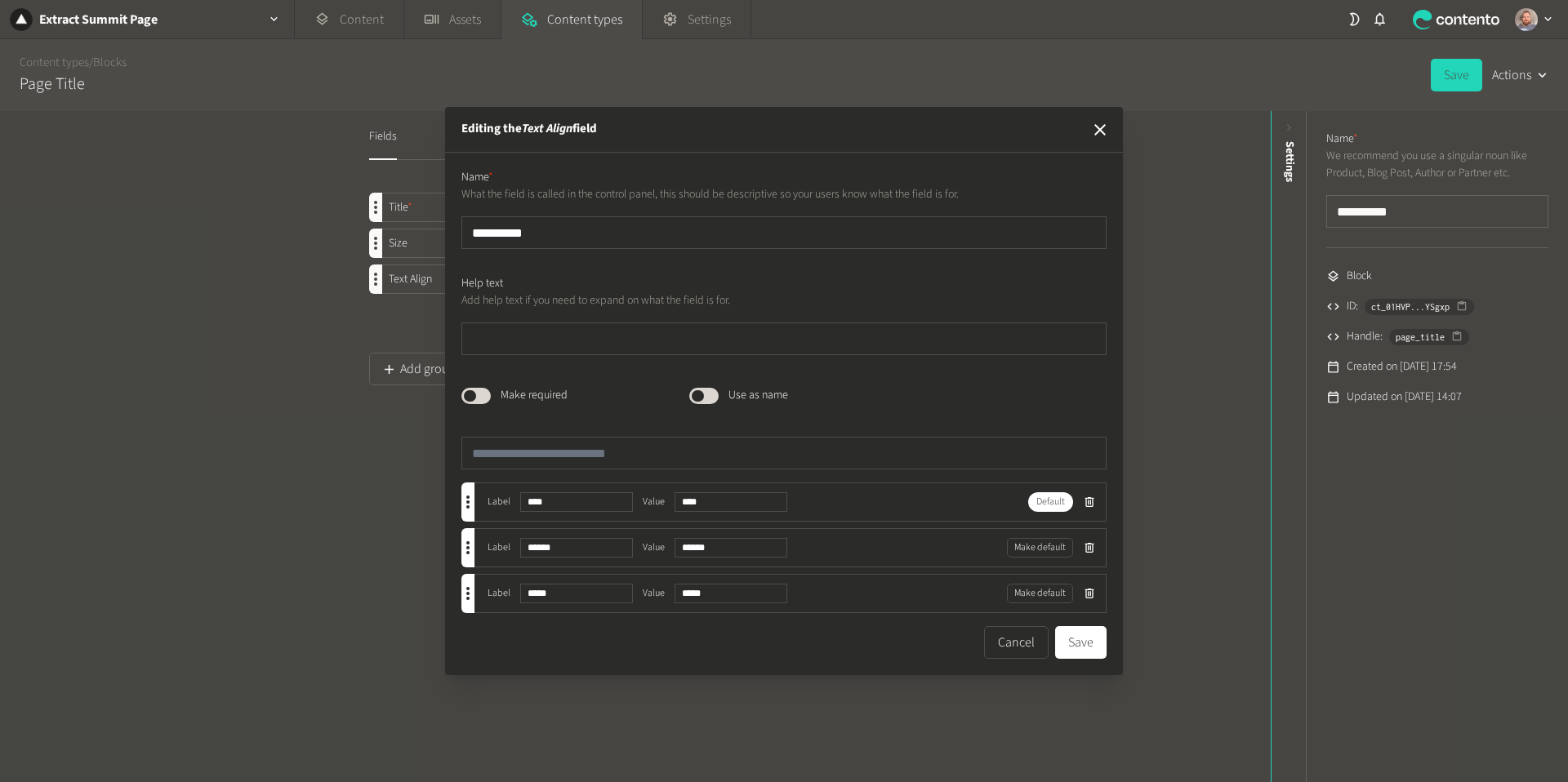 scroll, scrollTop: 2, scrollLeft: 0, axis: vertical 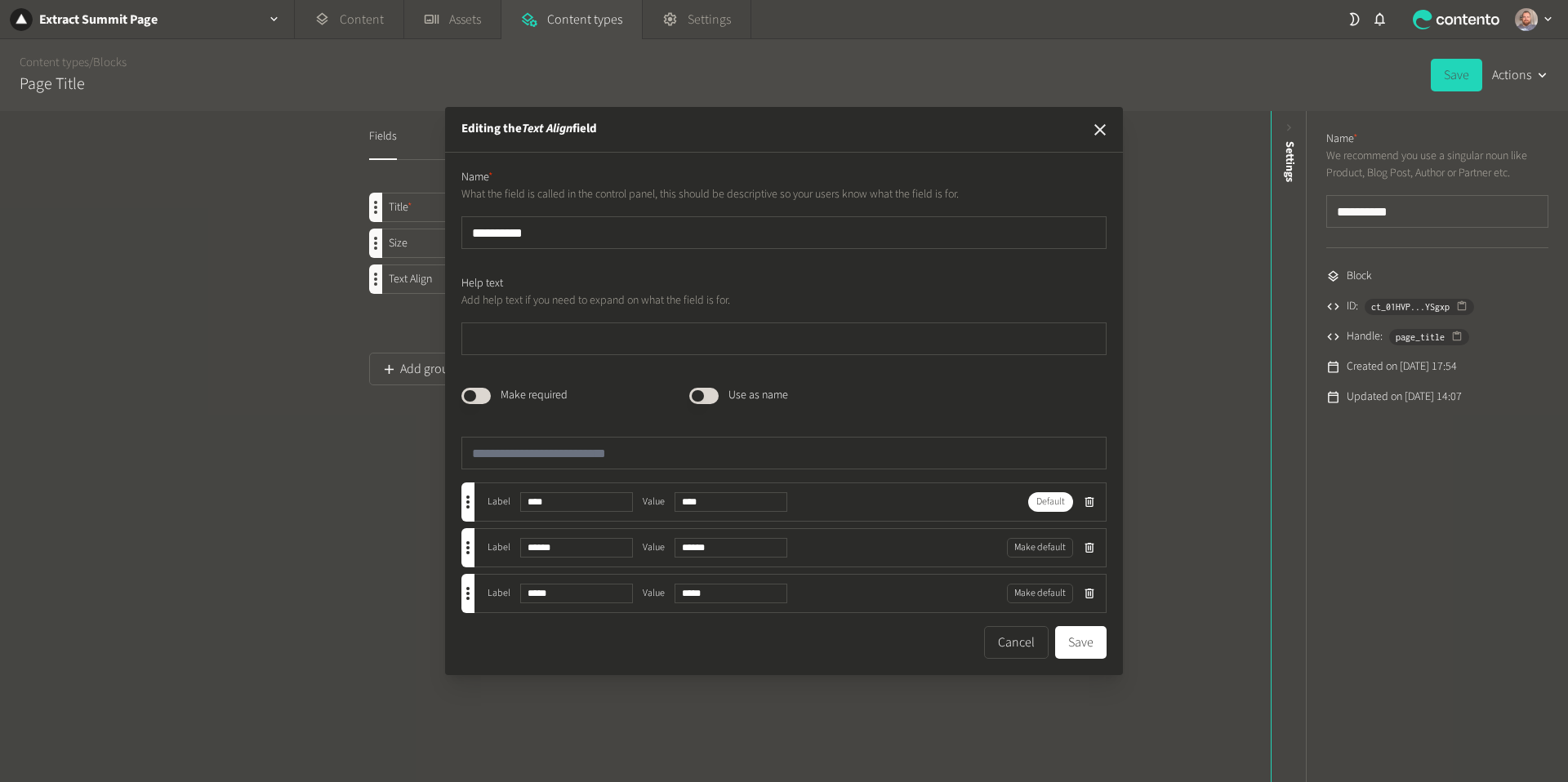 click 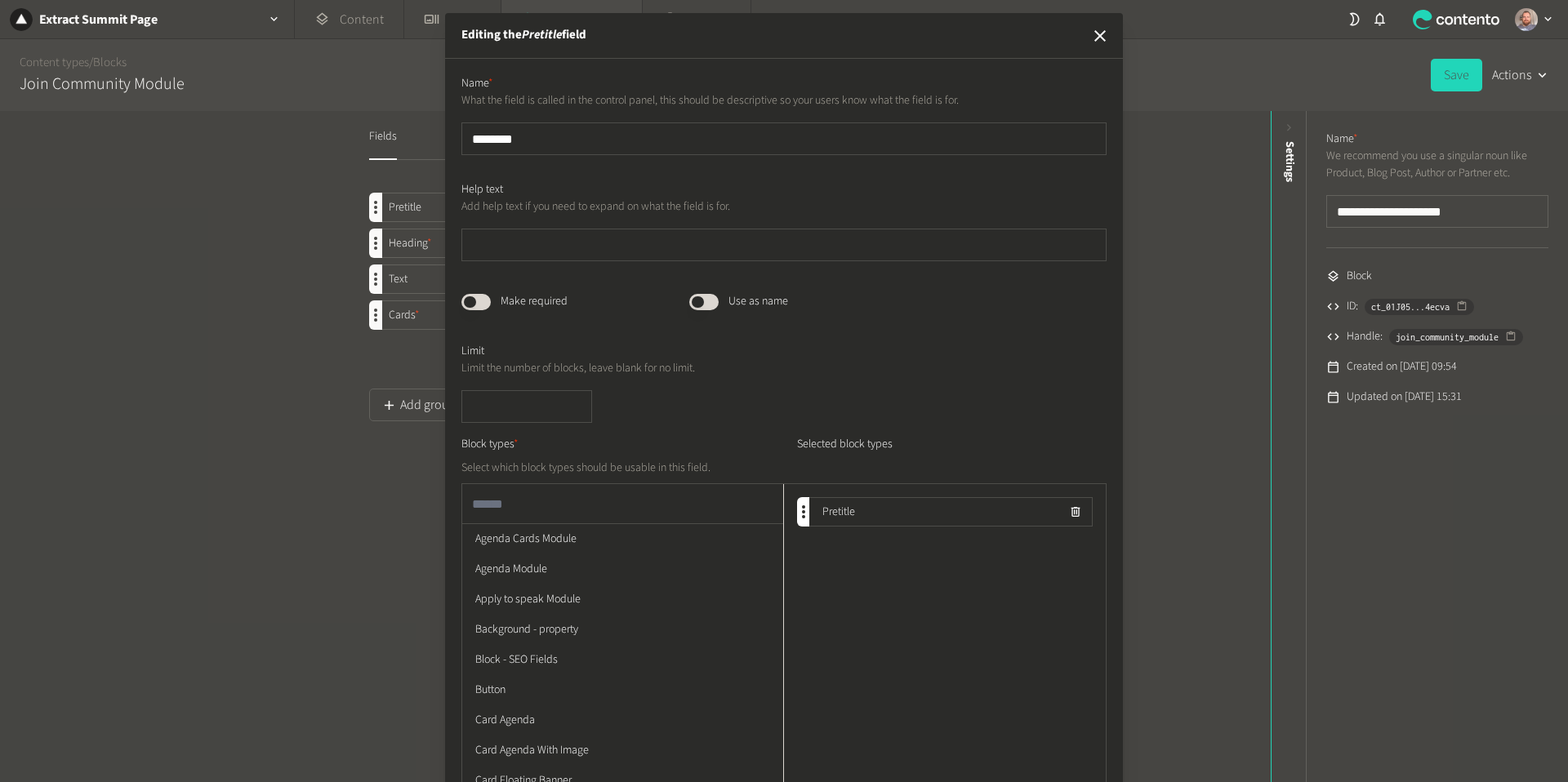scroll, scrollTop: 0, scrollLeft: 0, axis: both 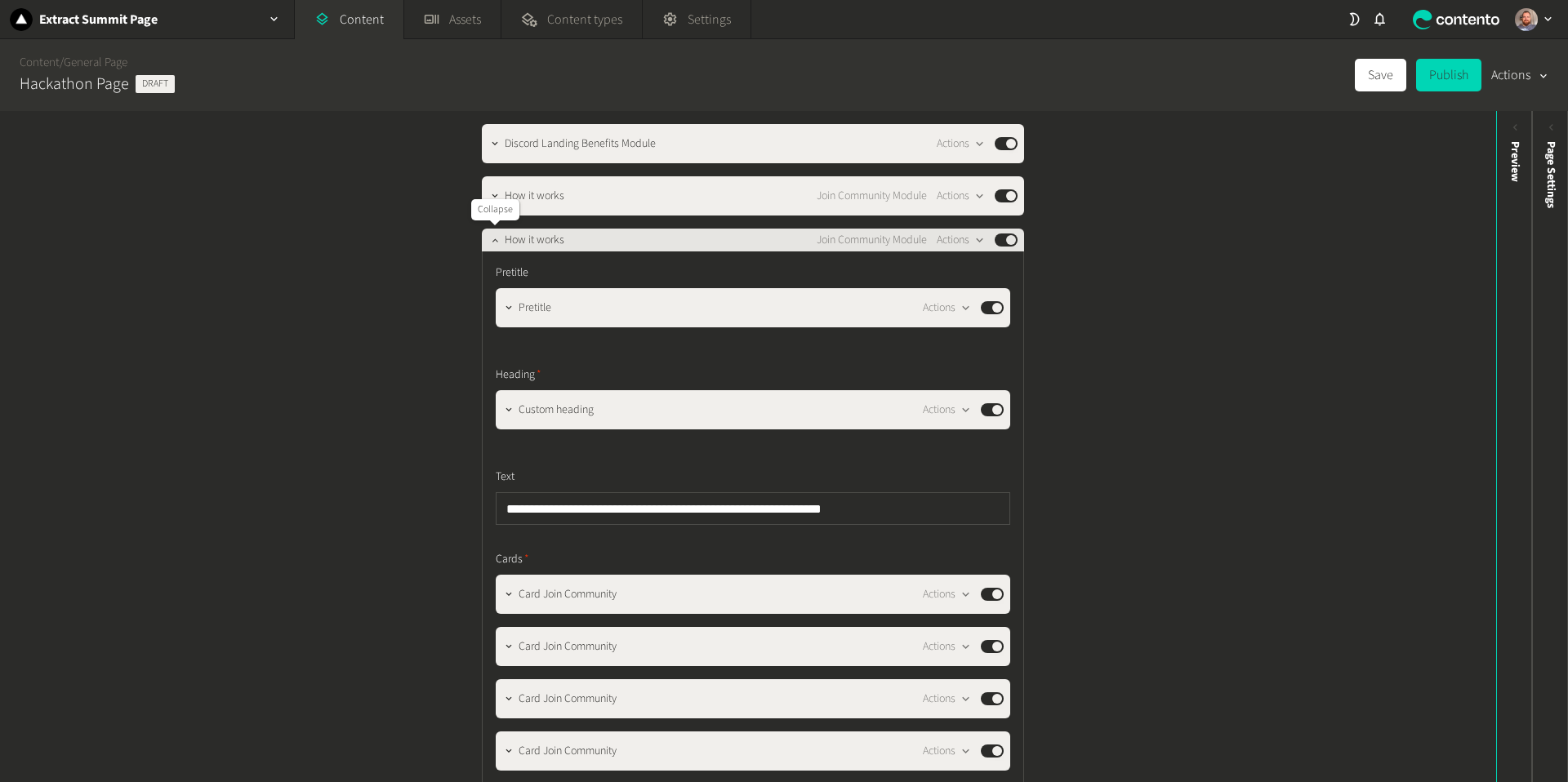 click 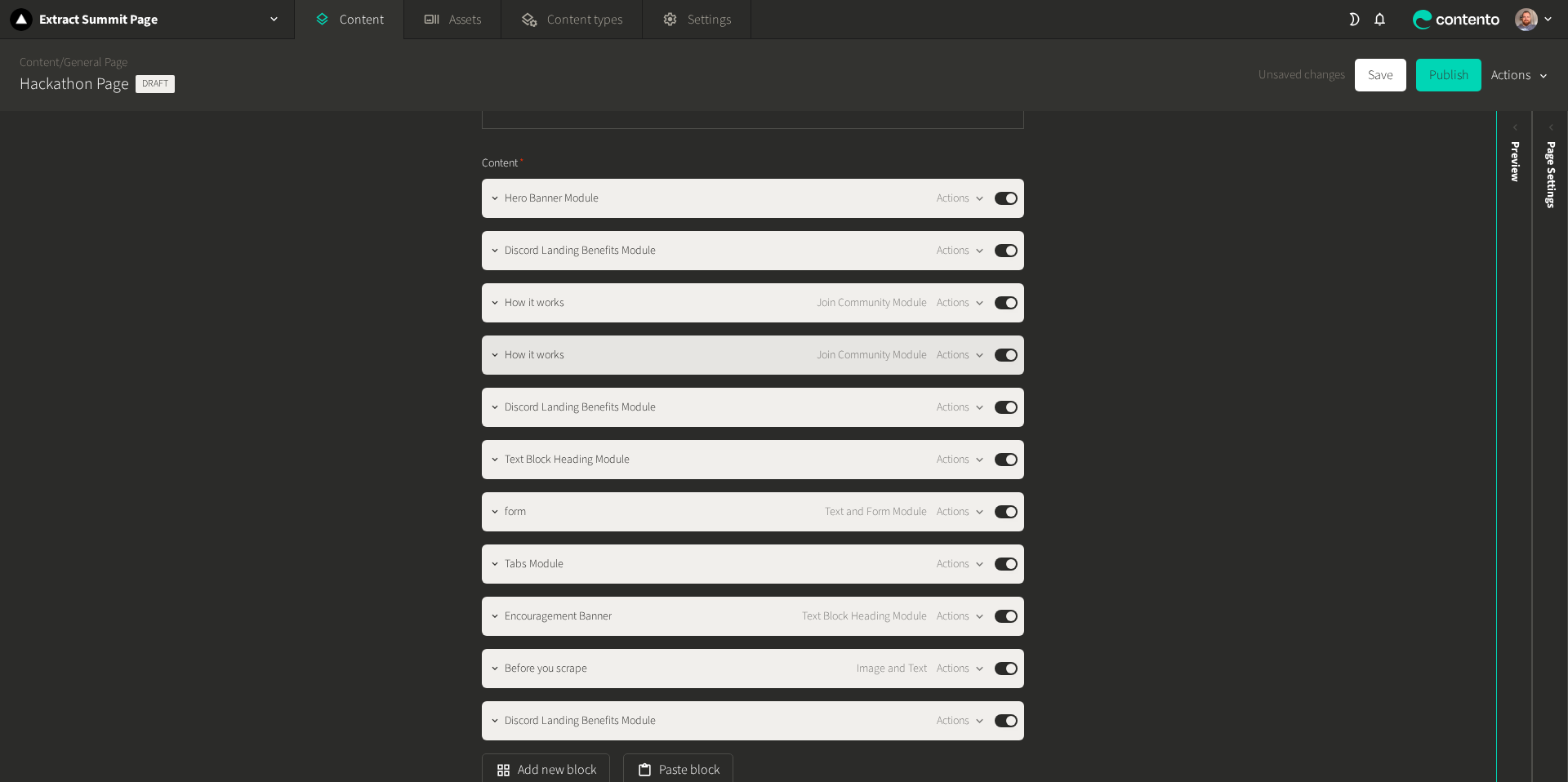 scroll, scrollTop: 329, scrollLeft: 0, axis: vertical 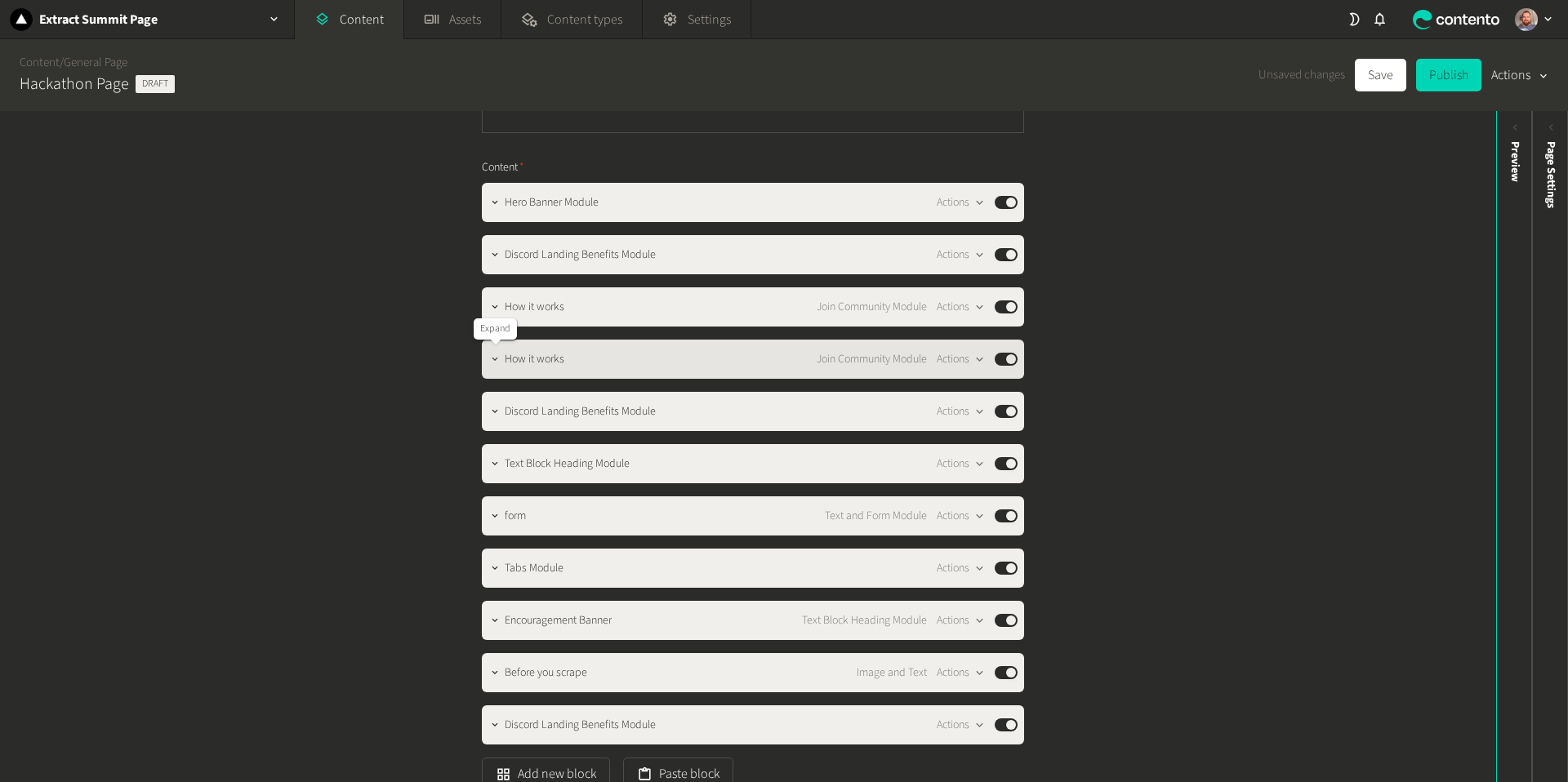click 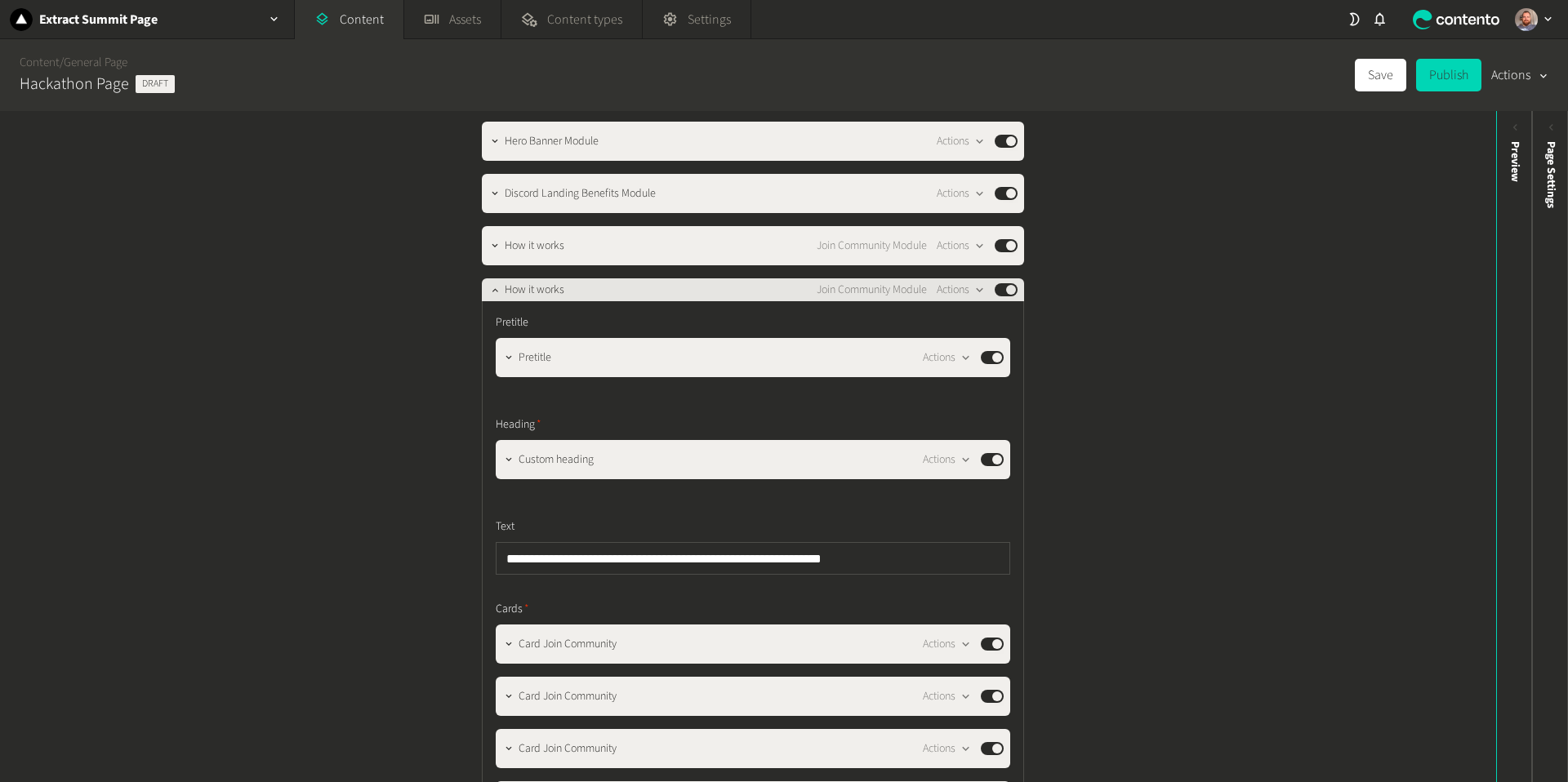 scroll, scrollTop: 393, scrollLeft: 0, axis: vertical 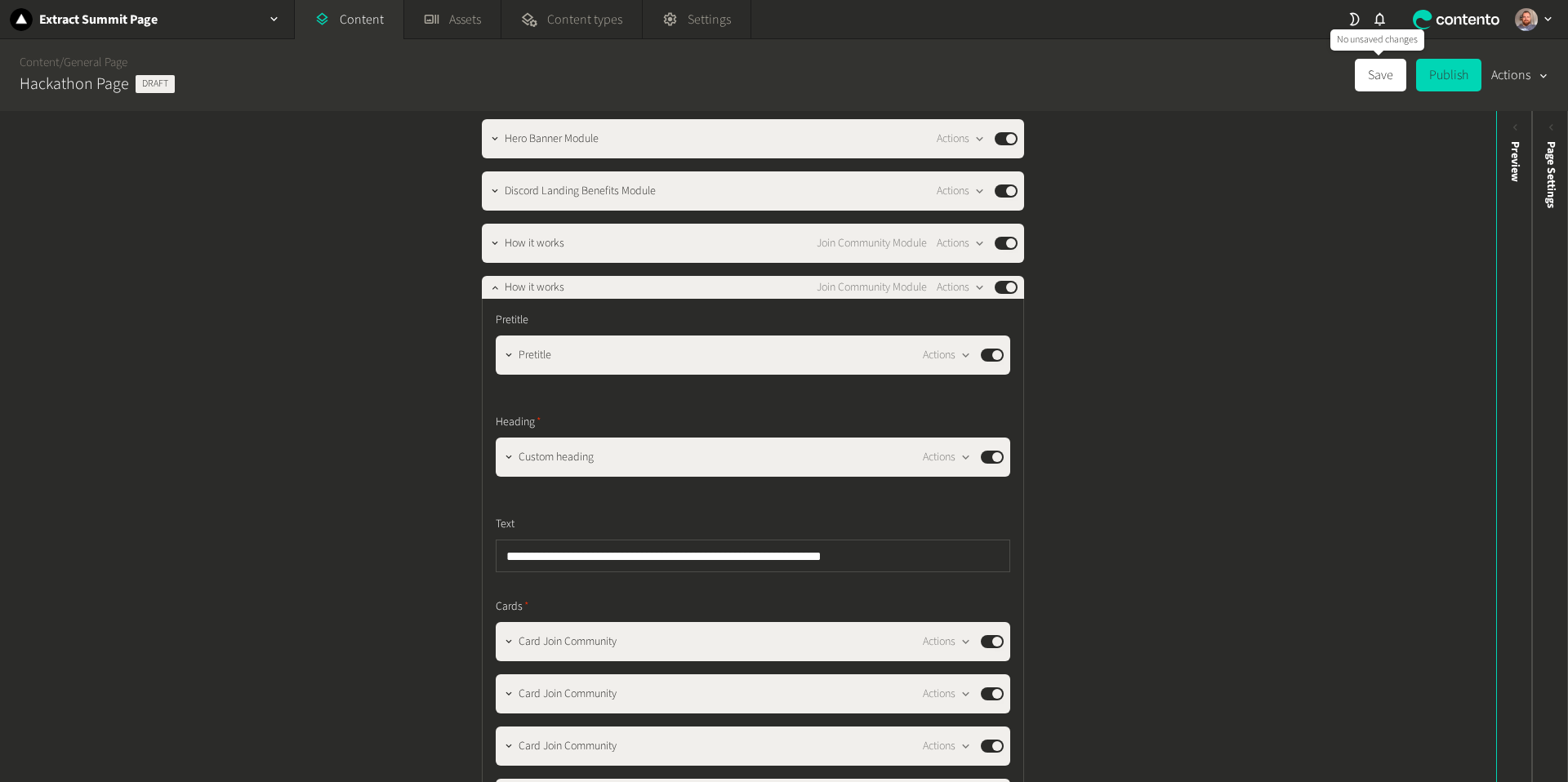 click on "Save" 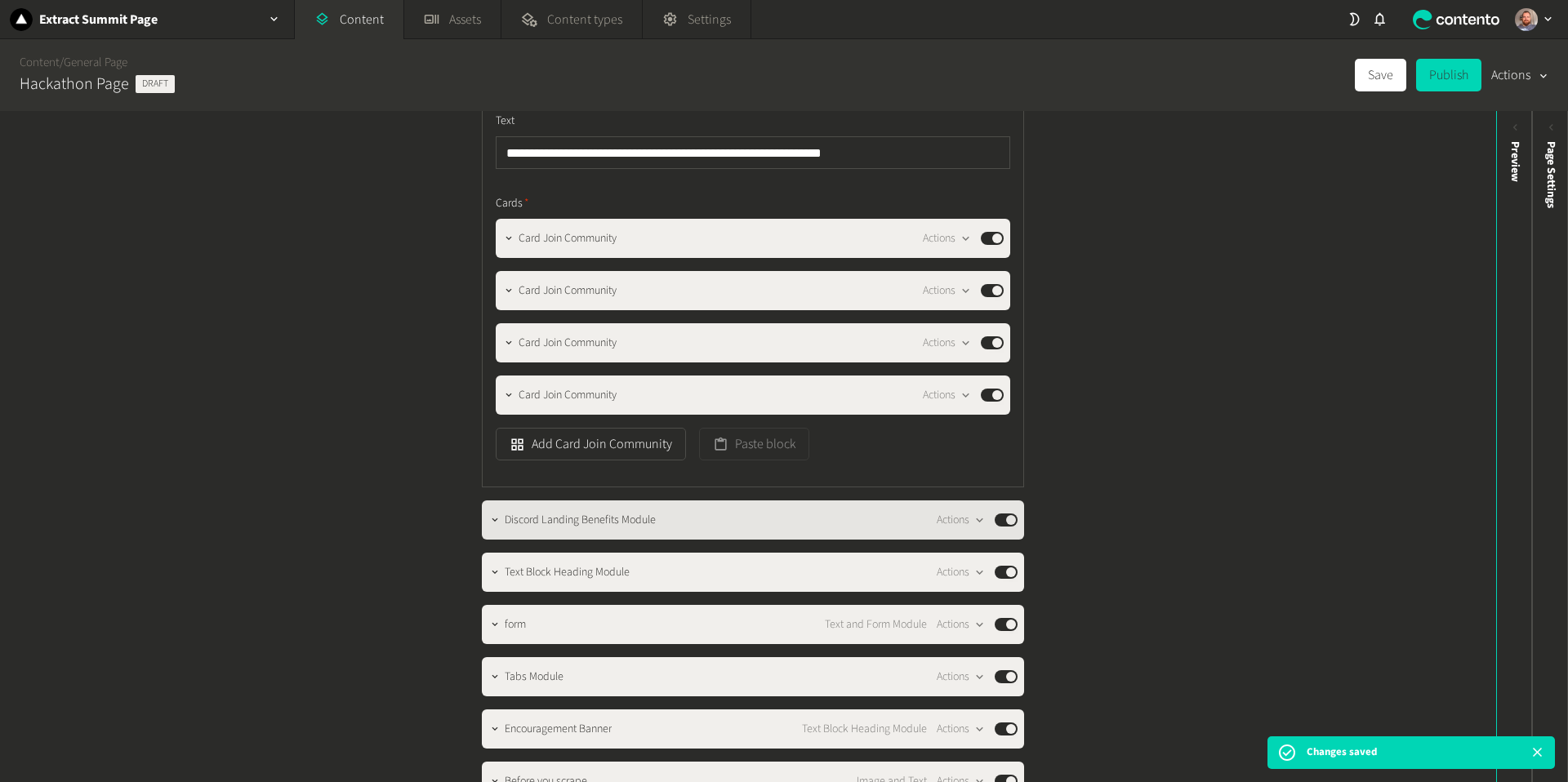 scroll, scrollTop: 798, scrollLeft: 0, axis: vertical 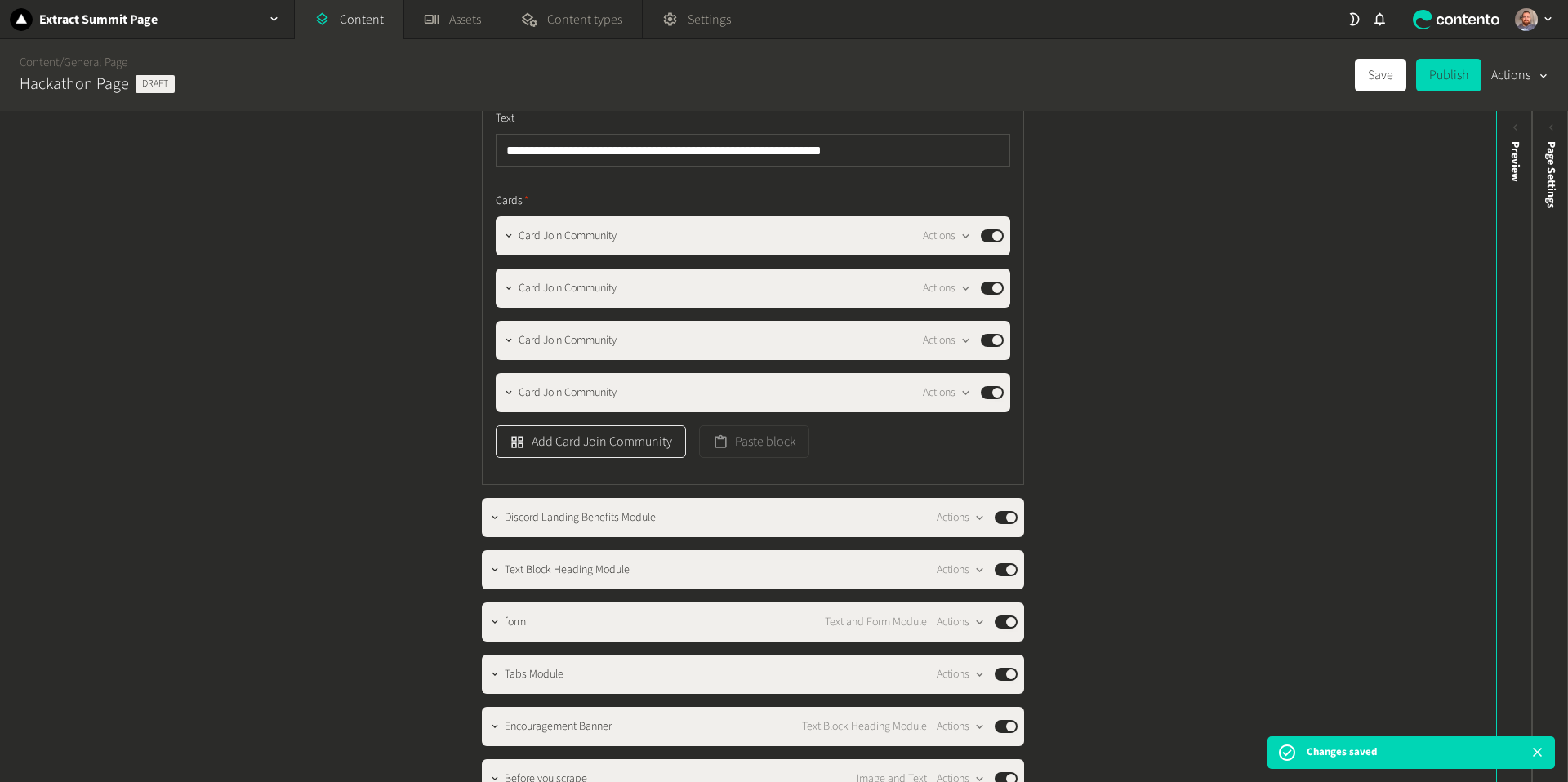 click on "Add Card Join Community" 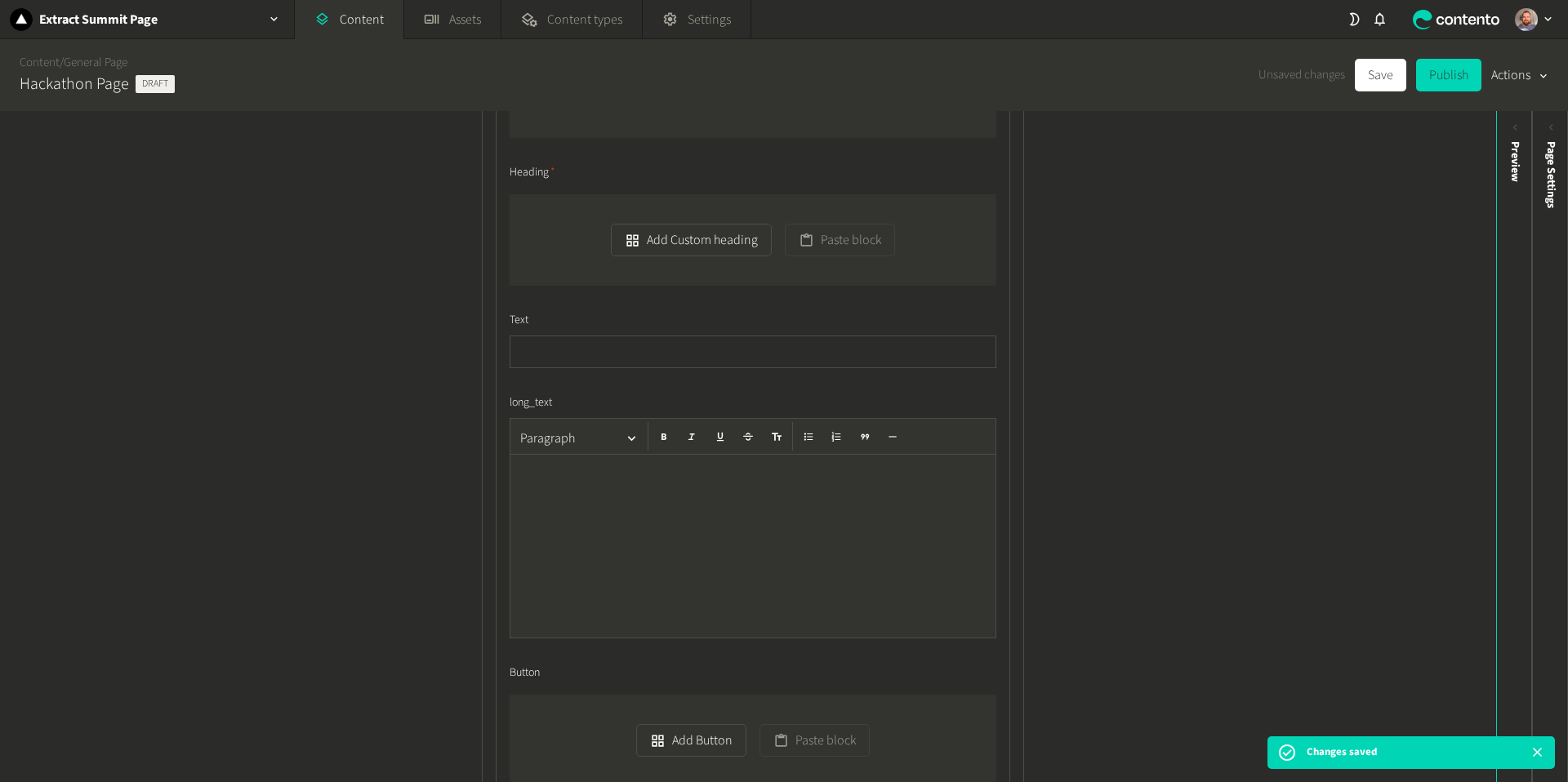 scroll, scrollTop: 1474, scrollLeft: 0, axis: vertical 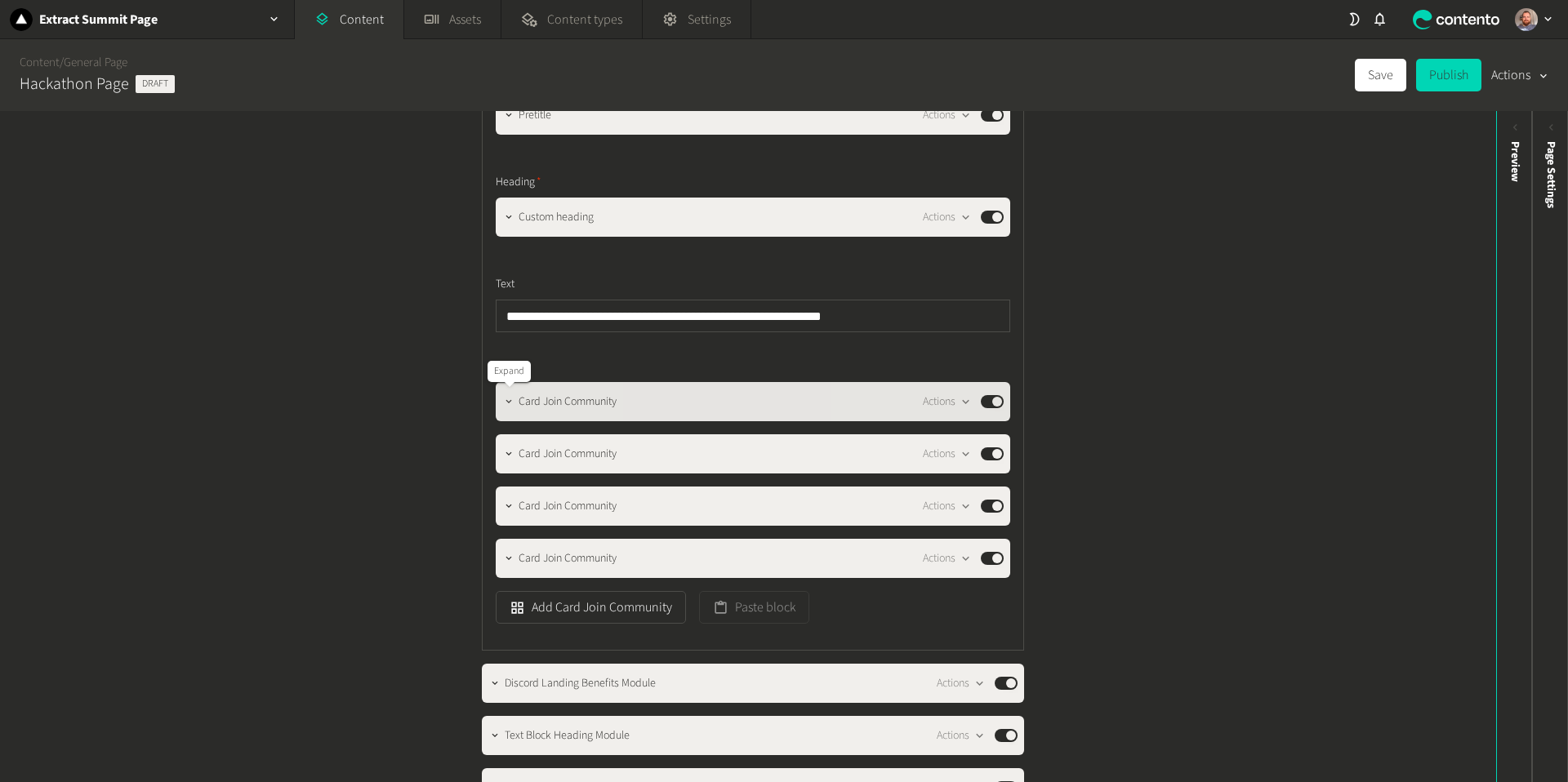 click 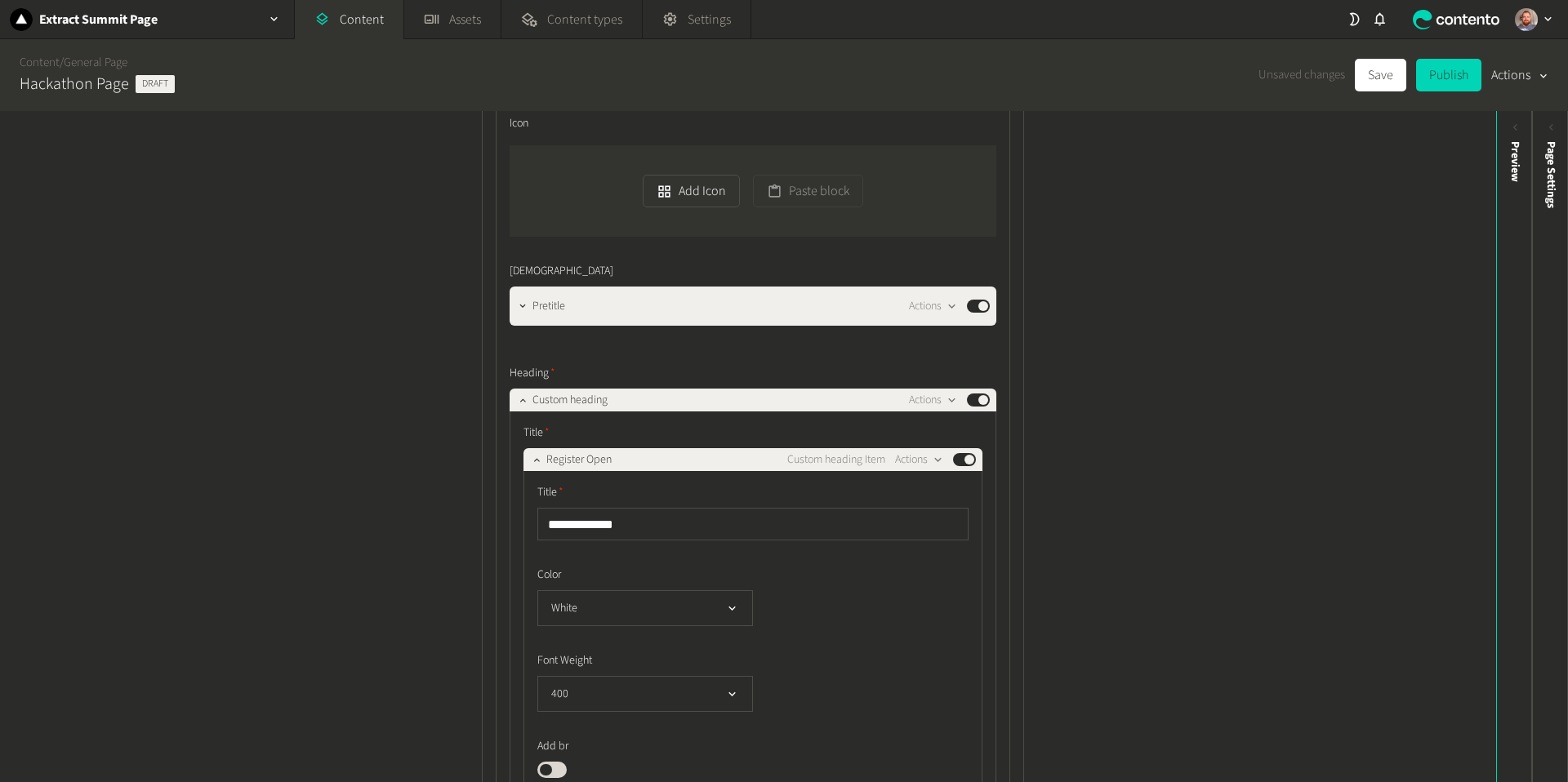 scroll, scrollTop: 1011, scrollLeft: 0, axis: vertical 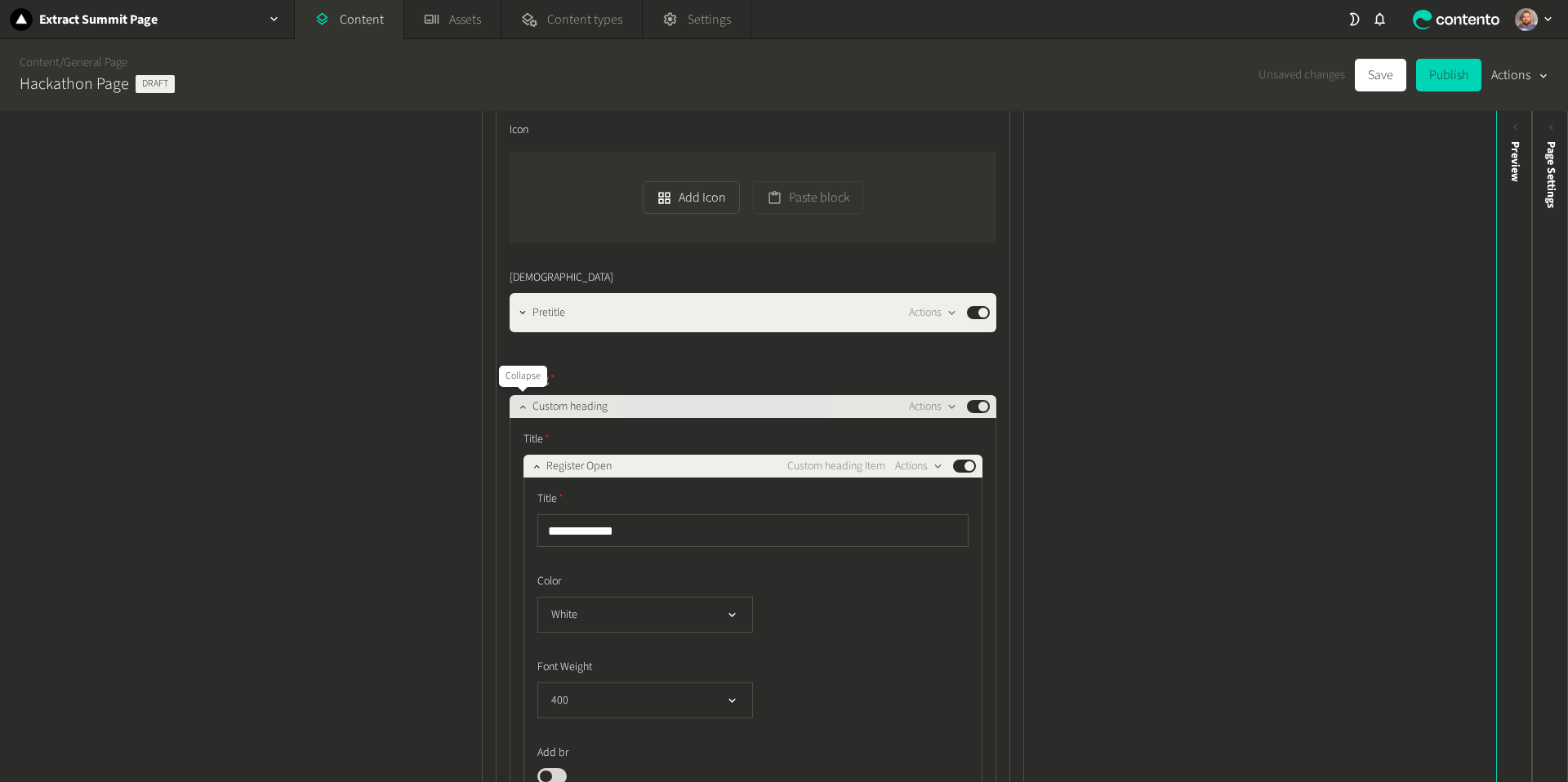 click 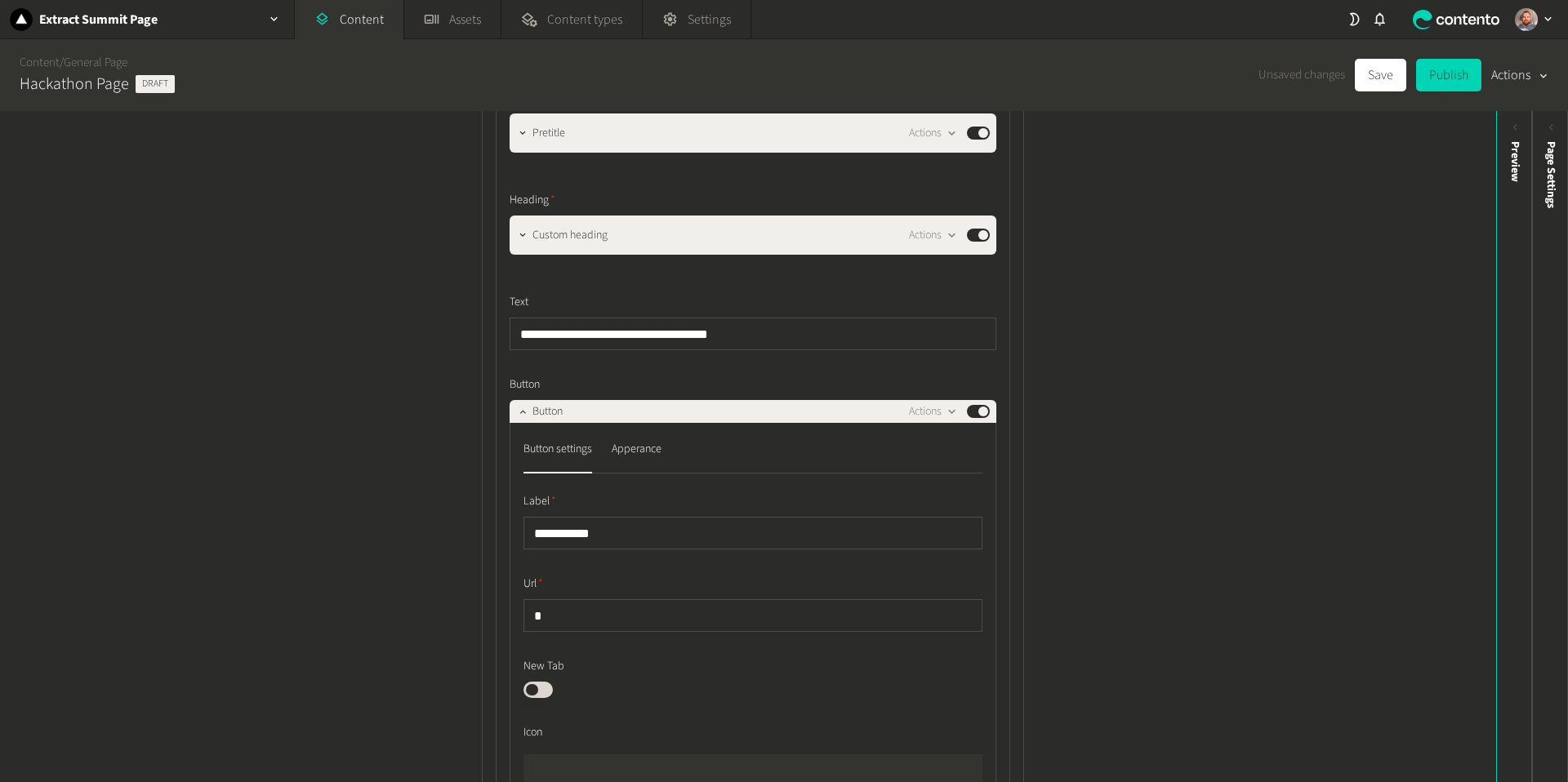 scroll, scrollTop: 1192, scrollLeft: 0, axis: vertical 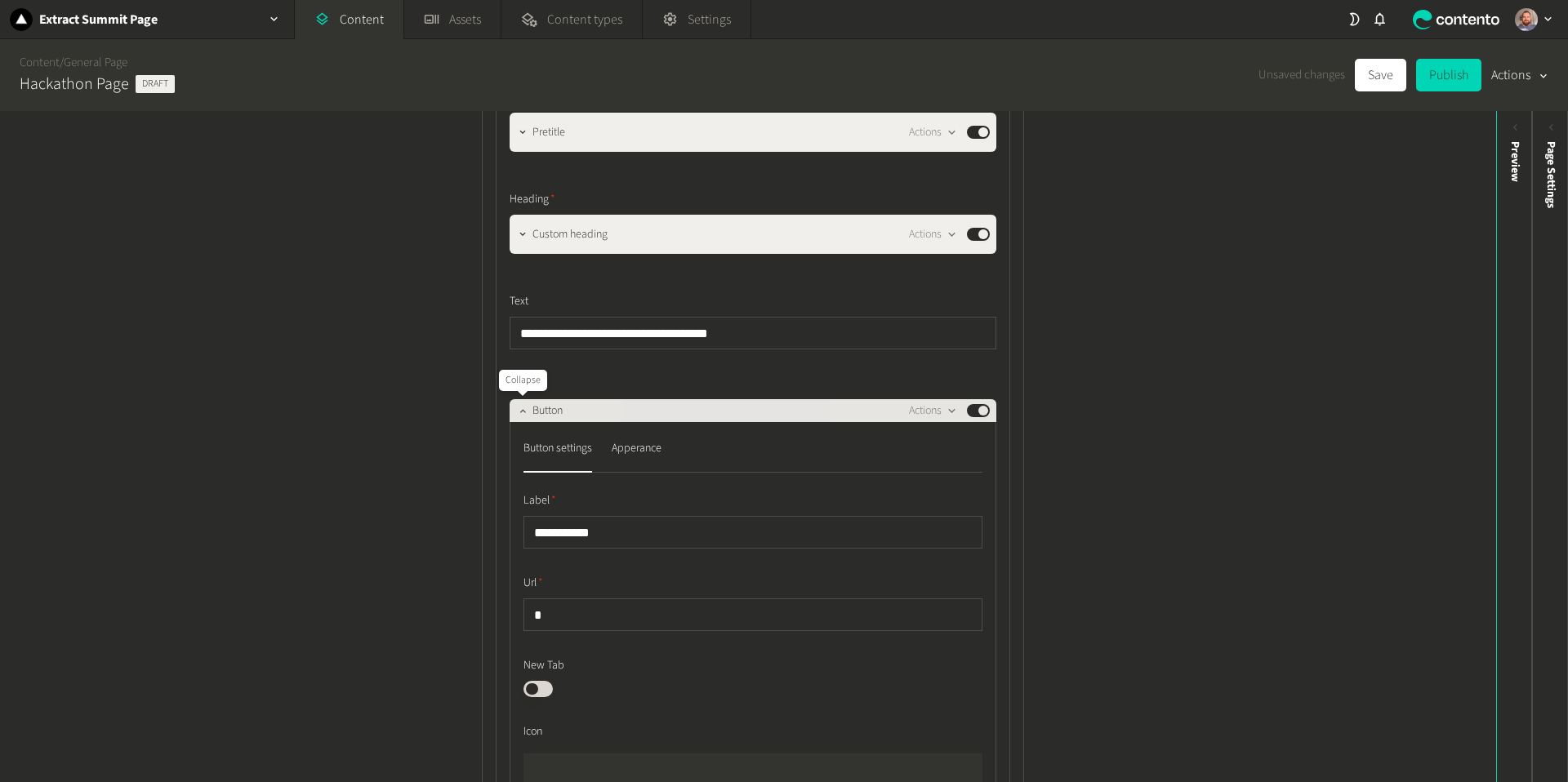 click 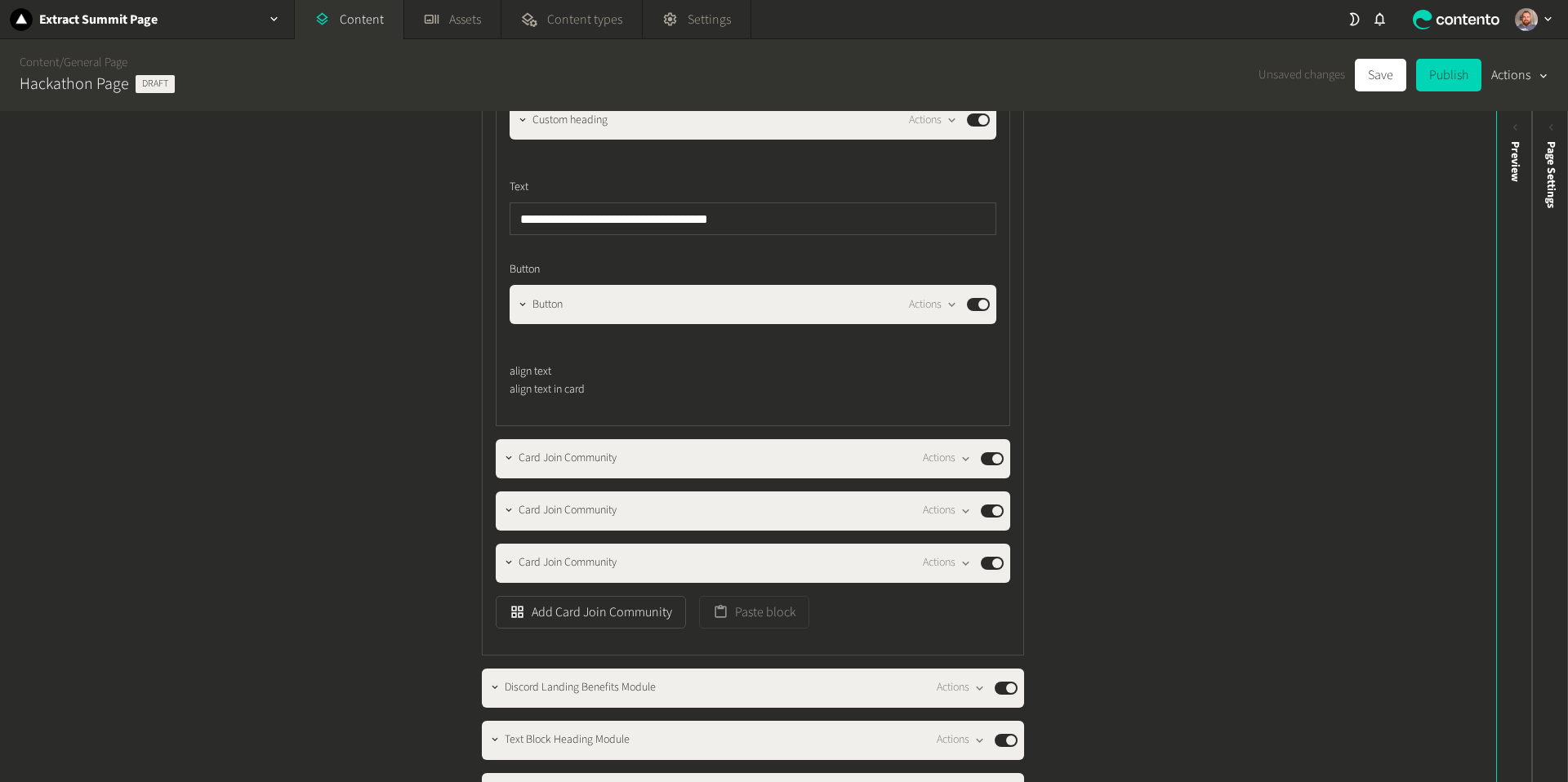 scroll, scrollTop: 1353, scrollLeft: 0, axis: vertical 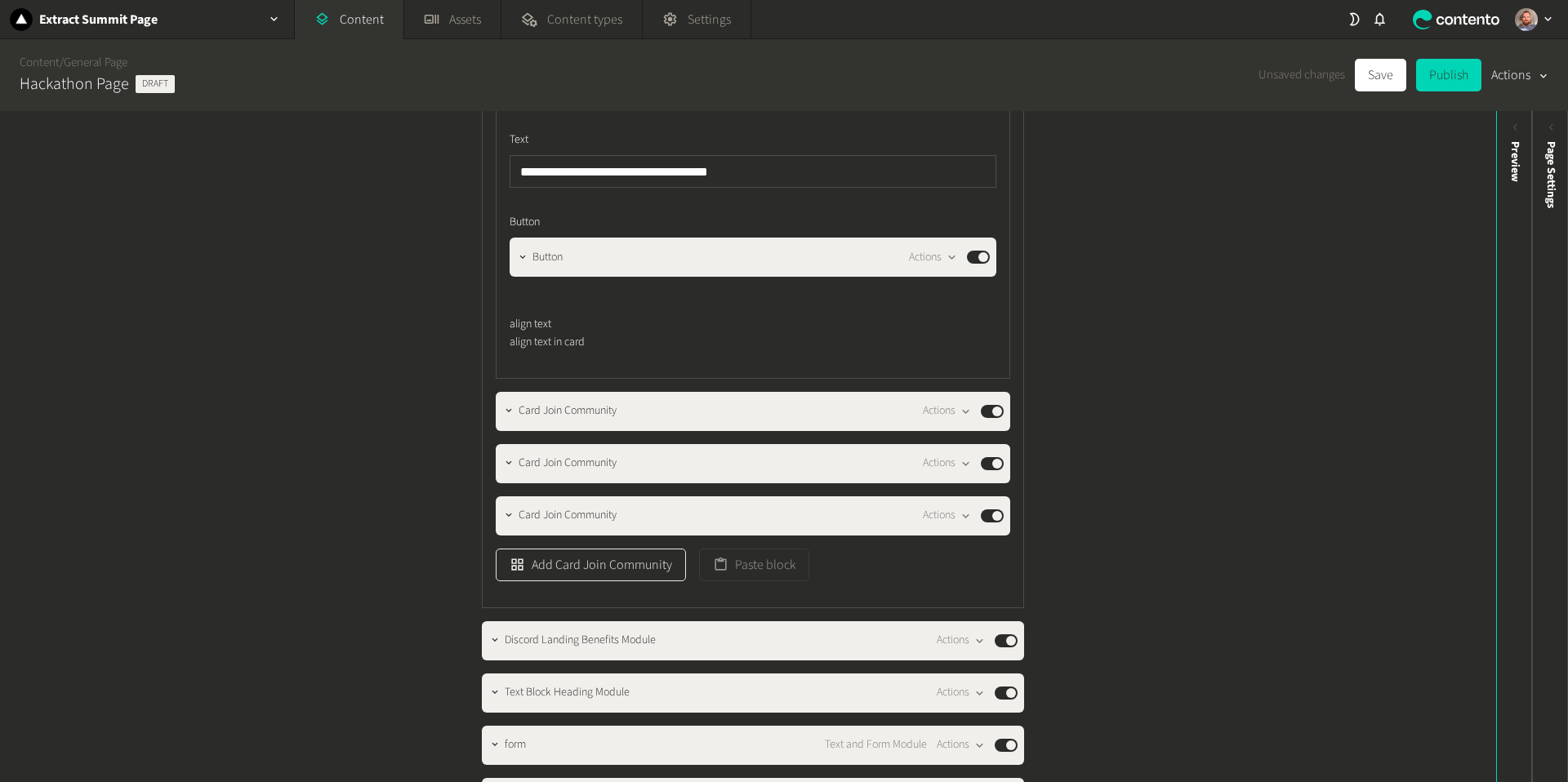 click on "Add Card Join Community" 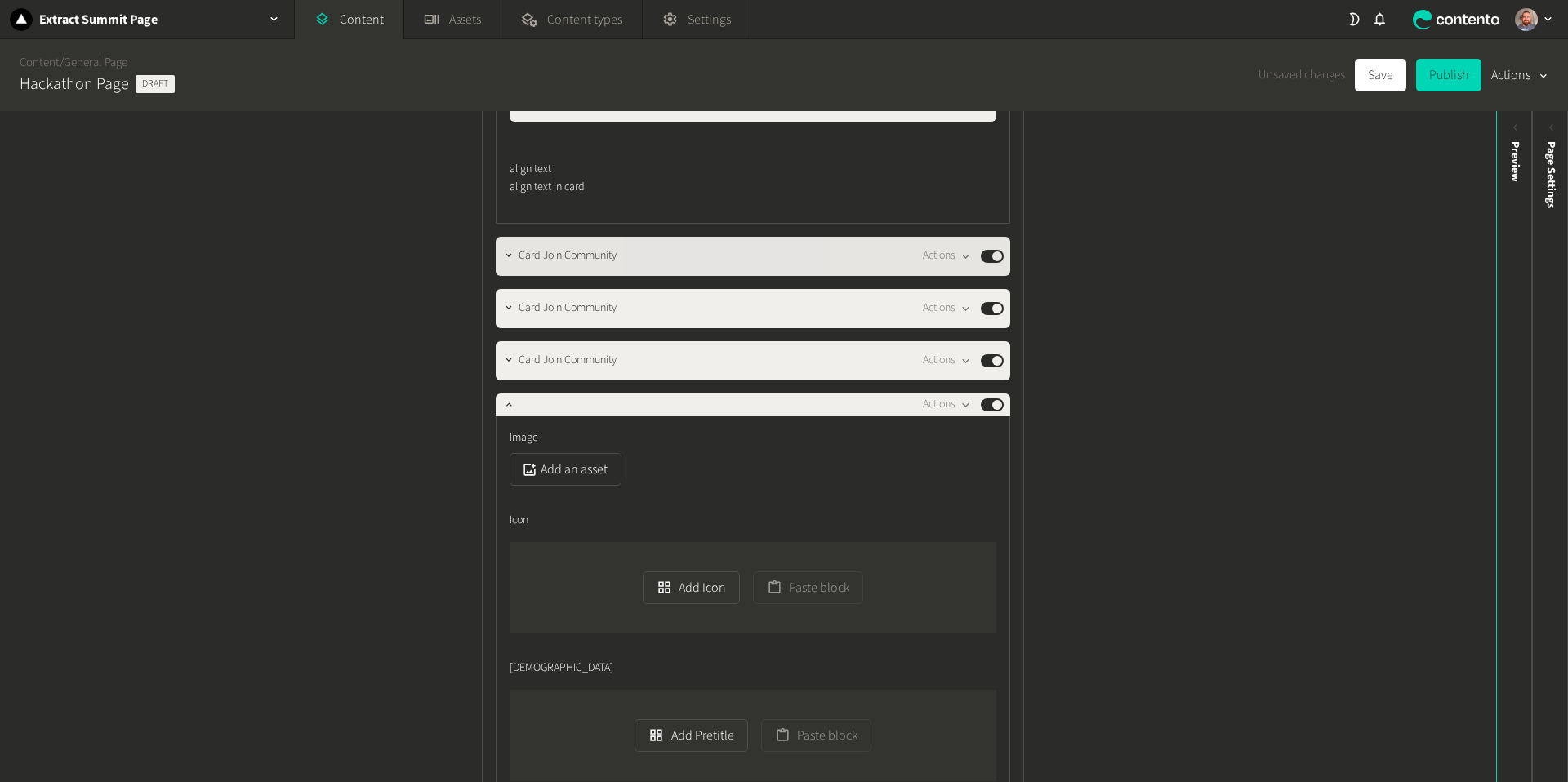 scroll, scrollTop: 1513, scrollLeft: 0, axis: vertical 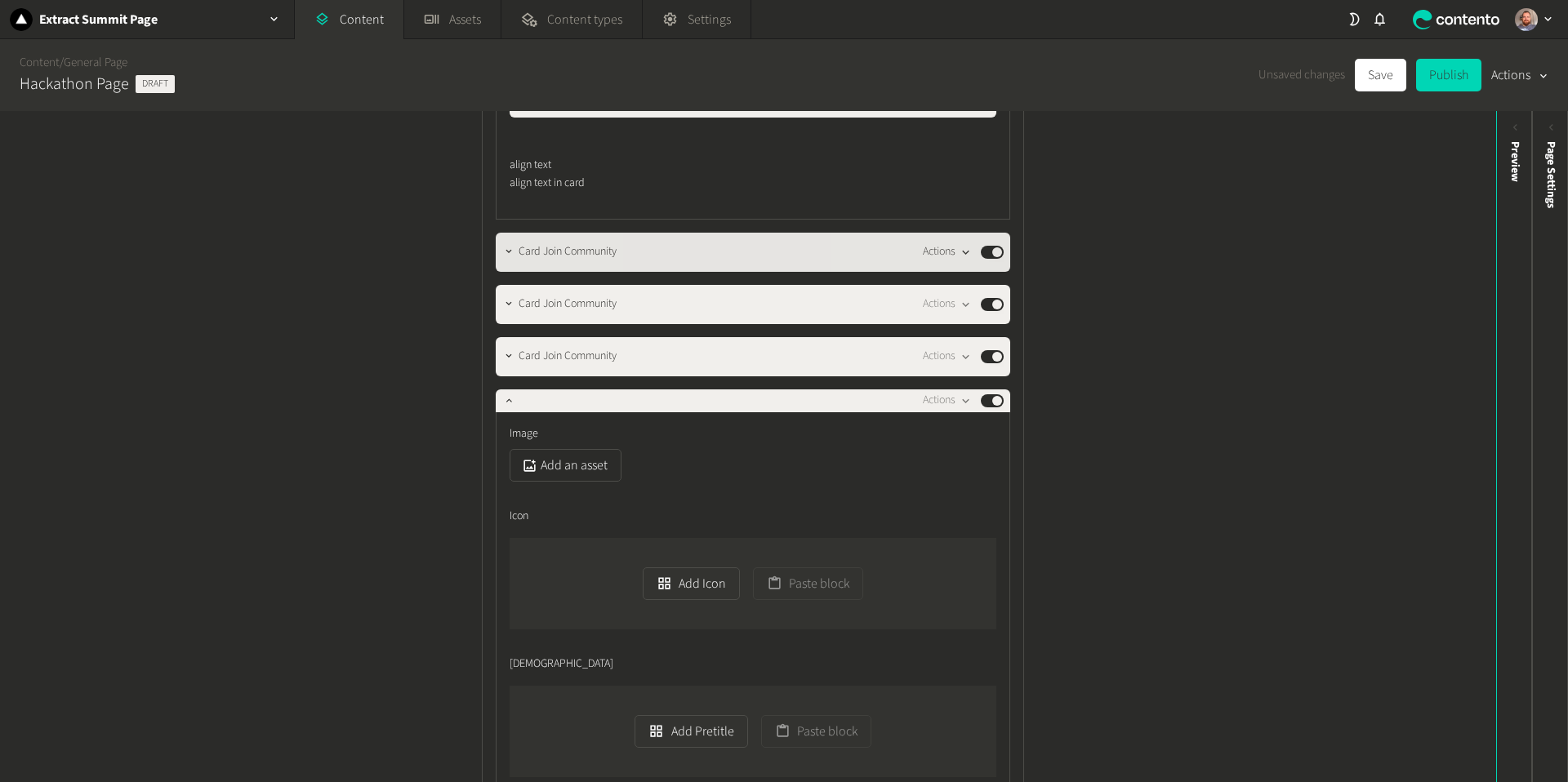 click 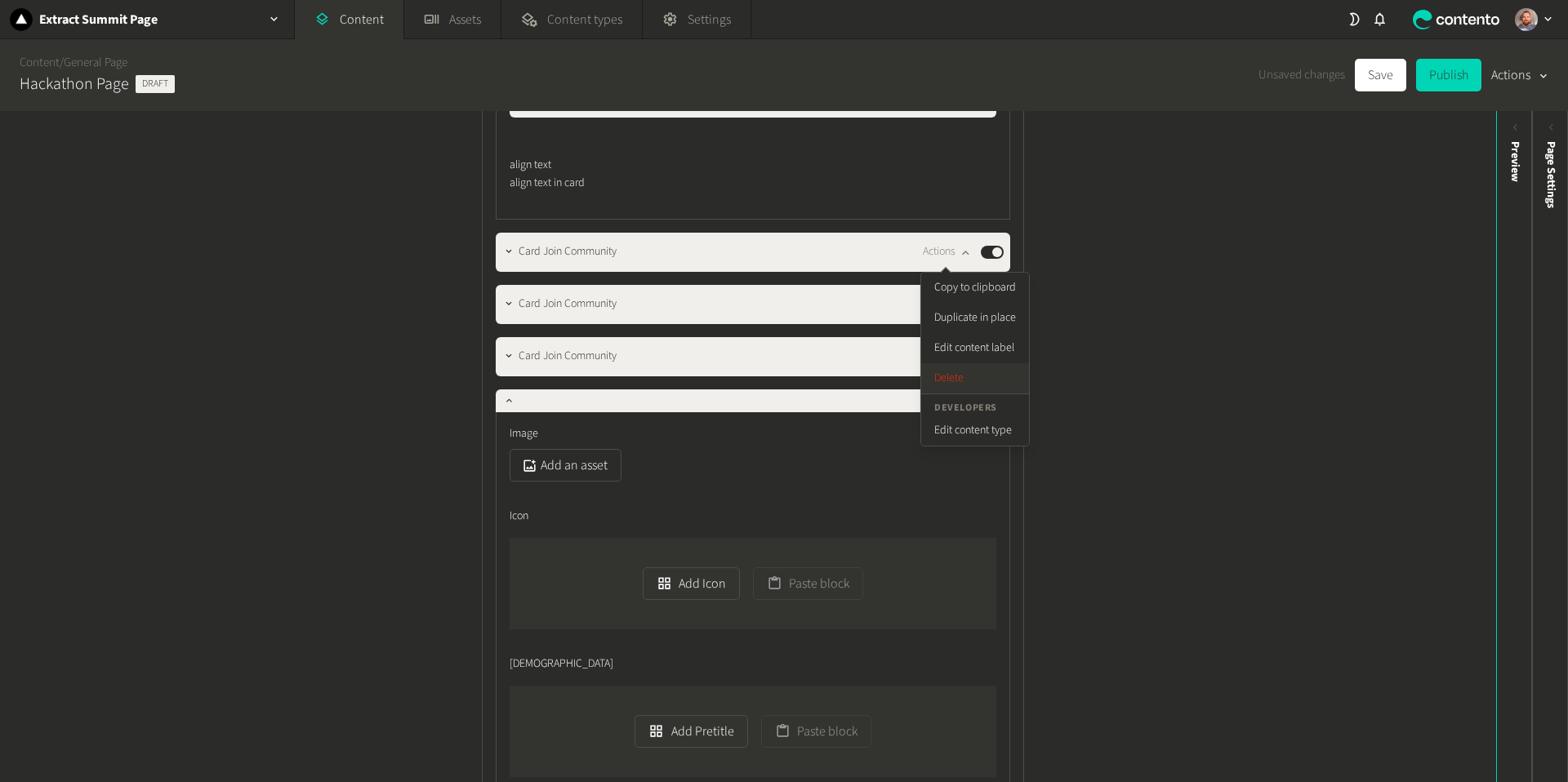 click on "Delete" 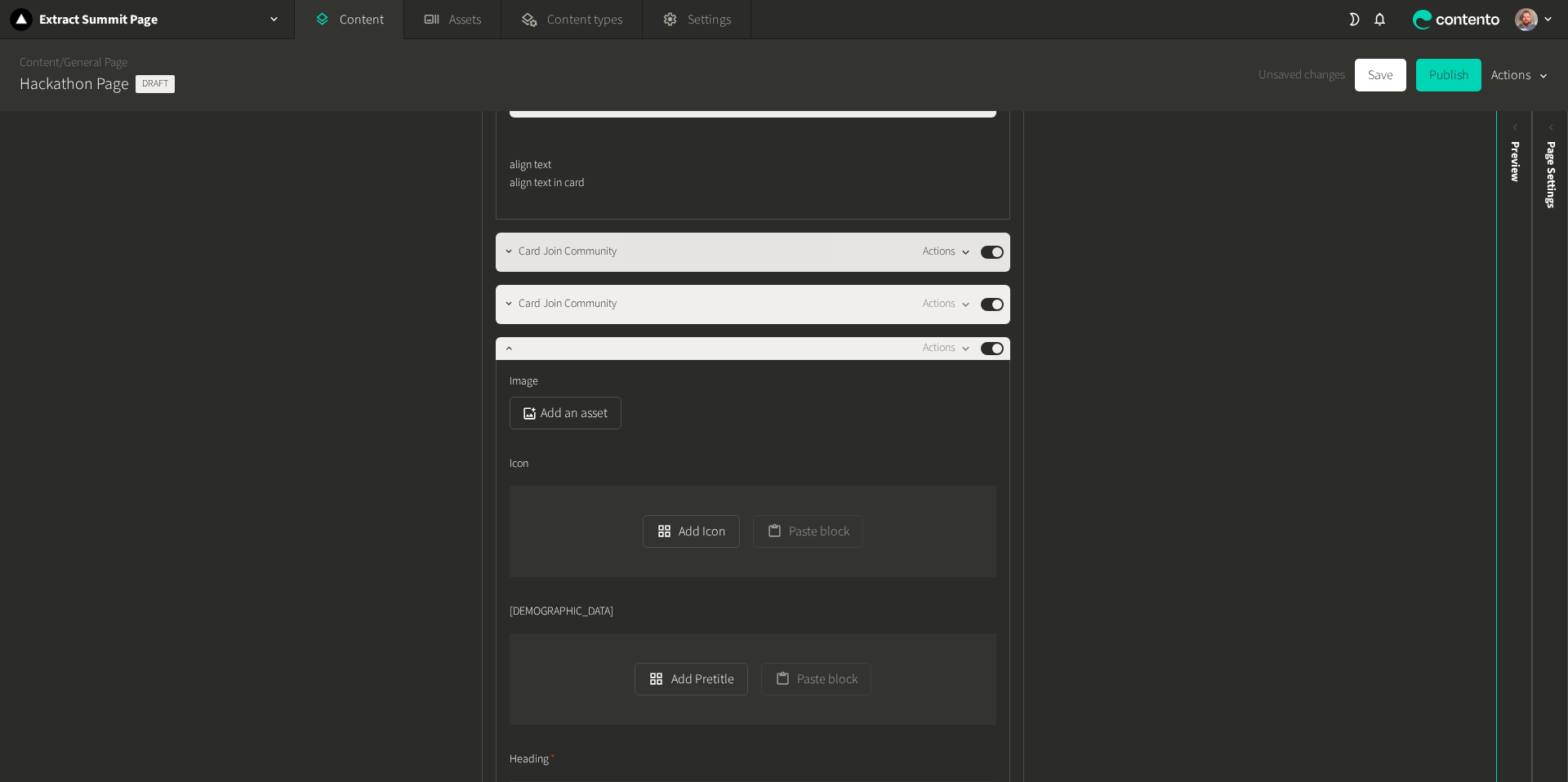 click 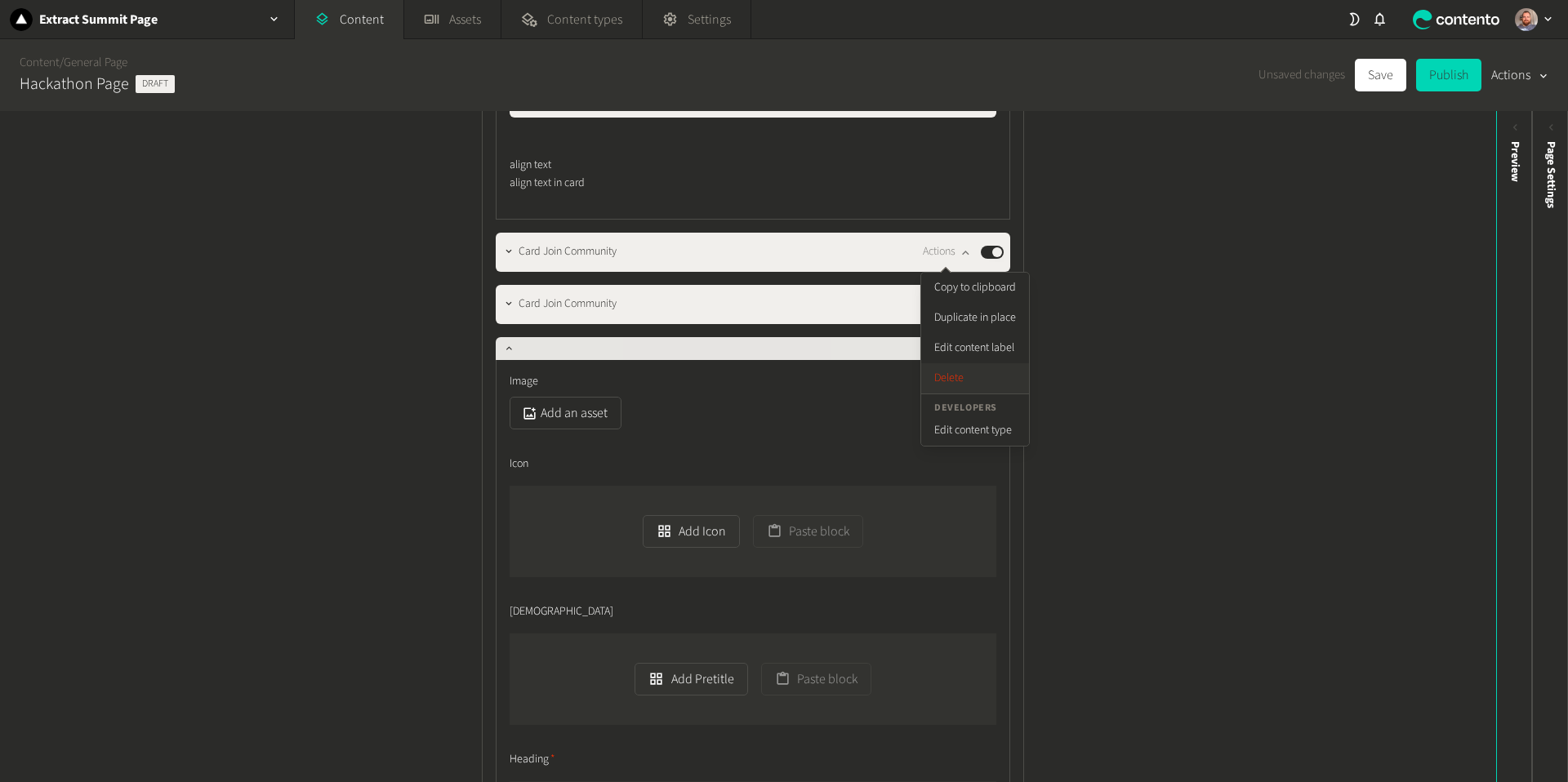 drag, startPoint x: 947, startPoint y: 378, endPoint x: 959, endPoint y: 296, distance: 82.8734 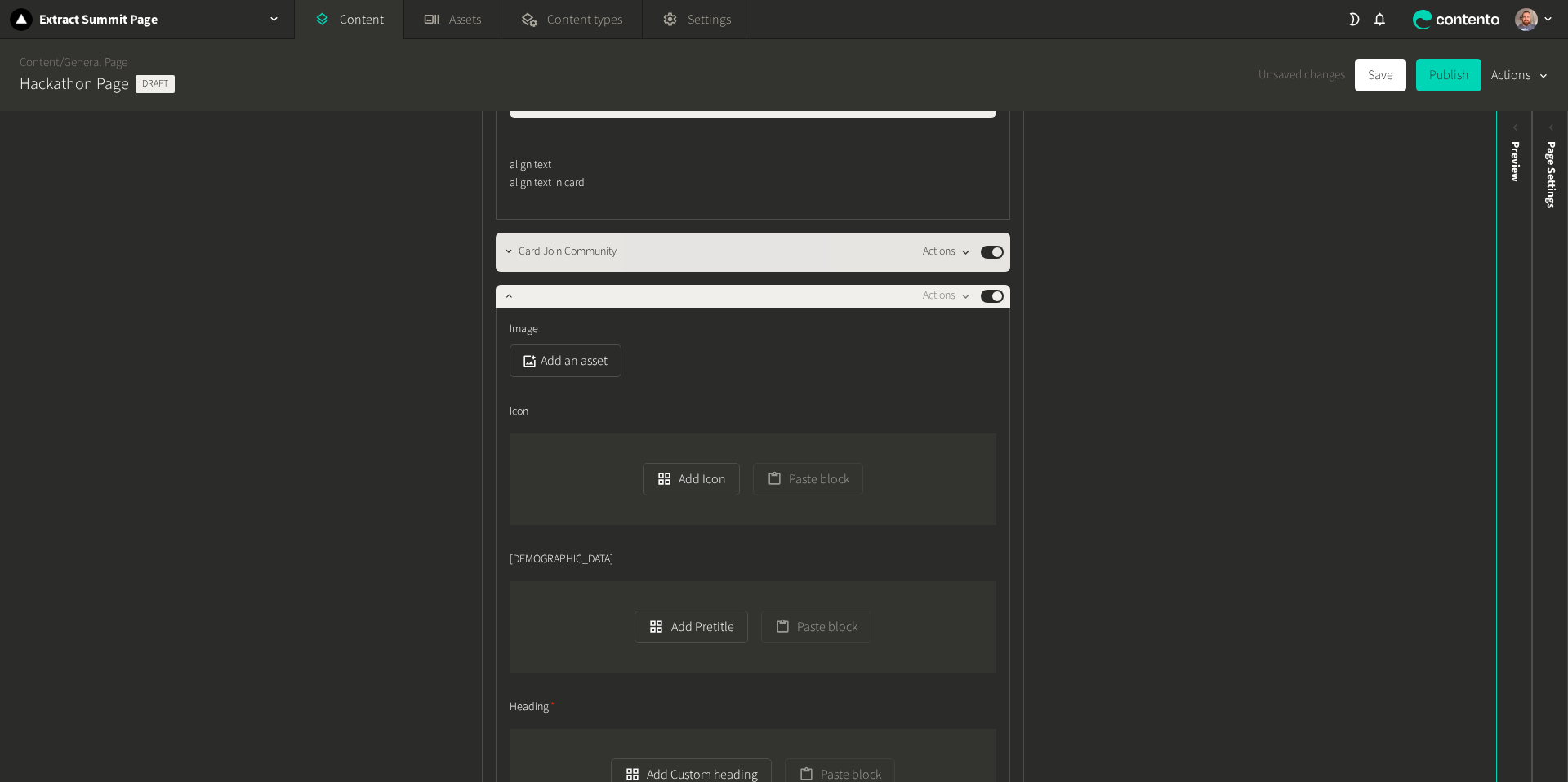 click 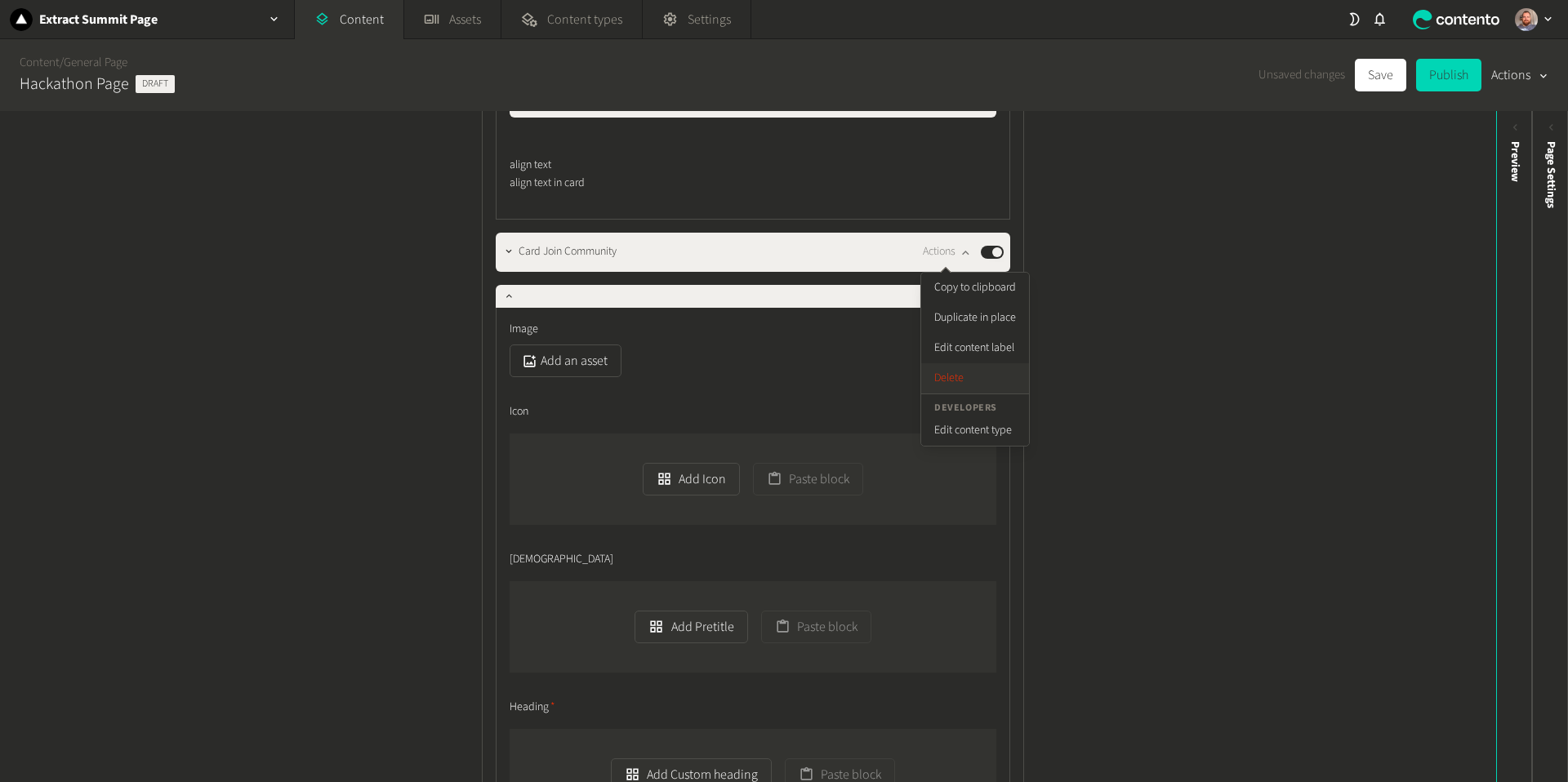 click on "Delete" 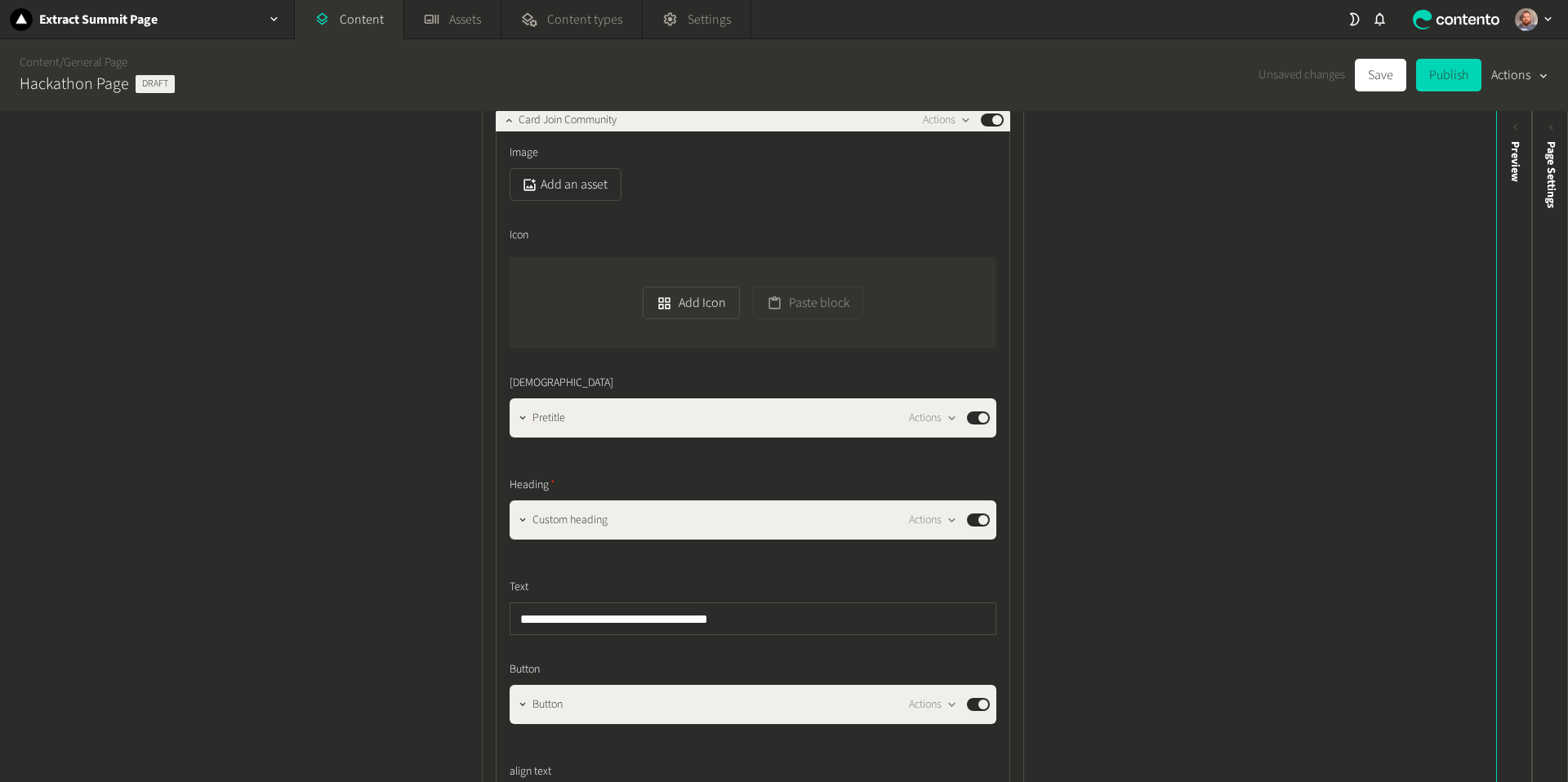 scroll, scrollTop: 938, scrollLeft: 0, axis: vertical 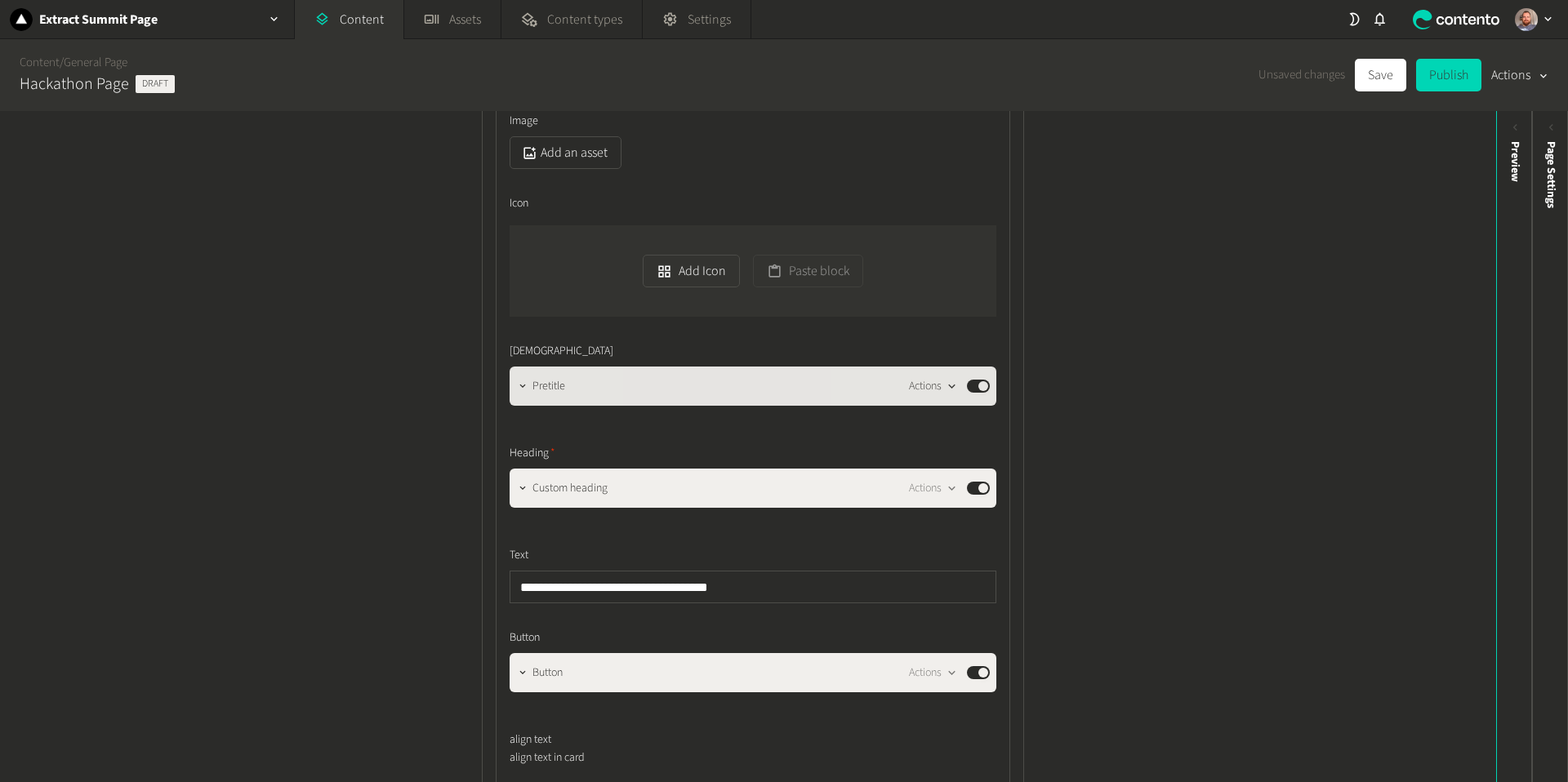 click 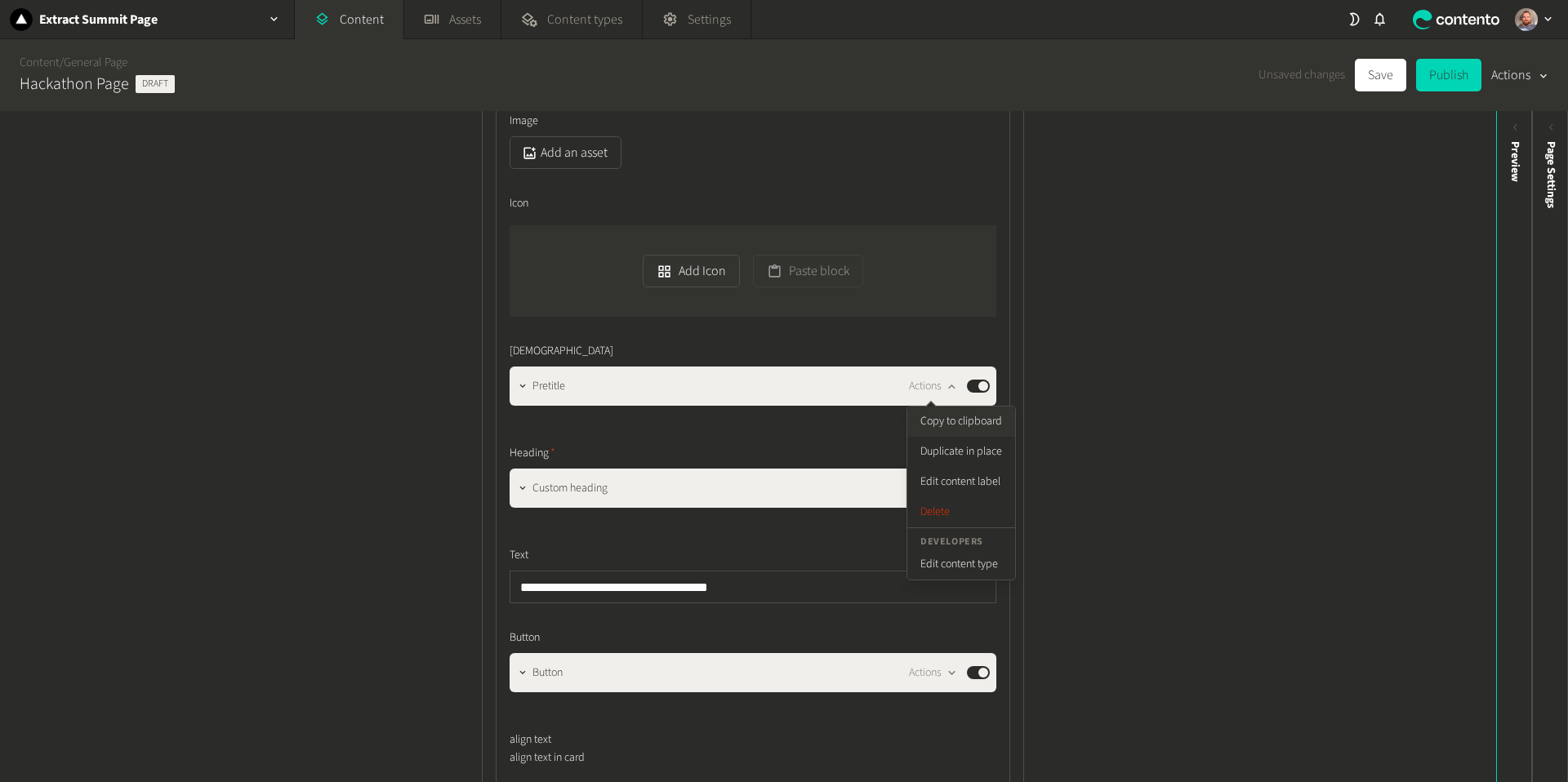click on "Copy to clipboard" 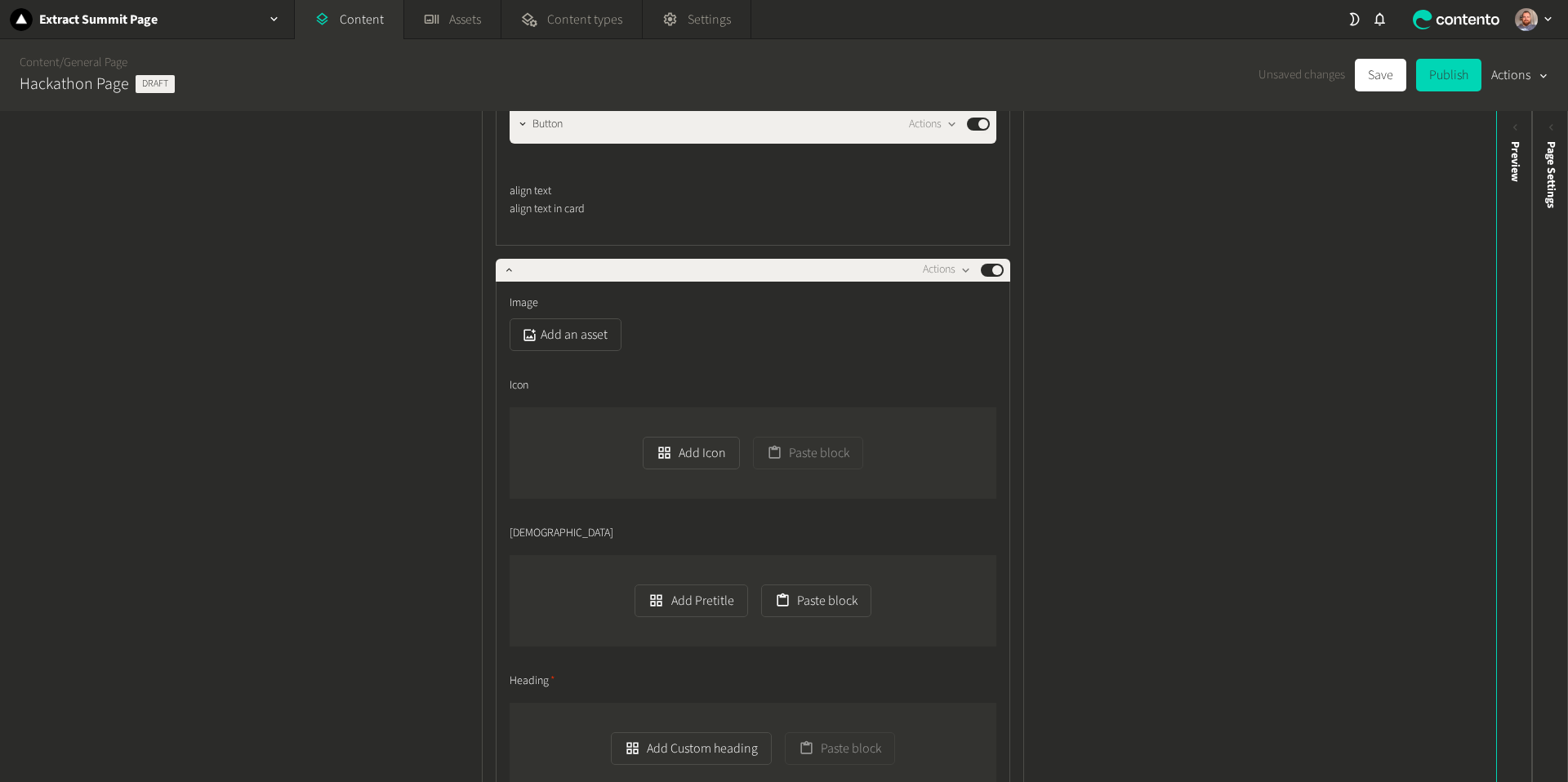 scroll, scrollTop: 1514, scrollLeft: 0, axis: vertical 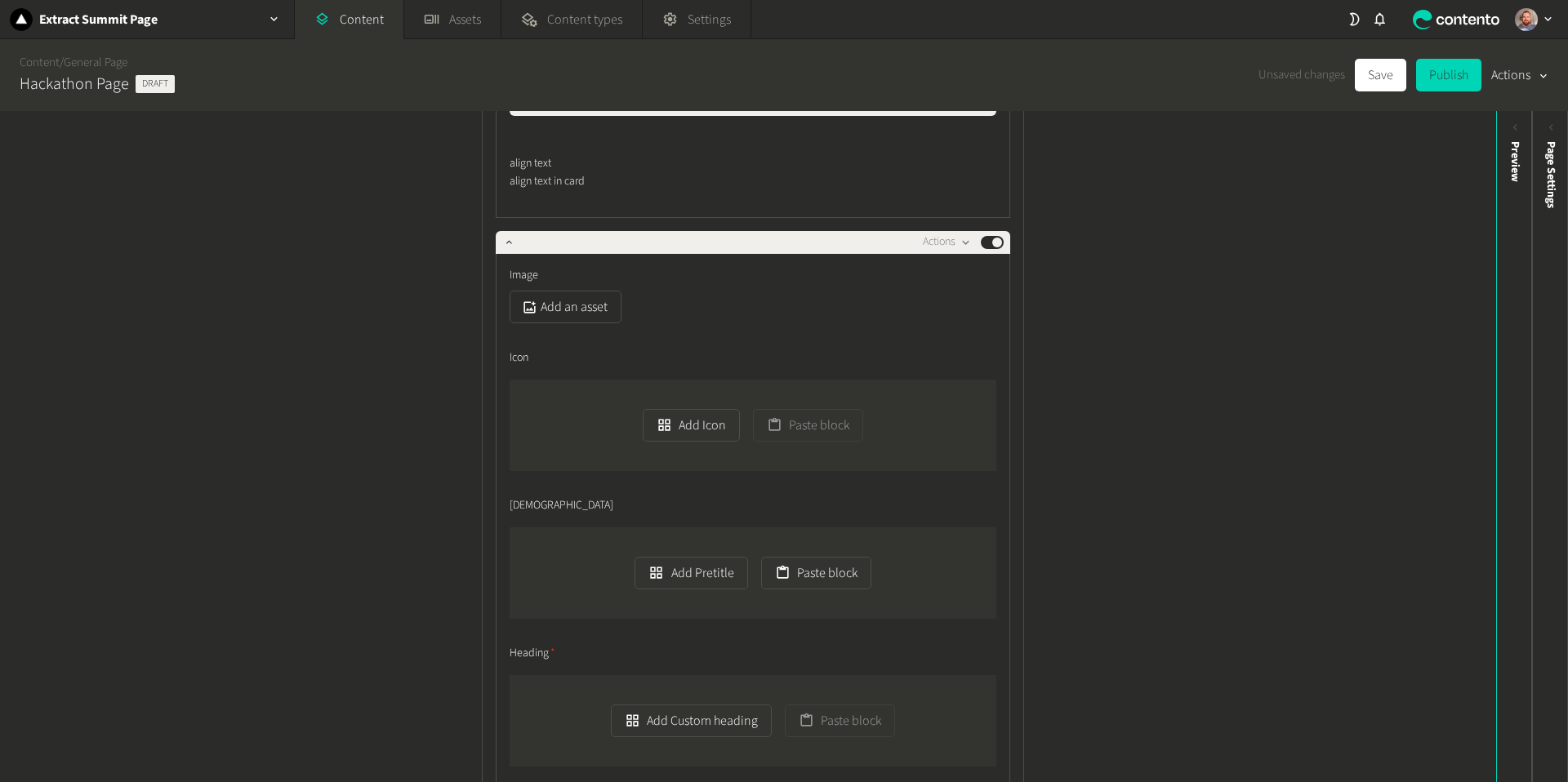 drag, startPoint x: 826, startPoint y: 567, endPoint x: 844, endPoint y: 422, distance: 146.11297 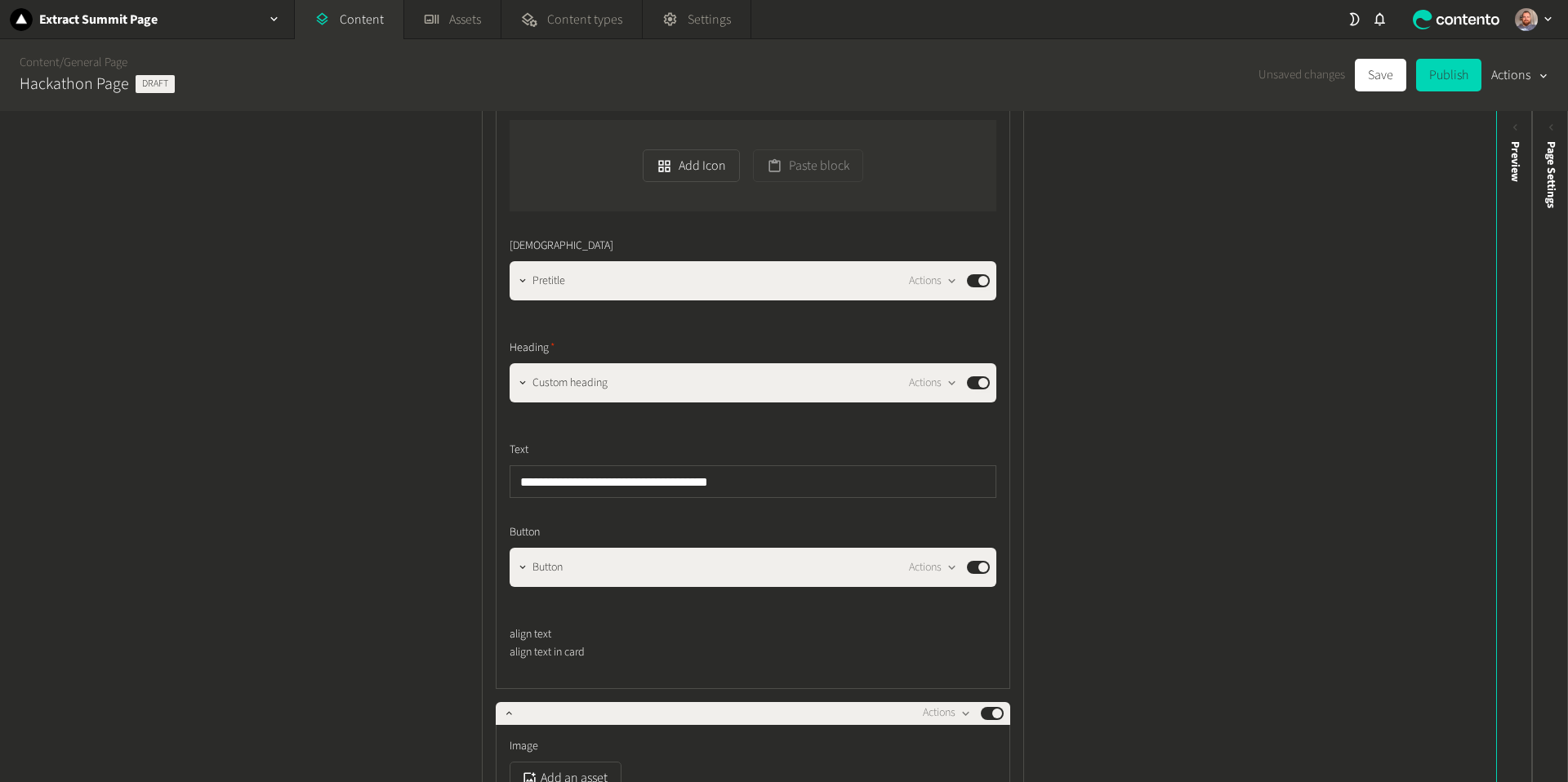 scroll, scrollTop: 1068, scrollLeft: 0, axis: vertical 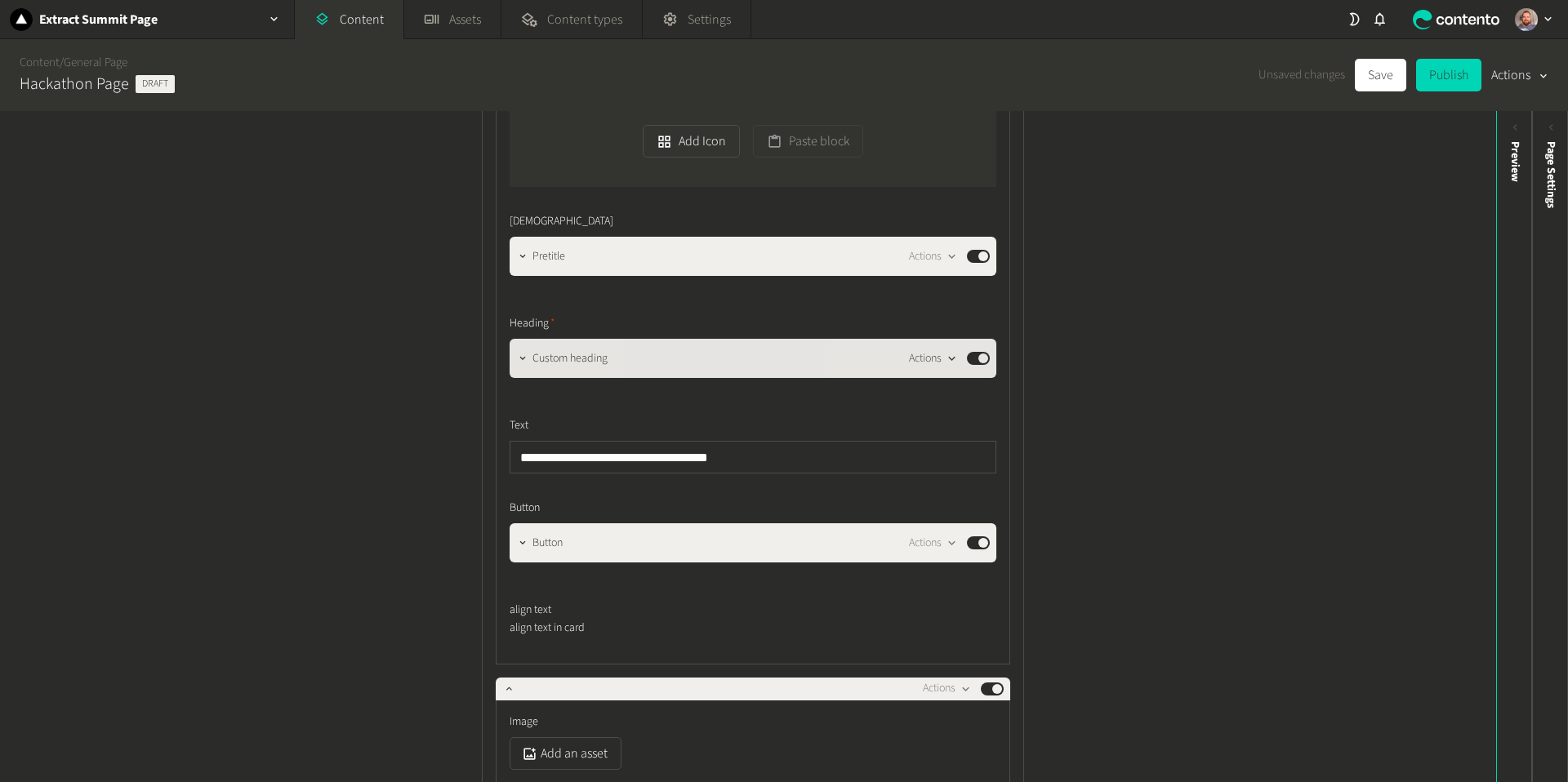 click 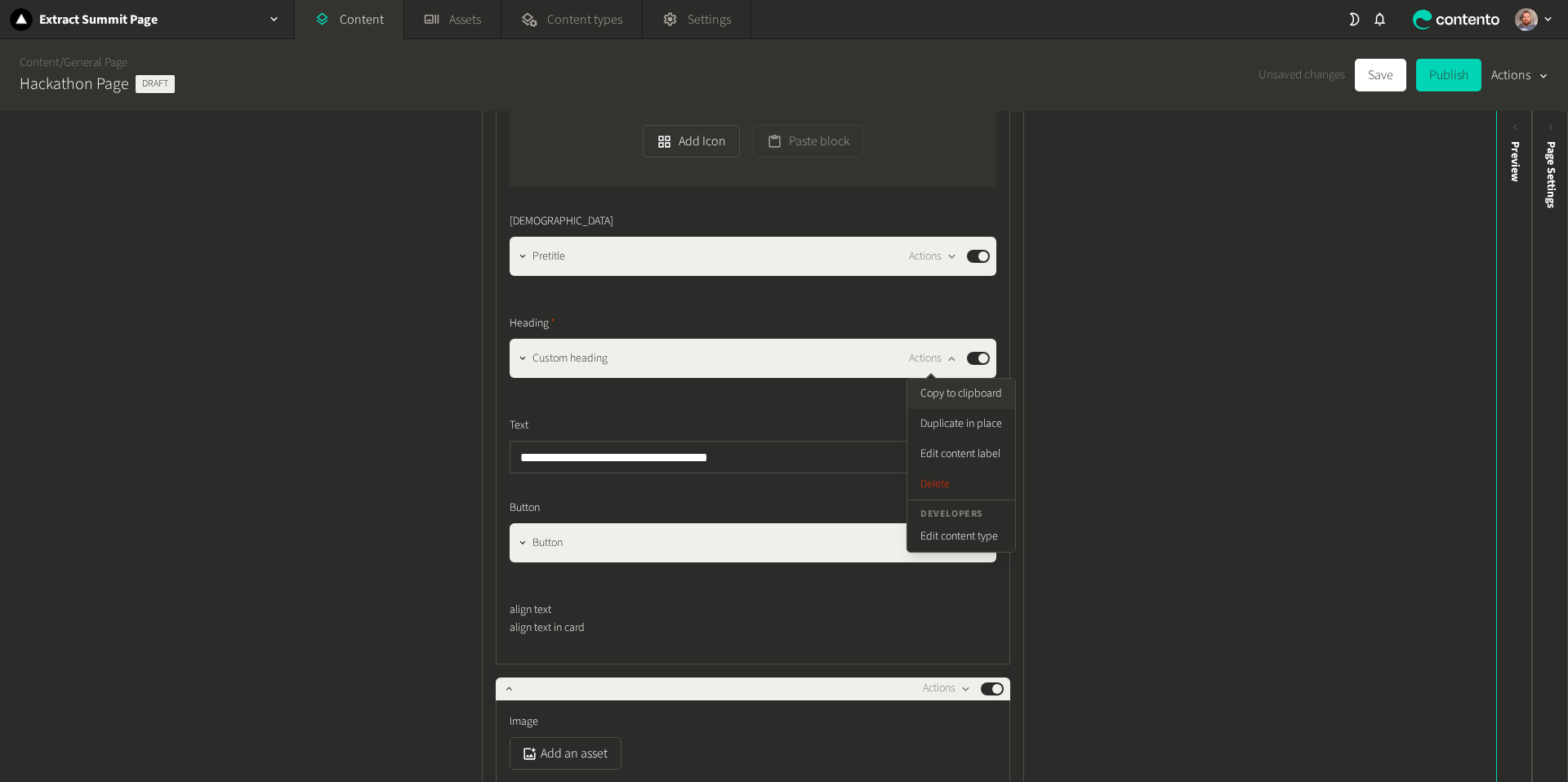click on "Copy to clipboard" 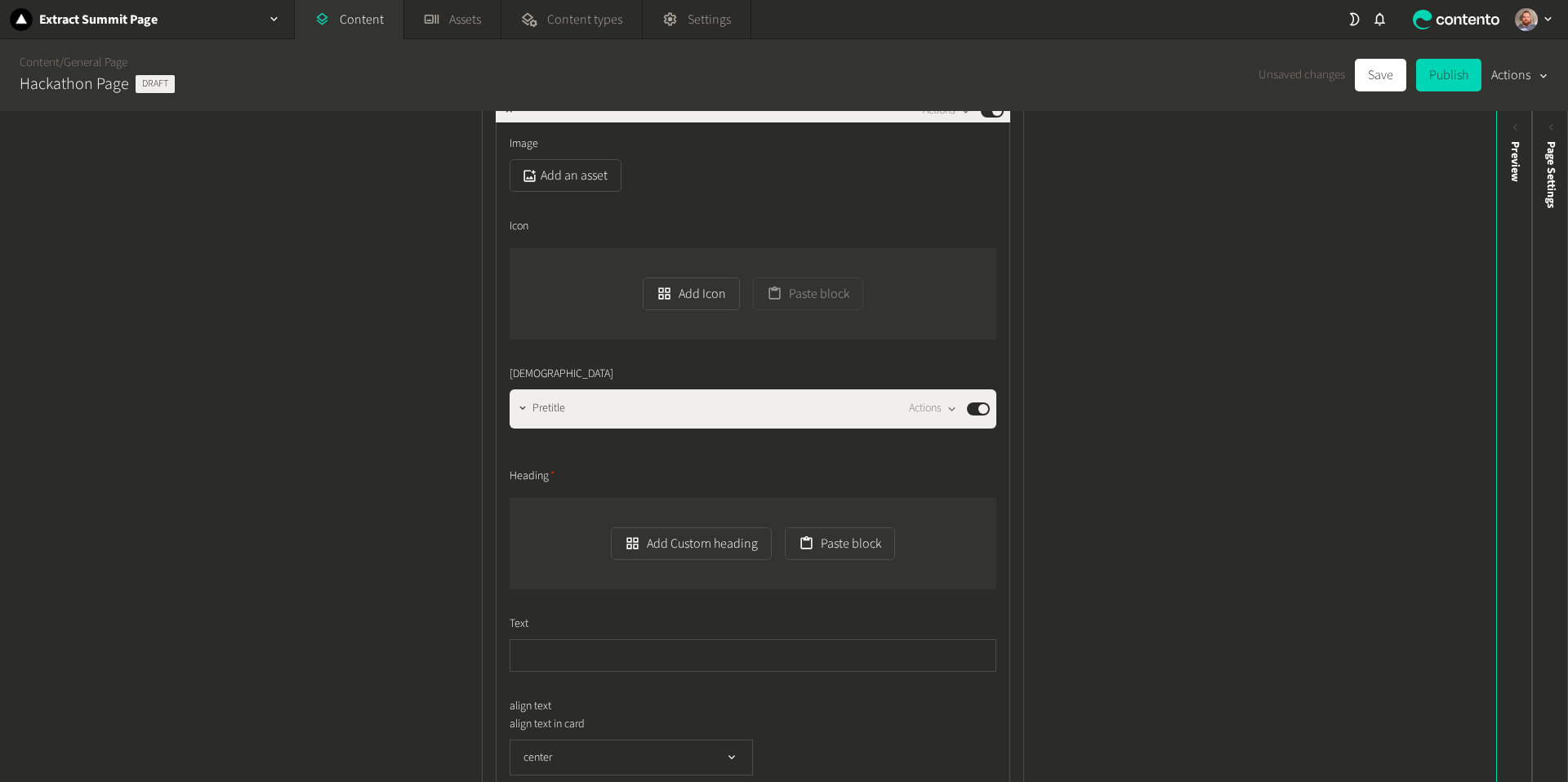 scroll, scrollTop: 1651, scrollLeft: 0, axis: vertical 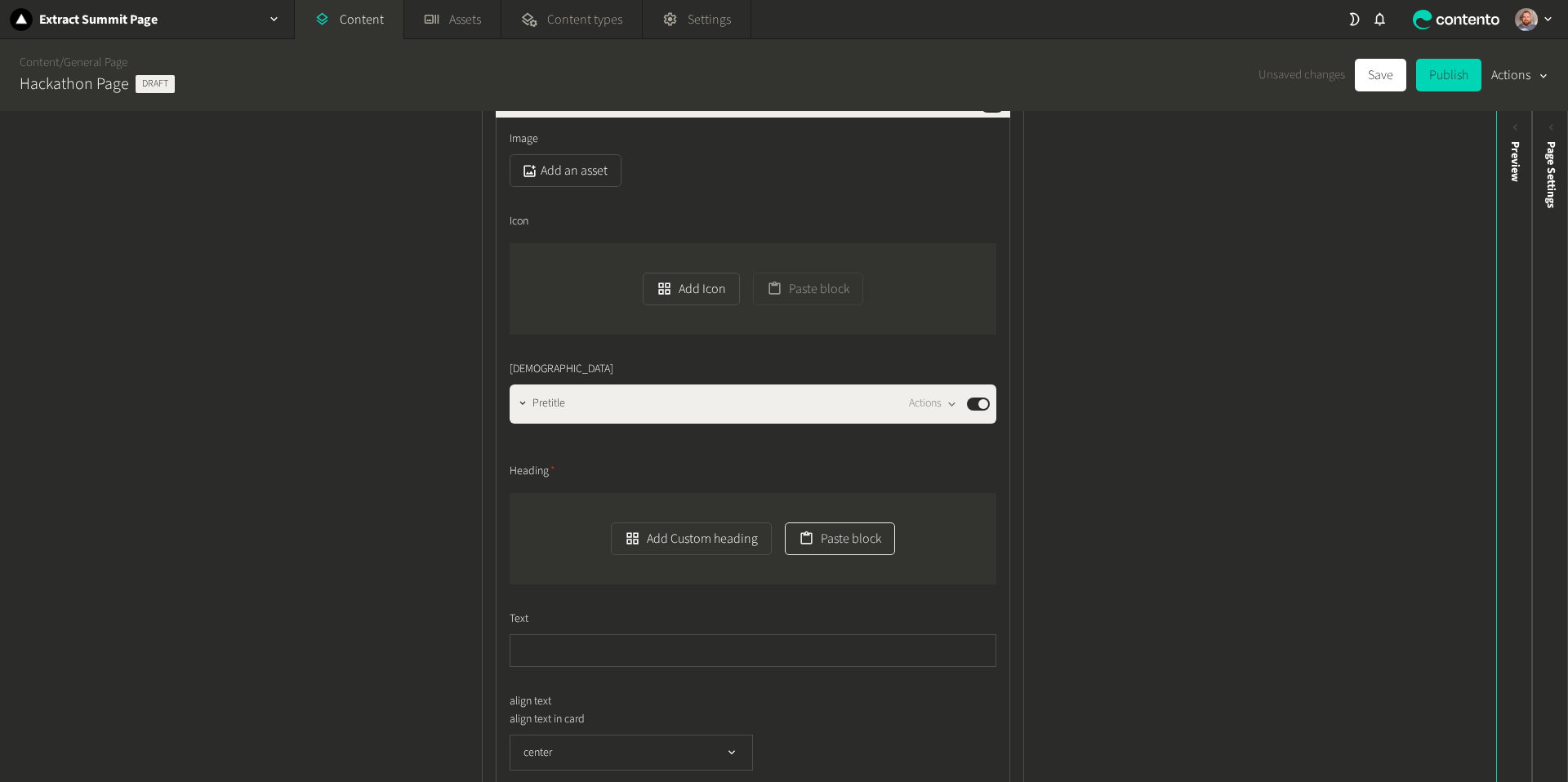 click on "Paste block" 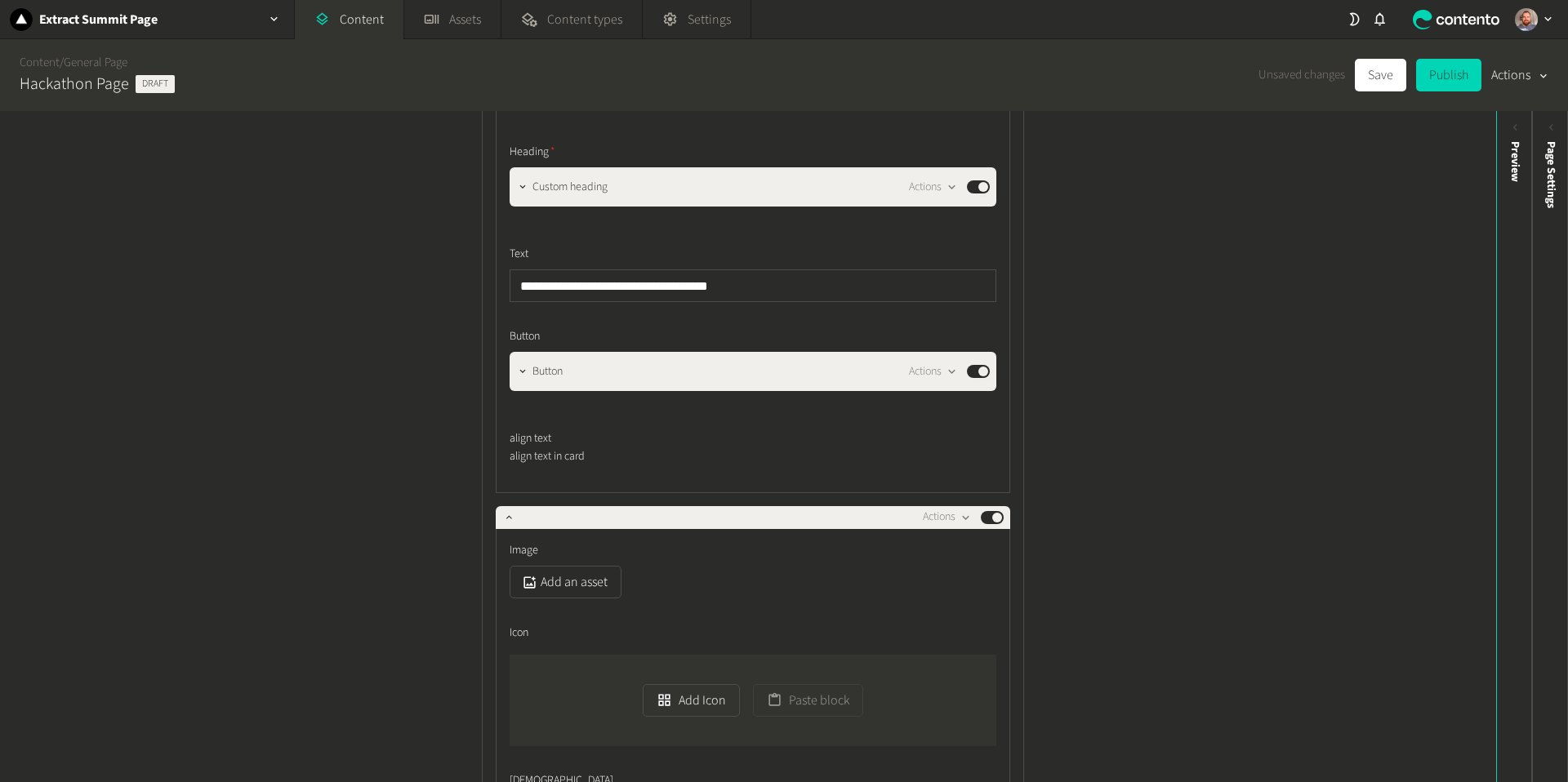 scroll, scrollTop: 1180, scrollLeft: 0, axis: vertical 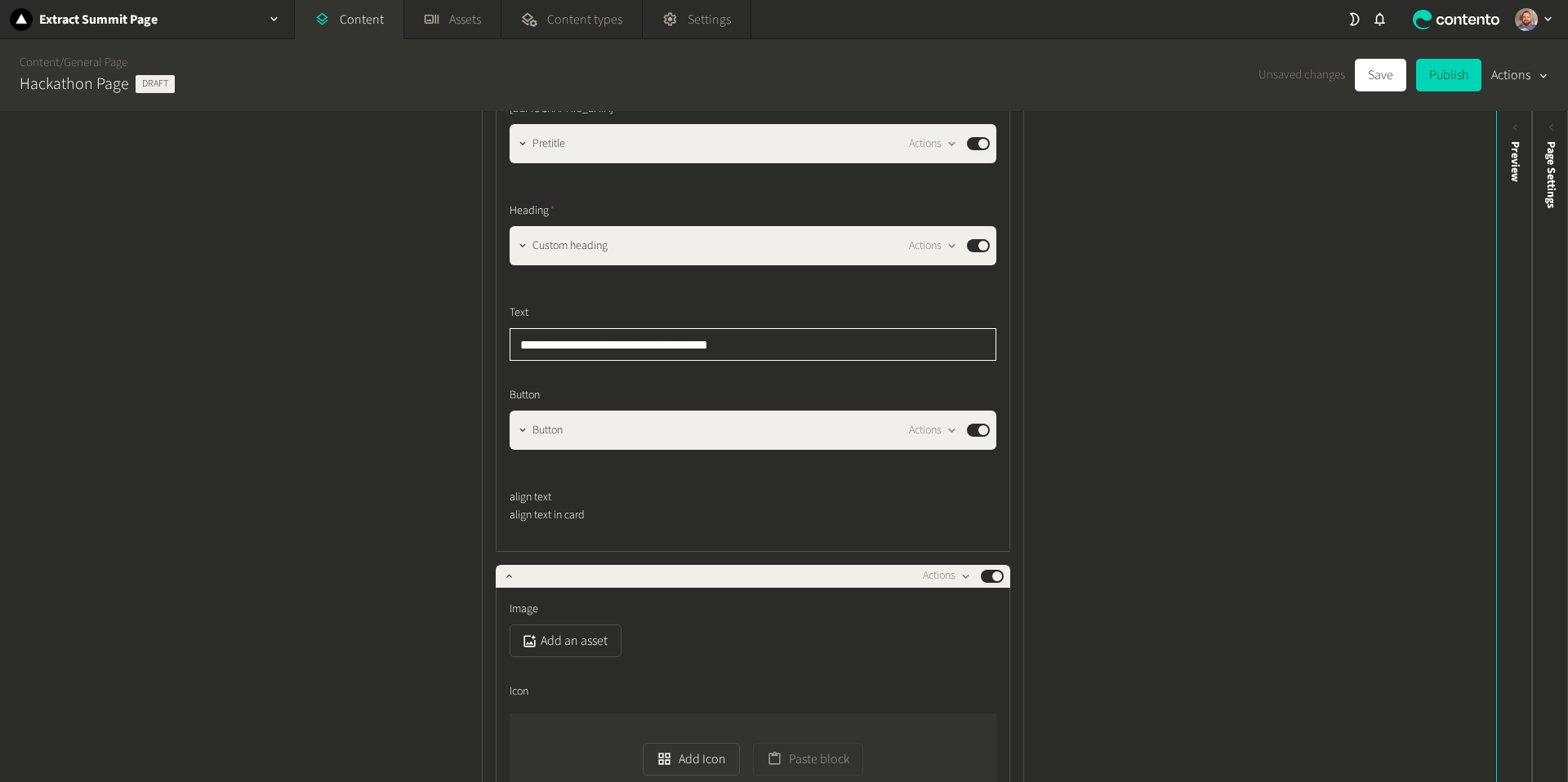 drag, startPoint x: 622, startPoint y: 347, endPoint x: 500, endPoint y: 347, distance: 122 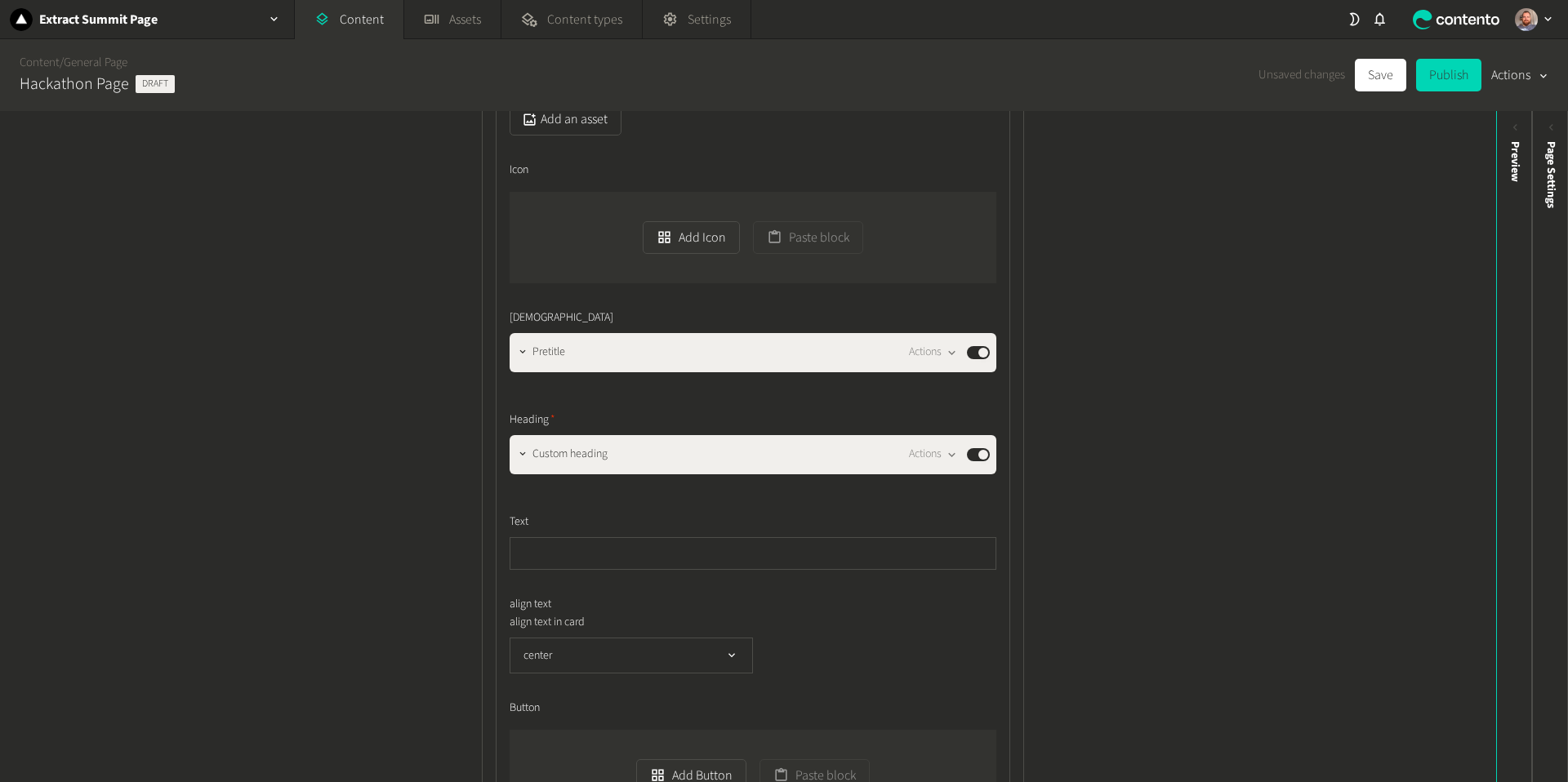 scroll, scrollTop: 1993, scrollLeft: 0, axis: vertical 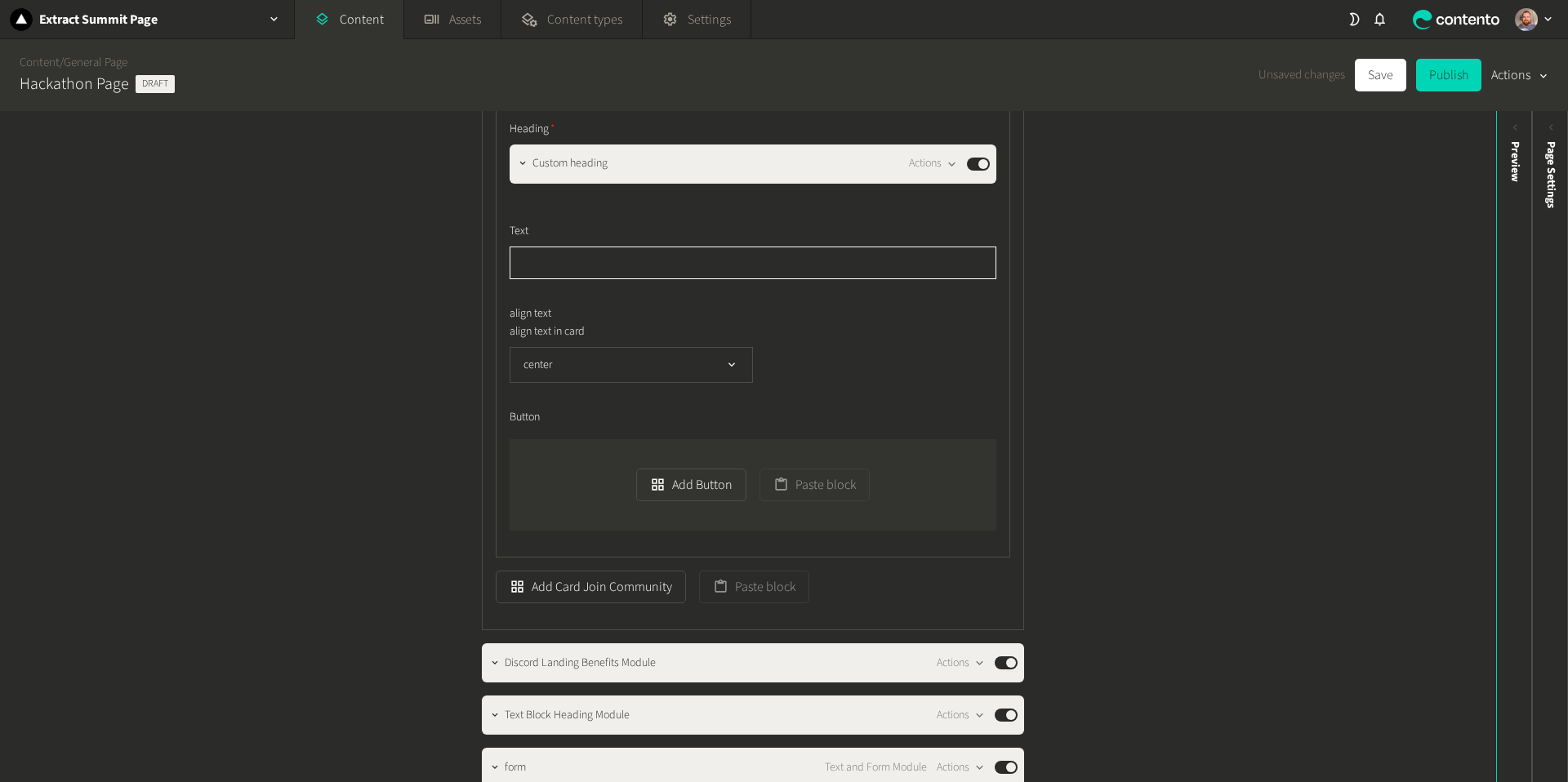 click 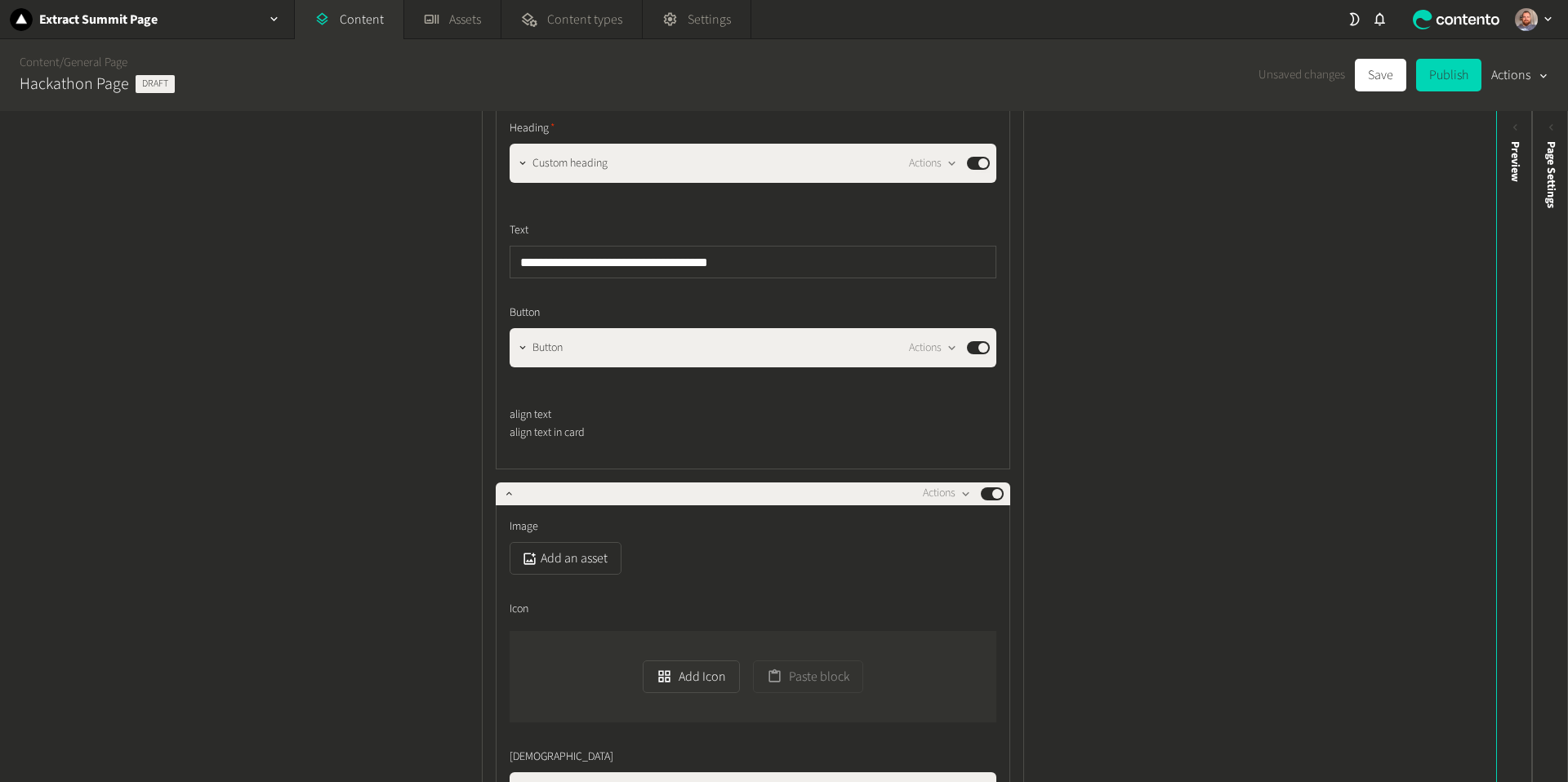scroll, scrollTop: 1261, scrollLeft: 0, axis: vertical 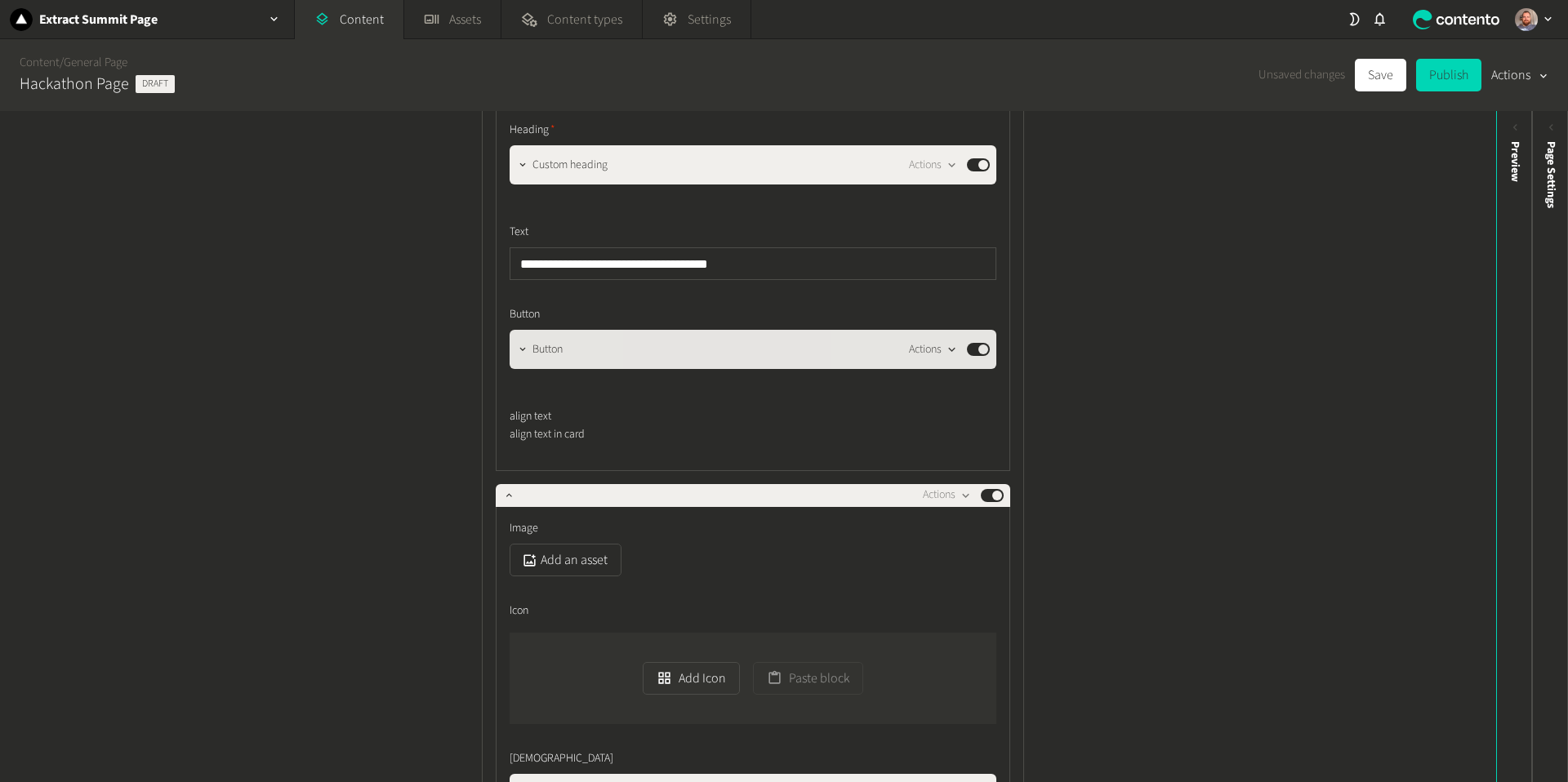 type on "**********" 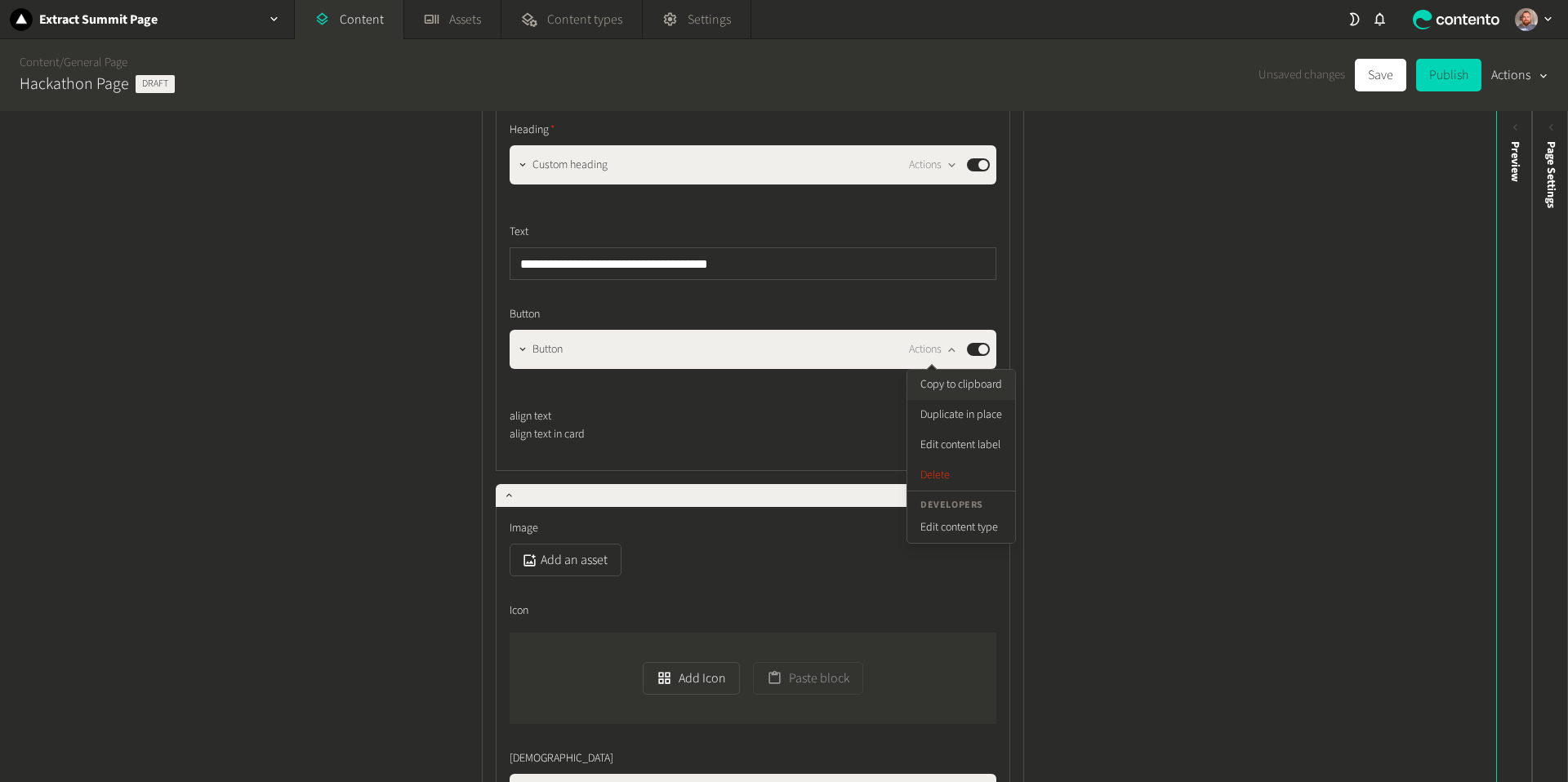 click on "Copy to clipboard" 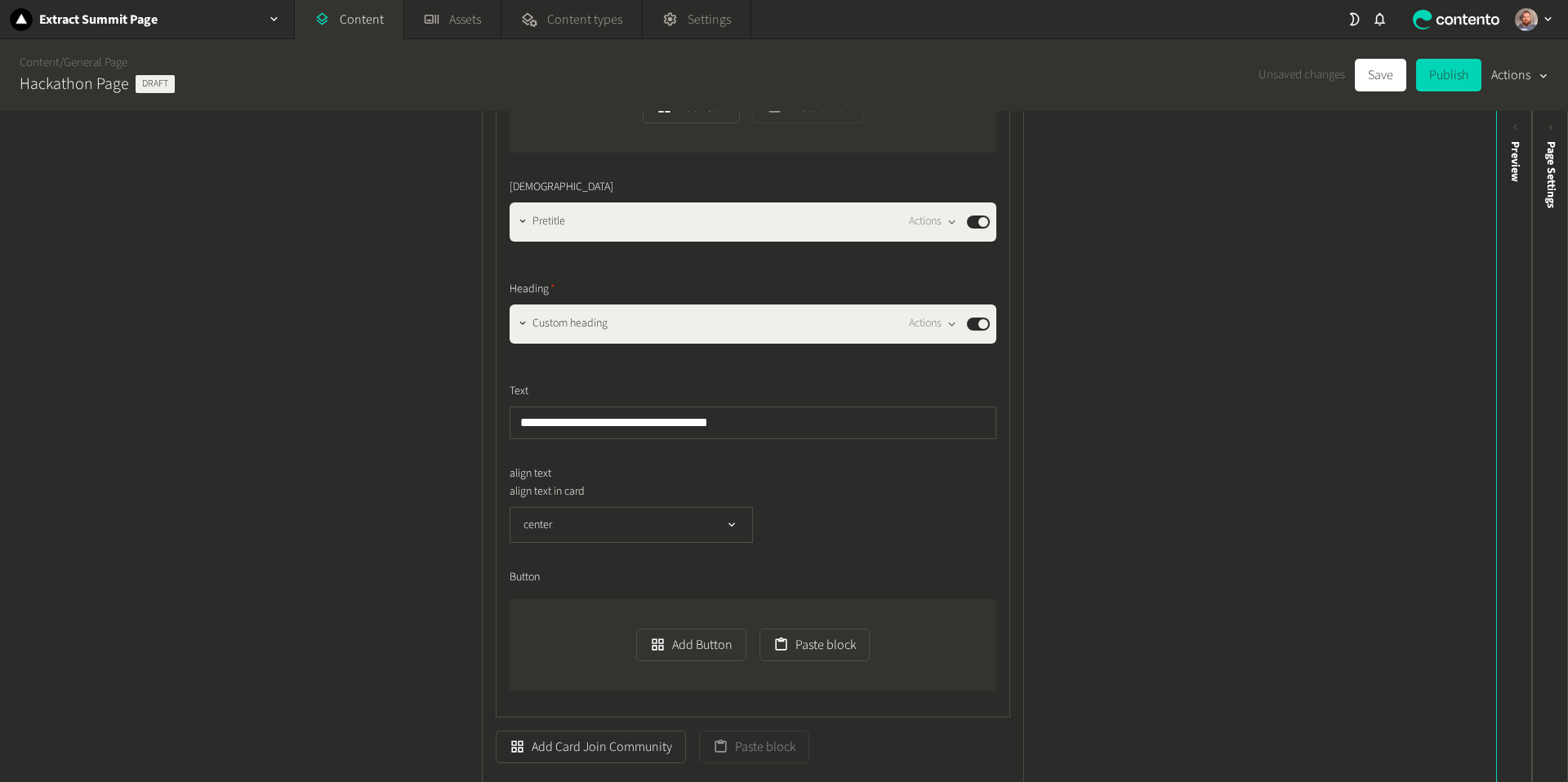 scroll, scrollTop: 1848, scrollLeft: 0, axis: vertical 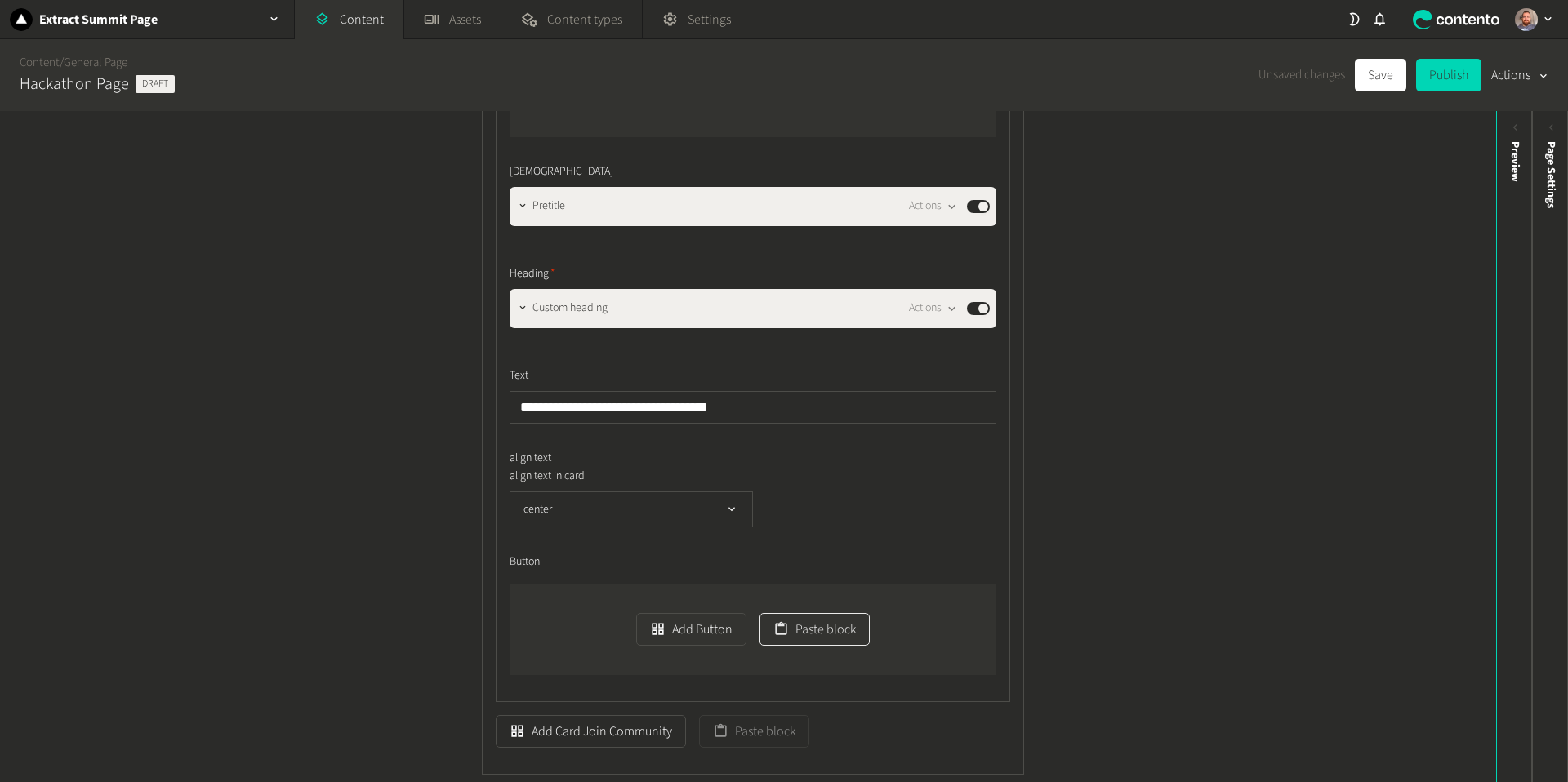 click on "Paste block" 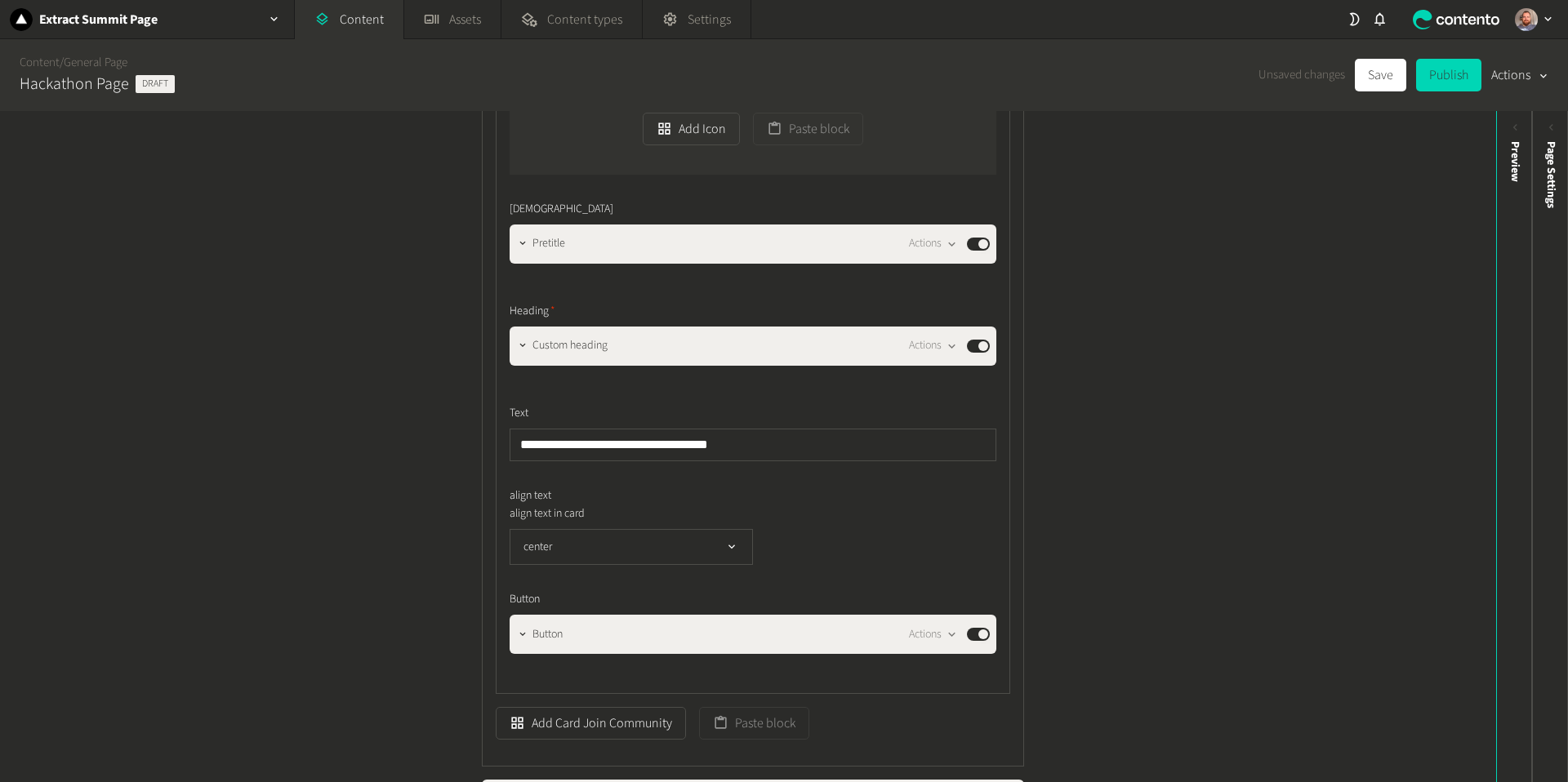scroll, scrollTop: 1795, scrollLeft: 0, axis: vertical 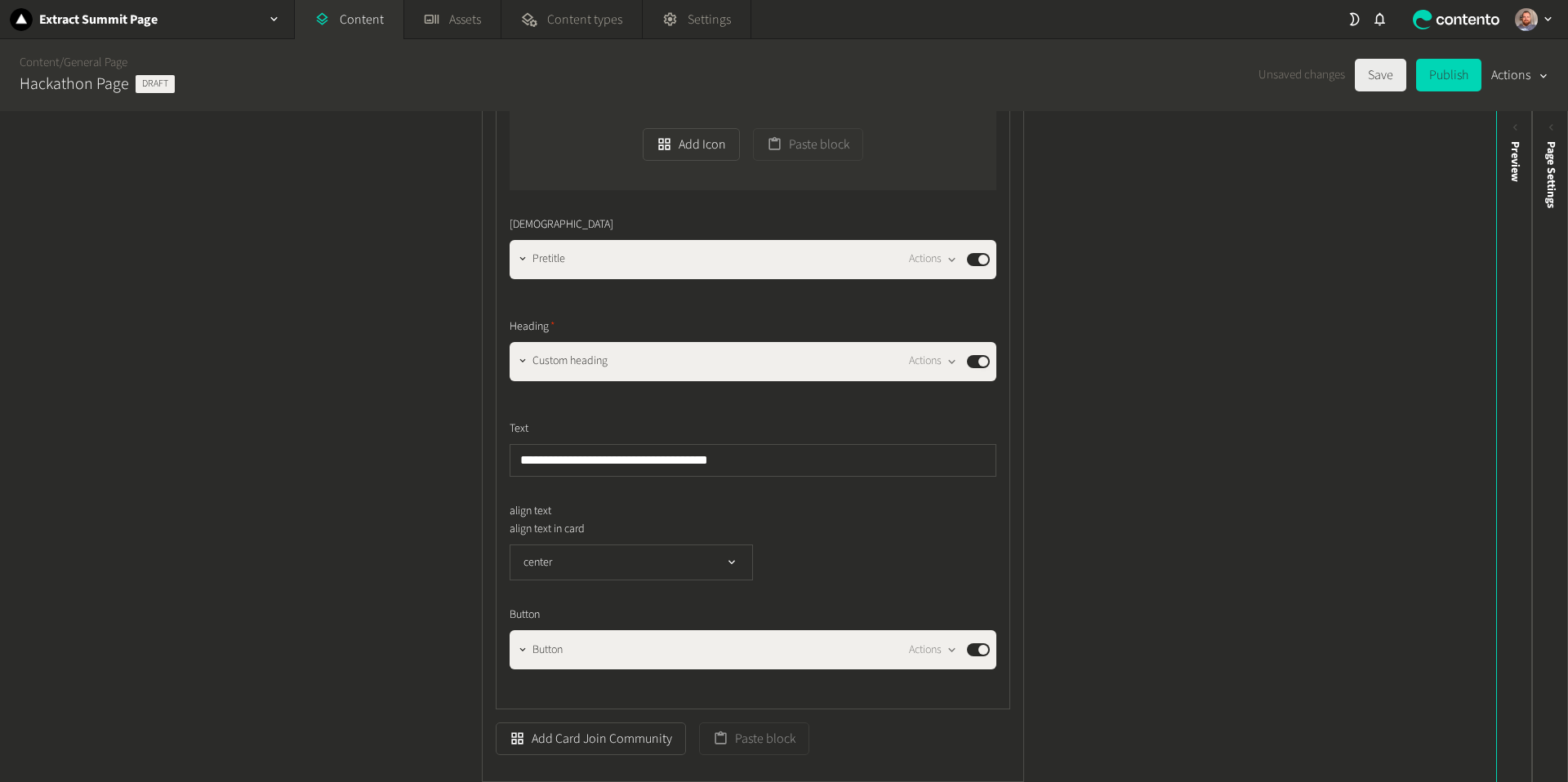 click on "Save" 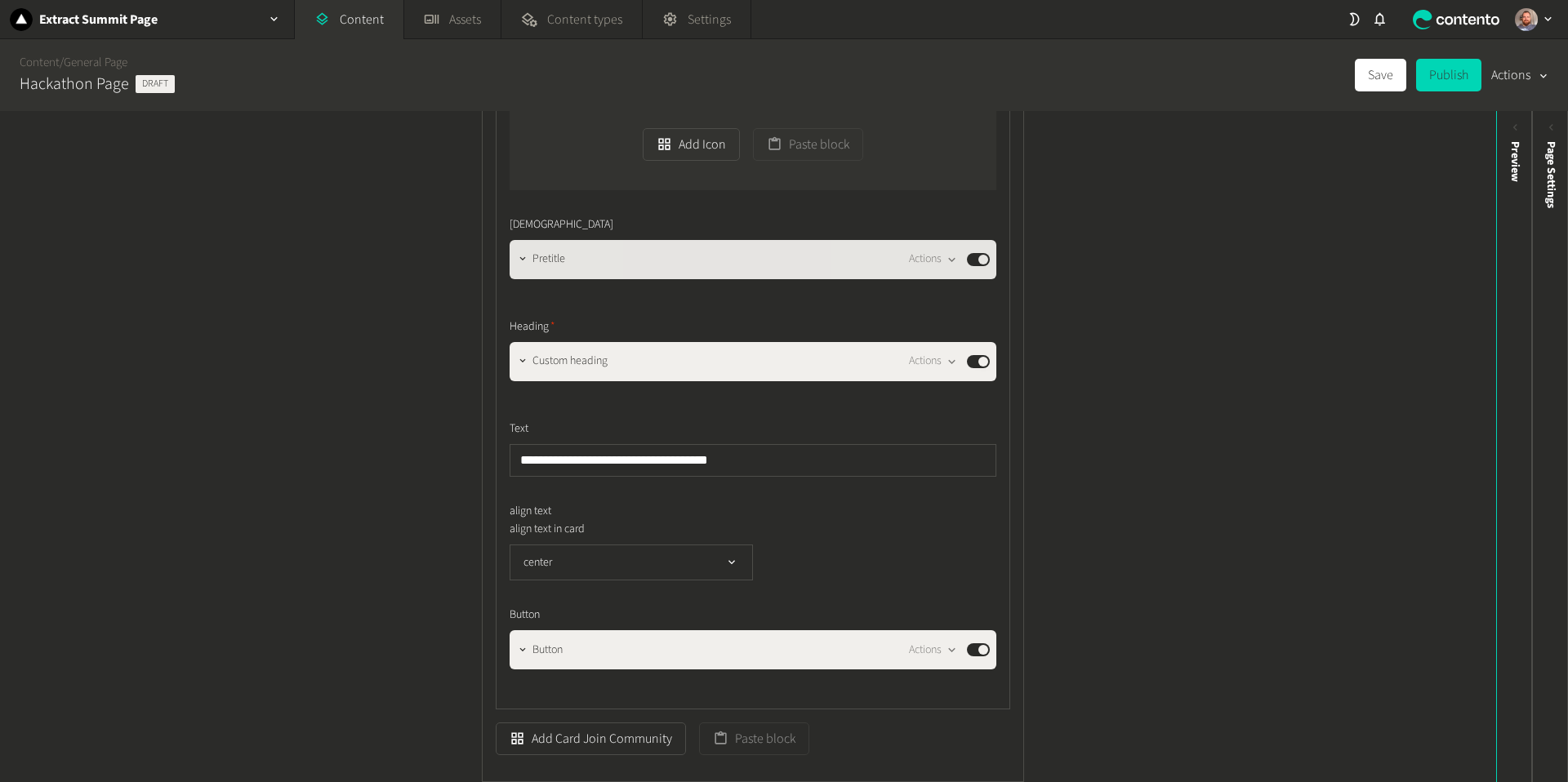 scroll, scrollTop: 1846, scrollLeft: 0, axis: vertical 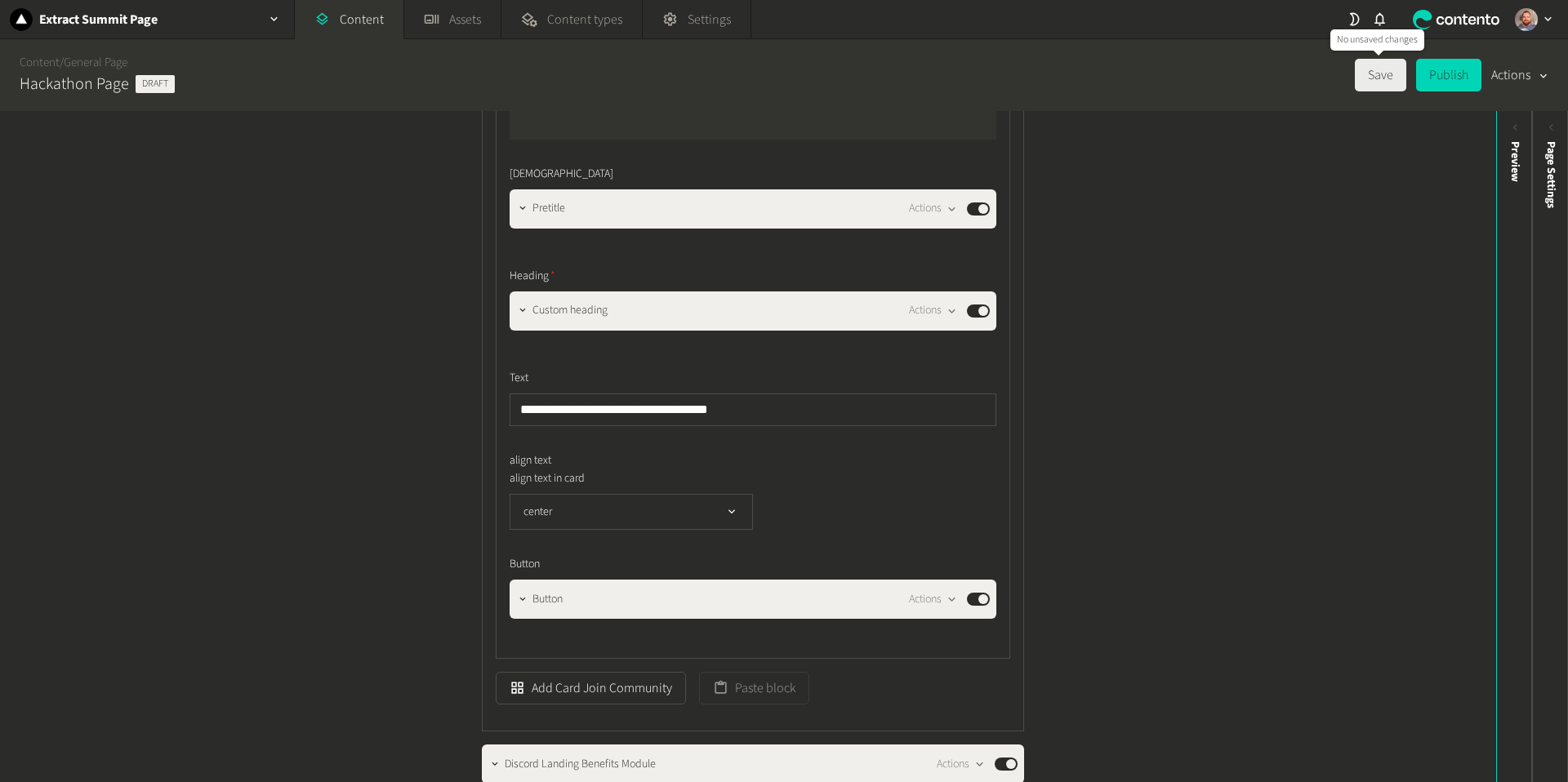 click on "Save" 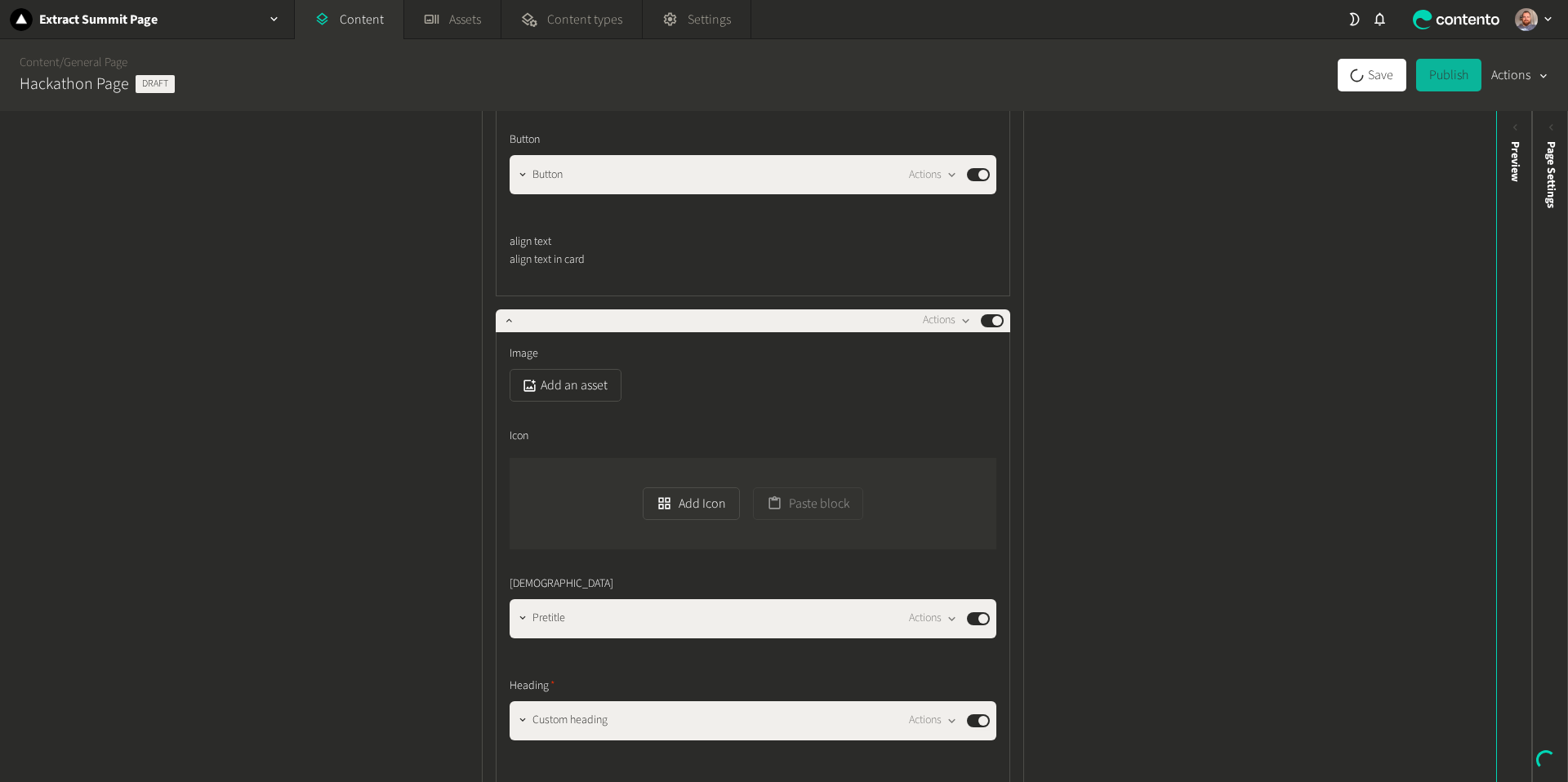 scroll, scrollTop: 1350, scrollLeft: 0, axis: vertical 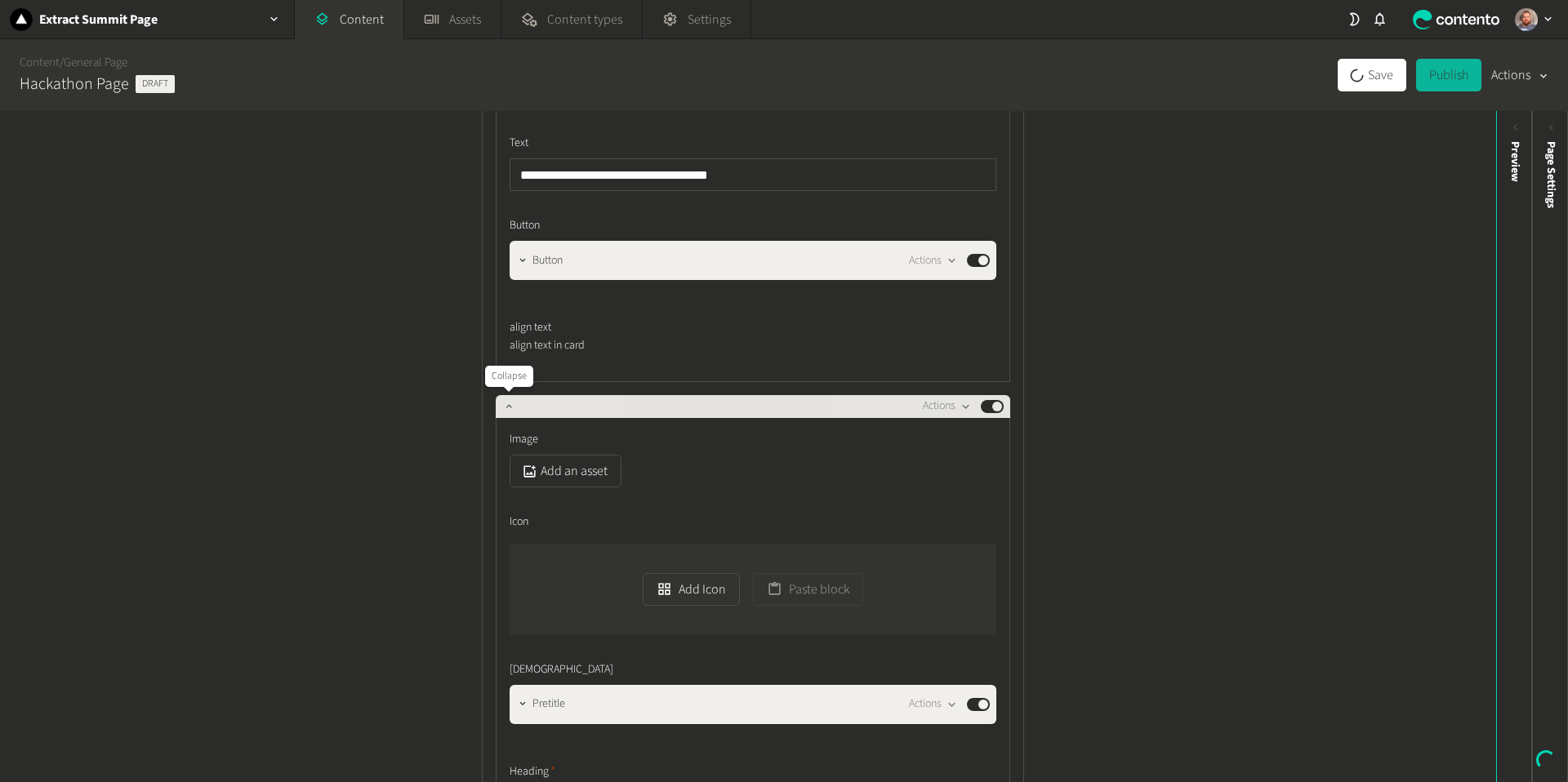 click 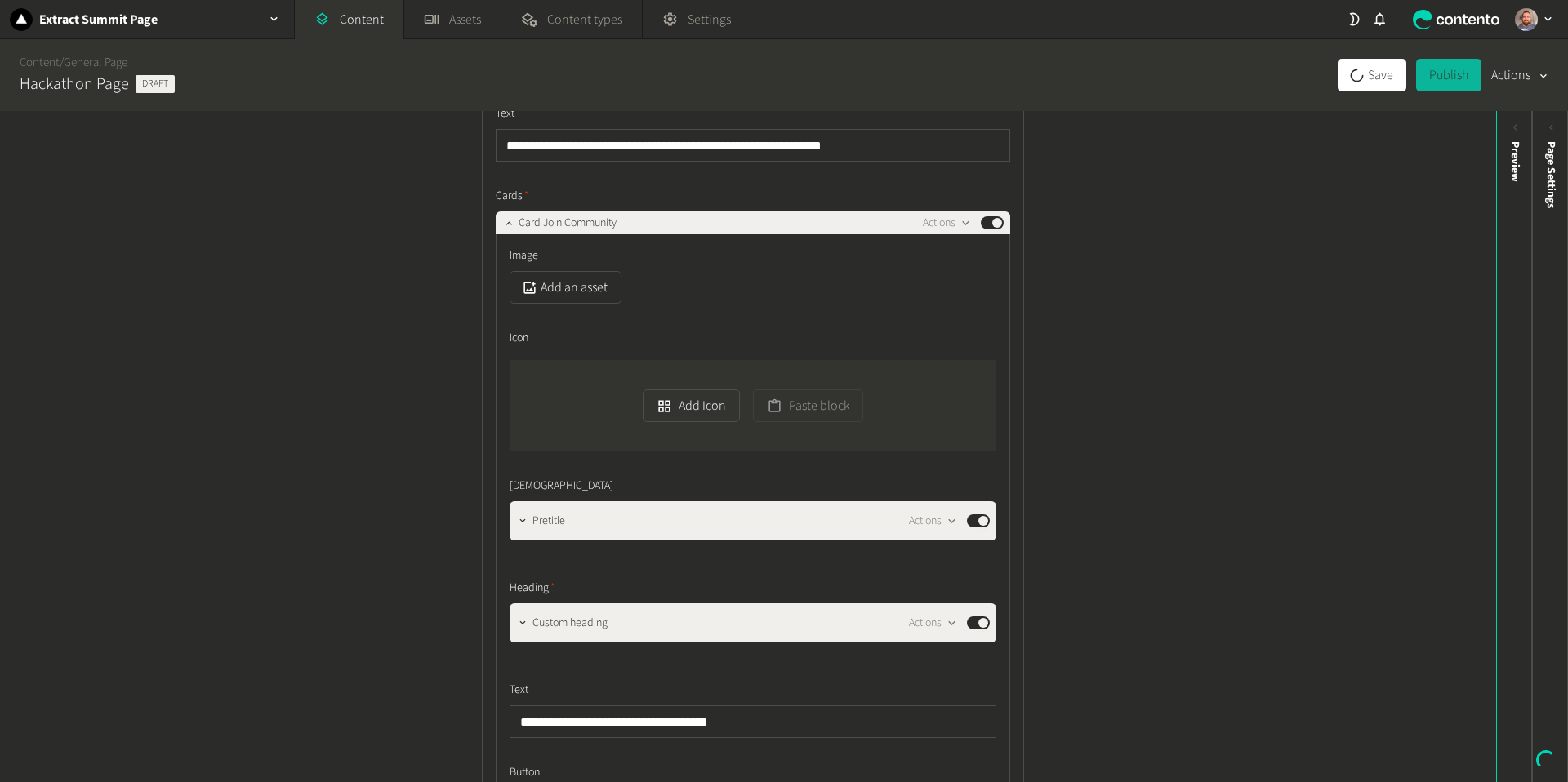 scroll, scrollTop: 739, scrollLeft: 0, axis: vertical 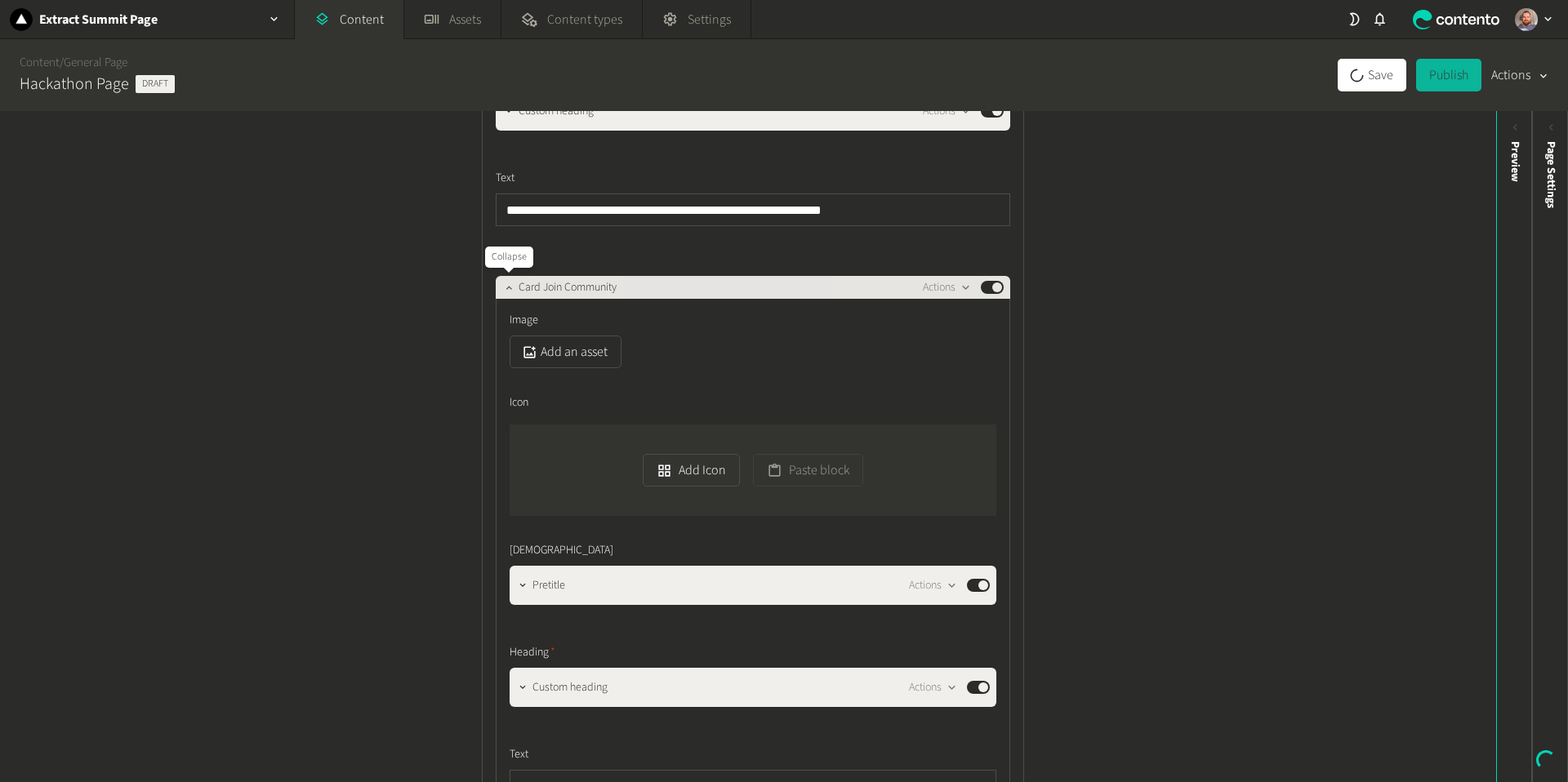click 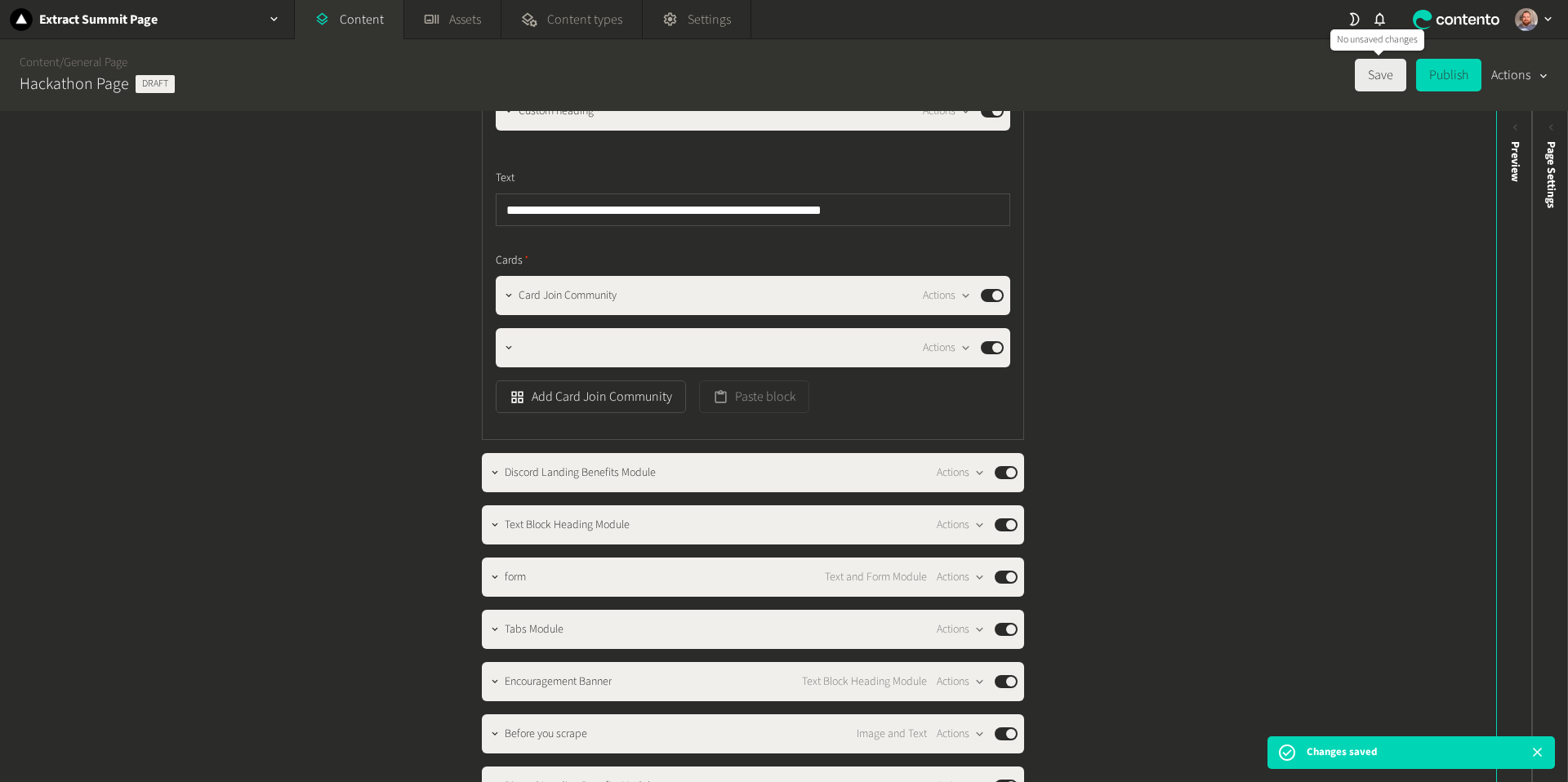 click on "Save" 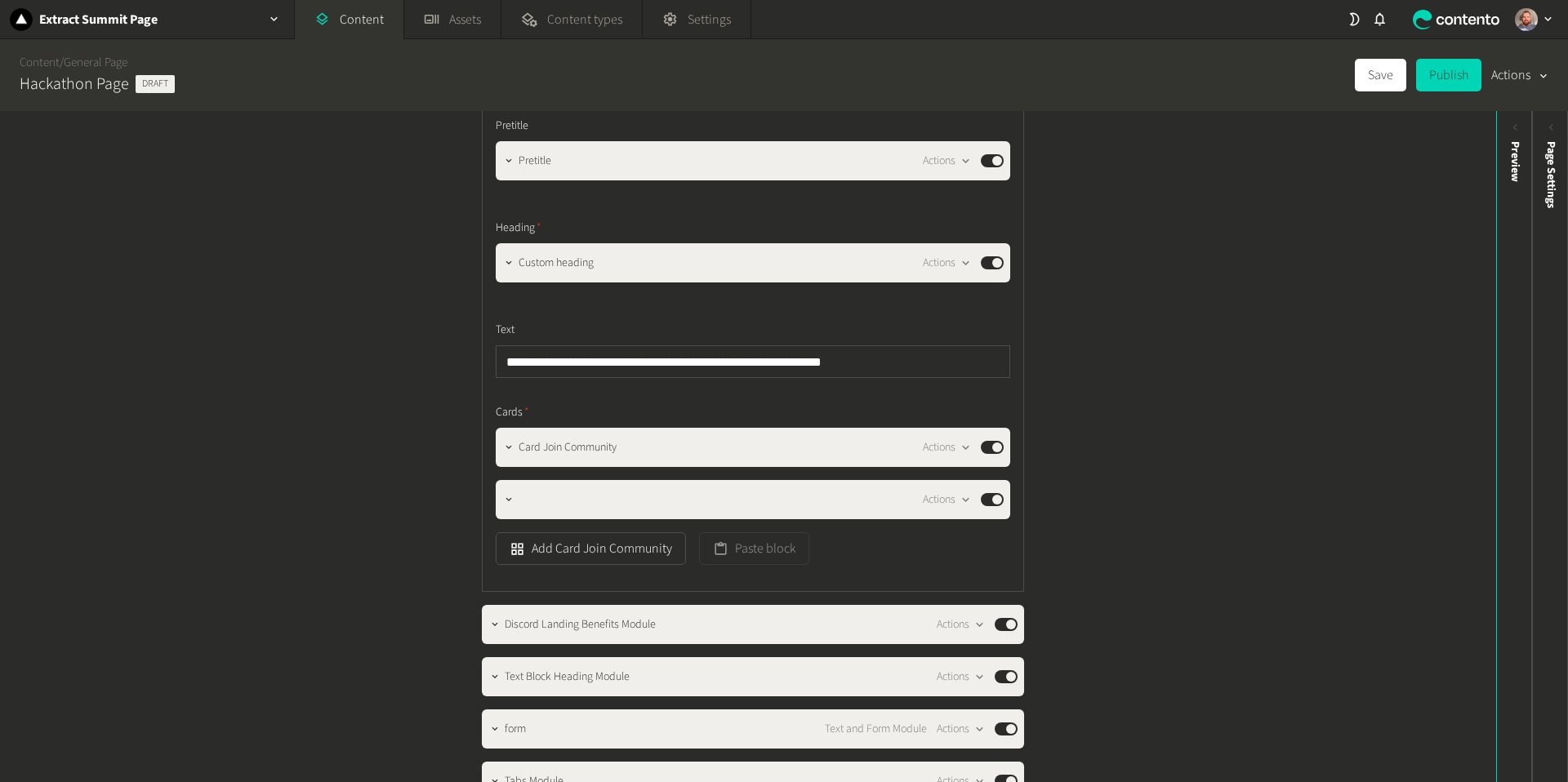 scroll, scrollTop: 572, scrollLeft: 0, axis: vertical 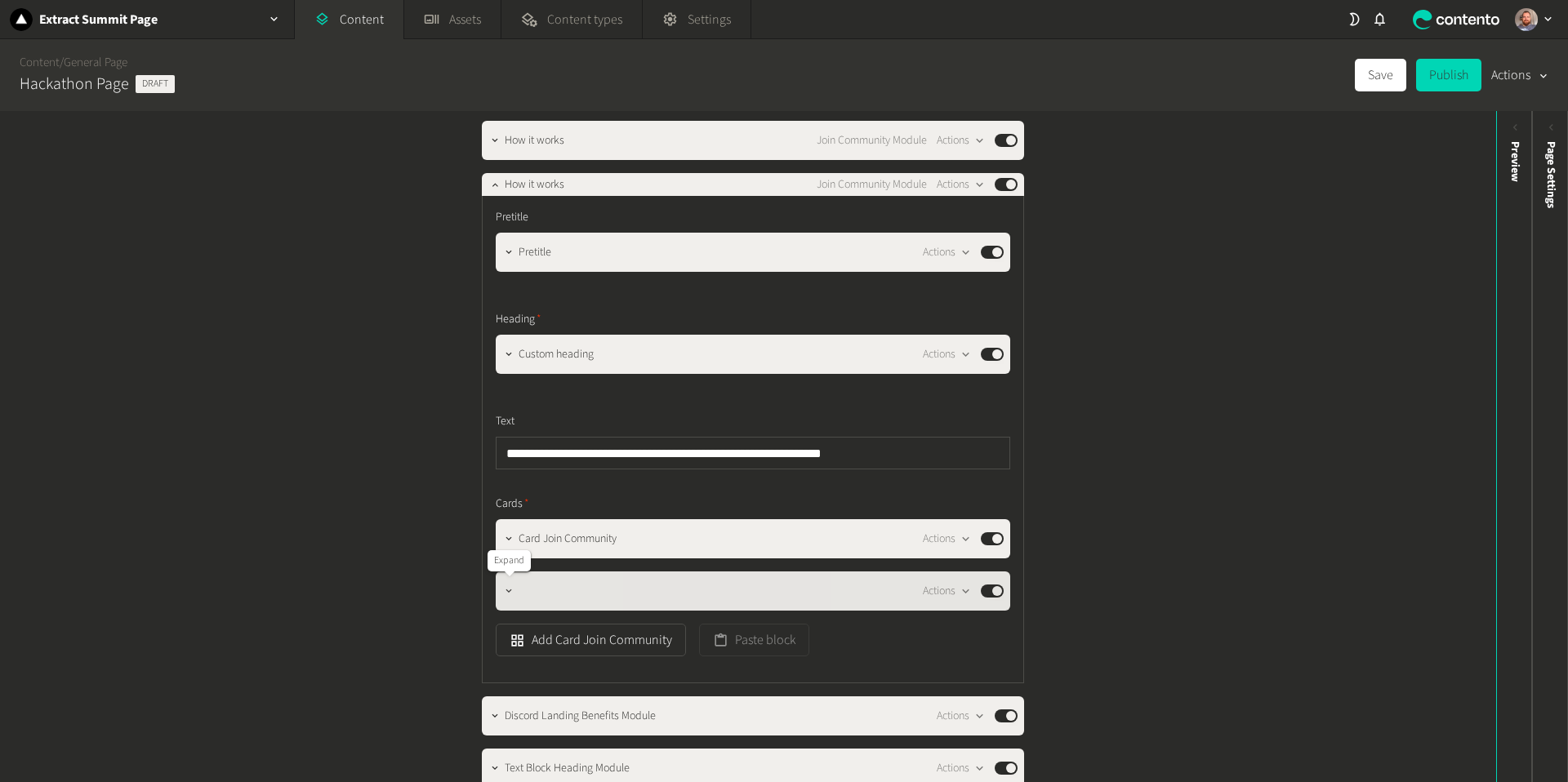 click 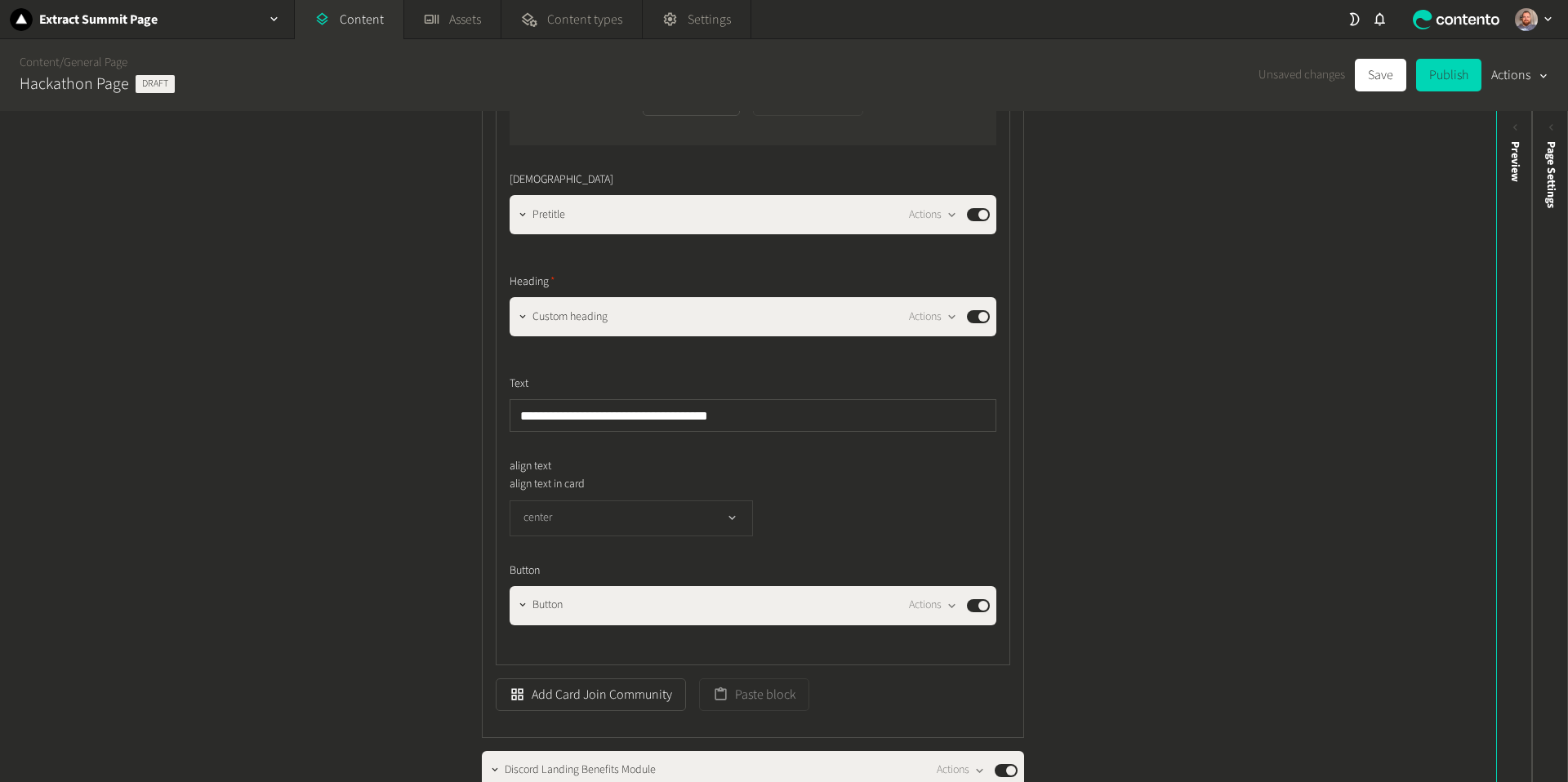 scroll, scrollTop: 1161, scrollLeft: 0, axis: vertical 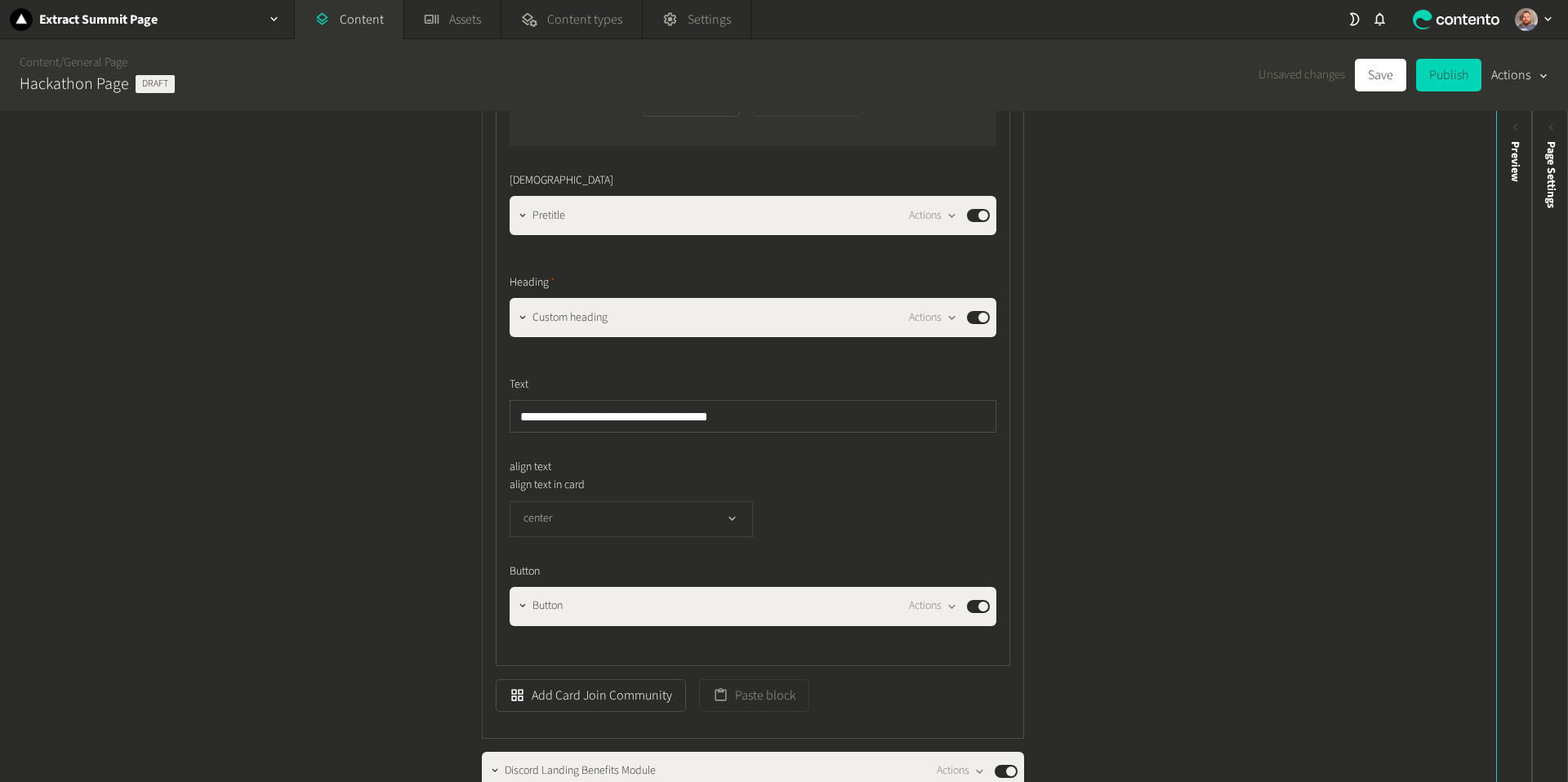 click on "center" 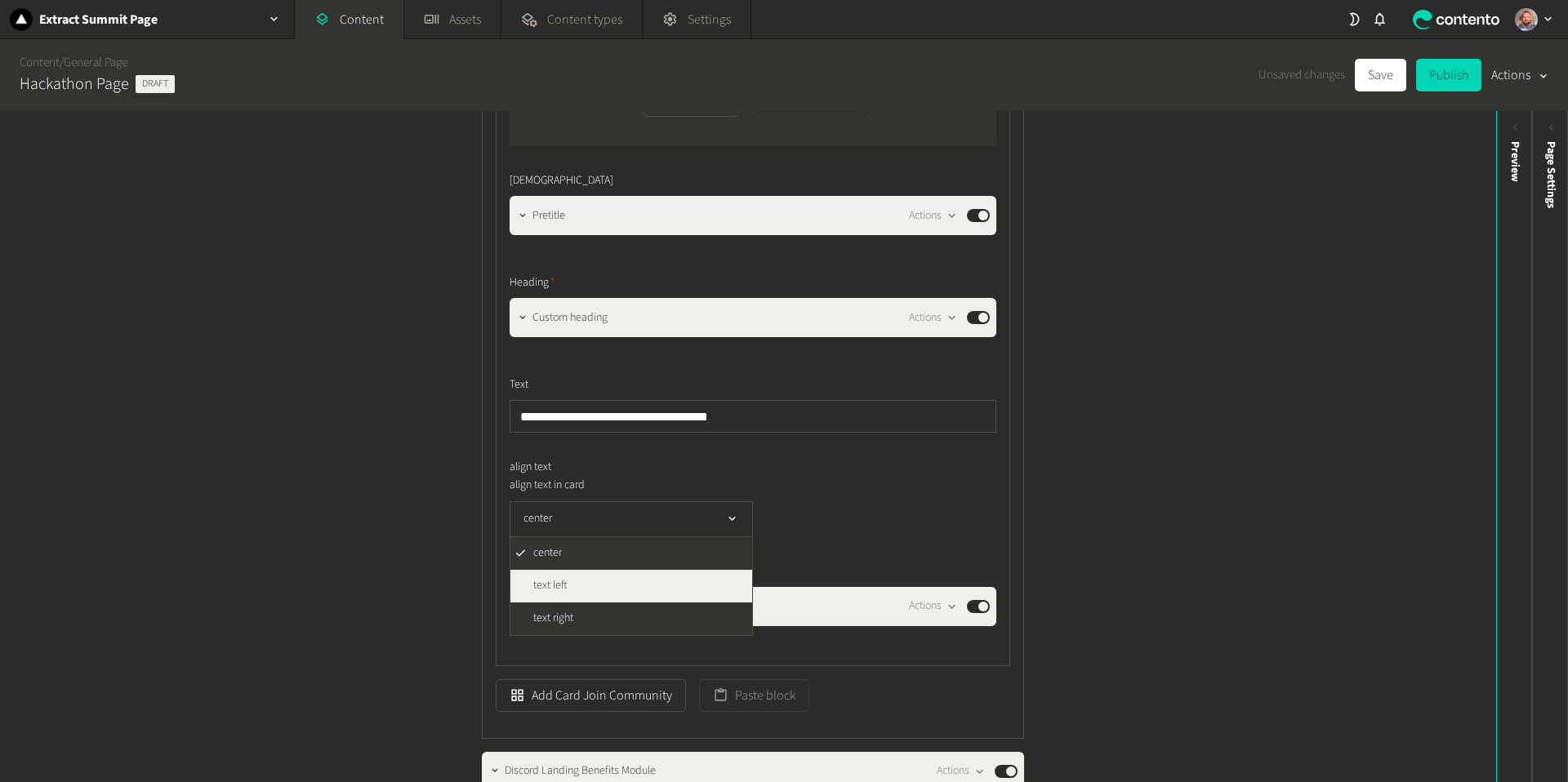click on "text left" 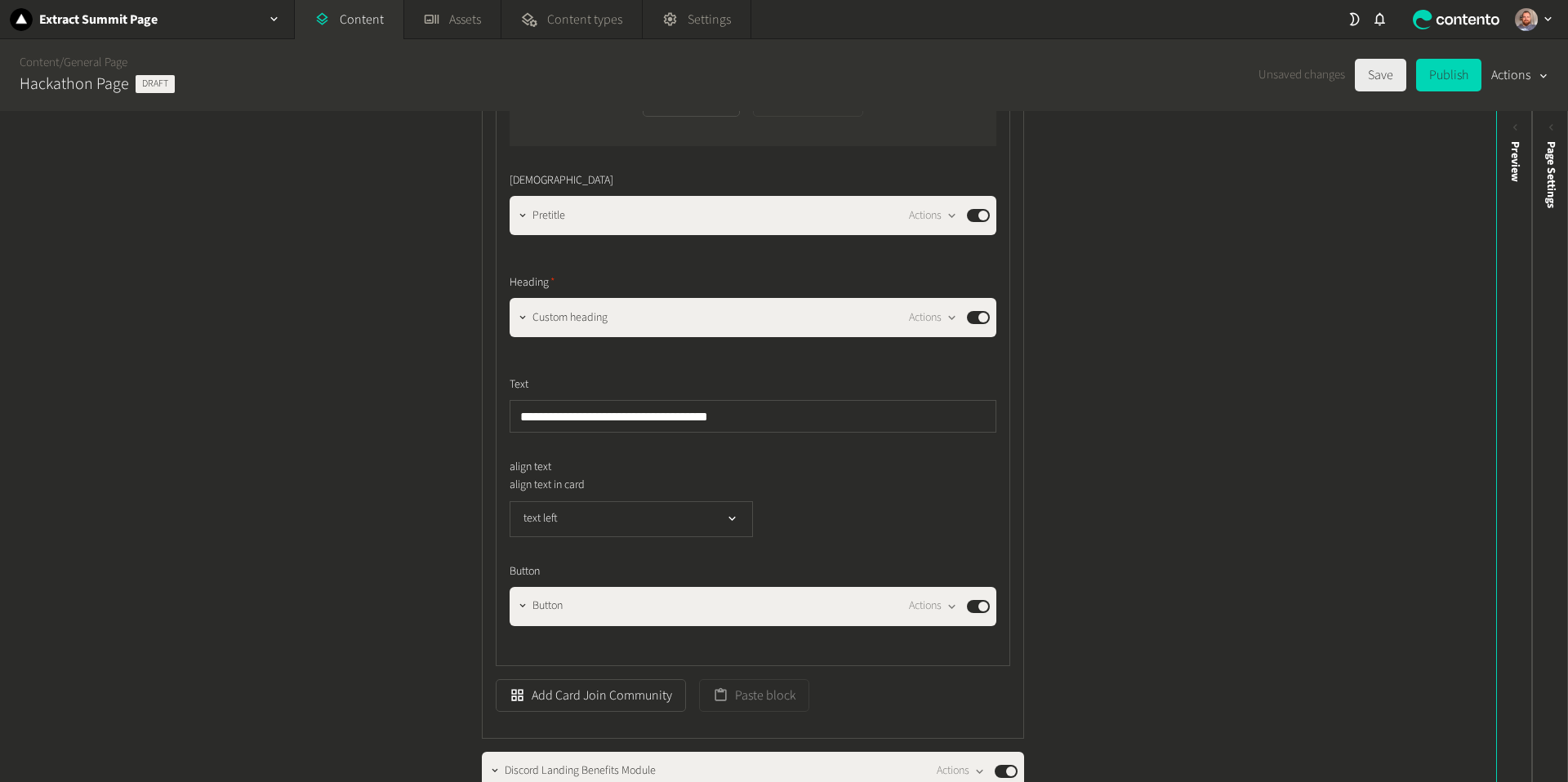 click on "Save" 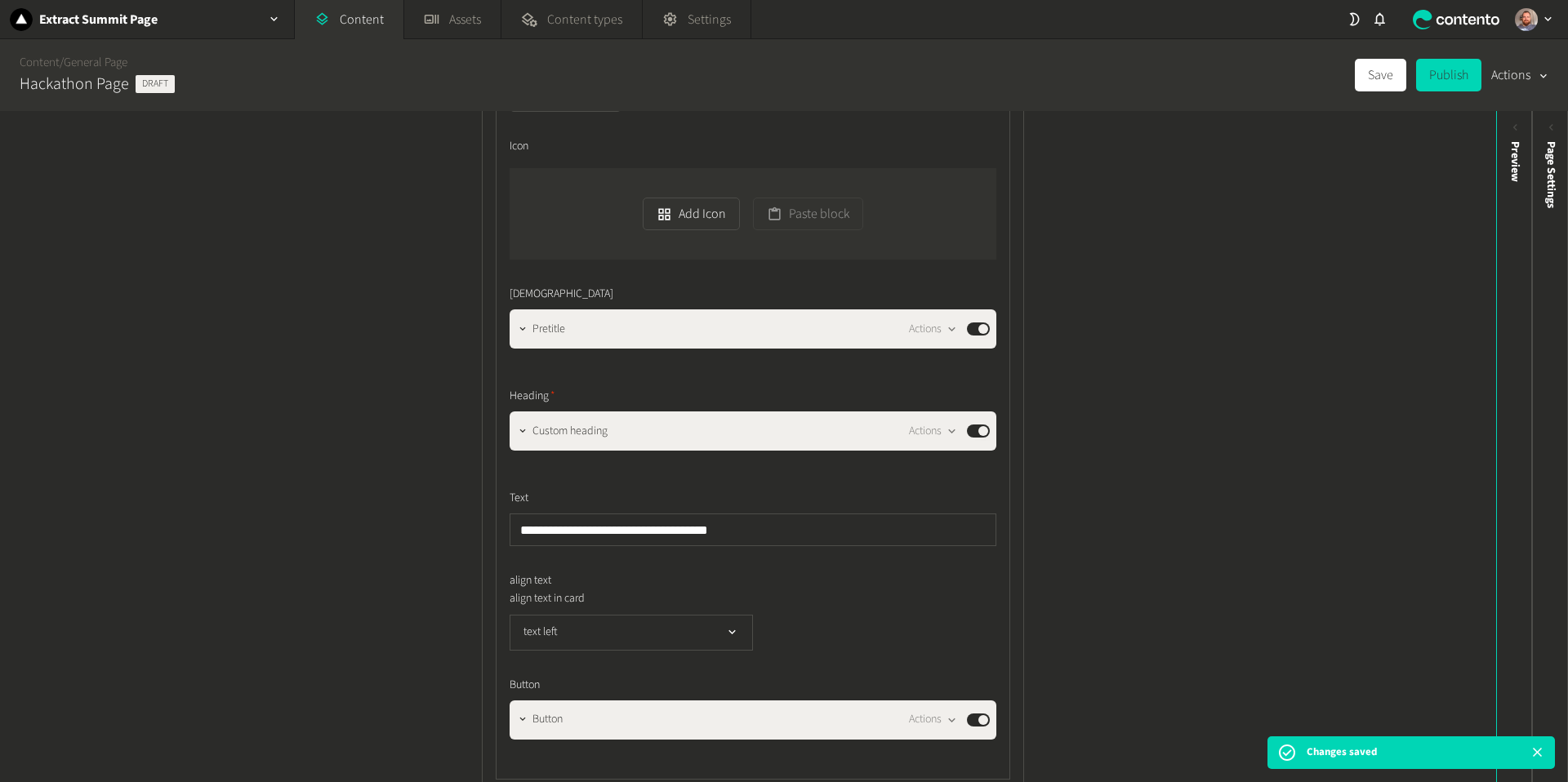 scroll, scrollTop: 1044, scrollLeft: 0, axis: vertical 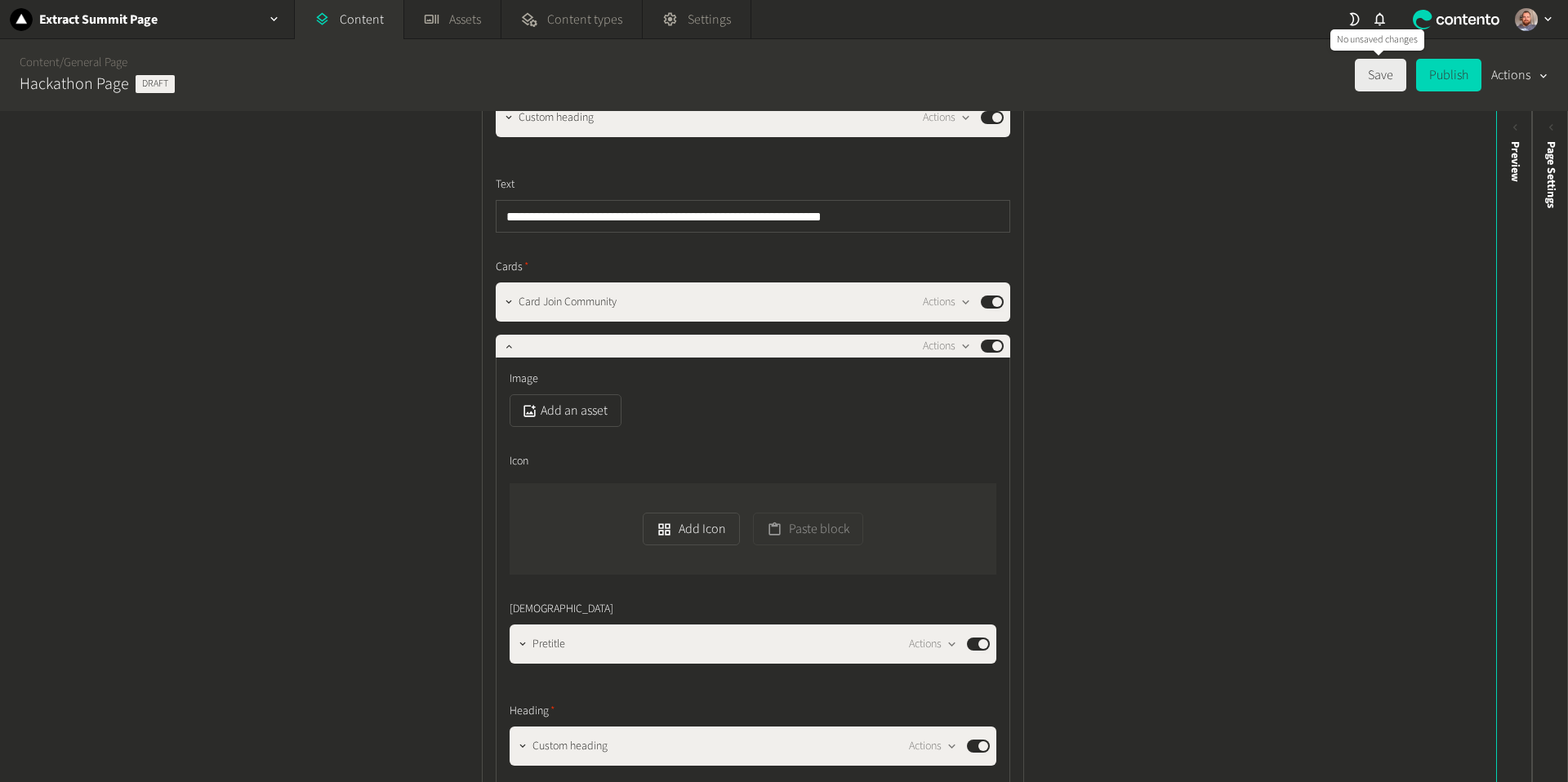 click on "Save" 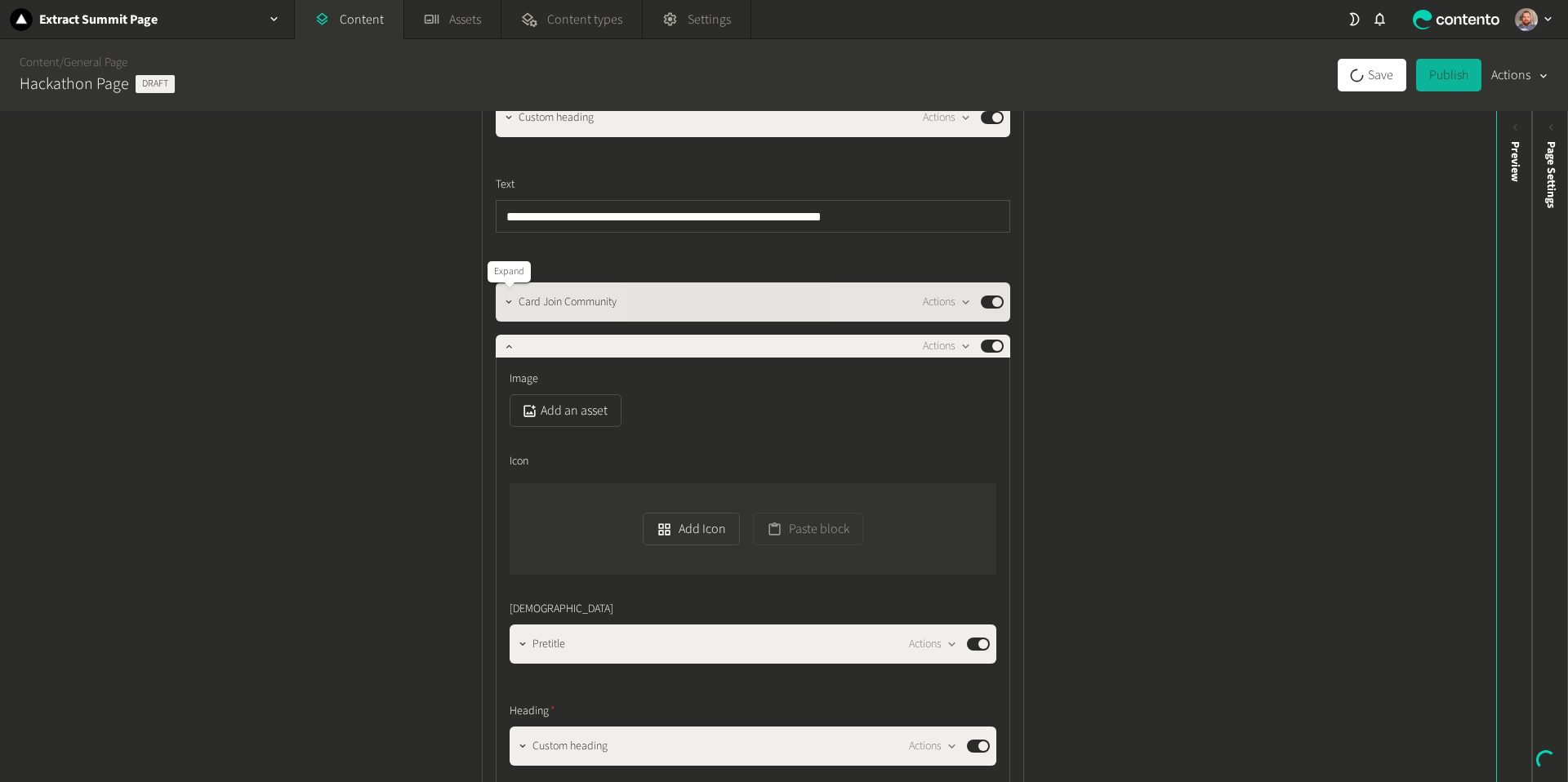 click 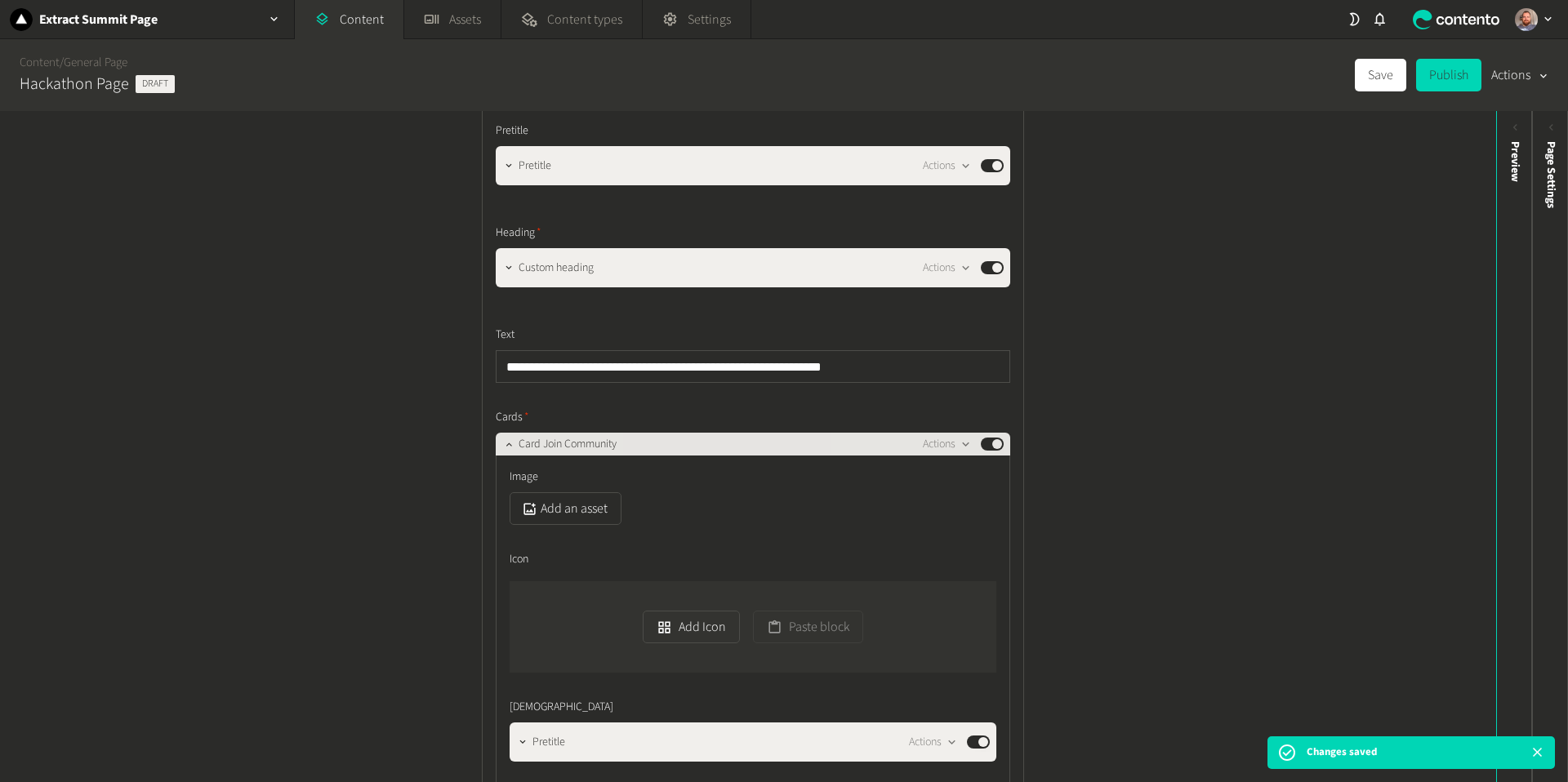 scroll, scrollTop: 573, scrollLeft: 0, axis: vertical 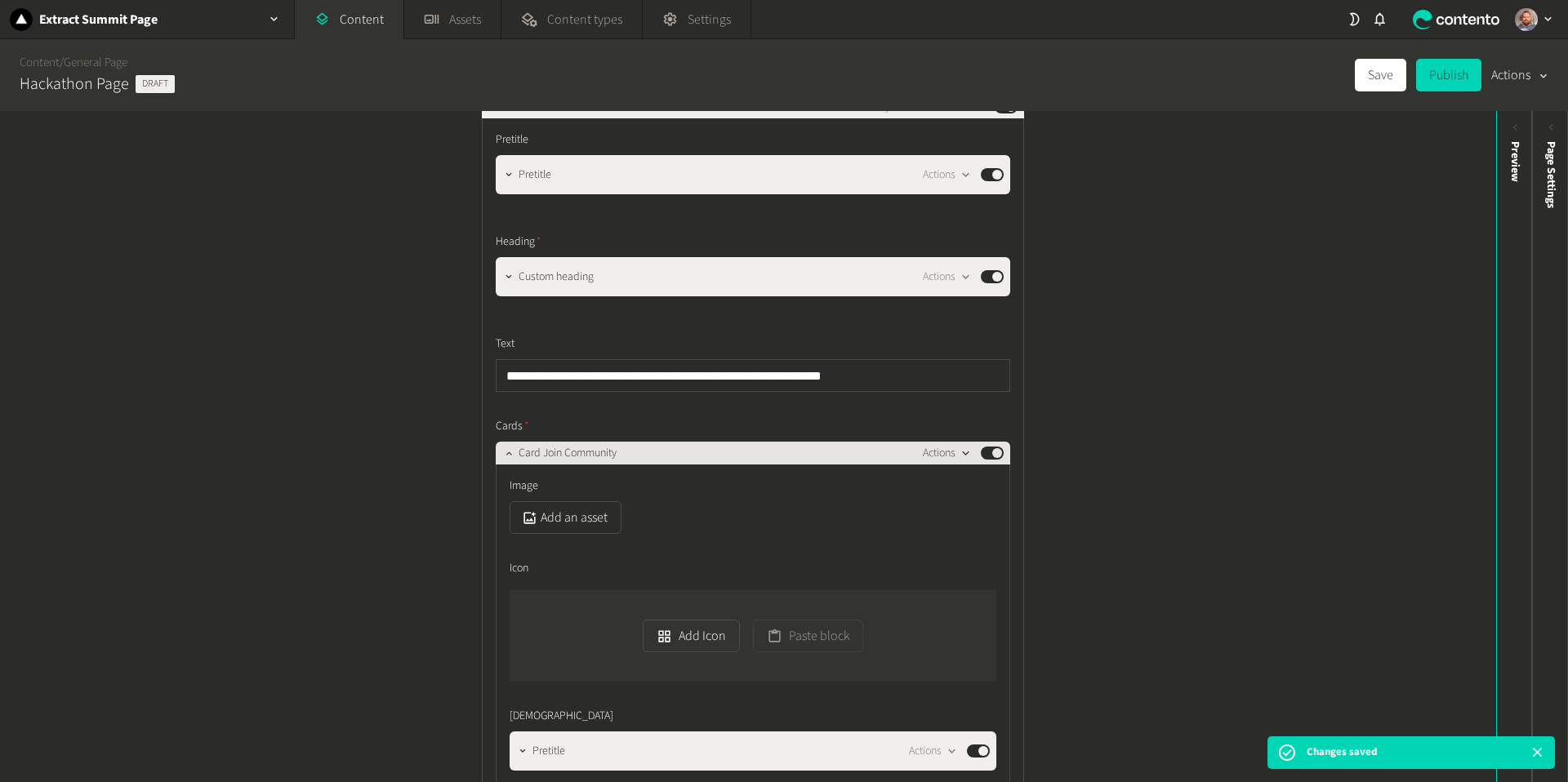 click 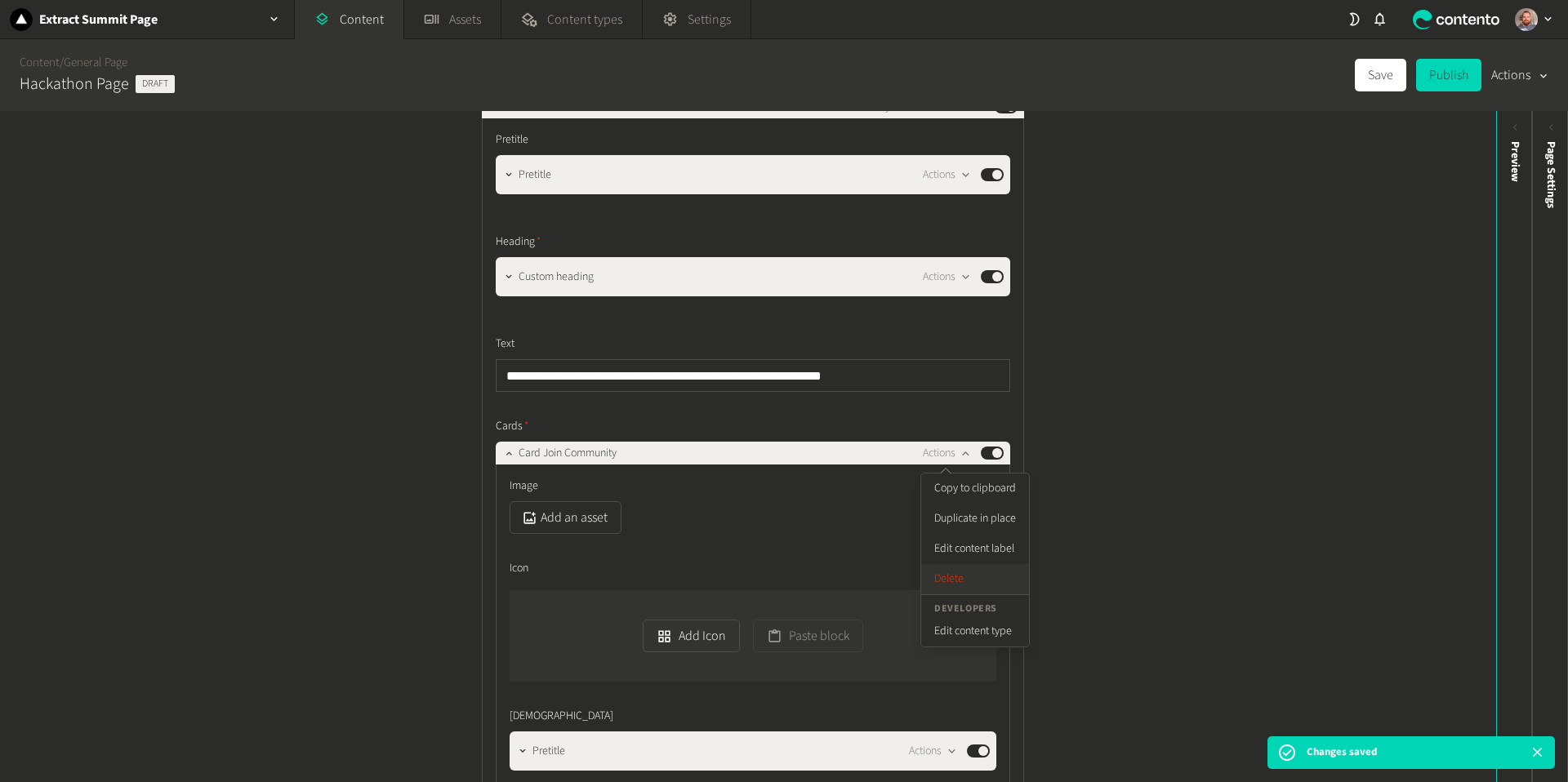 click on "Delete" 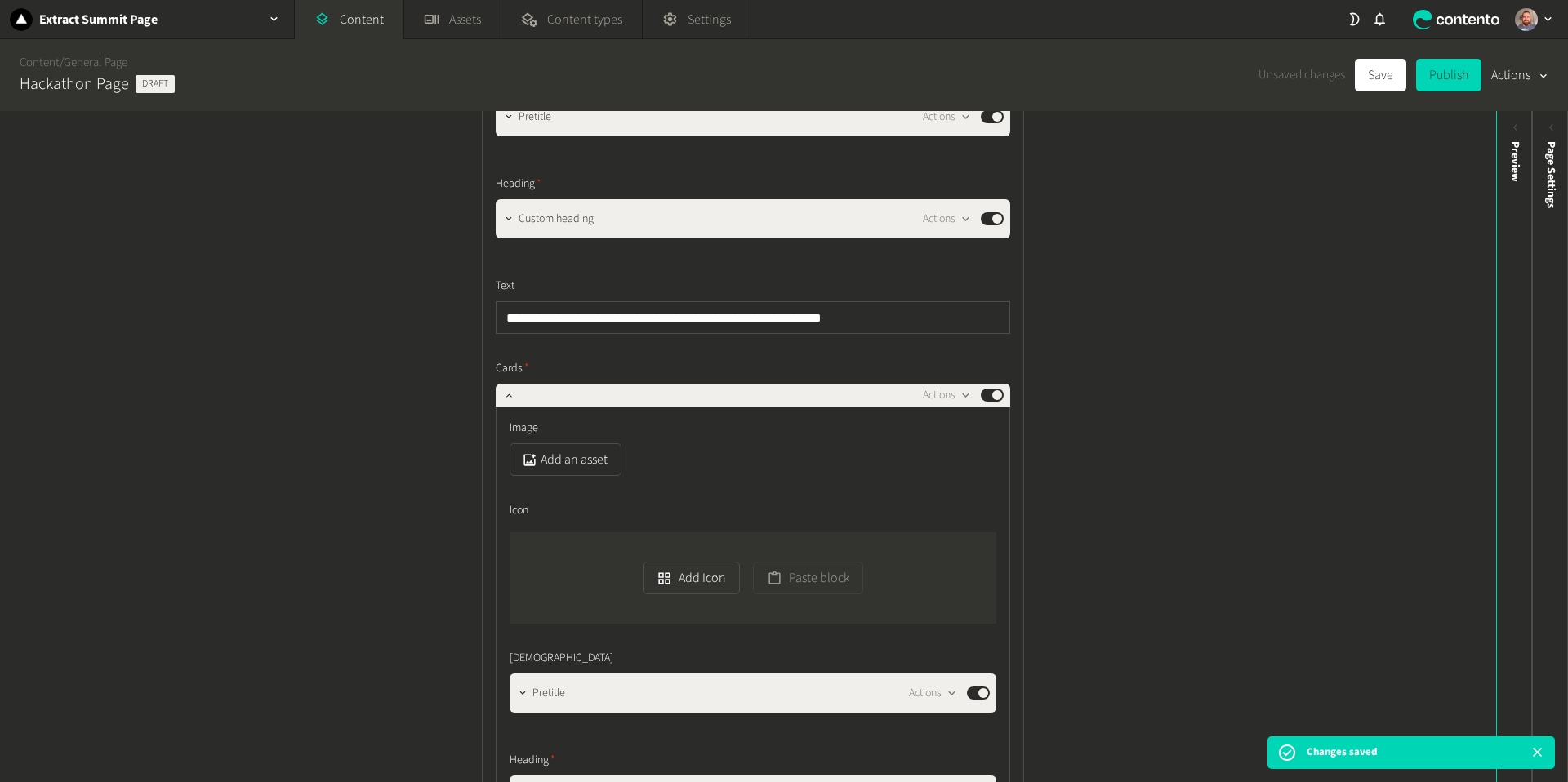 scroll, scrollTop: 633, scrollLeft: 0, axis: vertical 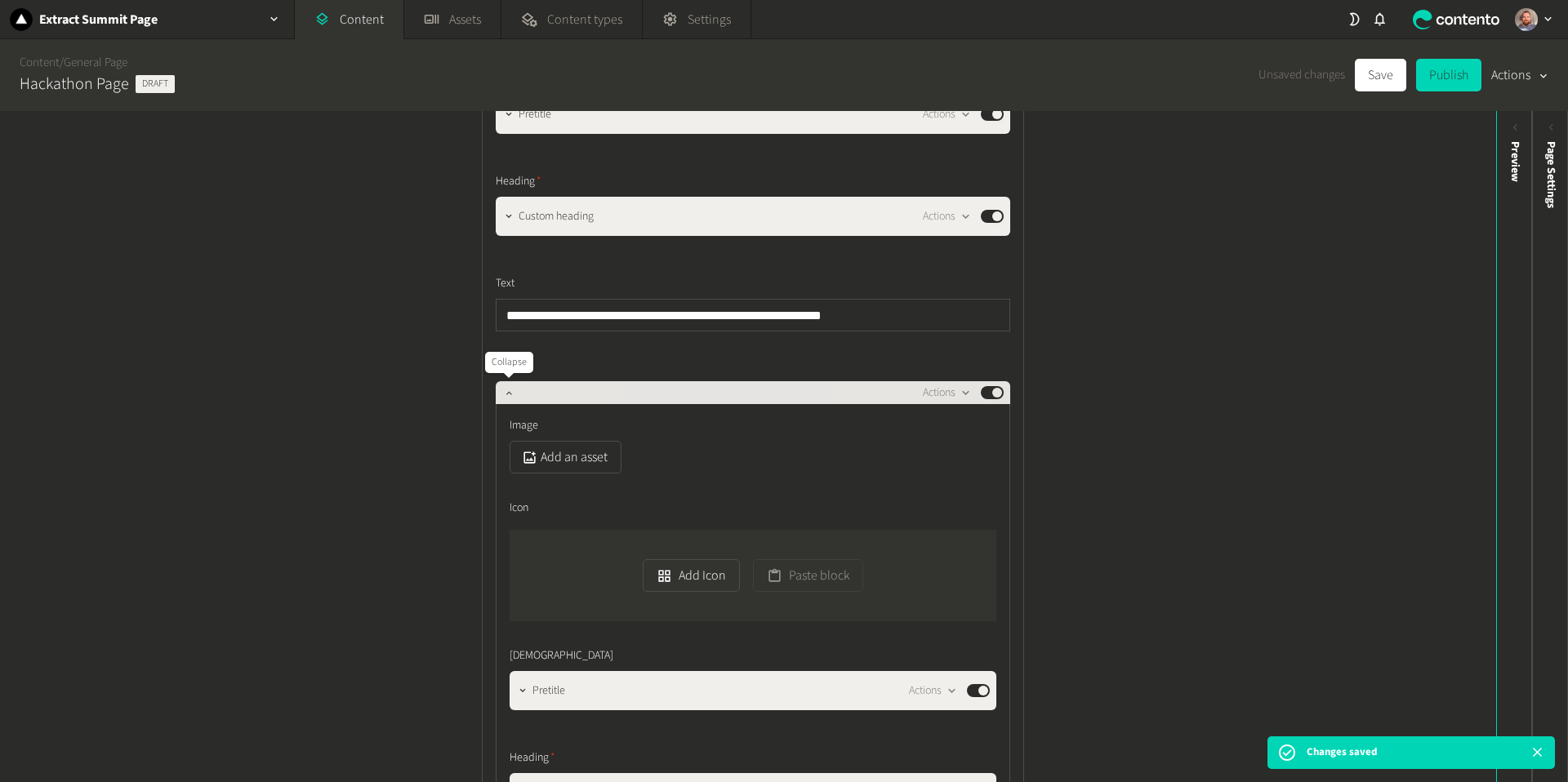 click 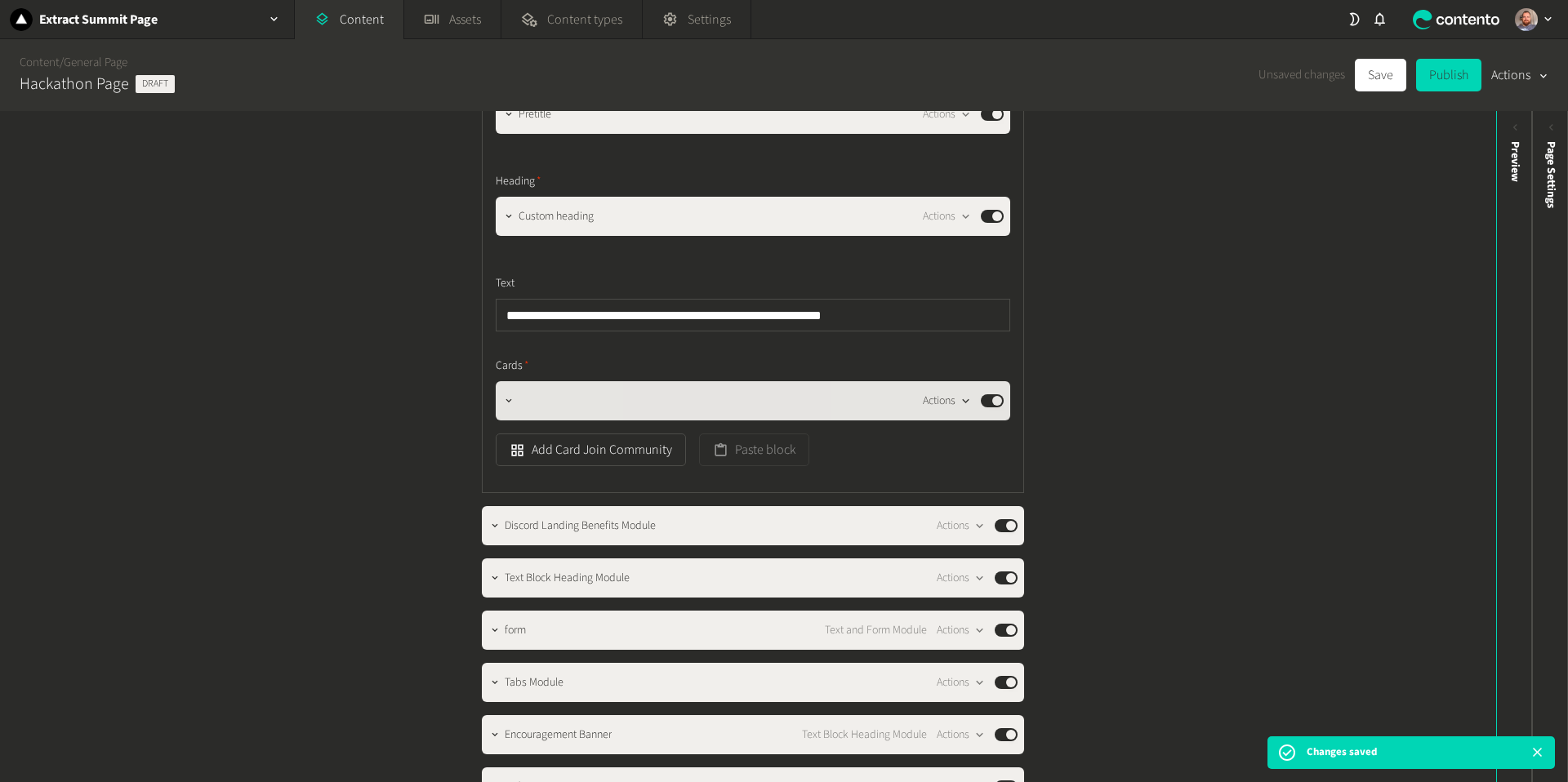 click 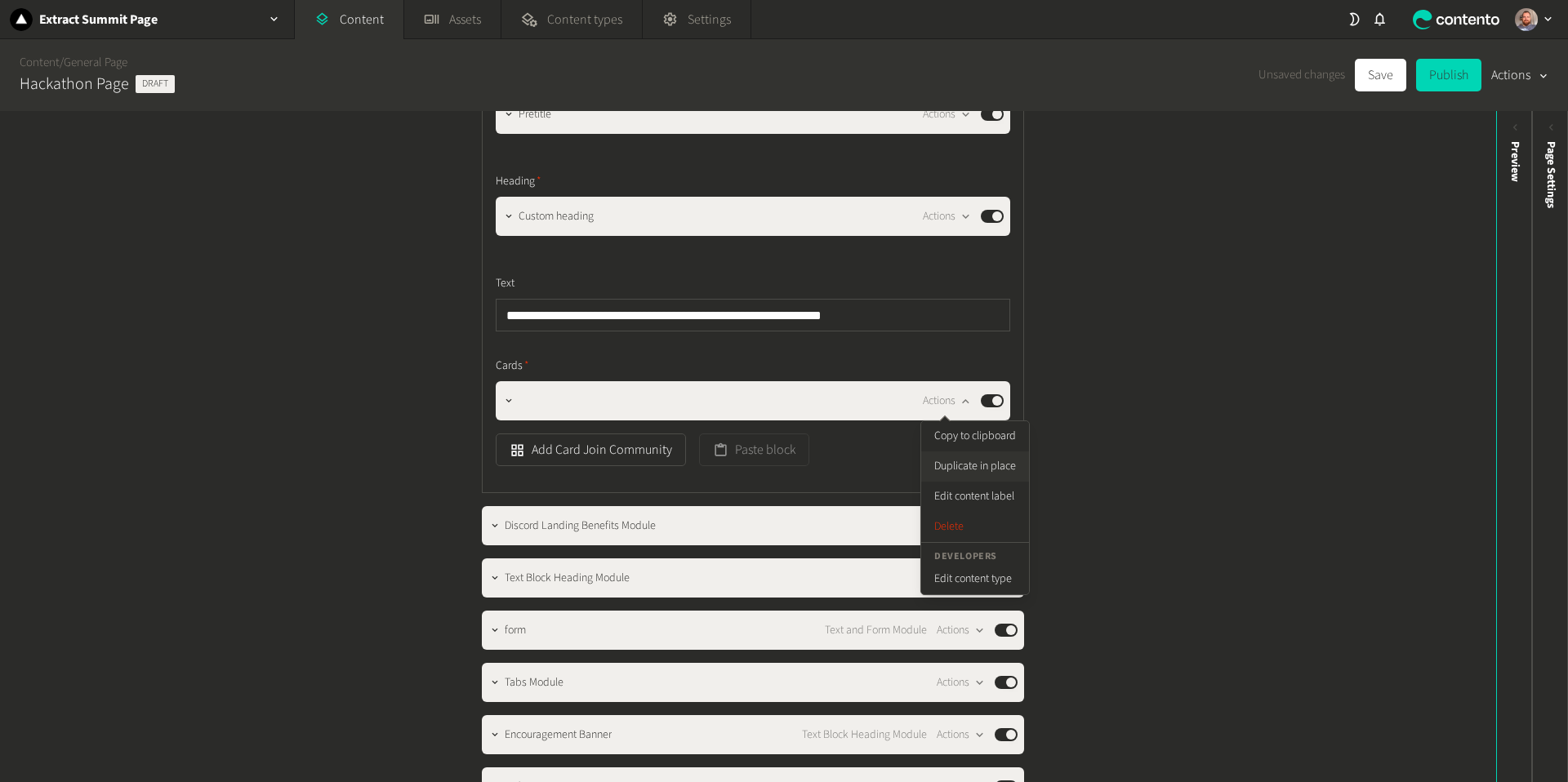 click on "Duplicate in place" 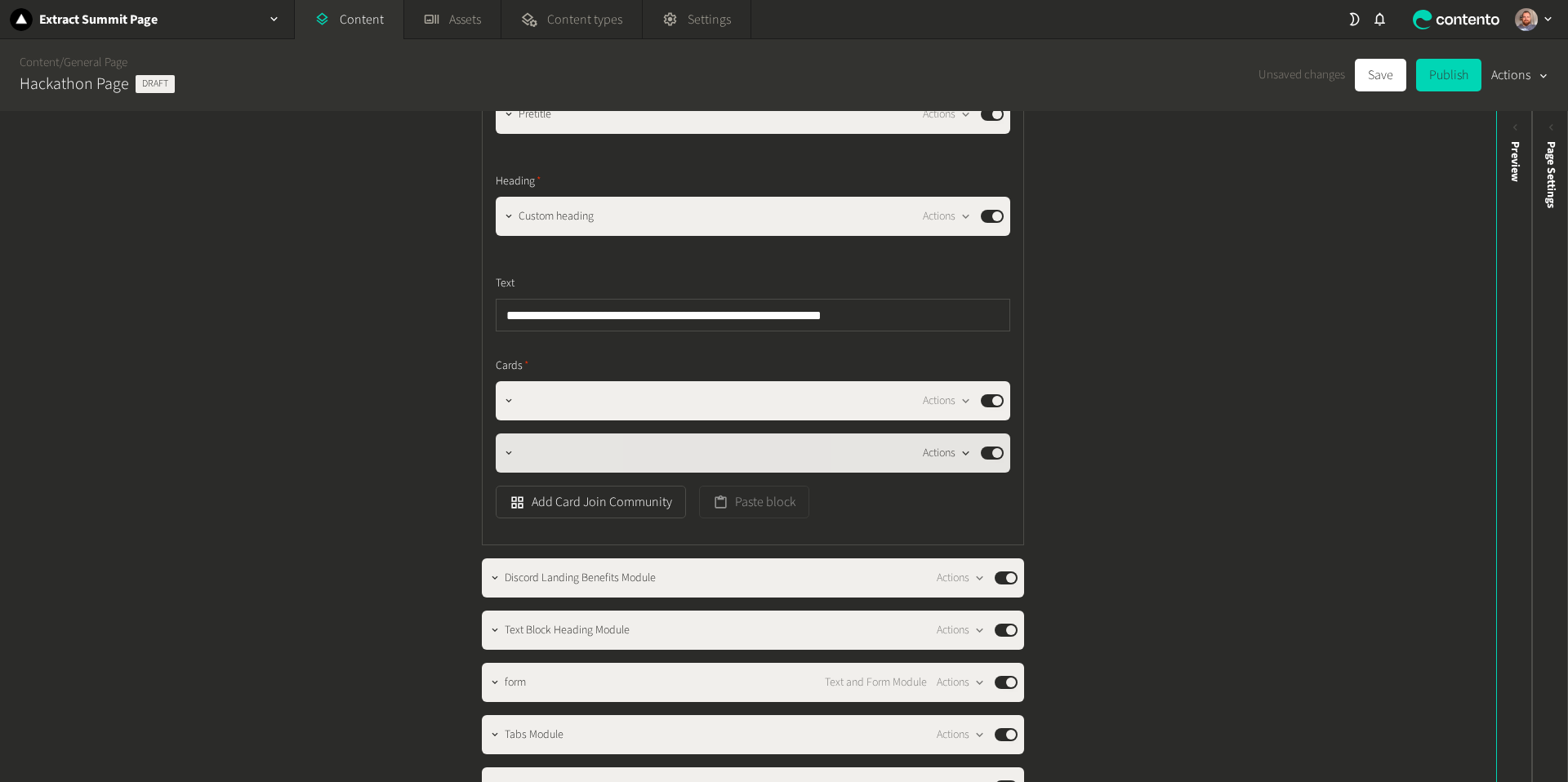 click 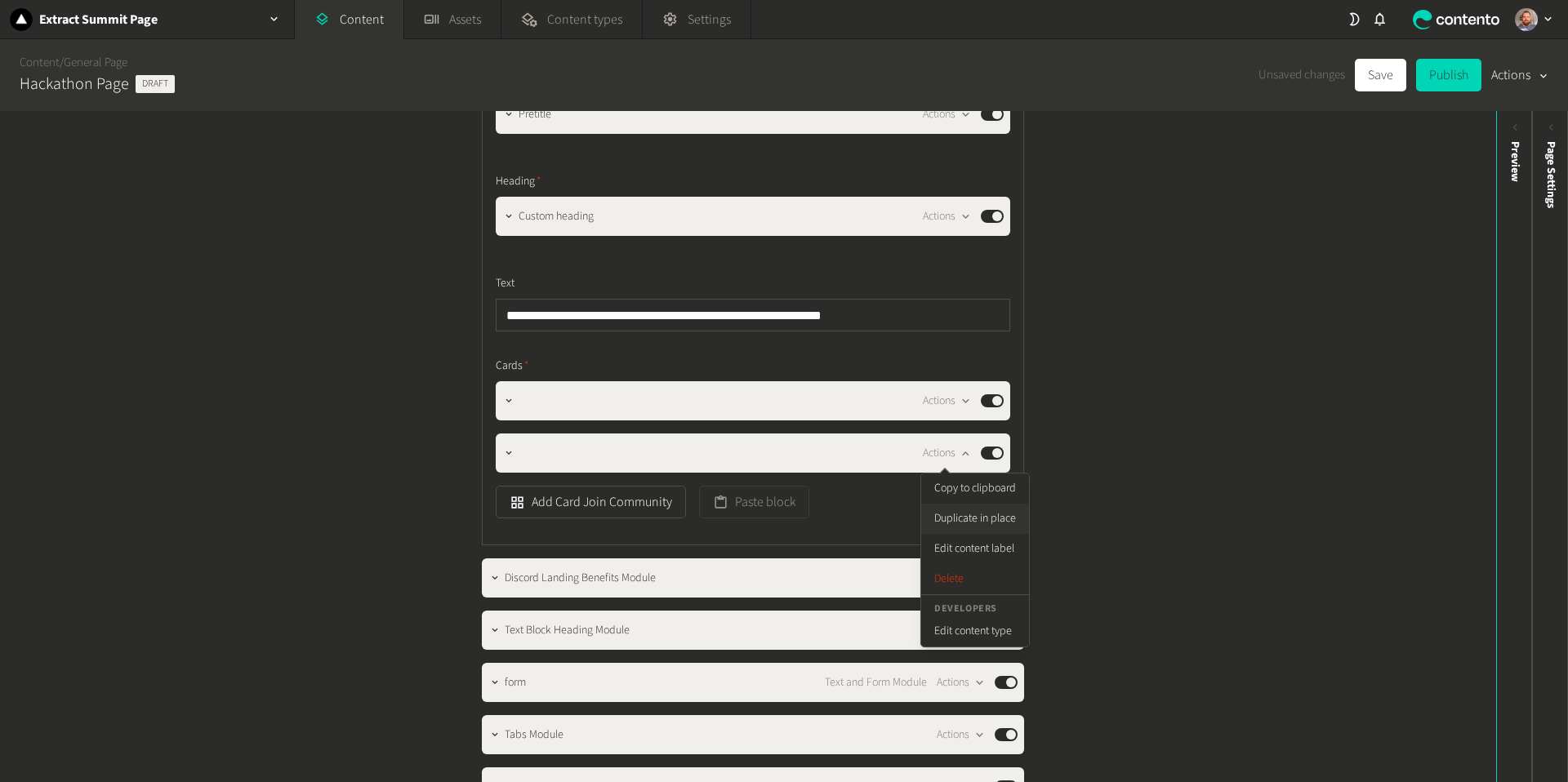 click on "Duplicate in place" 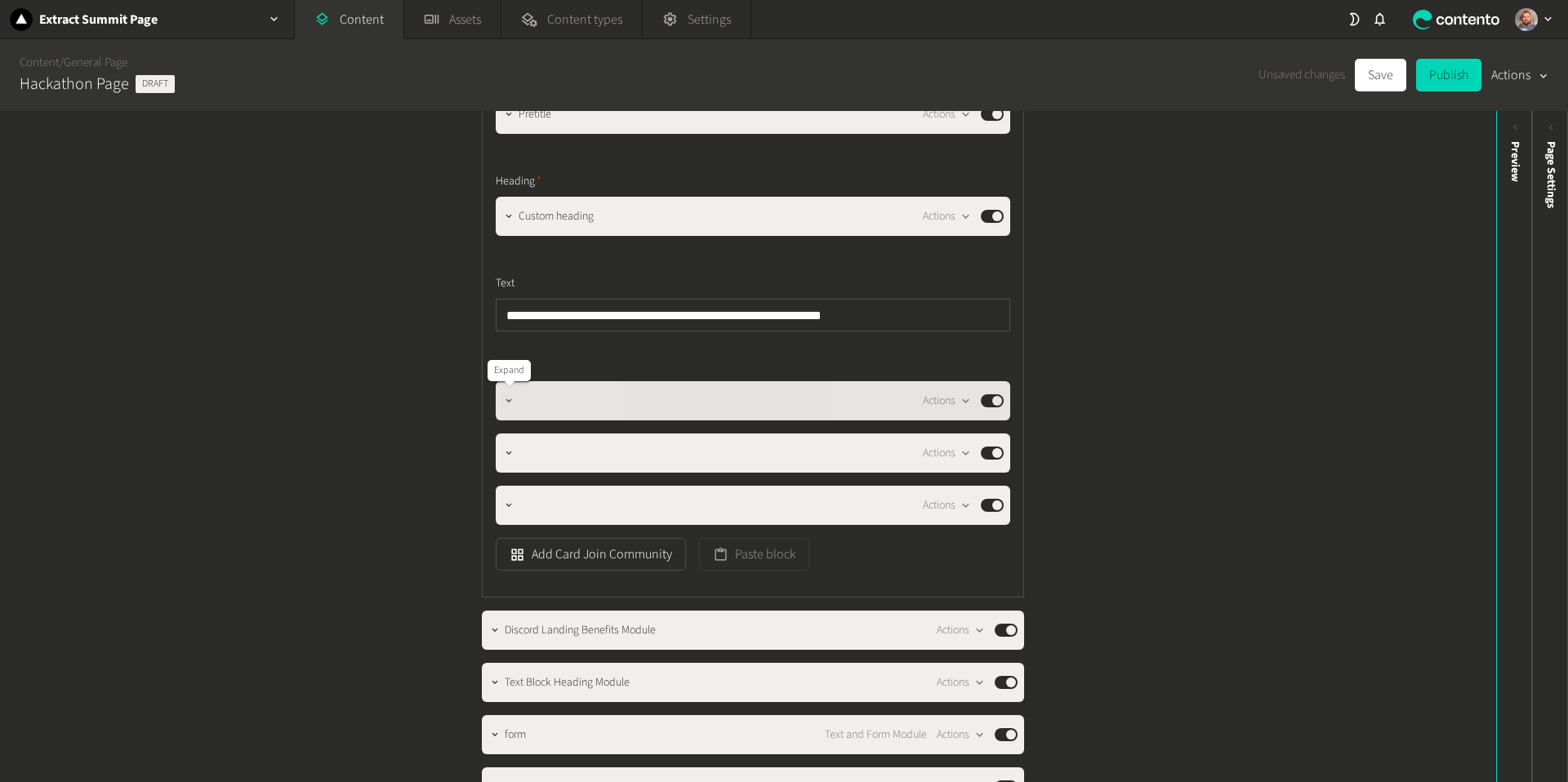 click 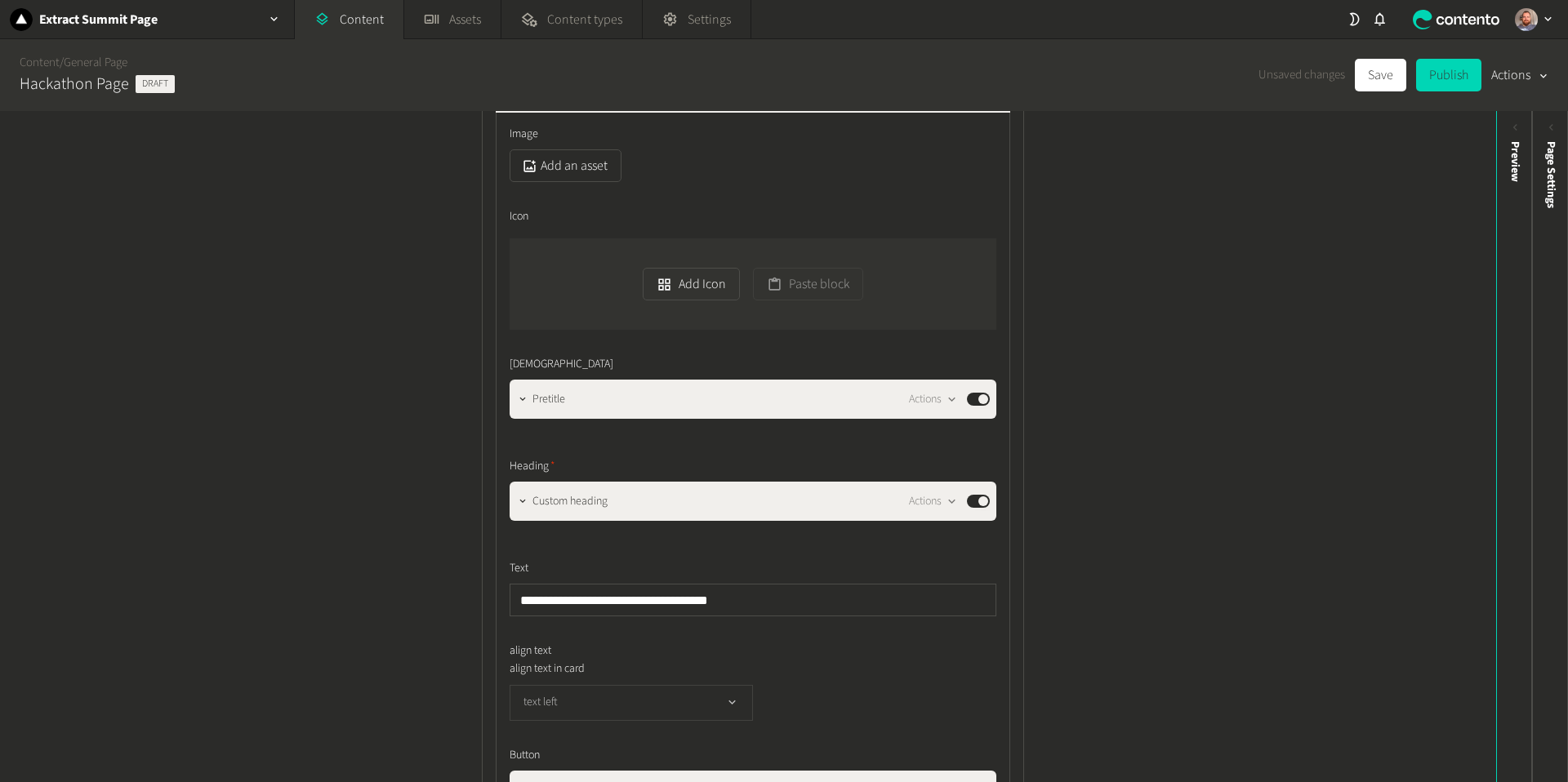 scroll, scrollTop: 922, scrollLeft: 0, axis: vertical 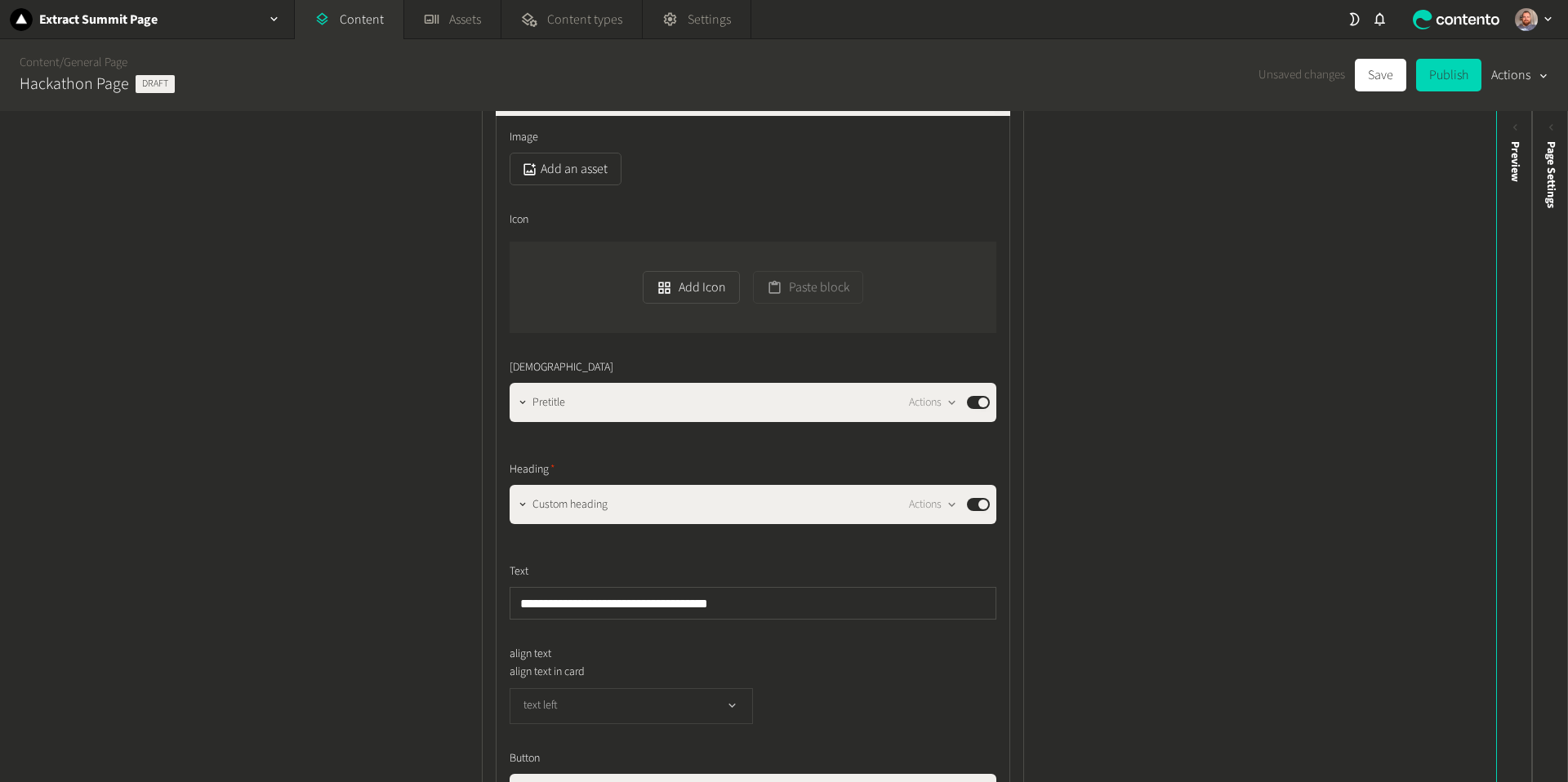 click 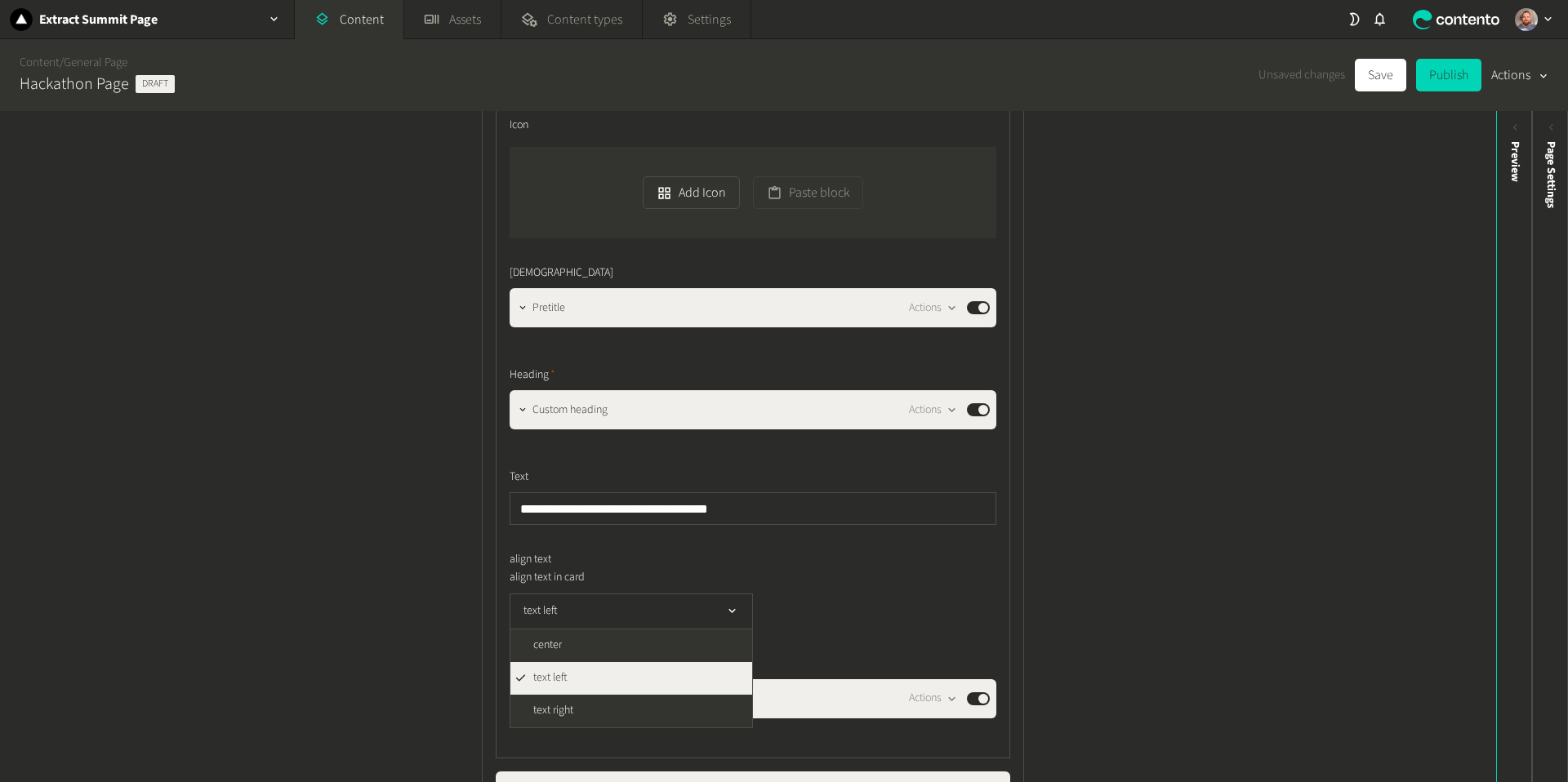 scroll, scrollTop: 1029, scrollLeft: 0, axis: vertical 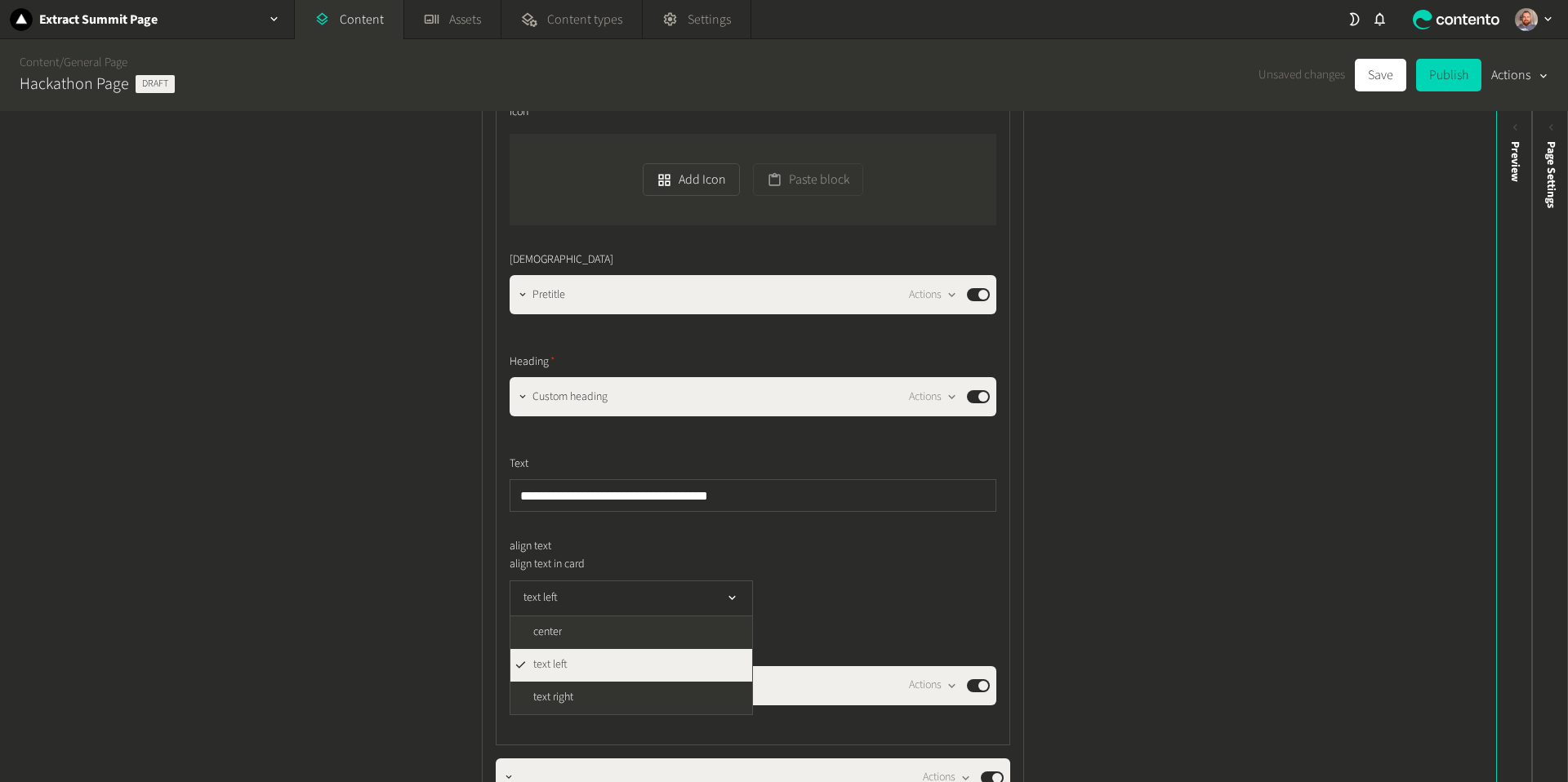 click on "text left" 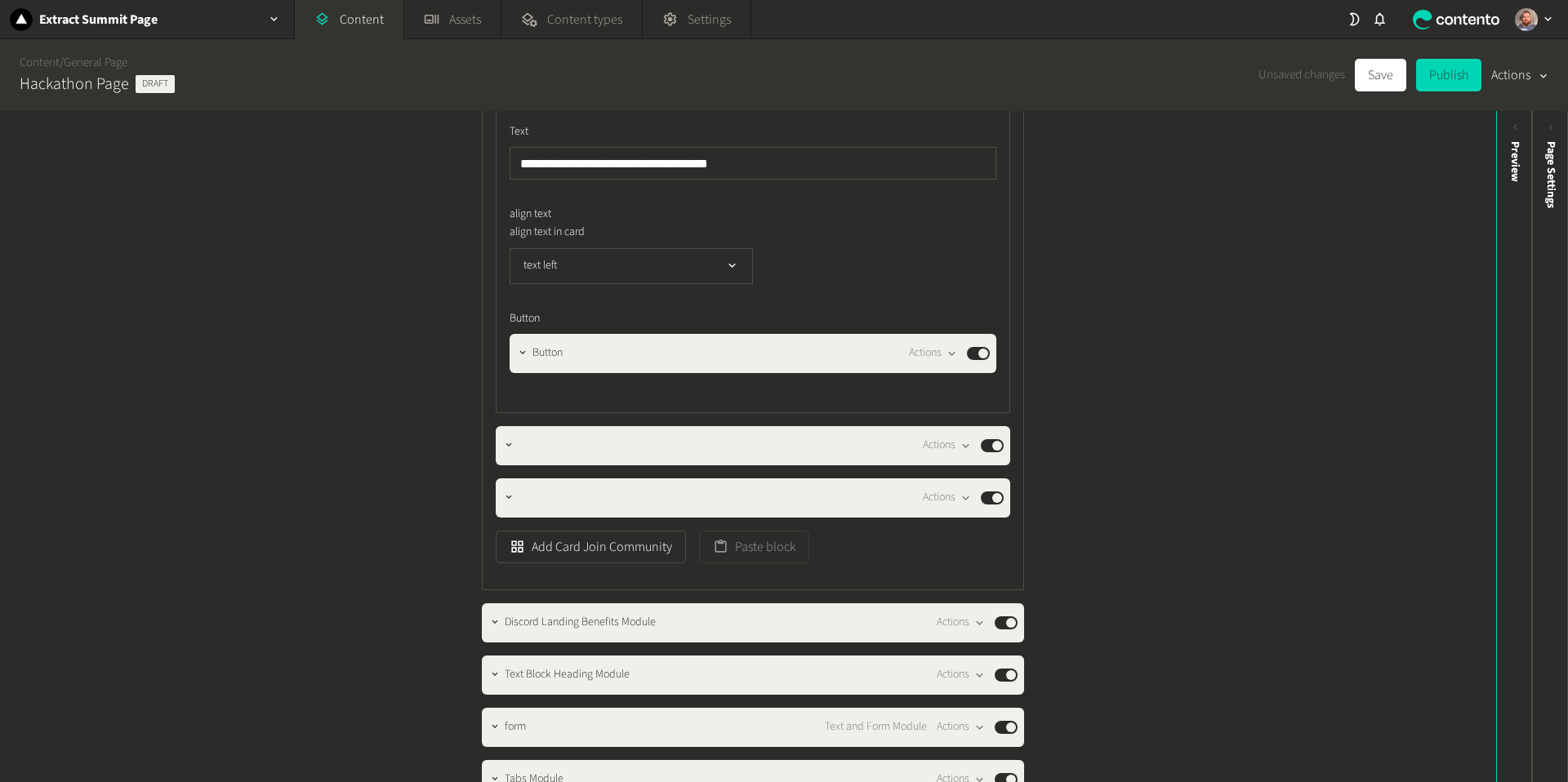 scroll, scrollTop: 1361, scrollLeft: 0, axis: vertical 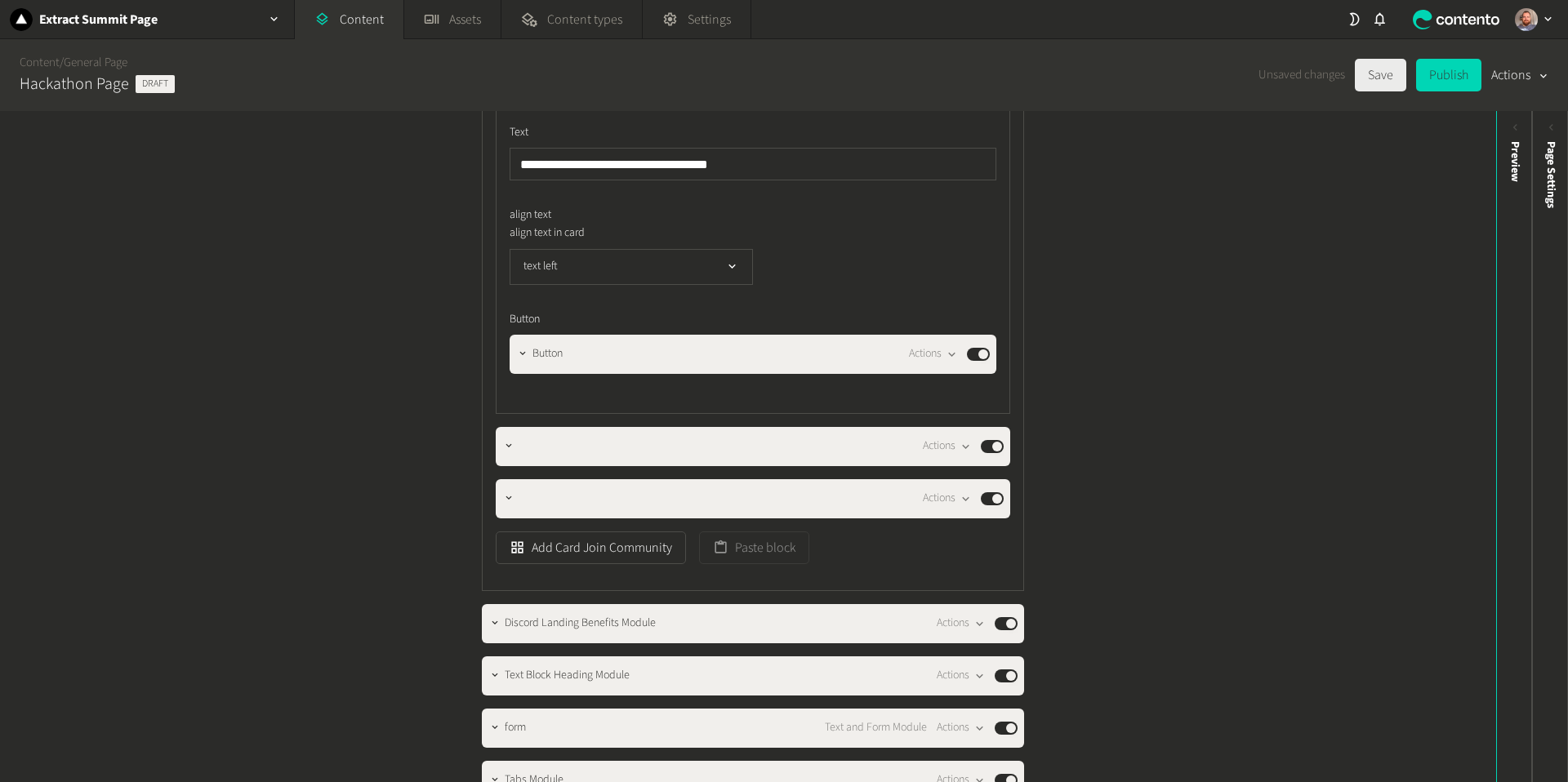 click on "Save" 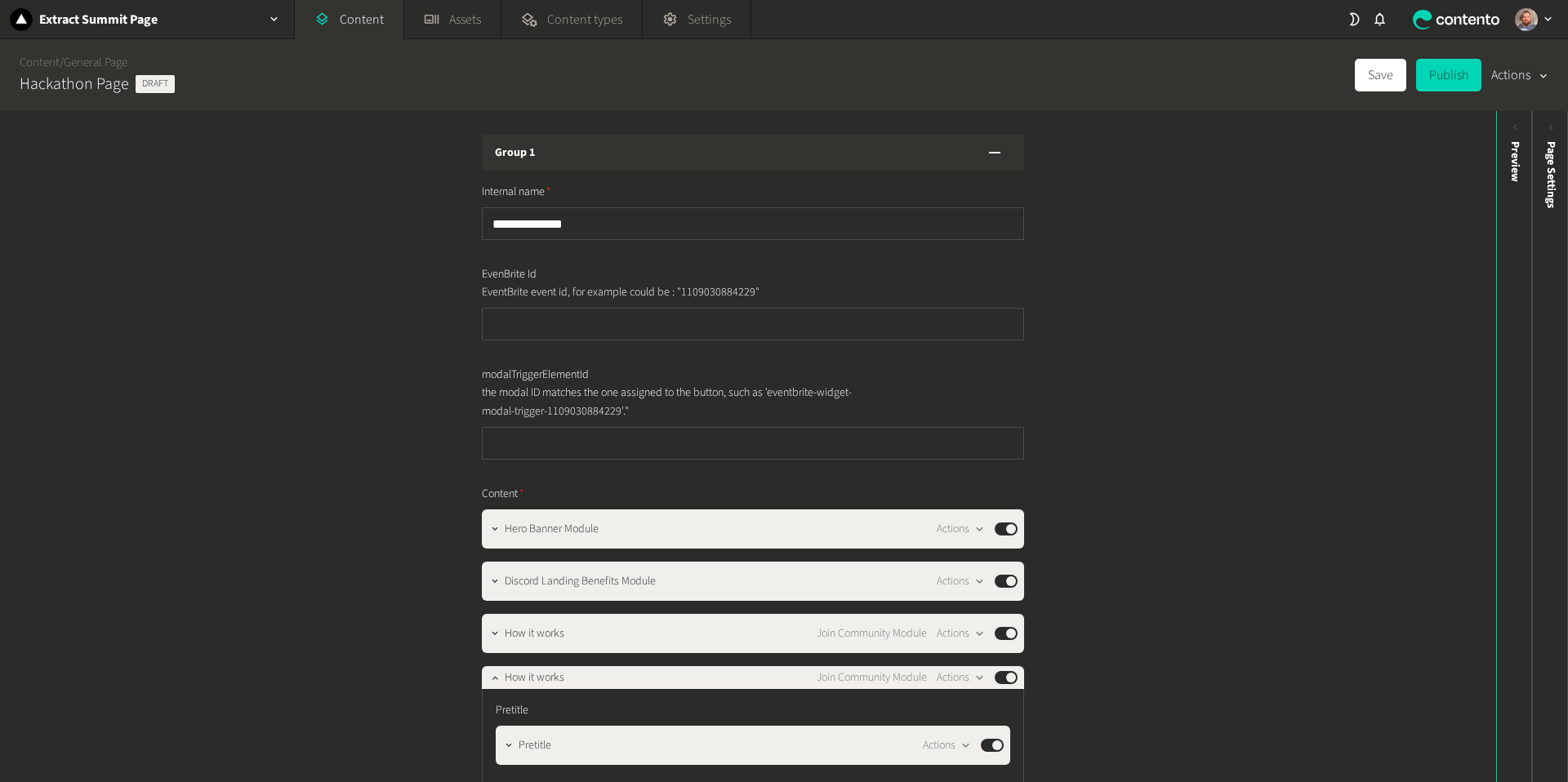 scroll, scrollTop: 0, scrollLeft: 0, axis: both 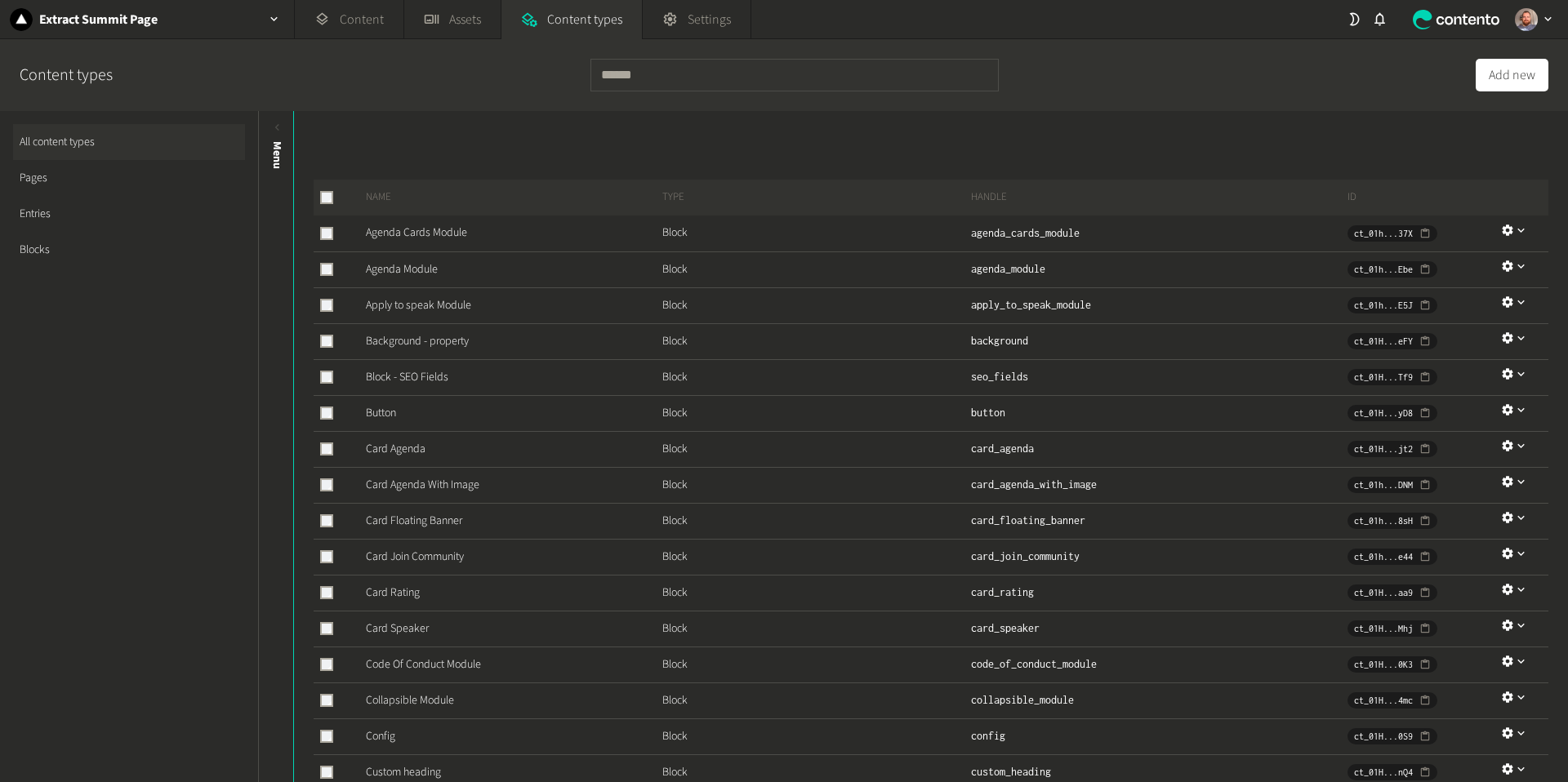 click on "Blocks" 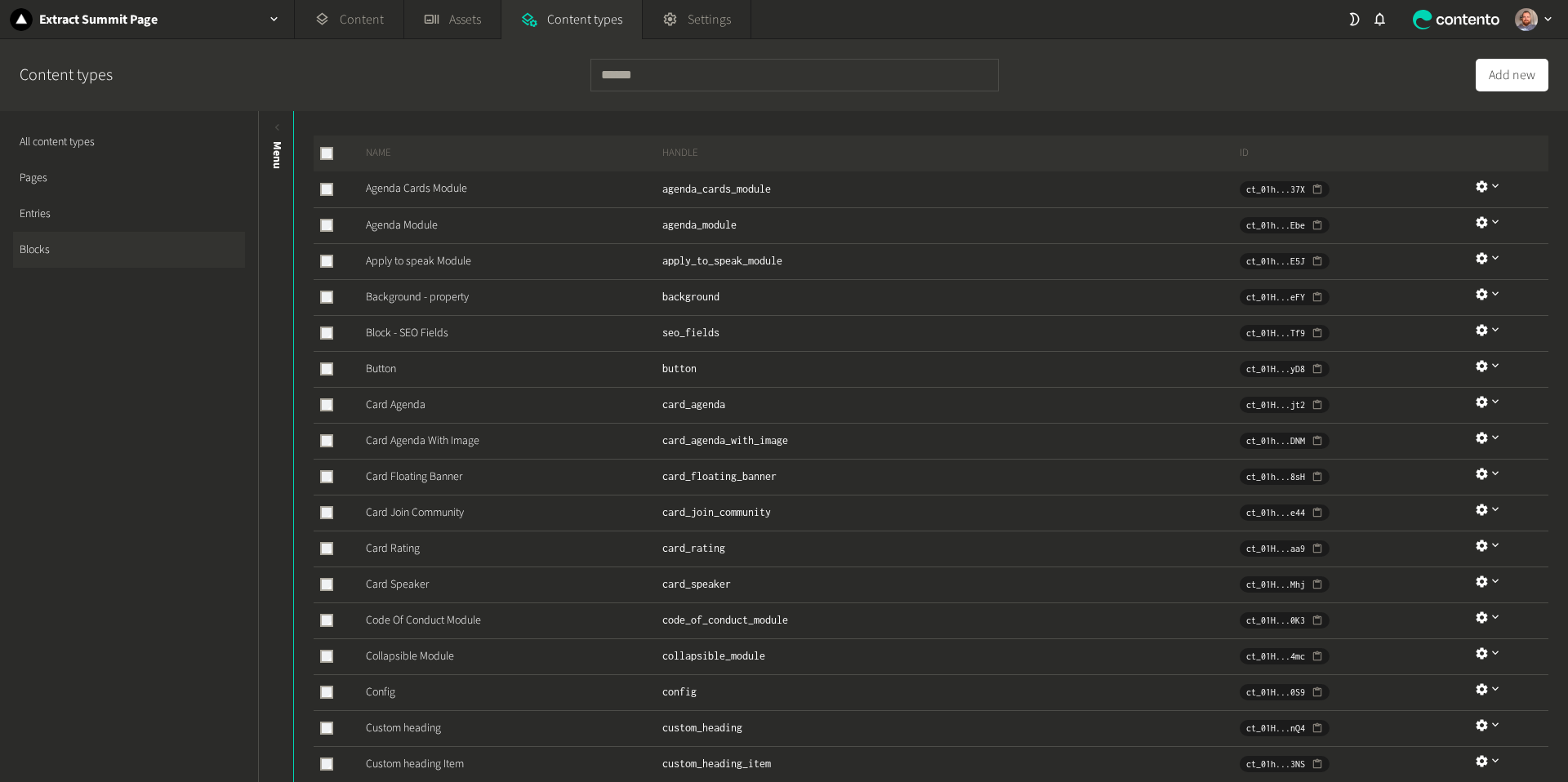 scroll, scrollTop: 59, scrollLeft: 0, axis: vertical 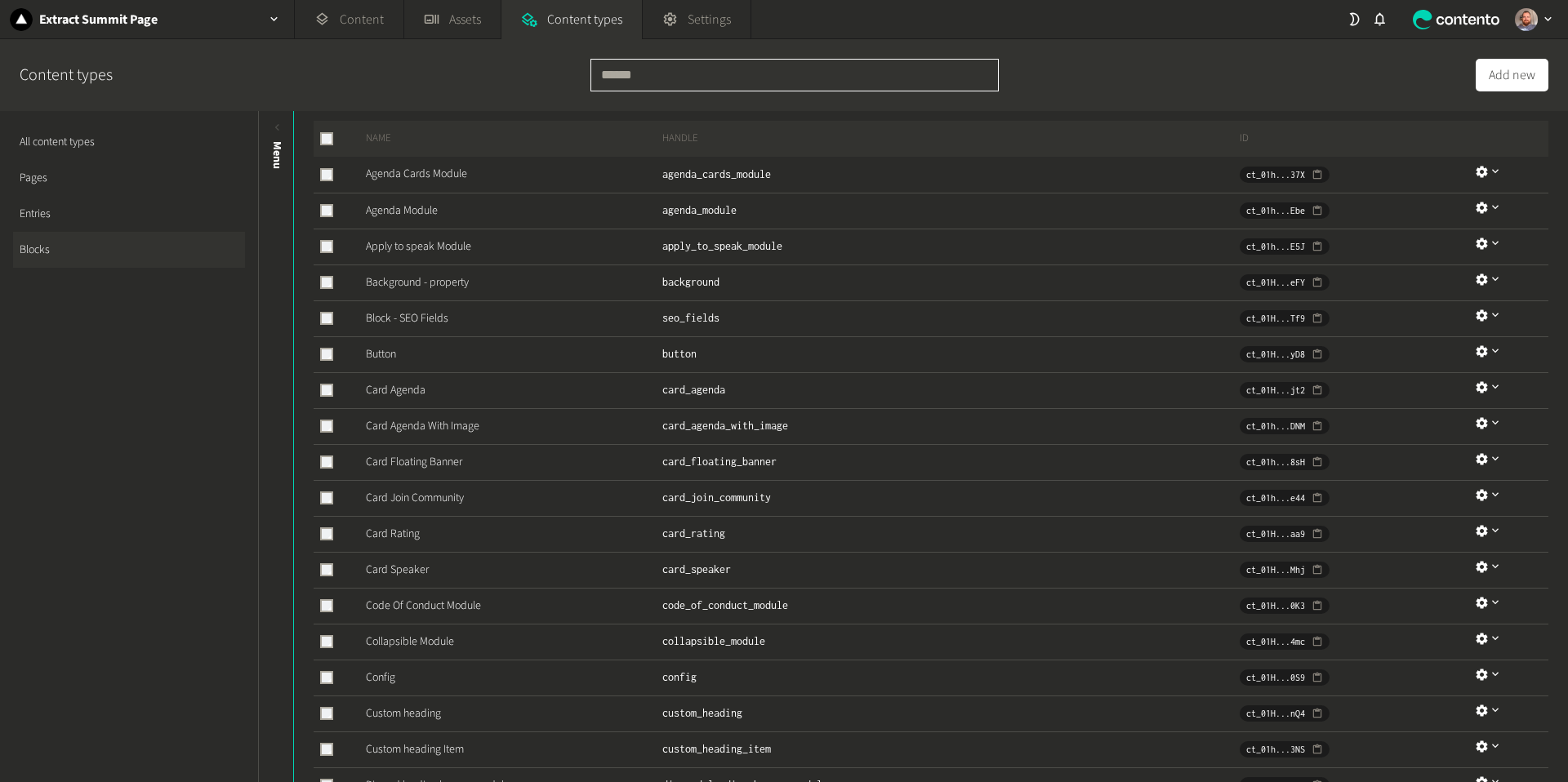 click 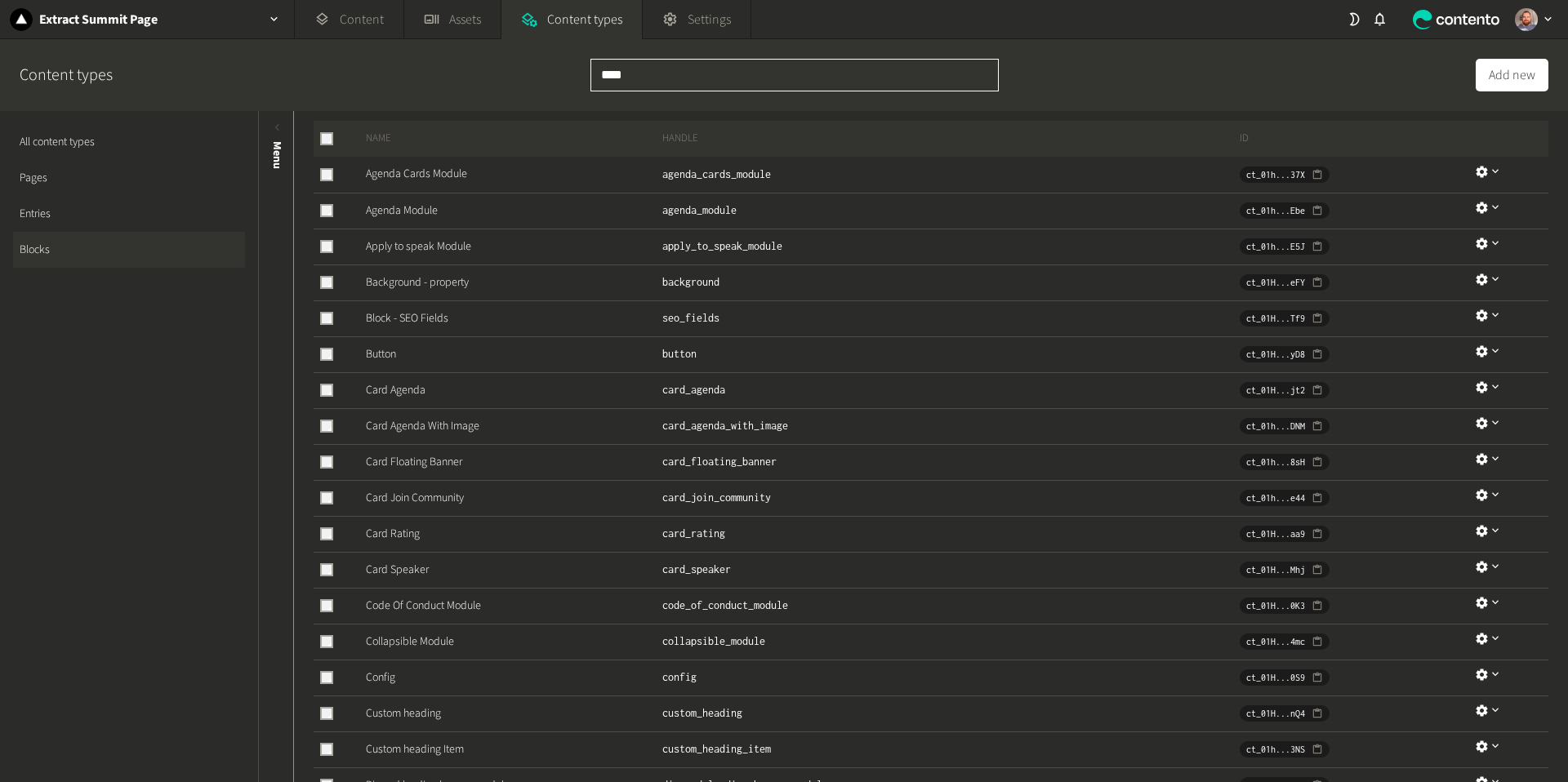type on "*****" 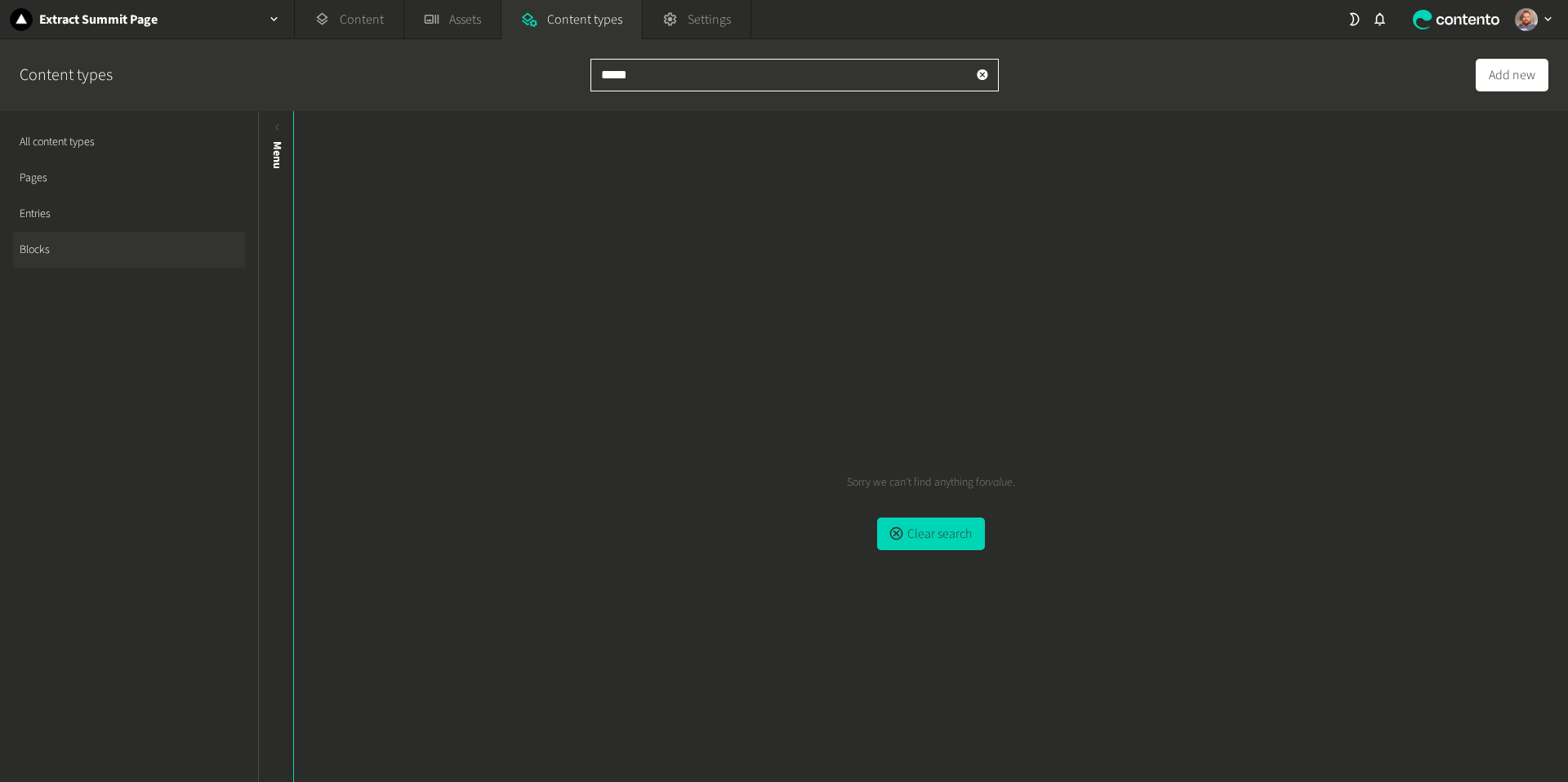 drag, startPoint x: 635, startPoint y: 76, endPoint x: 590, endPoint y: 74, distance: 45.044423 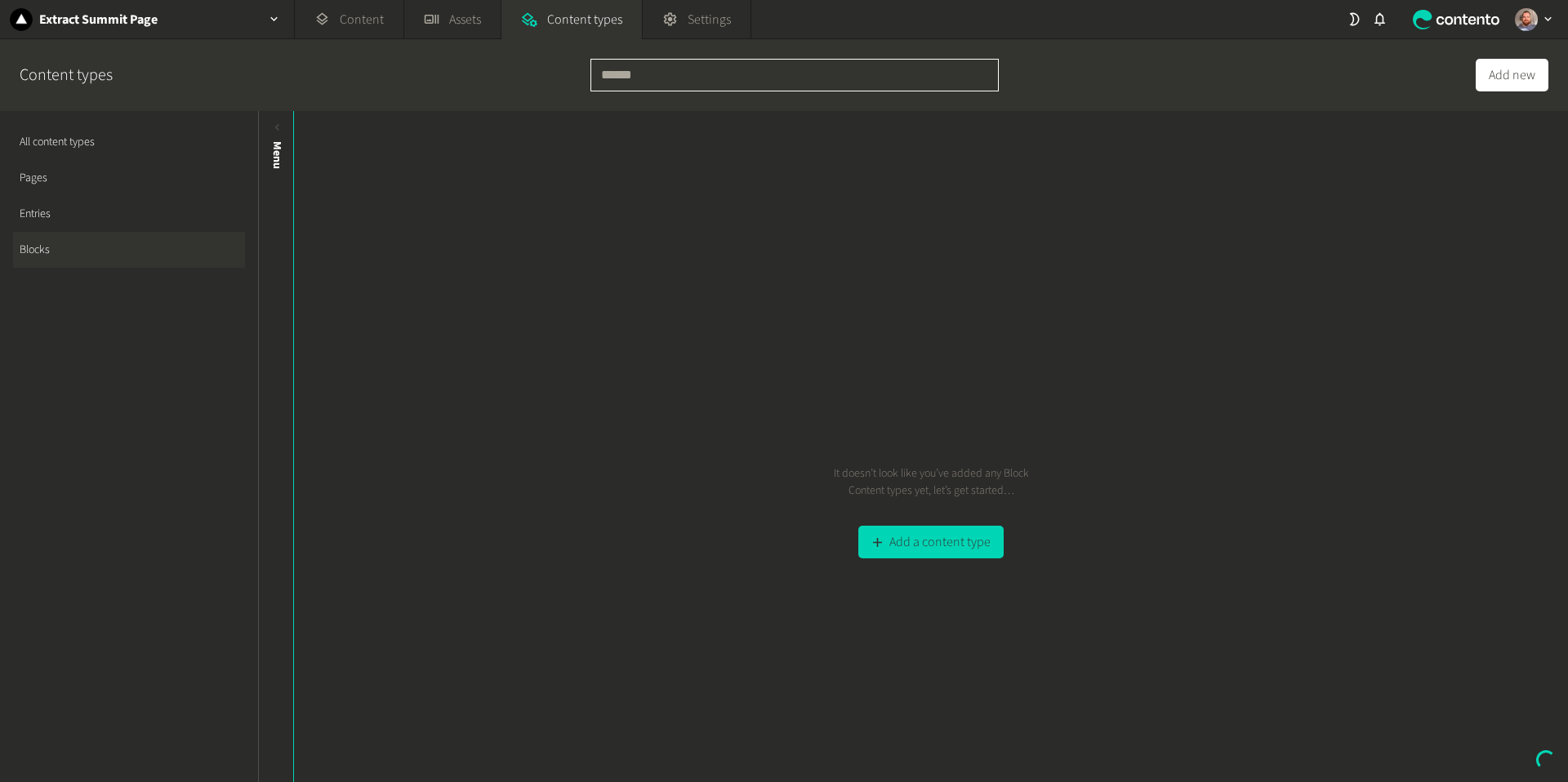 click 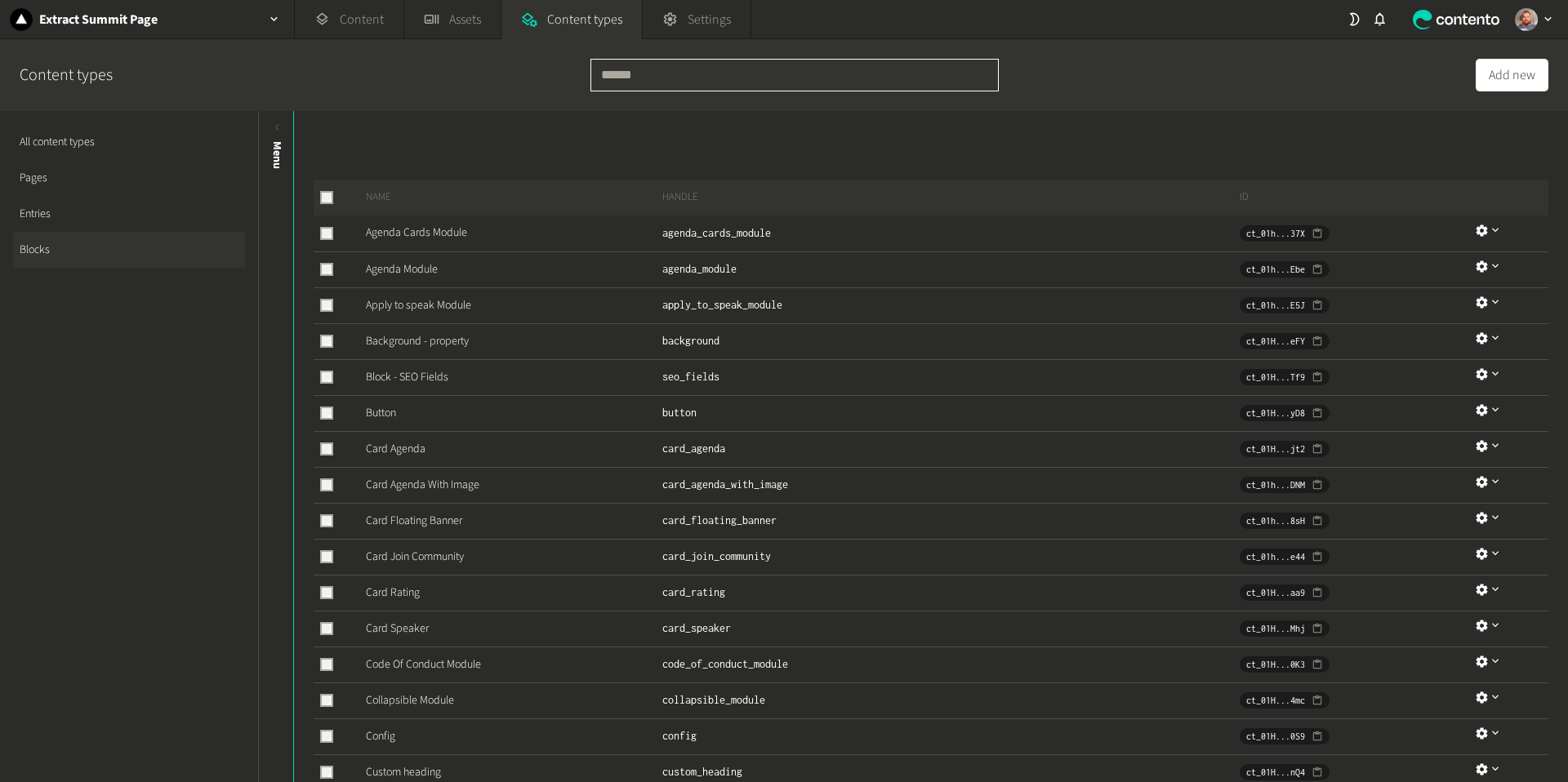 click 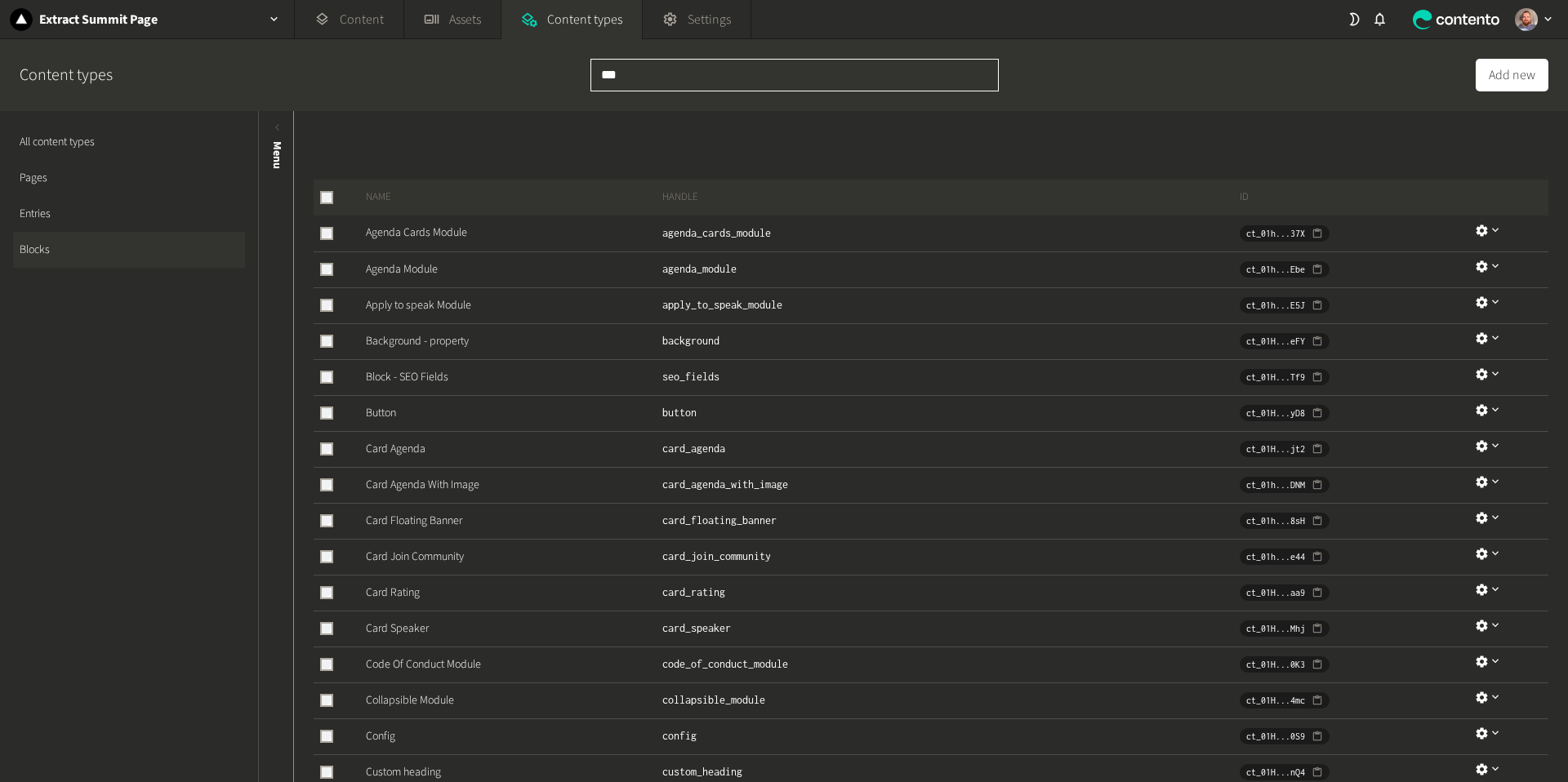 type on "****" 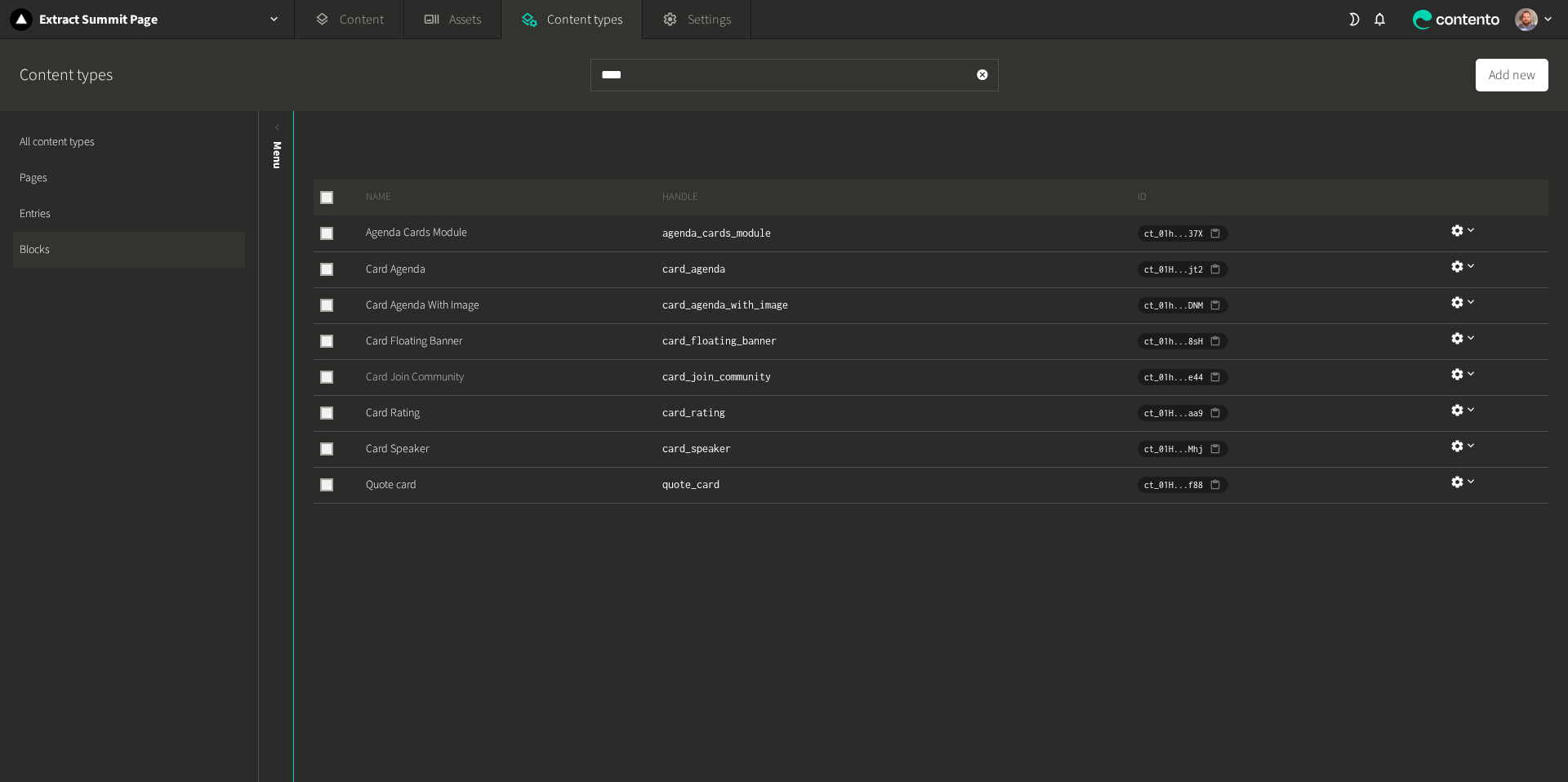 click on "Card Join Community" 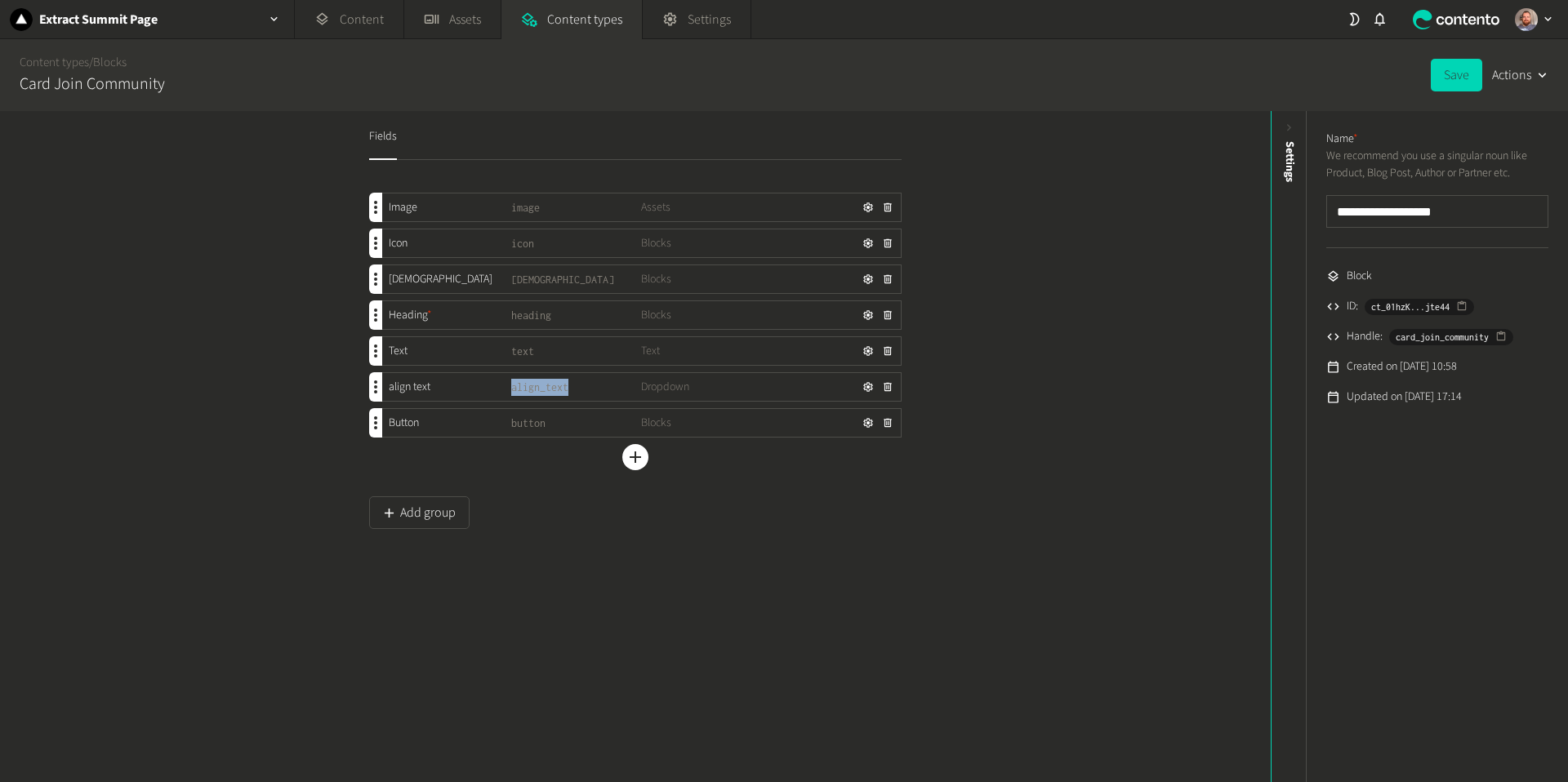 drag, startPoint x: 569, startPoint y: 387, endPoint x: 510, endPoint y: 389, distance: 59.03389 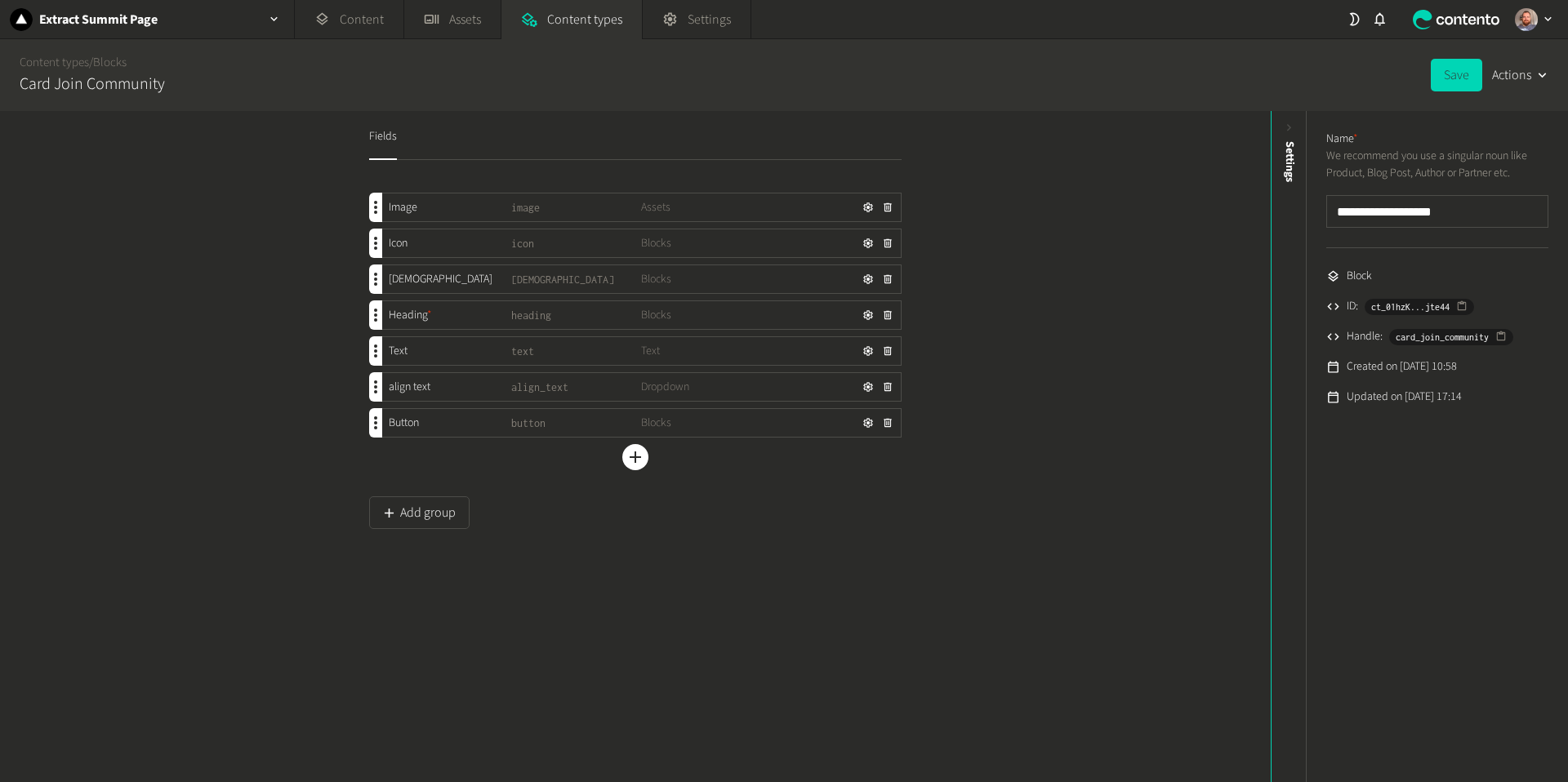 click on "Fields Image  image Assets Icon  icon Blocks pretitle  pretitle Blocks Heading  * heading Blocks Text  text Text align text  align_text Dropdown Button  button Blocks Add a field  Add group" 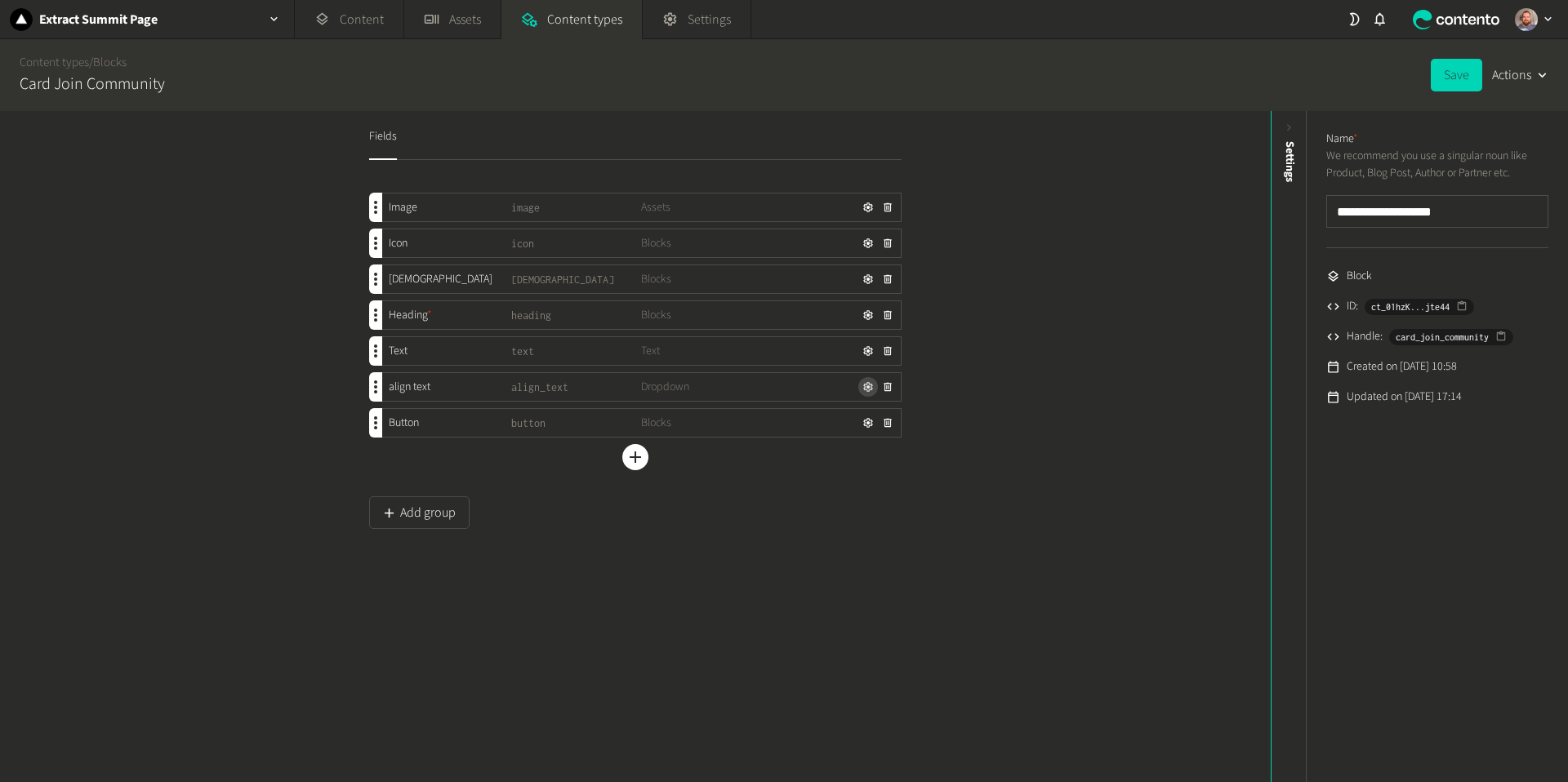 click 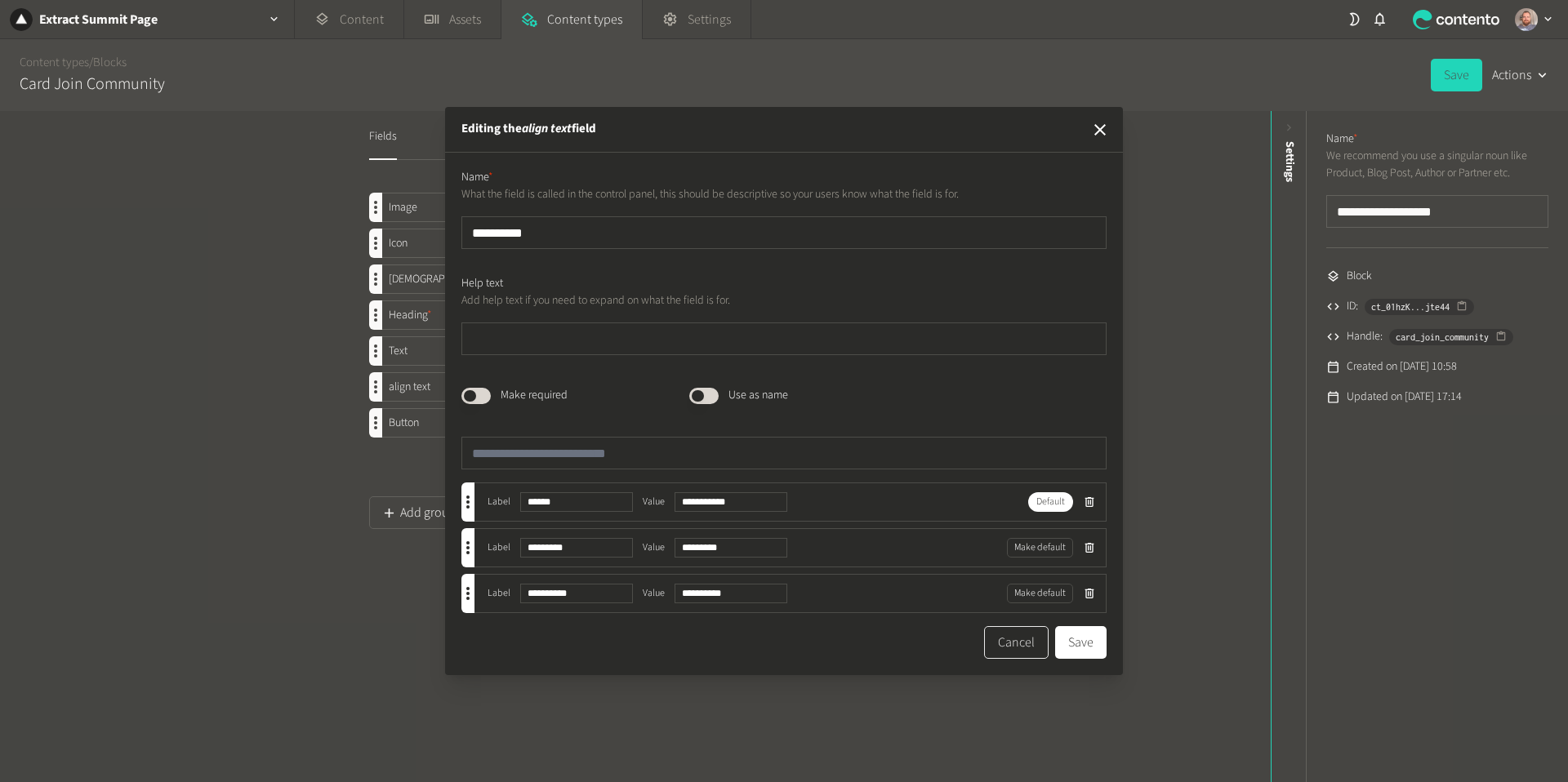 click on "Cancel" at bounding box center [1016, 642] 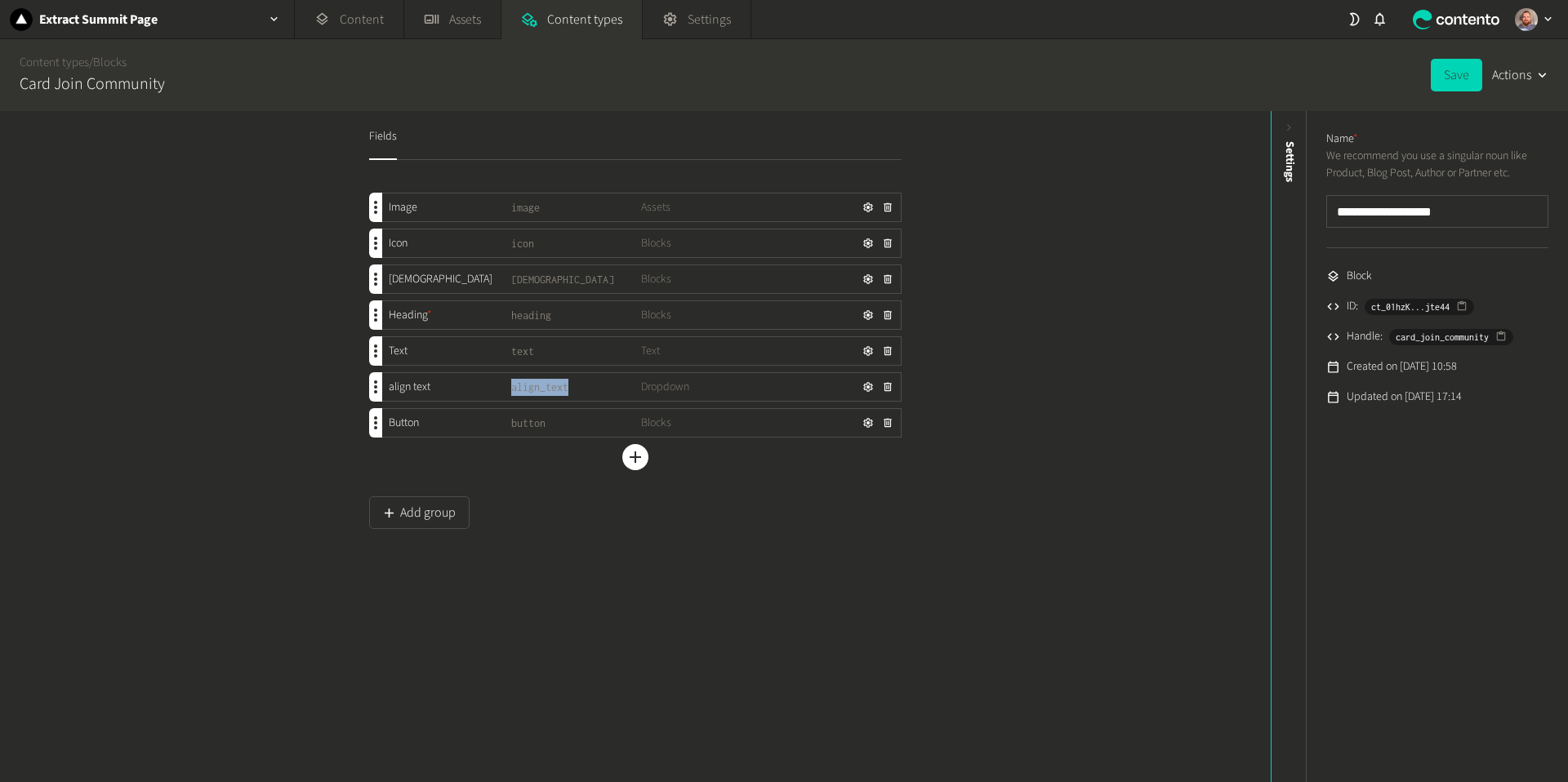 drag, startPoint x: 568, startPoint y: 385, endPoint x: 588, endPoint y: 384, distance: 20.024984 